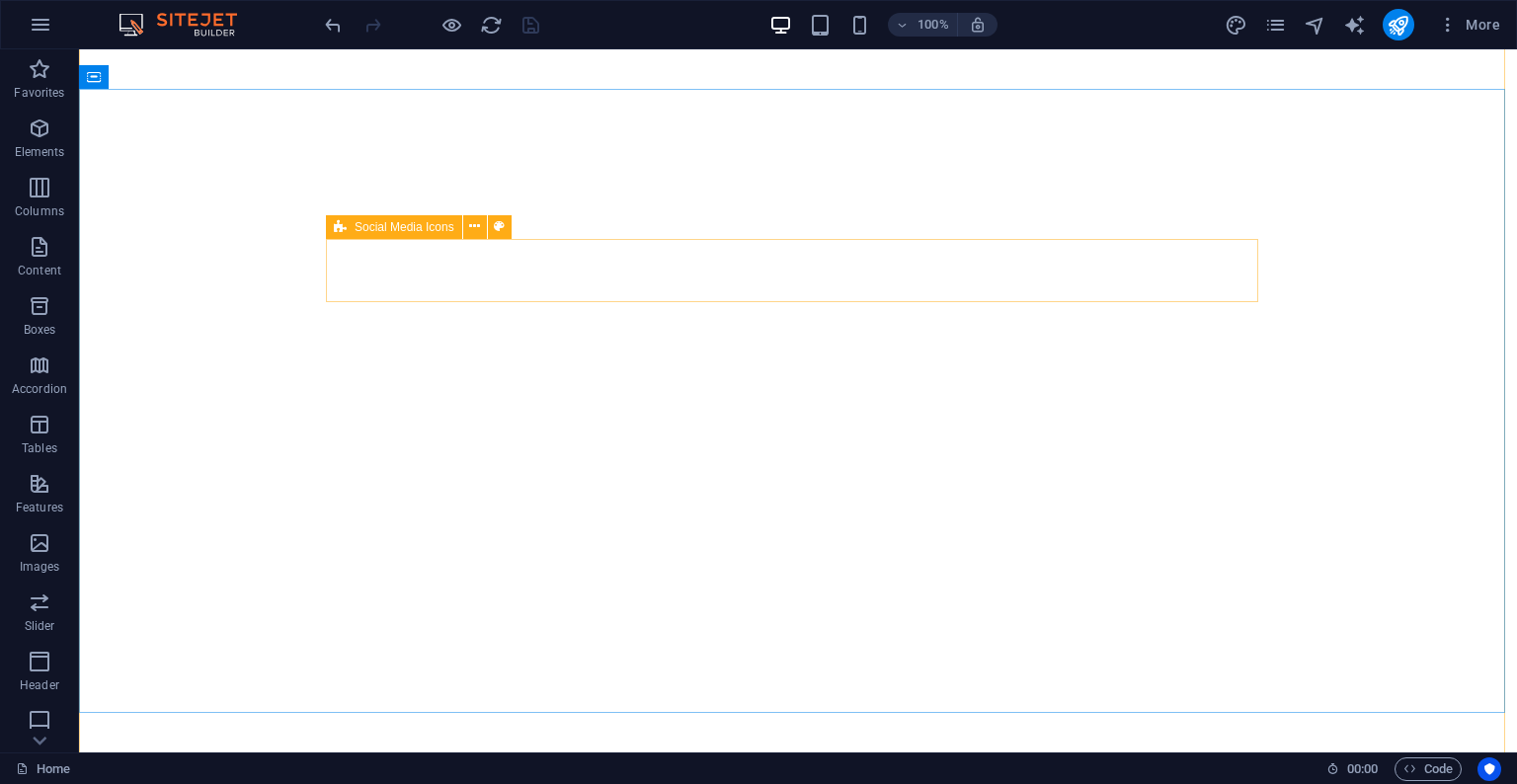 scroll, scrollTop: 0, scrollLeft: 0, axis: both 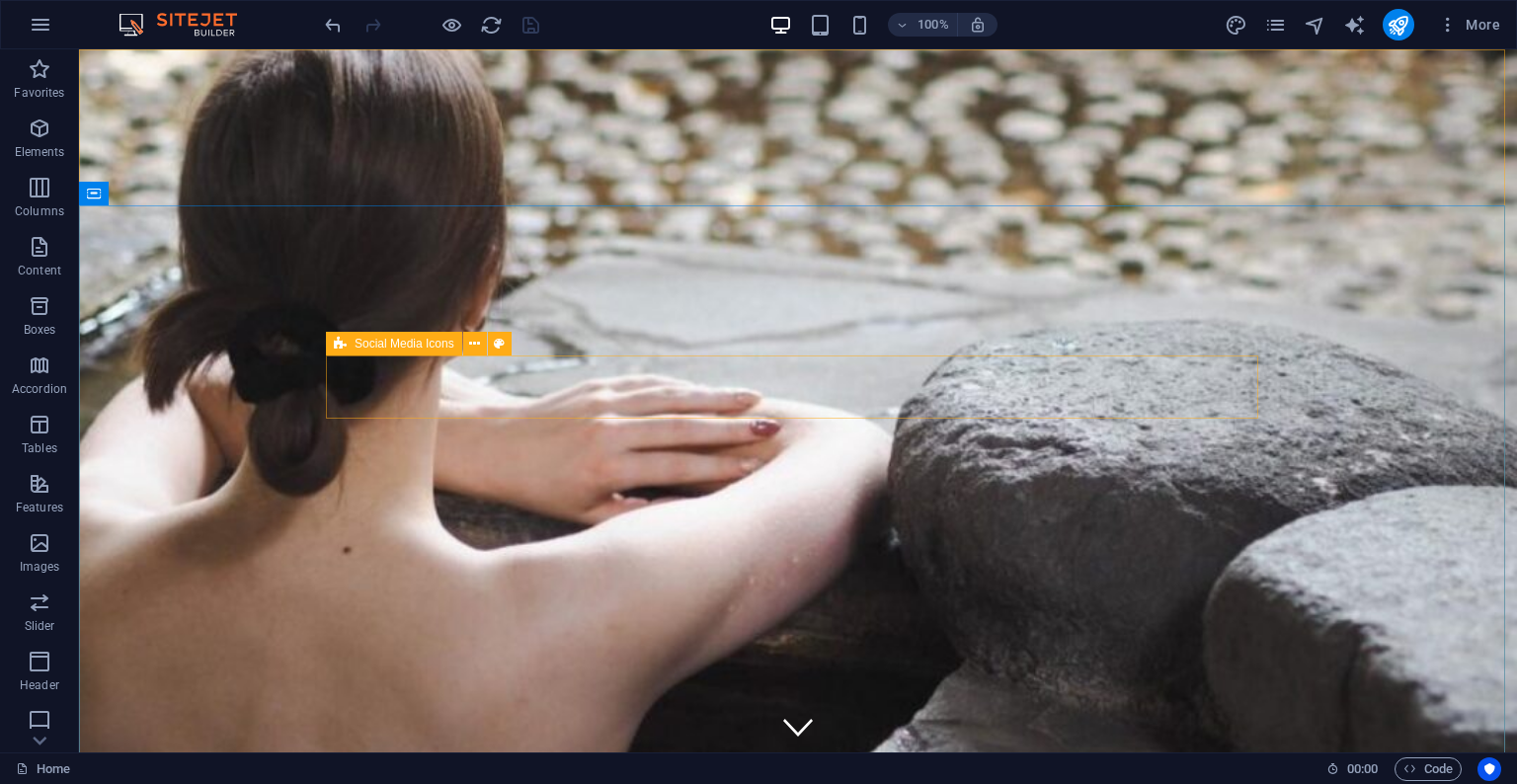 click on "Social Media Icons" at bounding box center (404, 344) 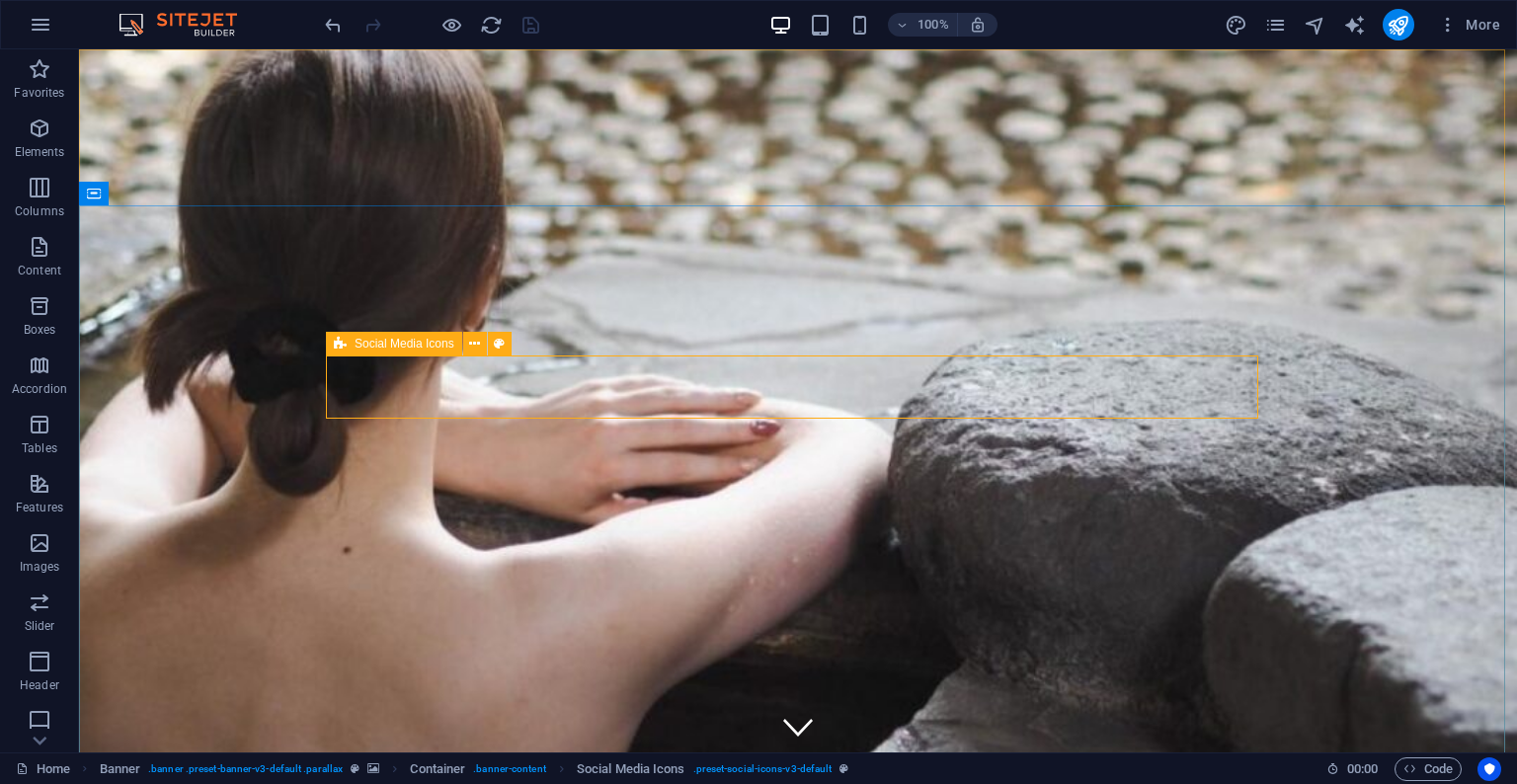 click at bounding box center [340, 344] 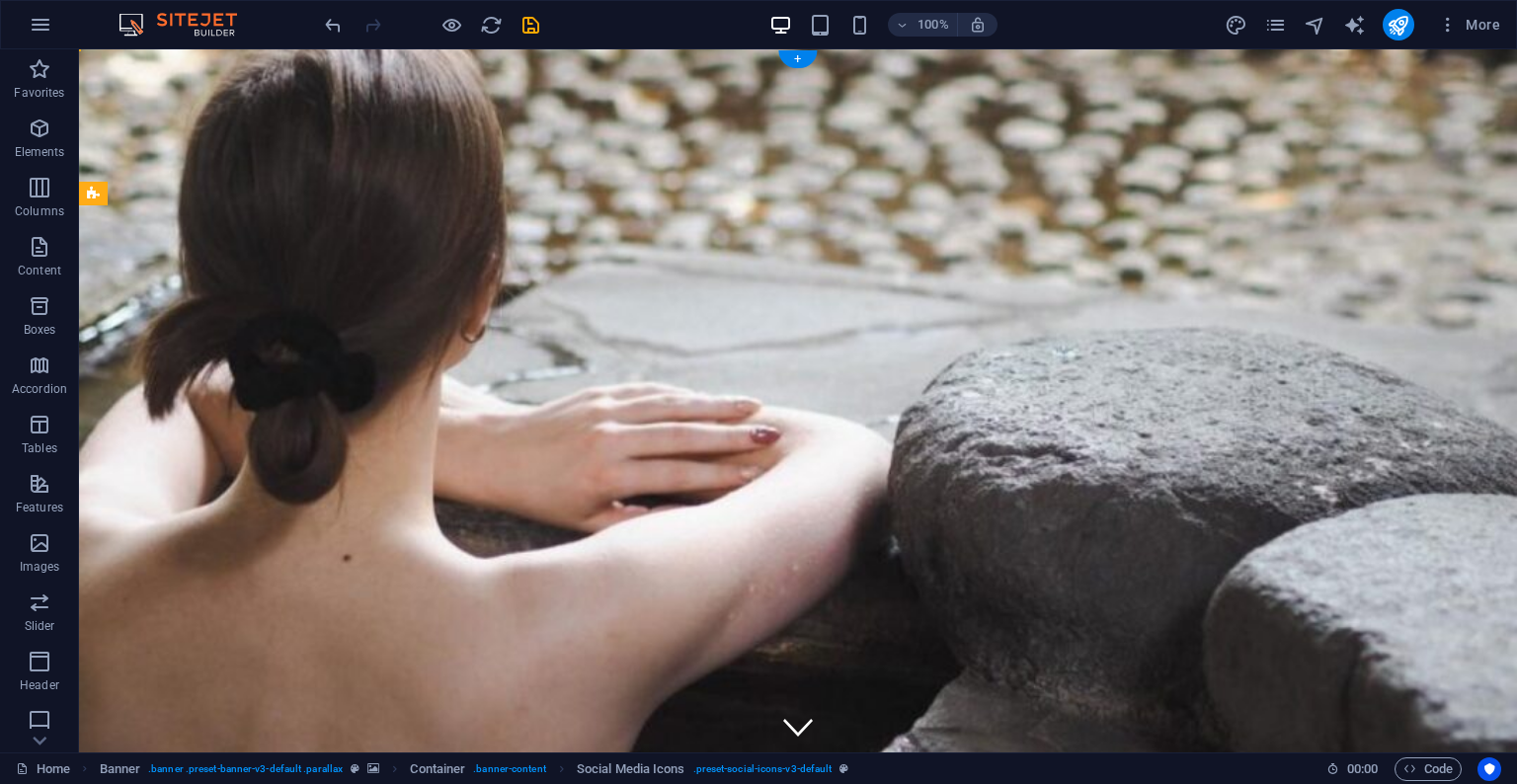 drag, startPoint x: 434, startPoint y: 462, endPoint x: 589, endPoint y: 373, distance: 178.73444 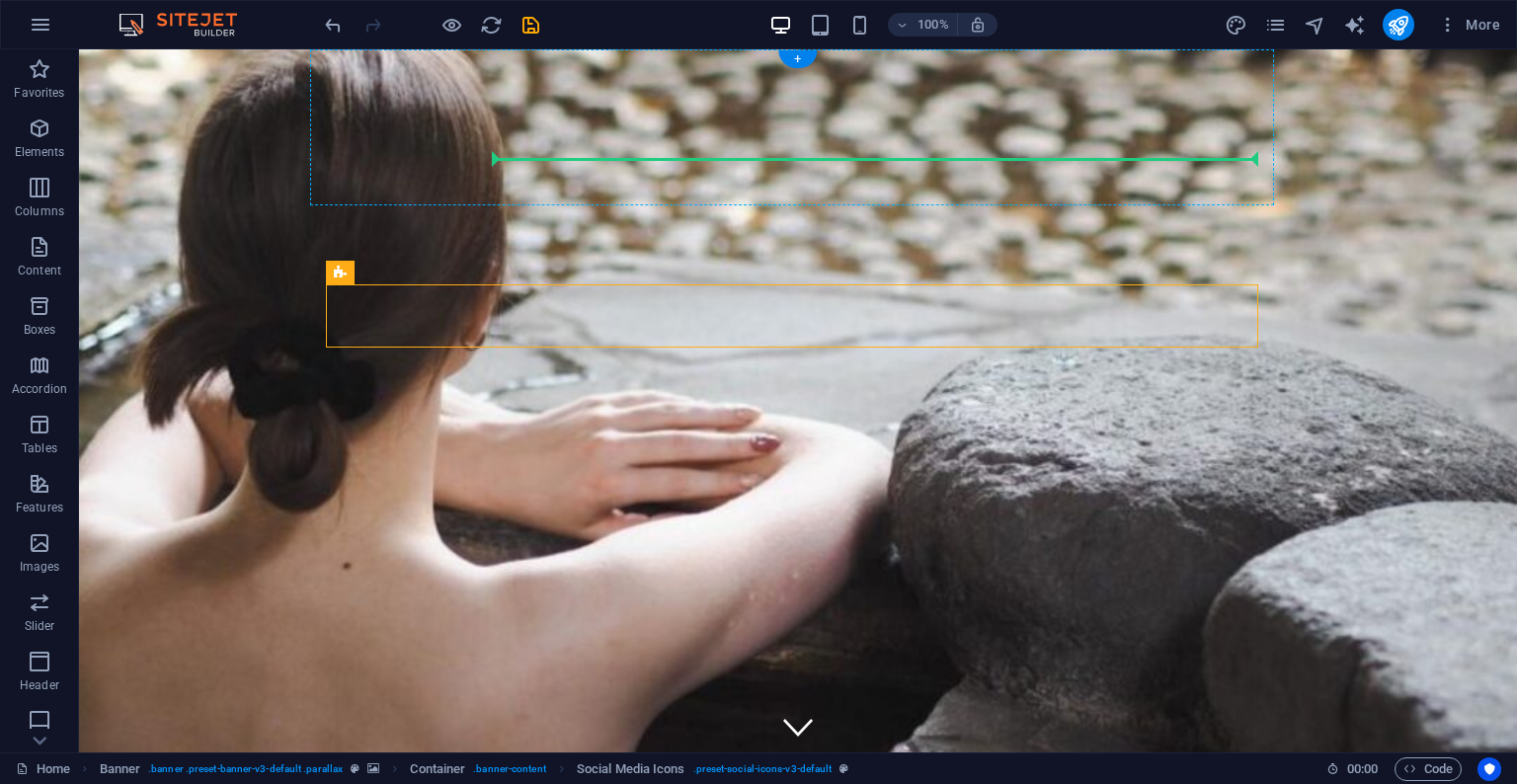 drag, startPoint x: 438, startPoint y: 327, endPoint x: 767, endPoint y: 141, distance: 377.93783 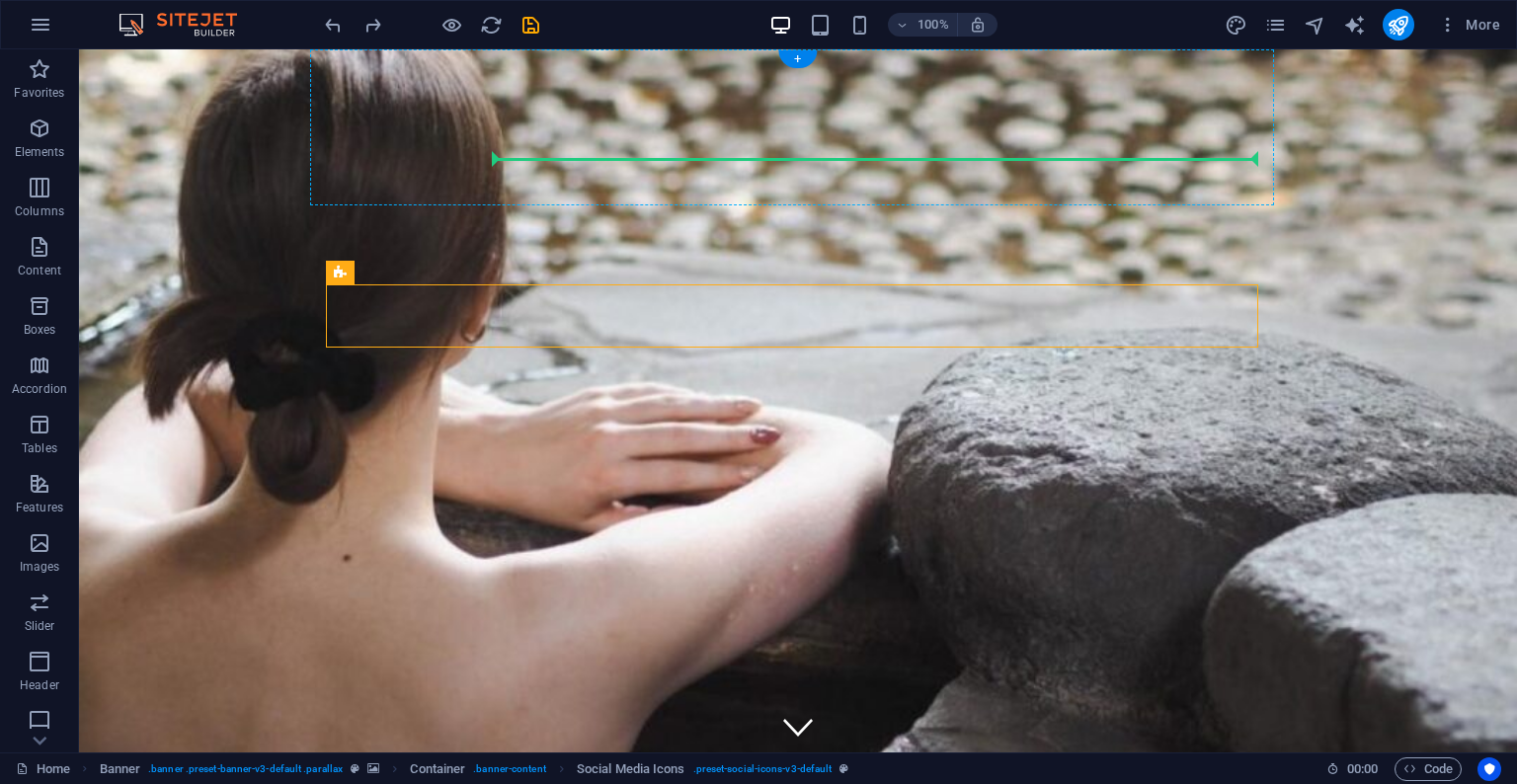 drag, startPoint x: 414, startPoint y: 323, endPoint x: 680, endPoint y: 148, distance: 318.40383 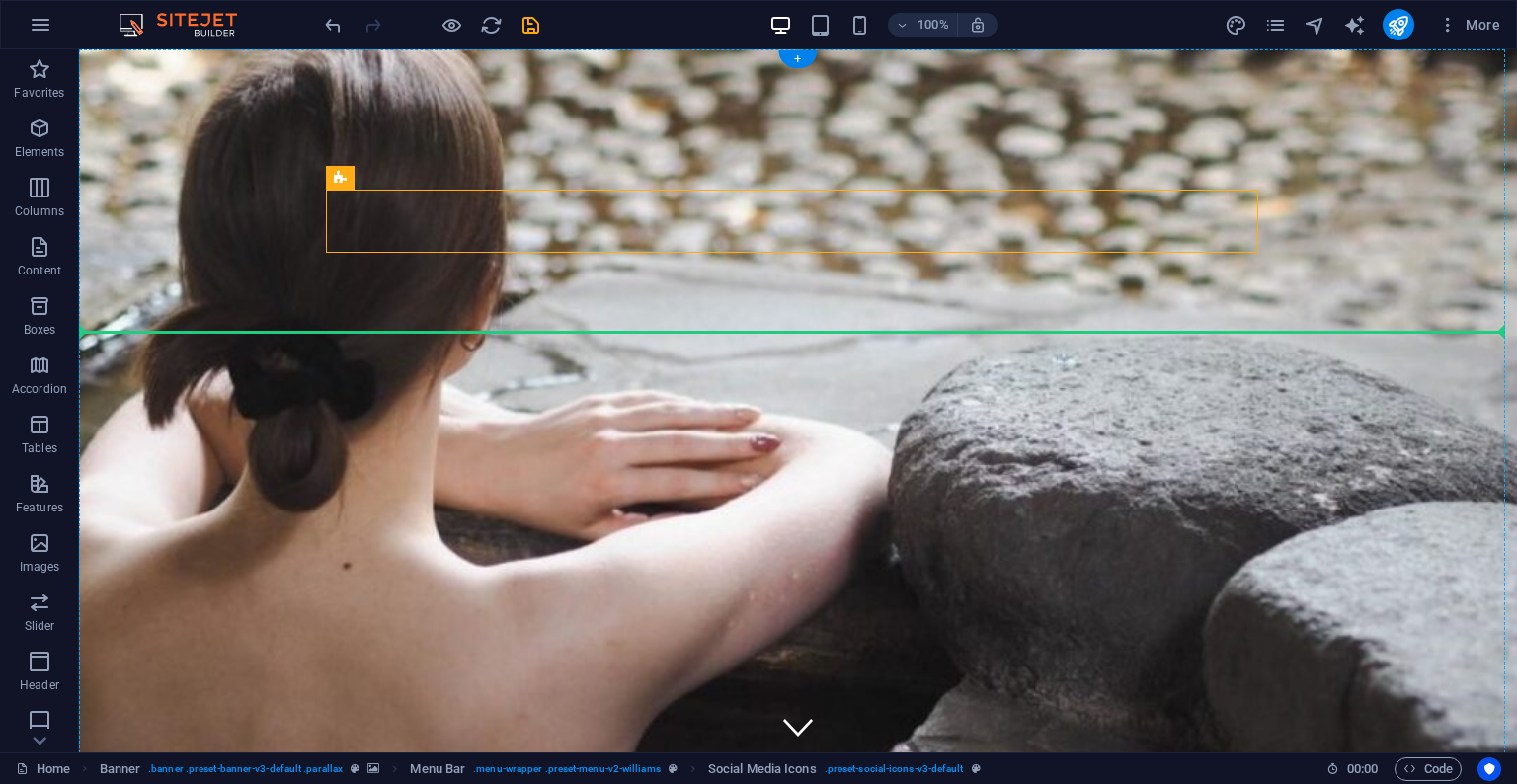 drag, startPoint x: 451, startPoint y: 228, endPoint x: 709, endPoint y: 332, distance: 278.17261 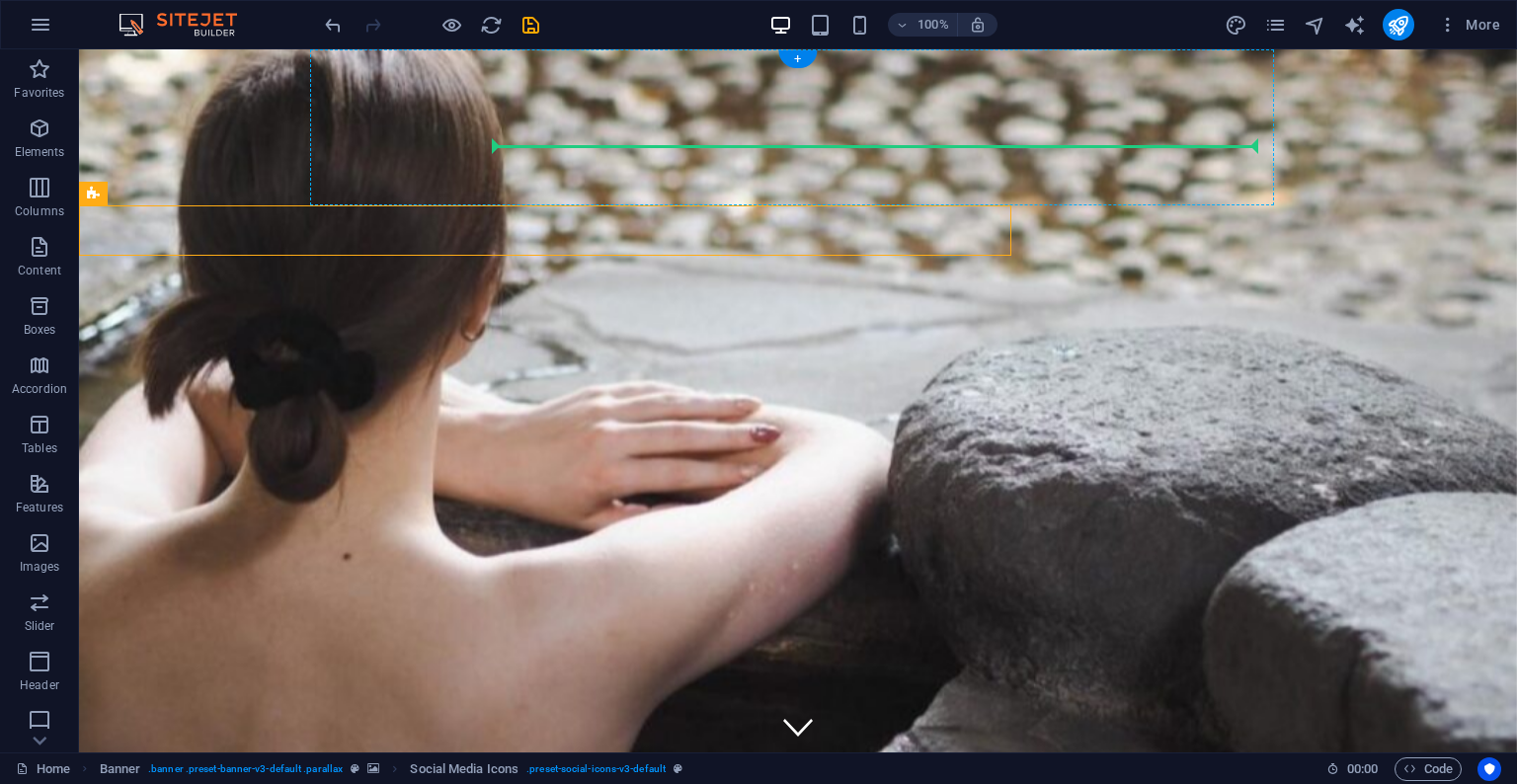 drag, startPoint x: 219, startPoint y: 238, endPoint x: 747, endPoint y: 165, distance: 533.02251 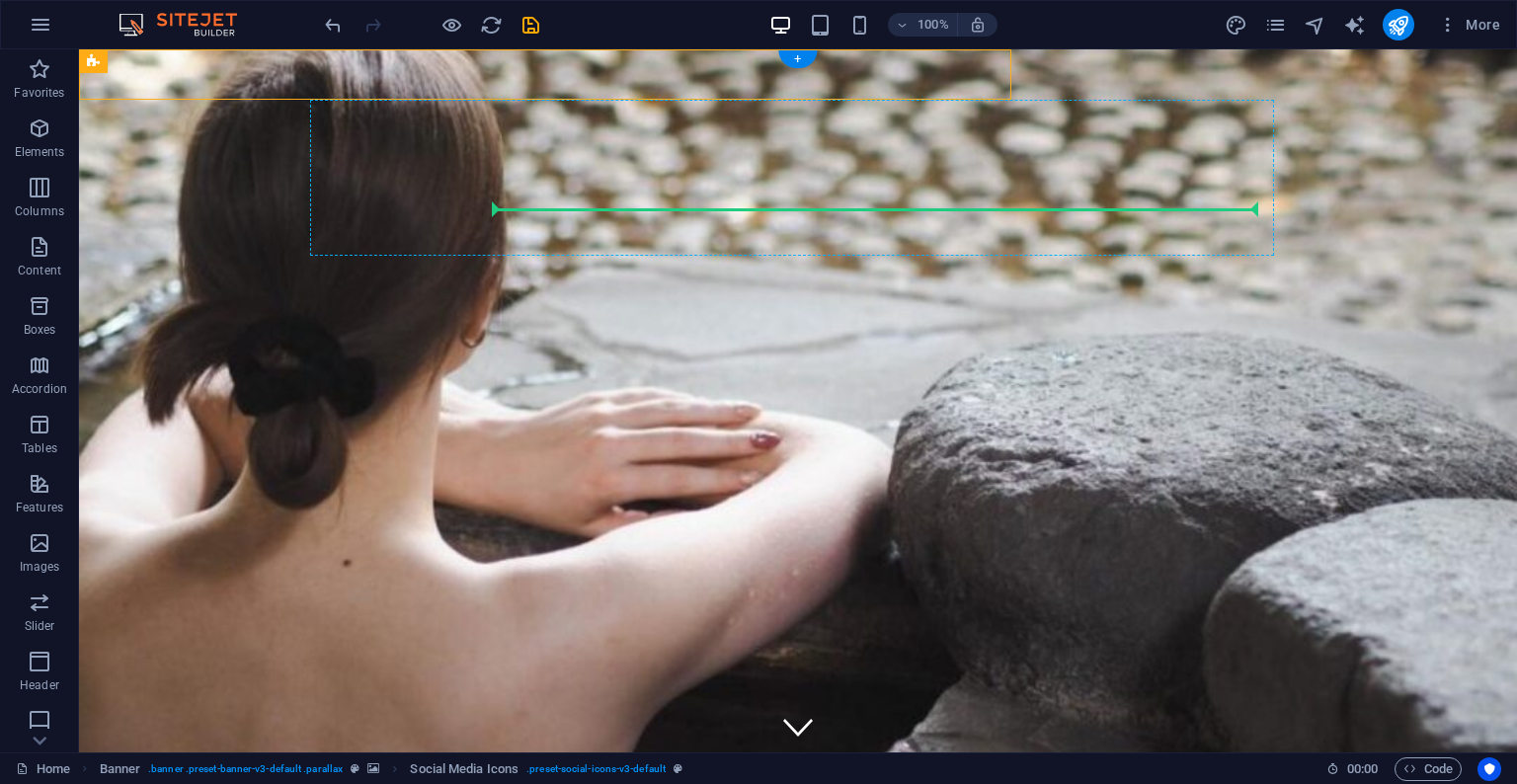 drag, startPoint x: 268, startPoint y: 120, endPoint x: 603, endPoint y: 195, distance: 343.2929 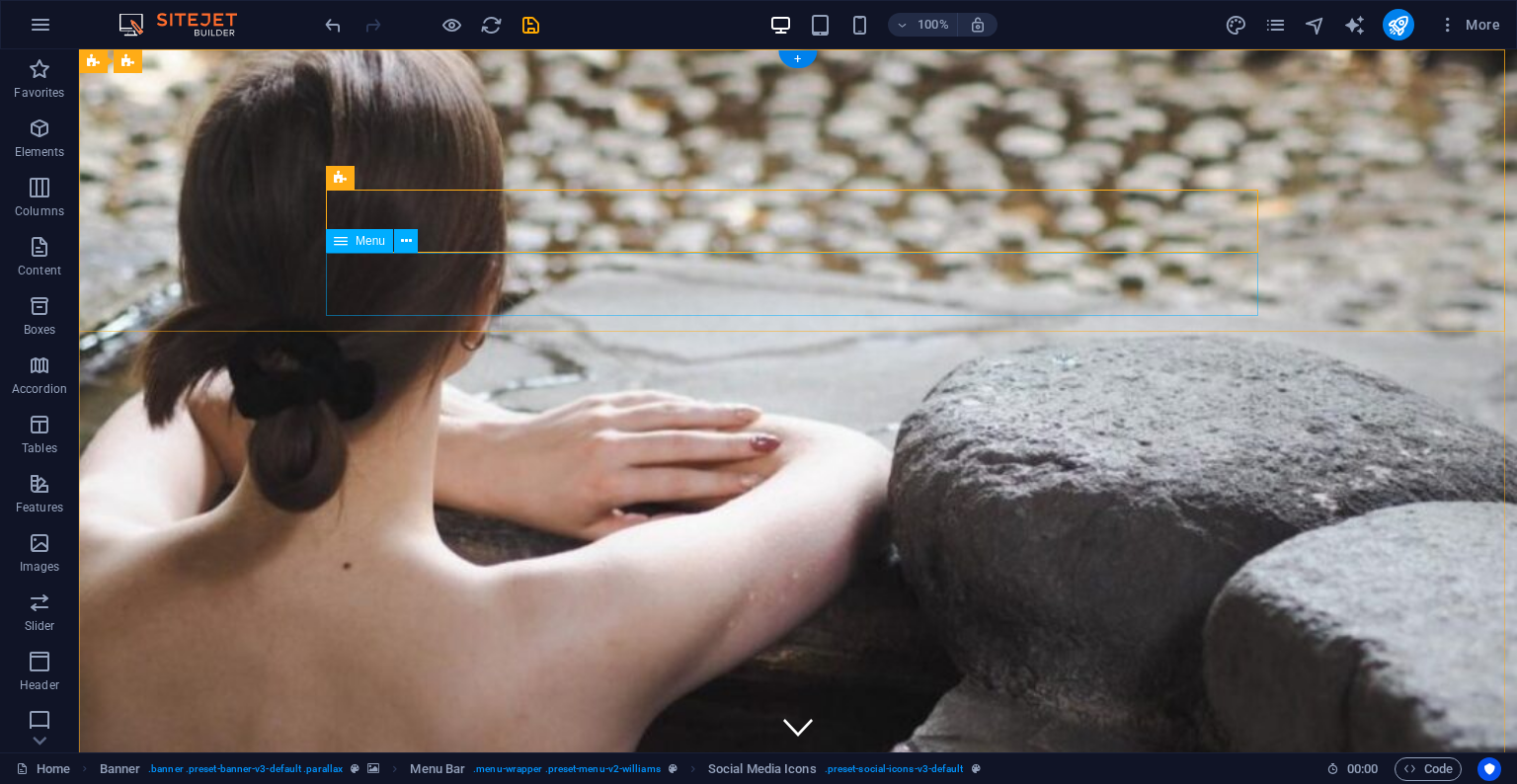 click on "Home Ladies Book Online" at bounding box center (798, 992) 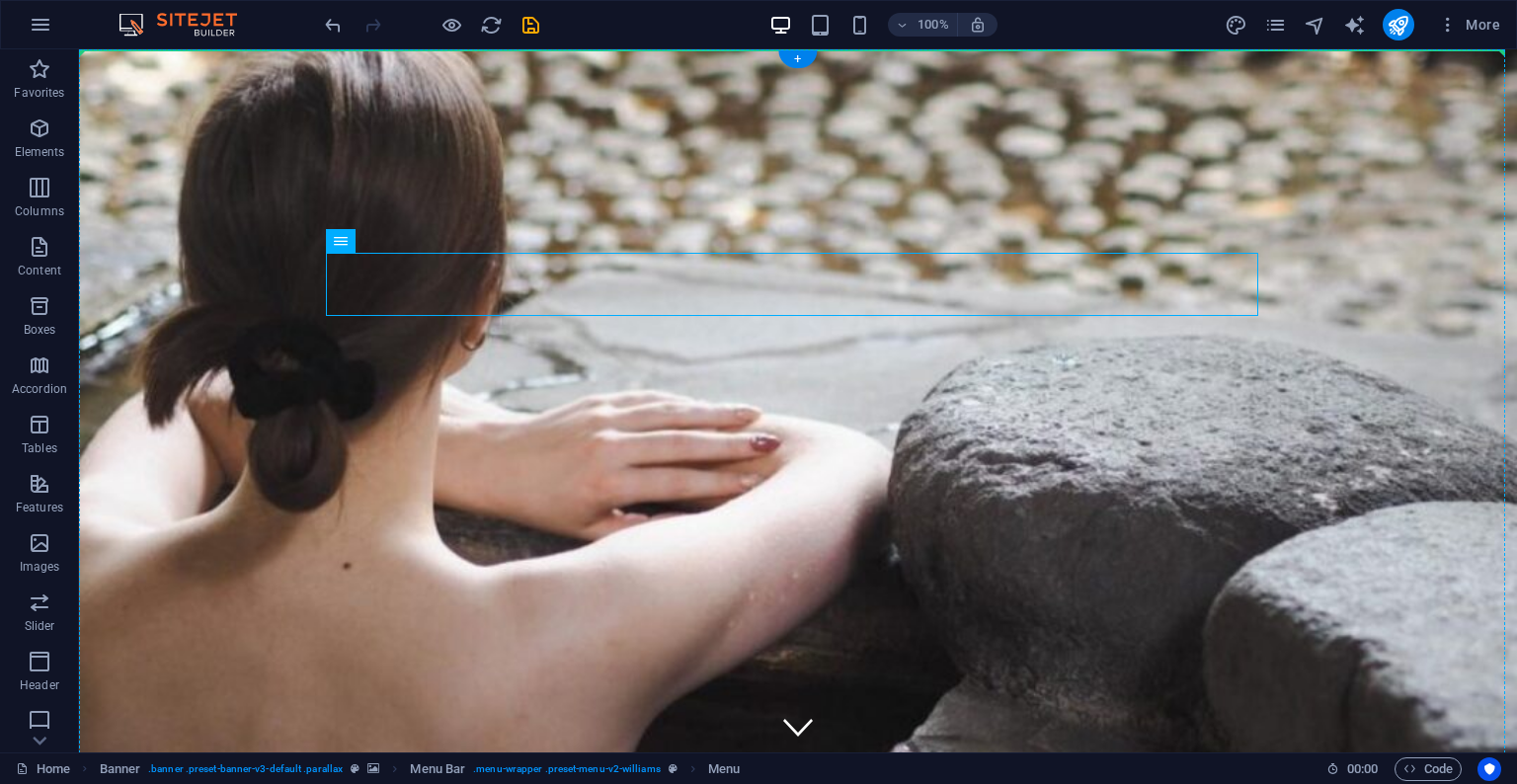 drag, startPoint x: 455, startPoint y: 289, endPoint x: 587, endPoint y: 155, distance: 188.09572 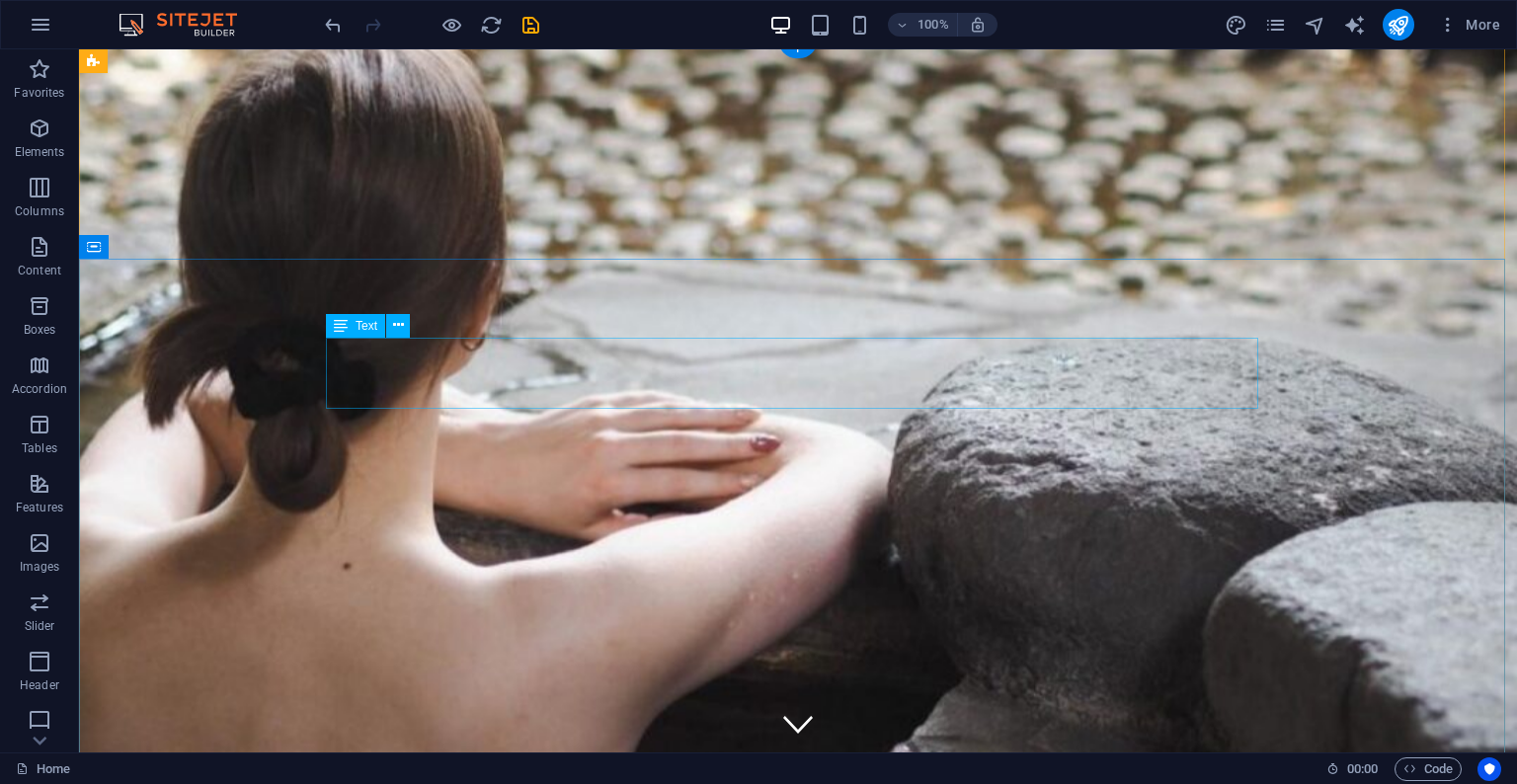 scroll, scrollTop: 0, scrollLeft: 0, axis: both 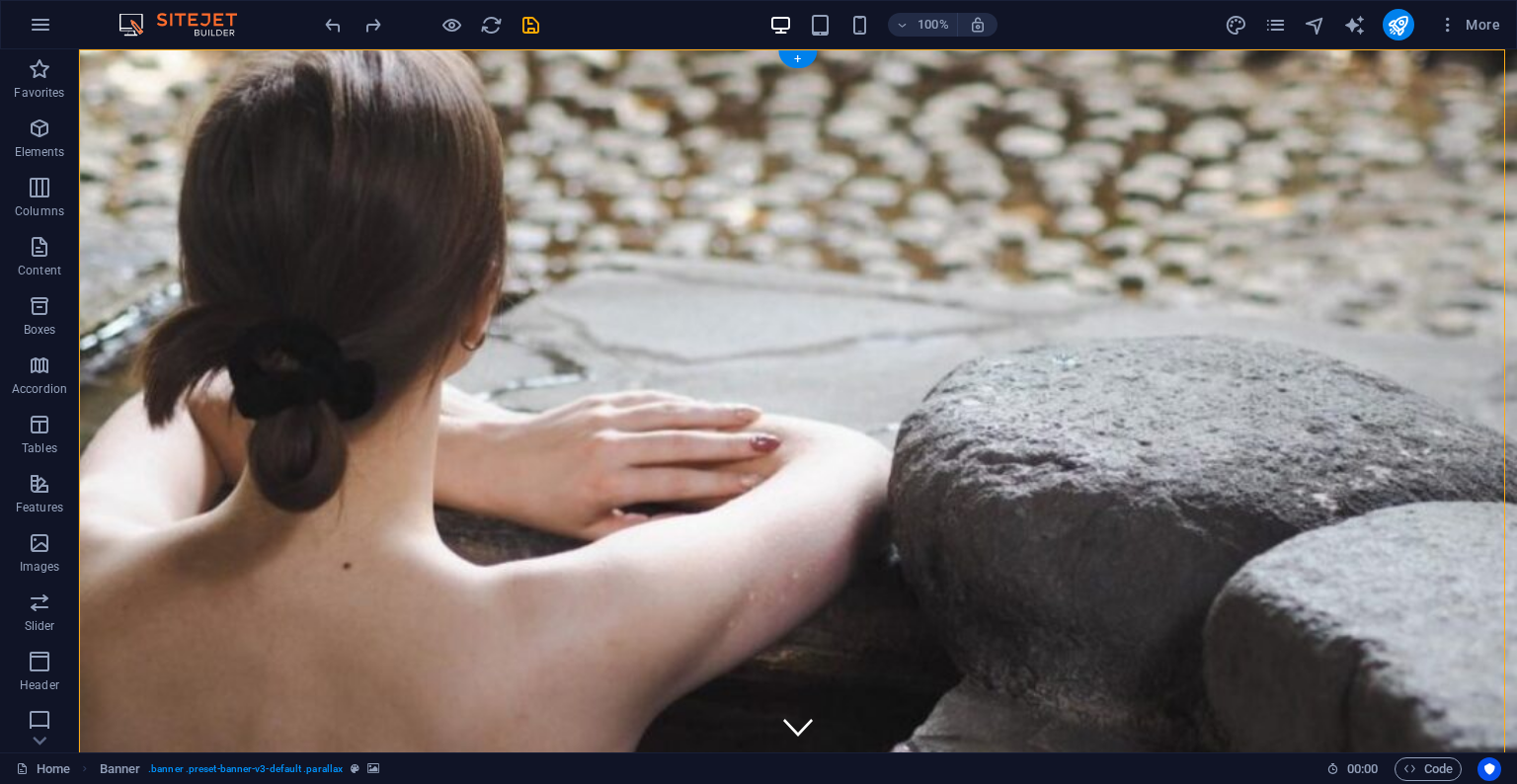 drag, startPoint x: 434, startPoint y: 291, endPoint x: 785, endPoint y: 132, distance: 385.33362 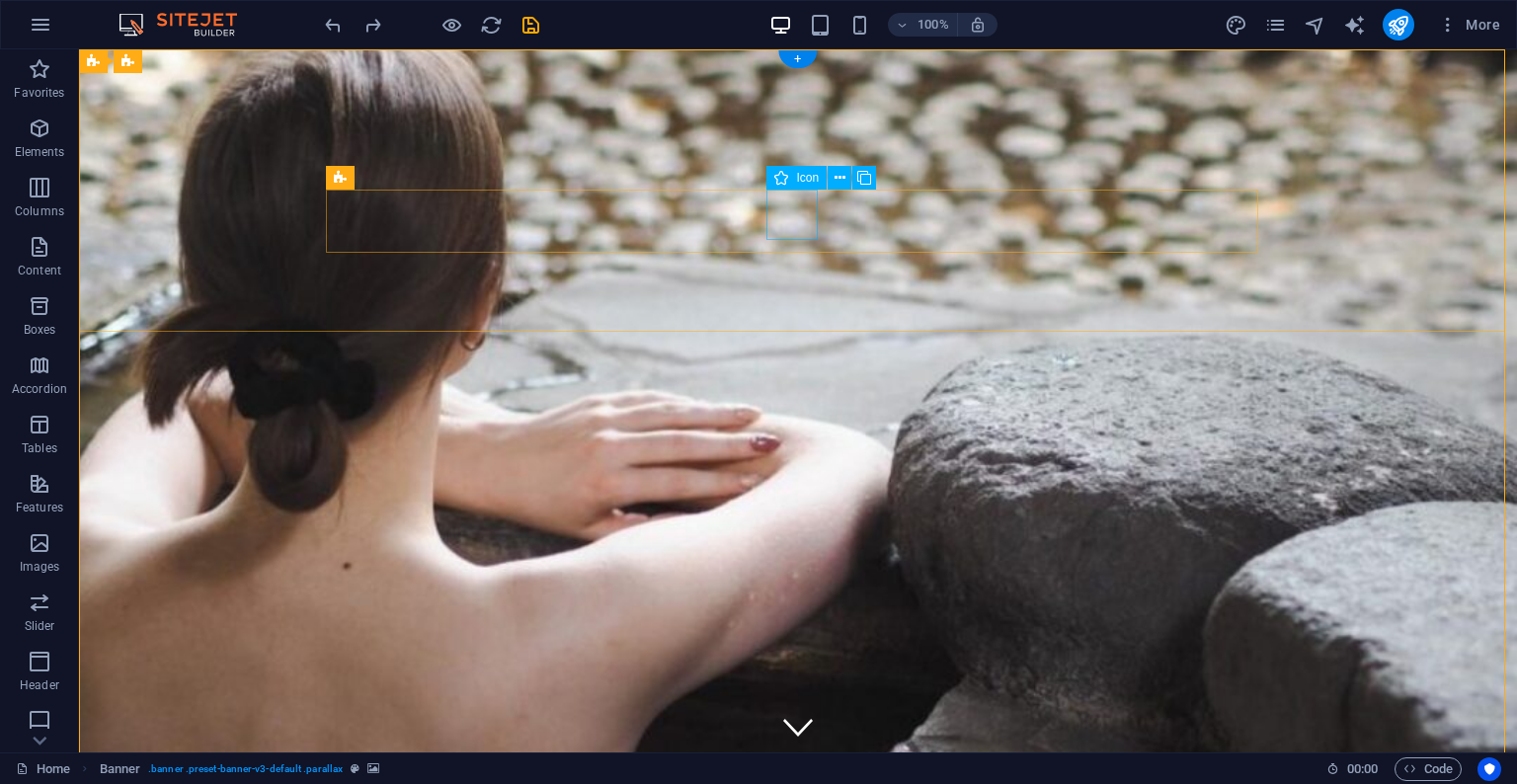 click at bounding box center (798, 1115) 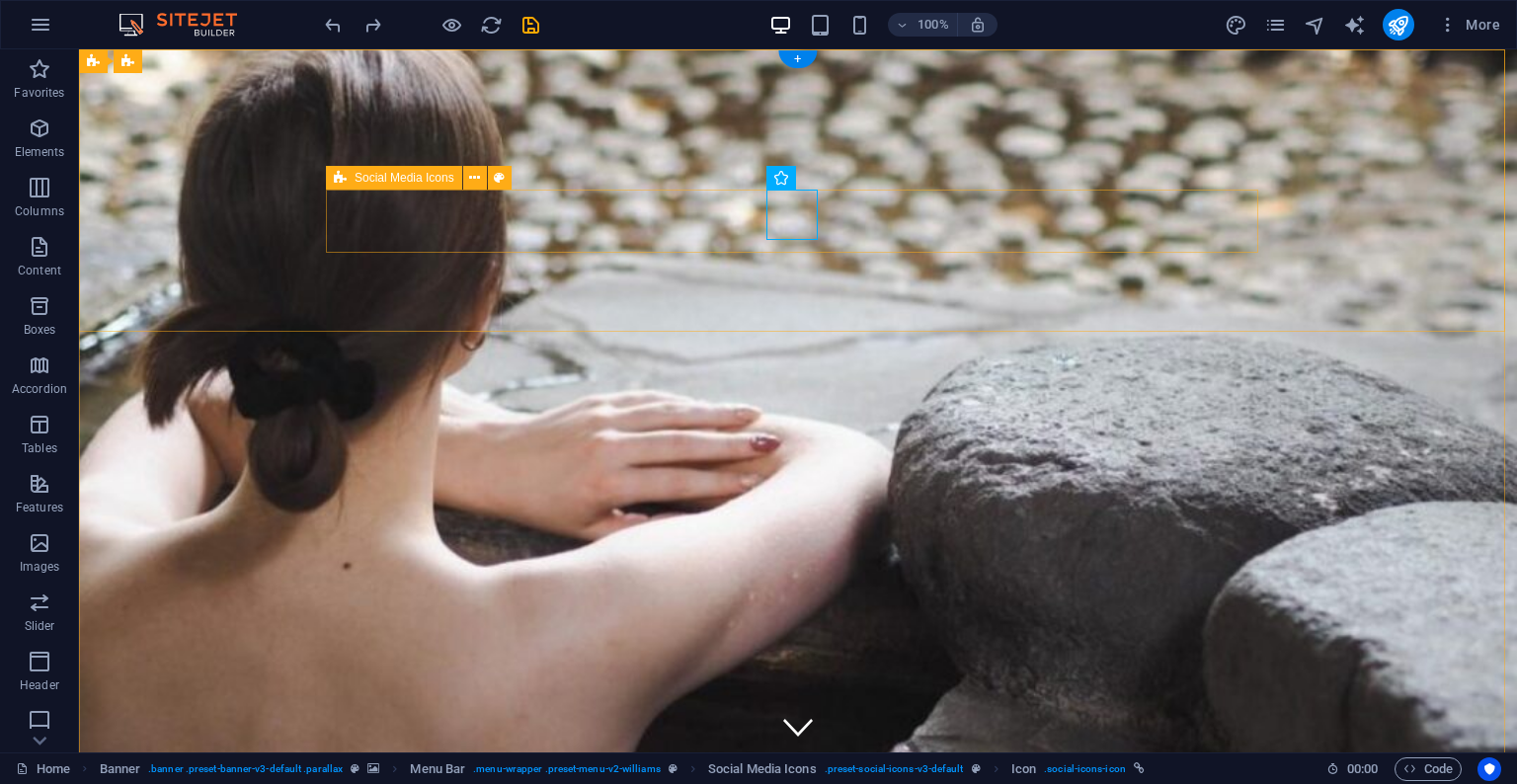 click at bounding box center [798, 1056] 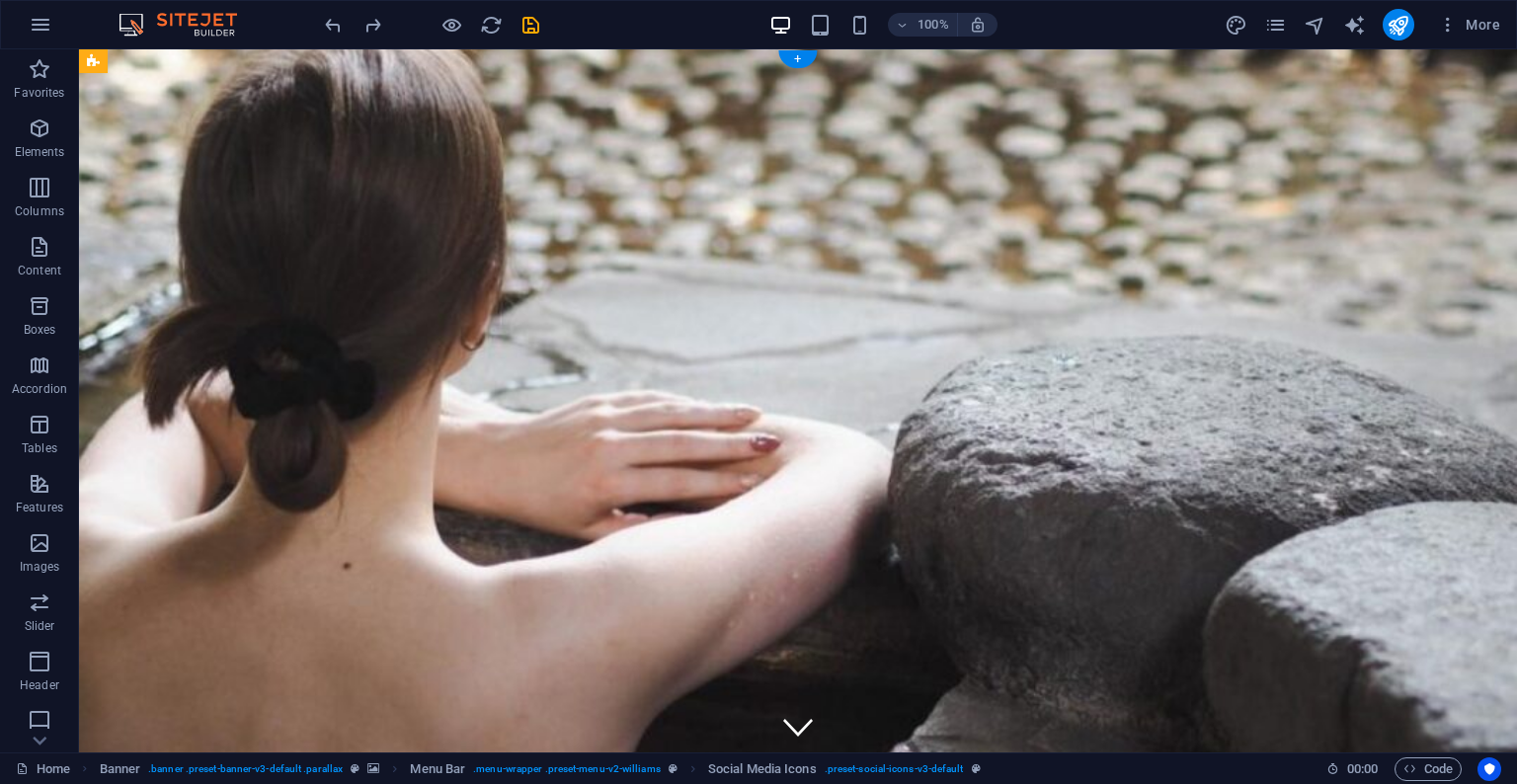 drag, startPoint x: 445, startPoint y: 237, endPoint x: 628, endPoint y: 214, distance: 184.43969 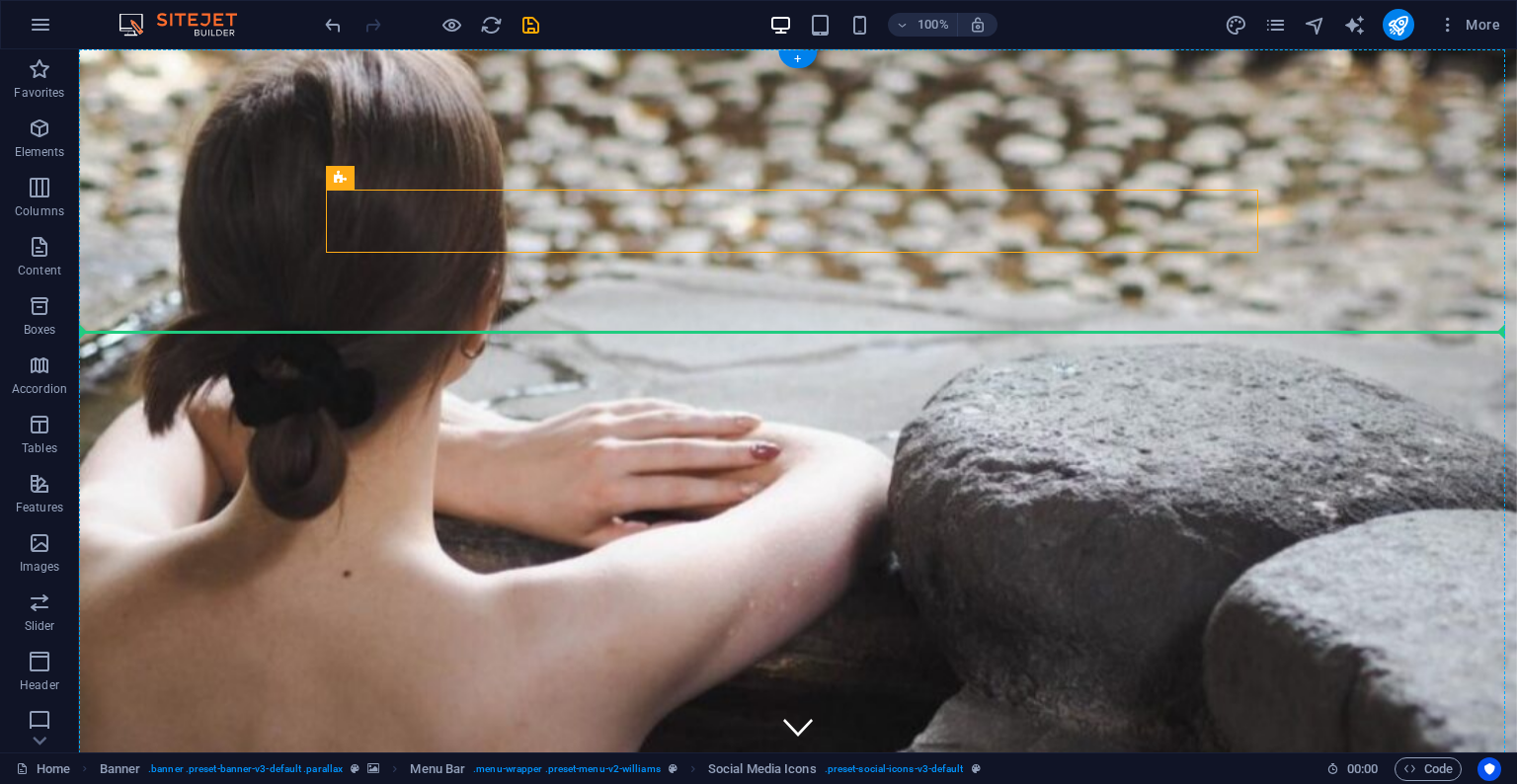 drag, startPoint x: 536, startPoint y: 229, endPoint x: 901, endPoint y: 329, distance: 378.45079 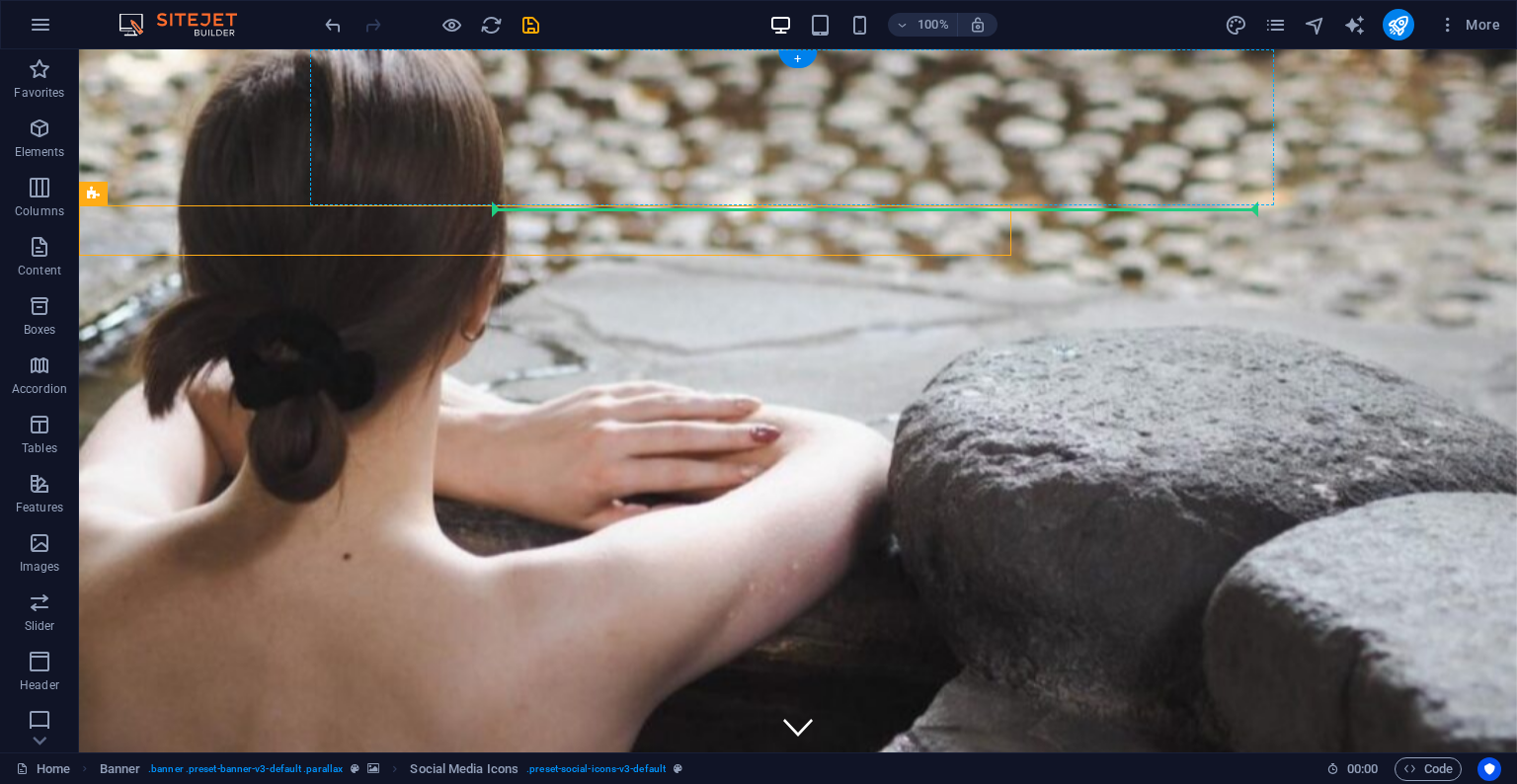 drag, startPoint x: 224, startPoint y: 244, endPoint x: 838, endPoint y: 189, distance: 616.45843 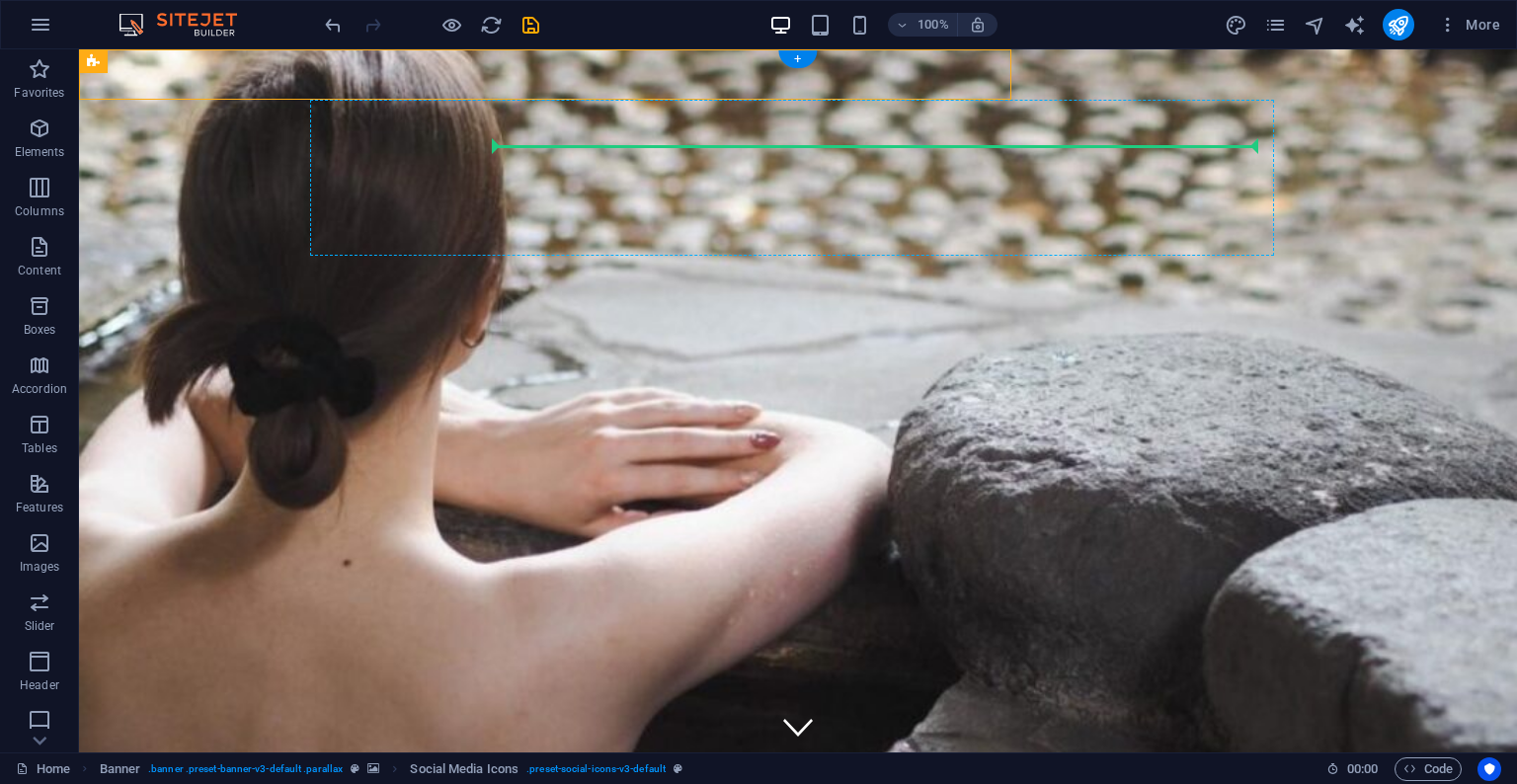 drag, startPoint x: 269, startPoint y: 113, endPoint x: 595, endPoint y: 157, distance: 328.95592 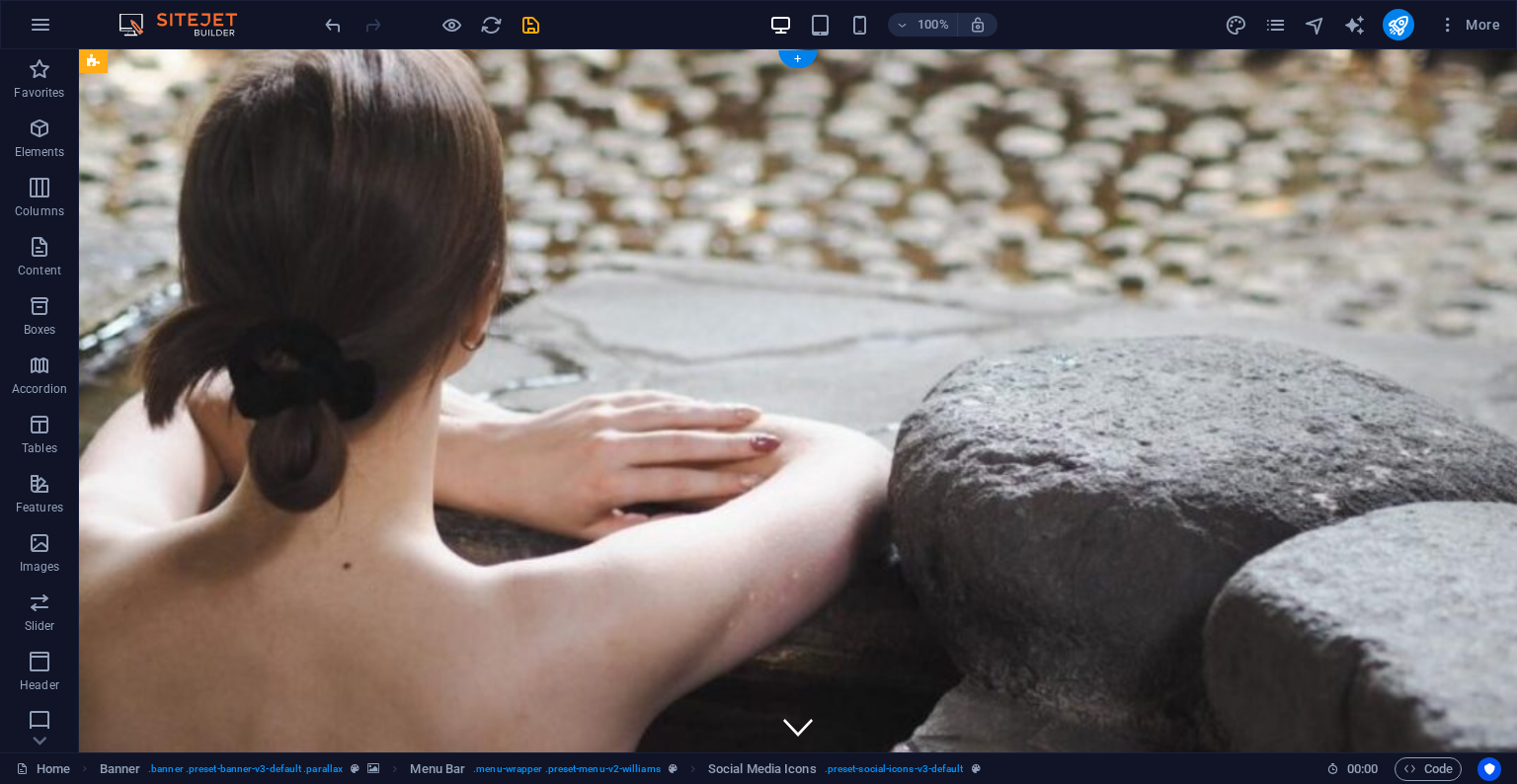 drag, startPoint x: 478, startPoint y: 231, endPoint x: 871, endPoint y: 294, distance: 398.01759 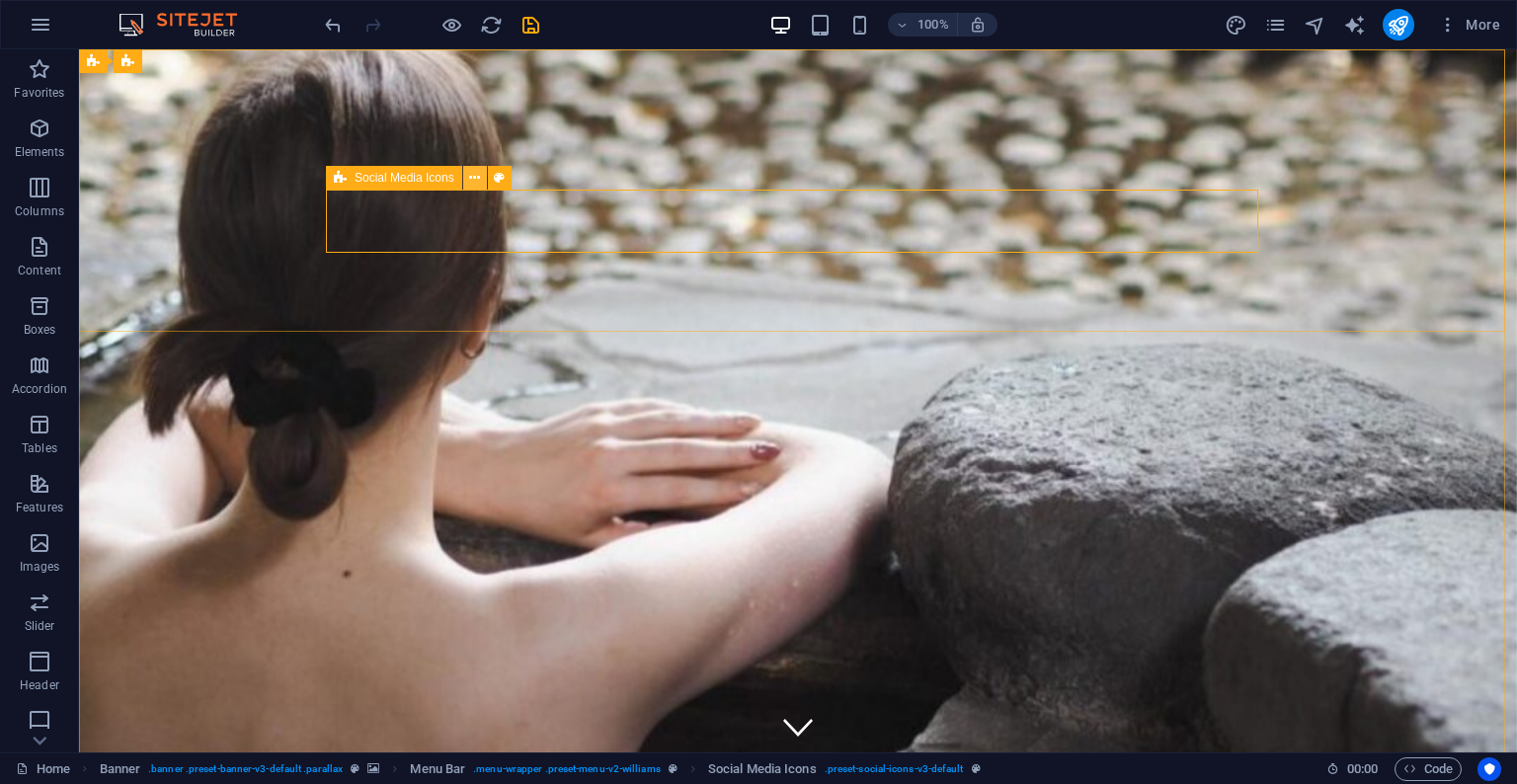 click at bounding box center [474, 178] 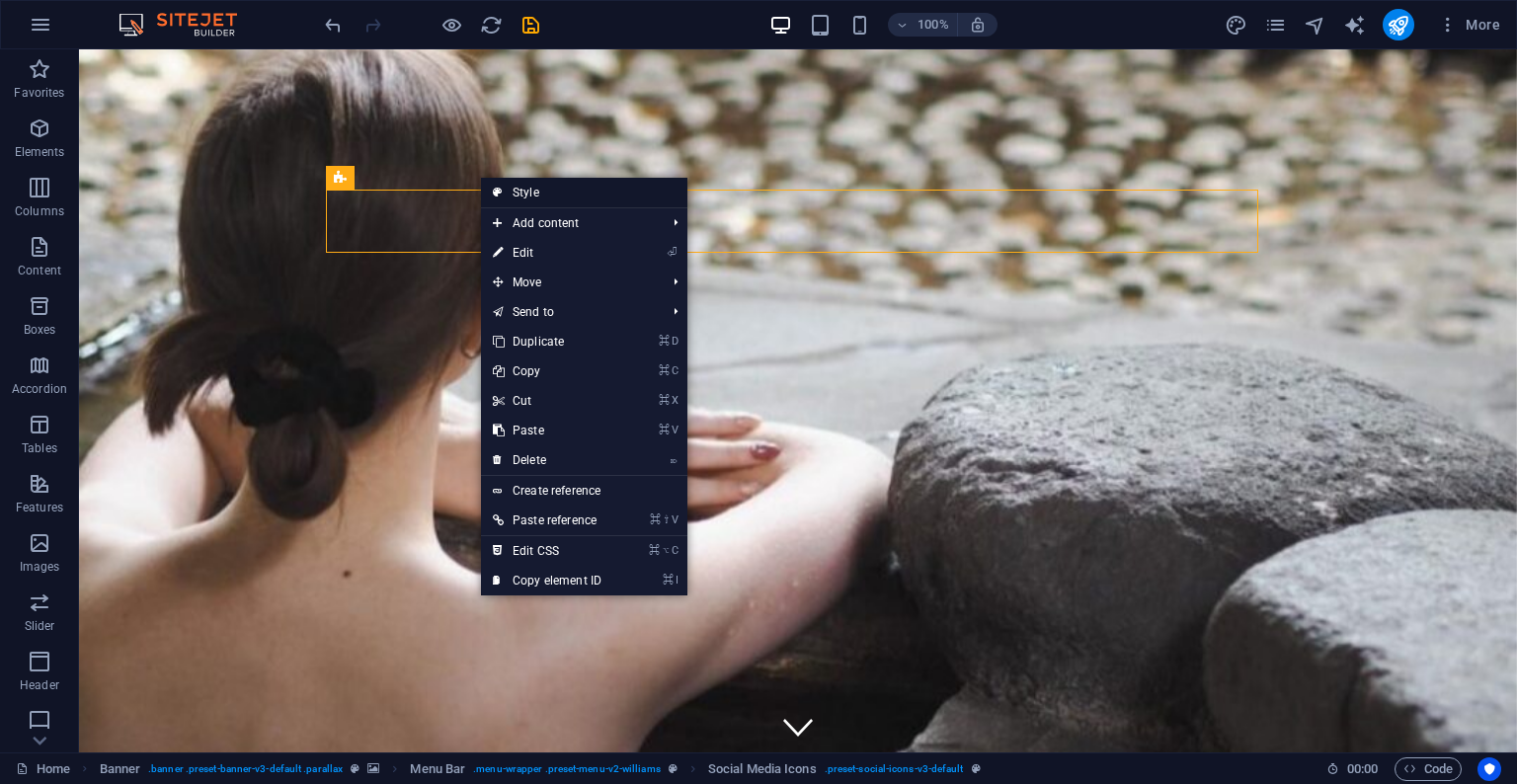 click on "Style" at bounding box center (584, 193) 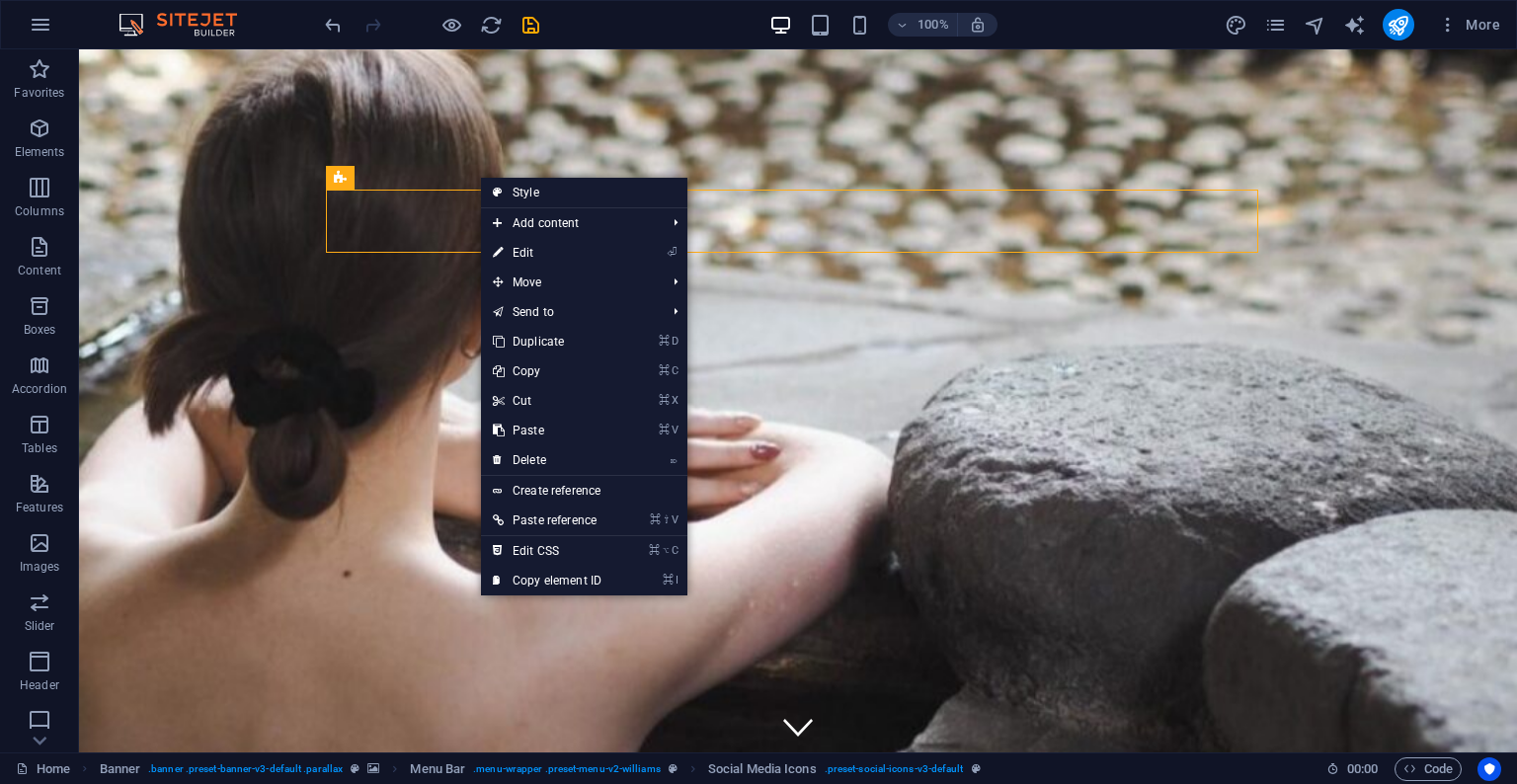 select on "rem" 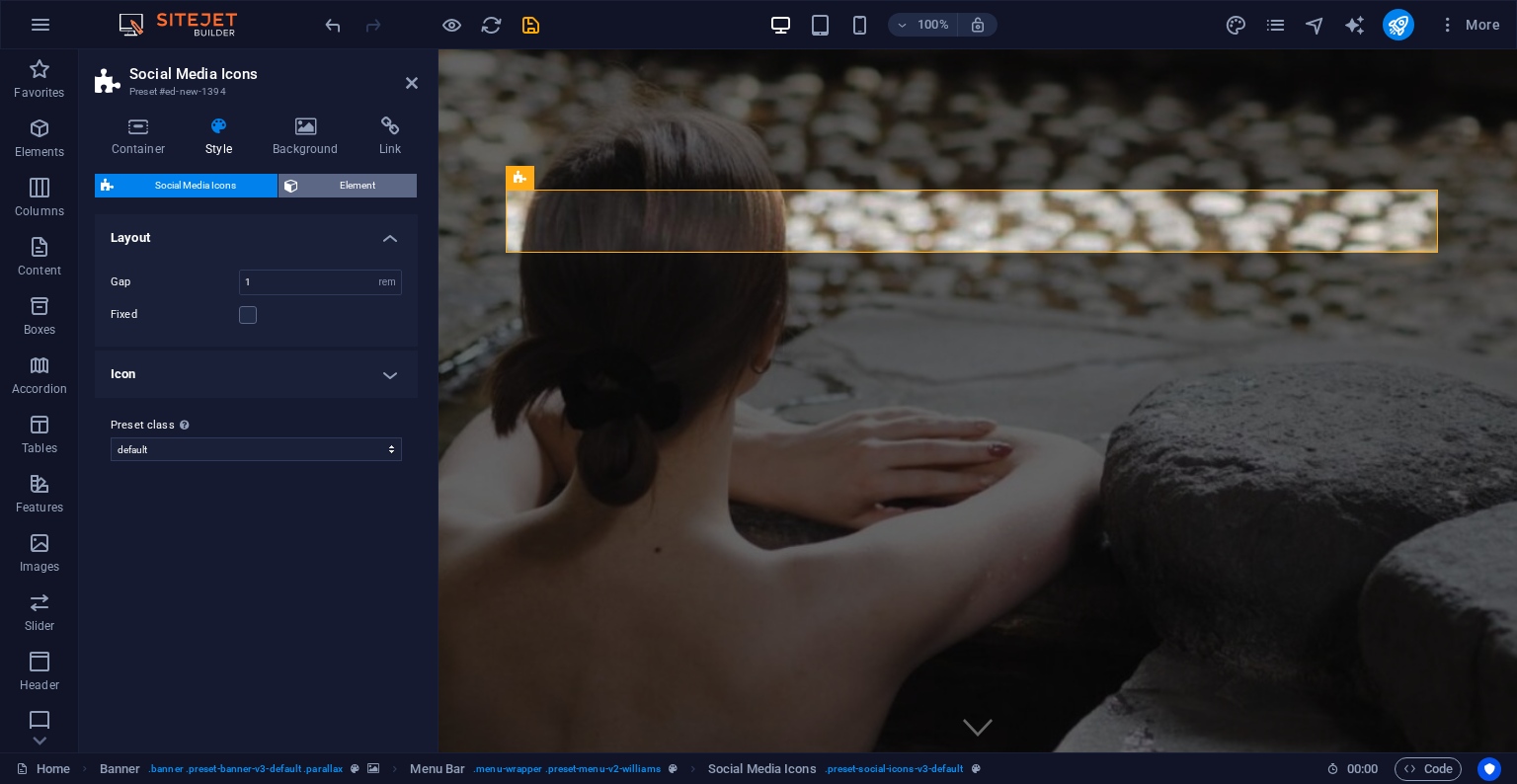 click on "Element" at bounding box center [358, 186] 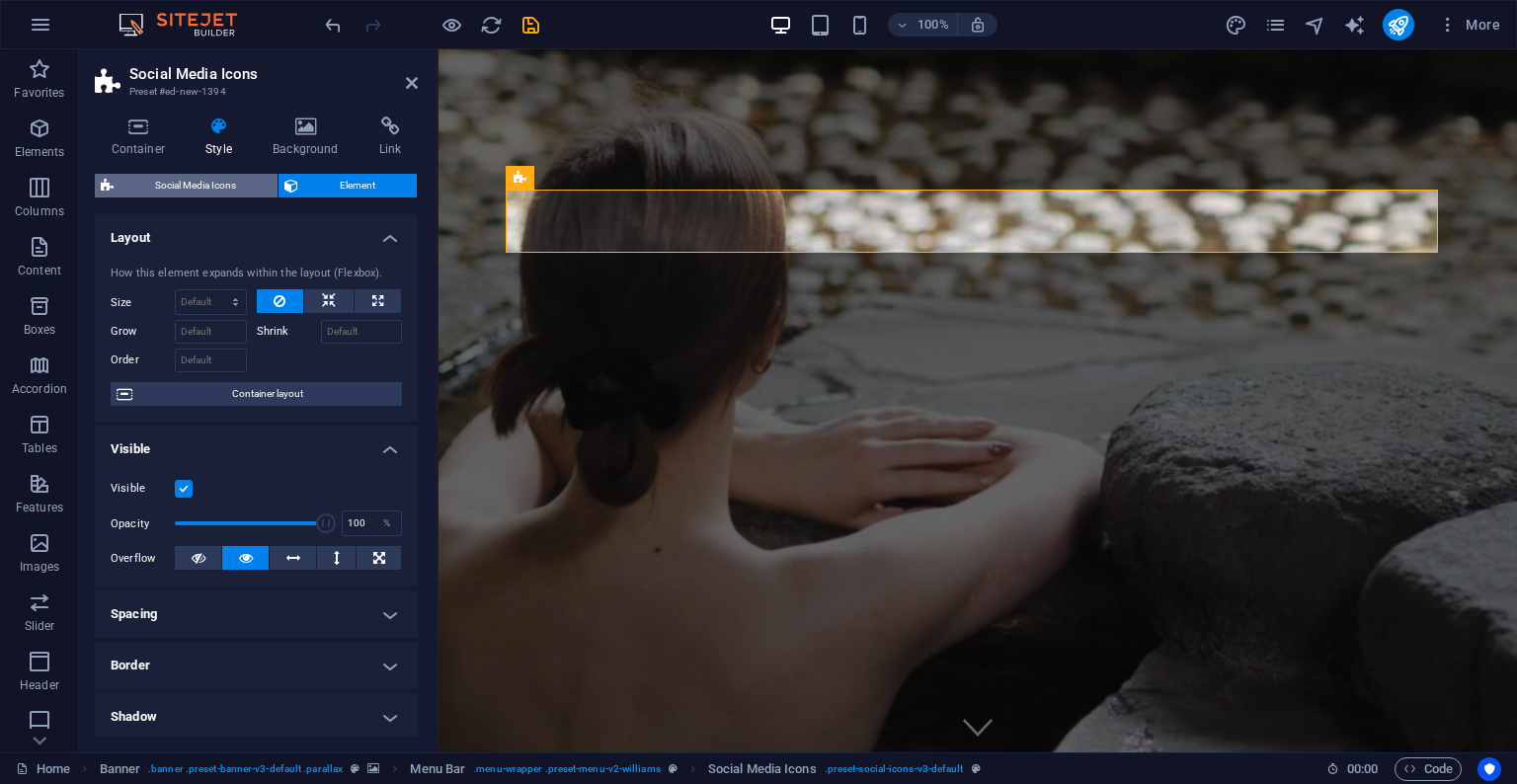 click on "Social Media Icons" at bounding box center (196, 186) 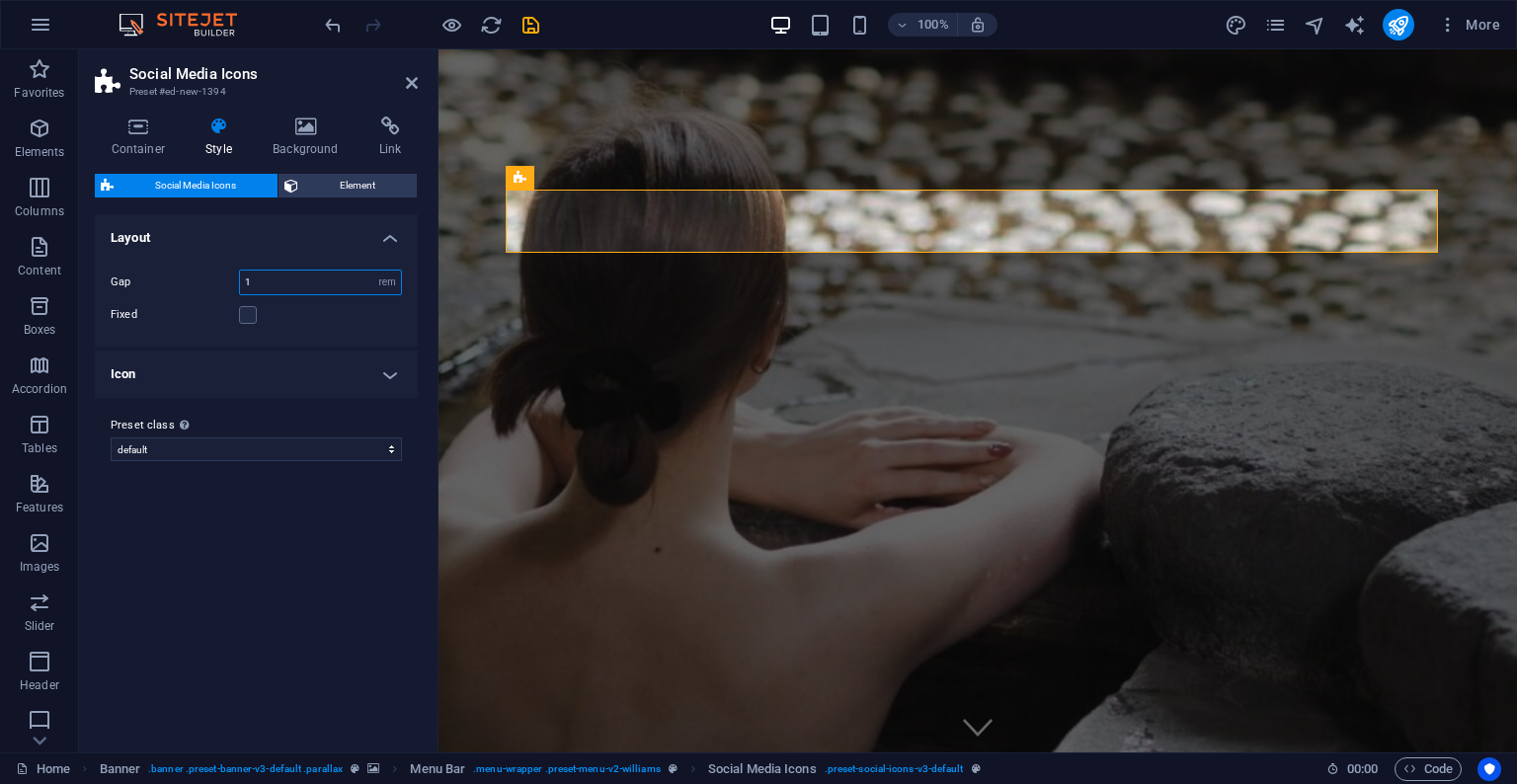 drag, startPoint x: 279, startPoint y: 281, endPoint x: 186, endPoint y: 256, distance: 96.30161 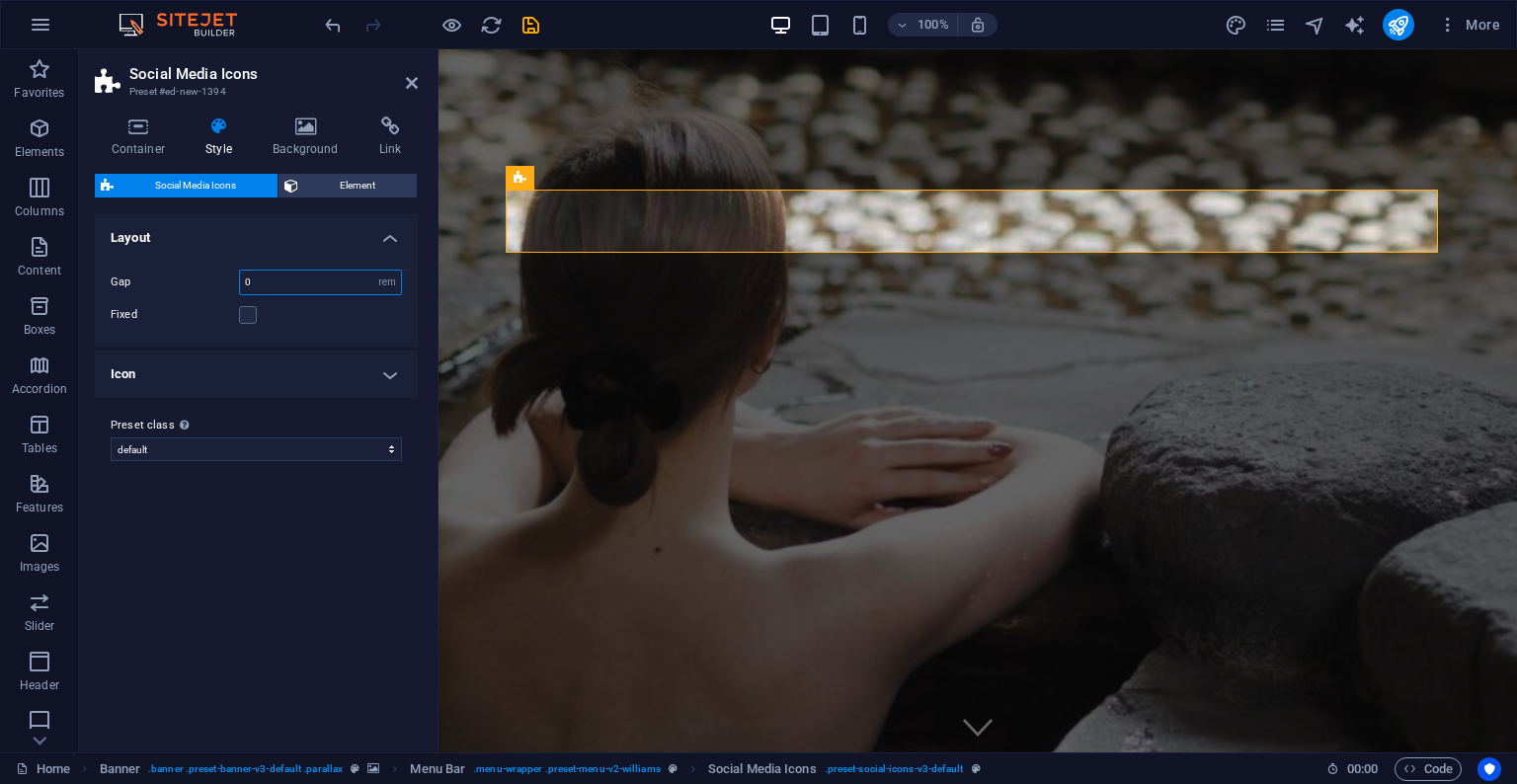 type on "0" 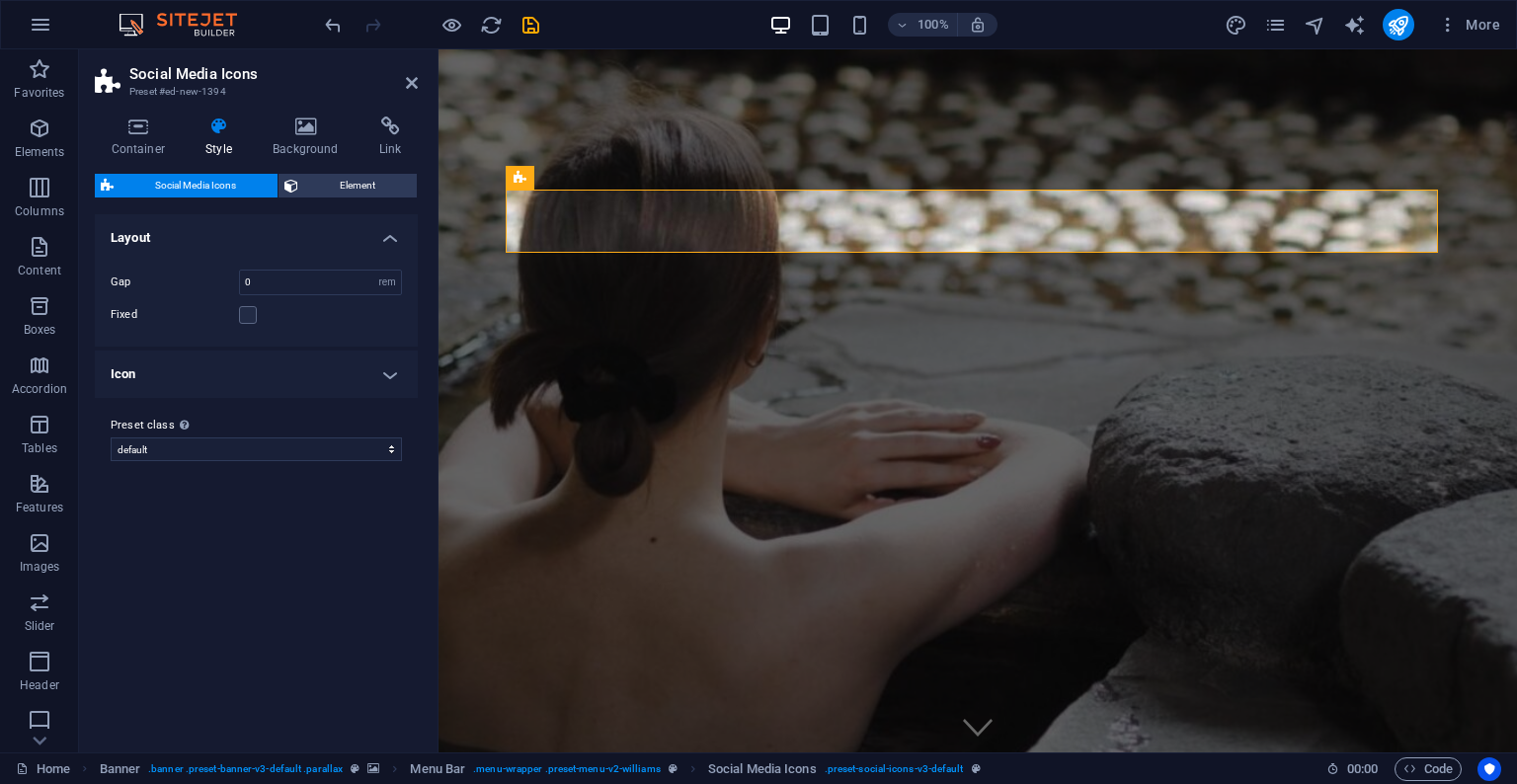 click on "Icon" at bounding box center [256, 374] 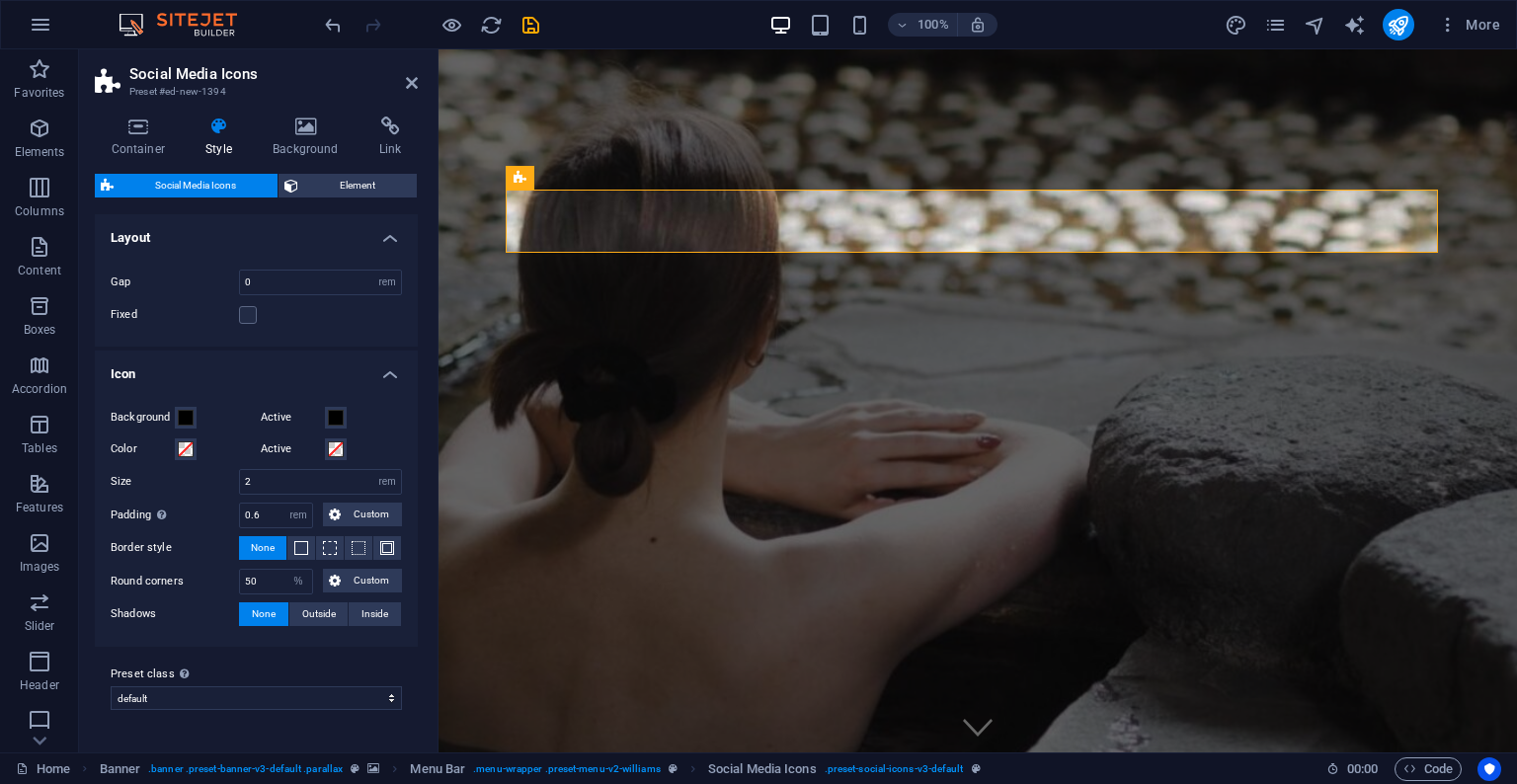 click on "Icon" at bounding box center [256, 368] 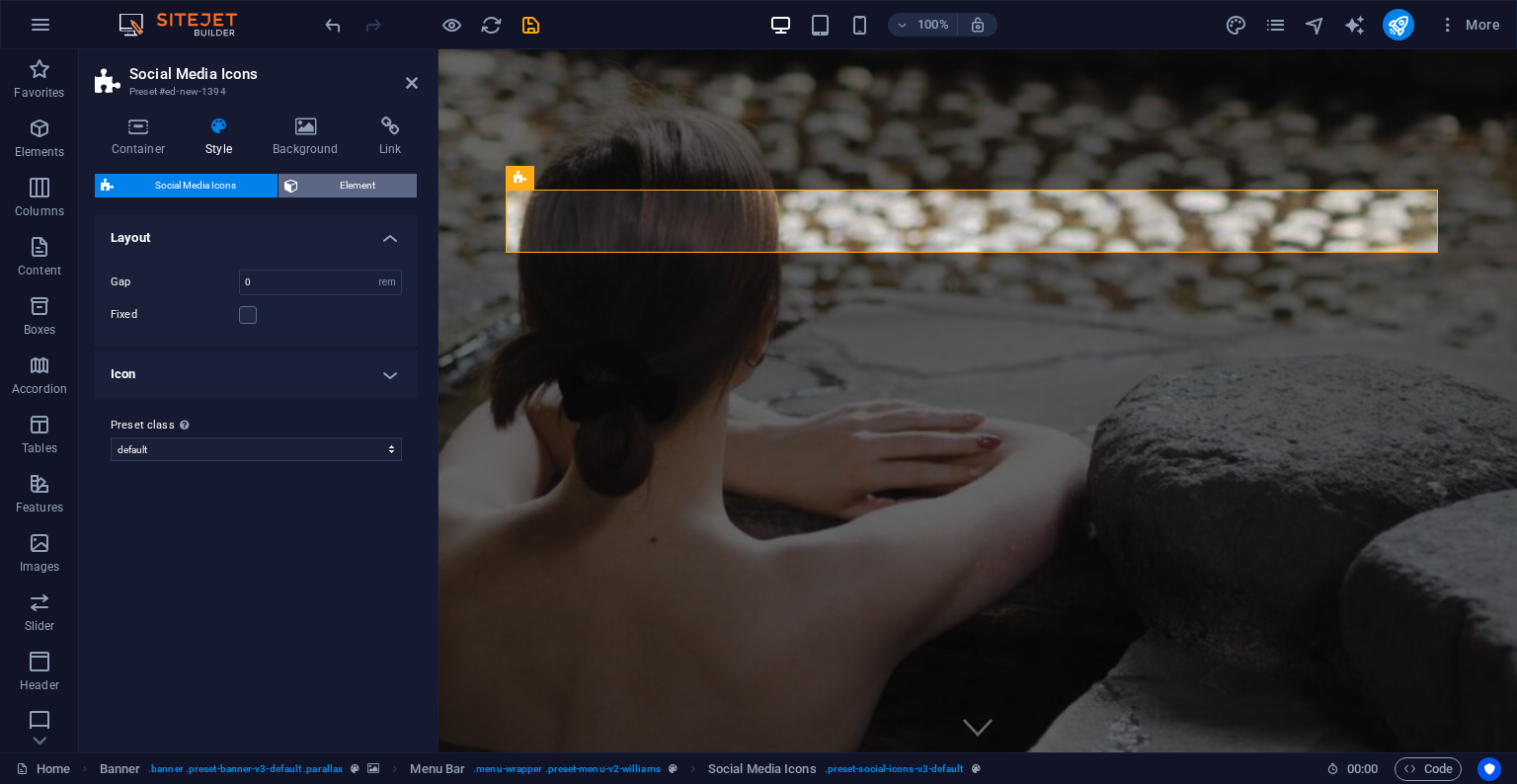 click on "Element" at bounding box center (358, 186) 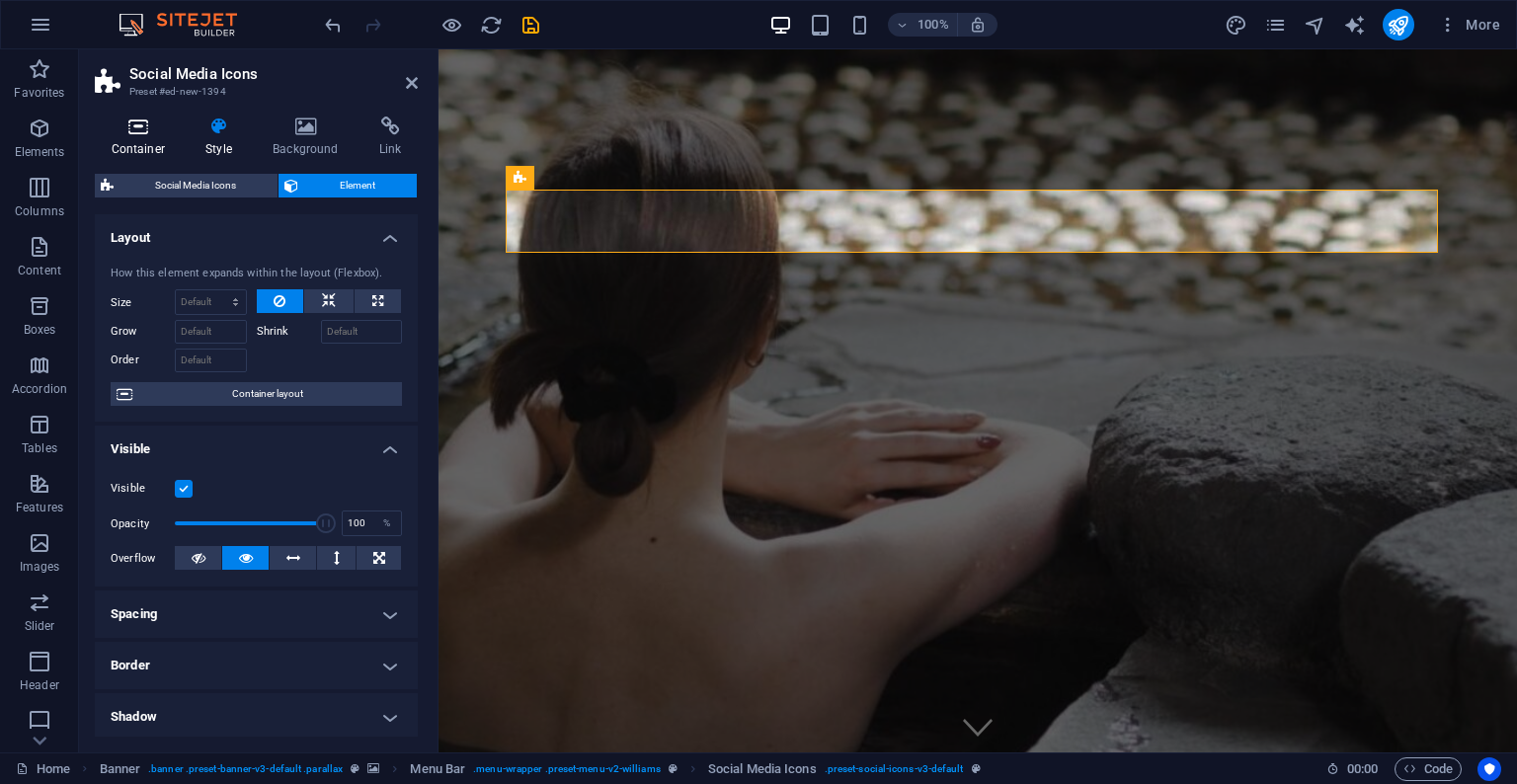 click at bounding box center [138, 126] 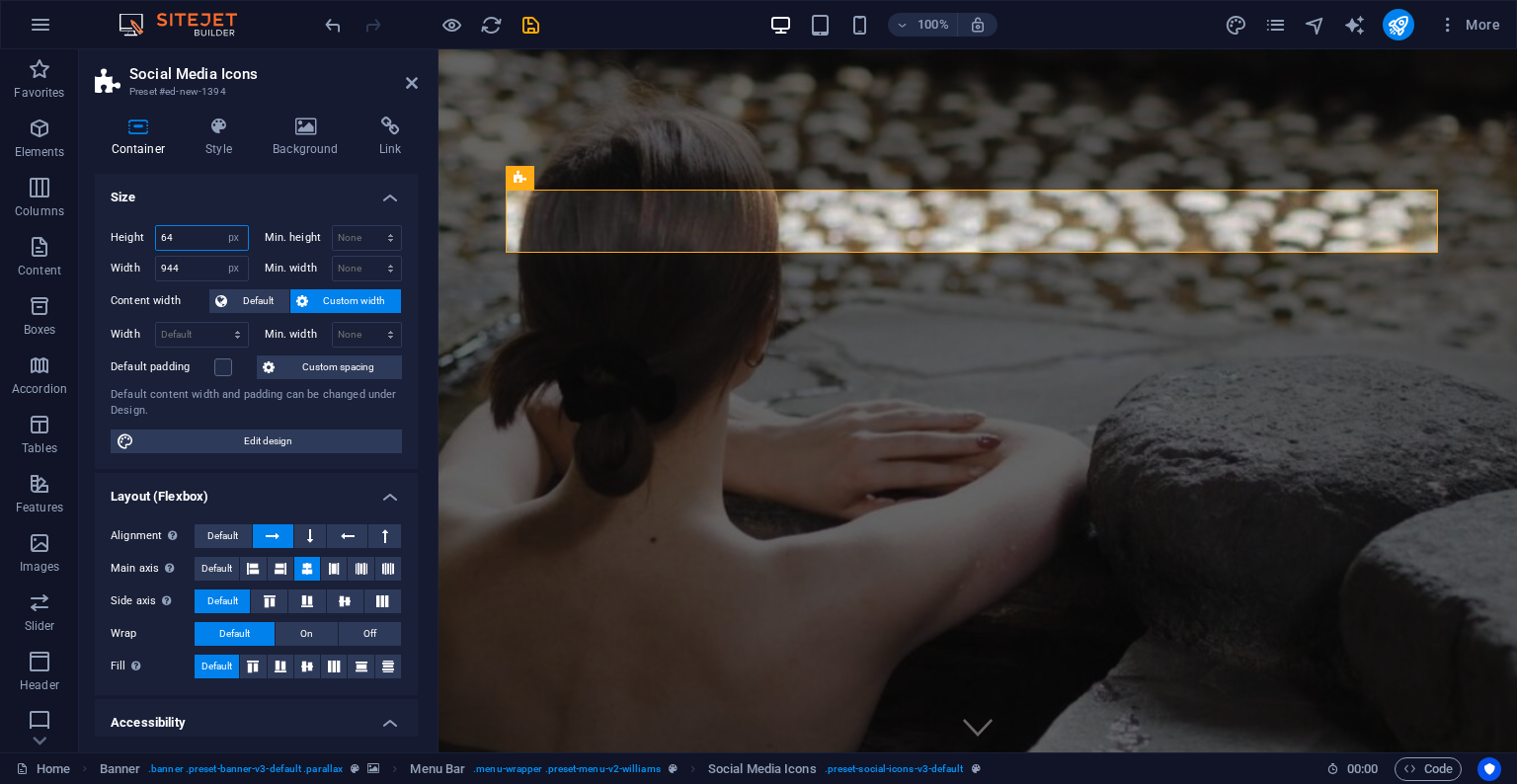 drag, startPoint x: 200, startPoint y: 238, endPoint x: 123, endPoint y: 224, distance: 78.26238 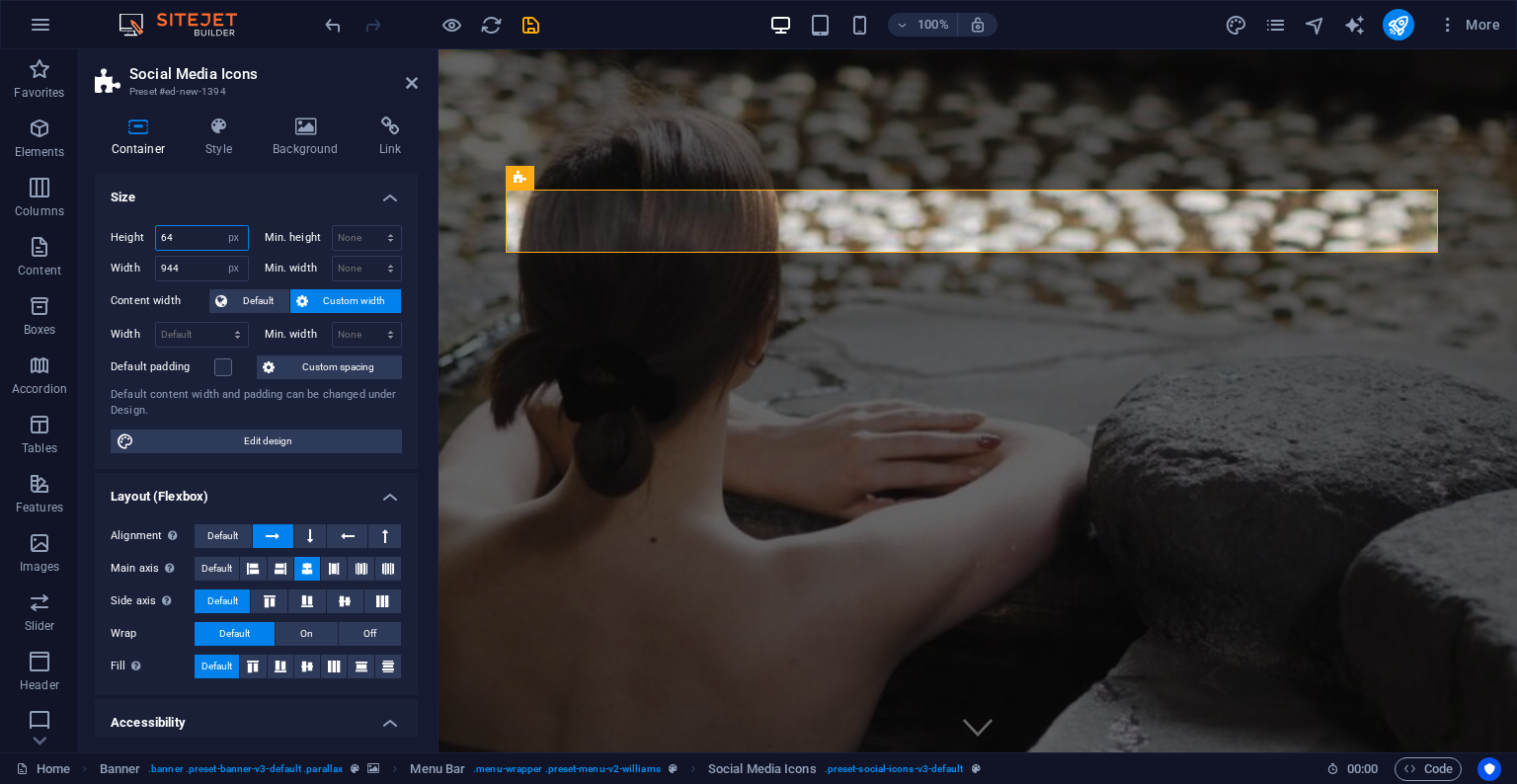 click on "Height 64 Default px rem % vh vw" at bounding box center (180, 238) 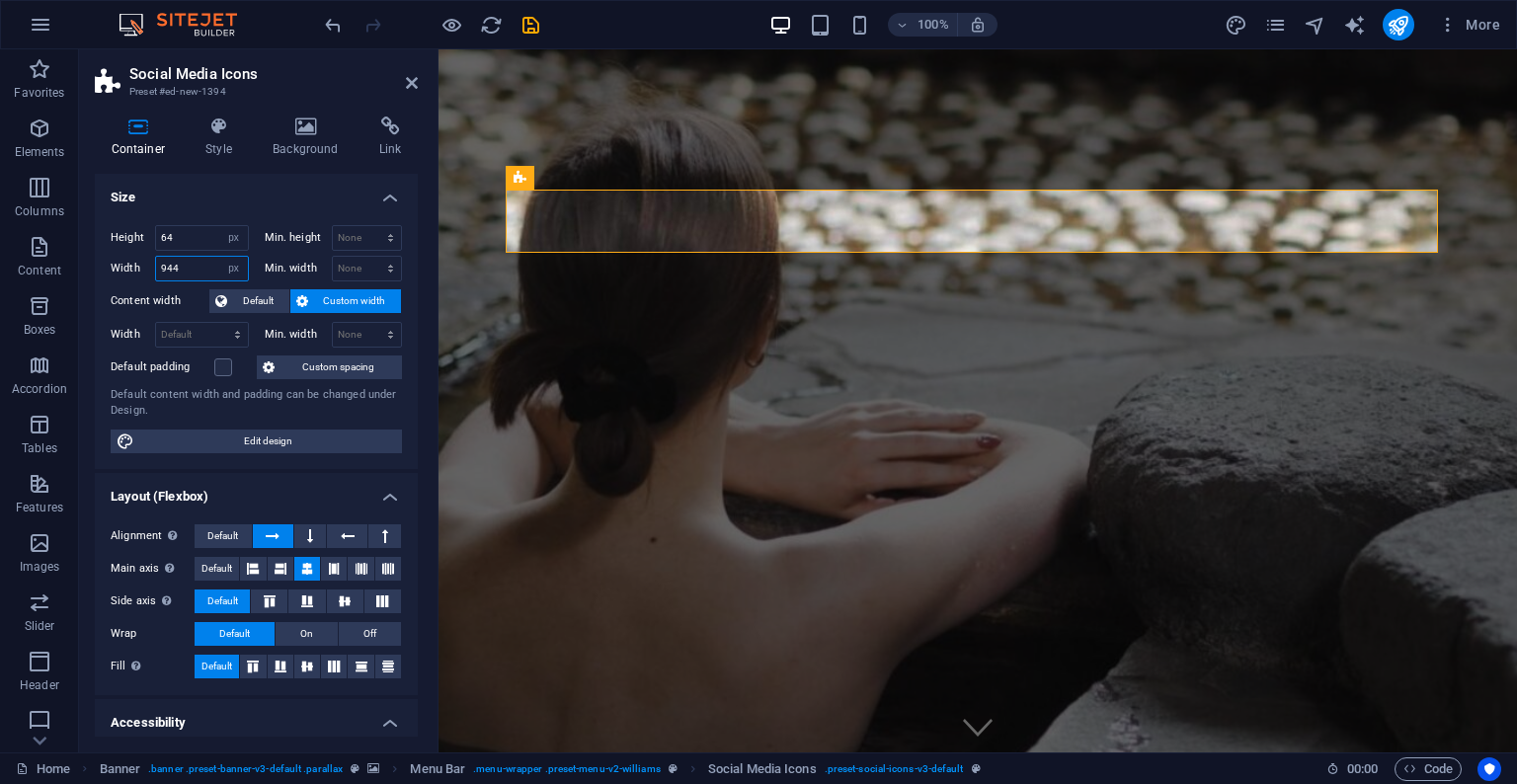 drag, startPoint x: 193, startPoint y: 264, endPoint x: 118, endPoint y: 254, distance: 75.66373 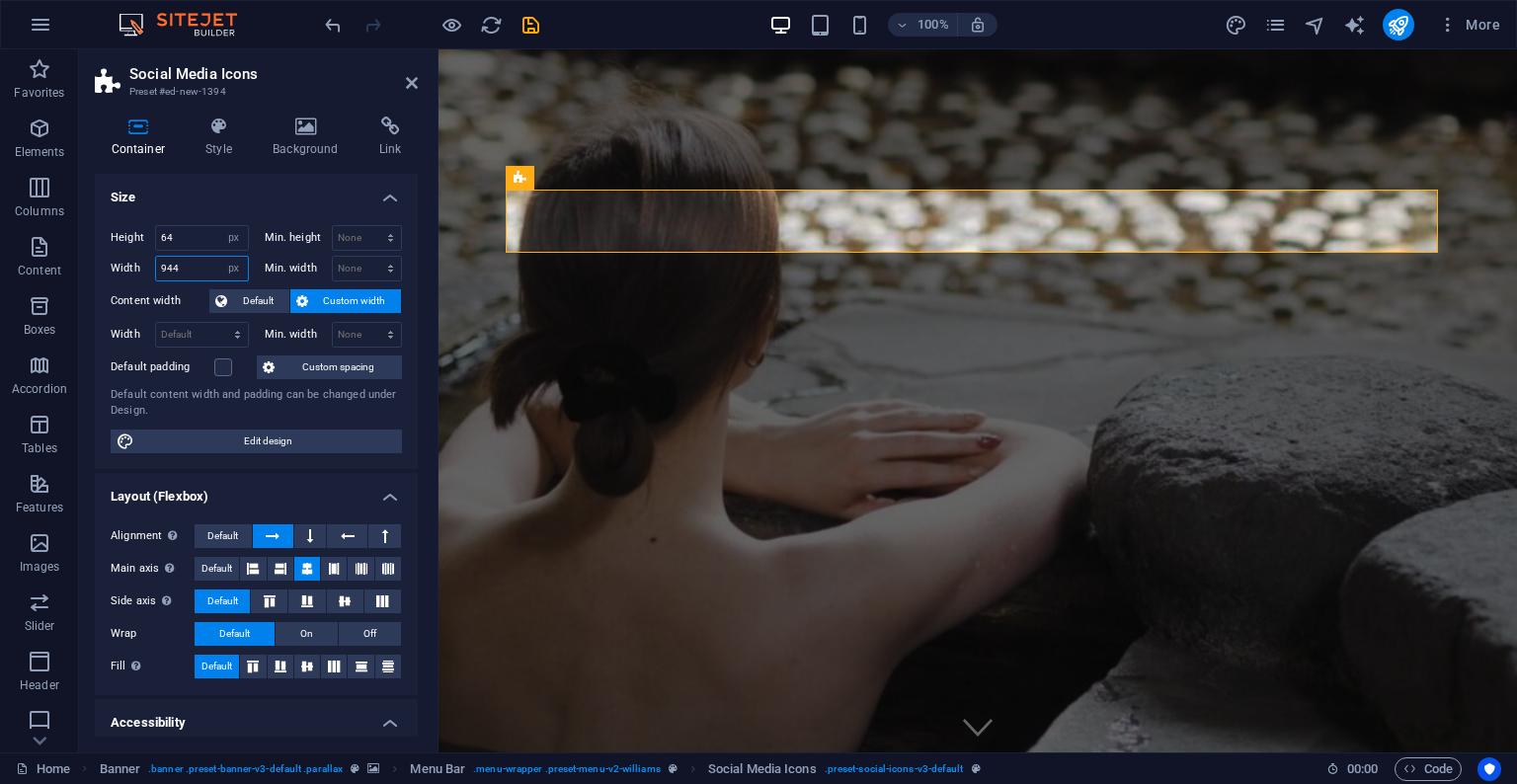 click on "Width 944 Default px rem % em vh vw" at bounding box center [180, 269] 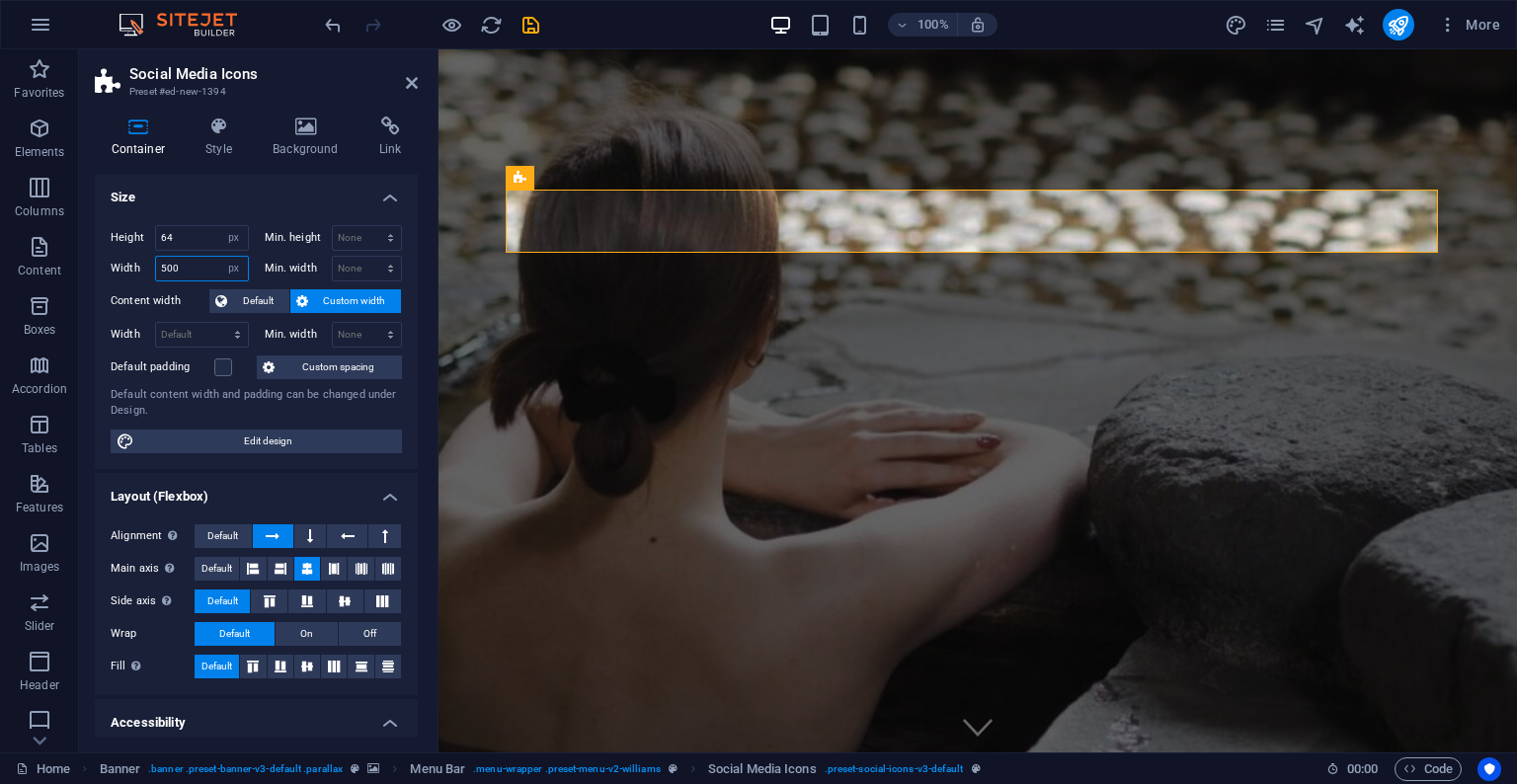 type on "500" 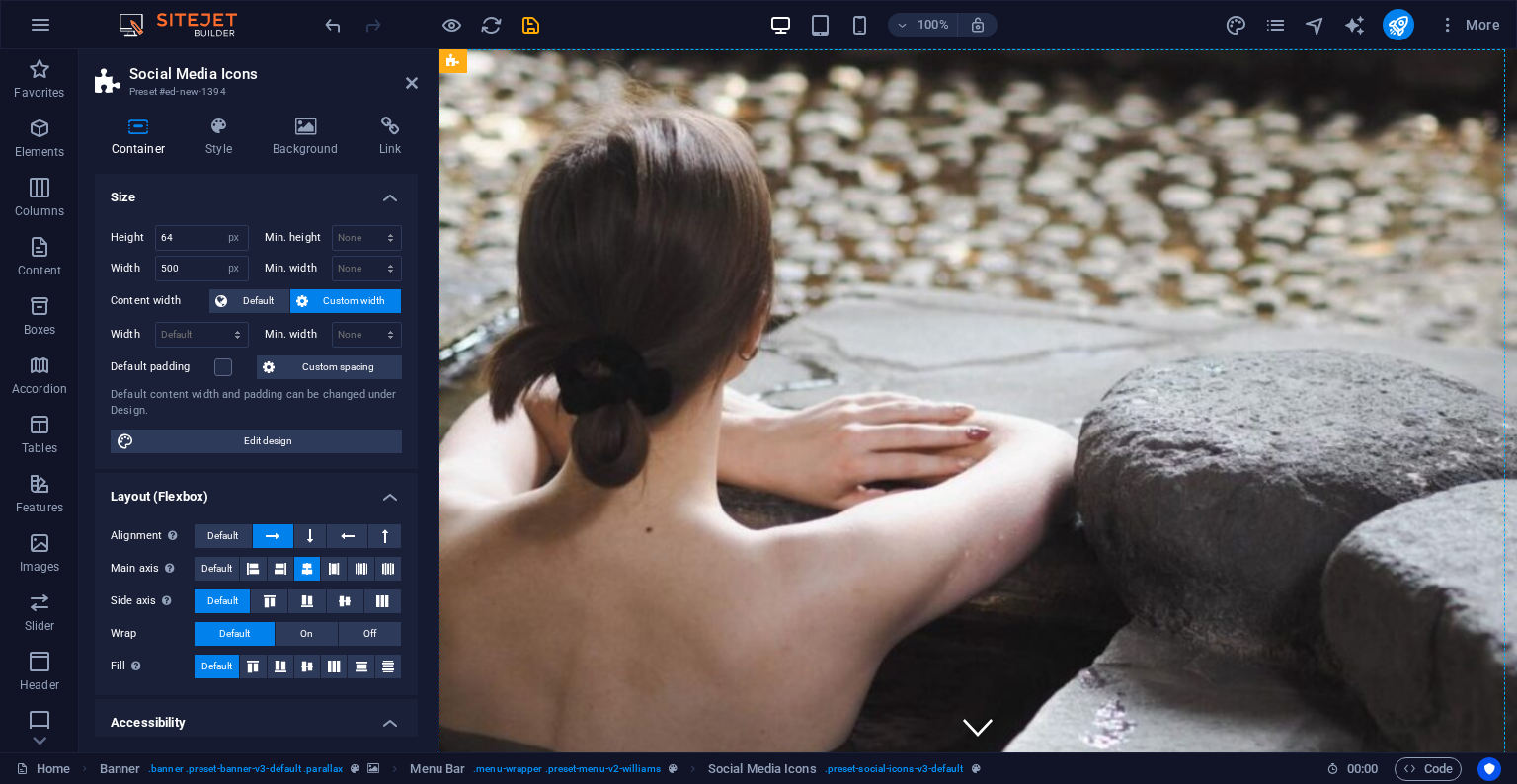 drag, startPoint x: 1411, startPoint y: 136, endPoint x: 973, endPoint y: 206, distance: 443.55834 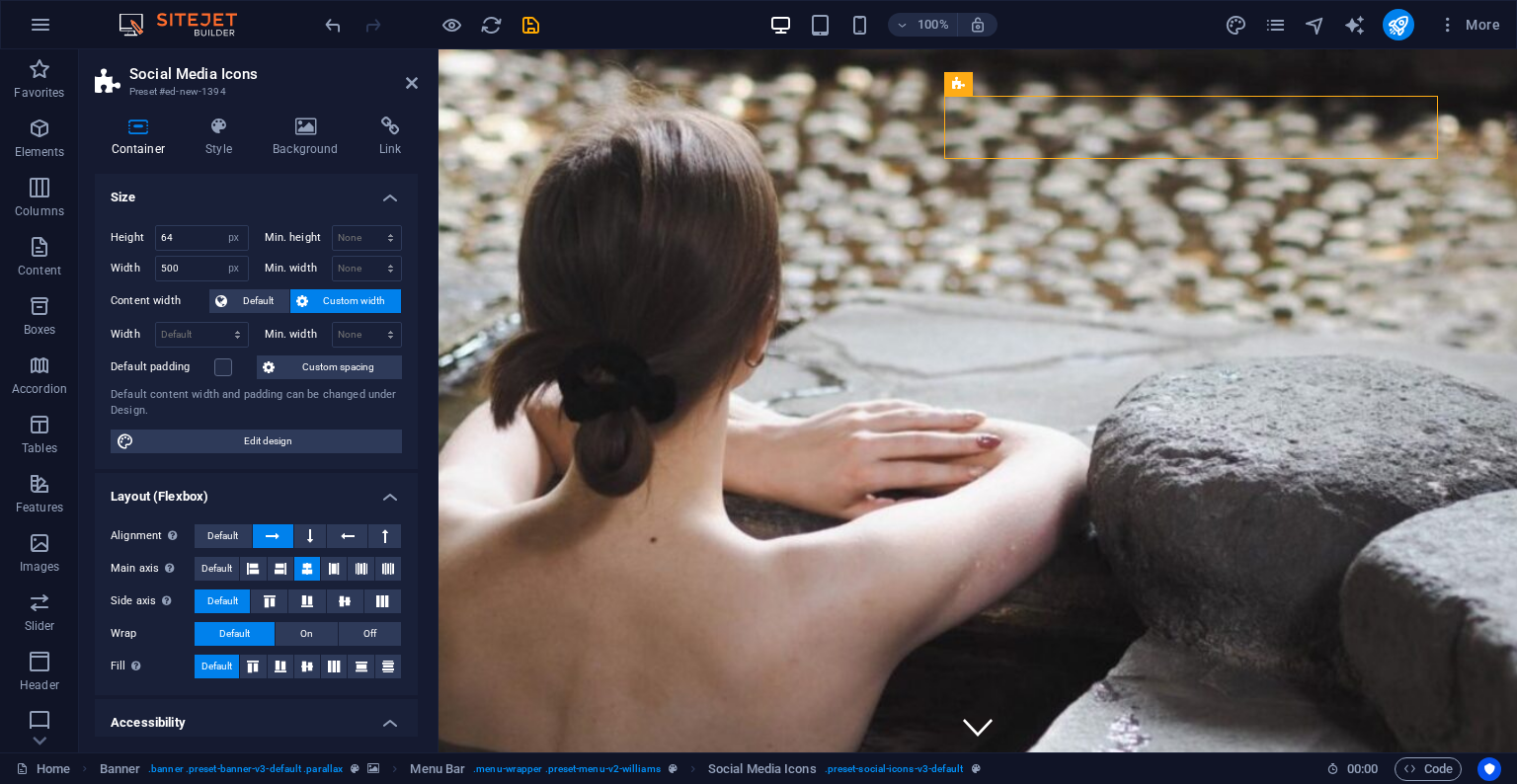 click on "Social Media Icons" at bounding box center [965, 84] 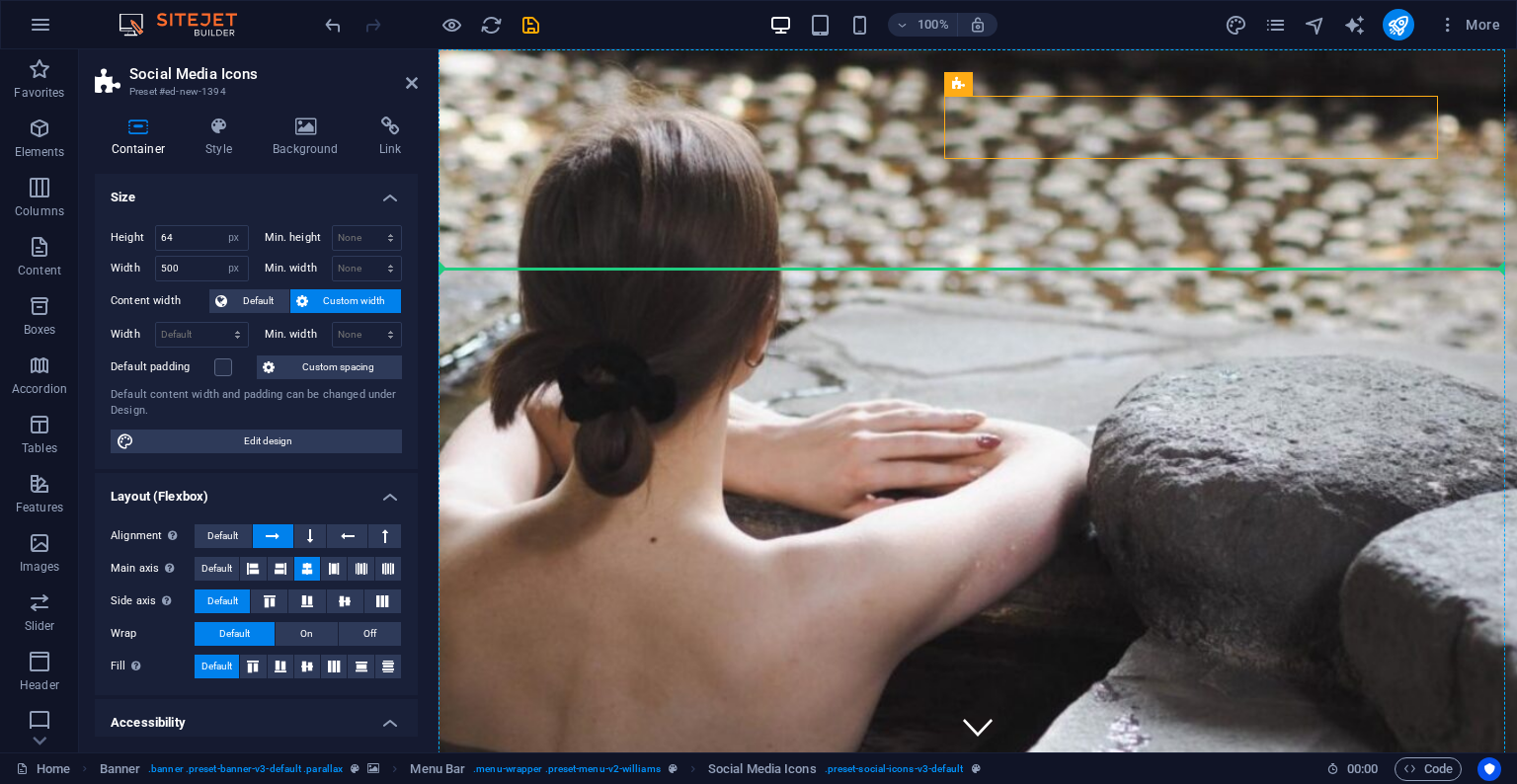 drag, startPoint x: 1410, startPoint y: 143, endPoint x: 975, endPoint y: 266, distance: 452.05531 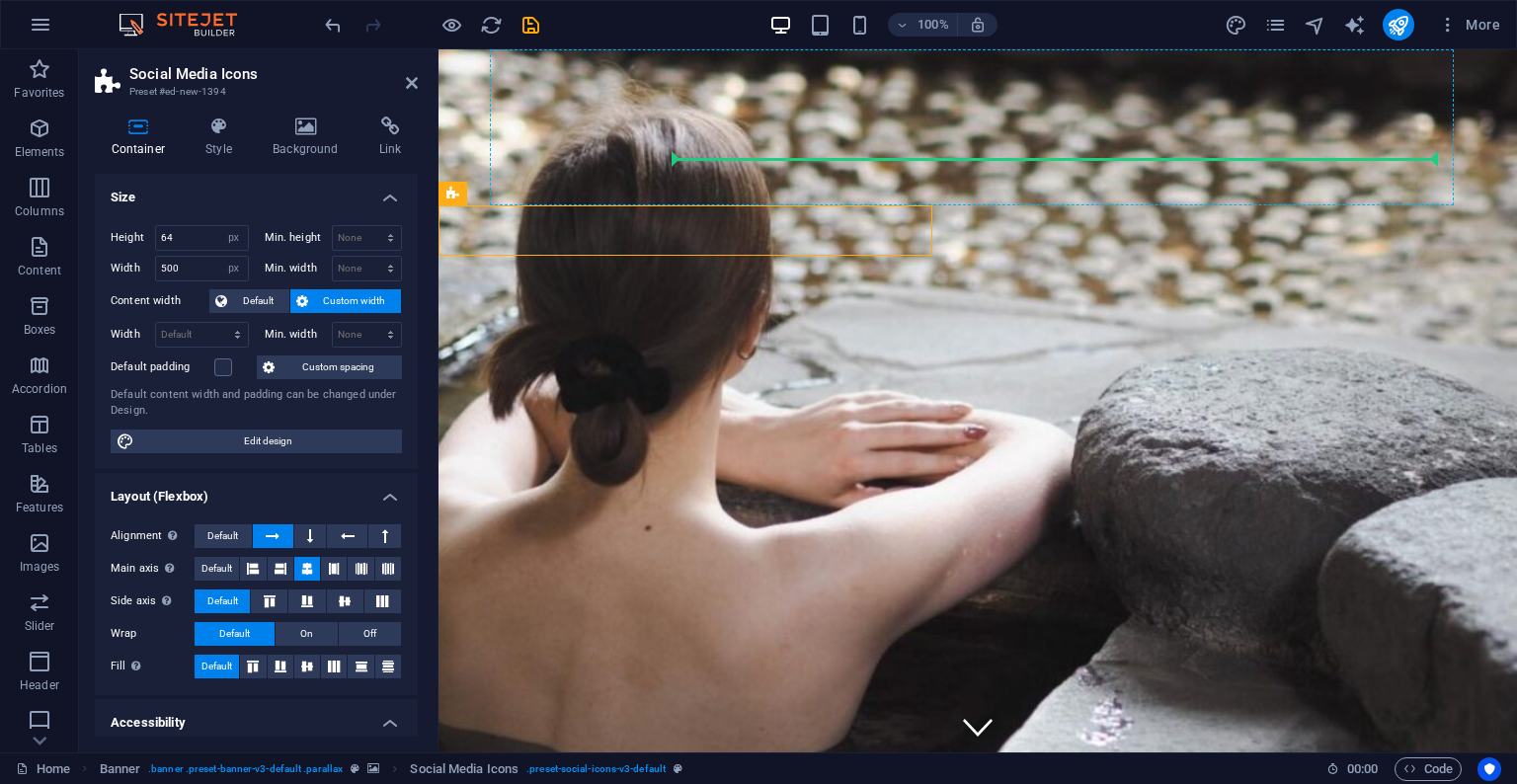 drag, startPoint x: 898, startPoint y: 247, endPoint x: 926, endPoint y: 152, distance: 99.0404 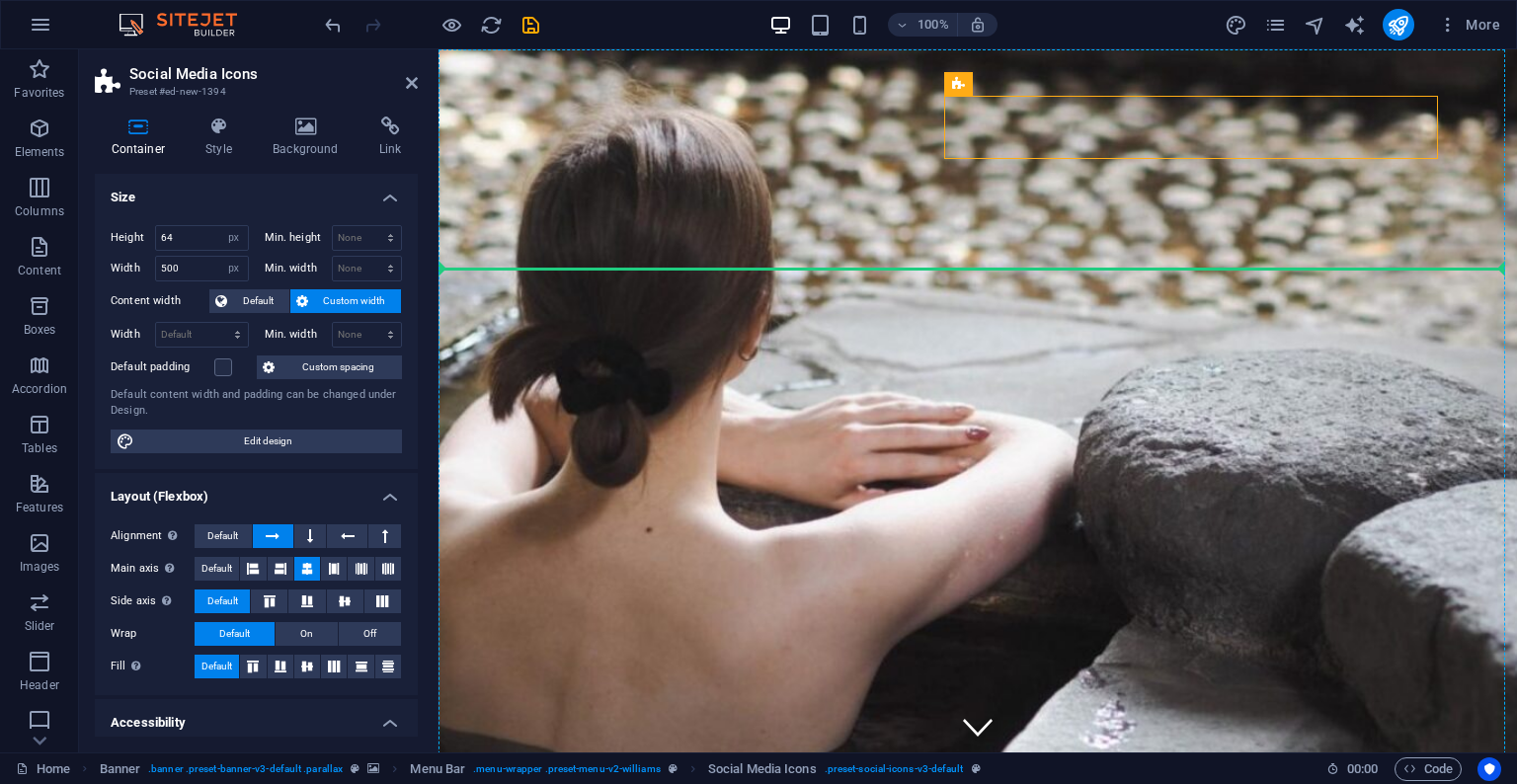drag, startPoint x: 1413, startPoint y: 135, endPoint x: 989, endPoint y: 243, distance: 437.53857 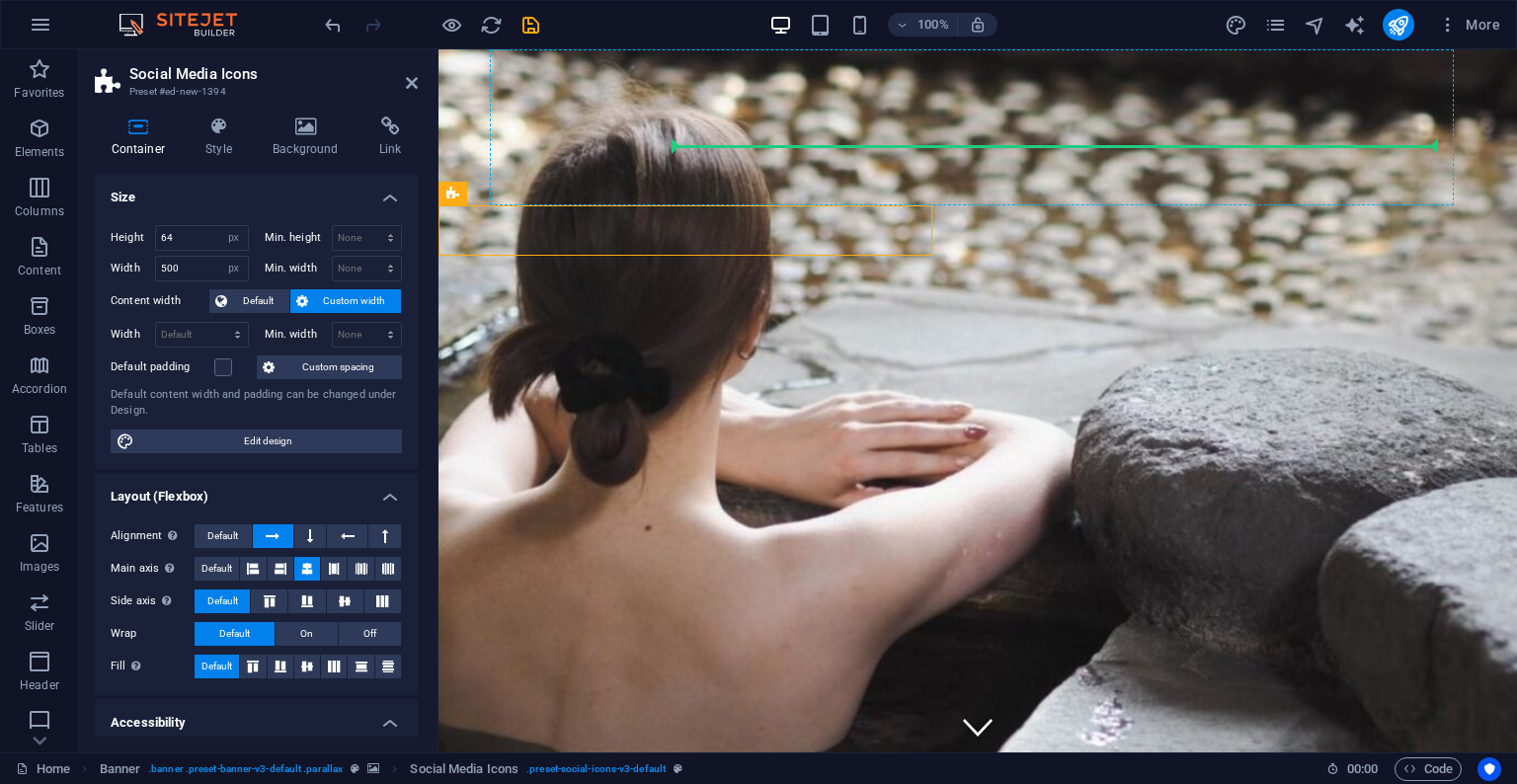 drag, startPoint x: 897, startPoint y: 255, endPoint x: 984, endPoint y: 170, distance: 121.63059 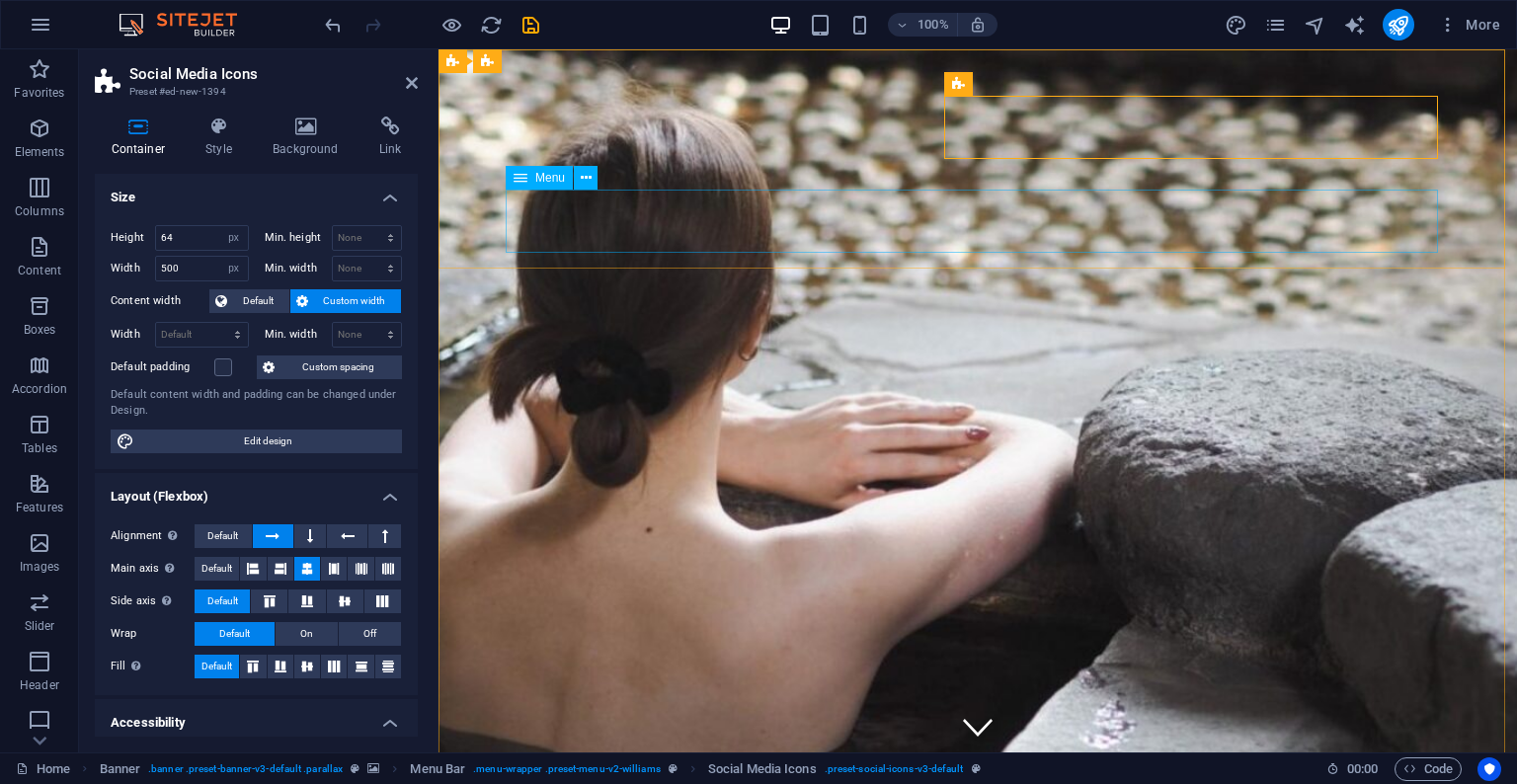 click on "Home Ladies Book Online" at bounding box center [978, 1040] 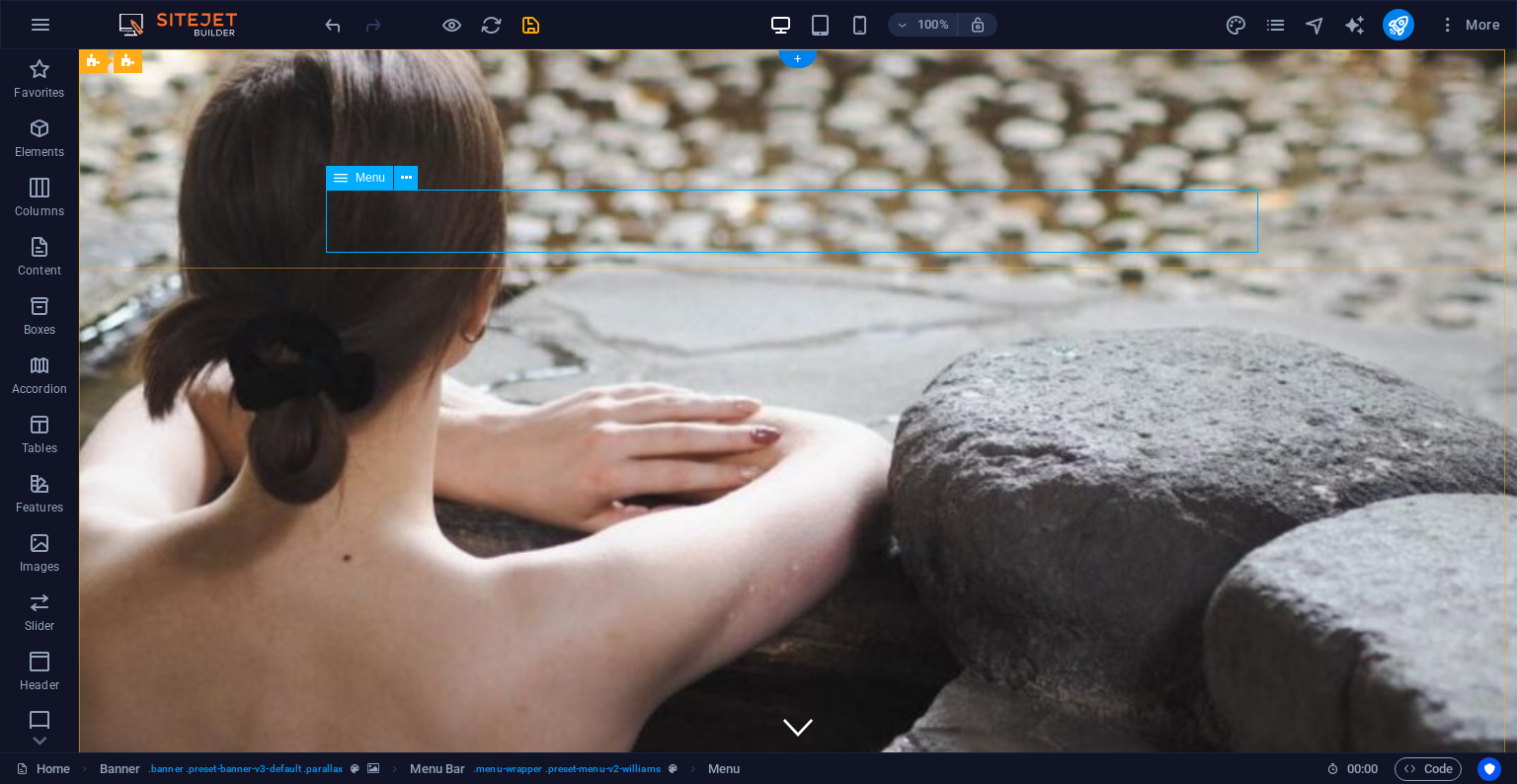 click on "Home Ladies Book Online" at bounding box center [798, 1040] 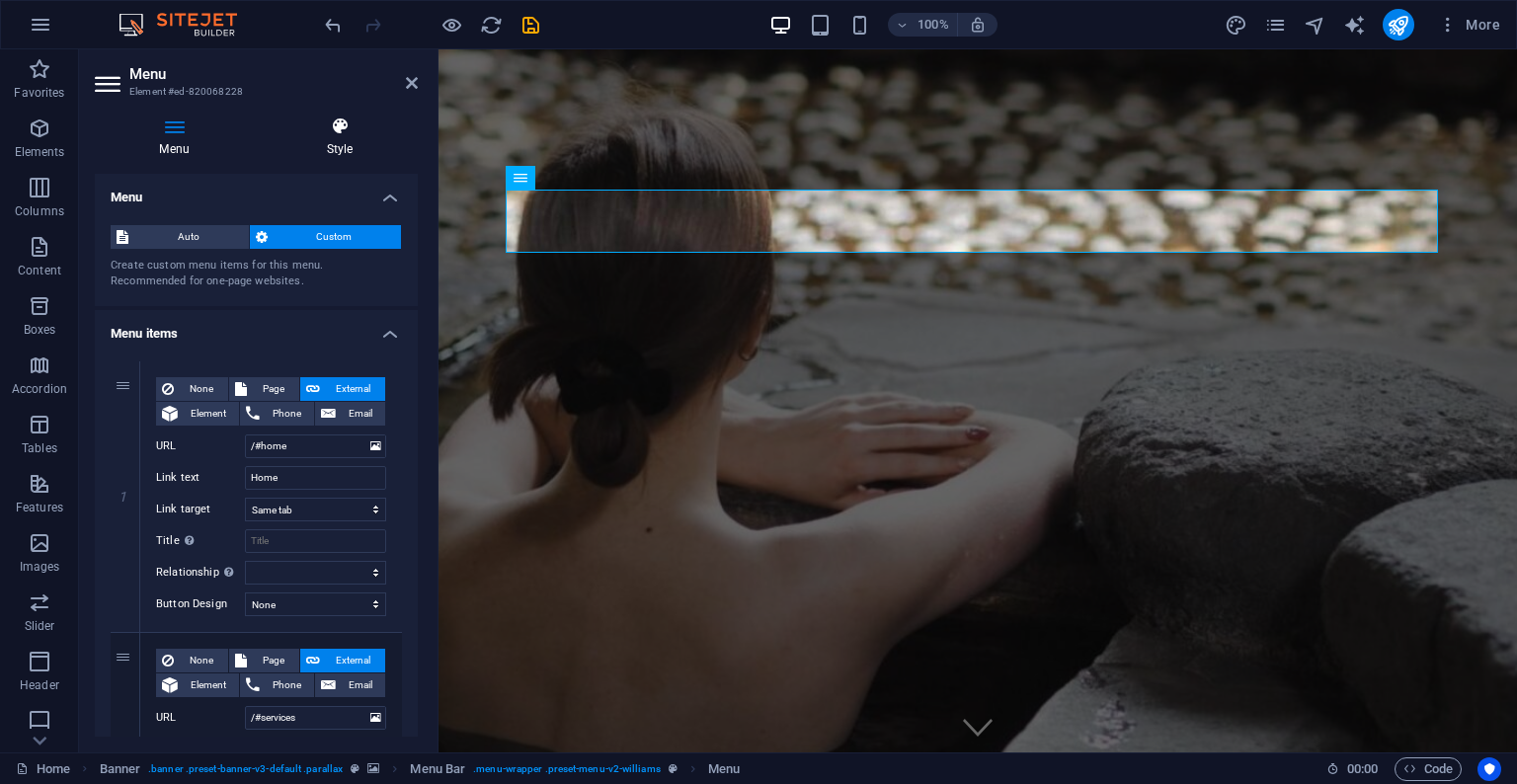 click at bounding box center [340, 126] 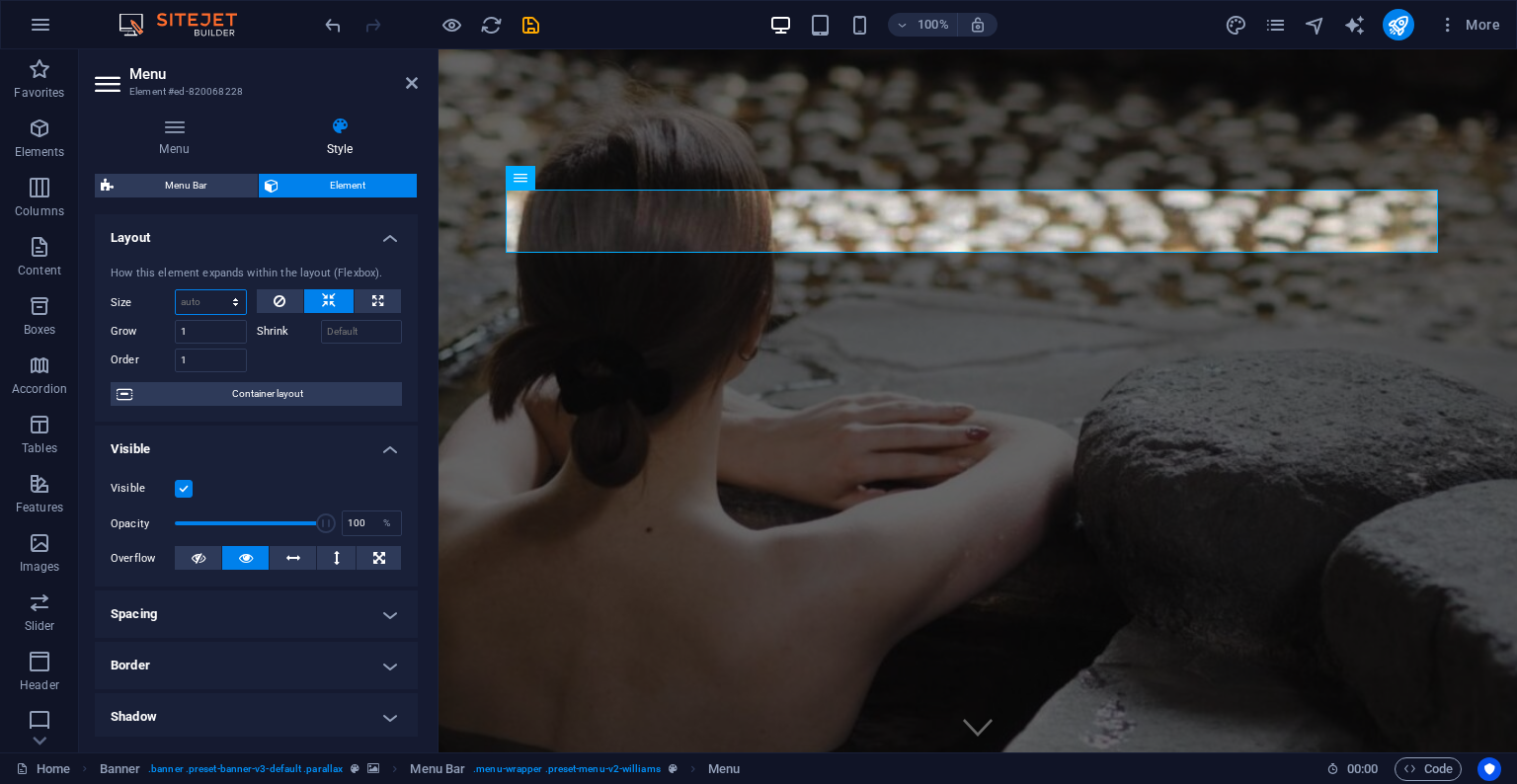 click on "Default auto px % 1/1 1/2 1/3 1/4 1/5 1/6 1/7 1/8 1/9 1/10" at bounding box center (210, 302) 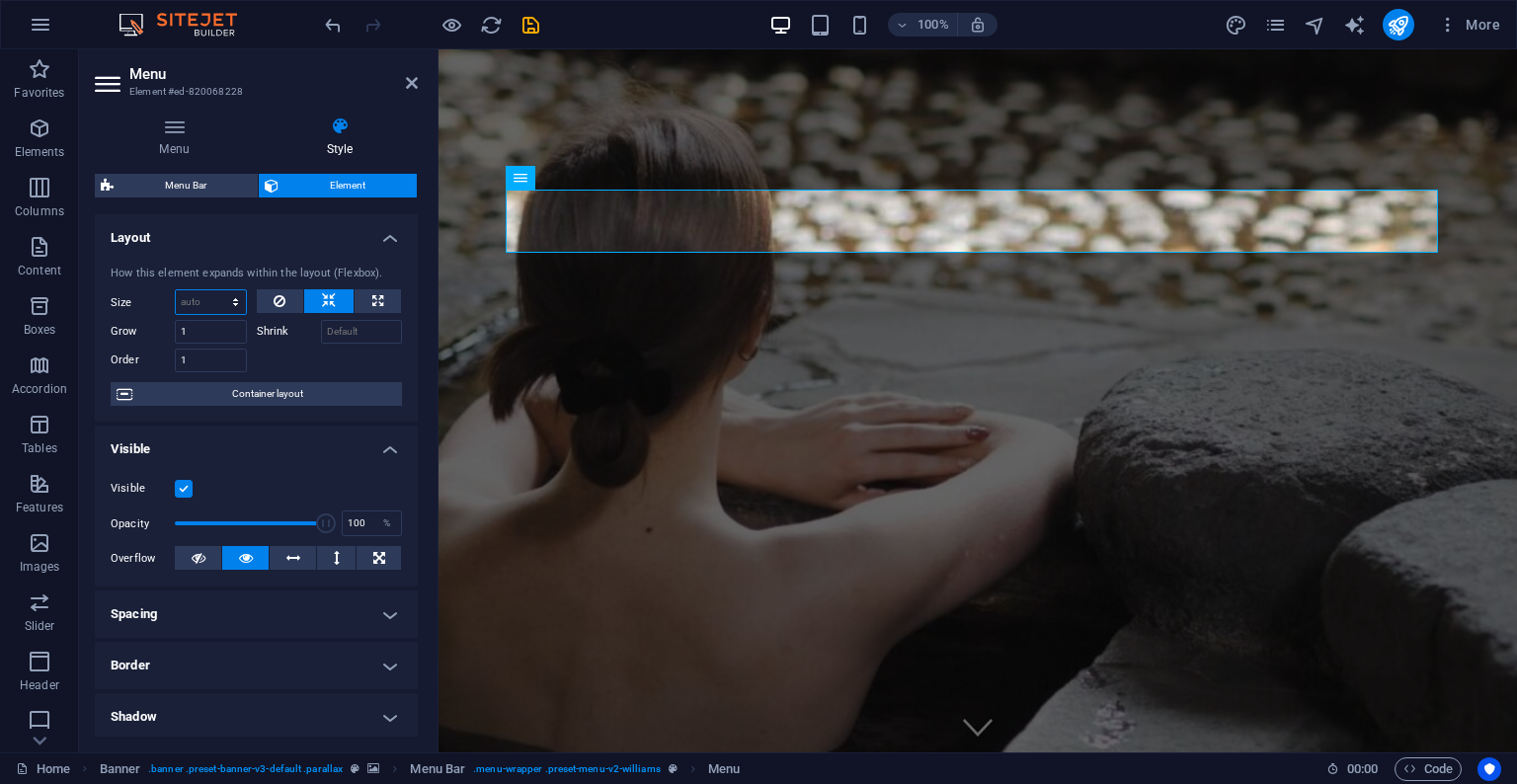 click on "Default auto px % 1/1 1/2 1/3 1/4 1/5 1/6 1/7 1/8 1/9 1/10" at bounding box center (210, 302) 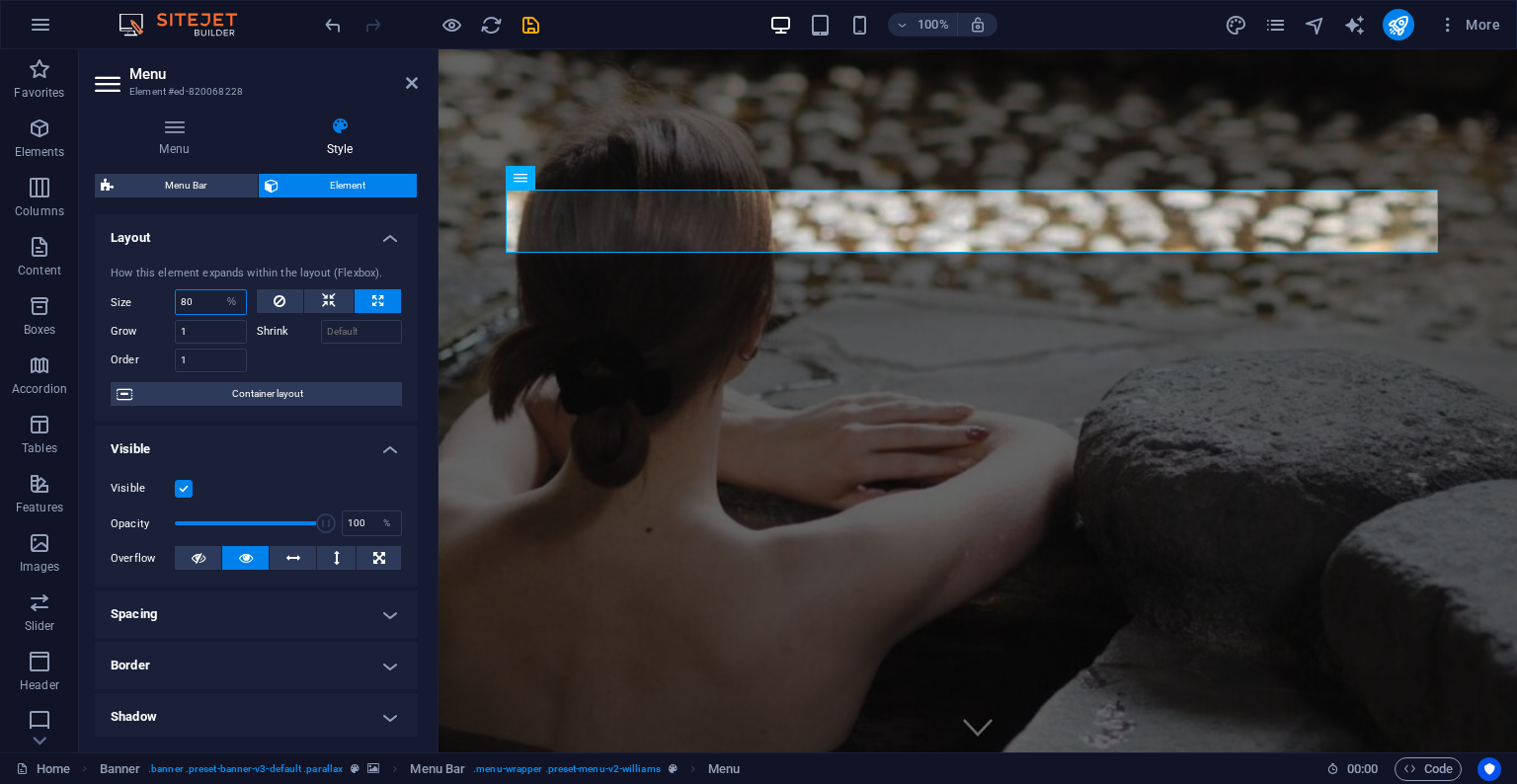 type on "80" 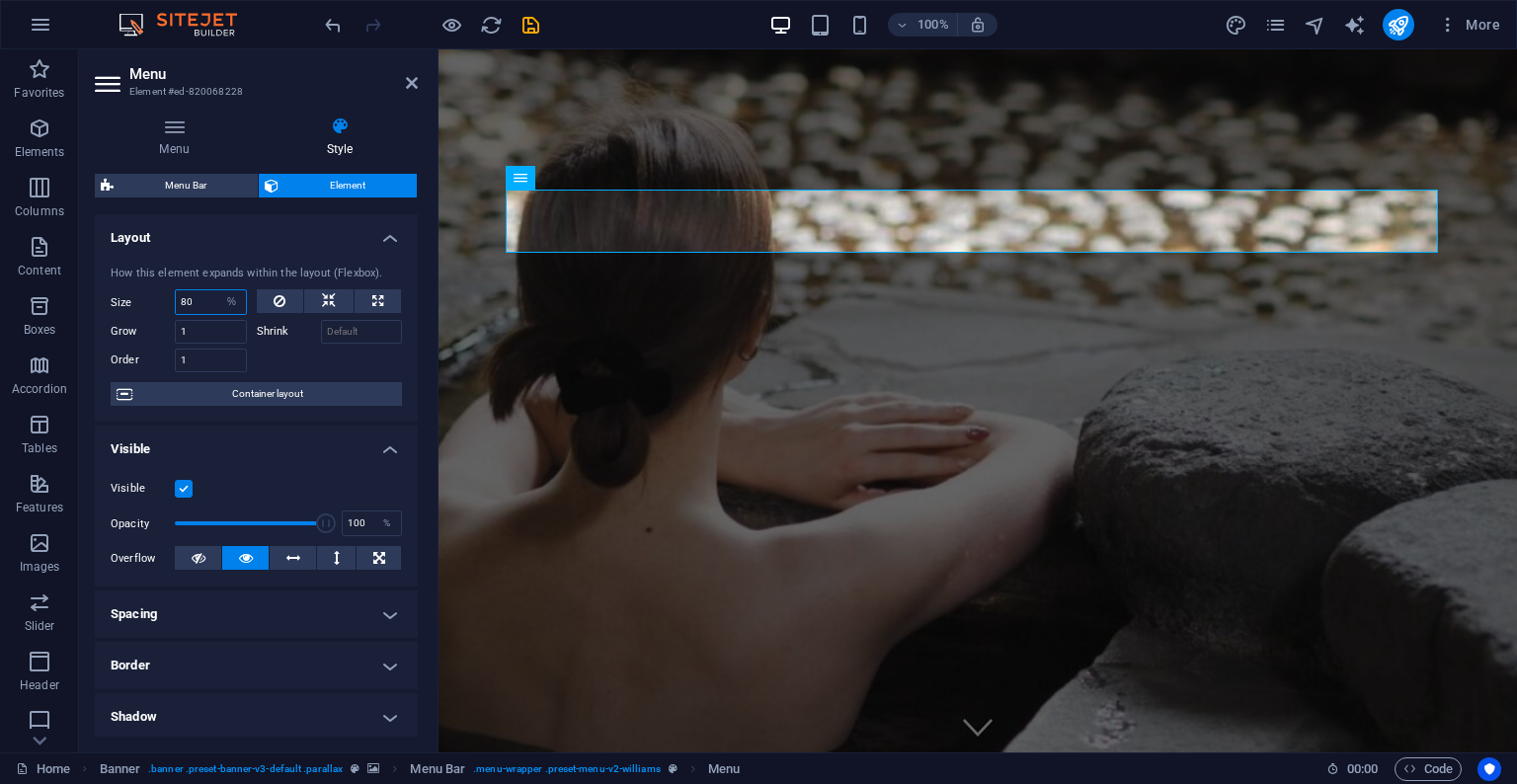 click on "80" at bounding box center [210, 302] 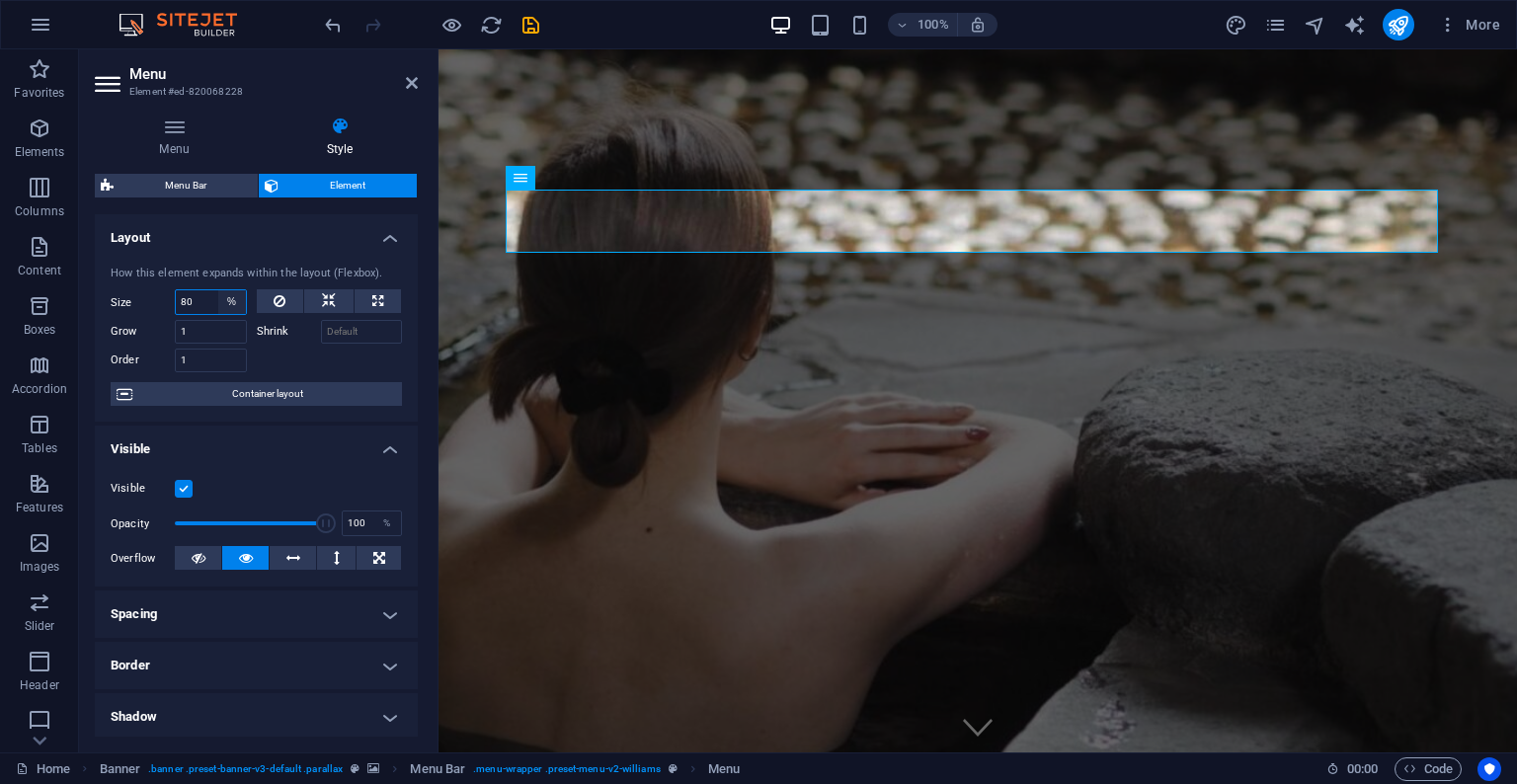 click on "Default auto px % 1/1 1/2 1/3 1/4 1/5 1/6 1/7 1/8 1/9 1/10" at bounding box center (232, 302) 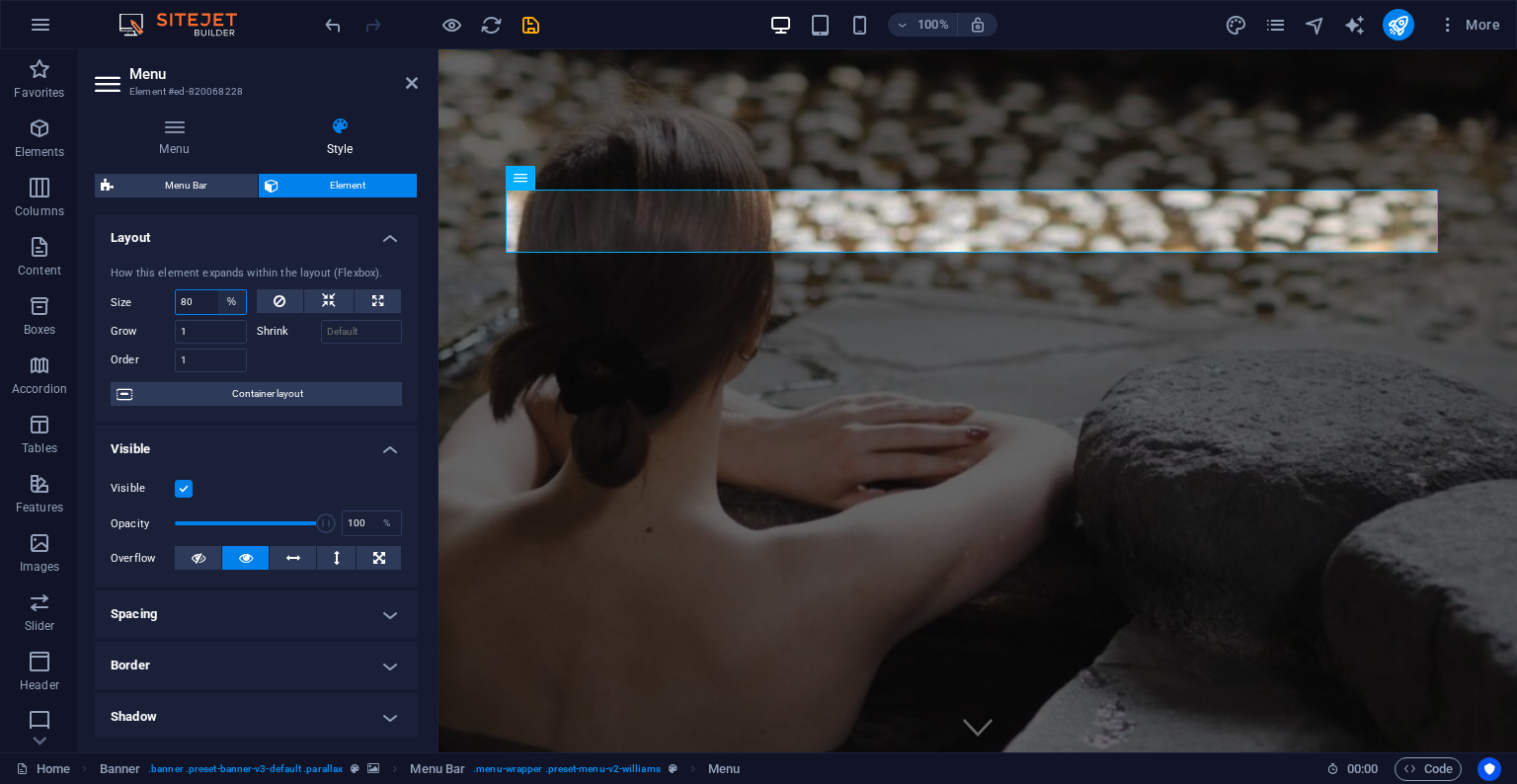select on "5m5e0sr7eqg" 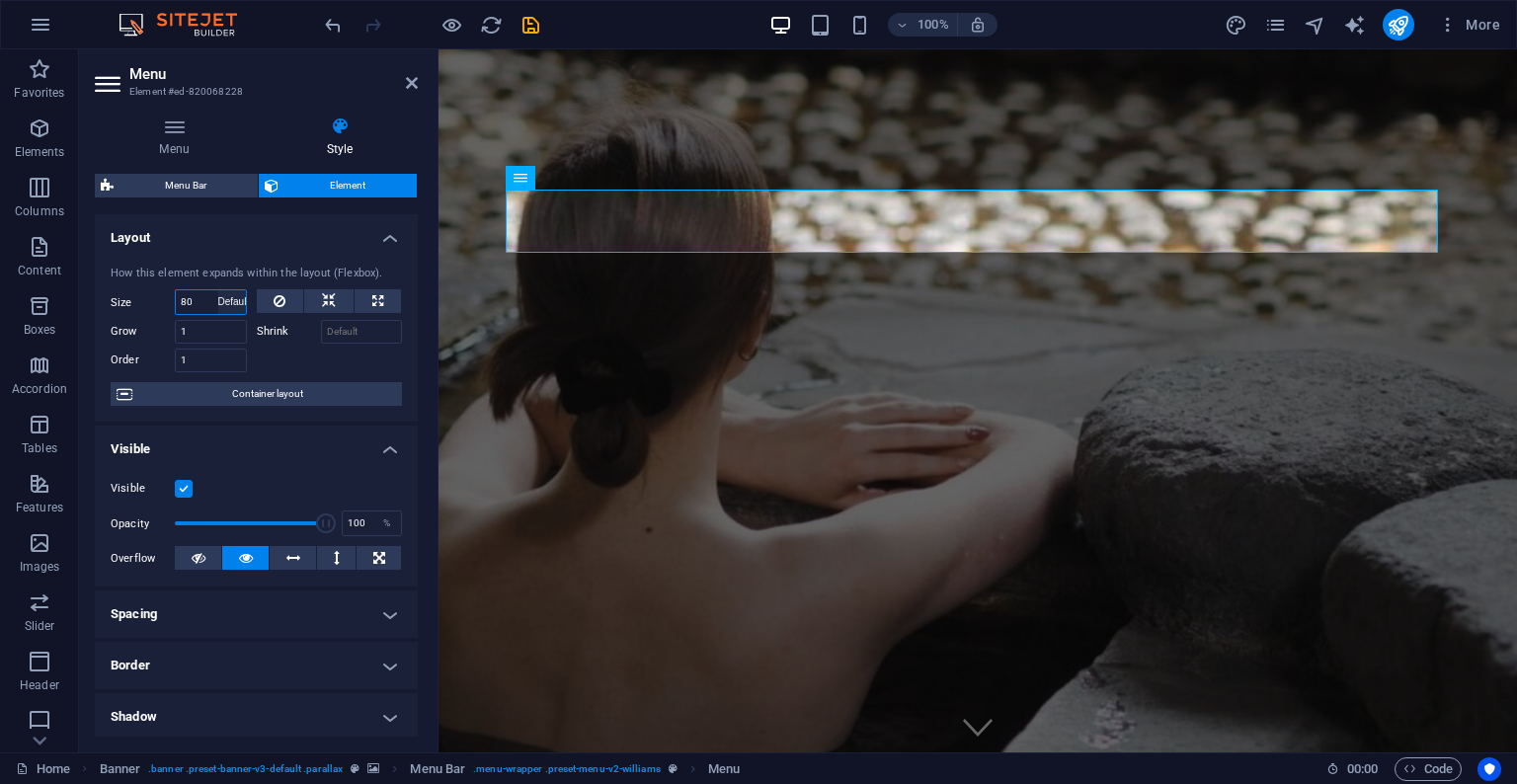type 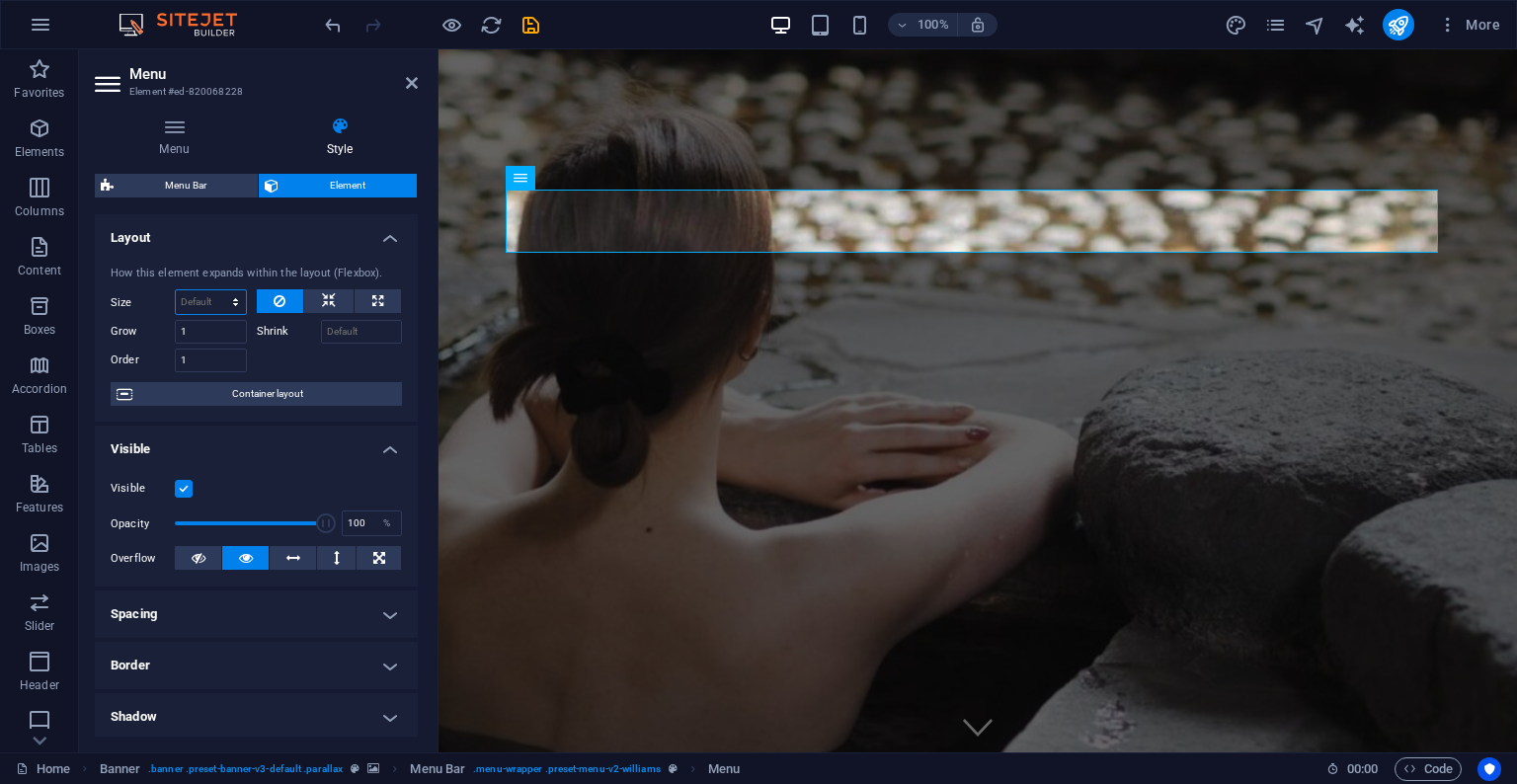 click on "Default auto px % 1/1 1/2 1/3 1/4 1/5 1/6 1/7 1/8 1/9 1/10" at bounding box center [210, 302] 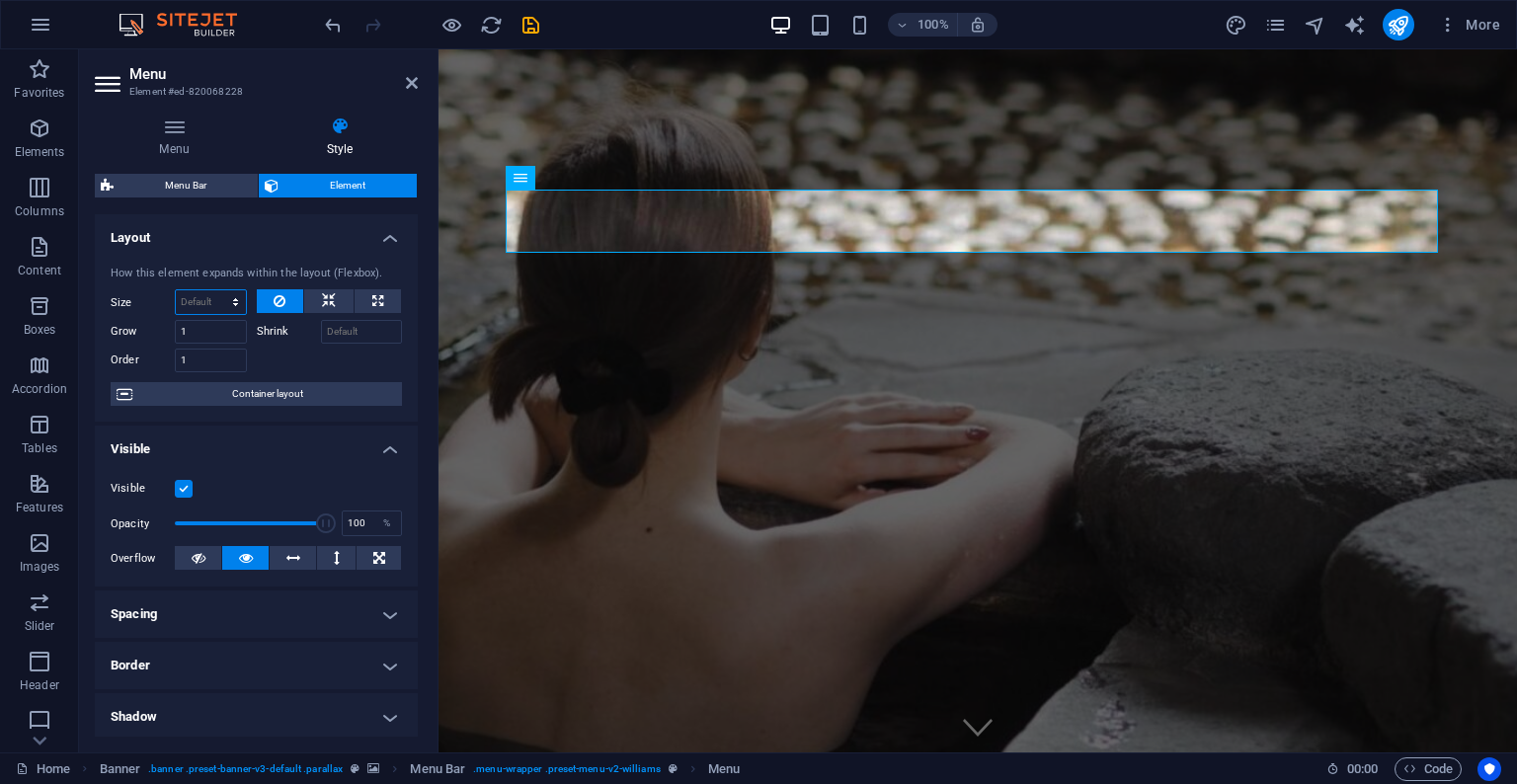 select on "px" 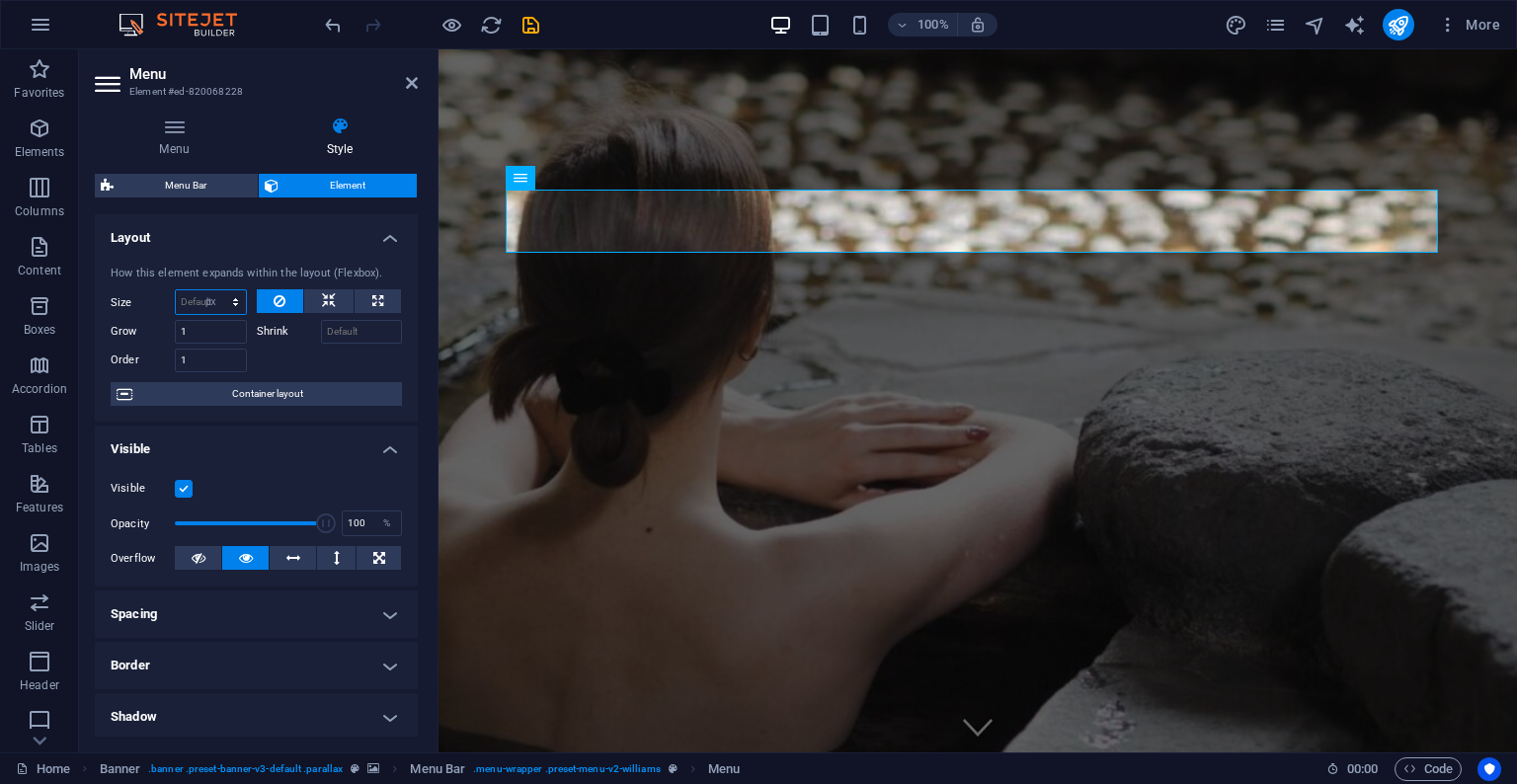 type on "0" 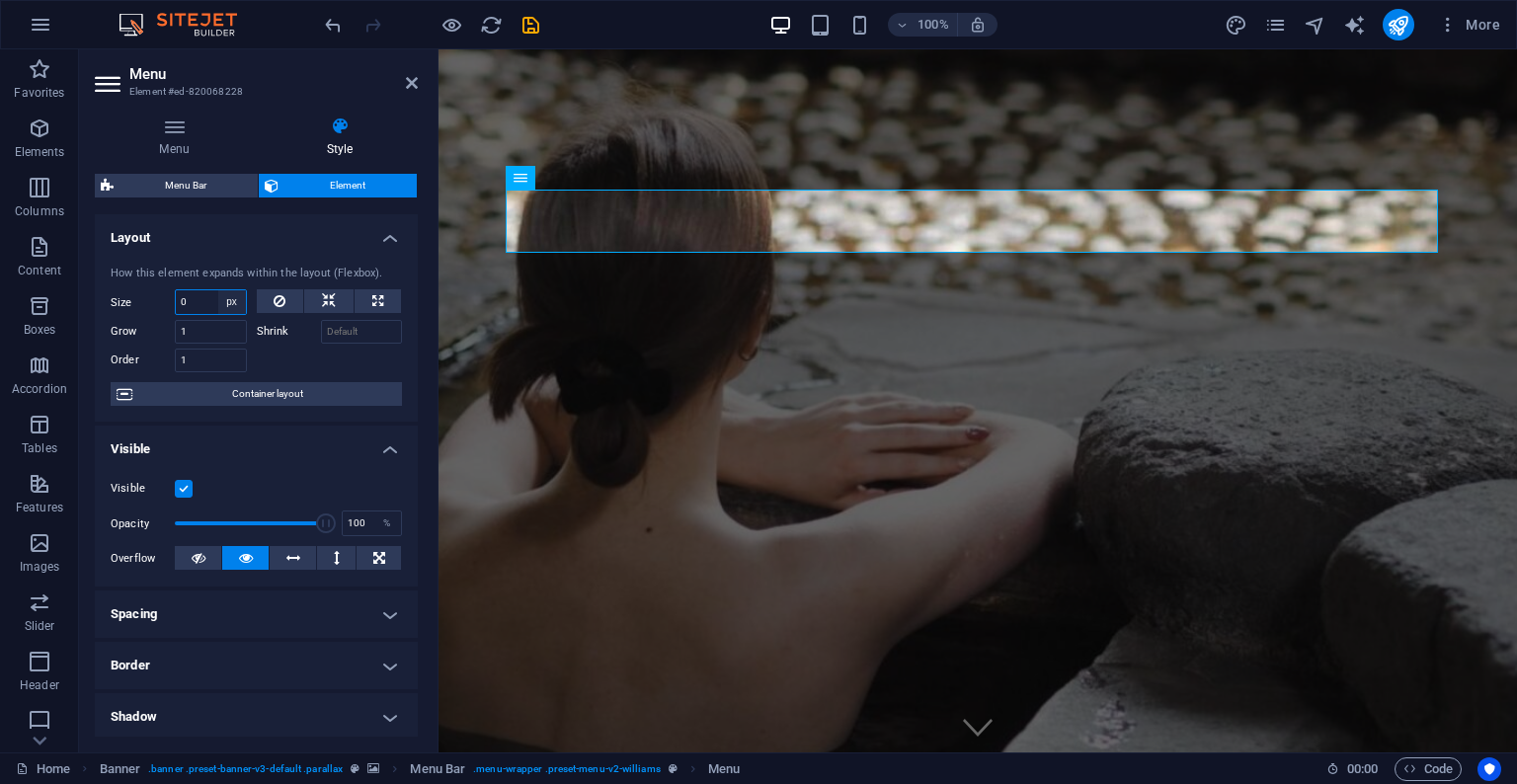 click on "Default auto px % 1/1 1/2 1/3 1/4 1/5 1/6 1/7 1/8 1/9 1/10" at bounding box center (232, 302) 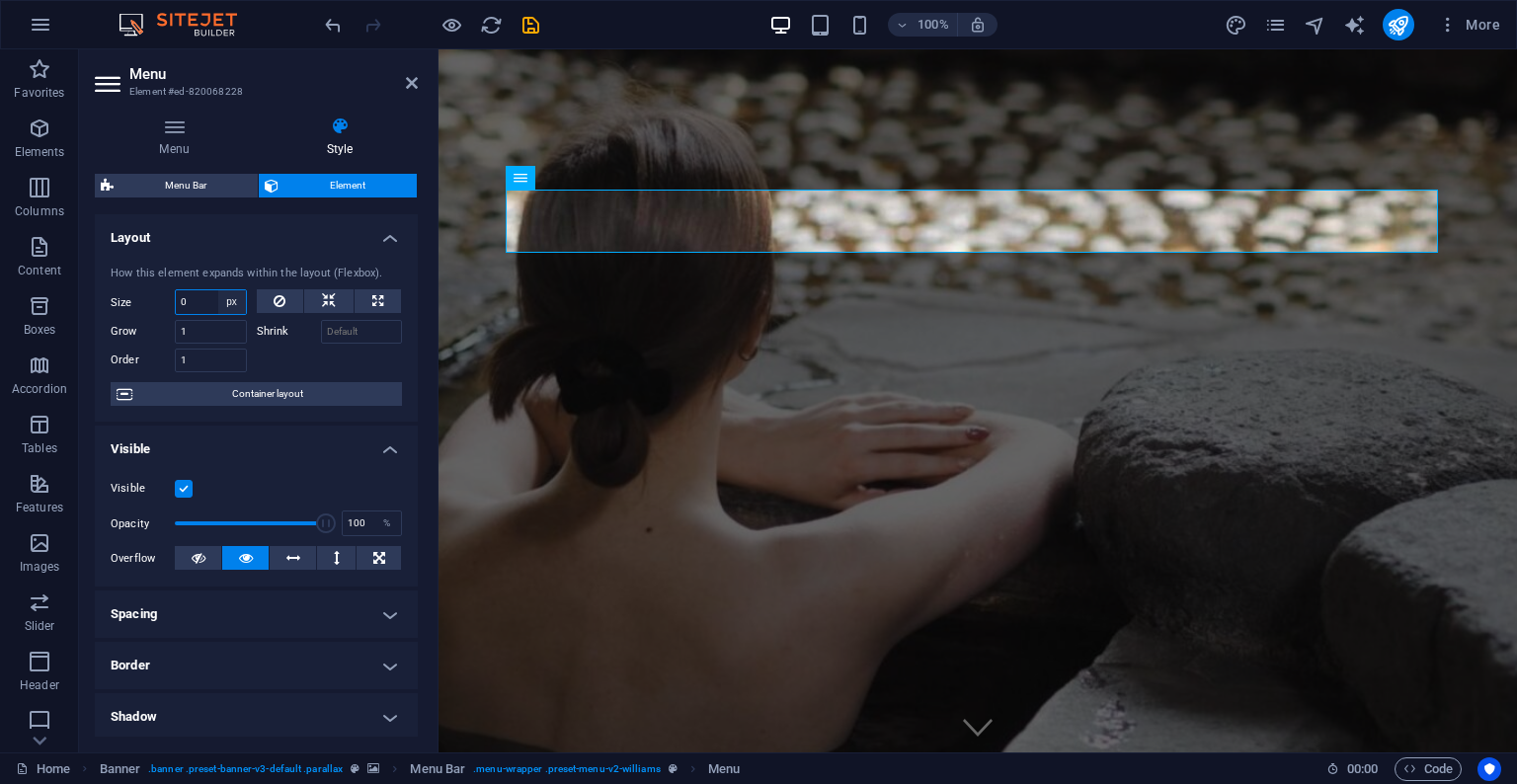 select on "5m5e0sr7eqg" 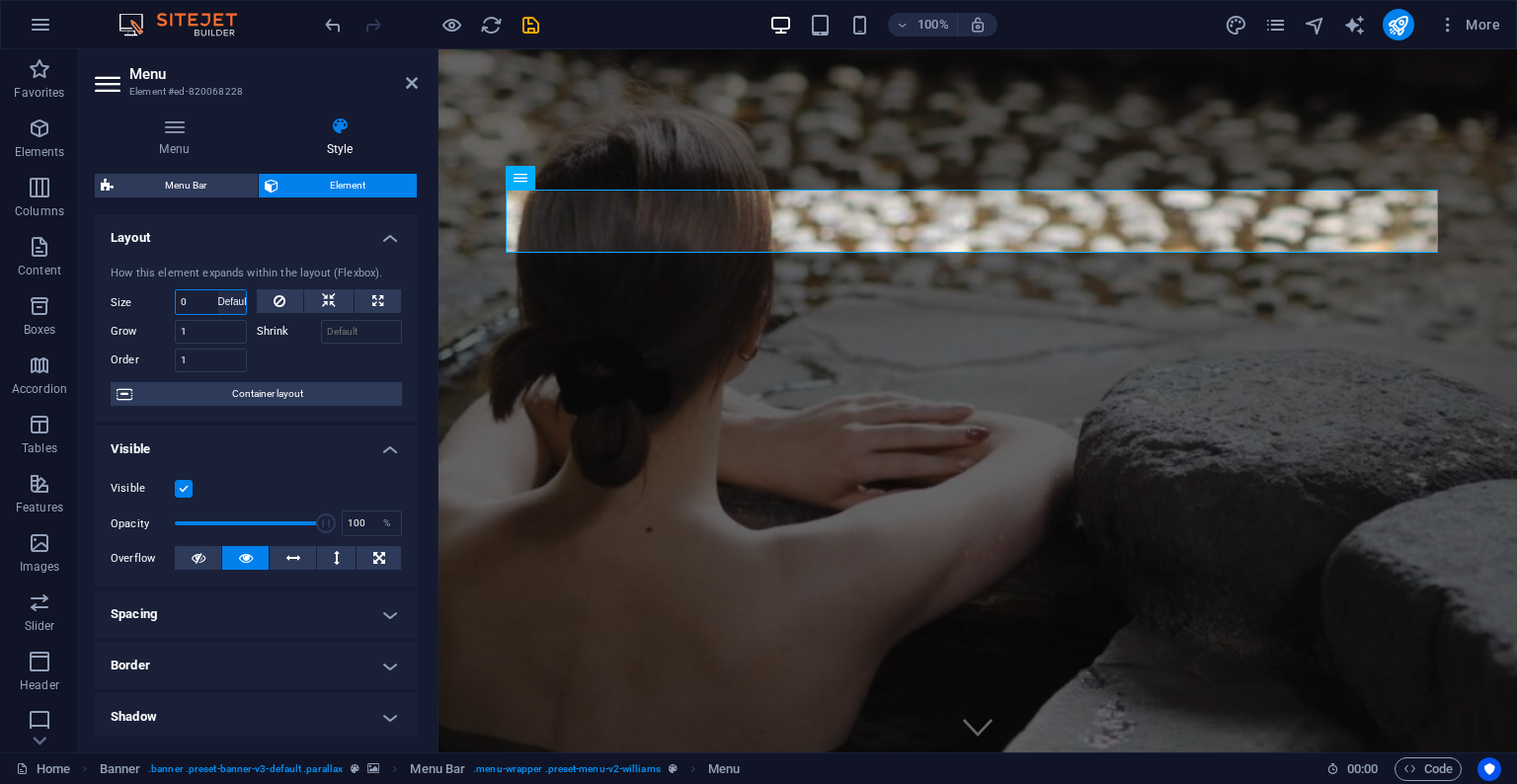 type 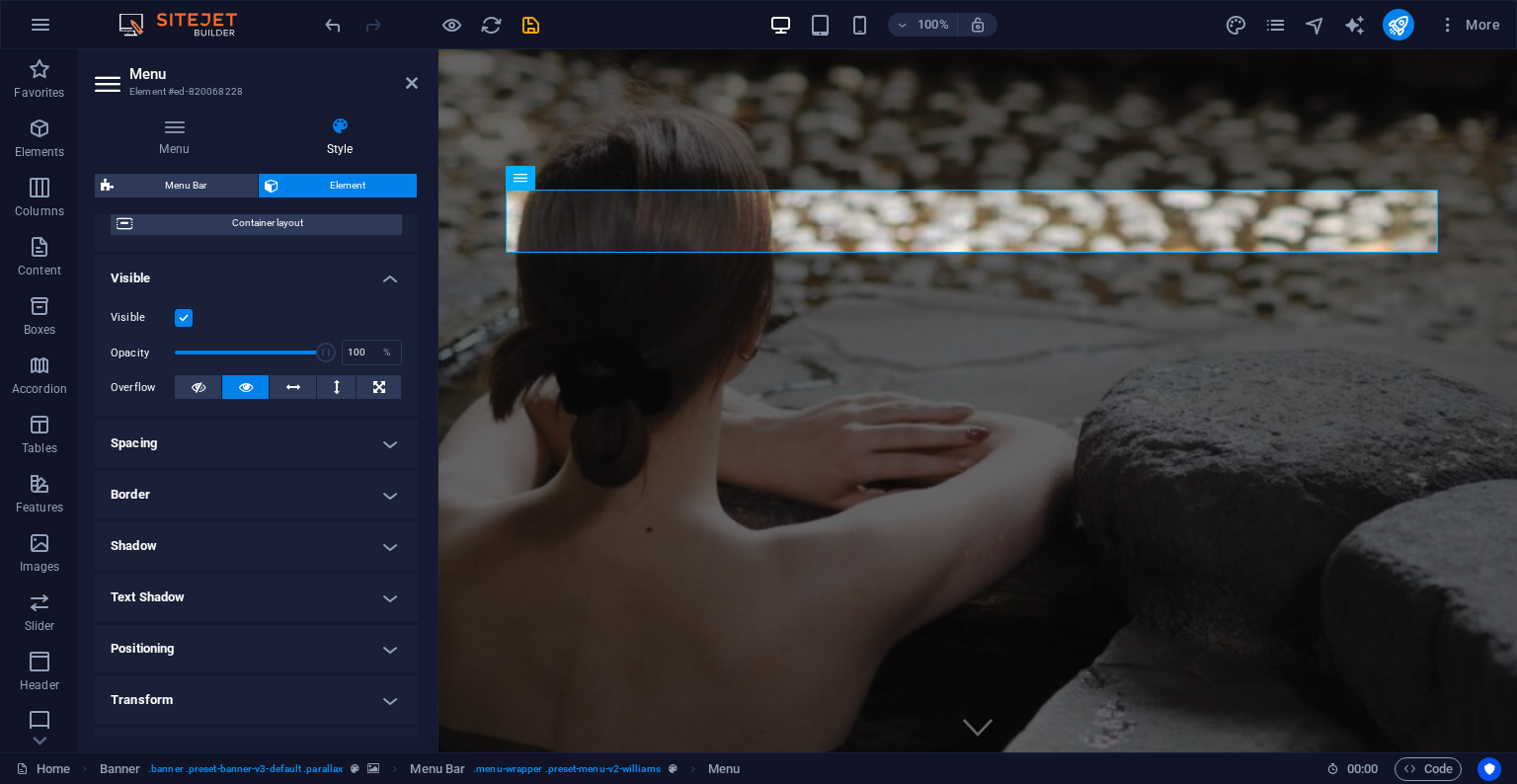 scroll, scrollTop: 312, scrollLeft: 0, axis: vertical 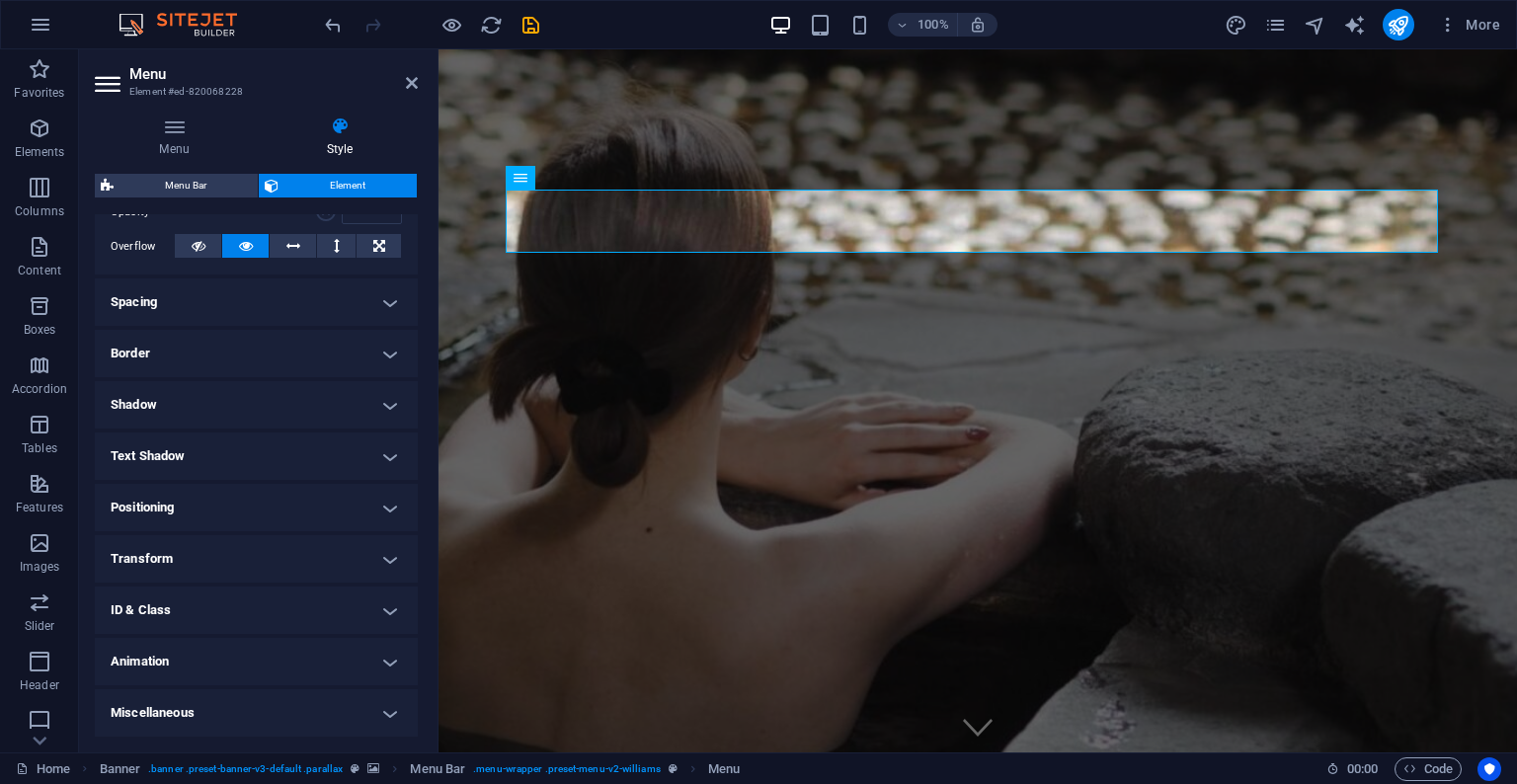 click on "Positioning" at bounding box center (256, 508) 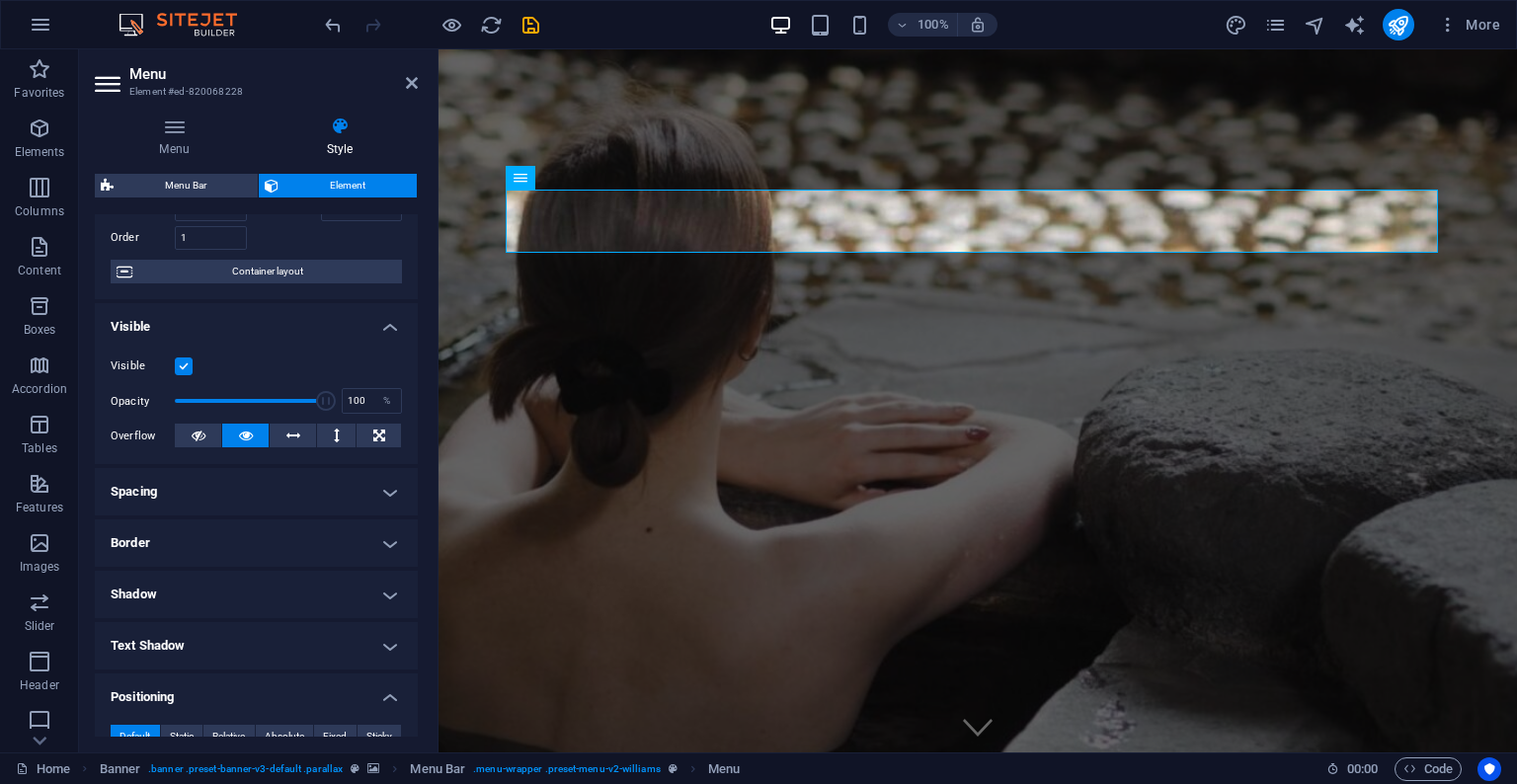 scroll, scrollTop: 0, scrollLeft: 0, axis: both 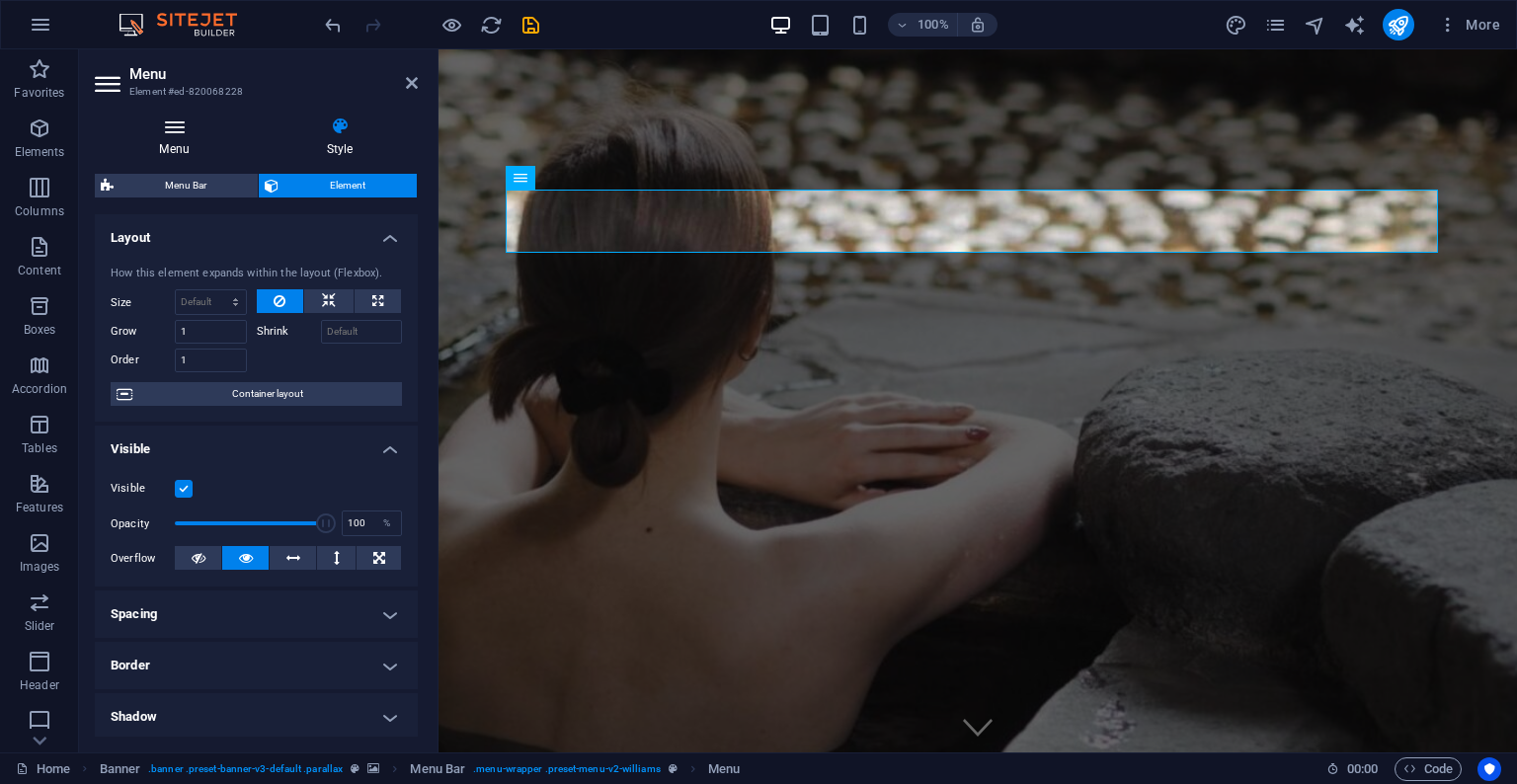 click on "Menu" at bounding box center (178, 137) 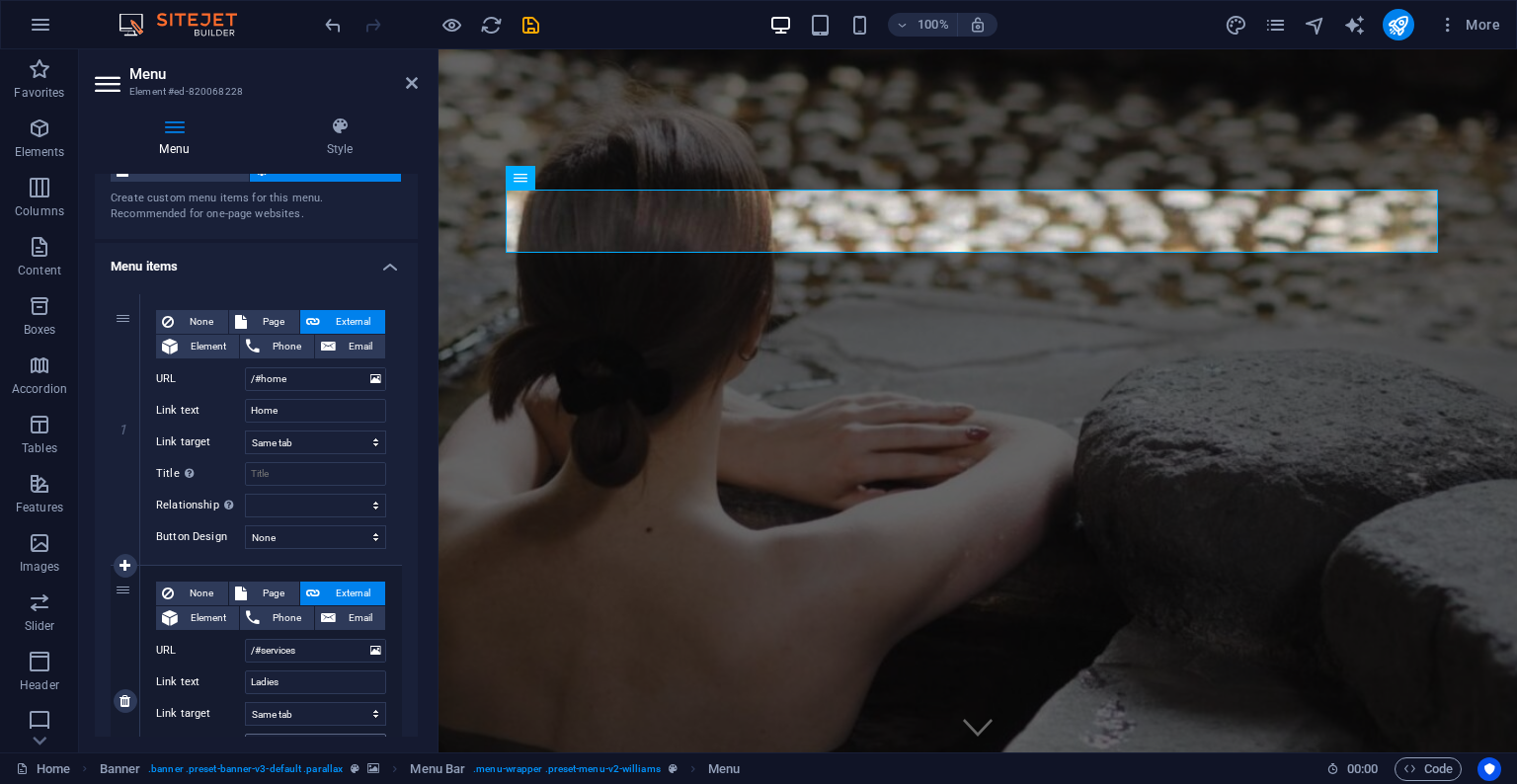 scroll, scrollTop: 0, scrollLeft: 0, axis: both 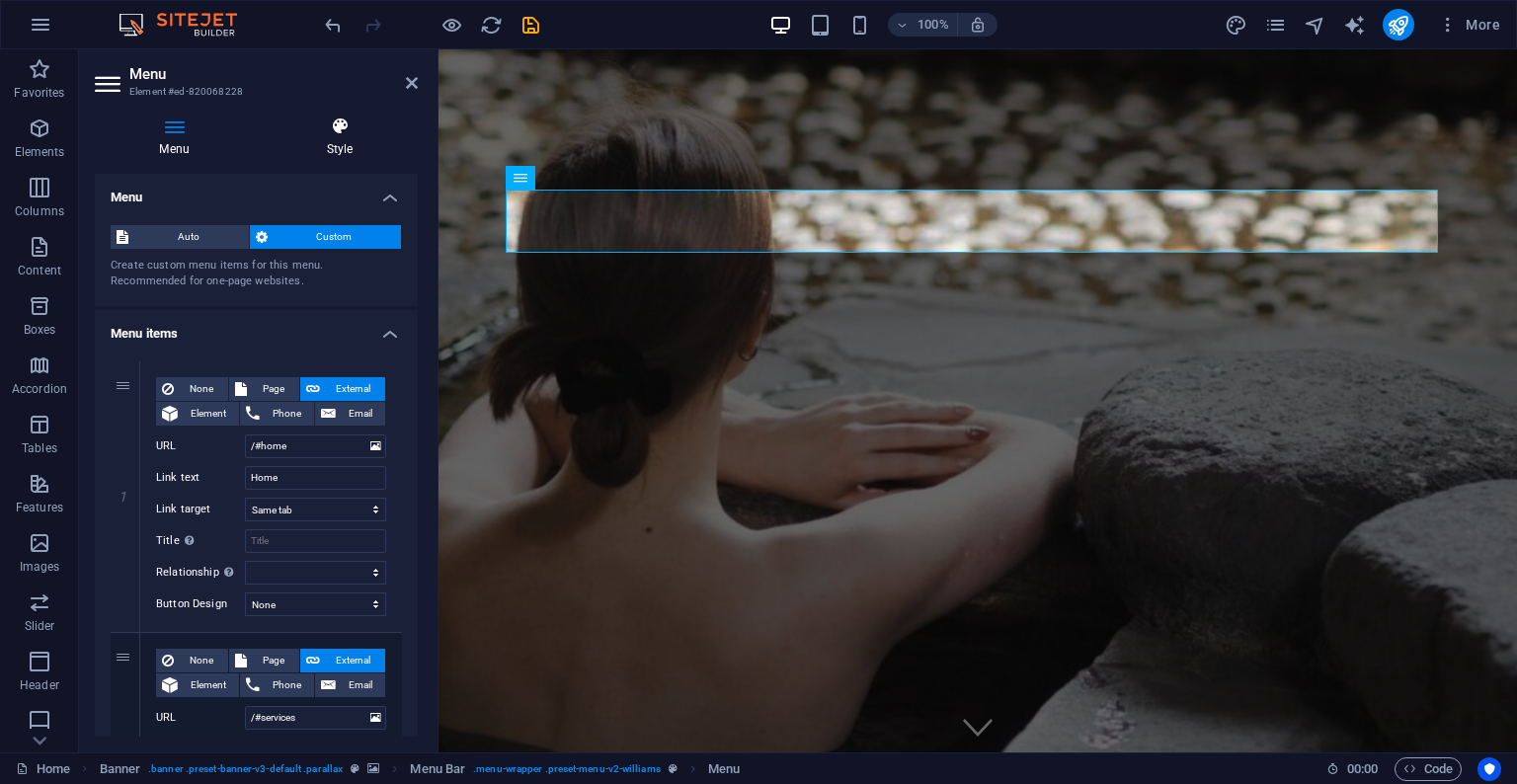 click at bounding box center [340, 126] 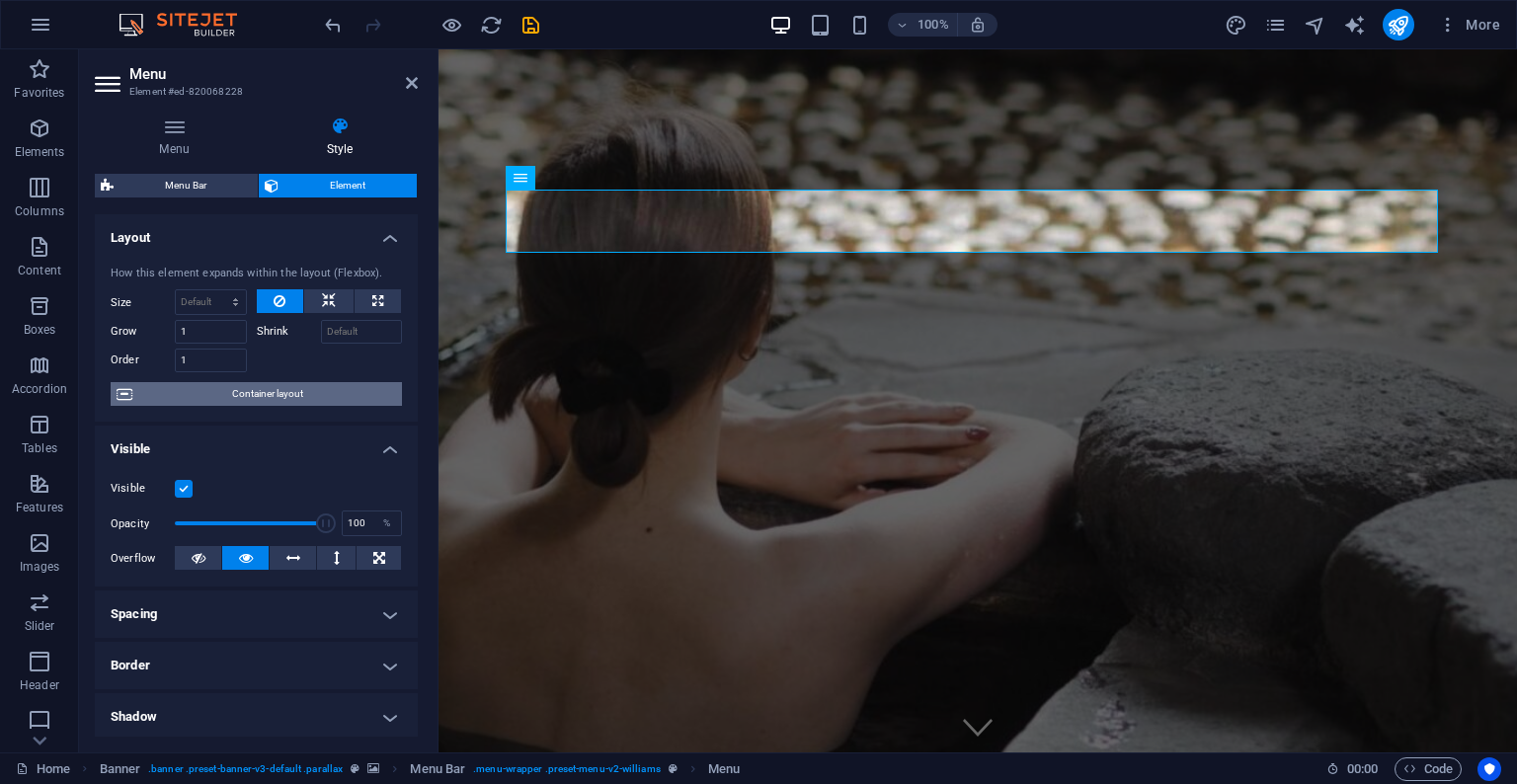 click on "Container layout" at bounding box center (267, 394) 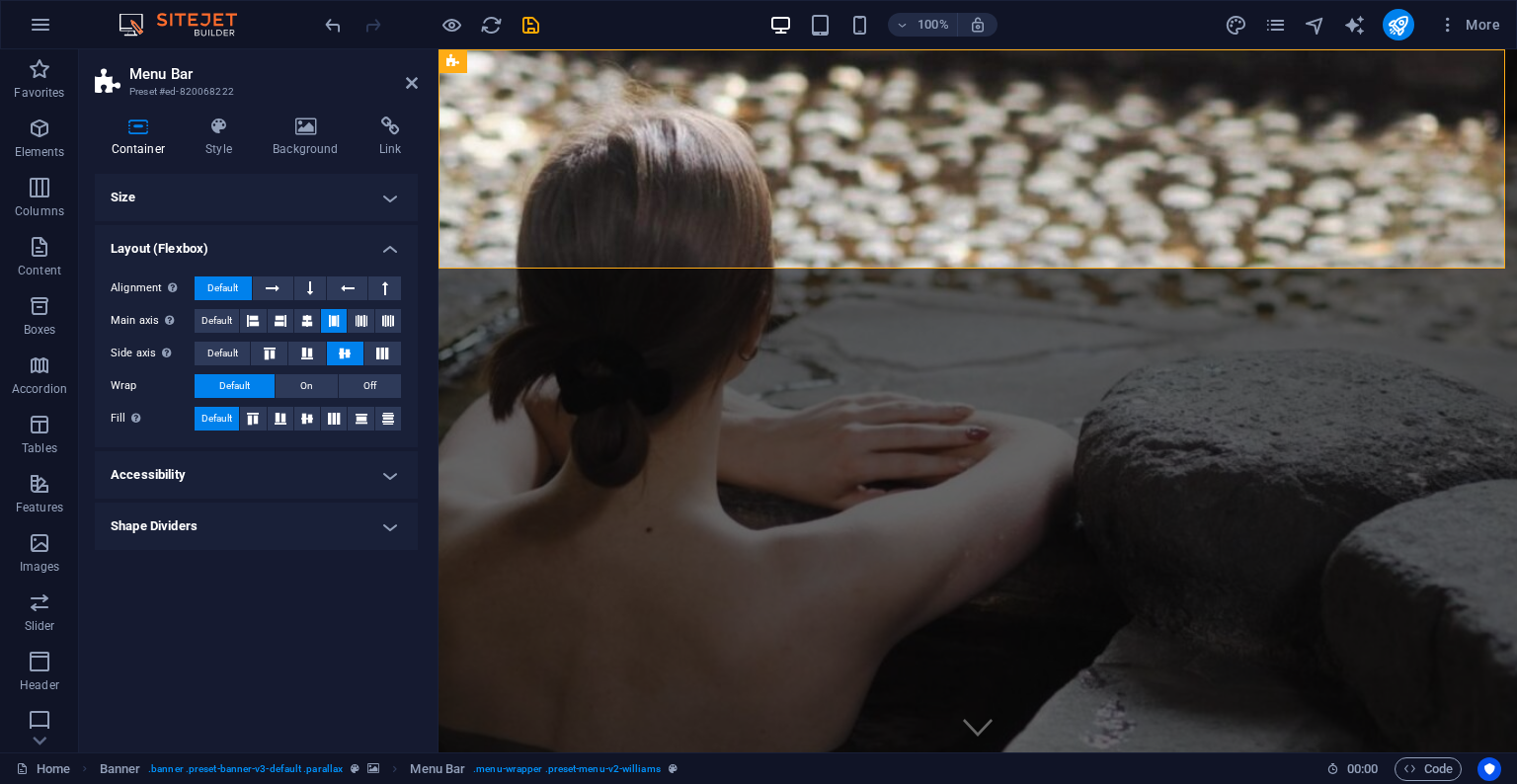 click on "Size" at bounding box center (256, 197) 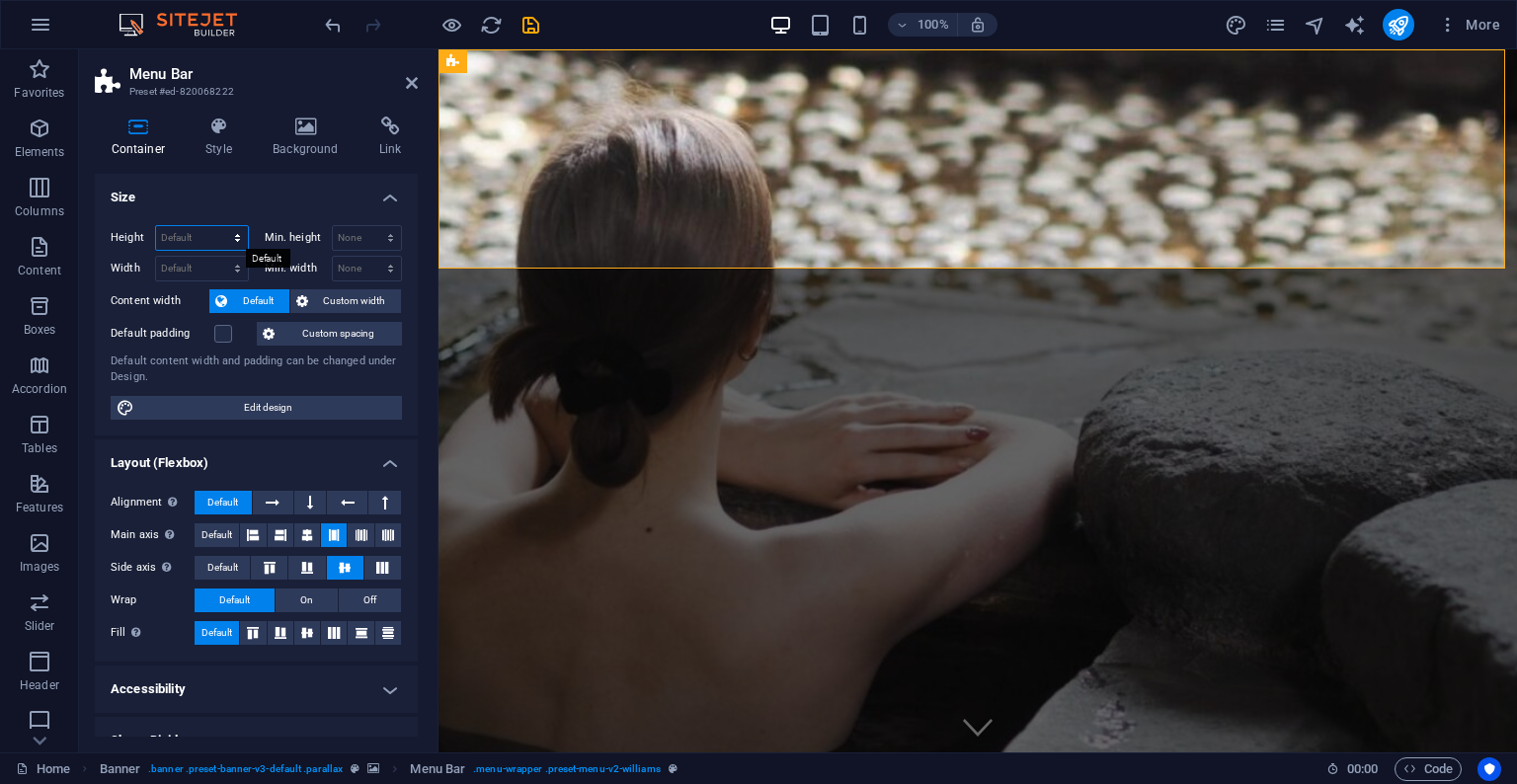 click on "Default px rem % vh vw" at bounding box center [201, 238] 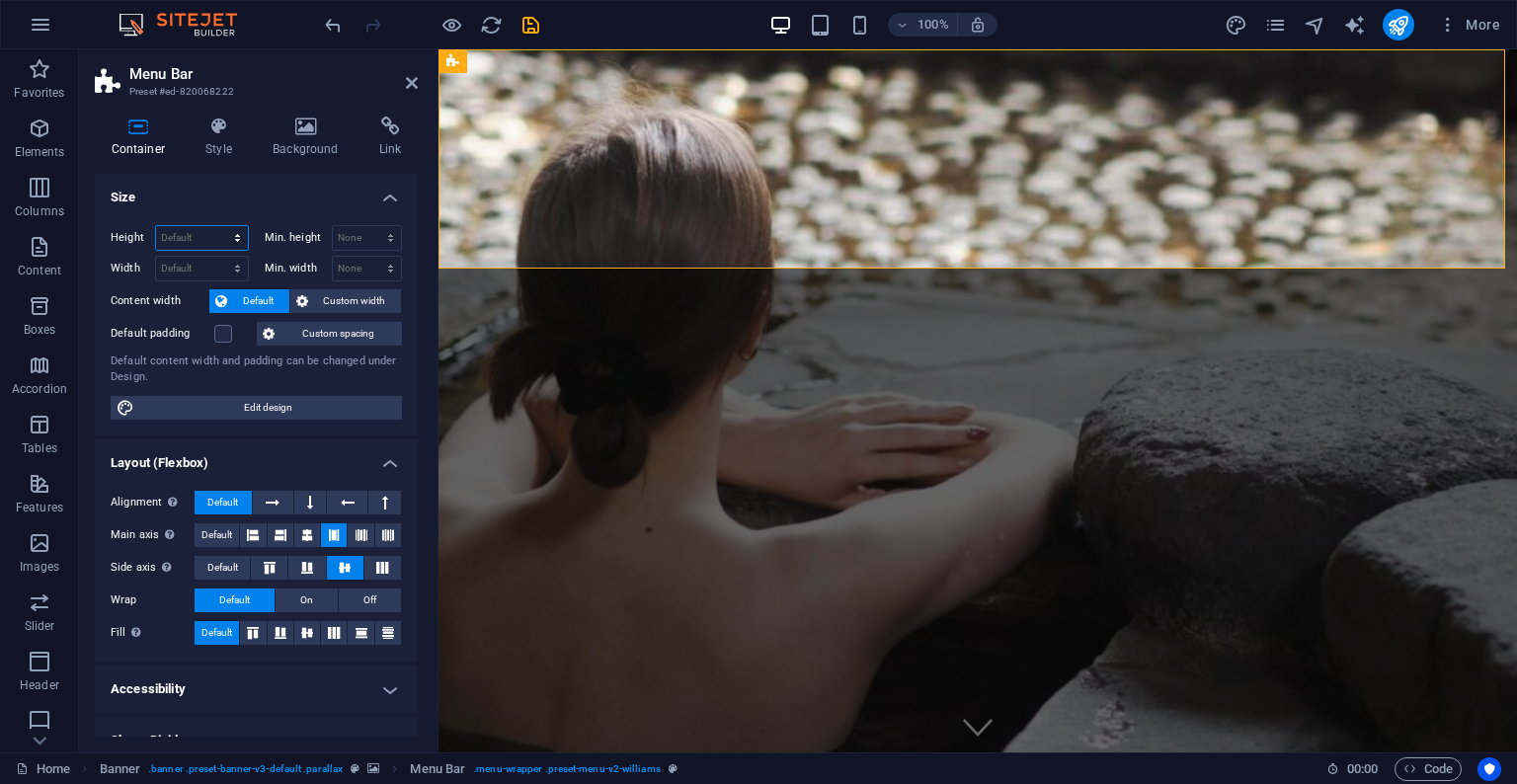 select on "px" 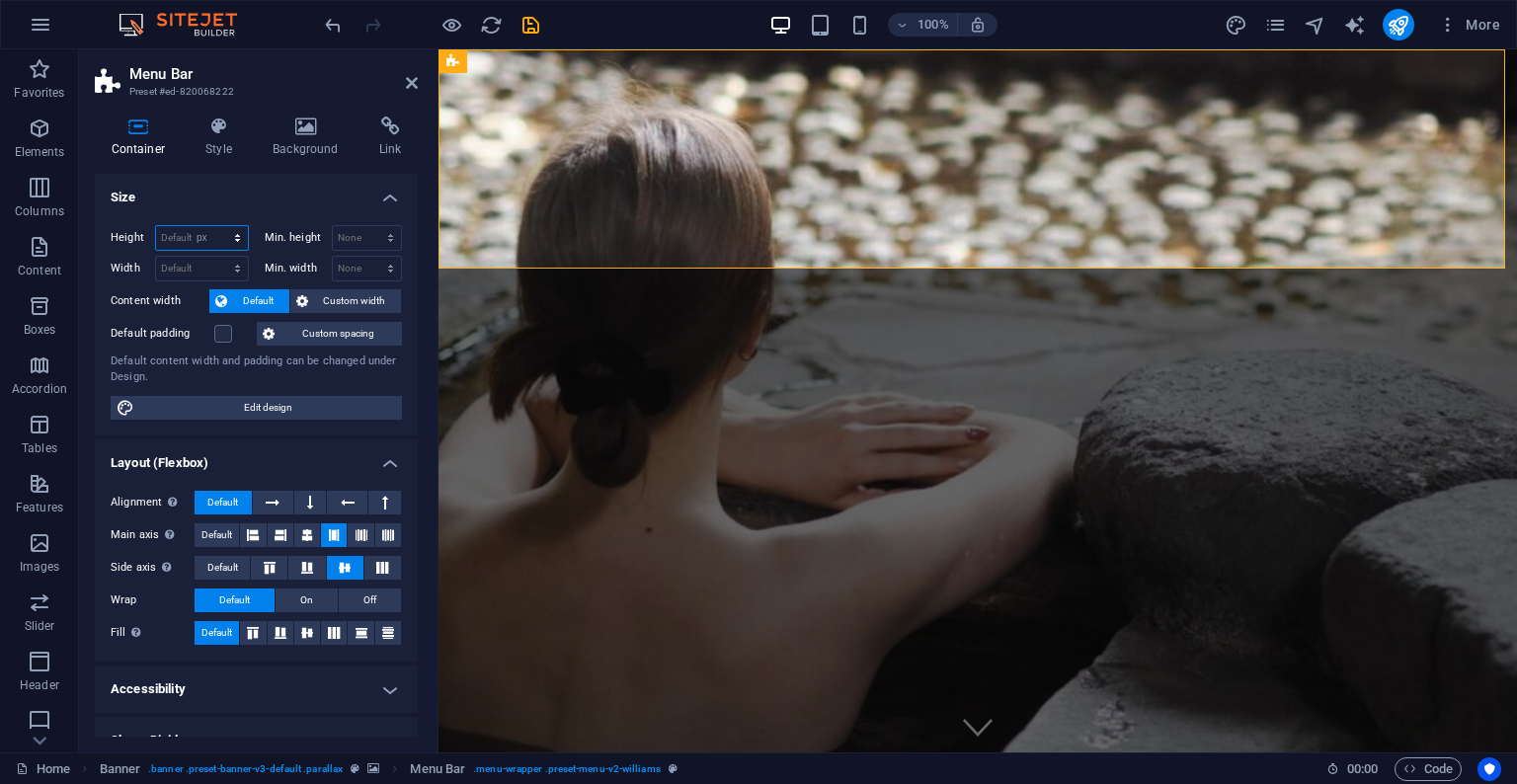 type on "222" 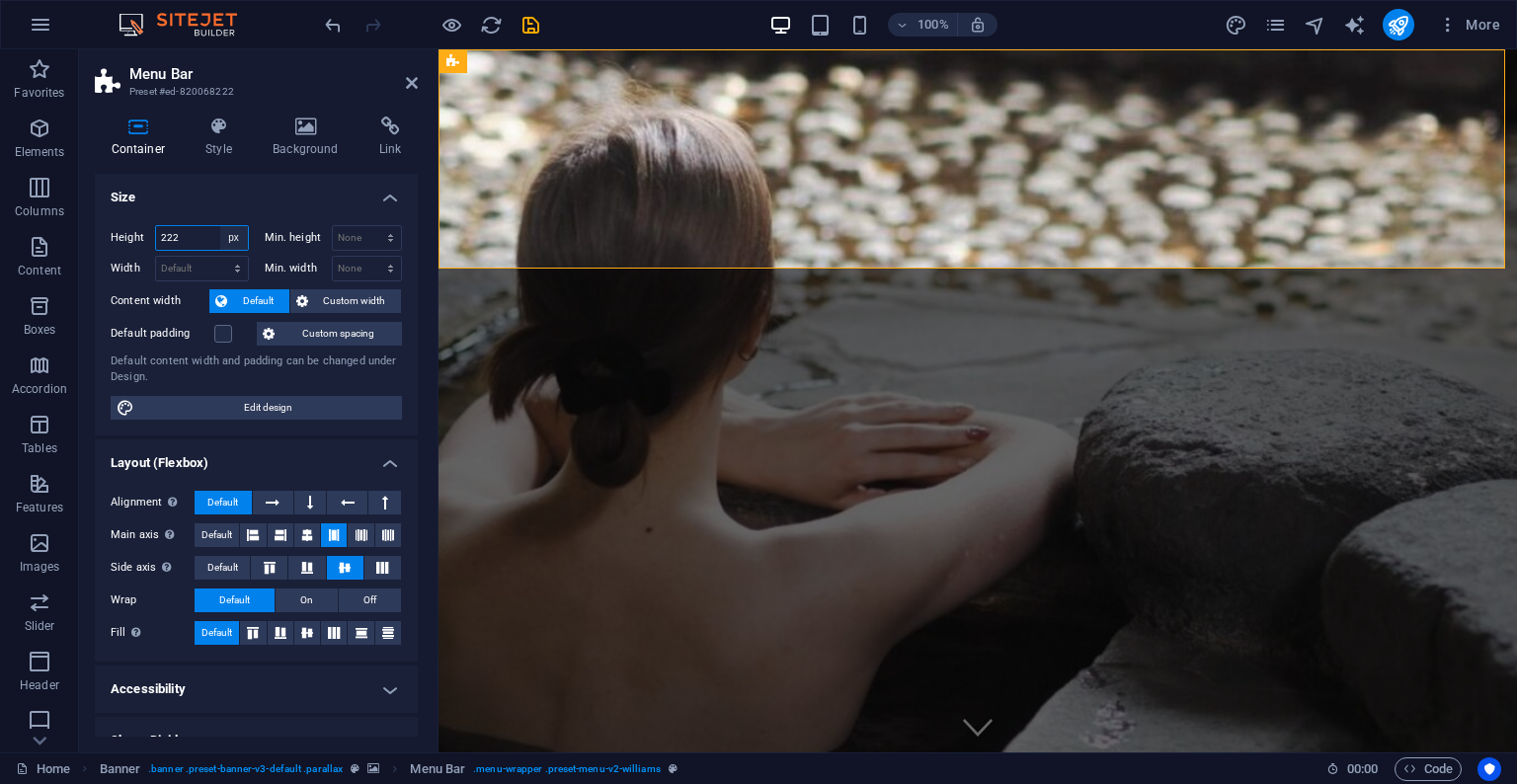 click on "Default px rem % vh vw" at bounding box center (234, 238) 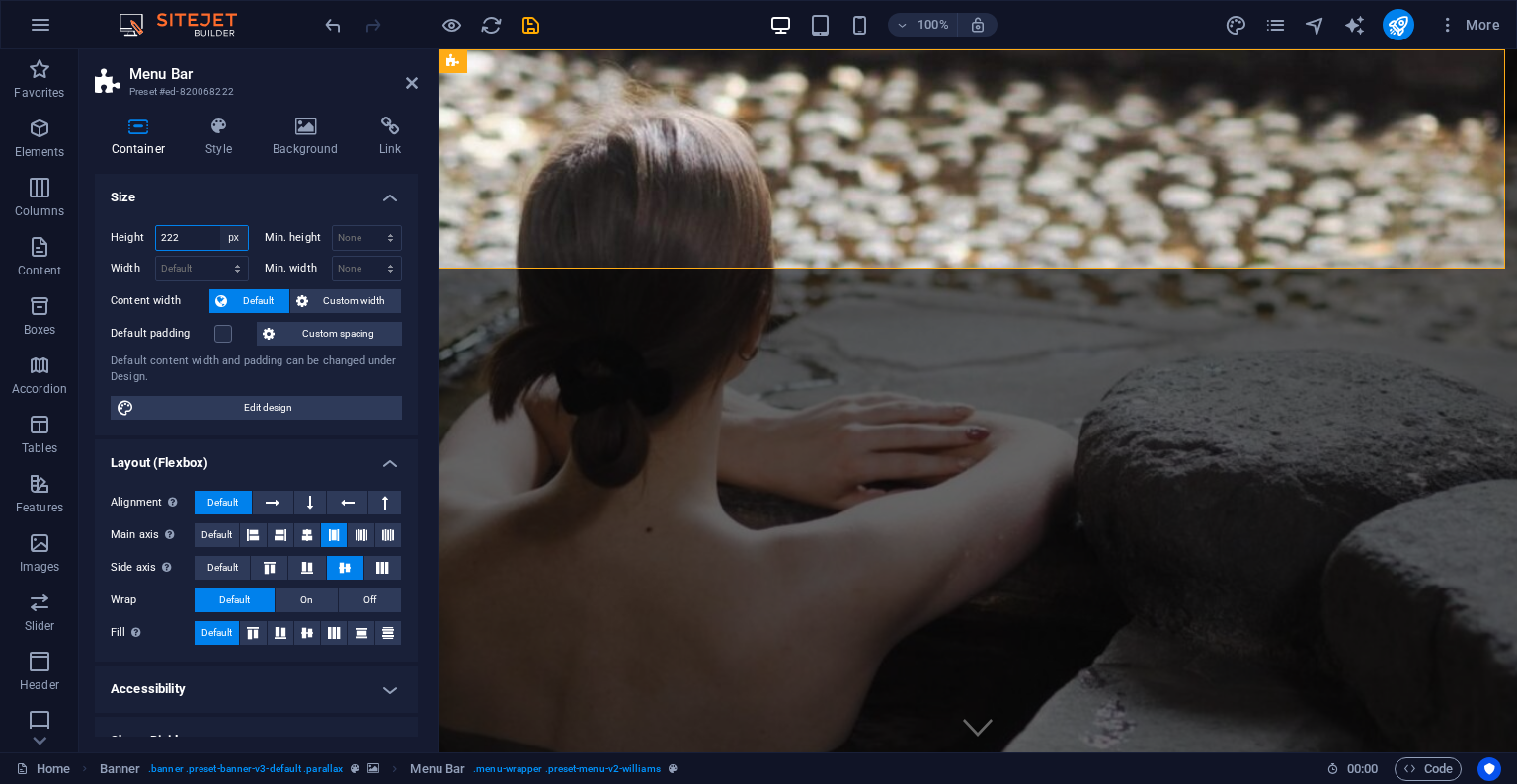 select on "%" 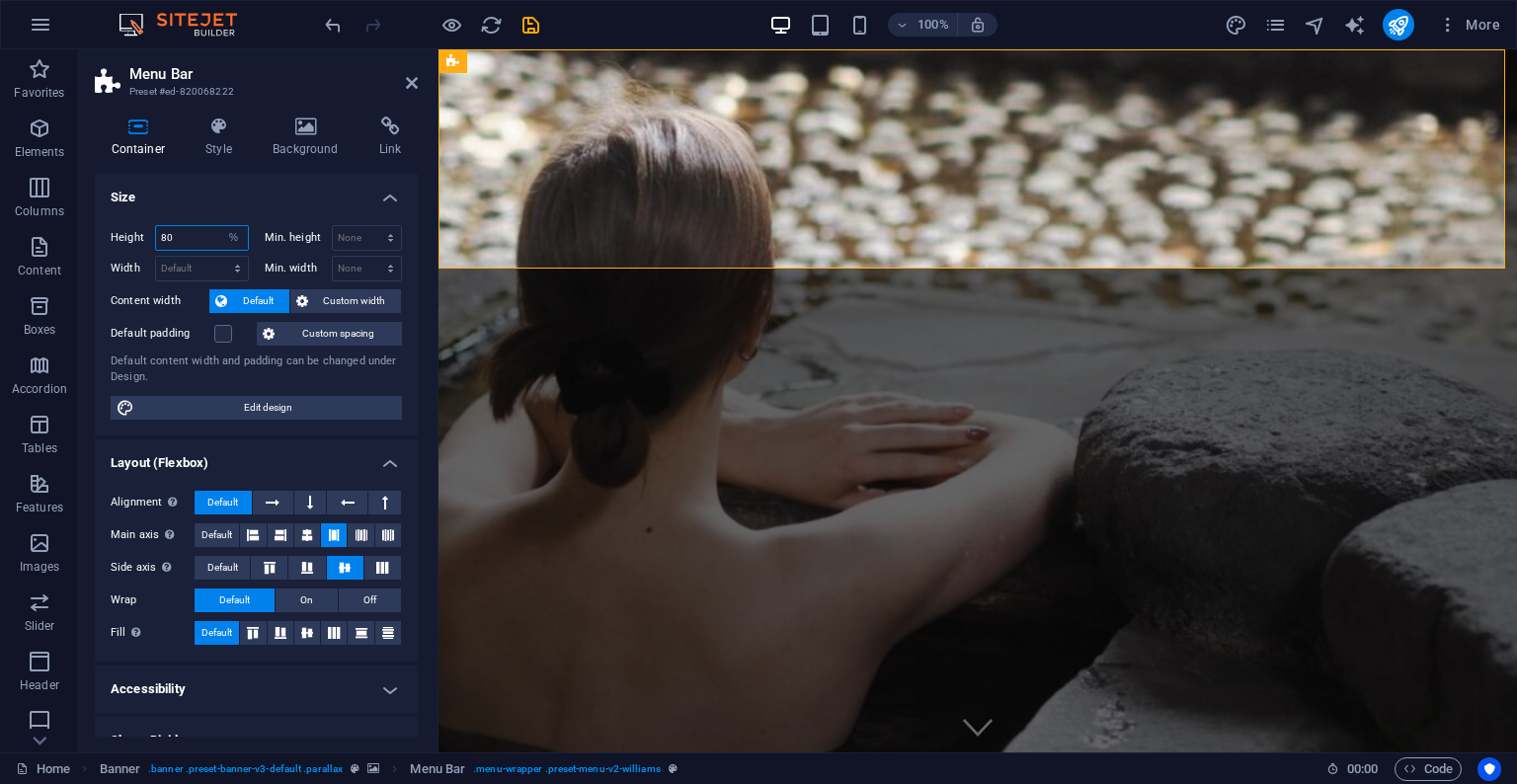 type on "80" 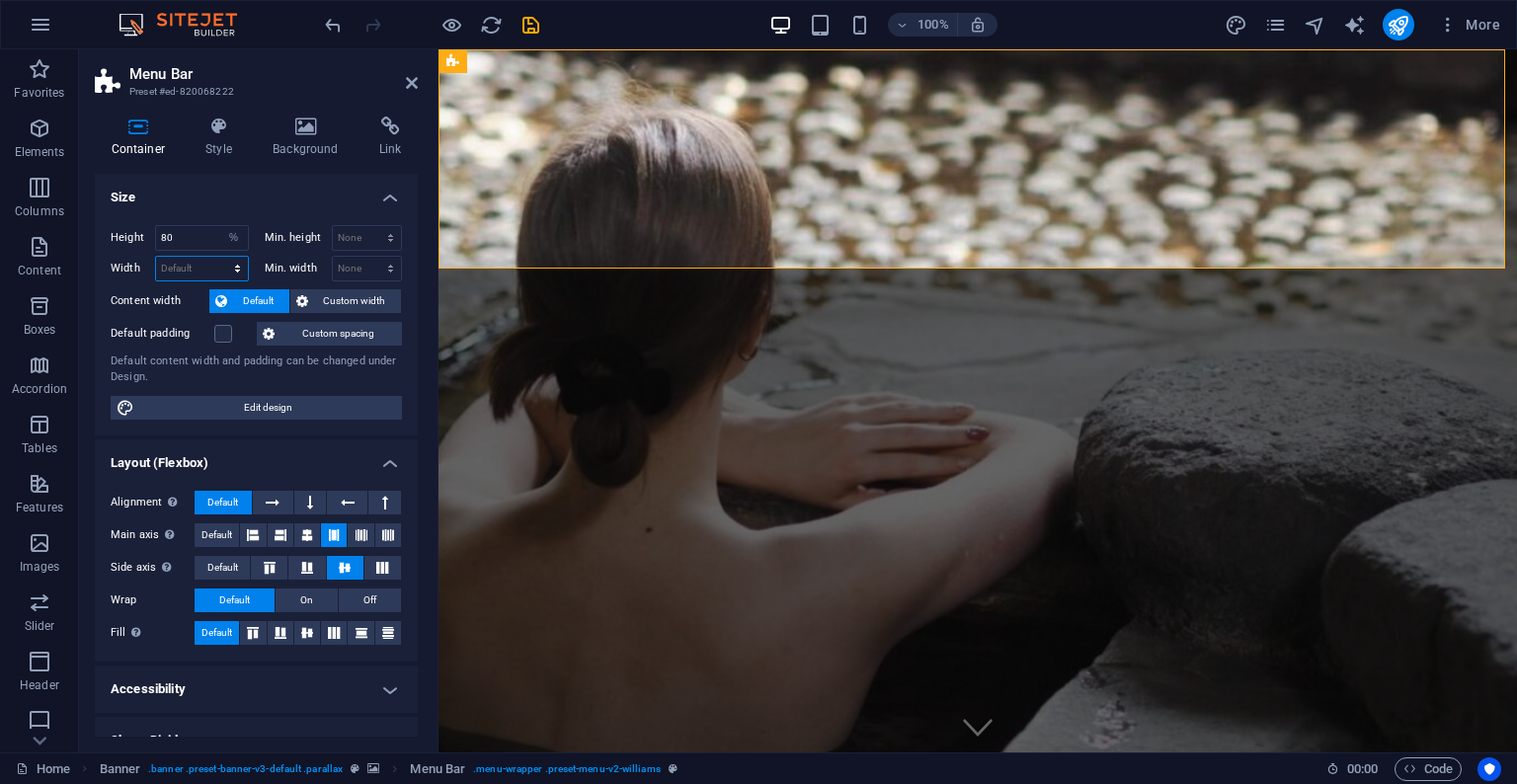 click on "Default px rem % em vh vw" at bounding box center (201, 269) 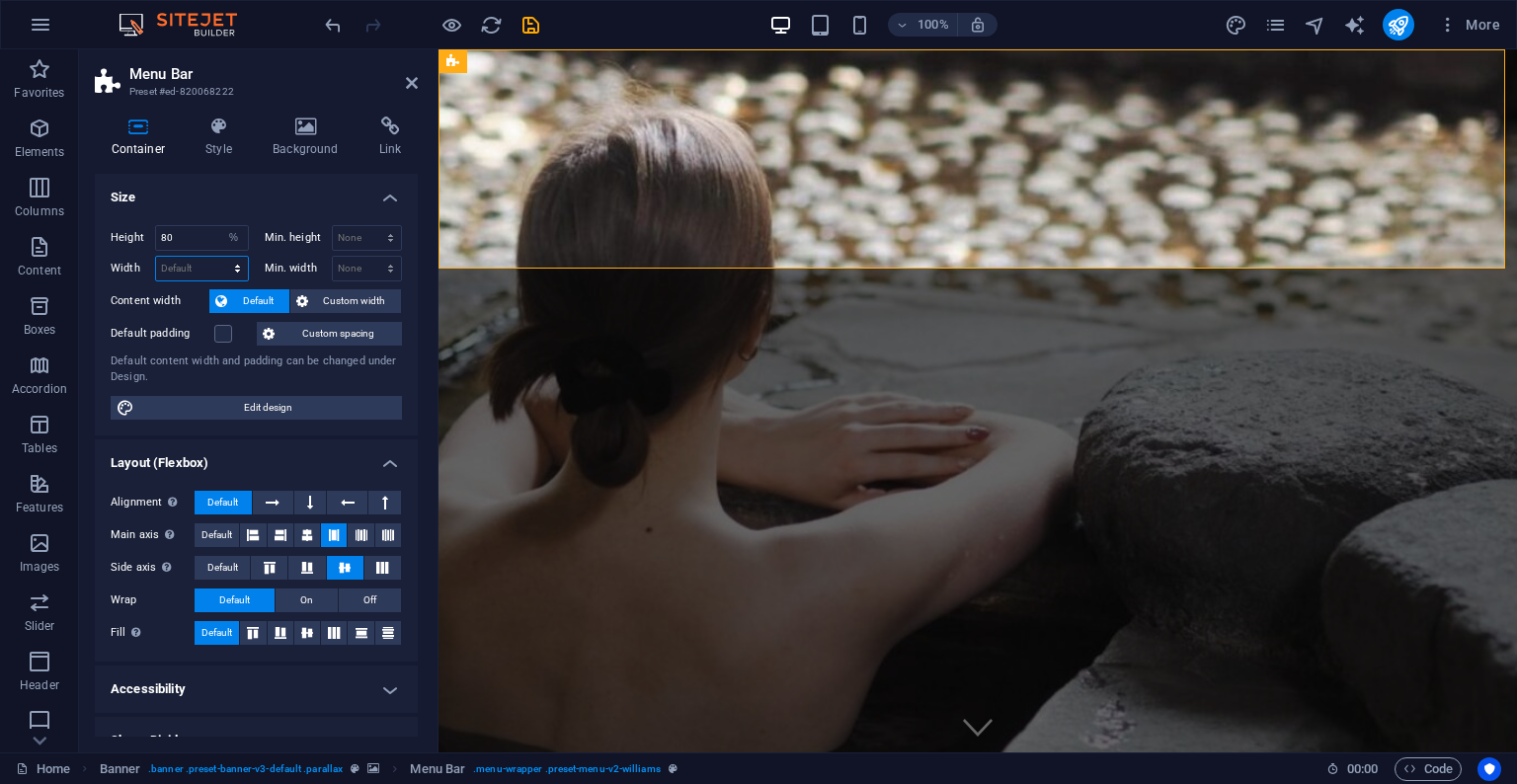 click on "Default px rem % em vh vw" at bounding box center (201, 269) 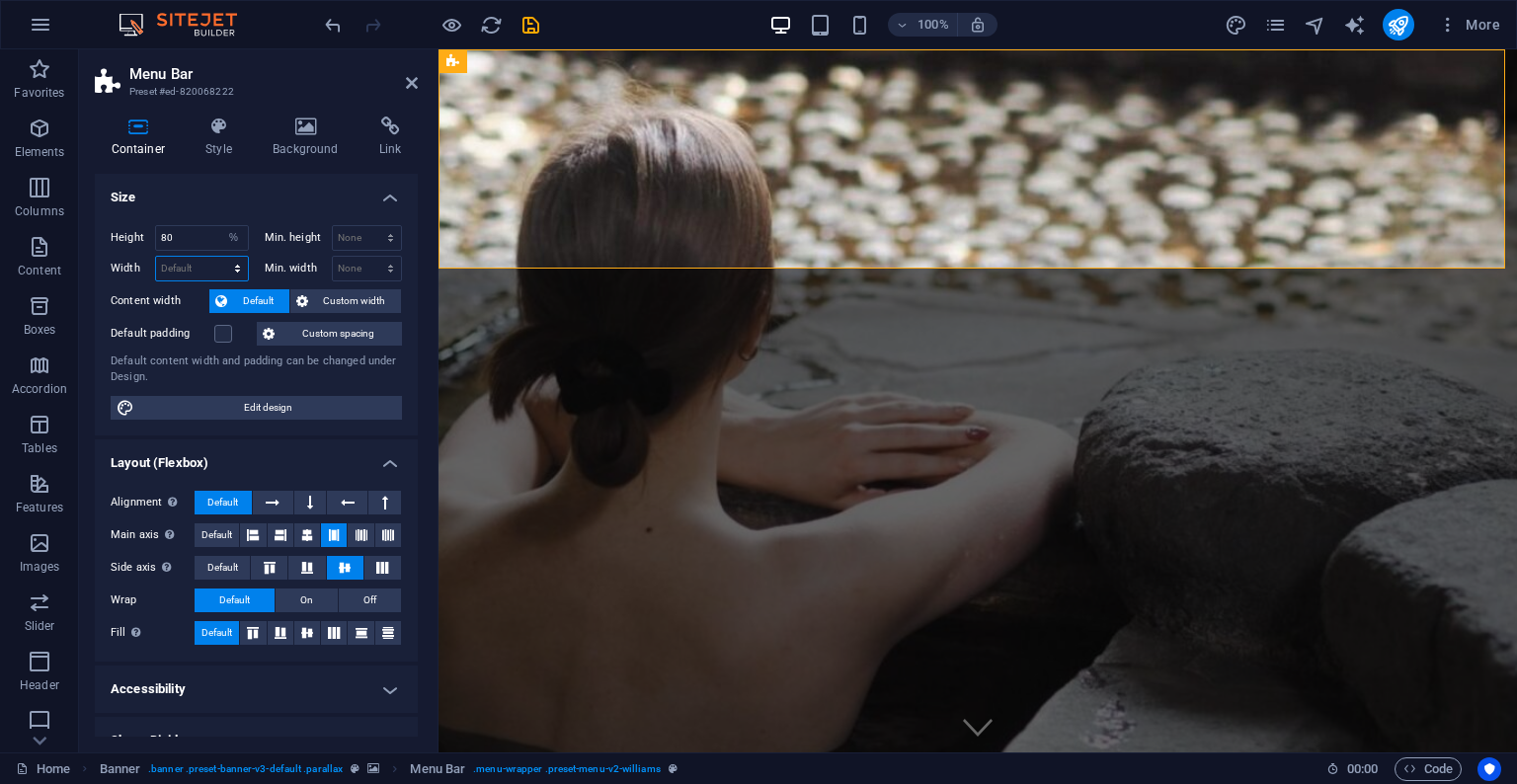 select on "%" 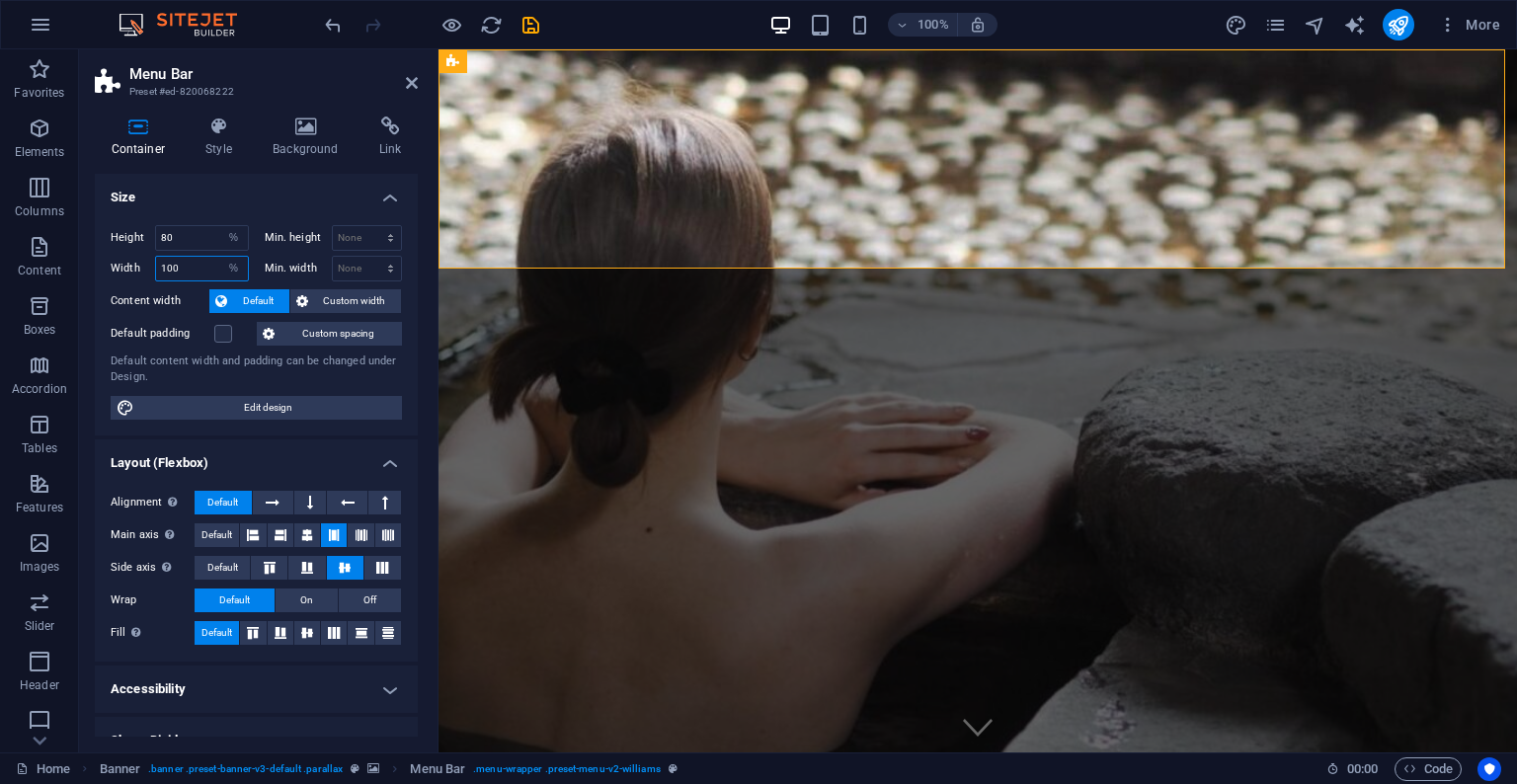 click on "100" at bounding box center (201, 269) 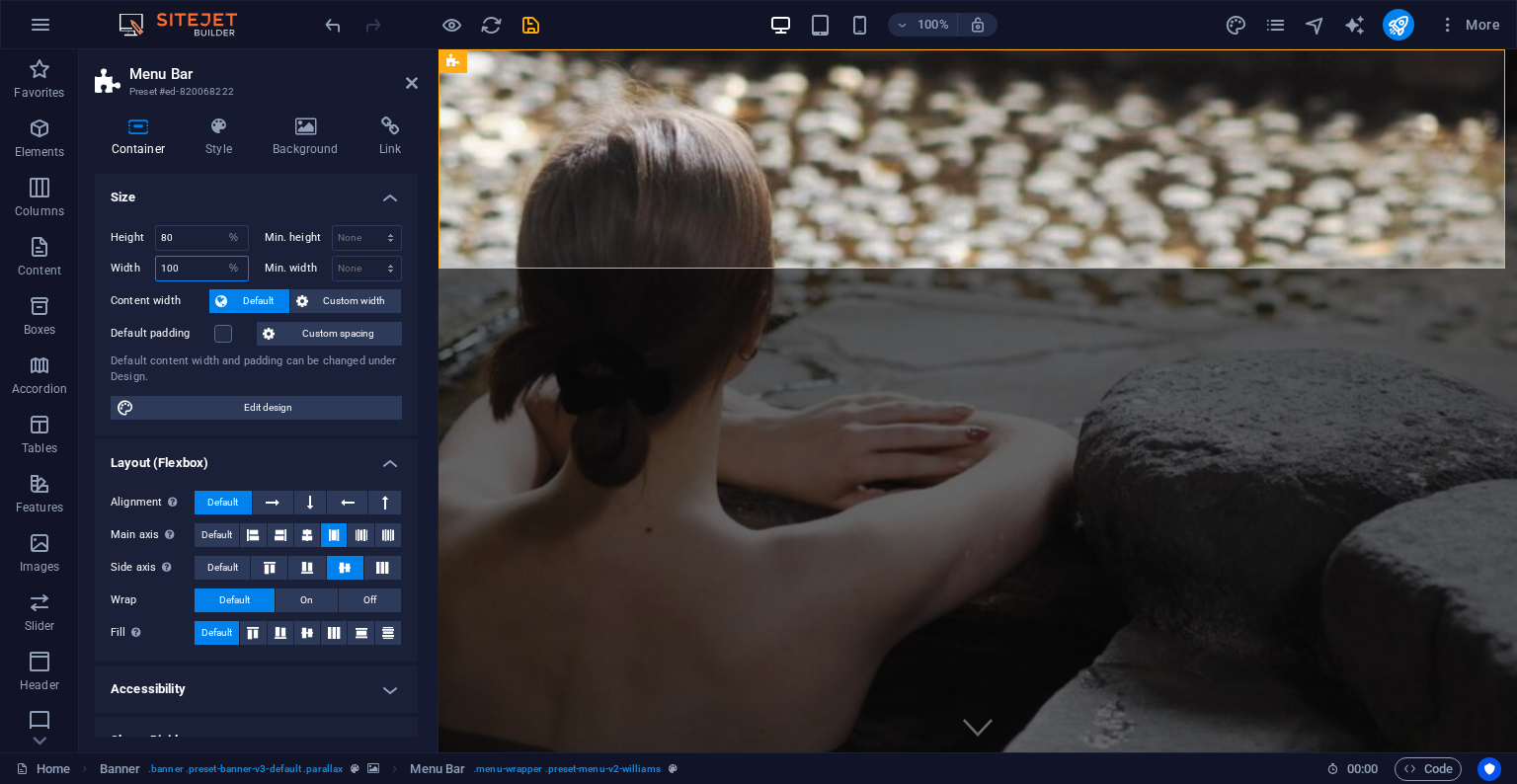 drag, startPoint x: 191, startPoint y: 267, endPoint x: 151, endPoint y: 263, distance: 40.1995 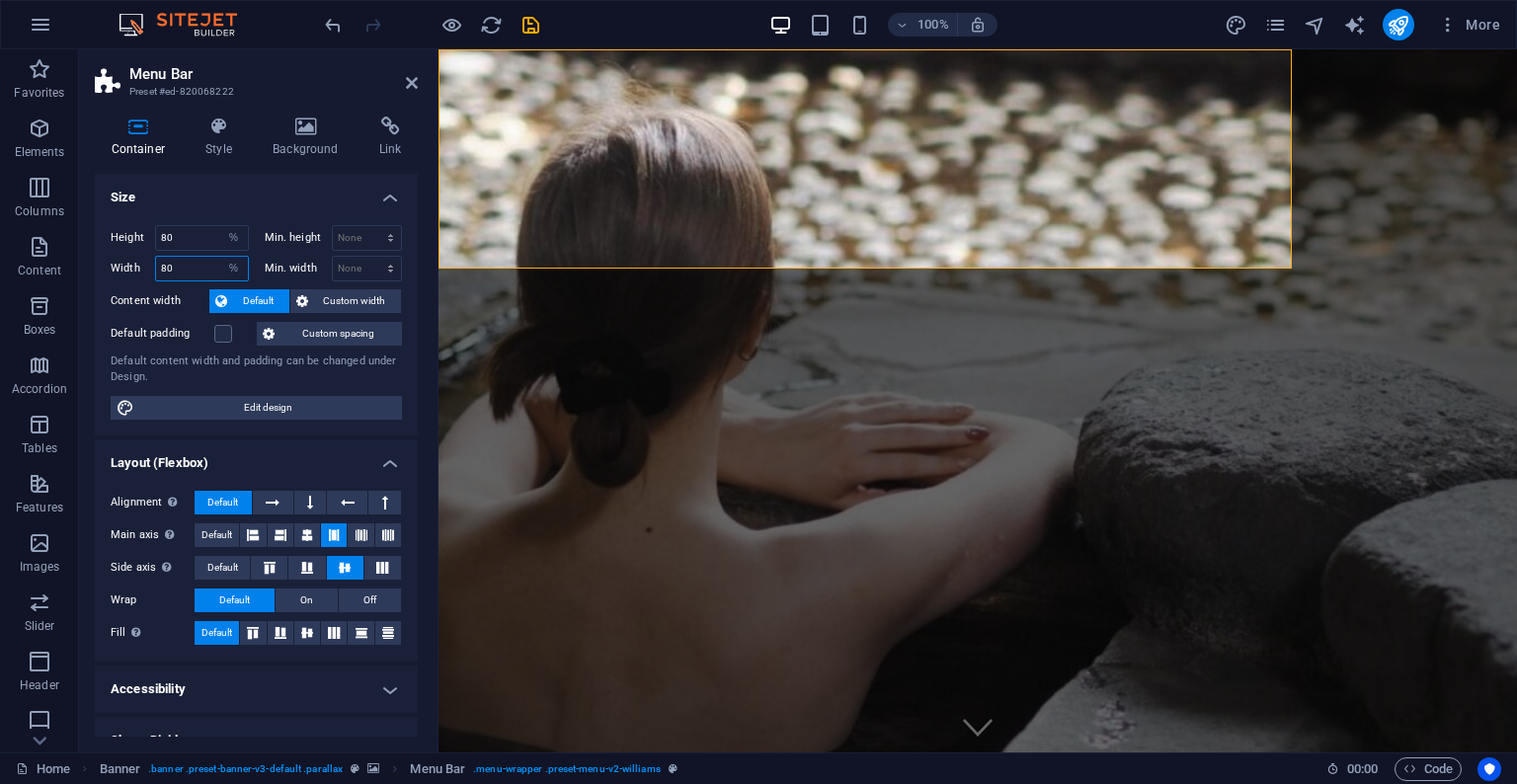 click on "80" at bounding box center [201, 269] 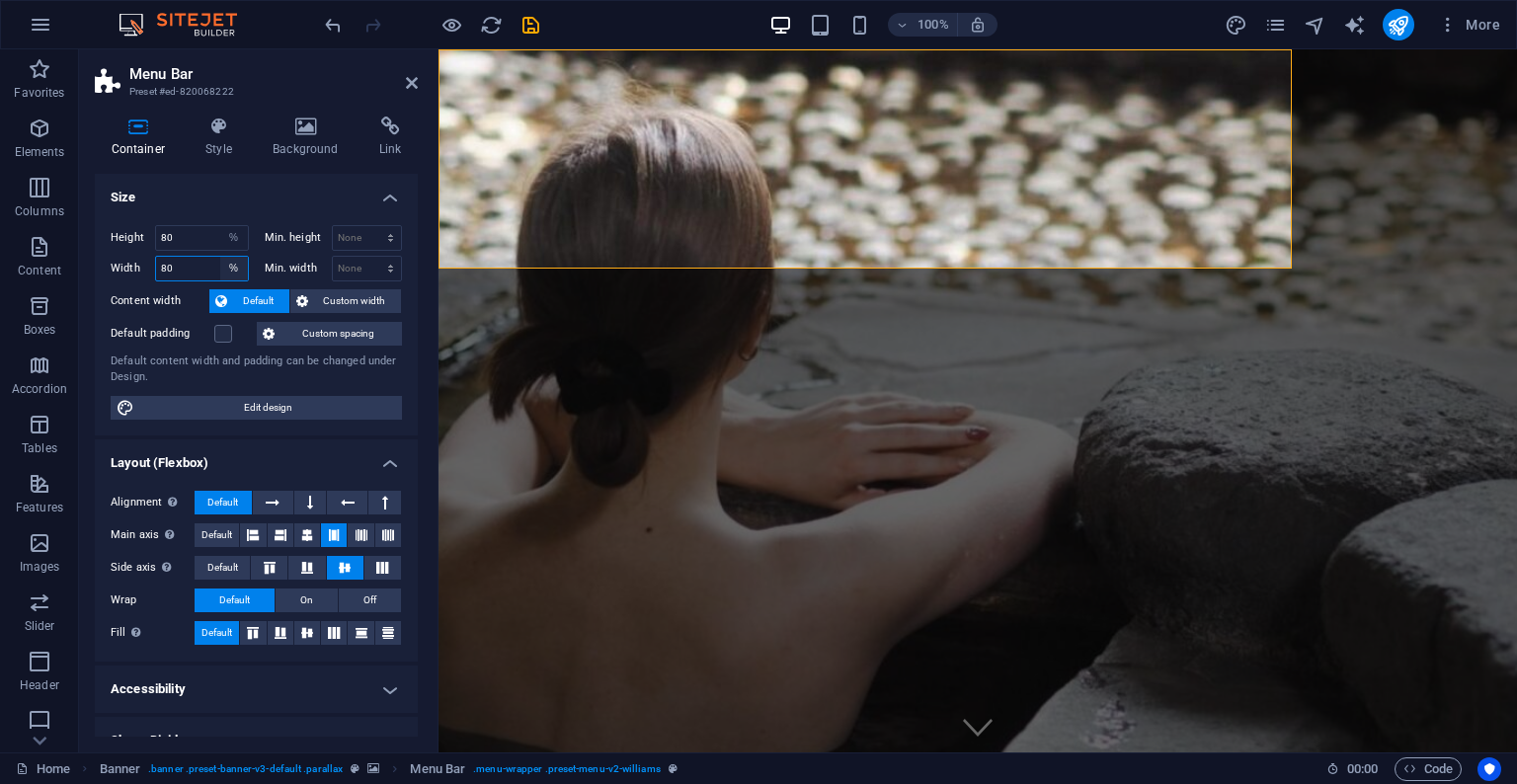 click on "Default px rem % em vh vw" at bounding box center (234, 269) 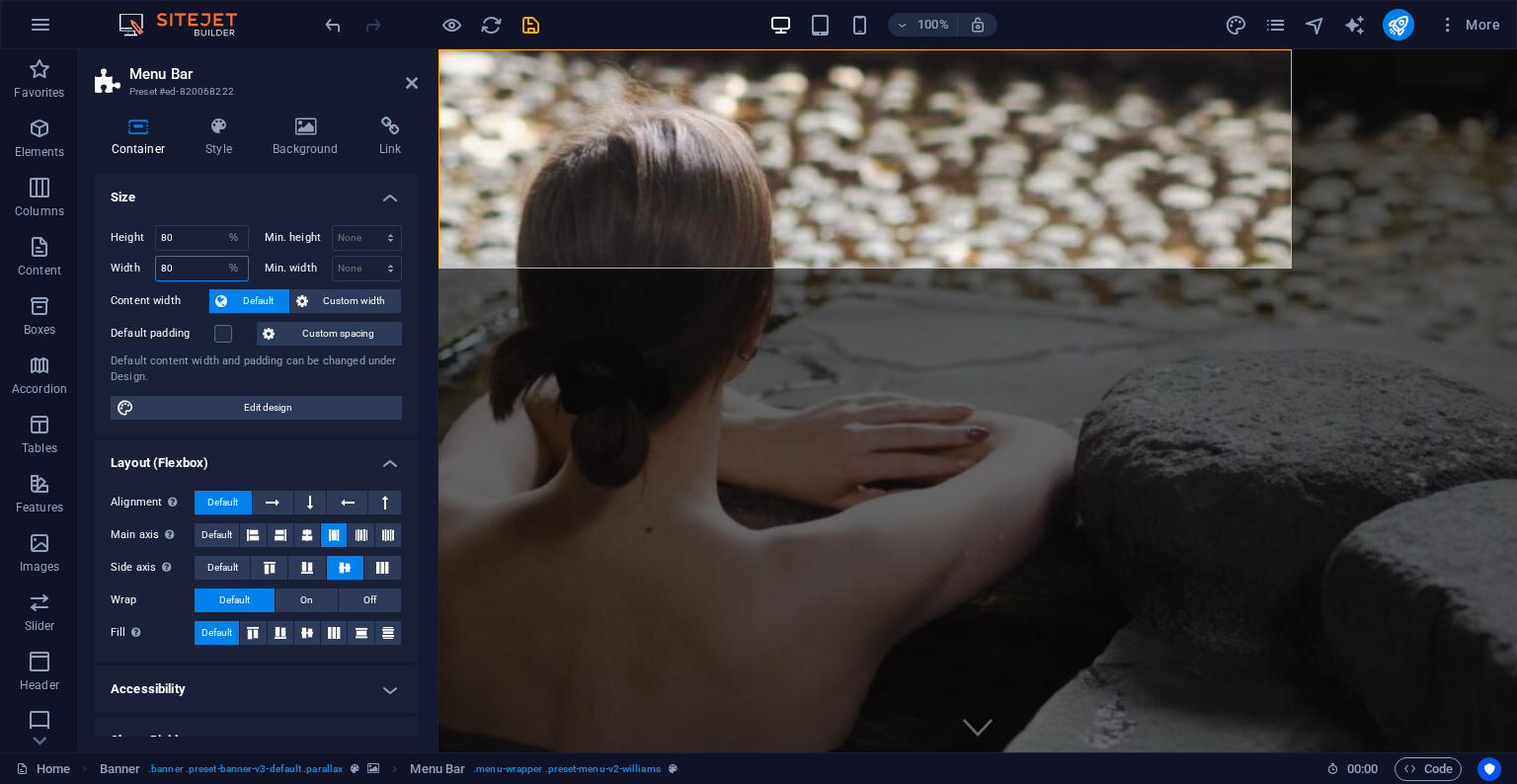 drag, startPoint x: 189, startPoint y: 268, endPoint x: 146, endPoint y: 255, distance: 44.922155 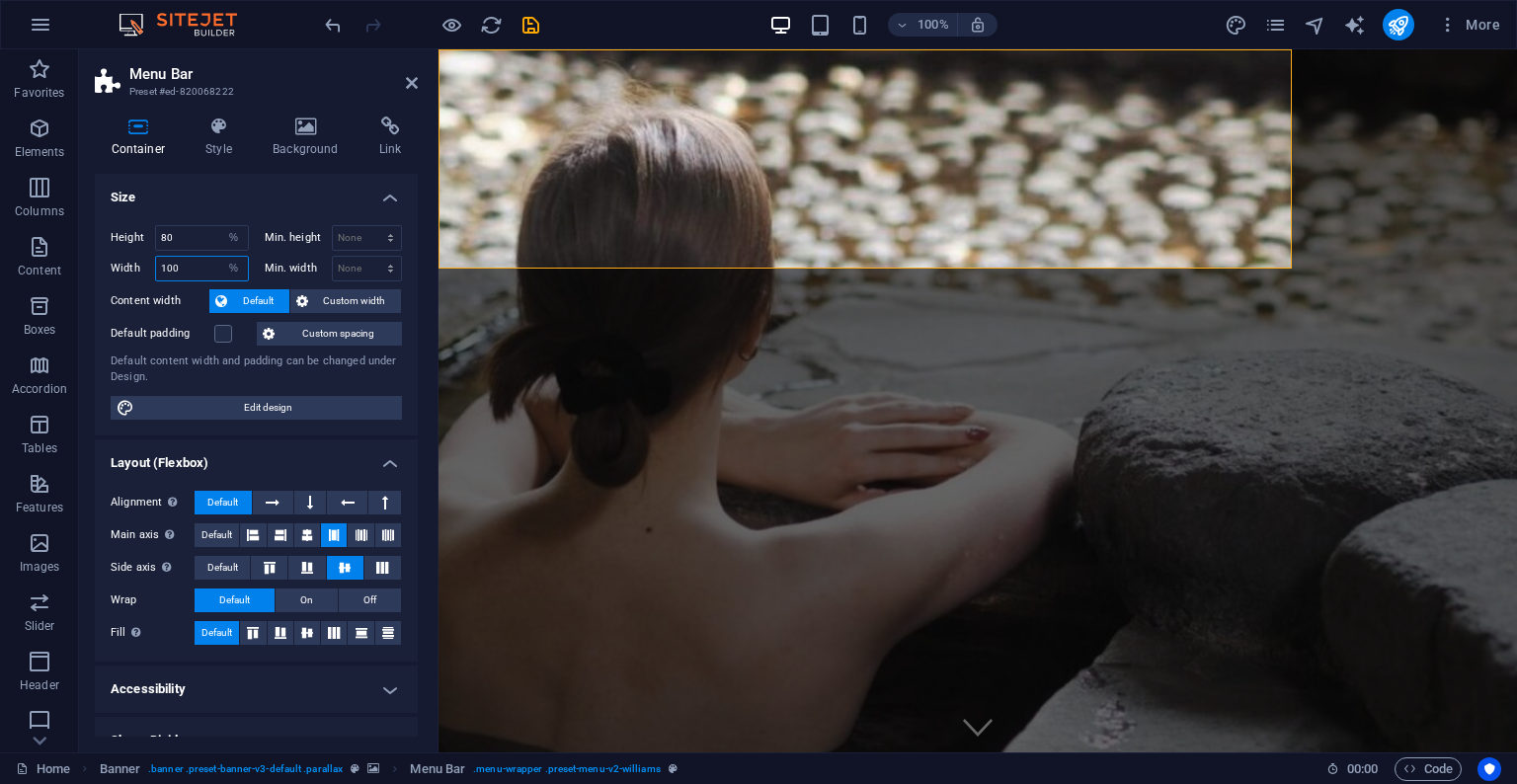 type on "100" 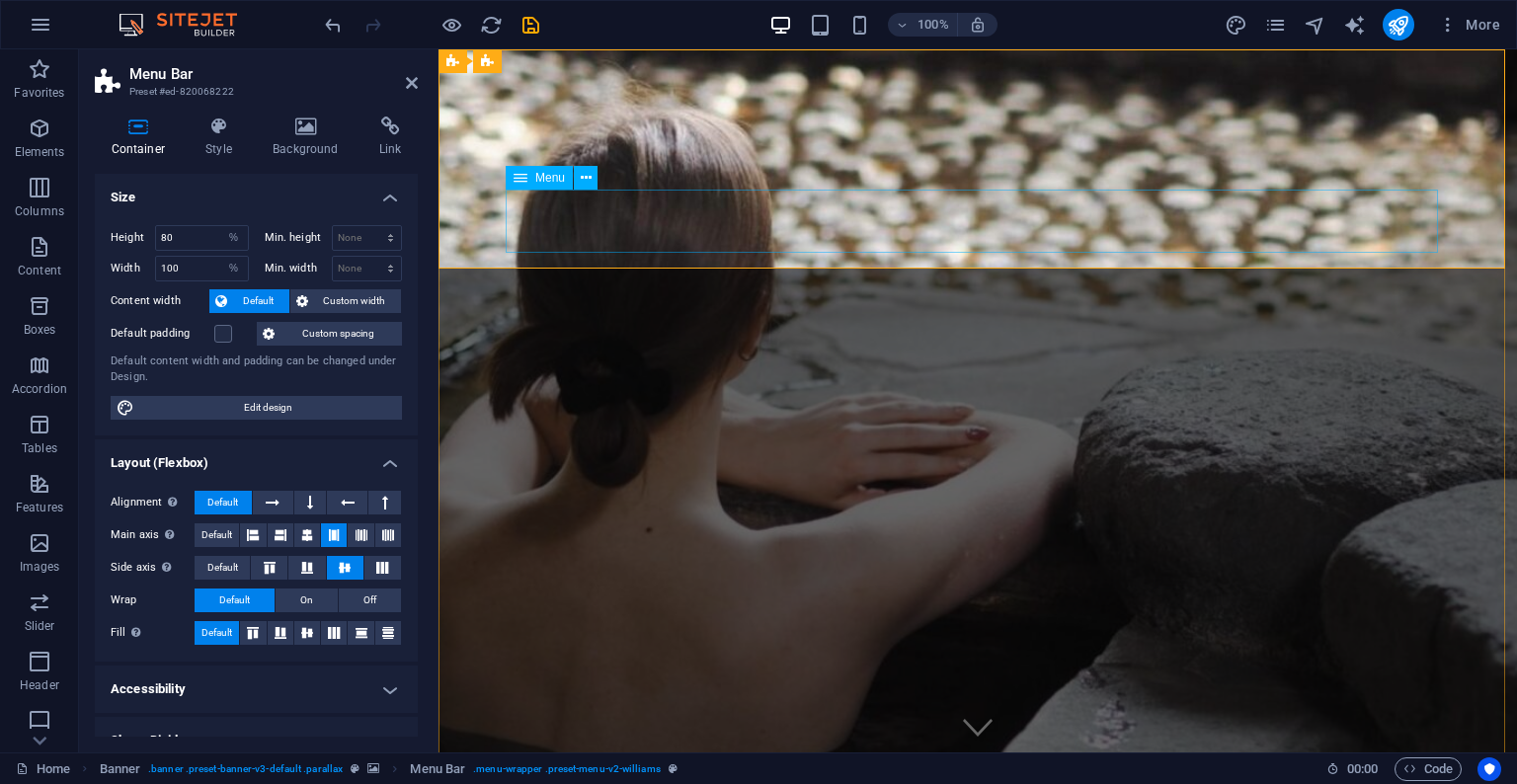 click on "Home Ladies Book Online" at bounding box center (978, 1040) 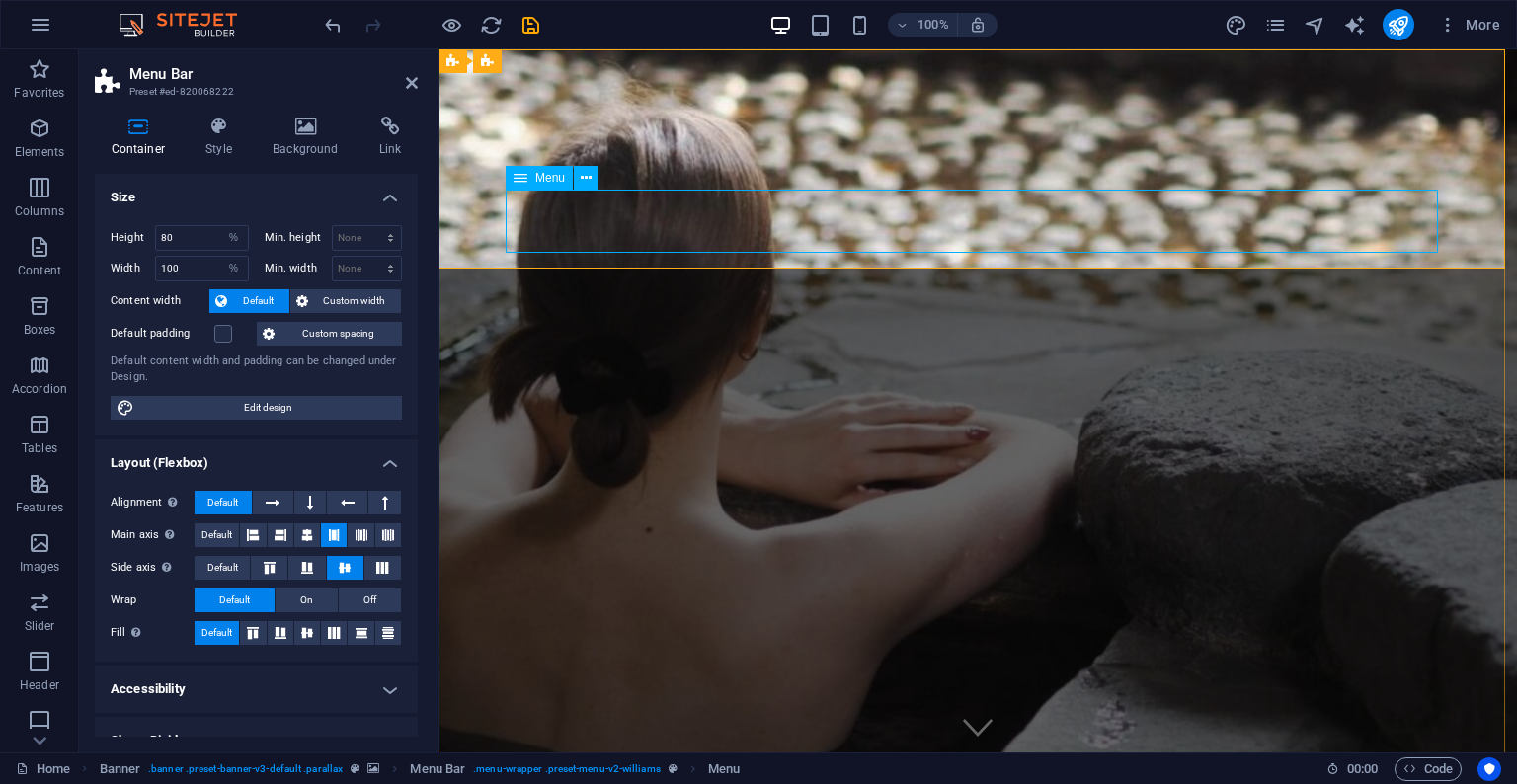 click on "Menu" at bounding box center [550, 178] 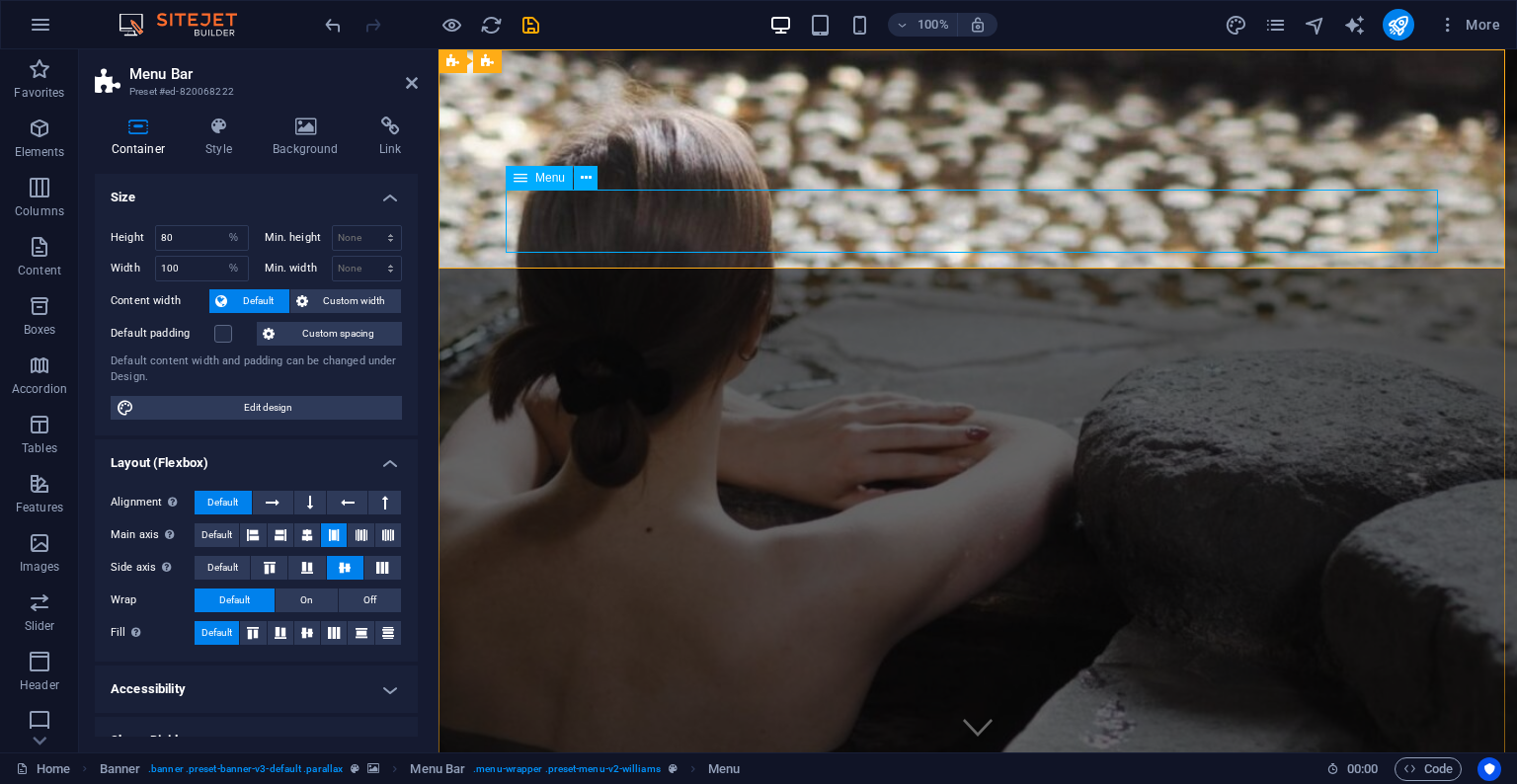 click on "Menu" at bounding box center (539, 178) 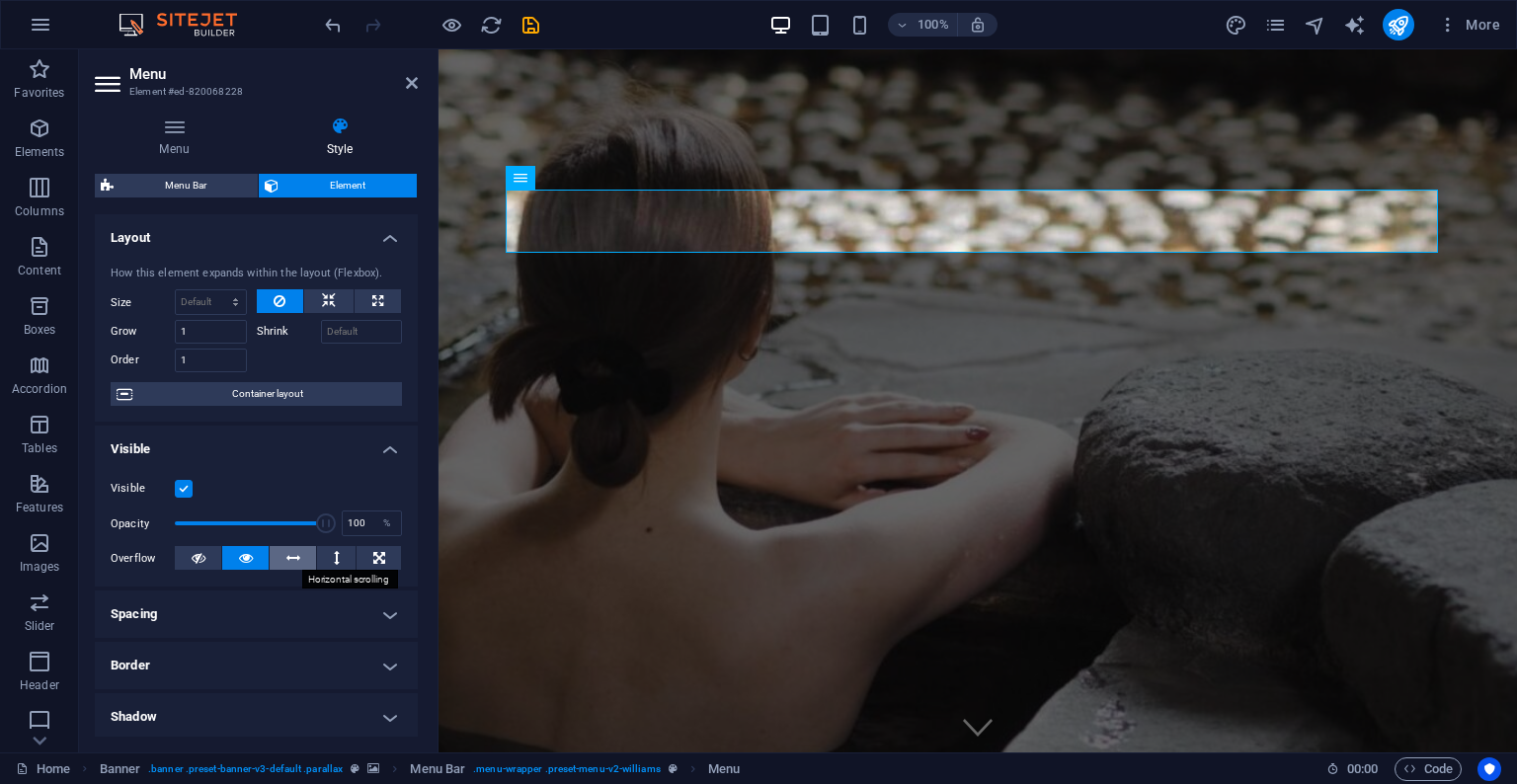 click at bounding box center (293, 558) 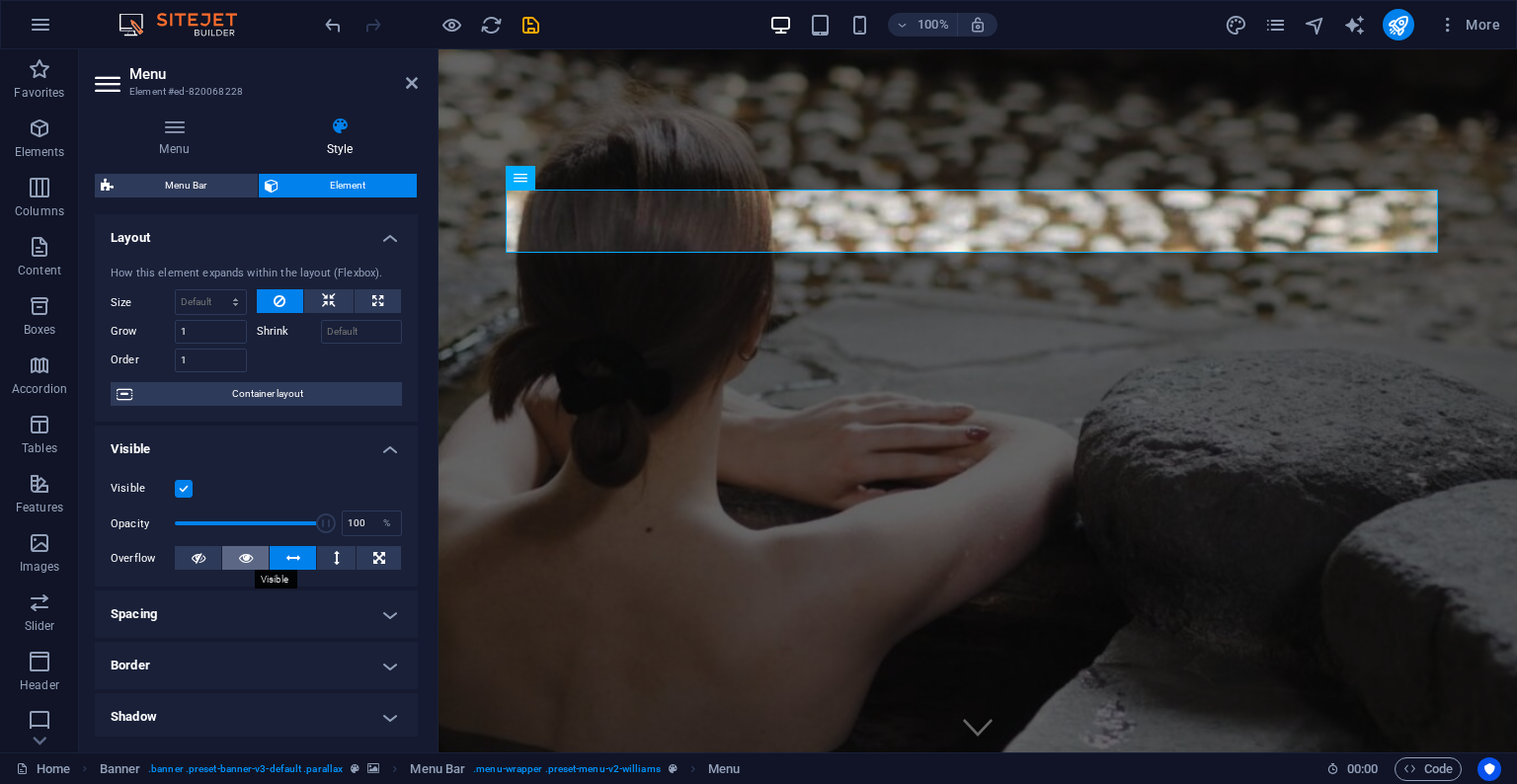 click at bounding box center [245, 558] 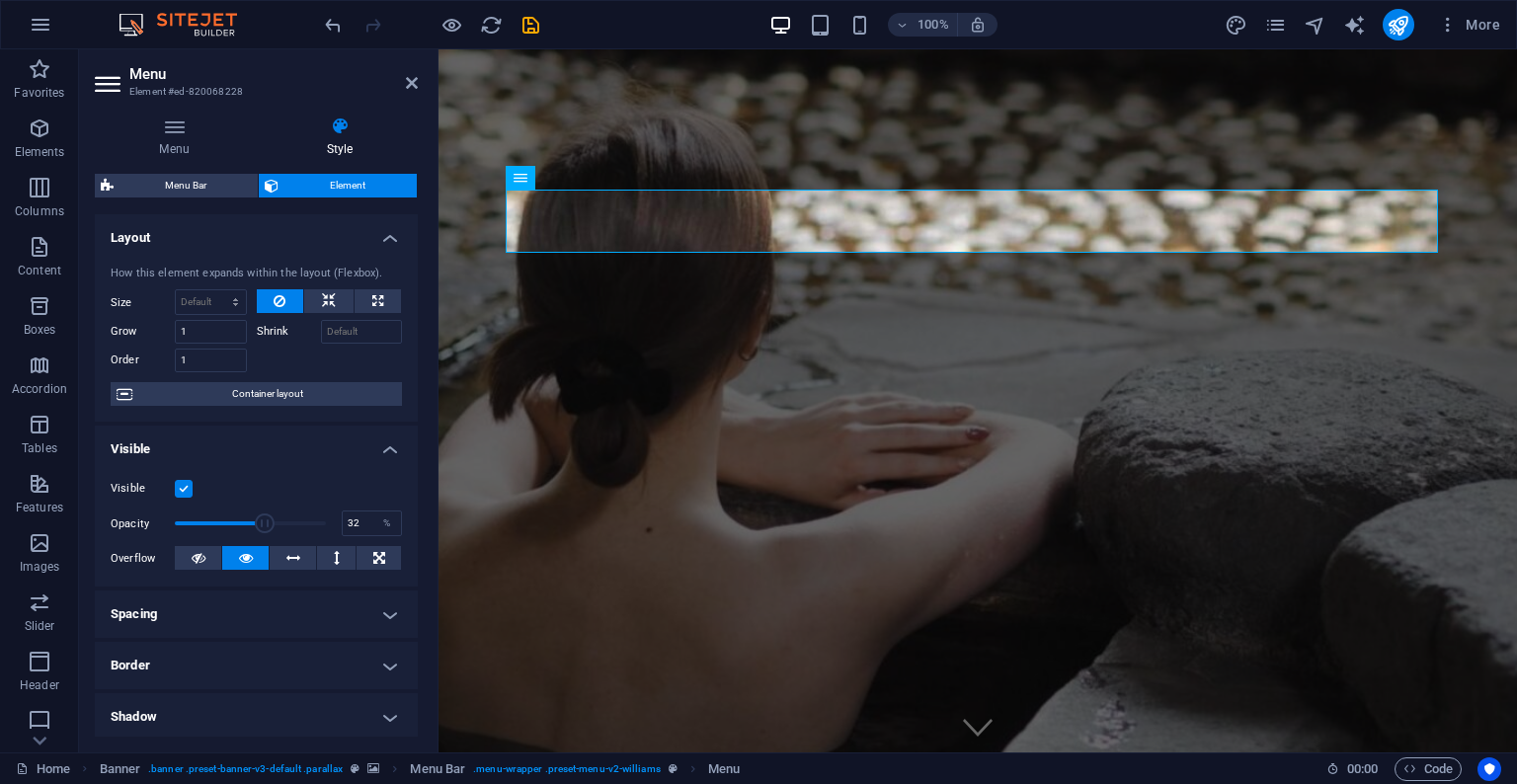 drag, startPoint x: 307, startPoint y: 523, endPoint x: 219, endPoint y: 517, distance: 88.20431 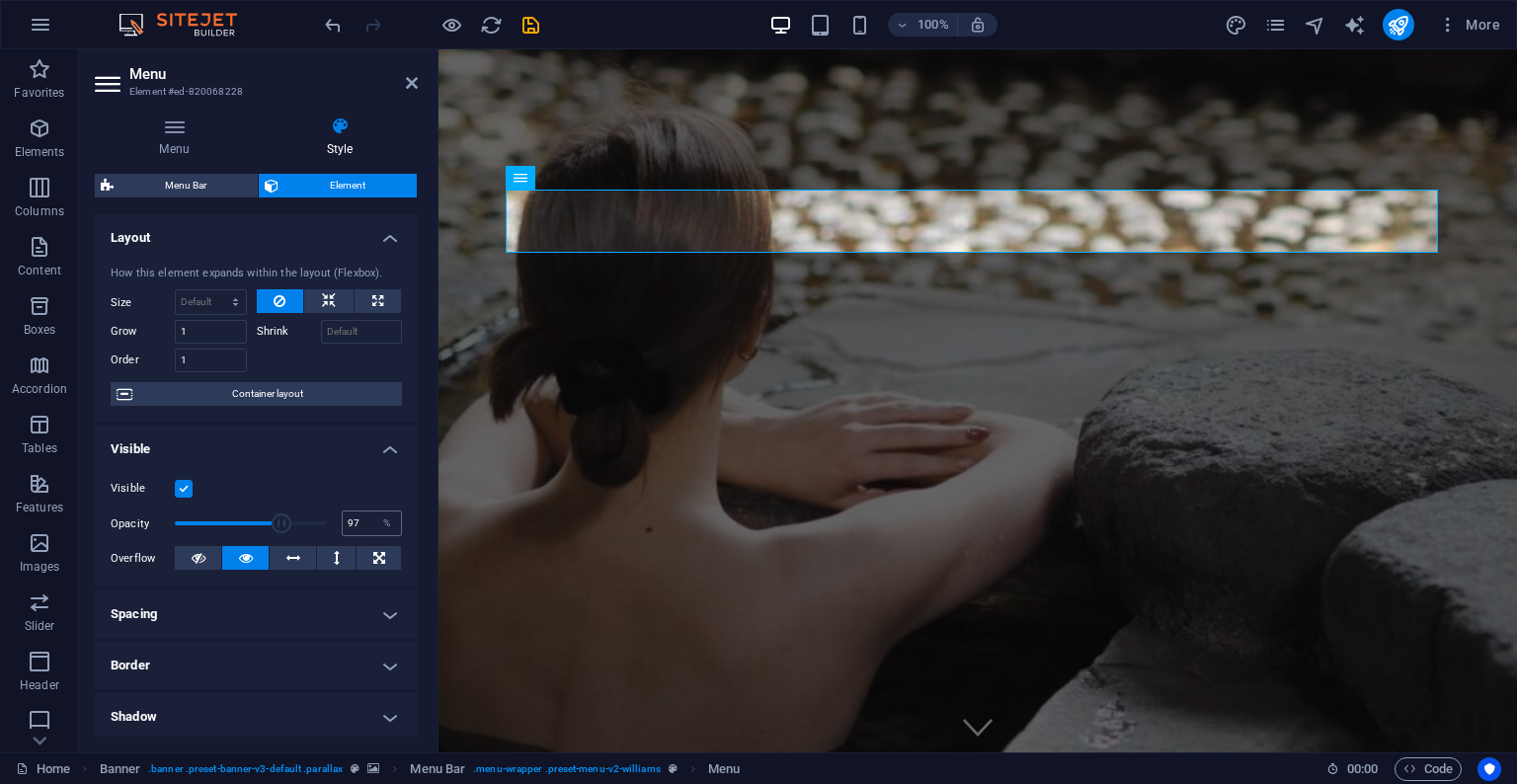 type on "100" 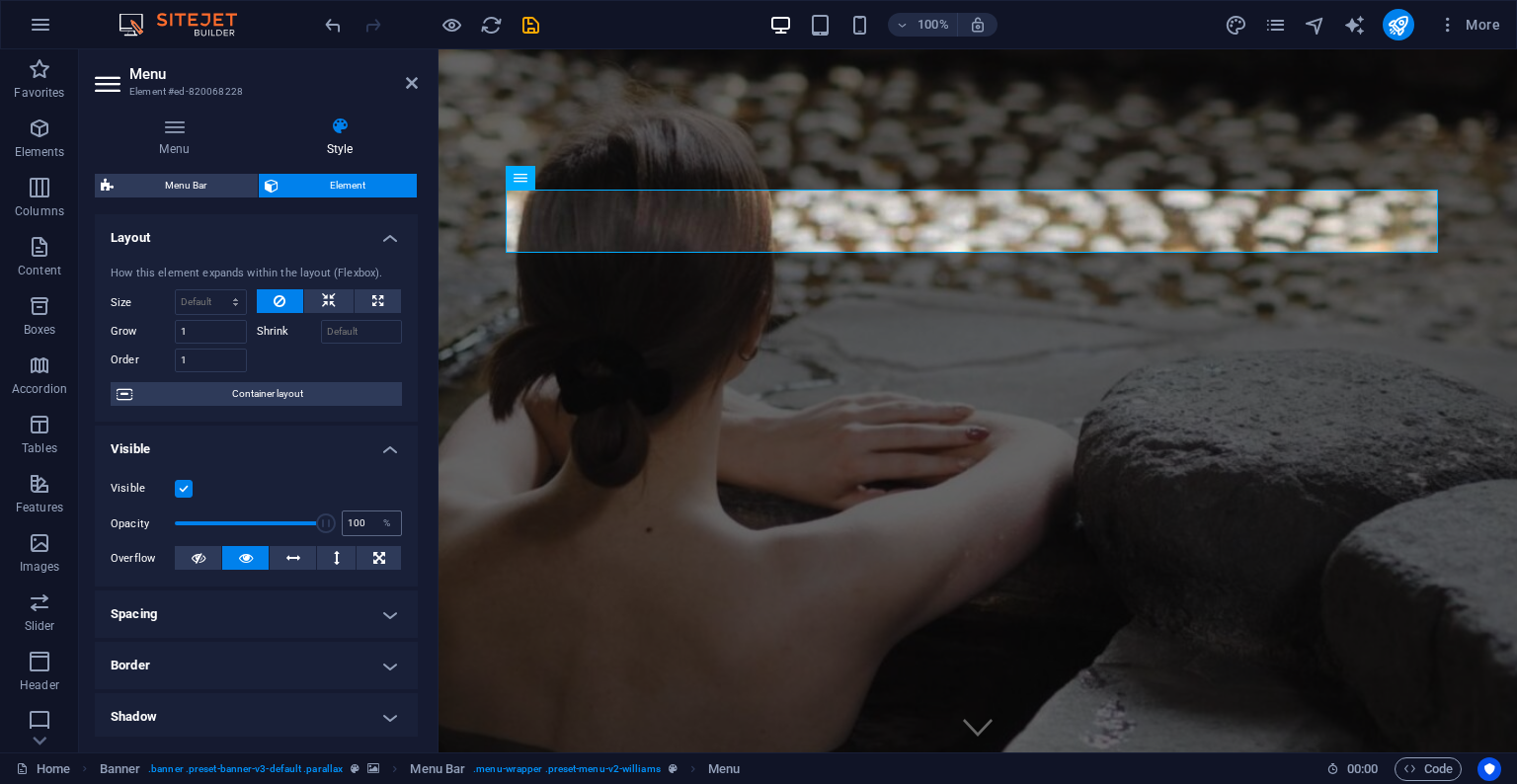 drag, startPoint x: 225, startPoint y: 518, endPoint x: 346, endPoint y: 515, distance: 121.03718 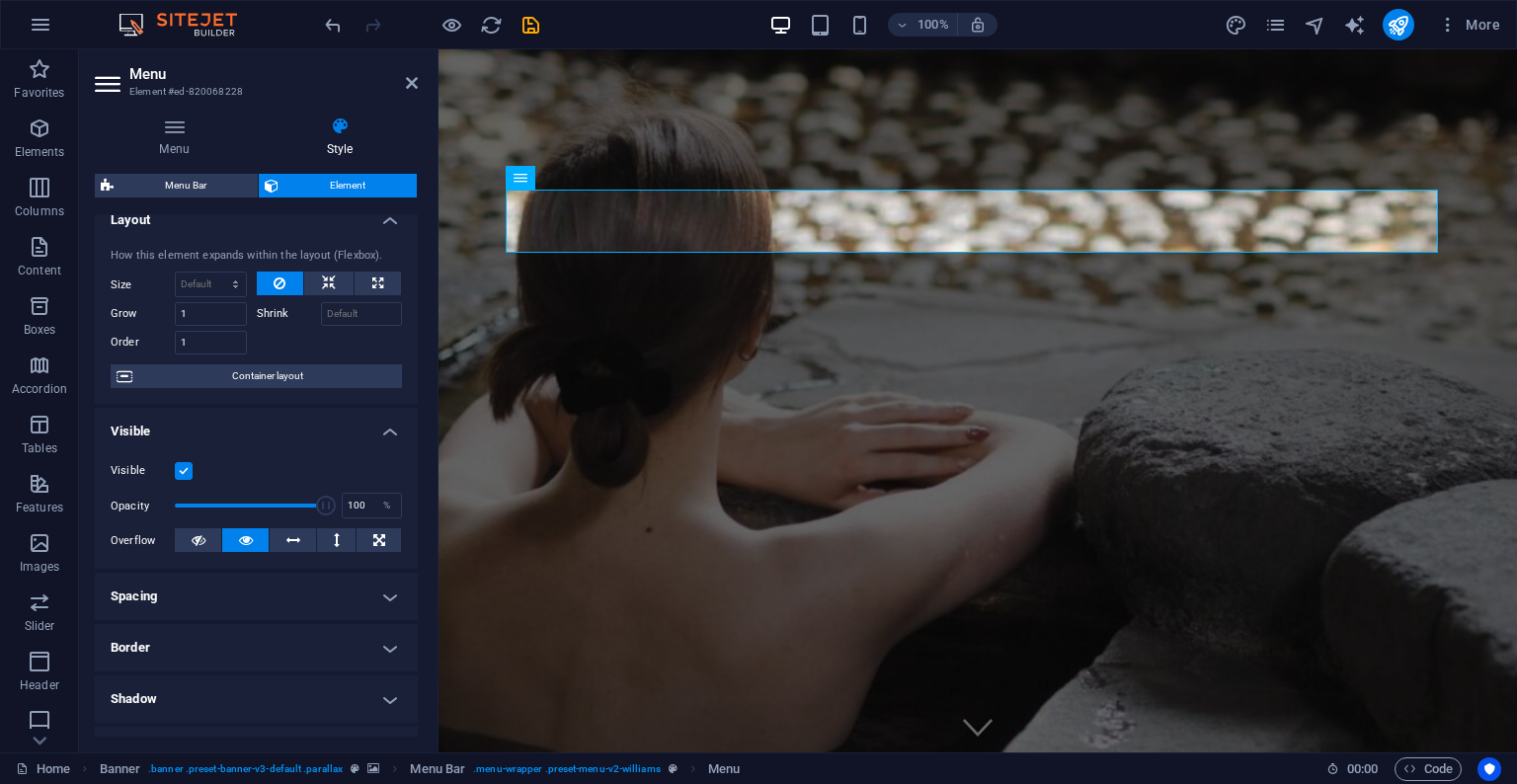 scroll, scrollTop: 0, scrollLeft: 0, axis: both 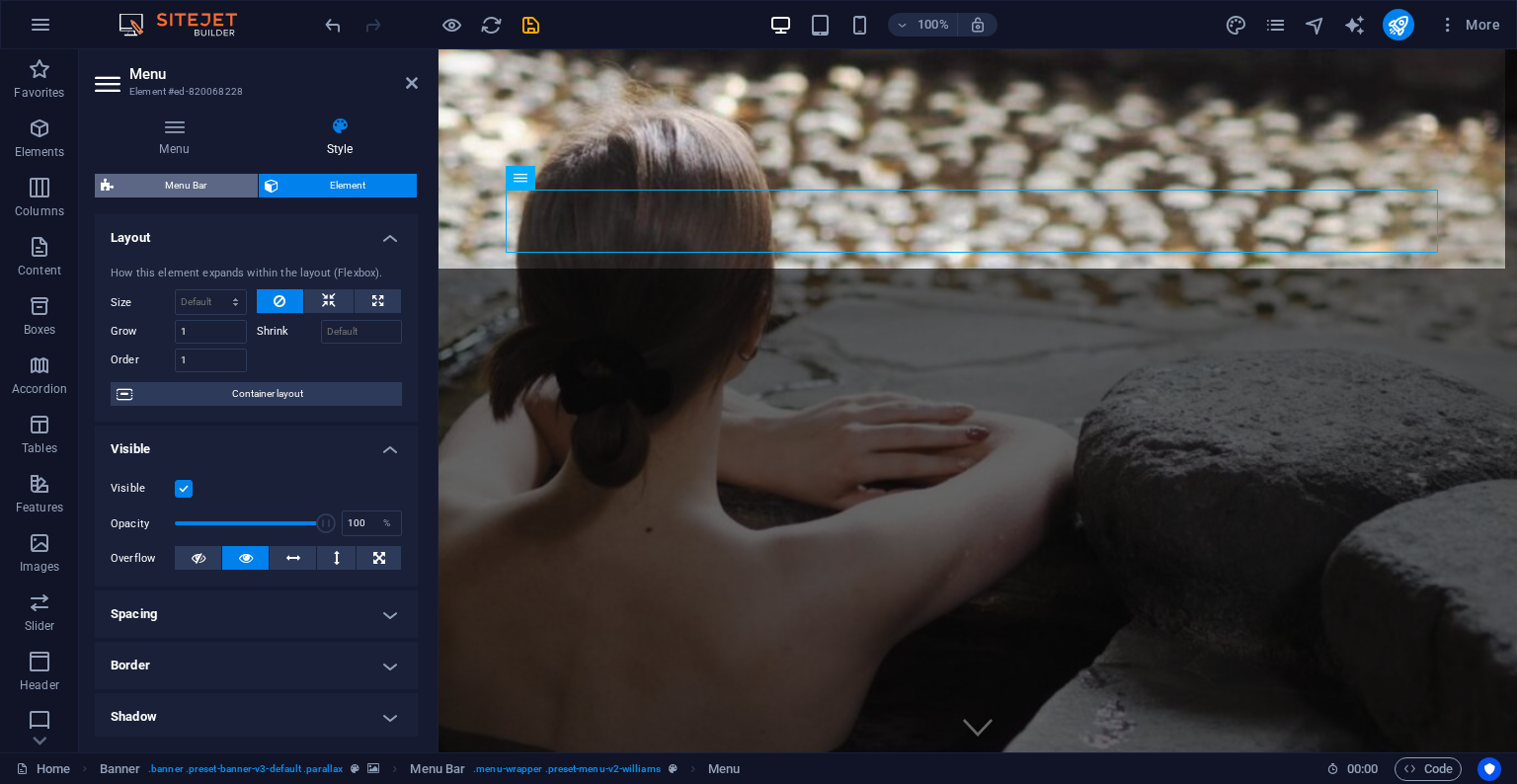 click on "Menu Bar" at bounding box center [186, 186] 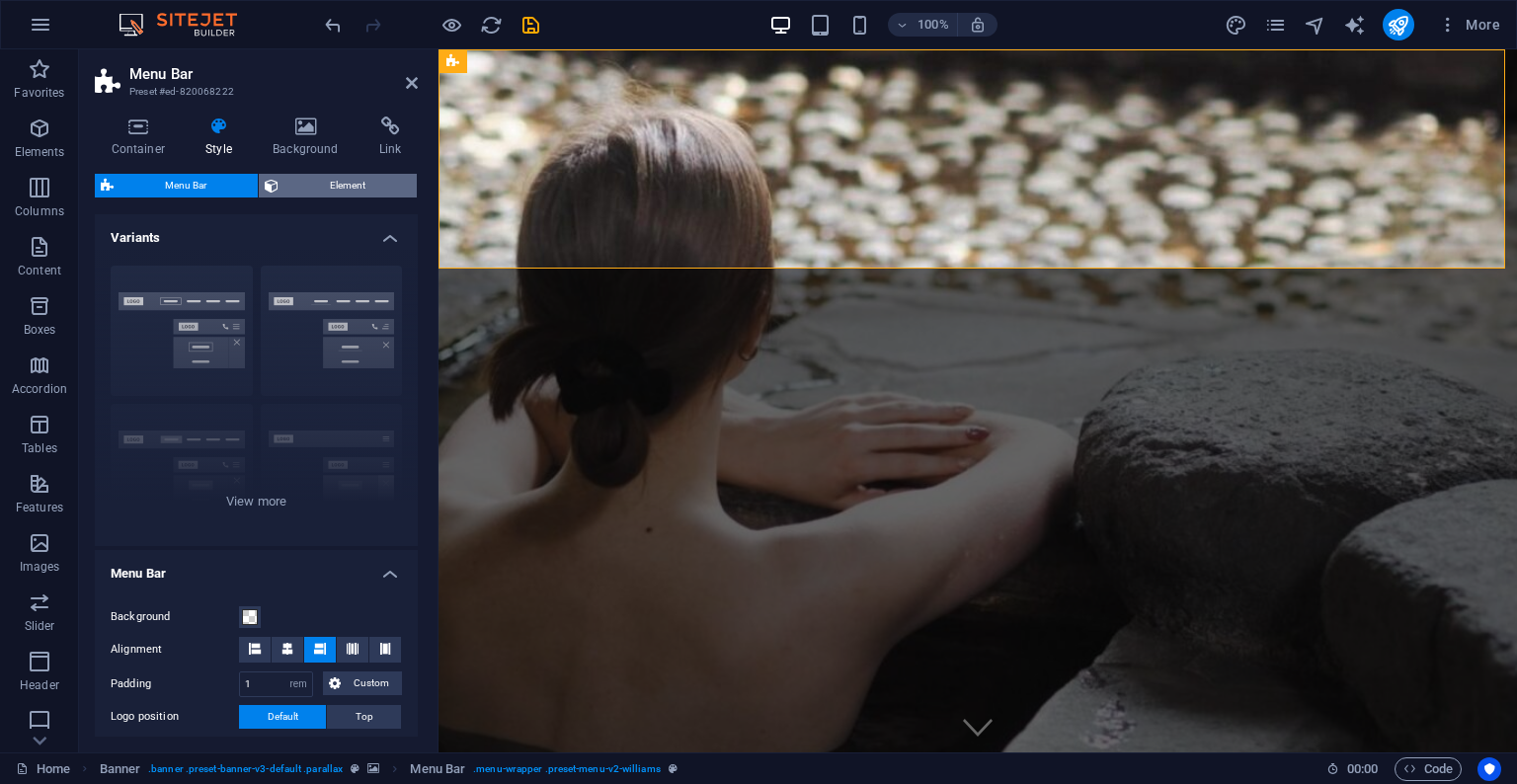 click on "Element" at bounding box center (348, 186) 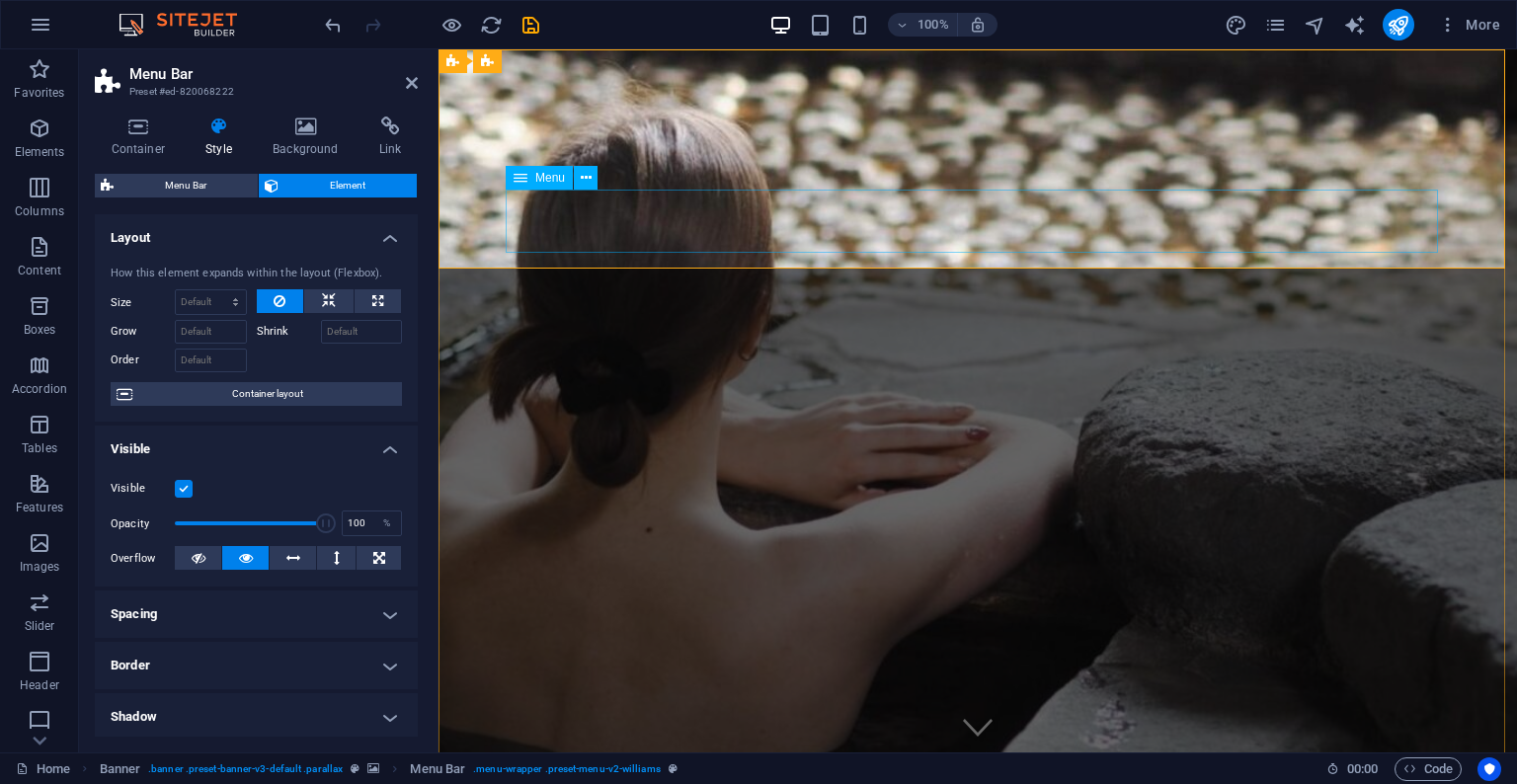 click on "Home Ladies Book Online" at bounding box center (978, 1040) 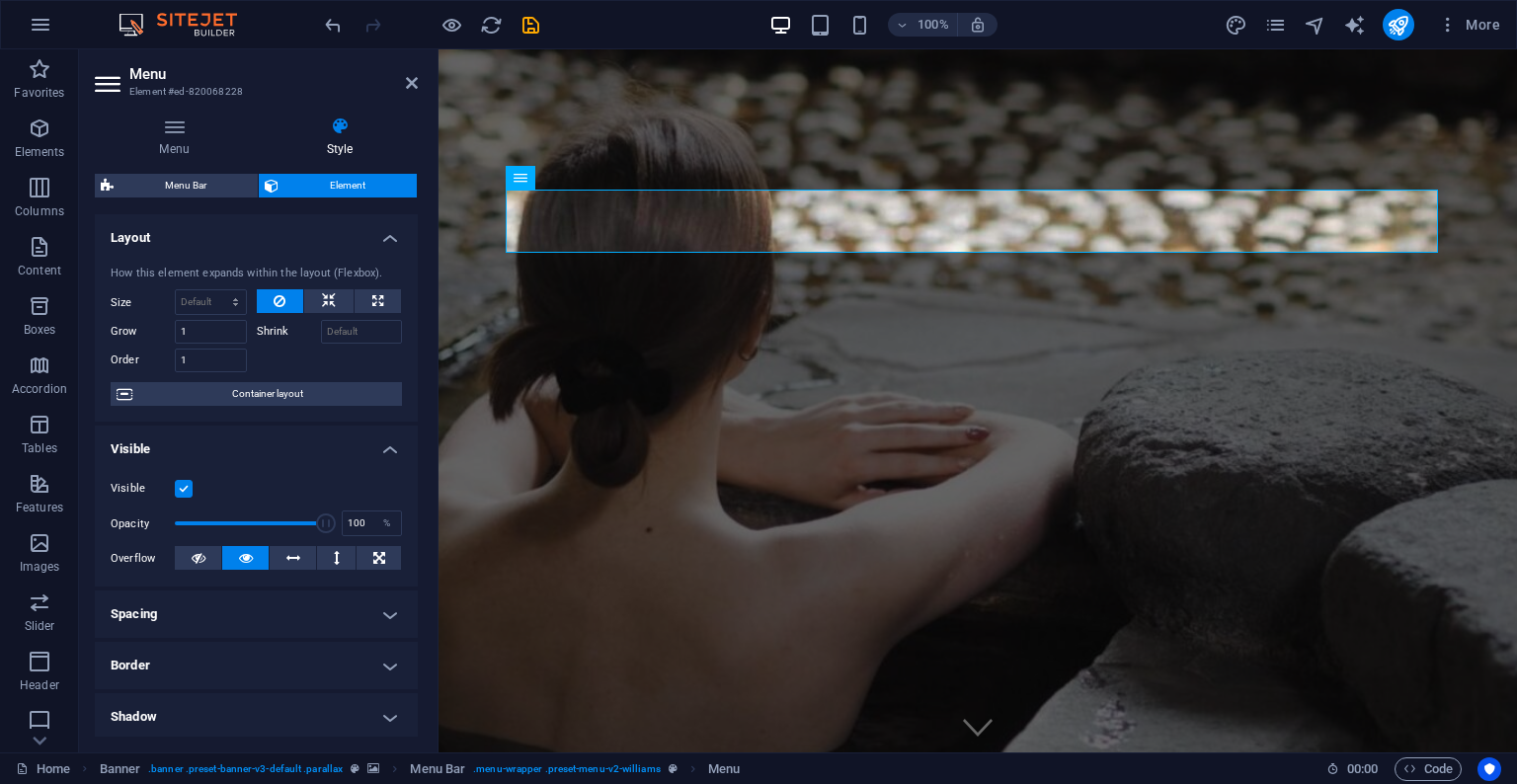 scroll, scrollTop: 291, scrollLeft: 0, axis: vertical 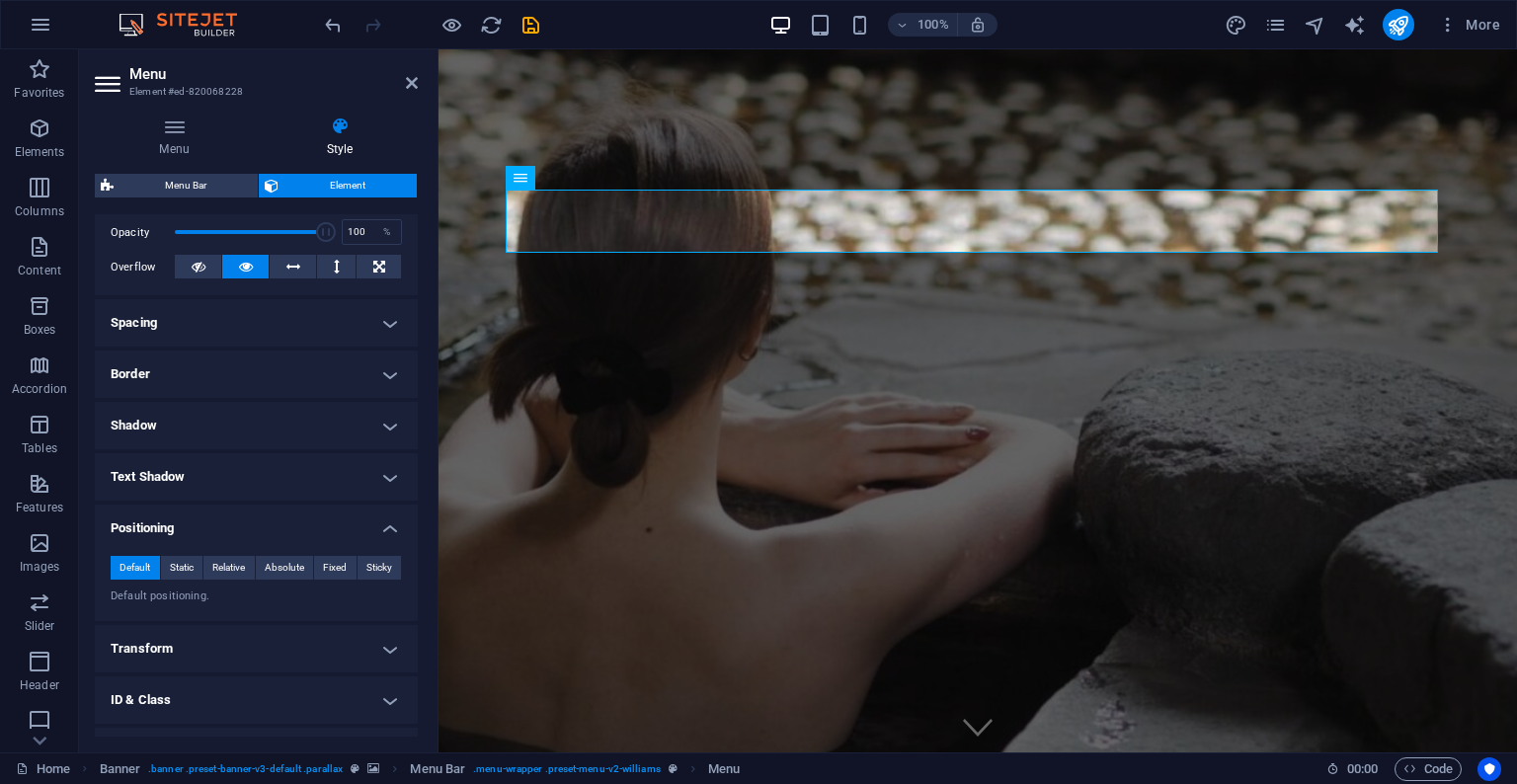 click on "Spacing" at bounding box center [256, 323] 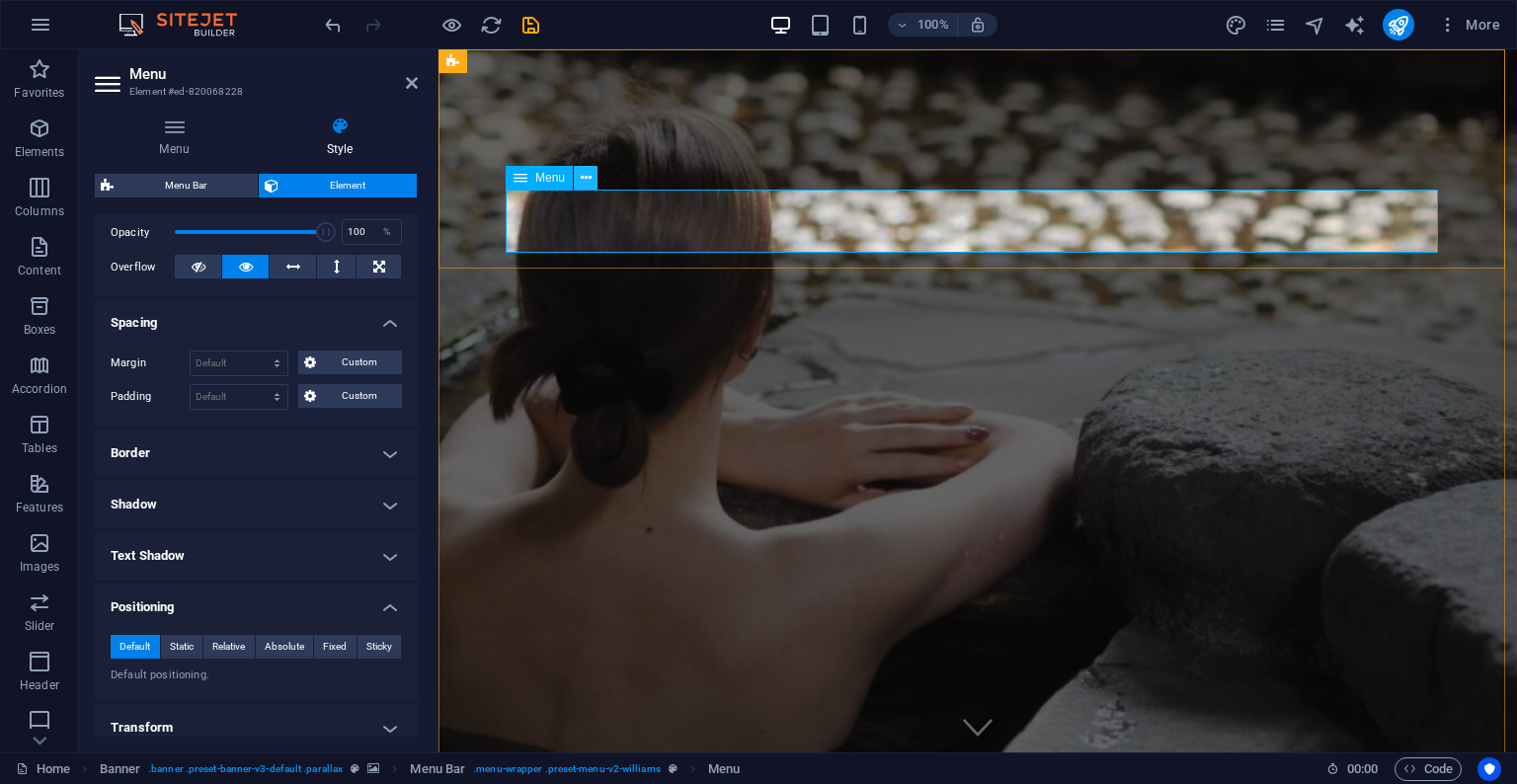 click at bounding box center (586, 178) 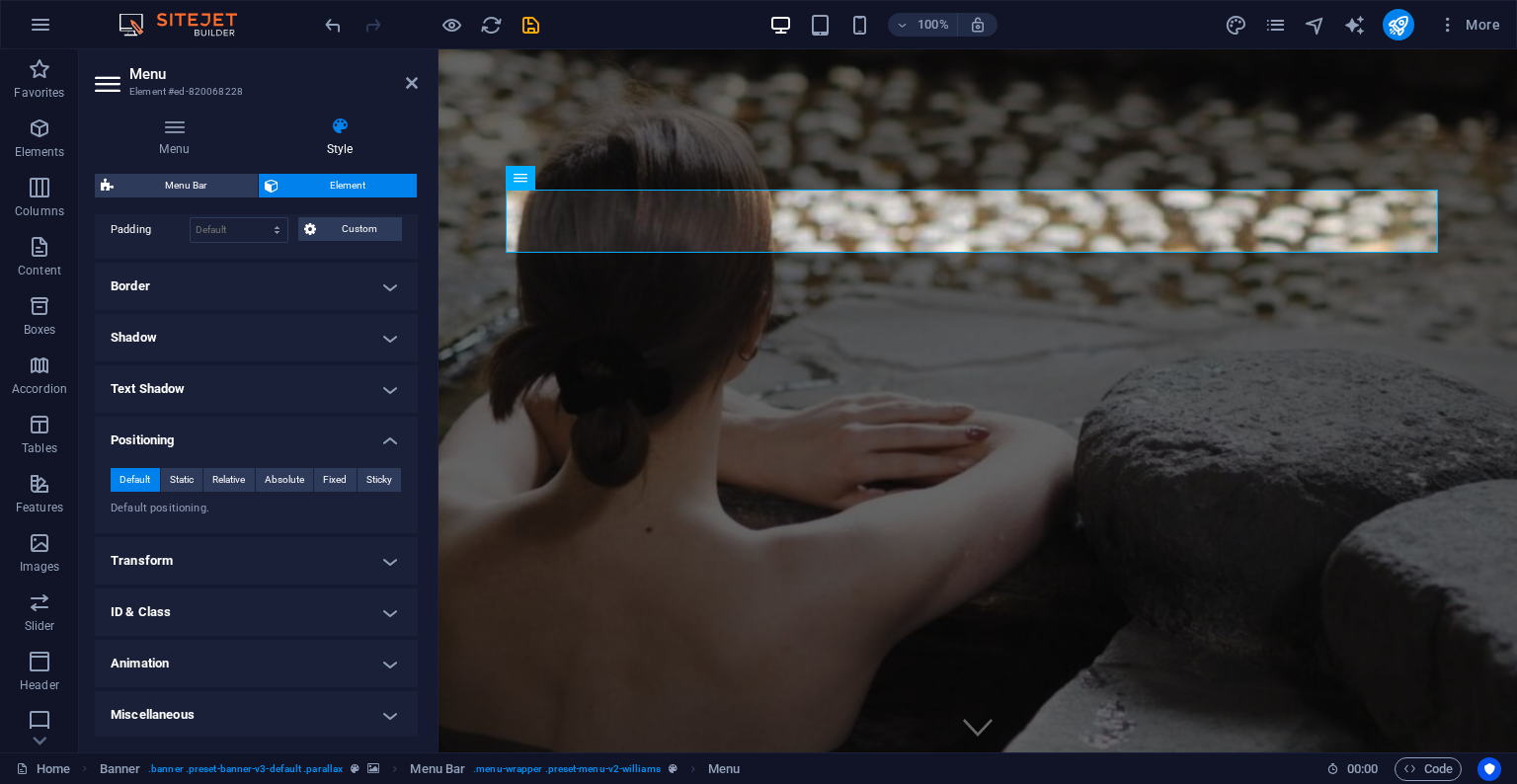 scroll, scrollTop: 458, scrollLeft: 0, axis: vertical 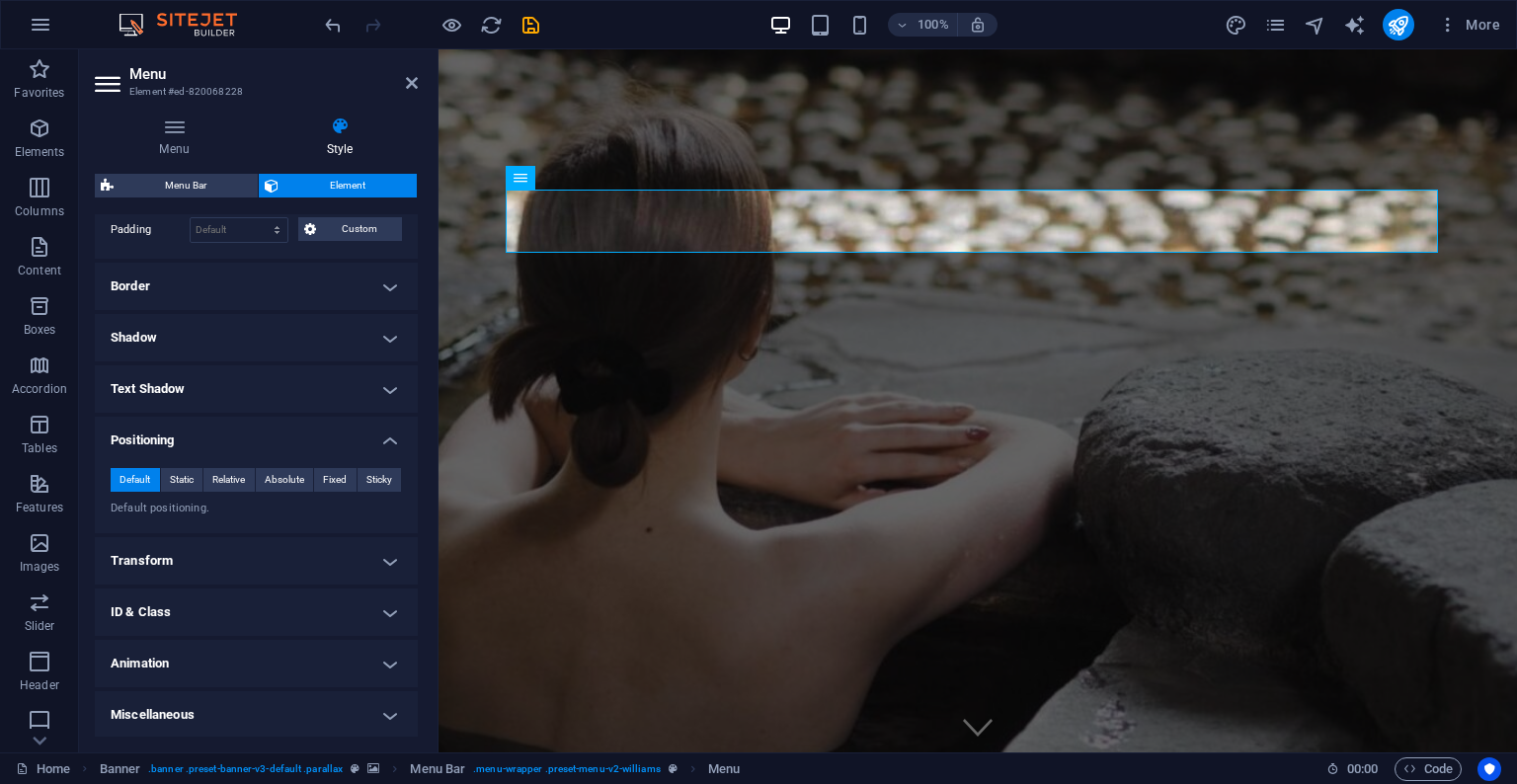 click on "Transform" at bounding box center [256, 561] 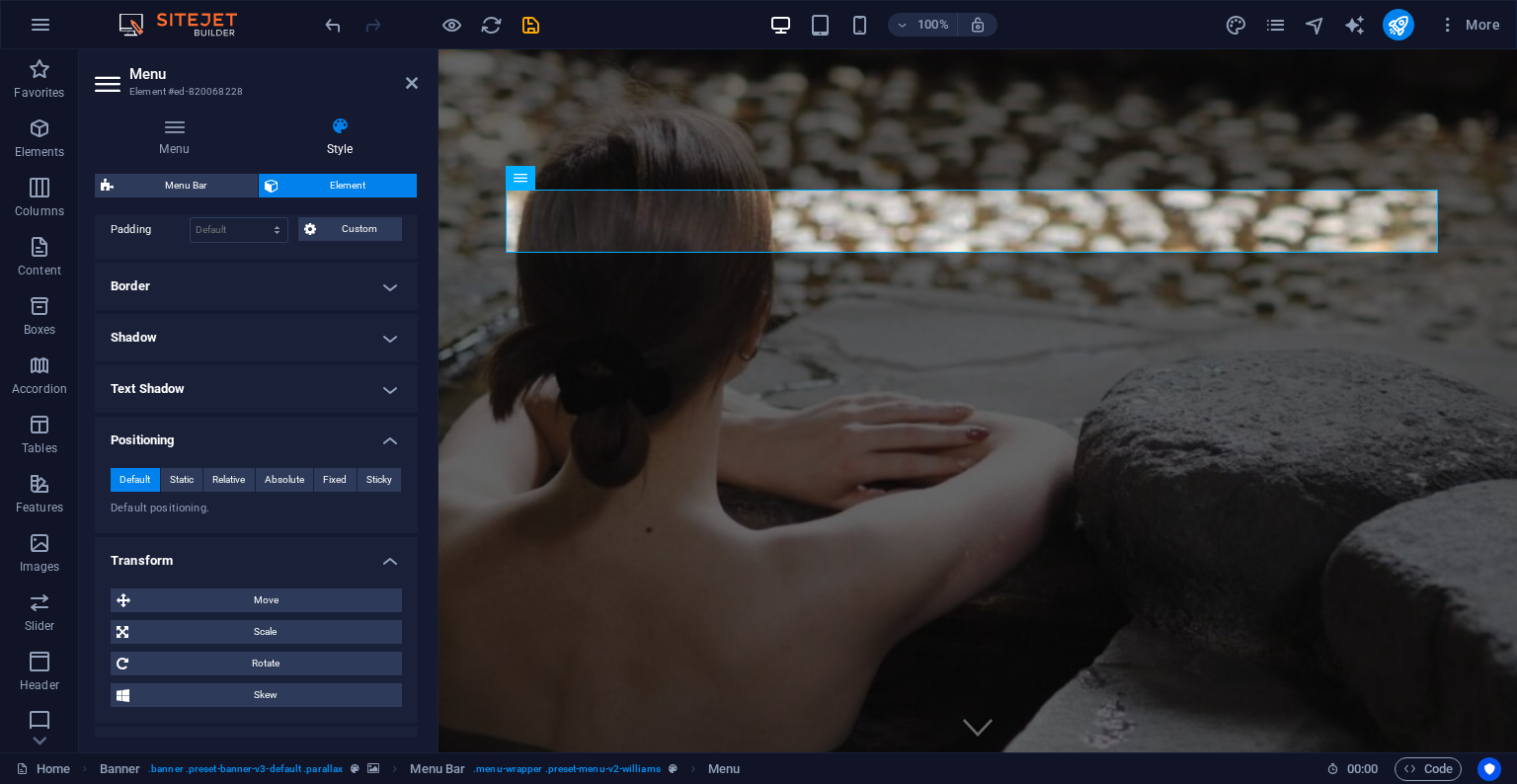 click on "Transform" at bounding box center [256, 555] 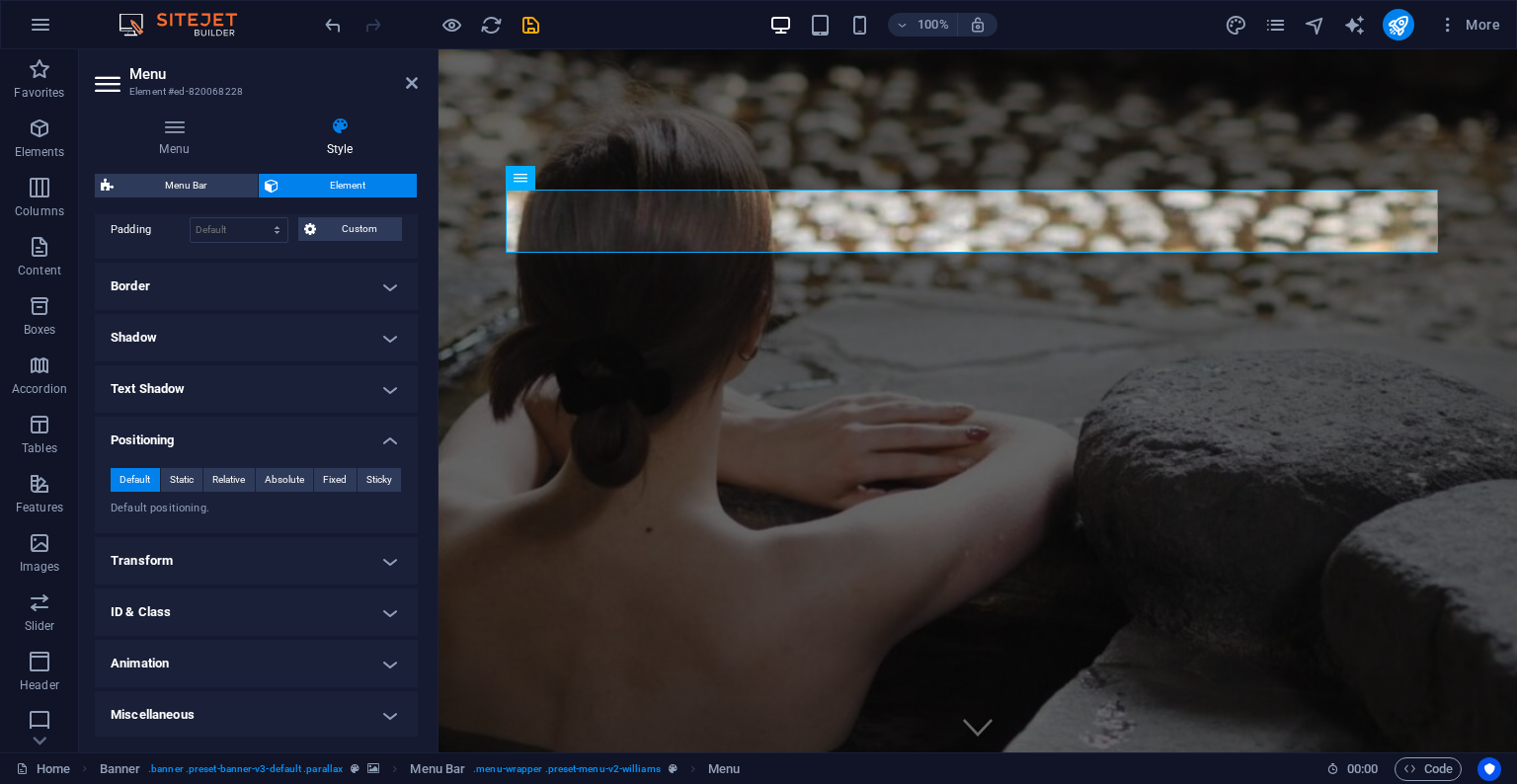 click on "Text Shadow" at bounding box center (256, 389) 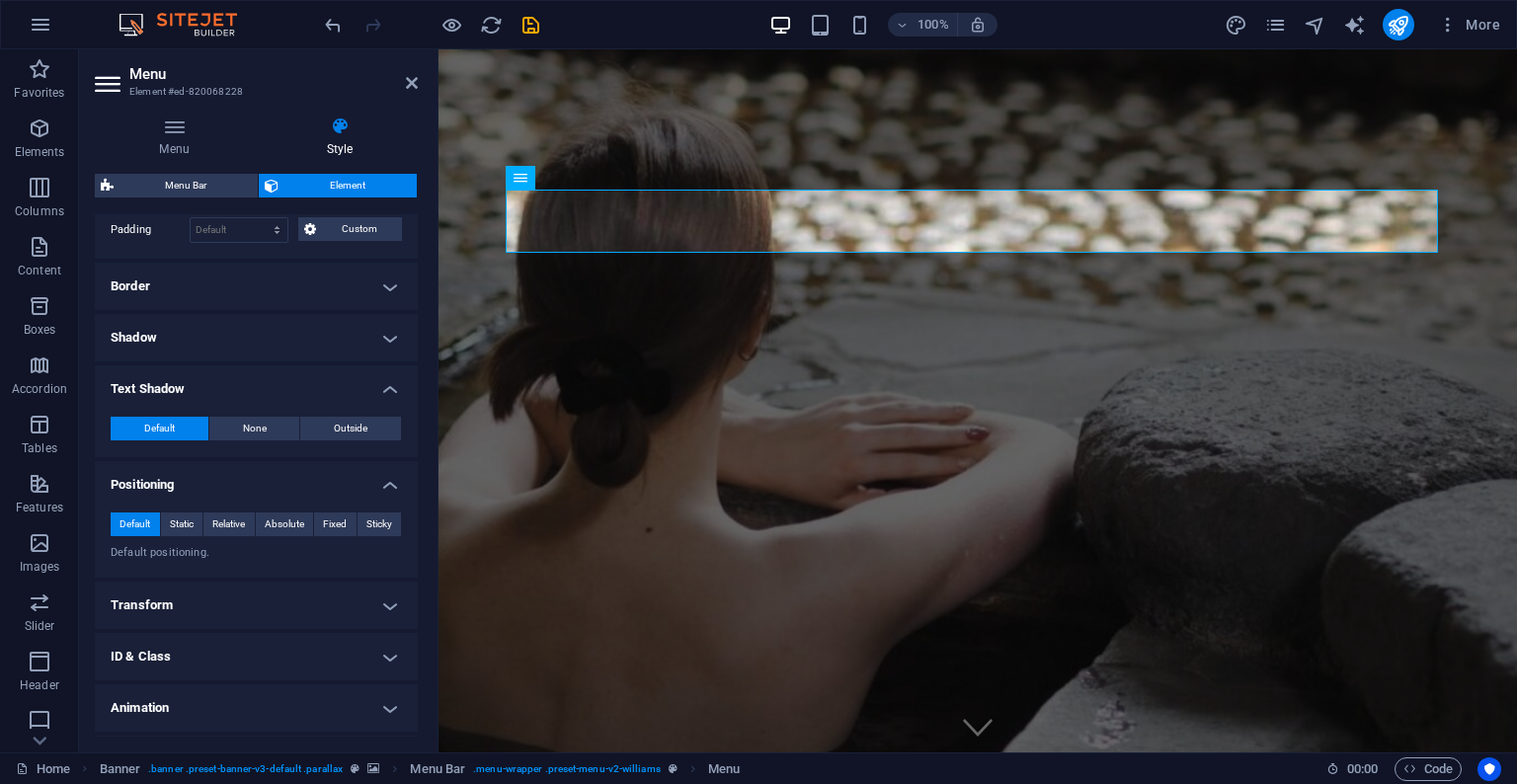 click on "Text Shadow" at bounding box center (256, 383) 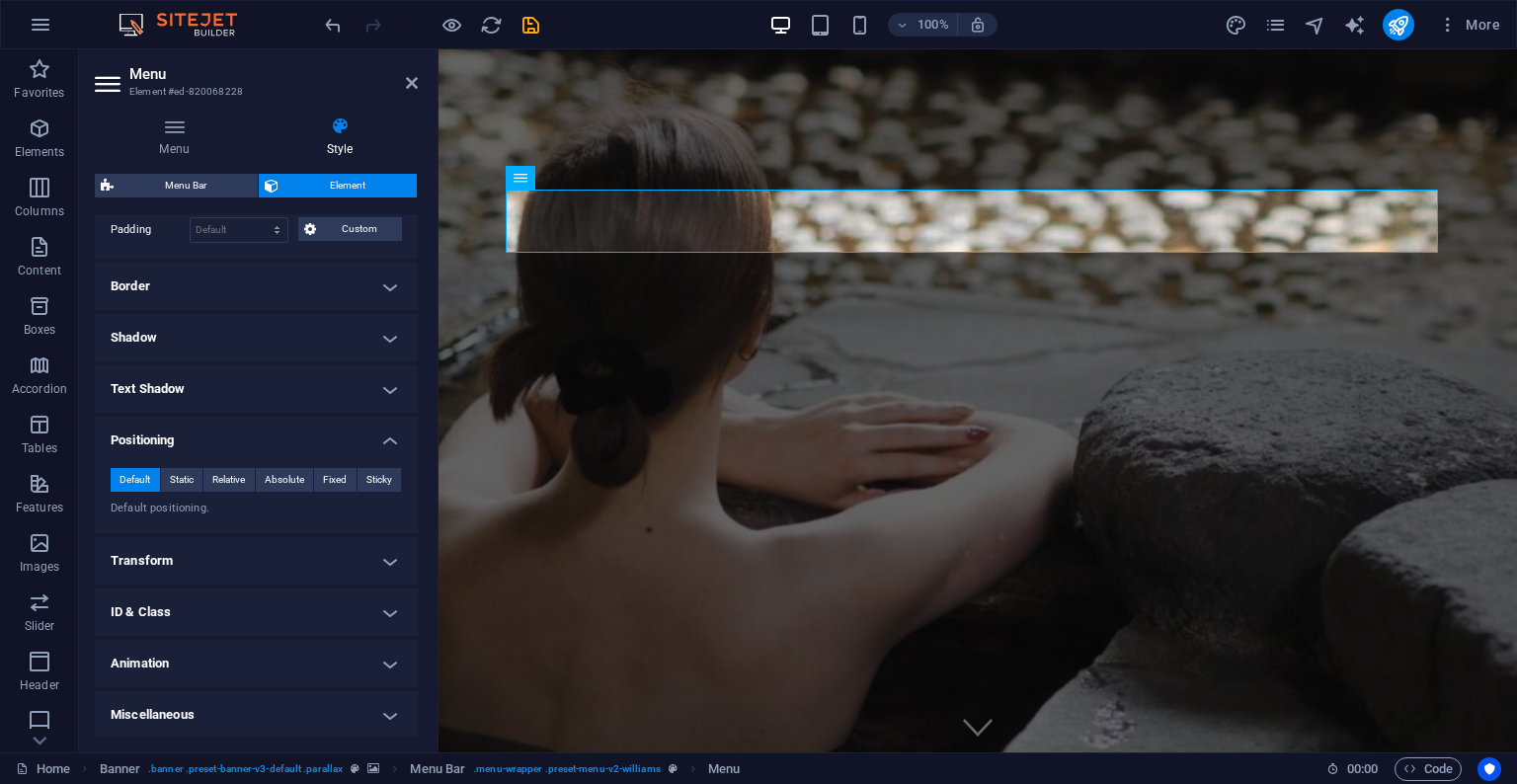click on "Shadow" at bounding box center [256, 338] 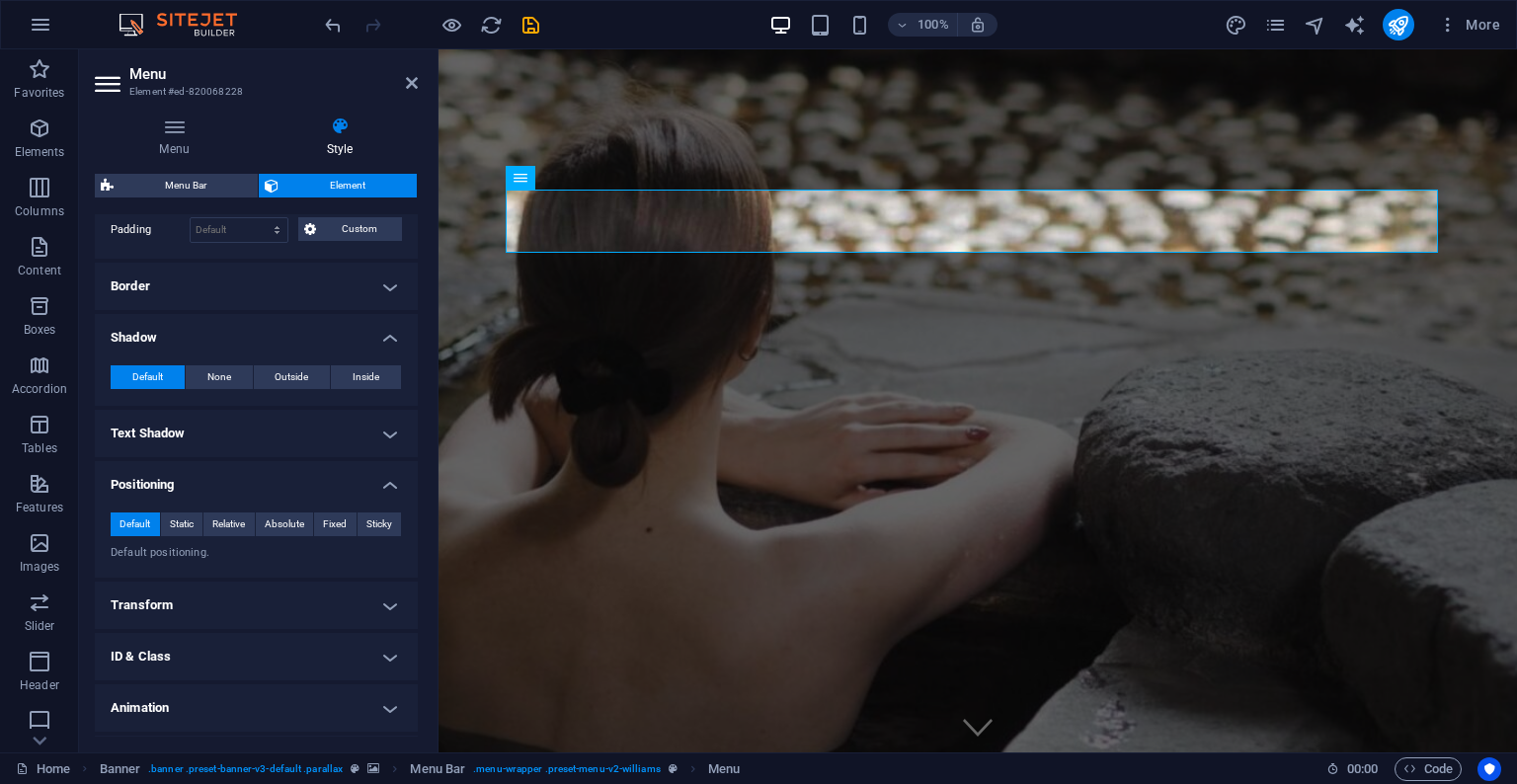 click on "Shadow" at bounding box center (256, 332) 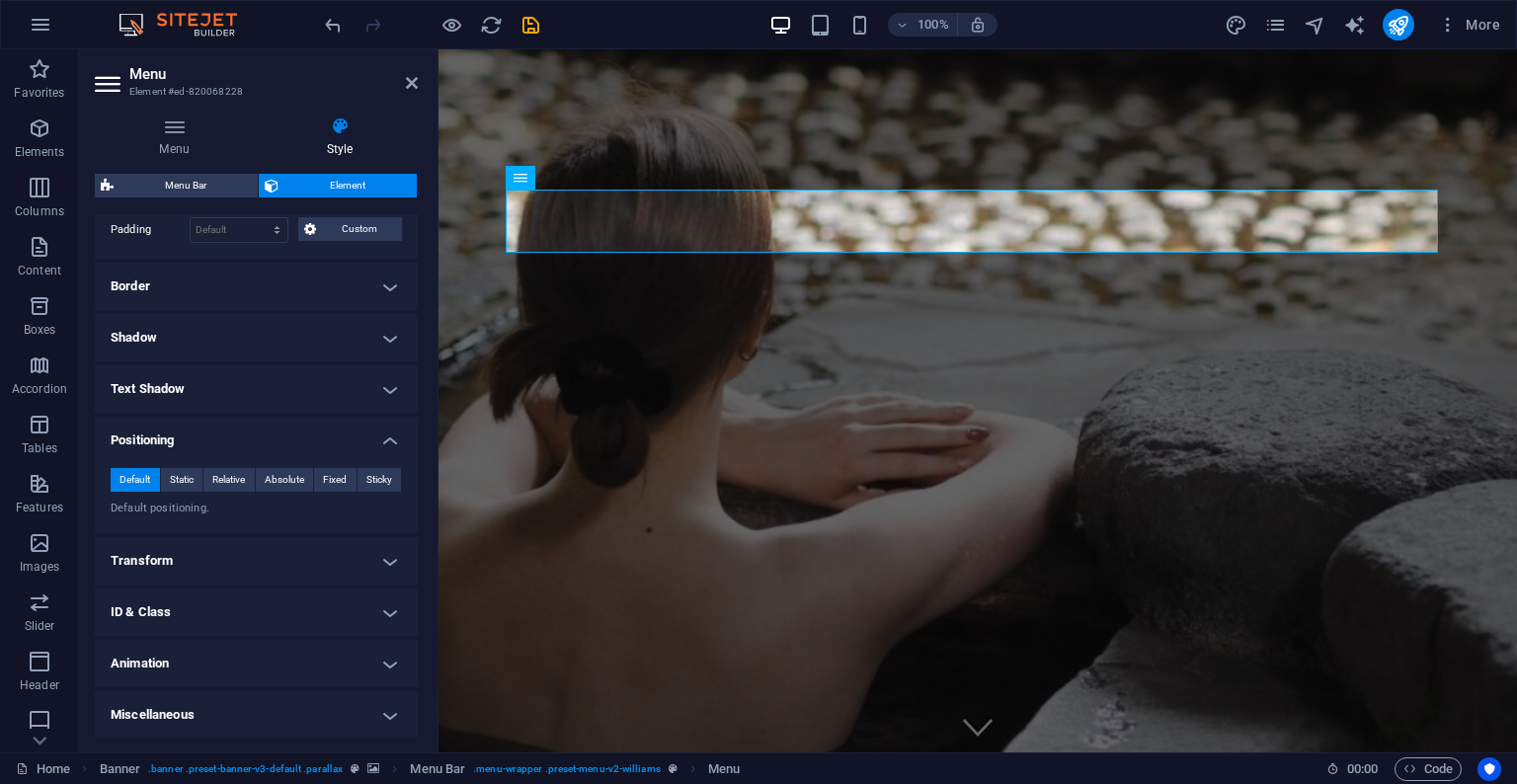 click on "Animation" at bounding box center (256, 664) 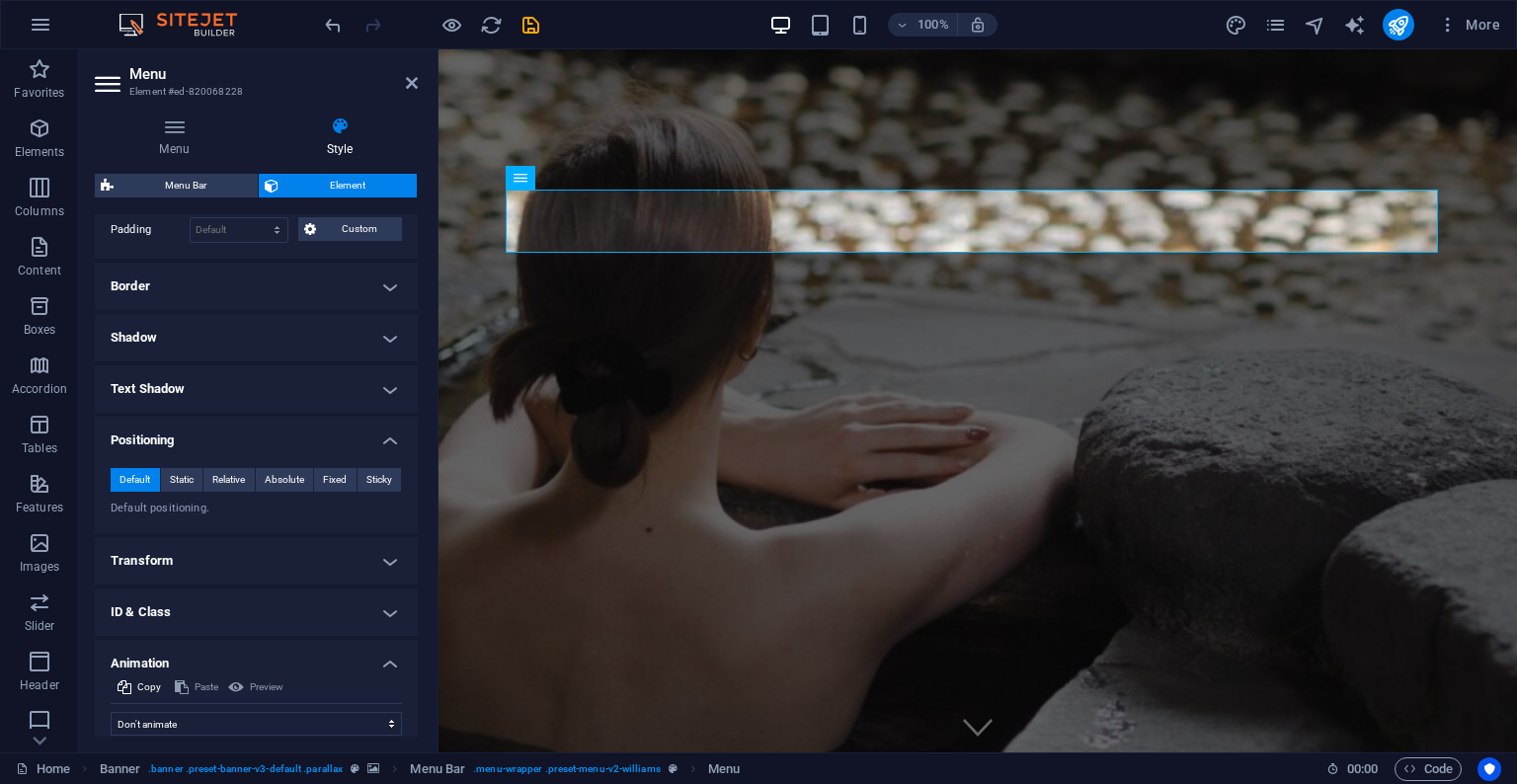 click on "Animation" at bounding box center (256, 658) 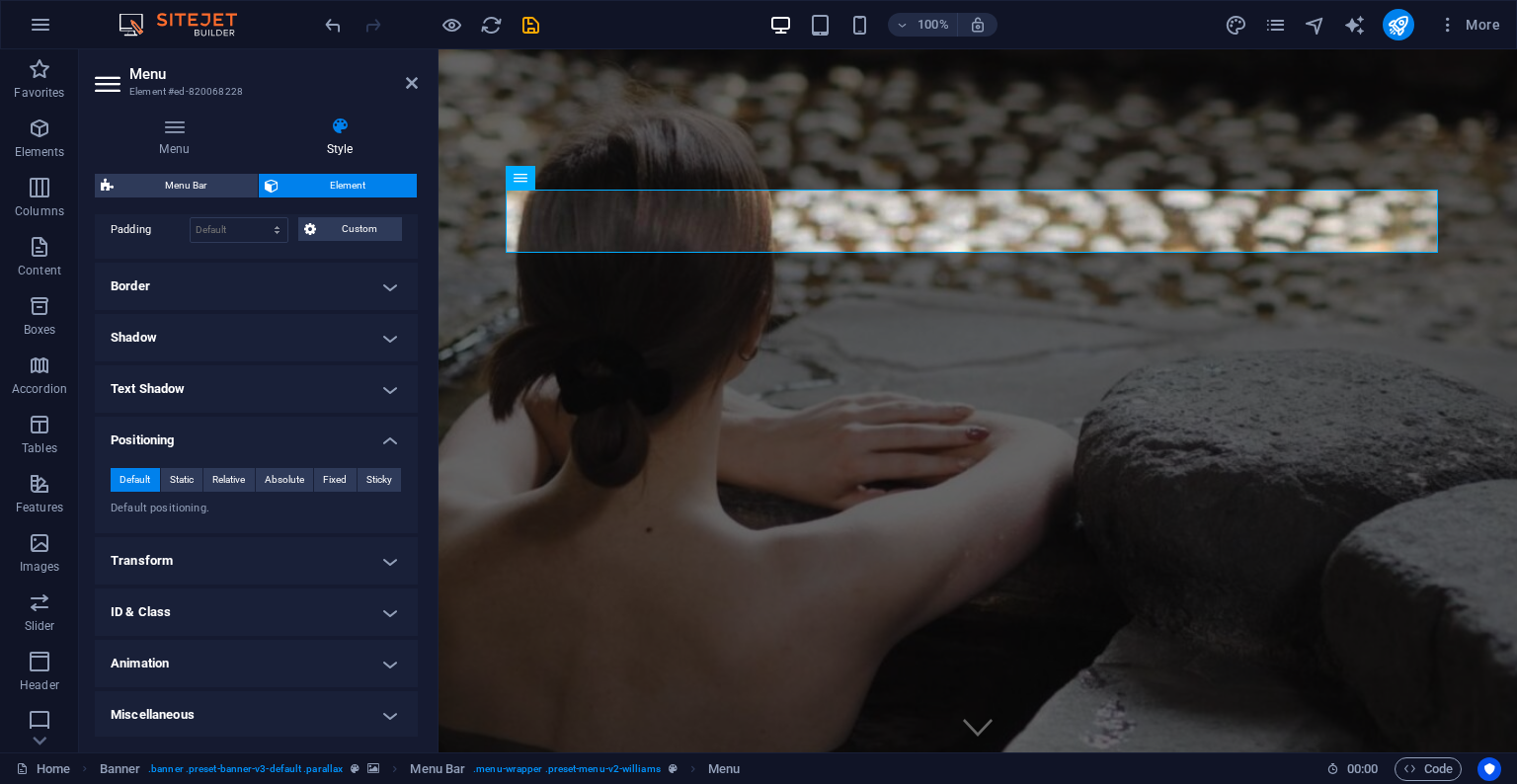 click on "ID & Class" at bounding box center [256, 612] 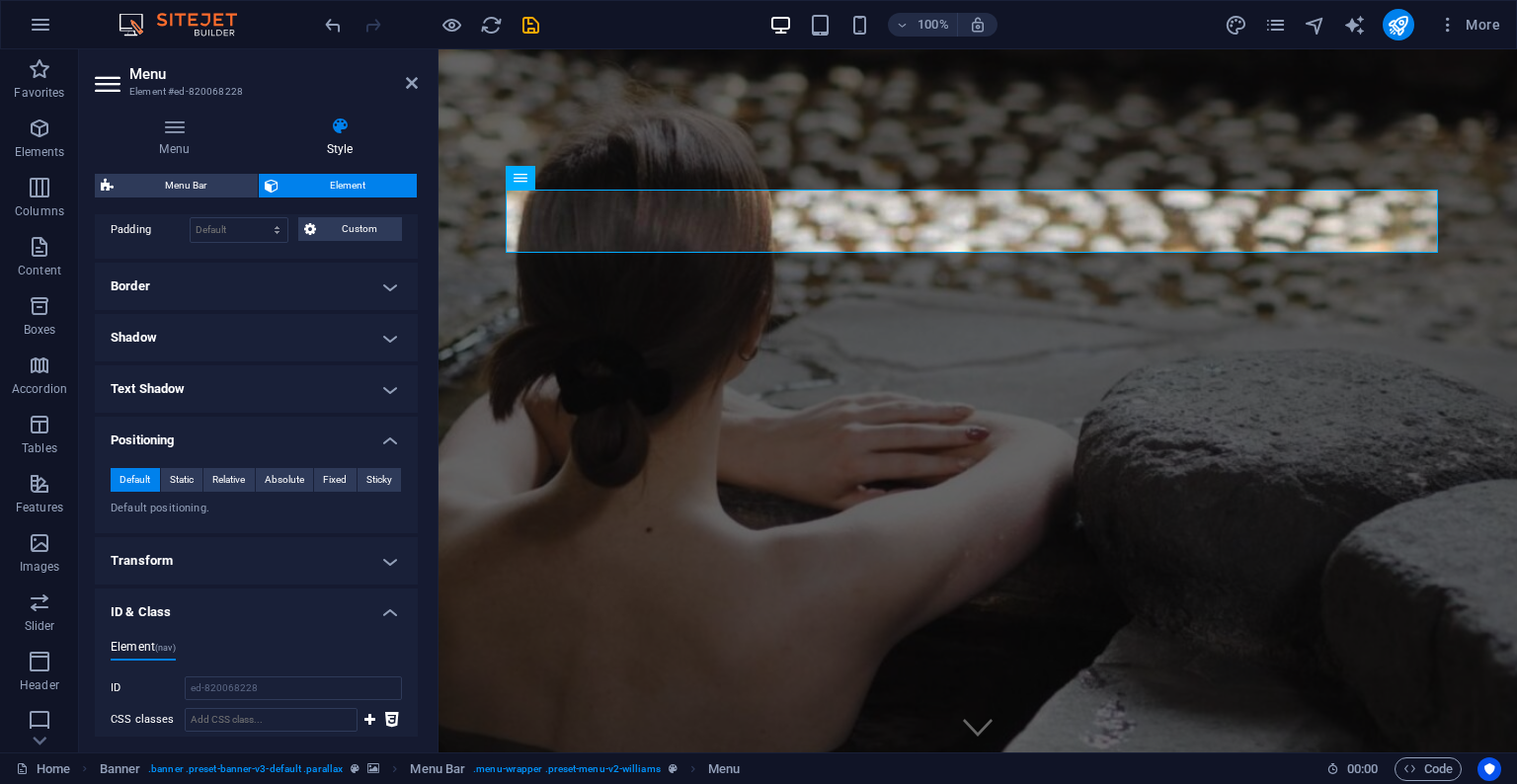 click on "ID & Class" at bounding box center (256, 606) 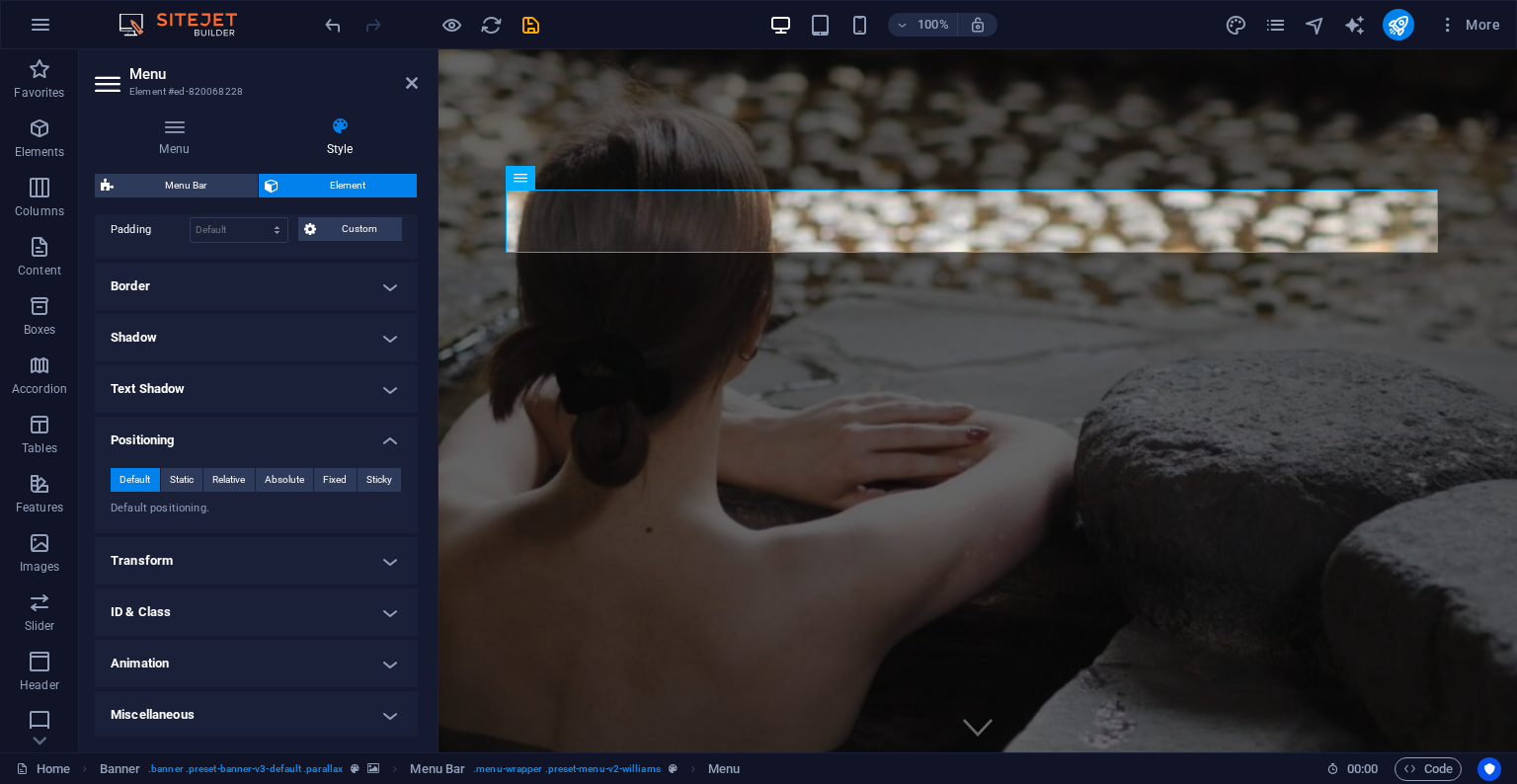 click on "Default Static Relative Absolute Fixed Sticky Z-Index Sets the order of the element from back to front. The higher the value, the higher is the element. Relative to #ed-820068222 Coordinates auto px rem % em auto px rem % em auto px rem % em auto px rem % em Default positioning." at bounding box center [256, 493] 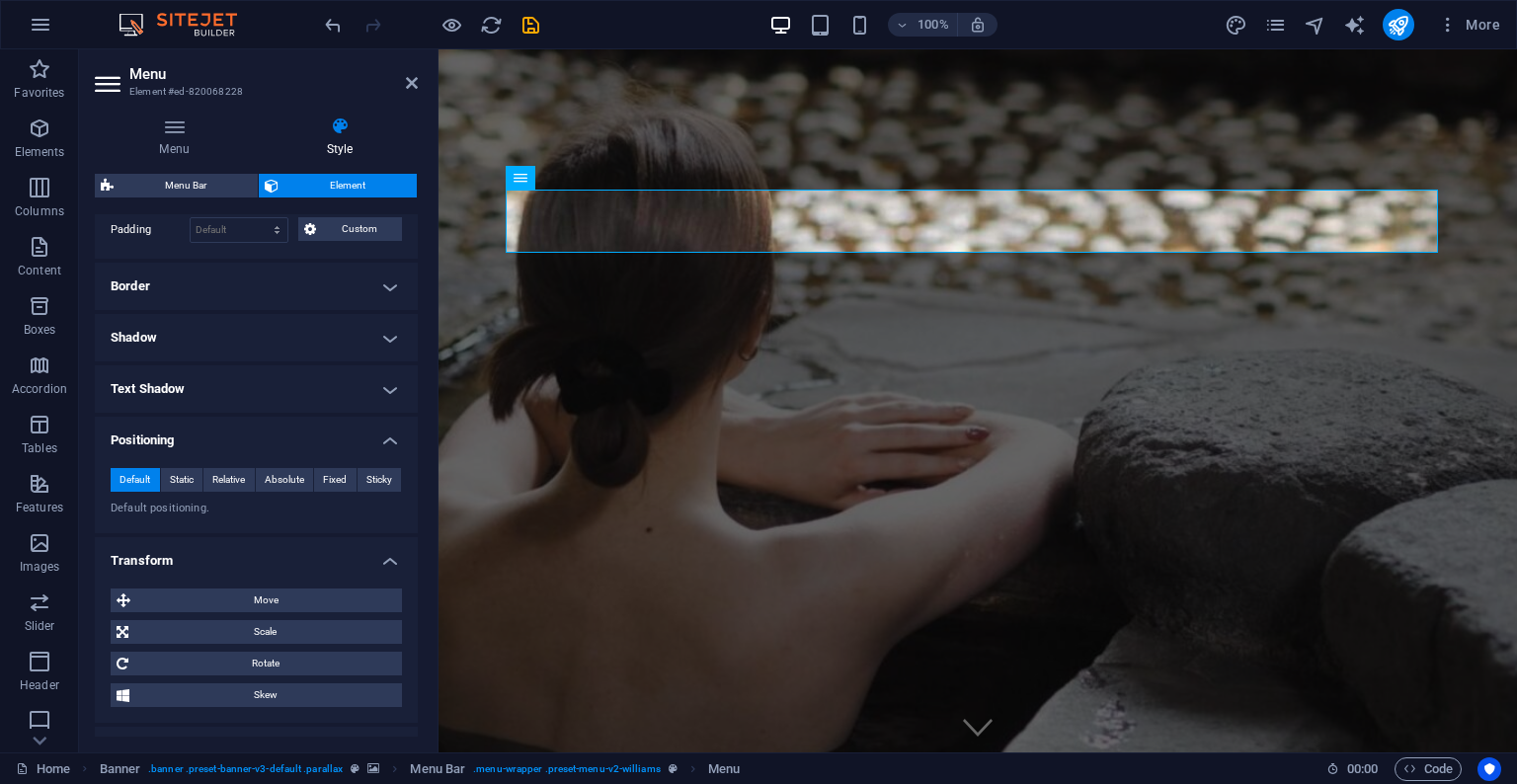 click on "Transform" at bounding box center (256, 555) 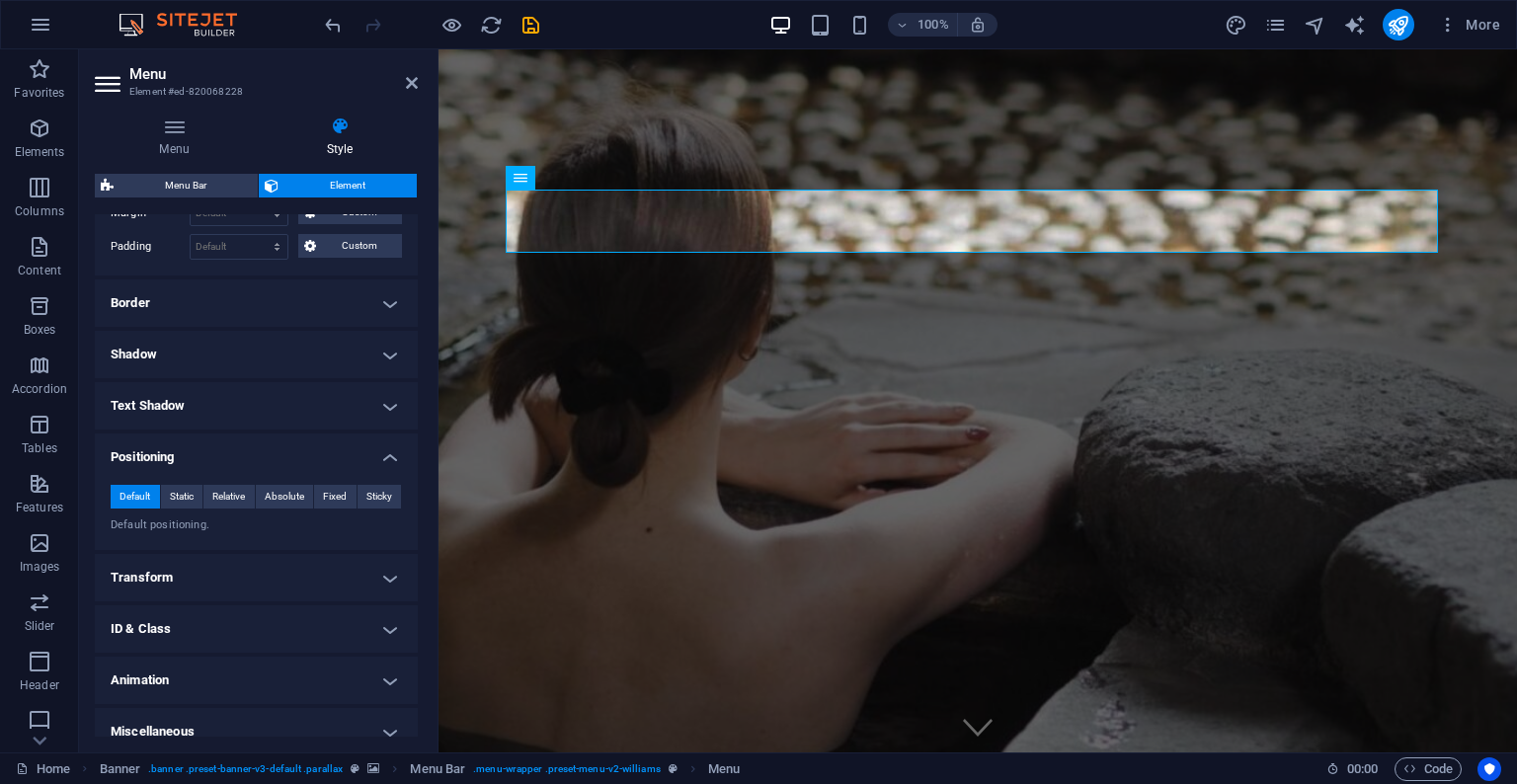 scroll, scrollTop: 432, scrollLeft: 0, axis: vertical 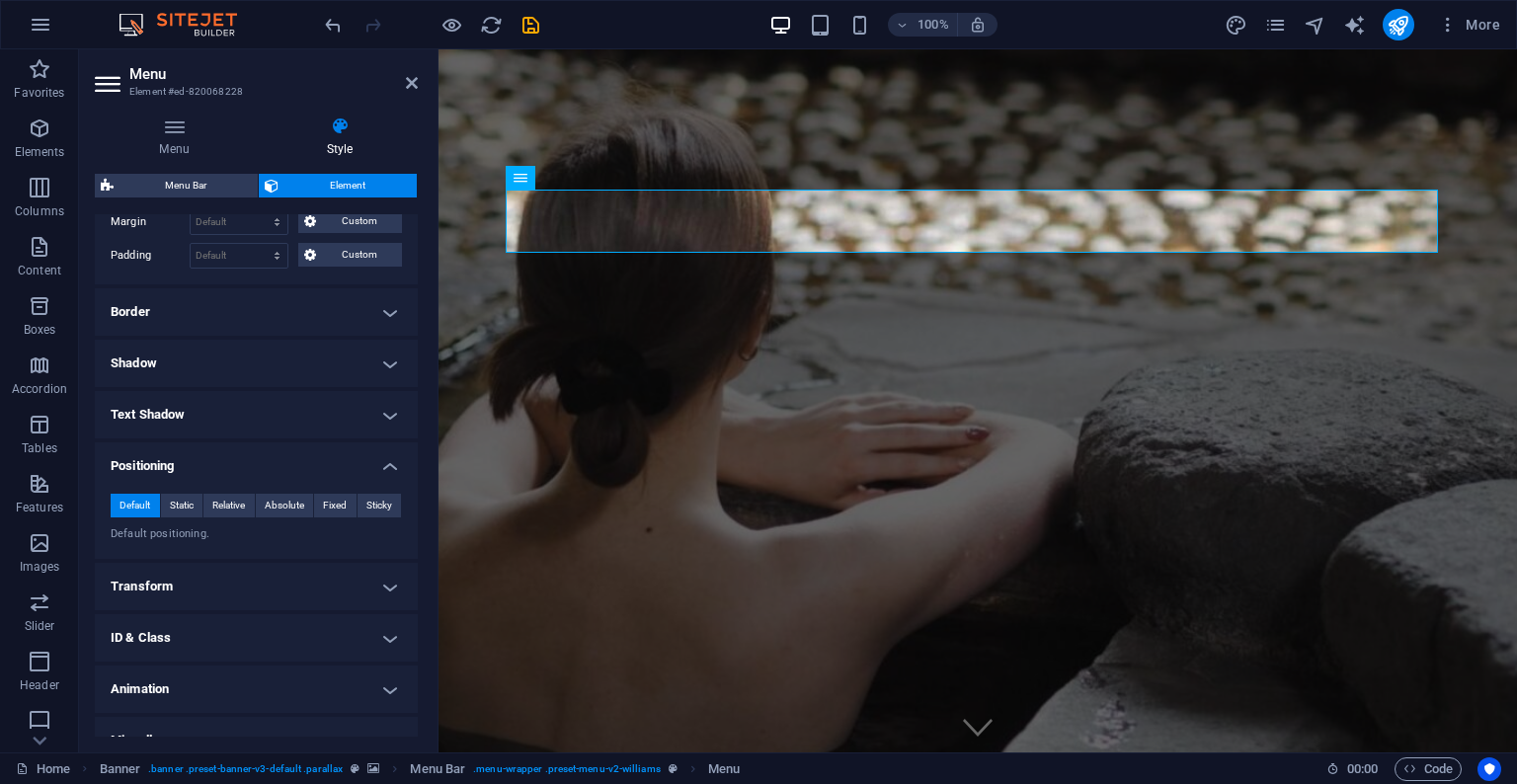 click on "Border" at bounding box center [256, 312] 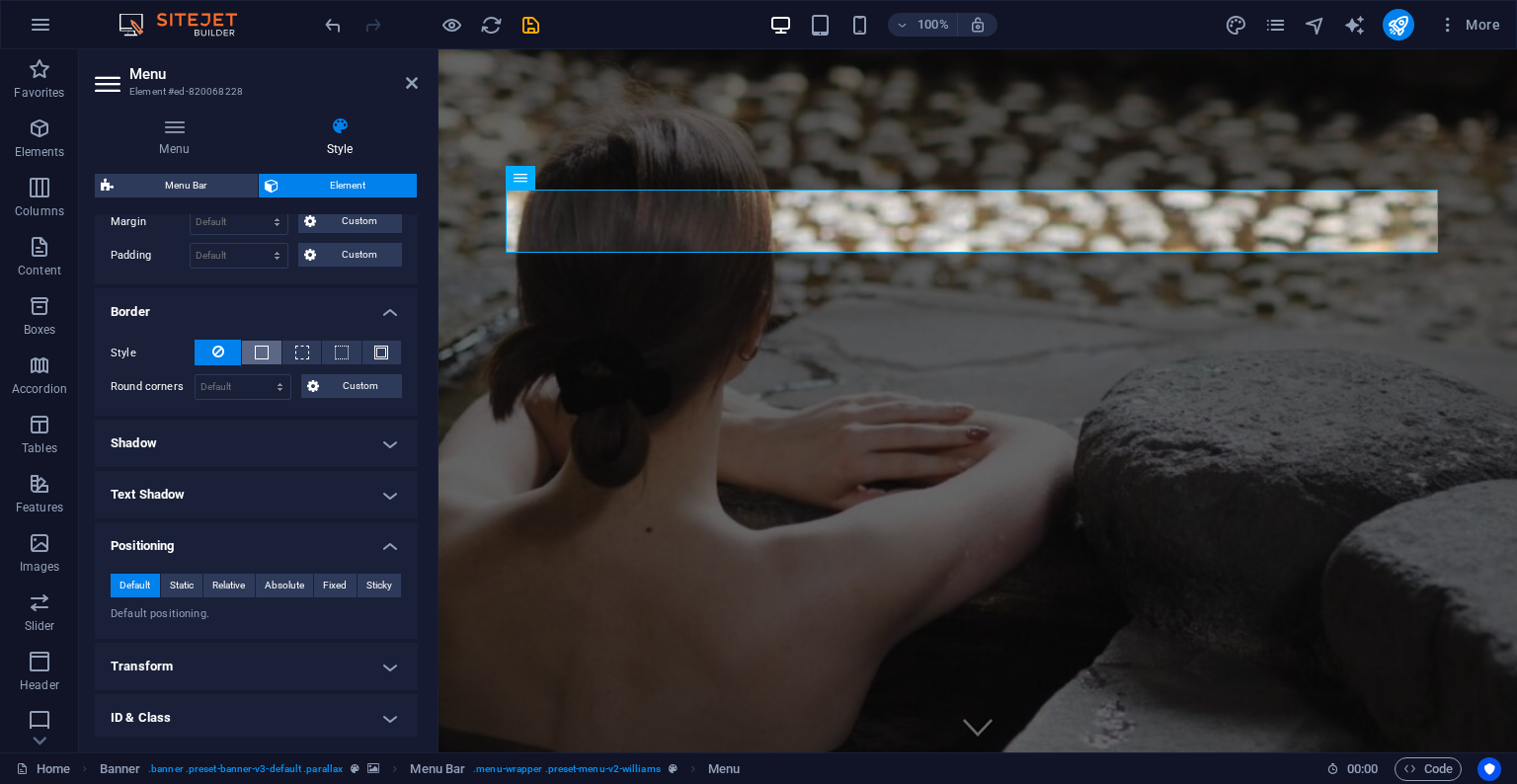 click at bounding box center (261, 353) 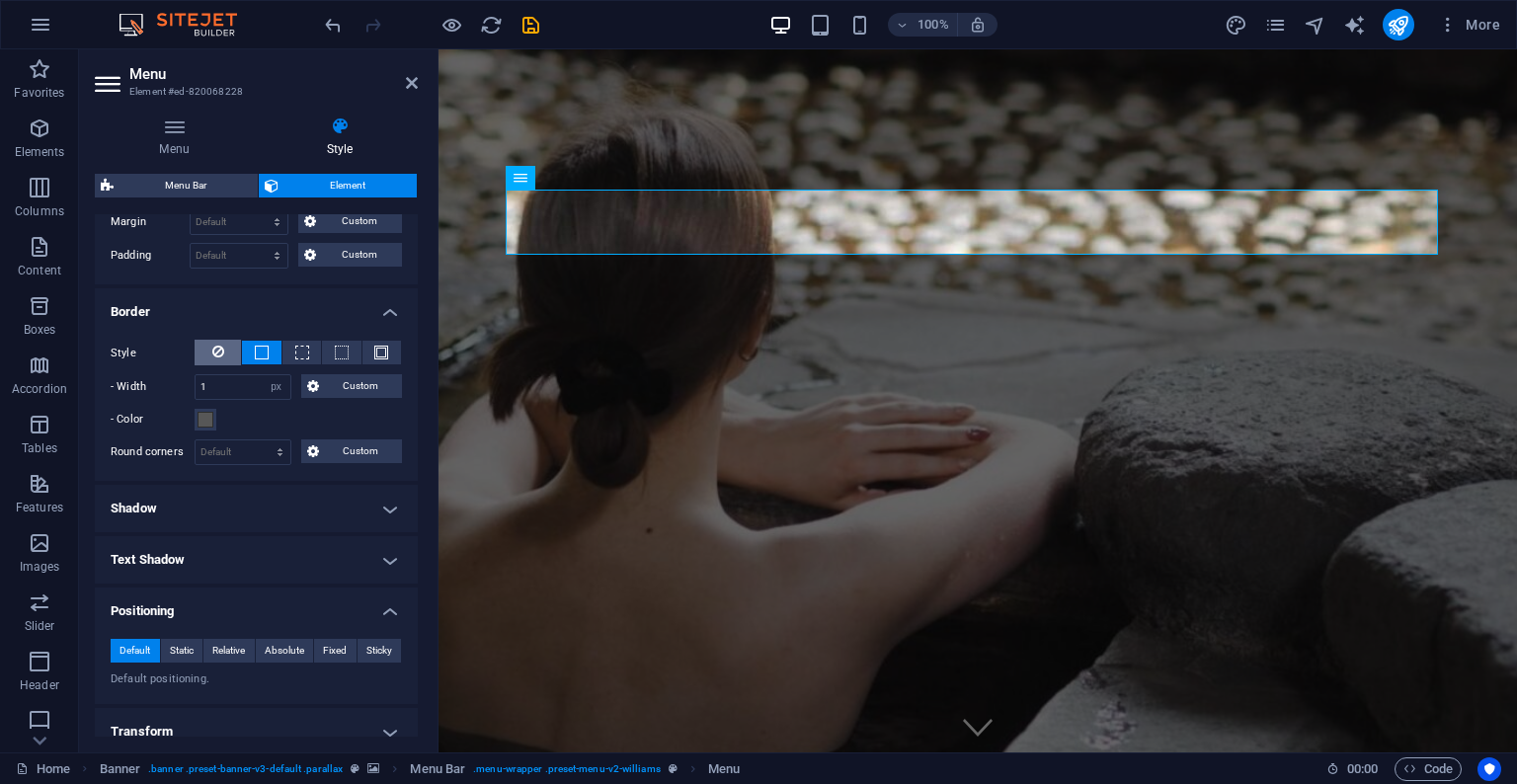click at bounding box center [218, 352] 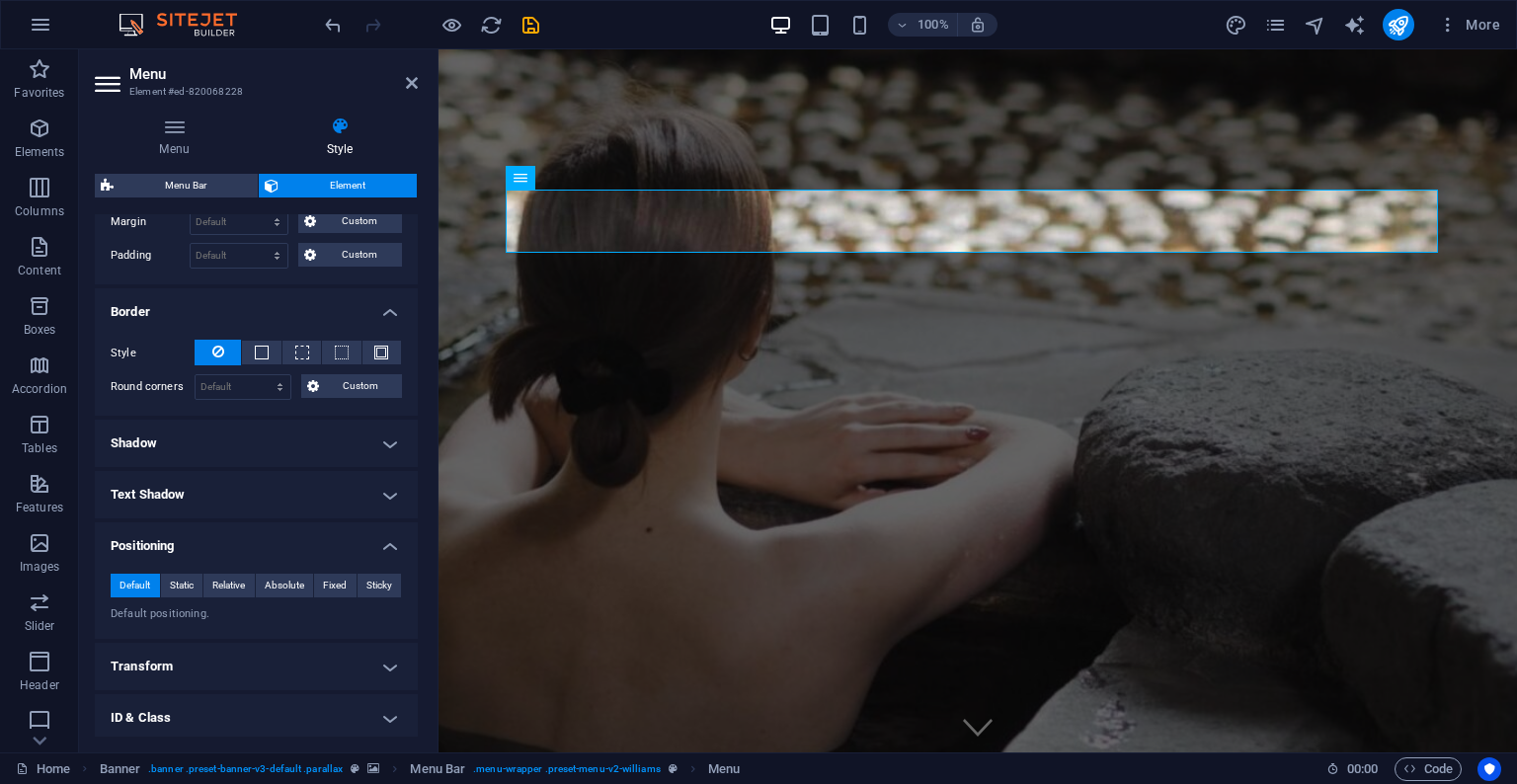 click on "Shadow" at bounding box center [256, 443] 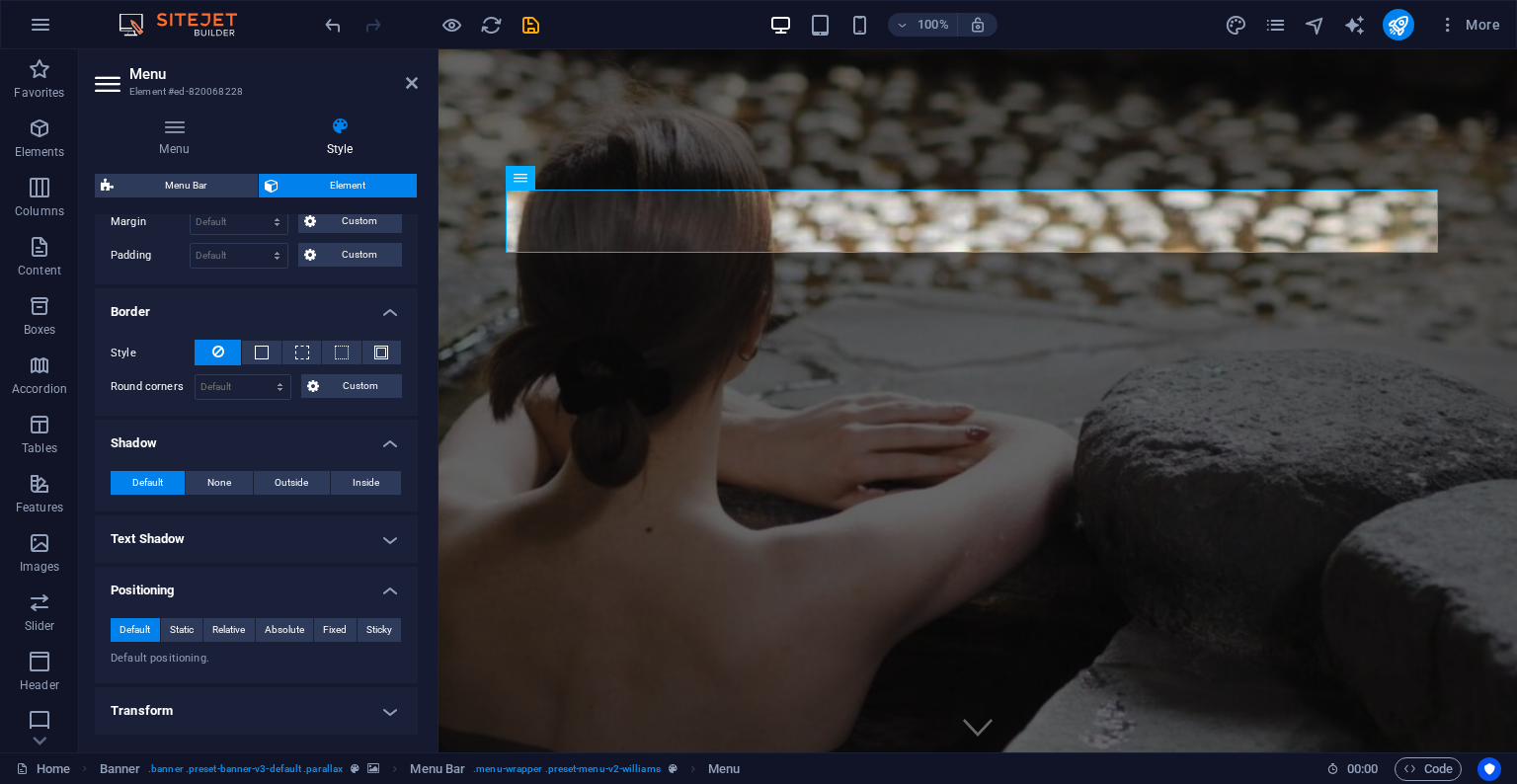 click on "Shadow" at bounding box center (256, 437) 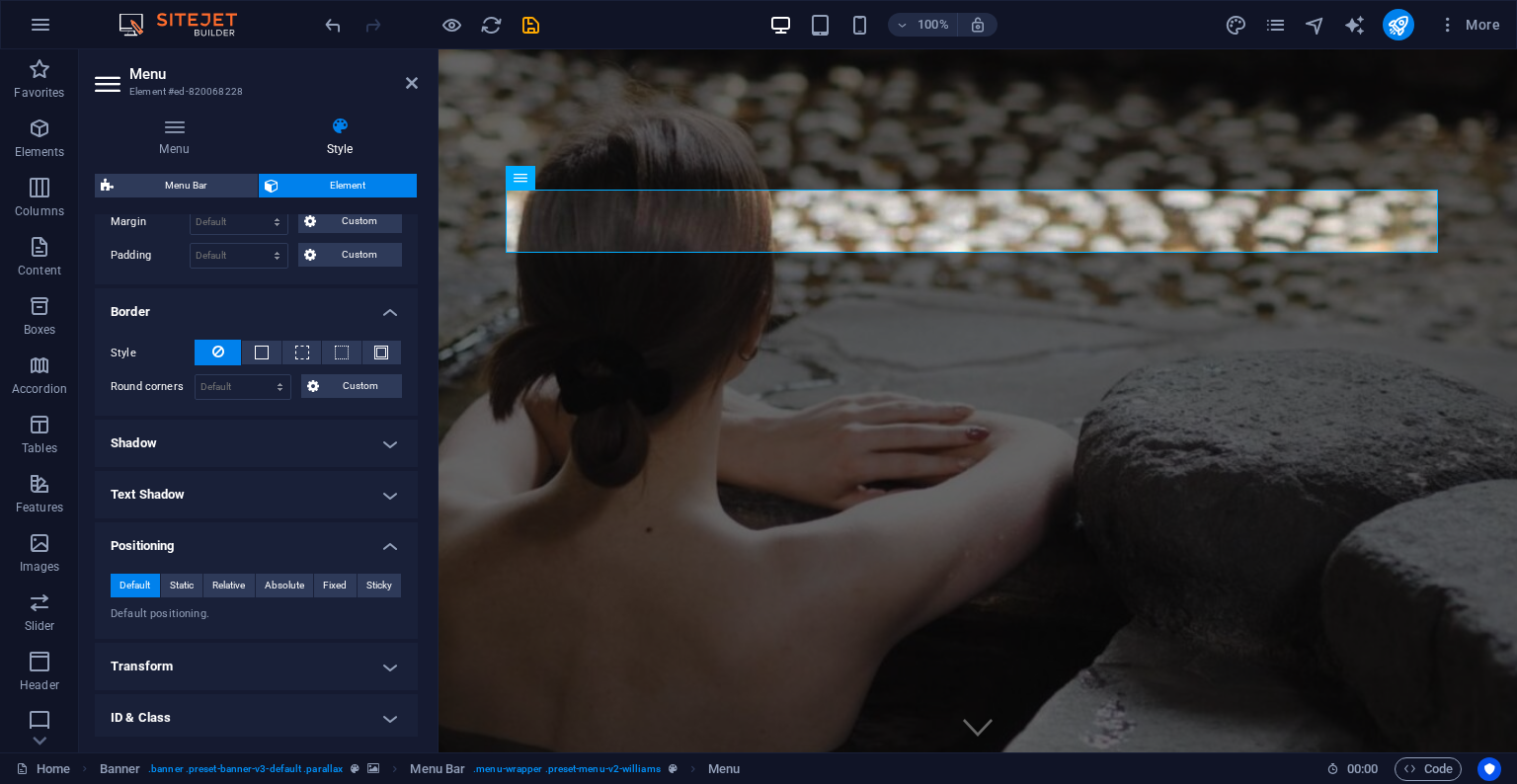 click on "Text Shadow" at bounding box center (256, 495) 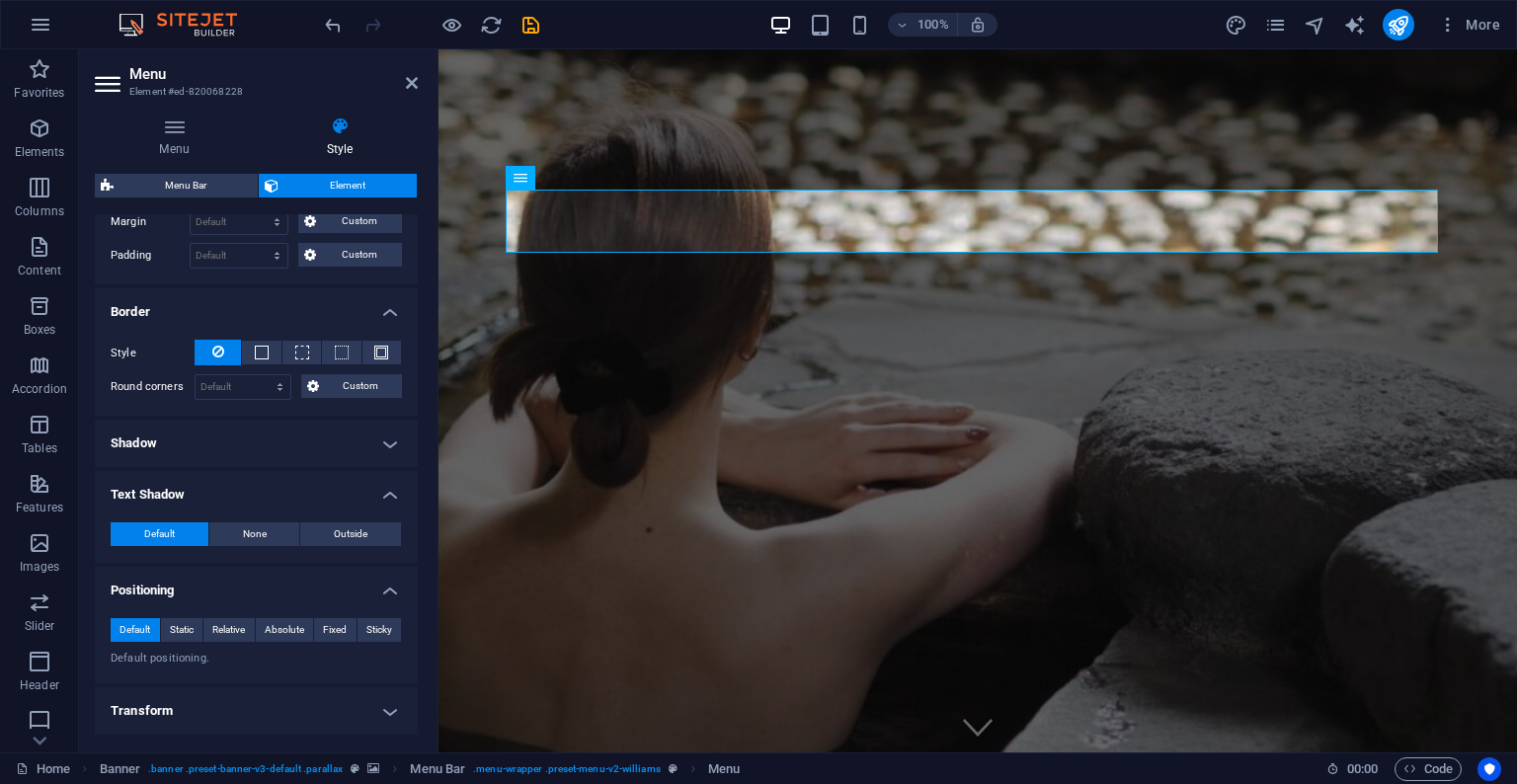 click on "Text Shadow" at bounding box center (256, 489) 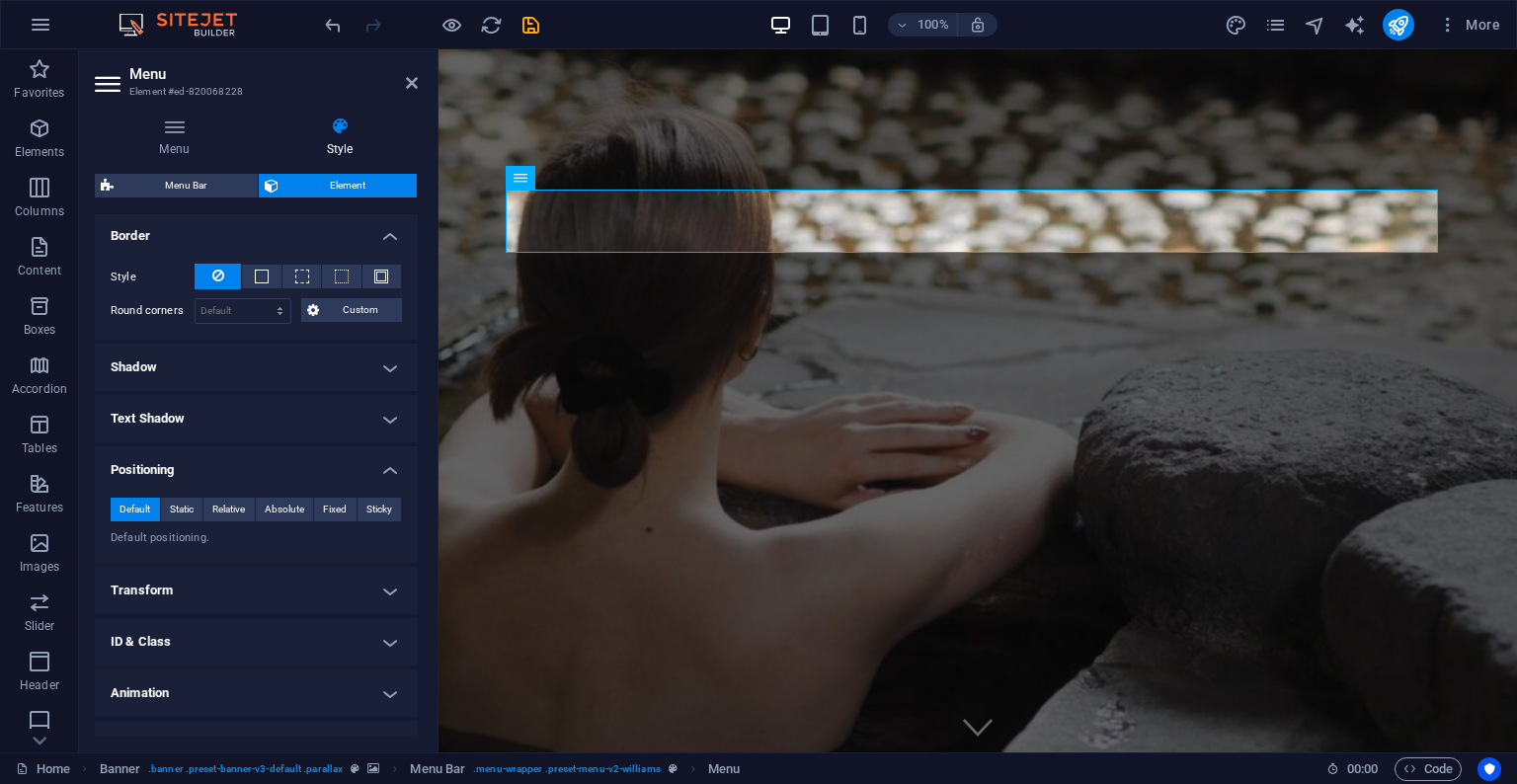 scroll, scrollTop: 537, scrollLeft: 0, axis: vertical 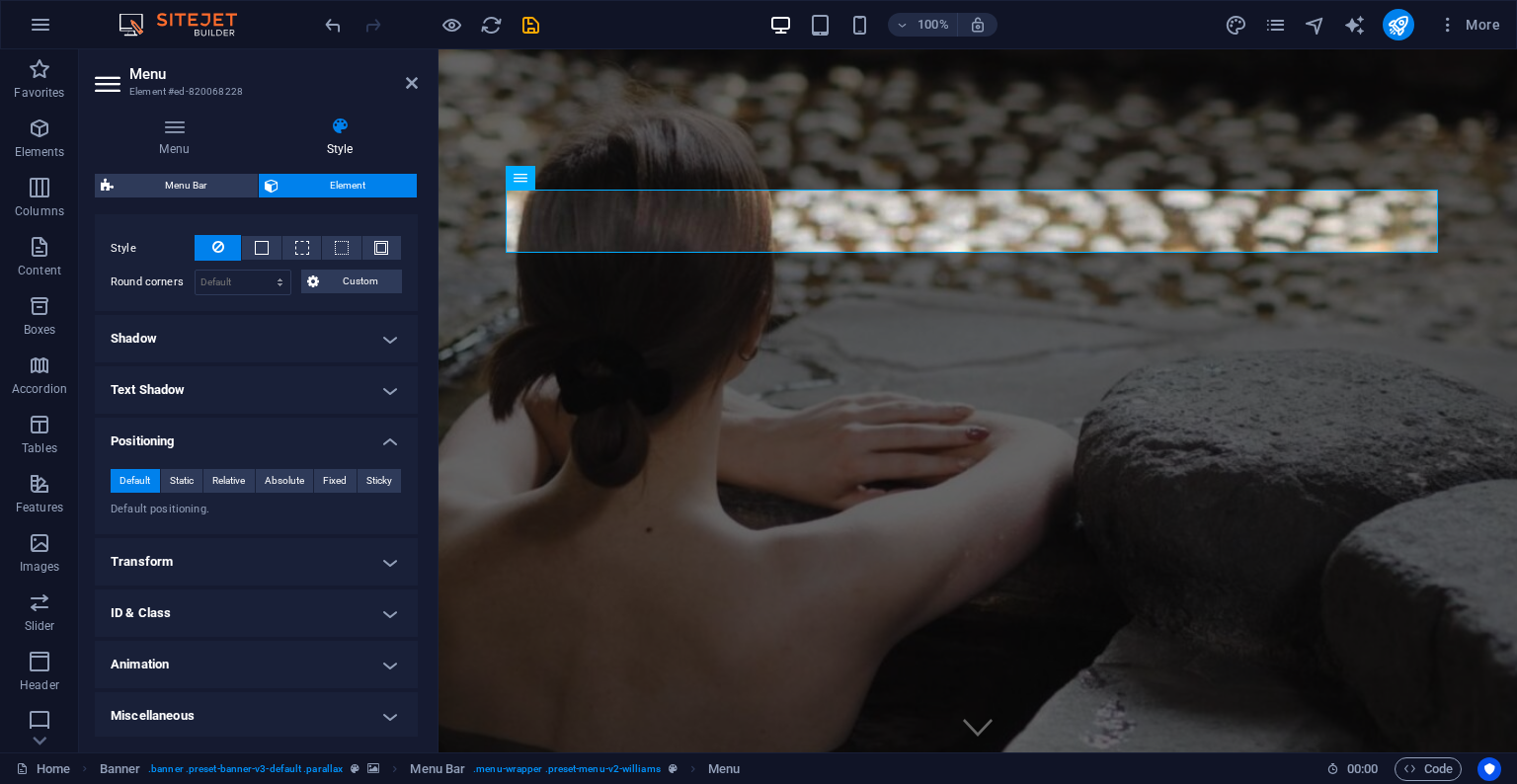 click on "Miscellaneous" at bounding box center (256, 716) 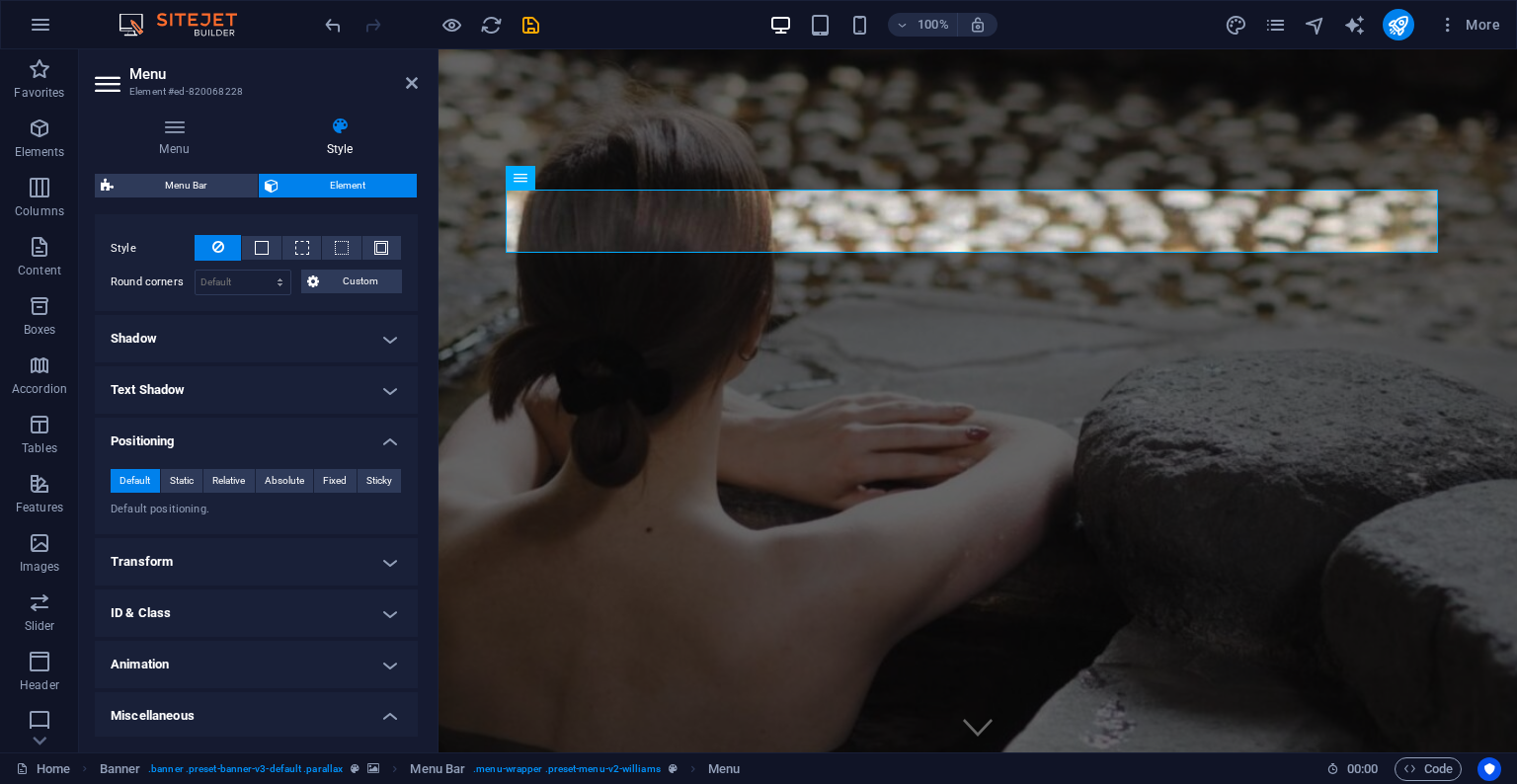 scroll, scrollTop: 660, scrollLeft: 0, axis: vertical 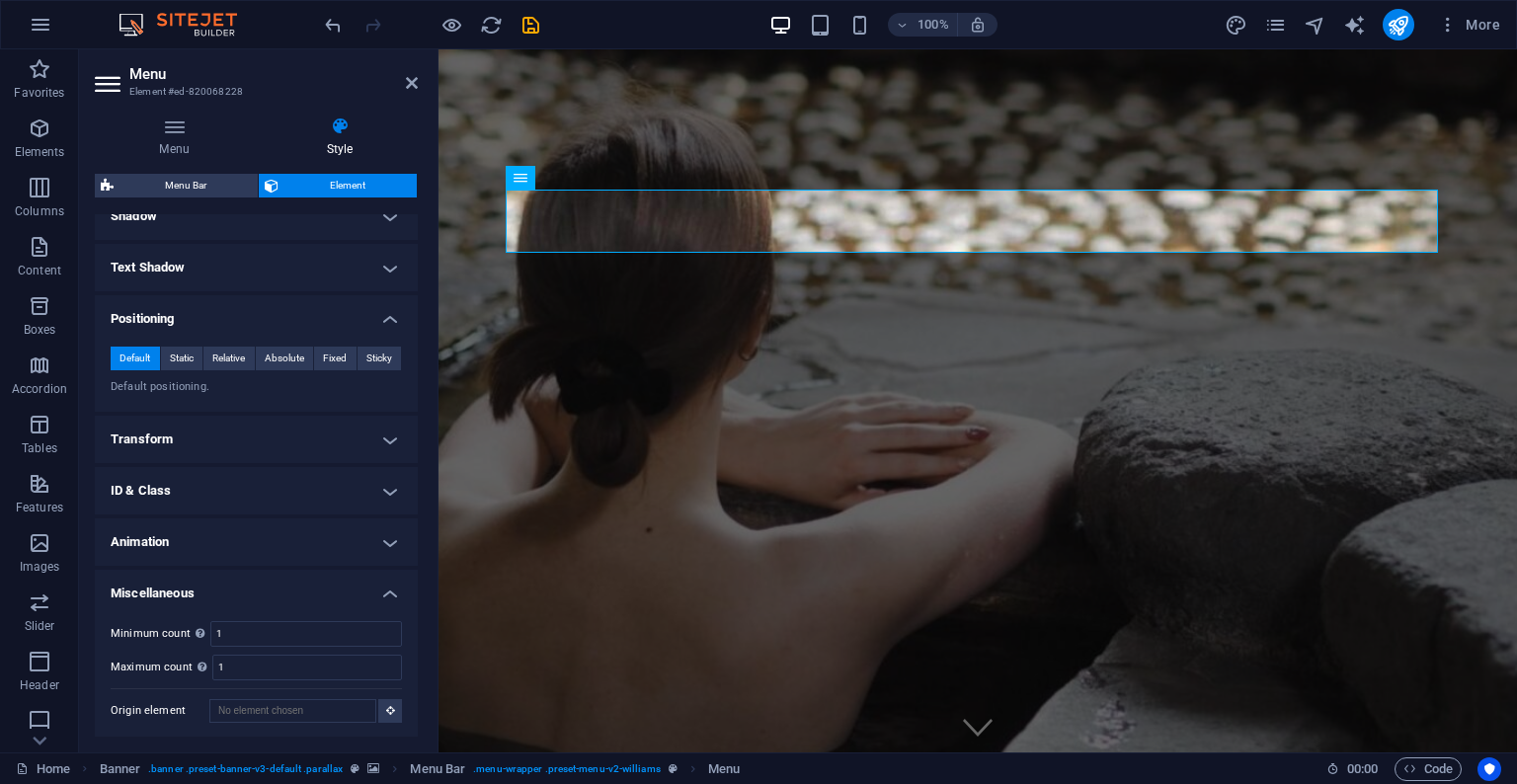 click on "Miscellaneous" at bounding box center [256, 588] 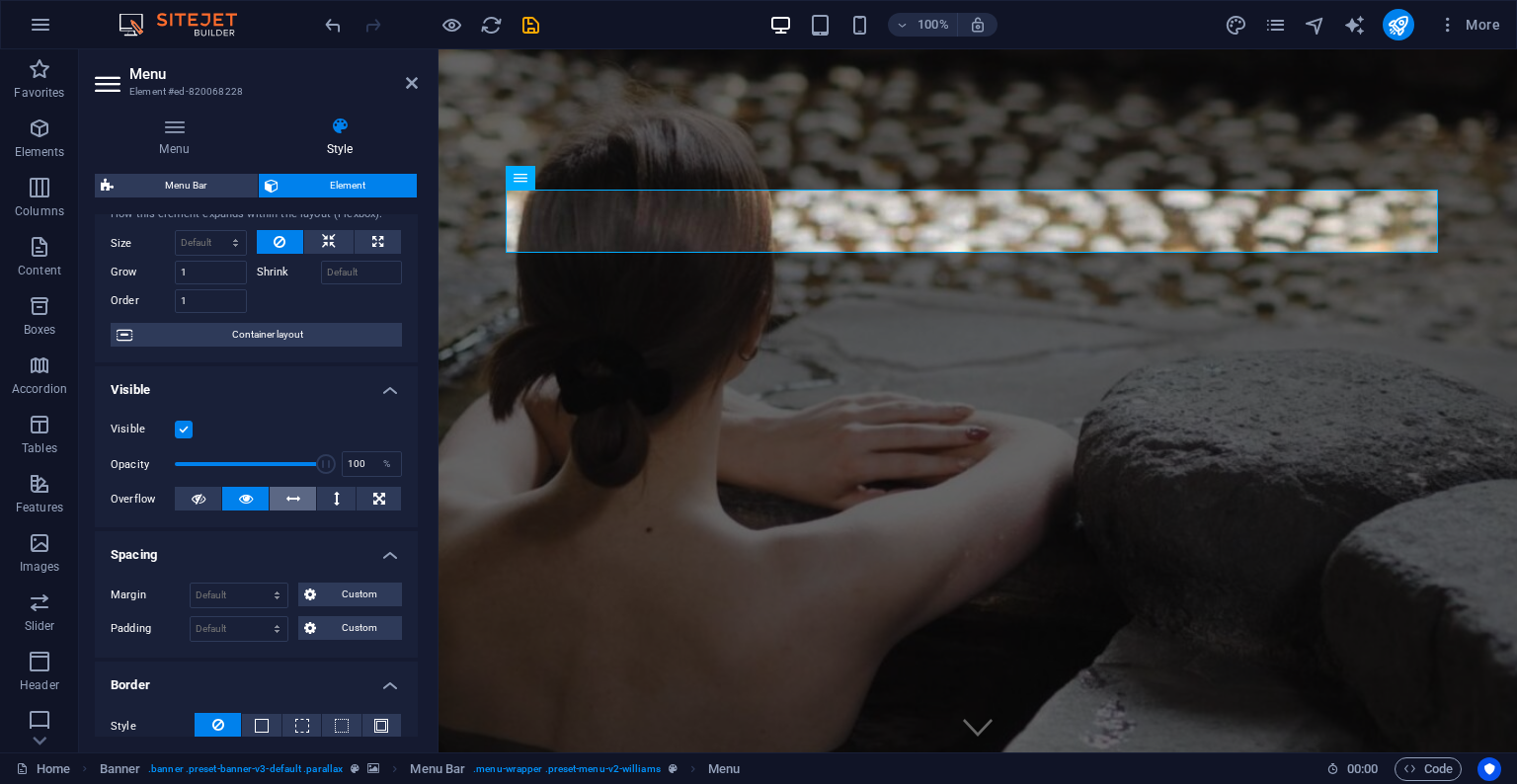 scroll, scrollTop: 0, scrollLeft: 0, axis: both 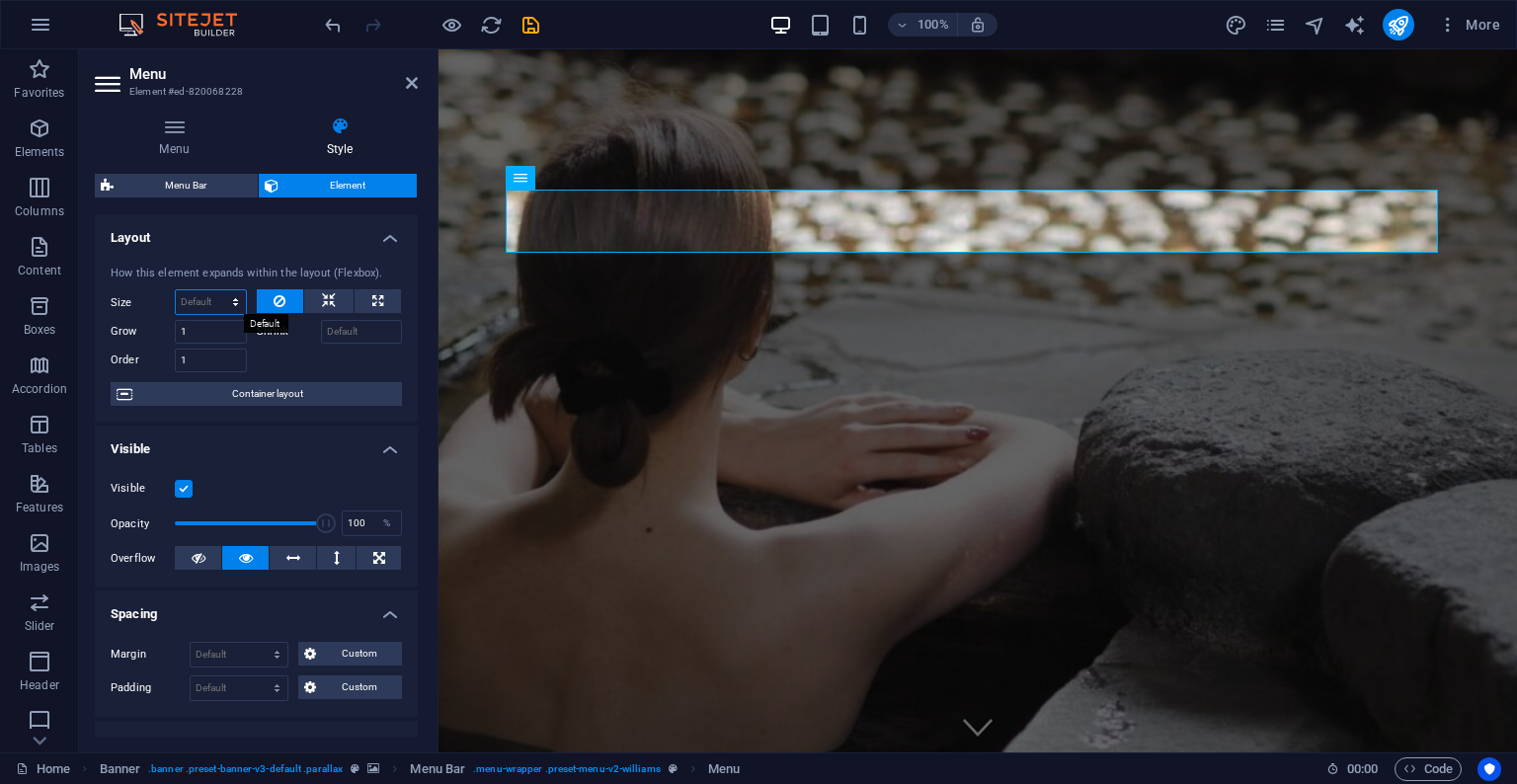 click on "Default auto px % 1/1 1/2 1/3 1/4 1/5 1/6 1/7 1/8 1/9 1/10" at bounding box center (210, 302) 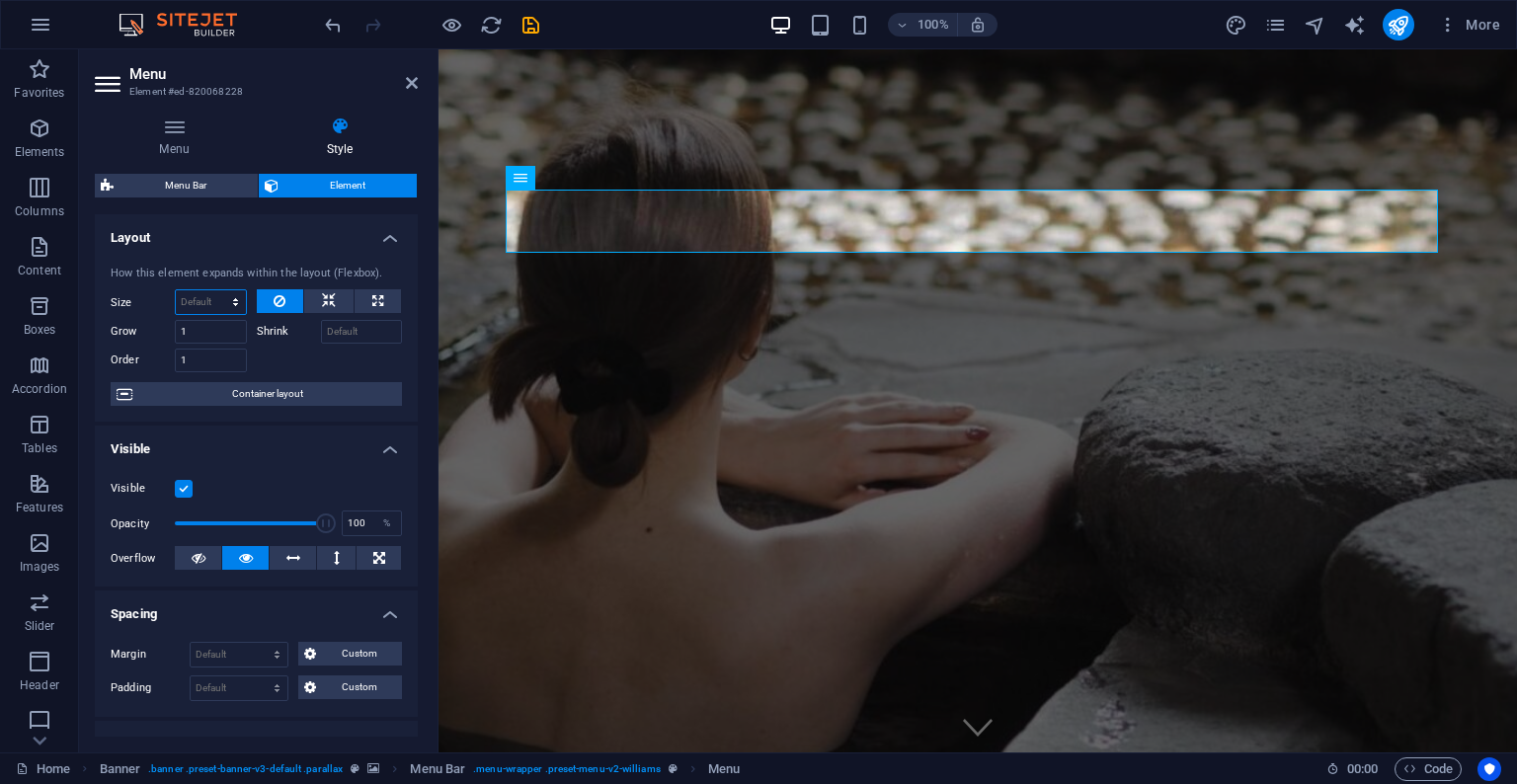 select on "%" 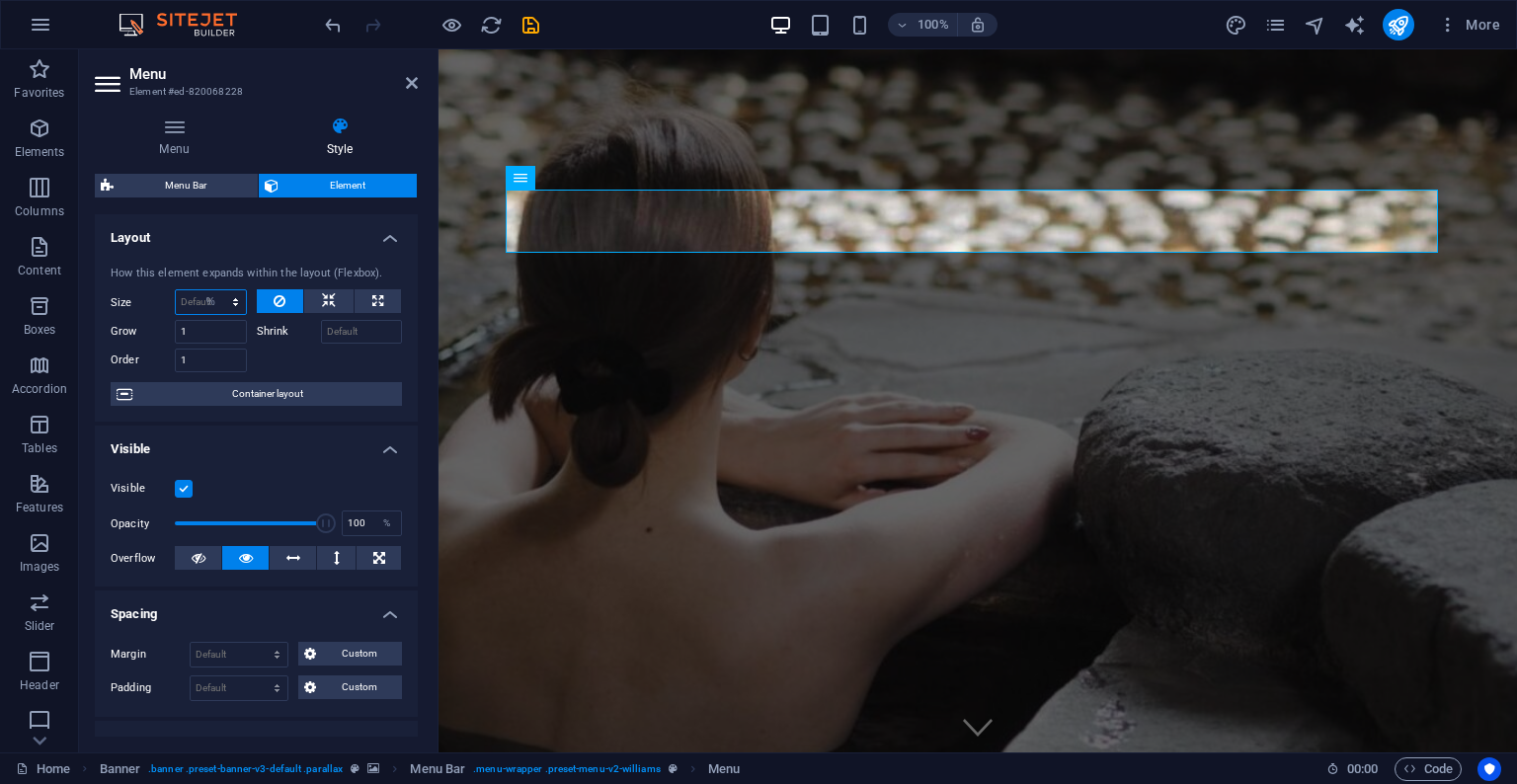 type on "100" 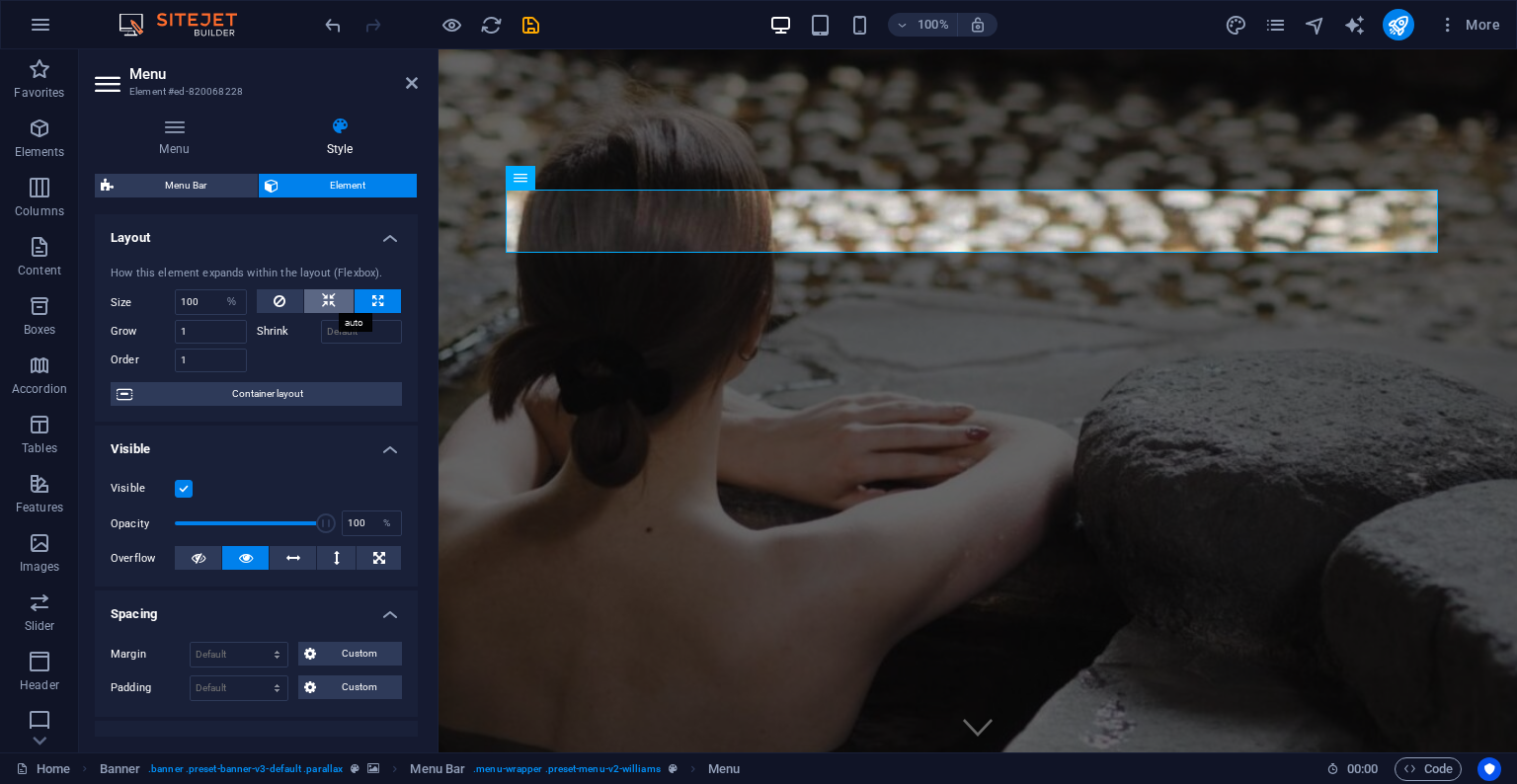 click at bounding box center [329, 301] 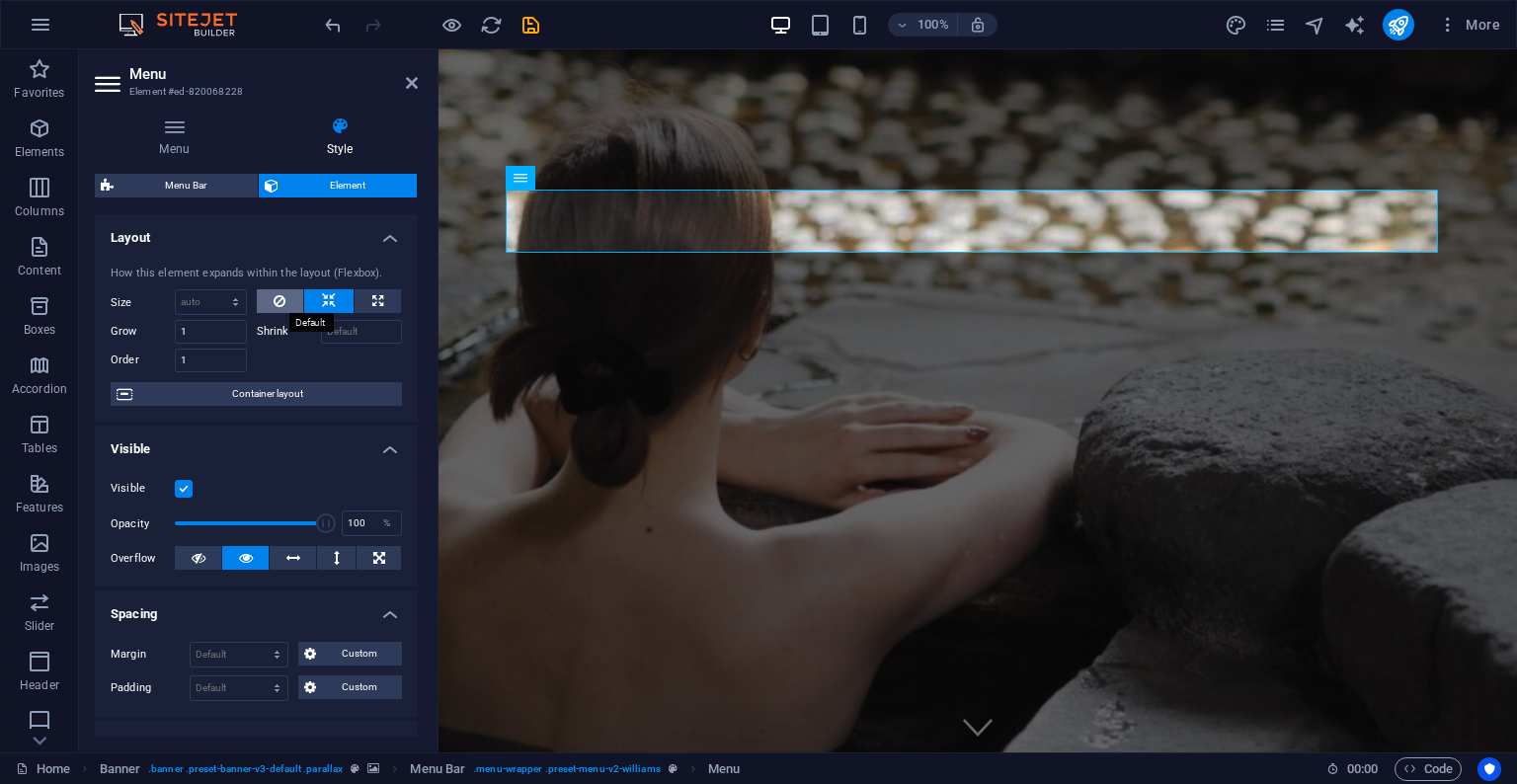 click at bounding box center (279, 301) 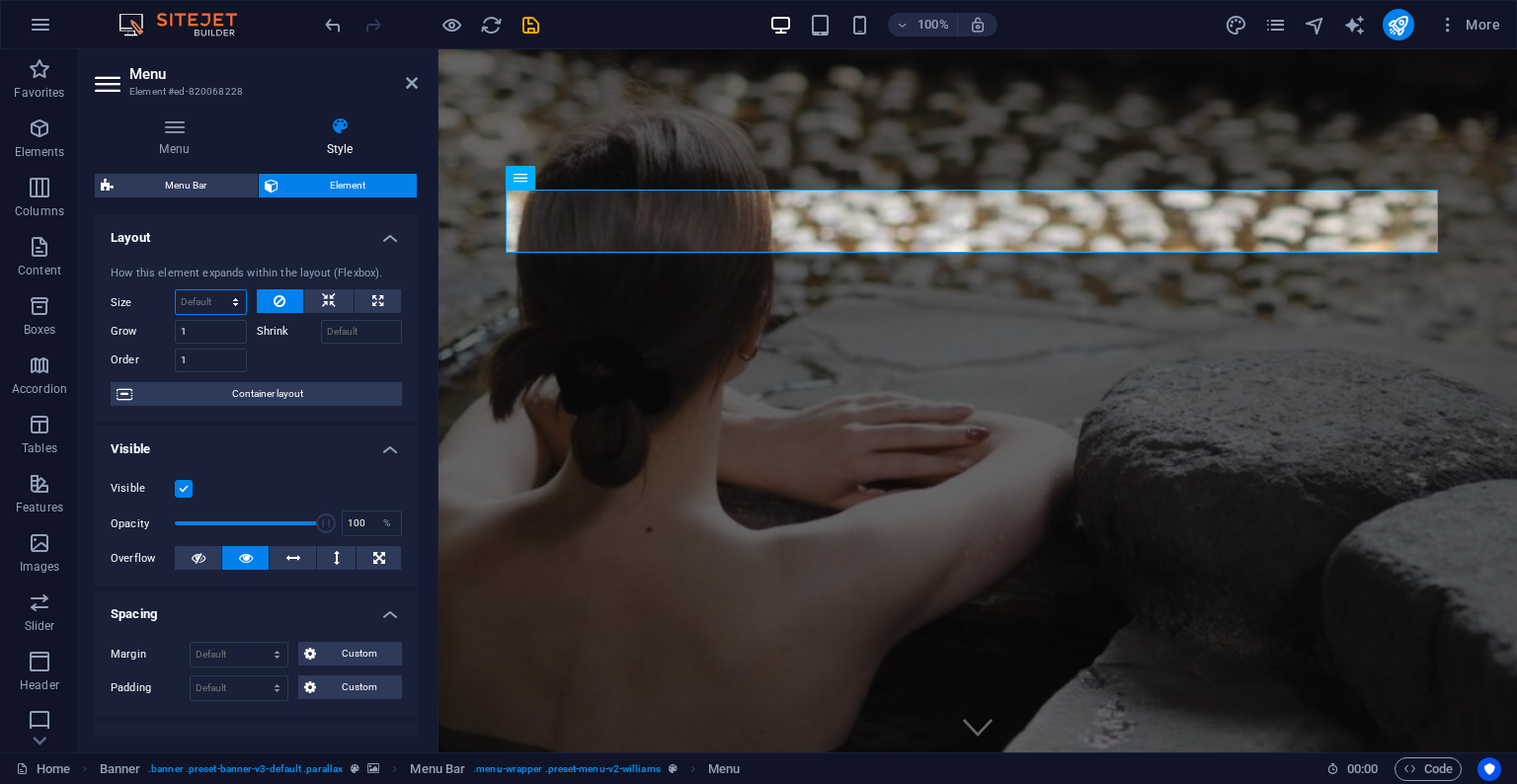 click on "Default auto px % 1/1 1/2 1/3 1/4 1/5 1/6 1/7 1/8 1/9 1/10" at bounding box center [210, 302] 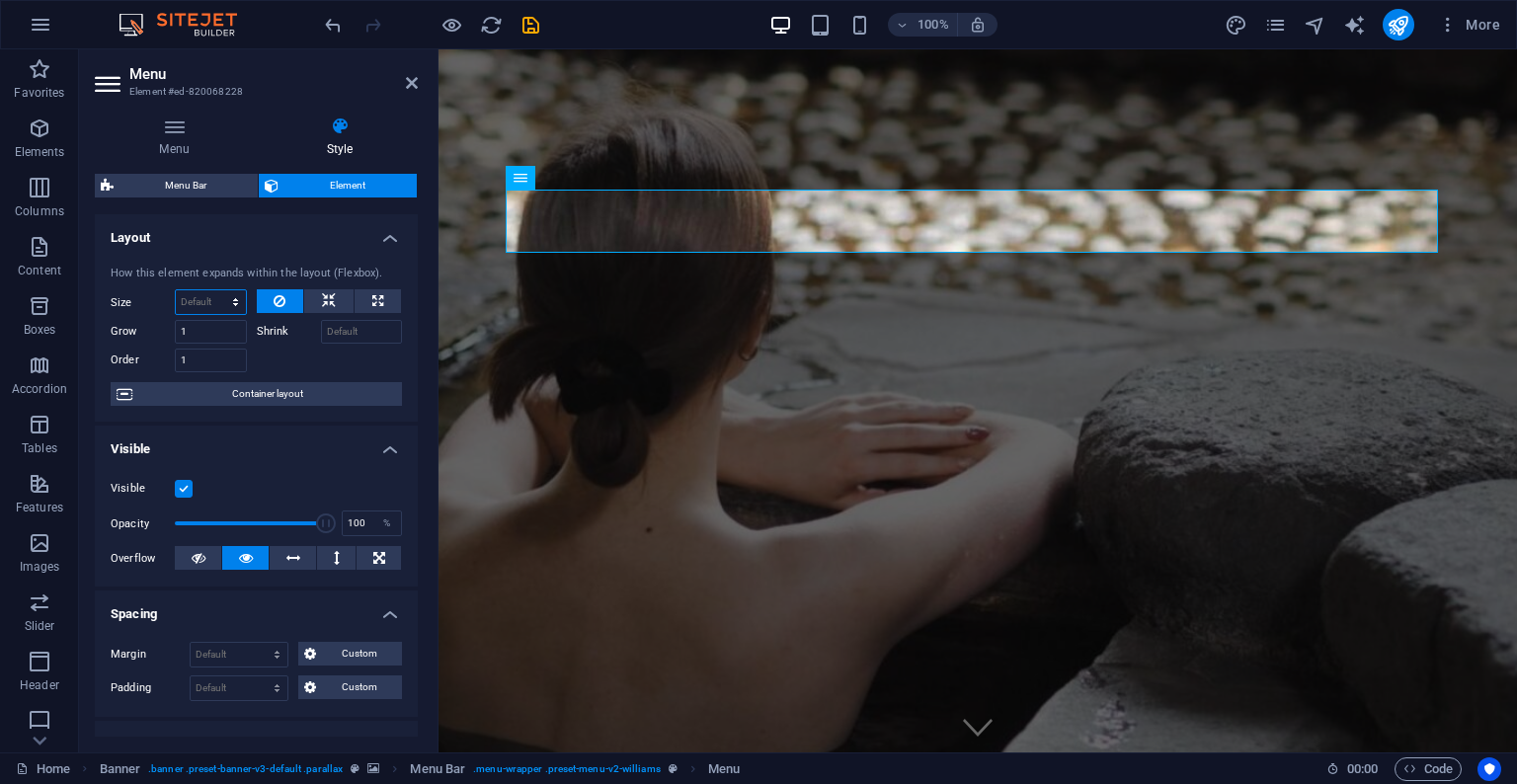 select on "%" 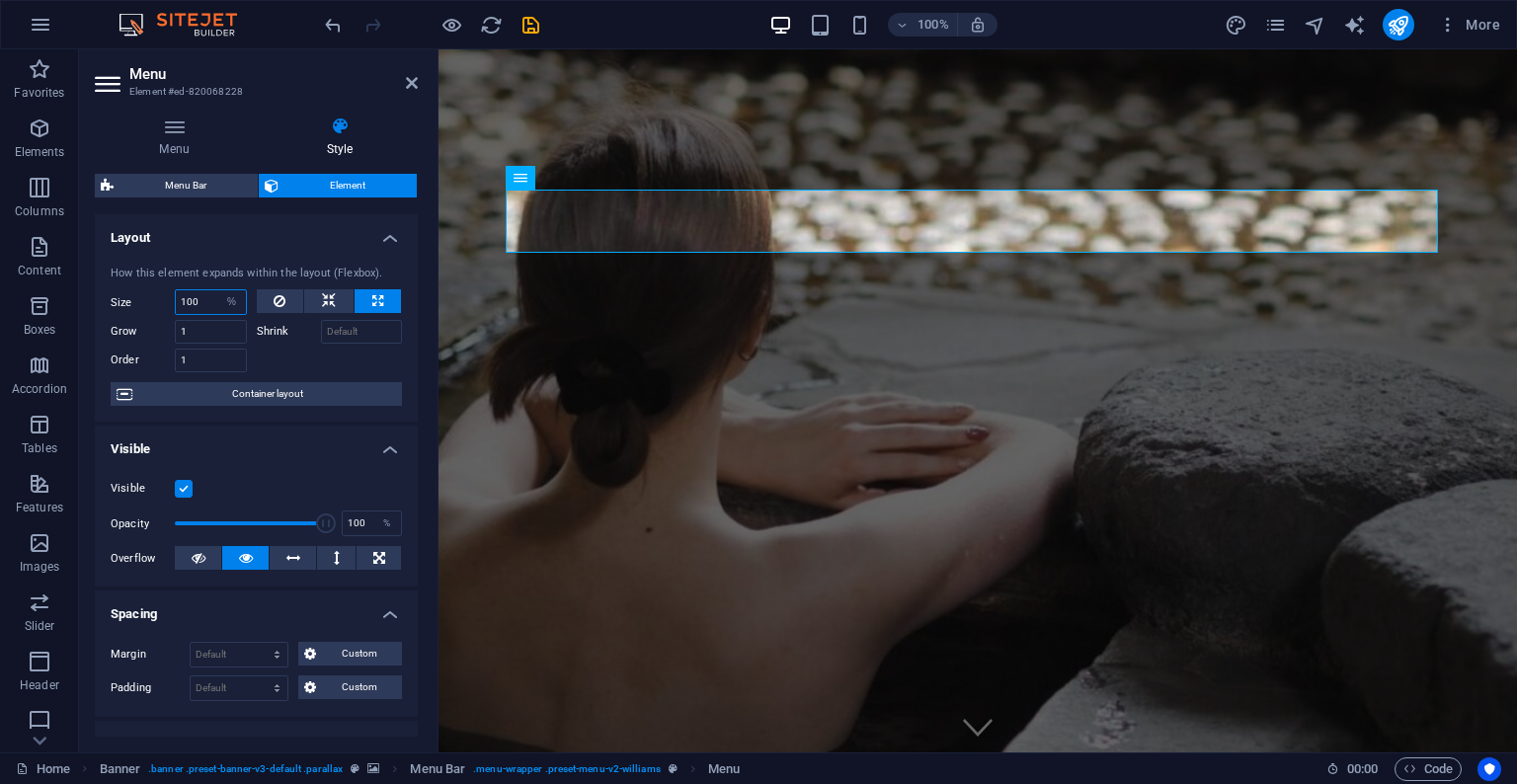 click on "100" at bounding box center (210, 302) 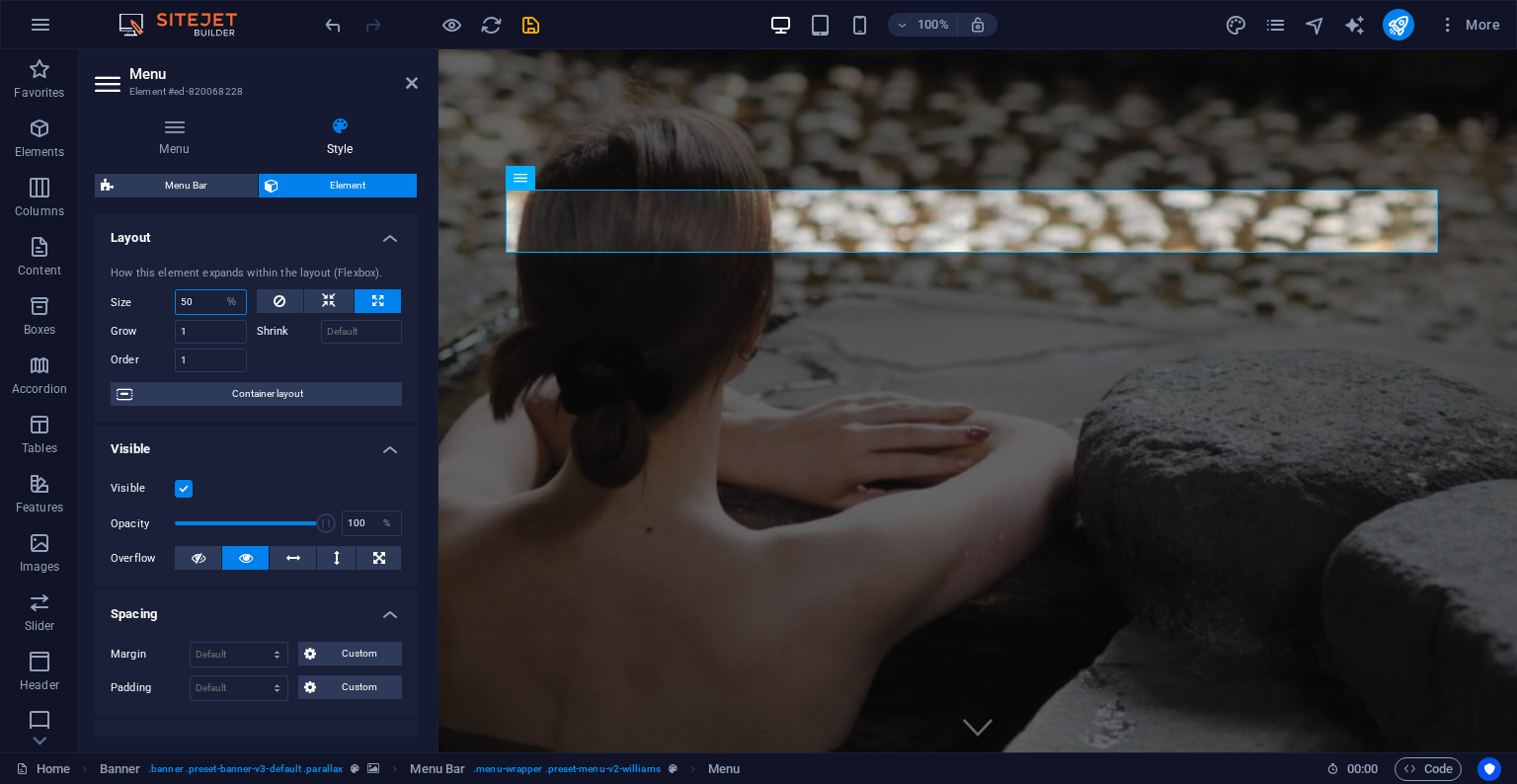 type on "50" 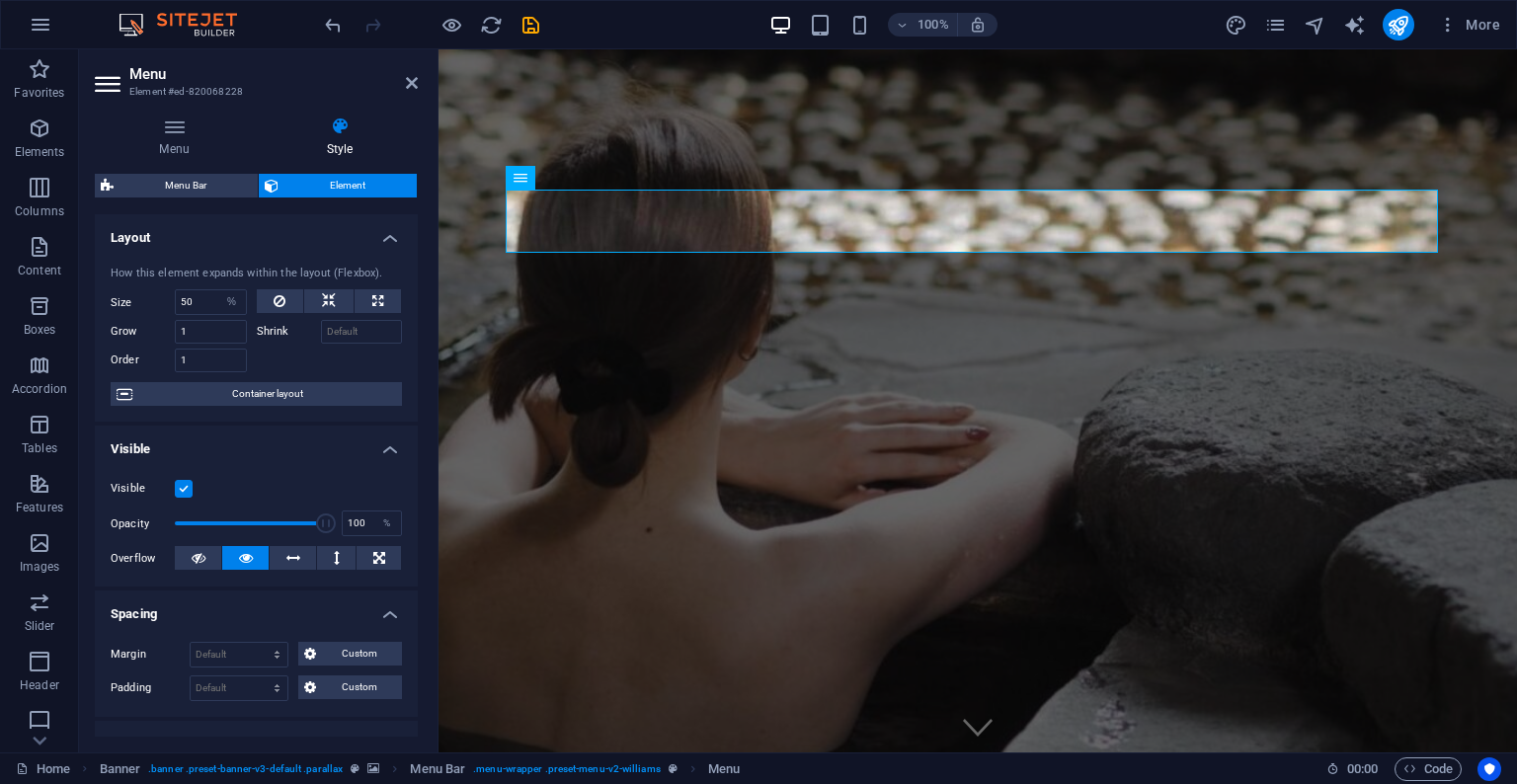 click on "How this element expands within the layout (Flexbox). Size 50 Default auto px % 1/1 1/2 1/3 1/4 1/5 1/6 1/7 1/8 1/9 1/10 Grow 1 Shrink Order 1 Container layout" at bounding box center (256, 336) 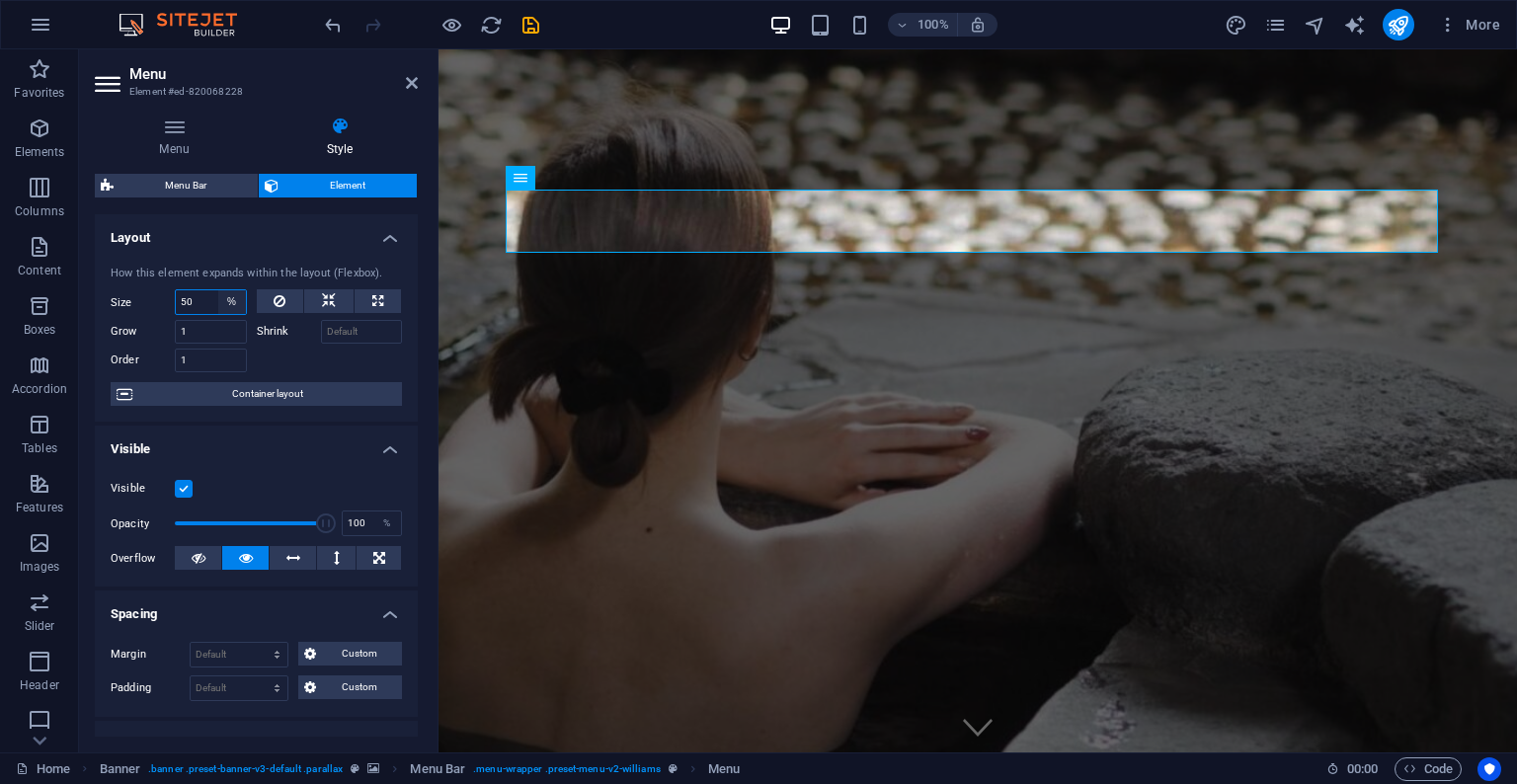 click on "Default auto px % 1/1 1/2 1/3 1/4 1/5 1/6 1/7 1/8 1/9 1/10" at bounding box center [232, 302] 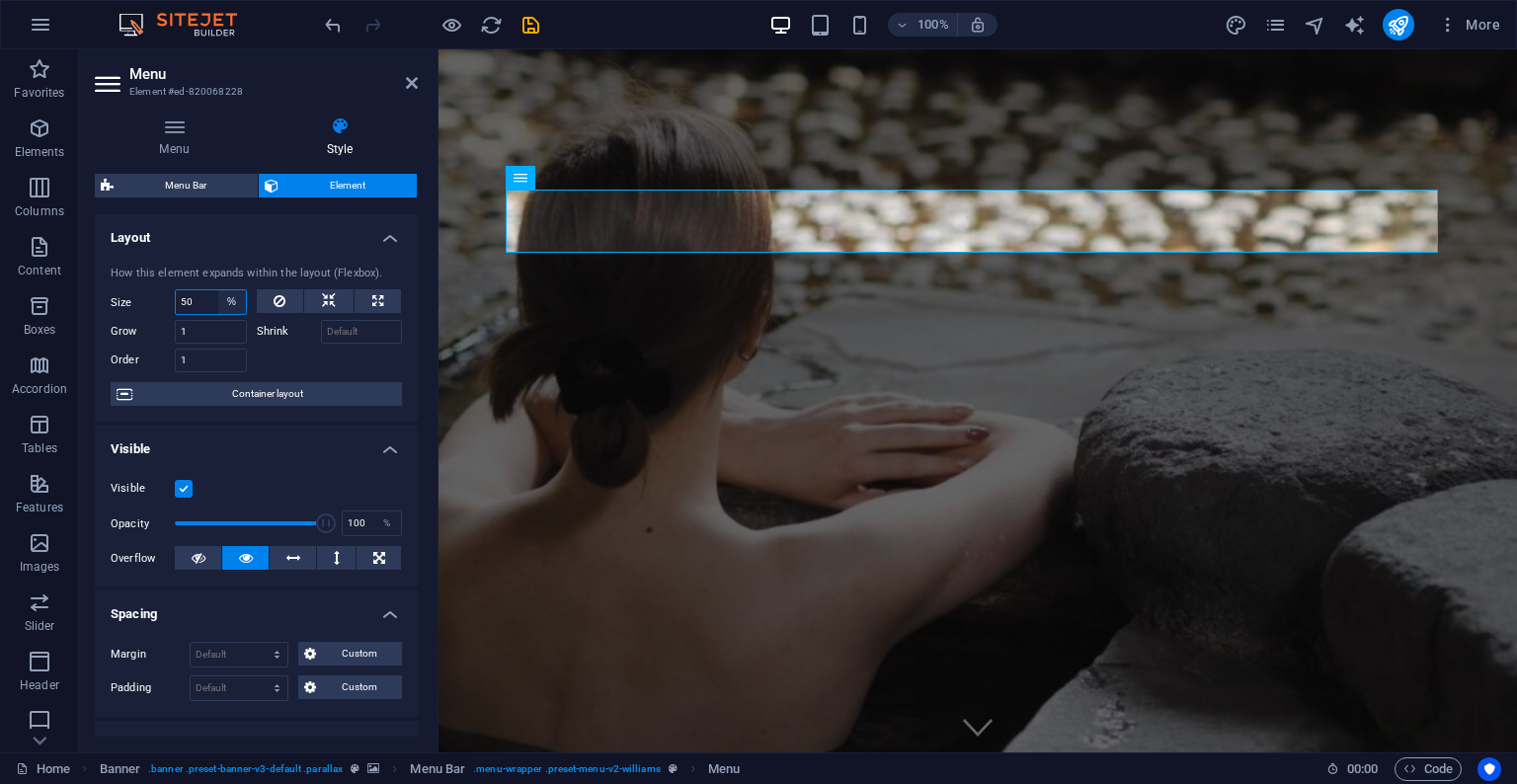 select on "5m5e0sr7eqg" 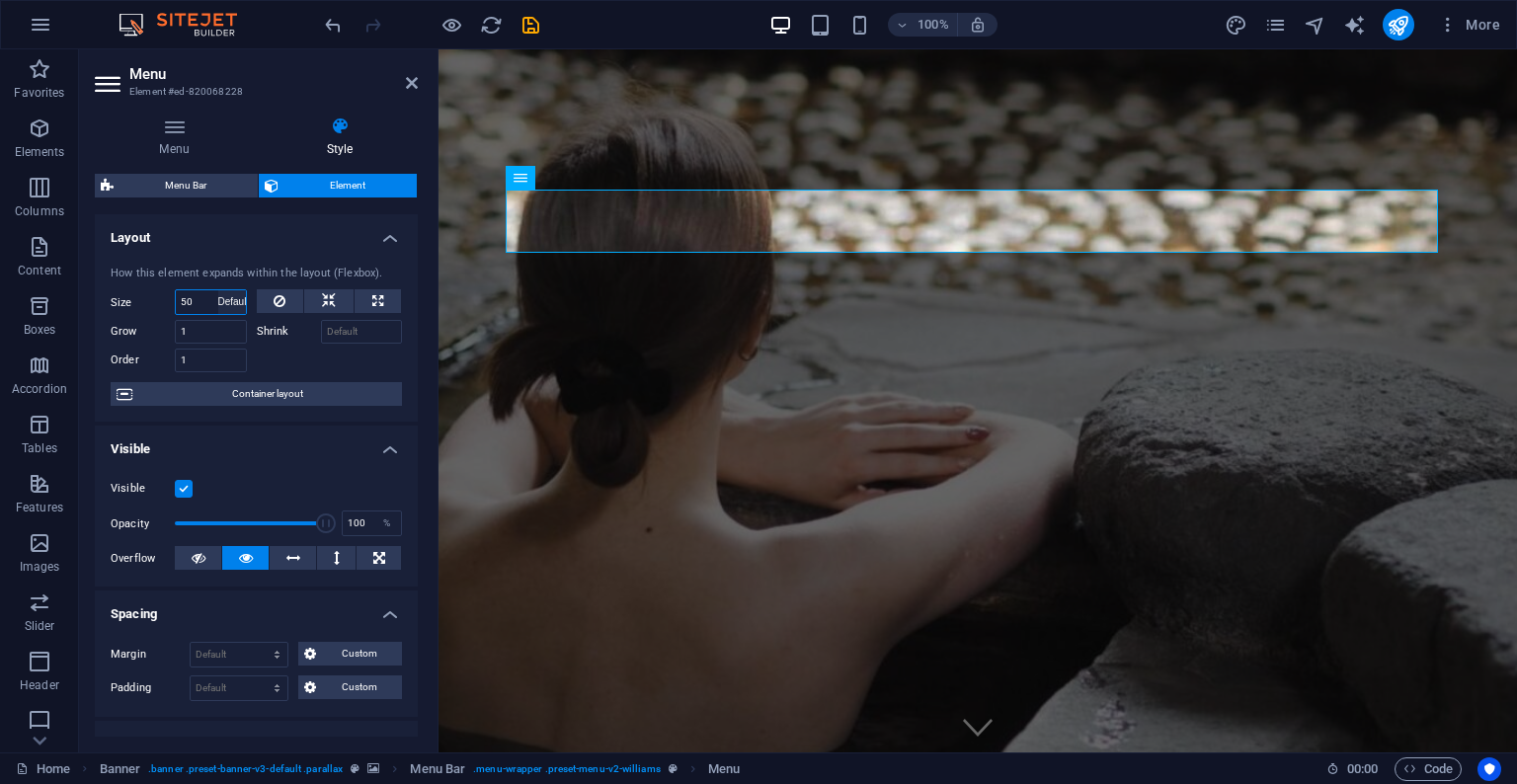 type 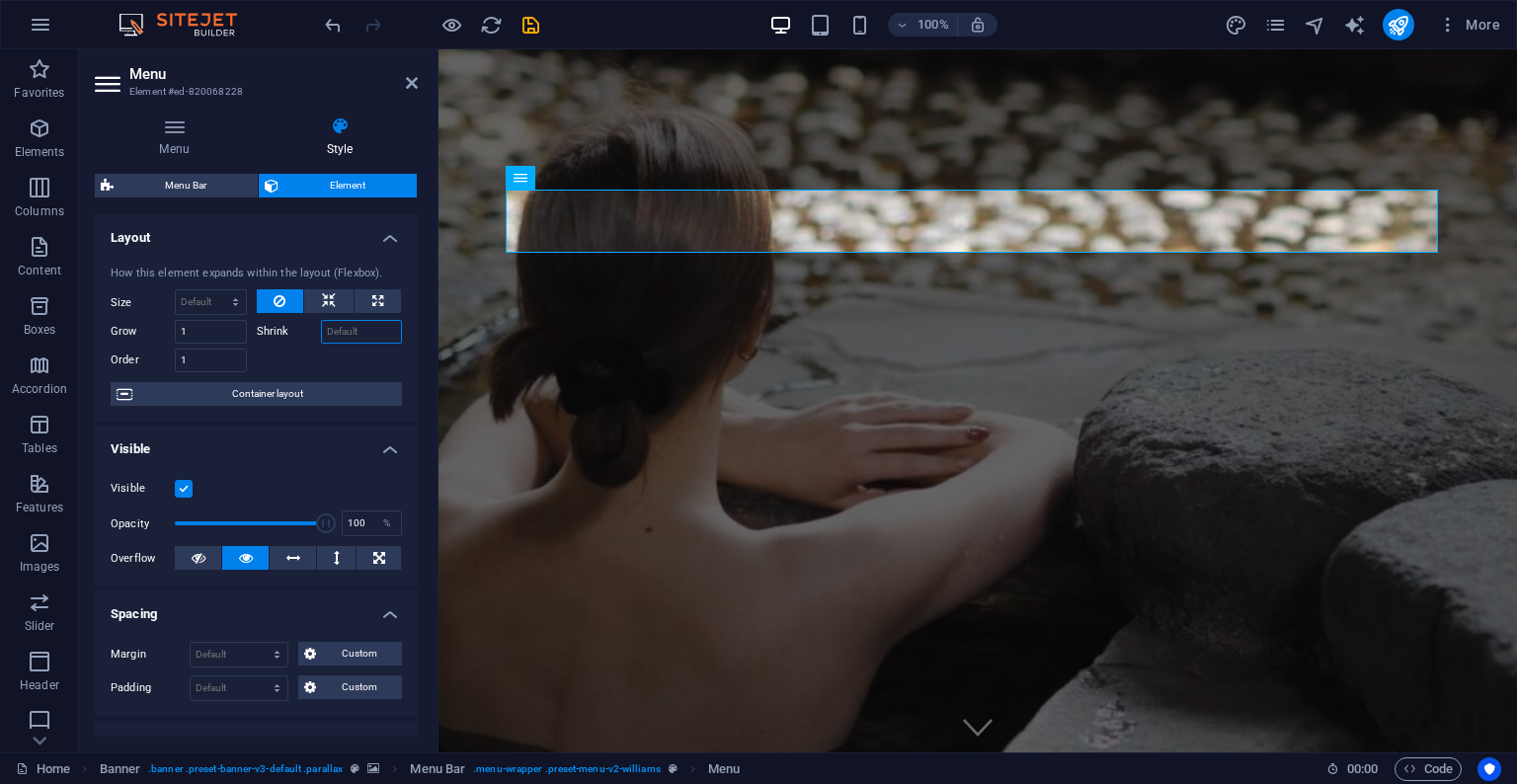 click on "Shrink" at bounding box center [361, 332] 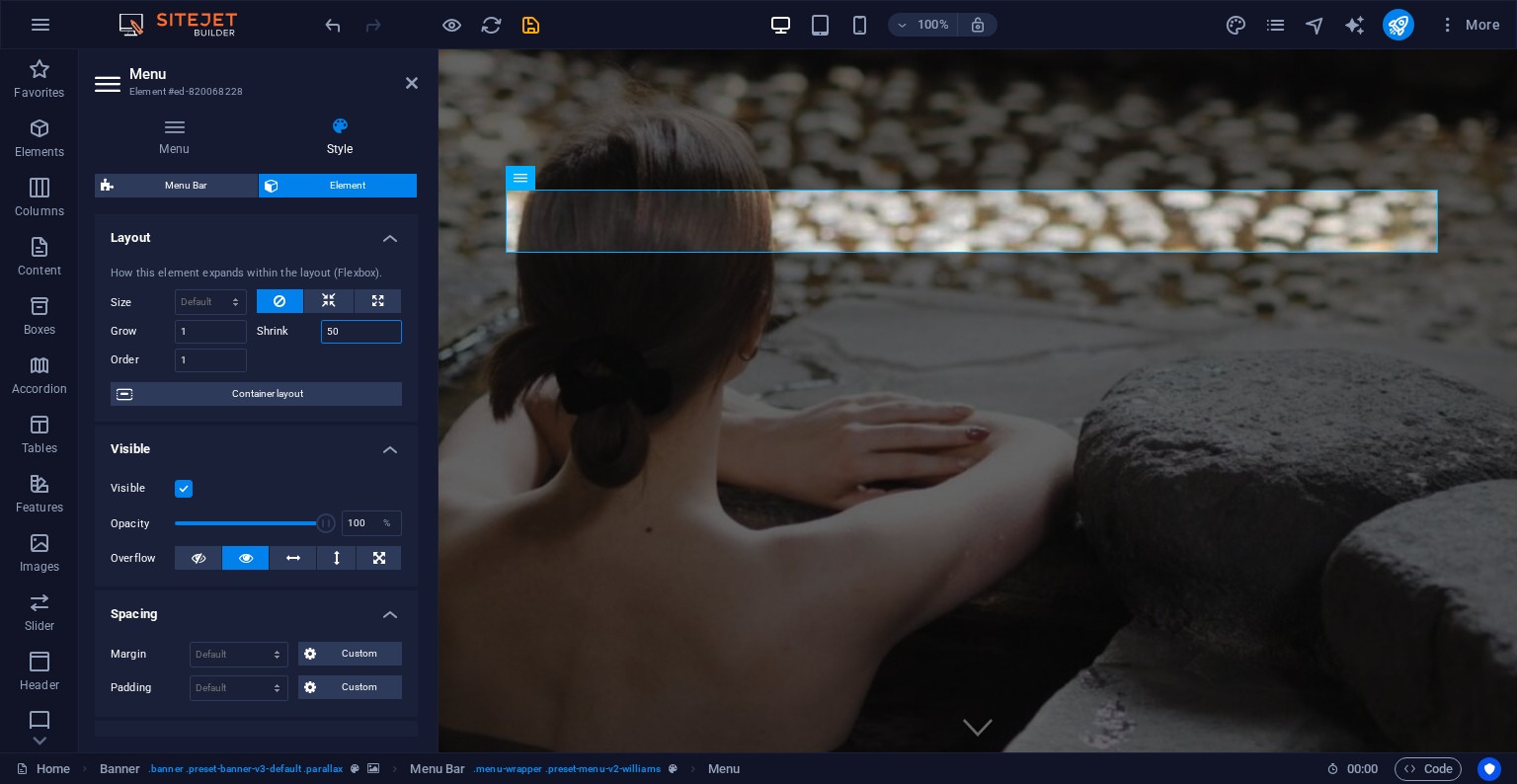 type on "50" 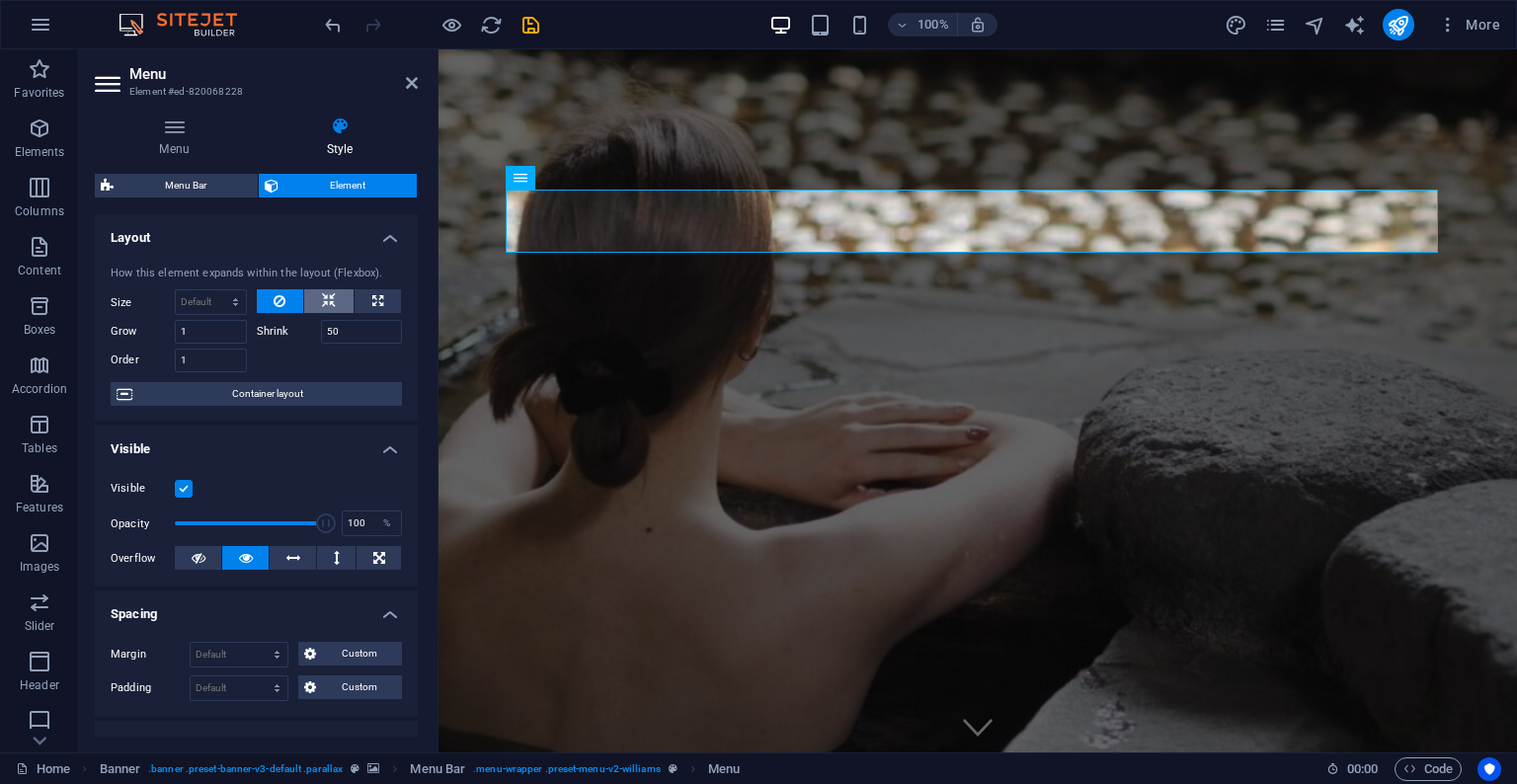 click at bounding box center [329, 301] 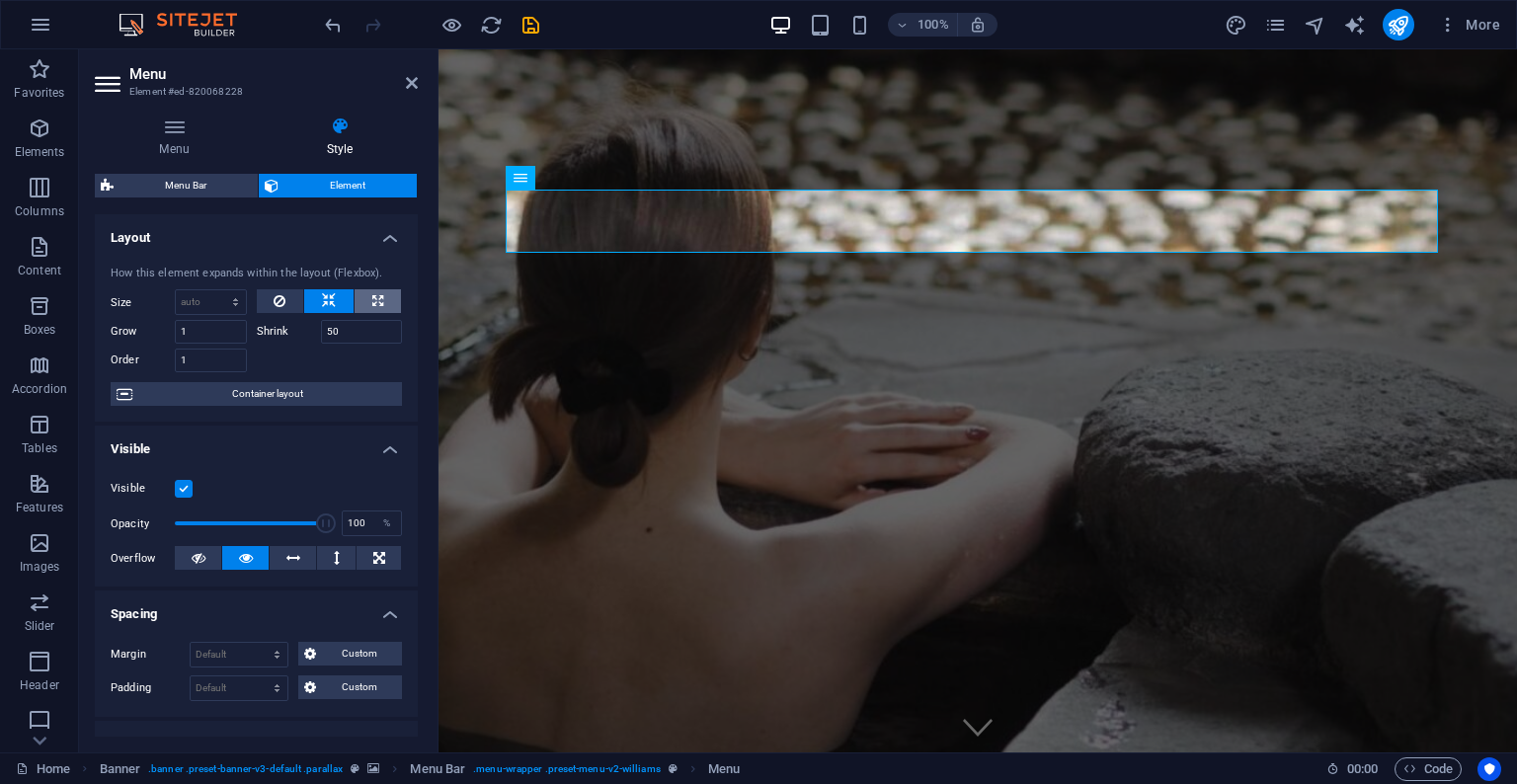 click at bounding box center (377, 301) 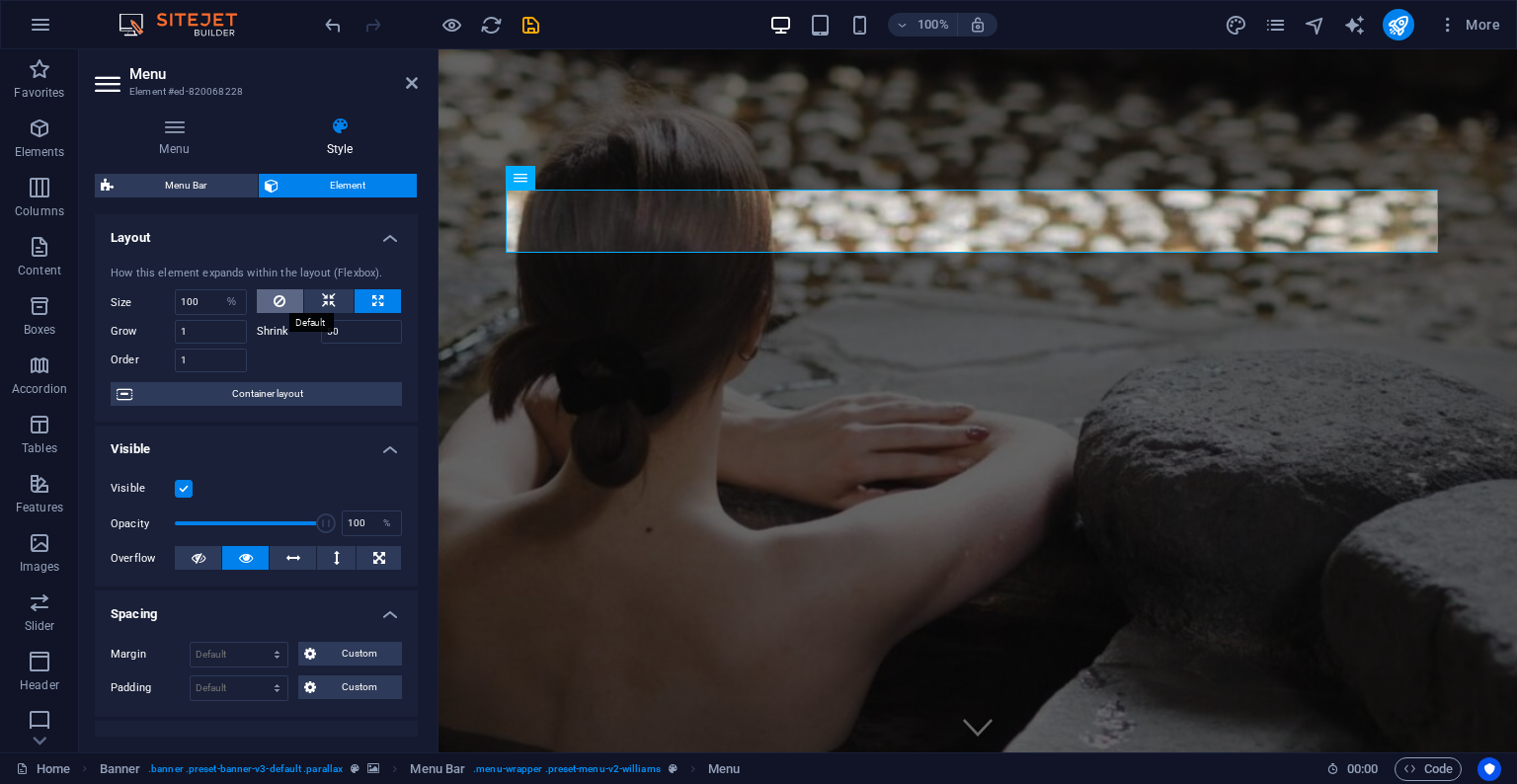 click at bounding box center (280, 301) 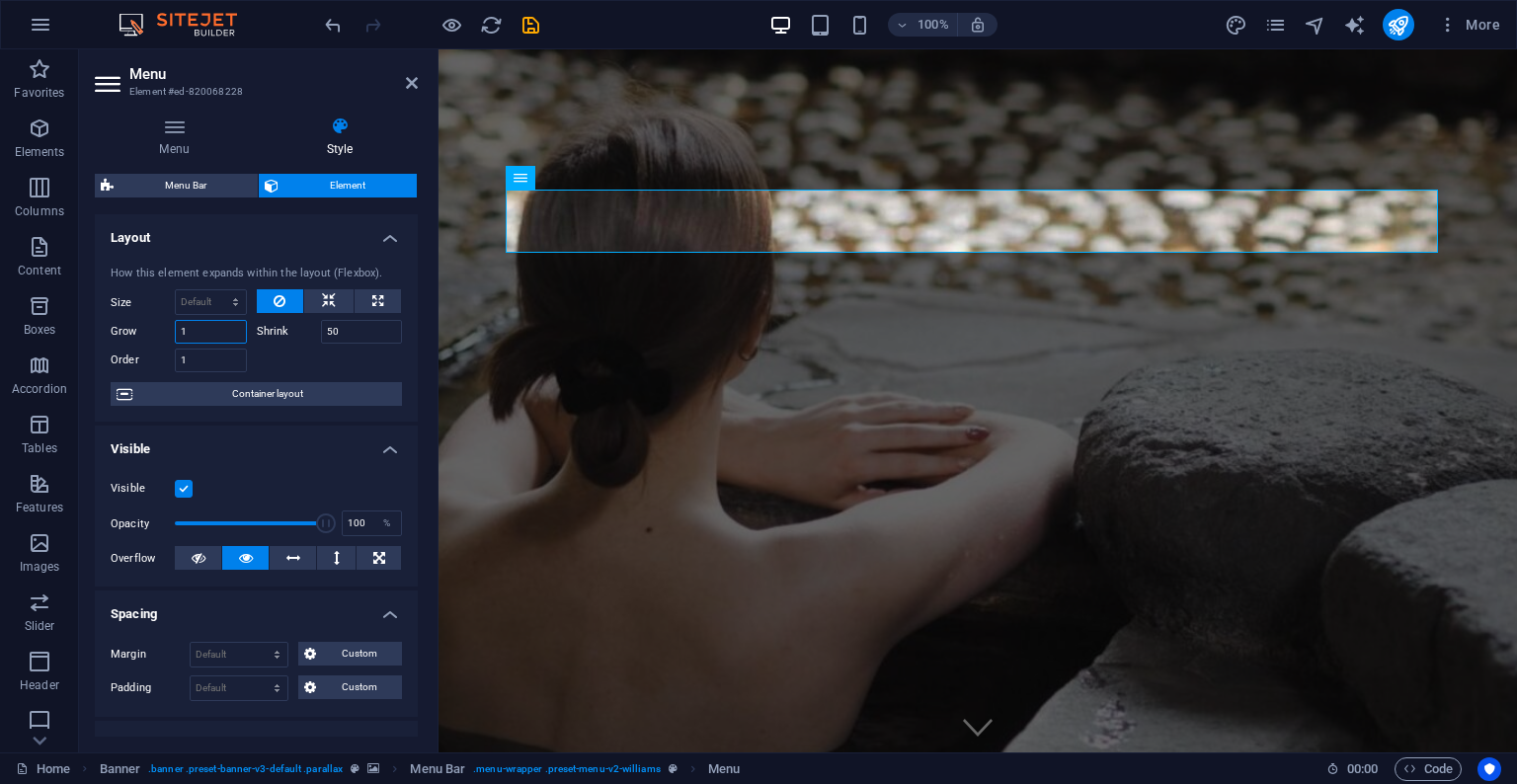 click on "1" at bounding box center [210, 332] 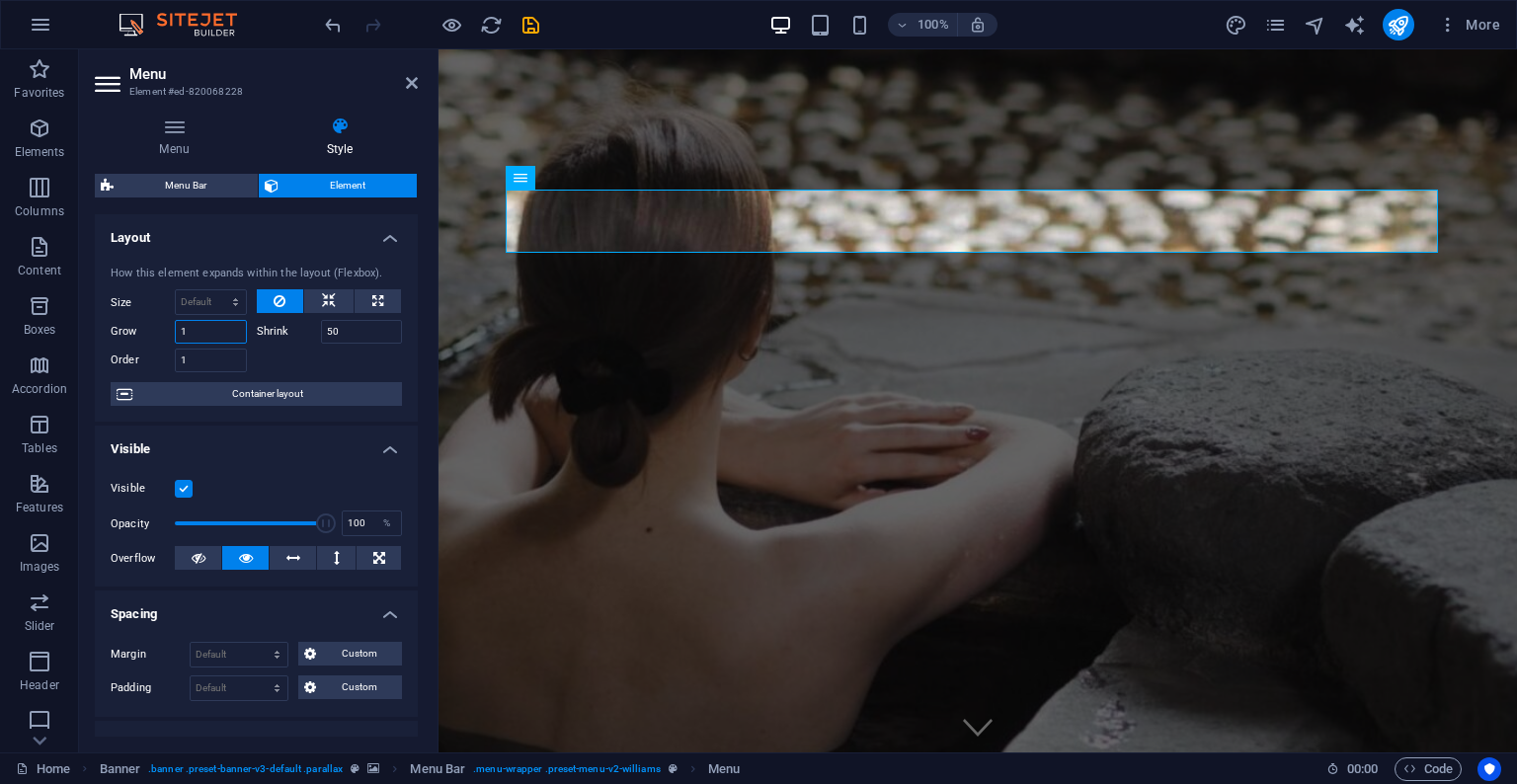 click on "1" at bounding box center [210, 332] 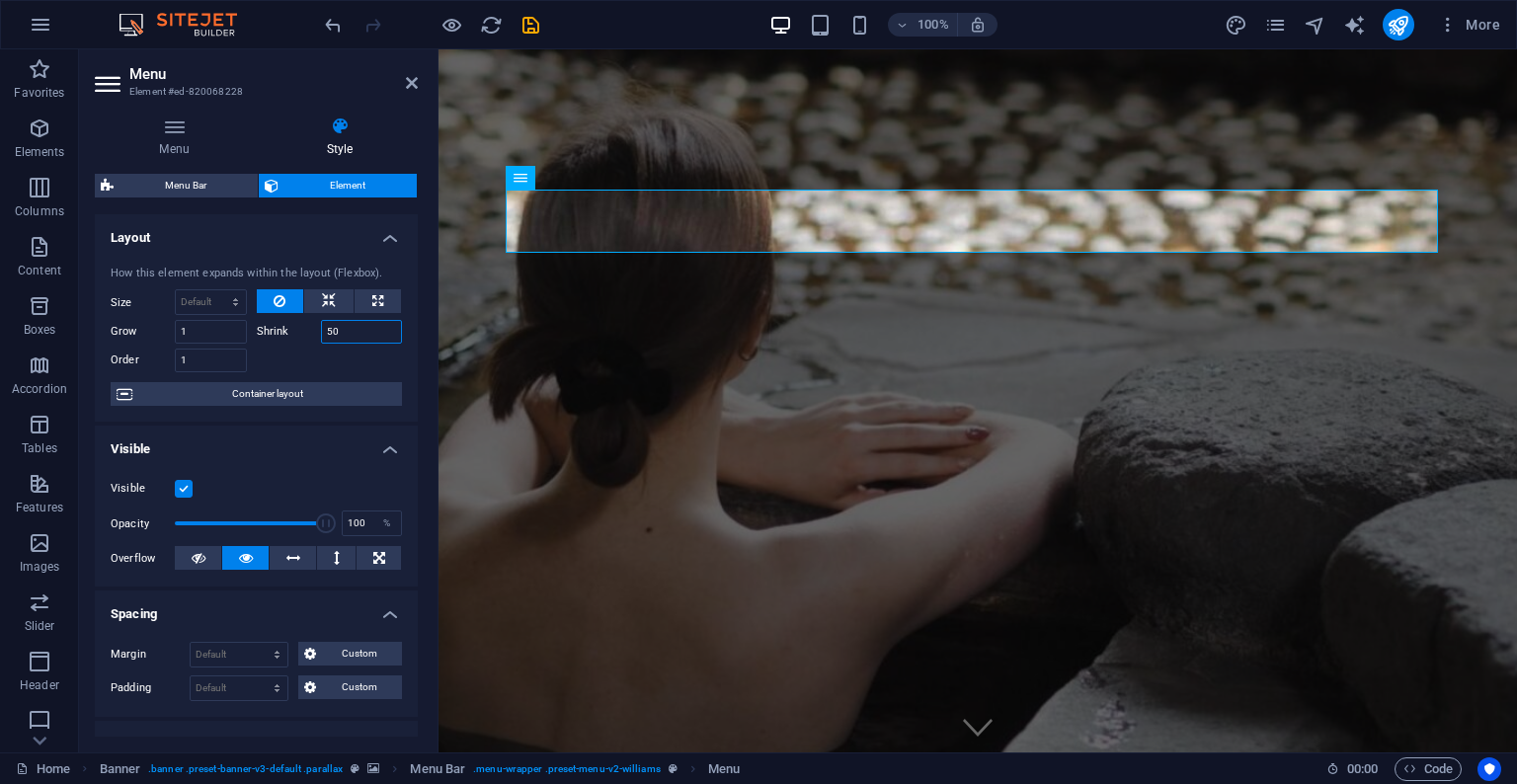 drag, startPoint x: 360, startPoint y: 338, endPoint x: 252, endPoint y: 329, distance: 108.37435 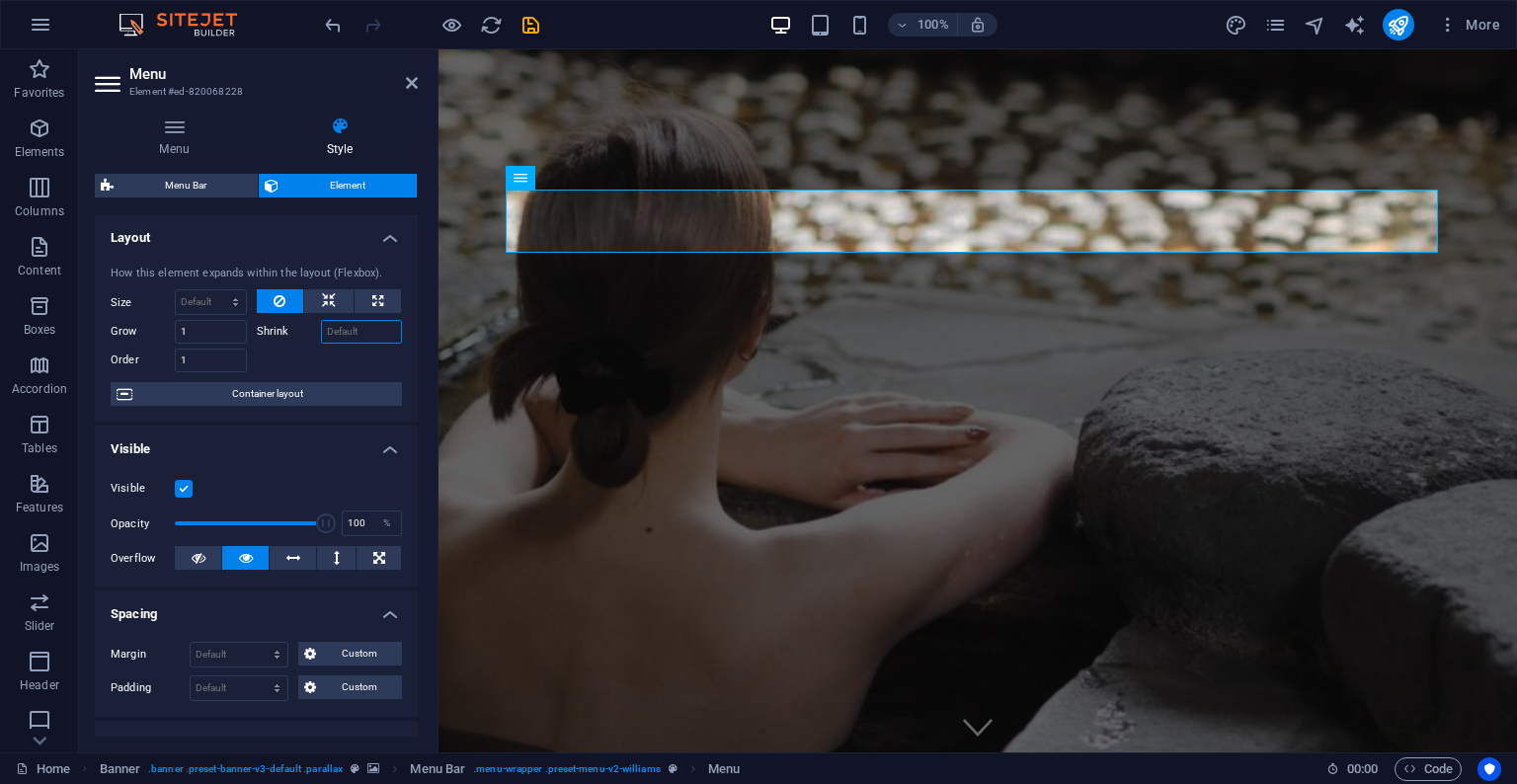 type 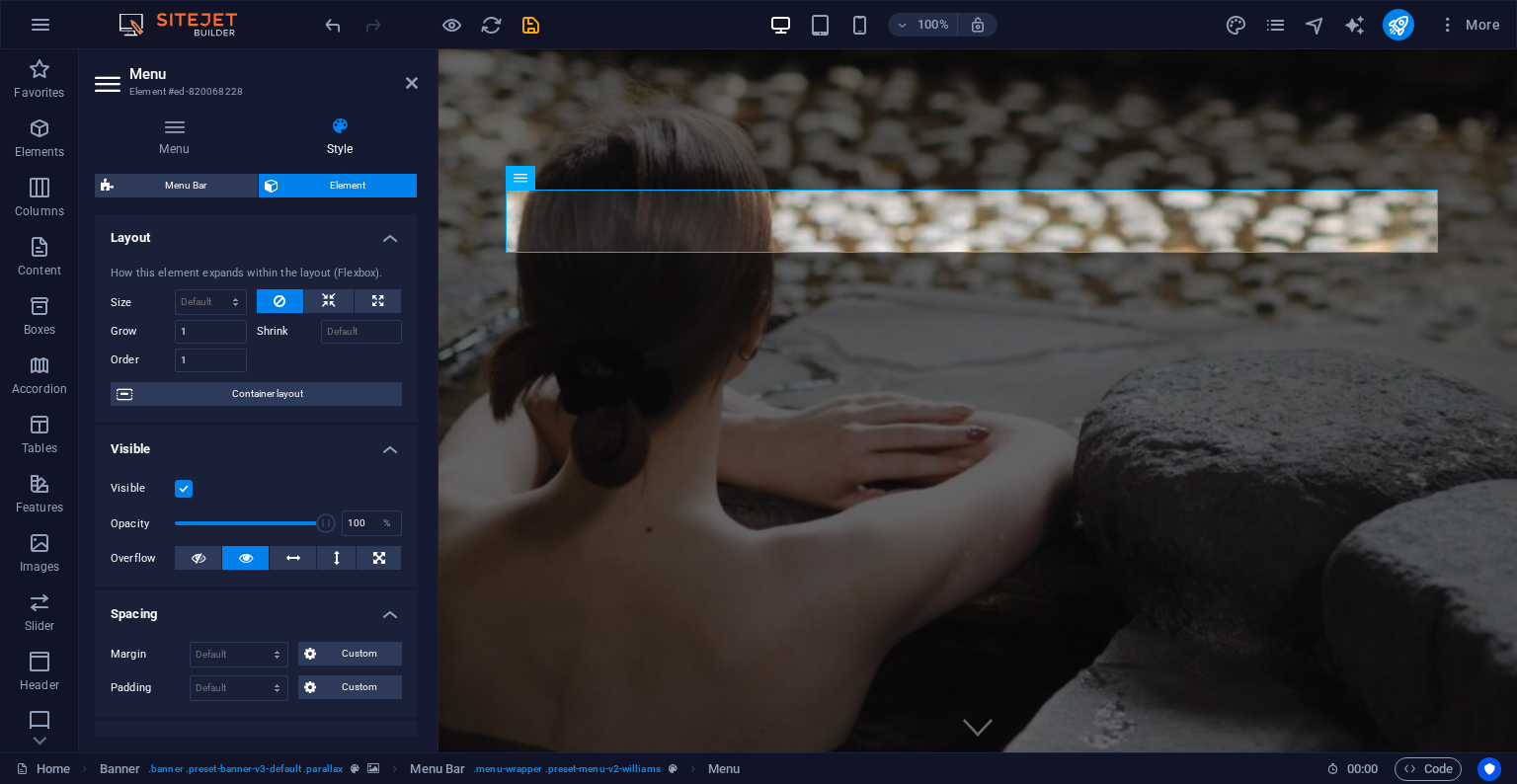 click at bounding box center [330, 357] 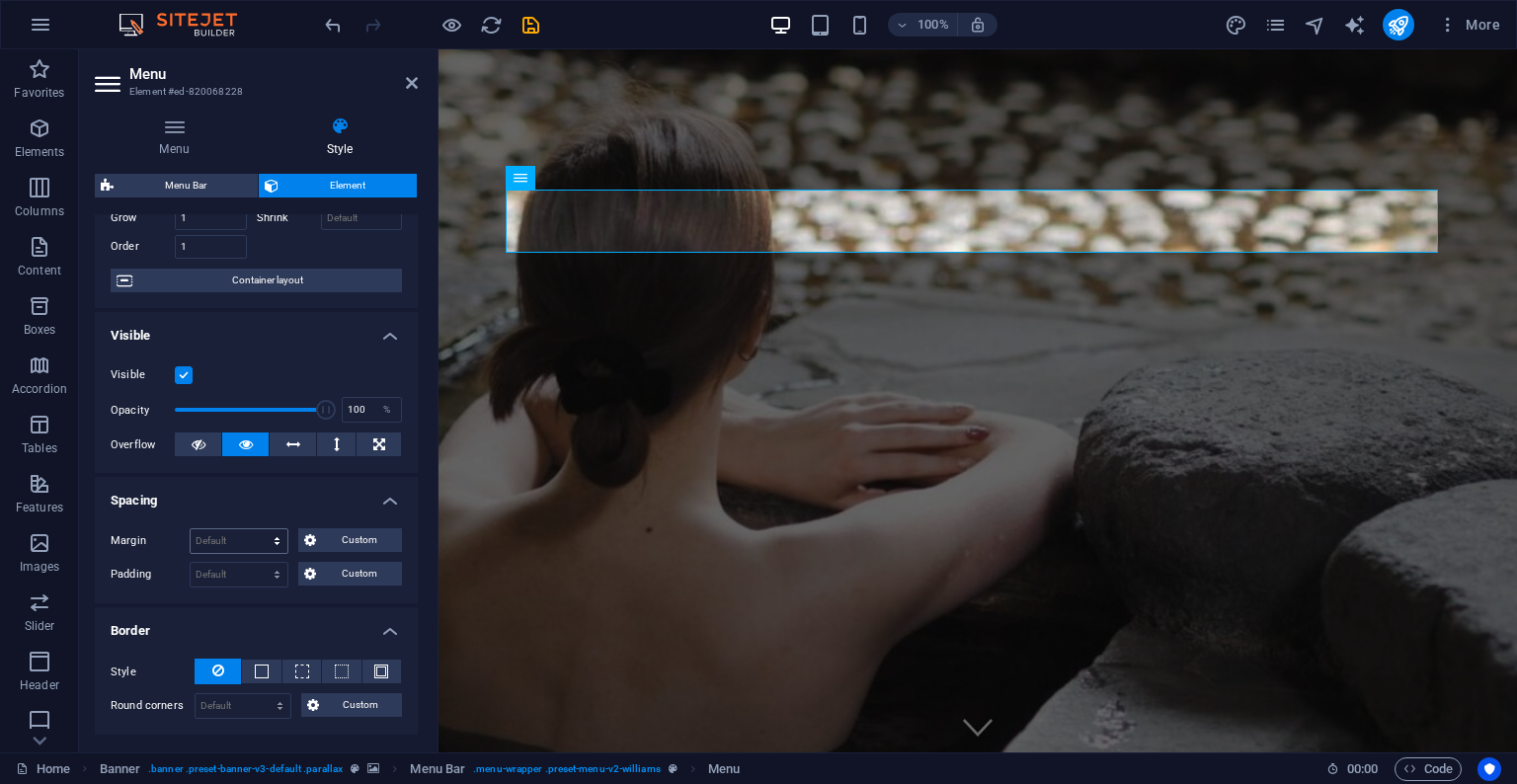scroll, scrollTop: 116, scrollLeft: 0, axis: vertical 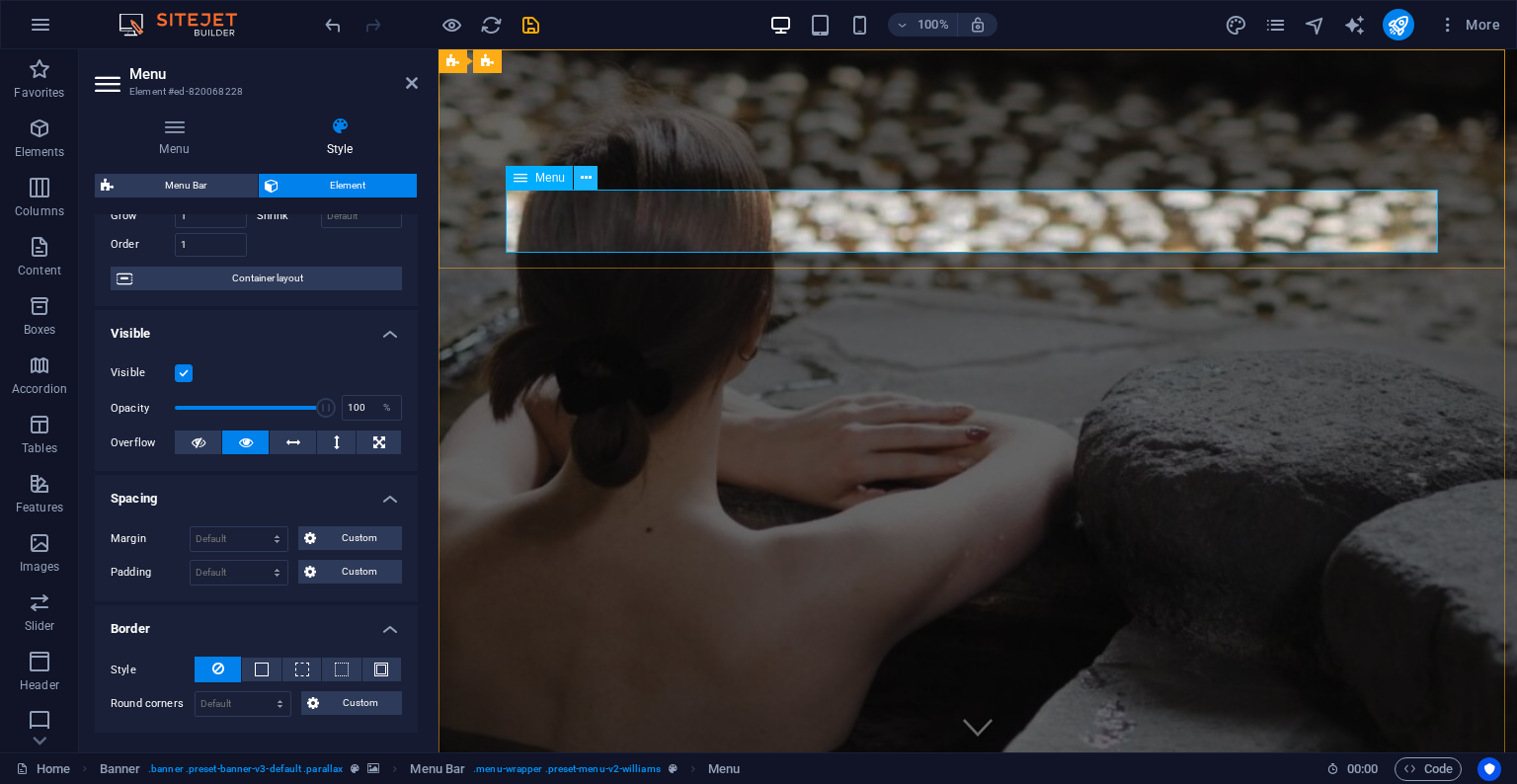 click at bounding box center [586, 178] 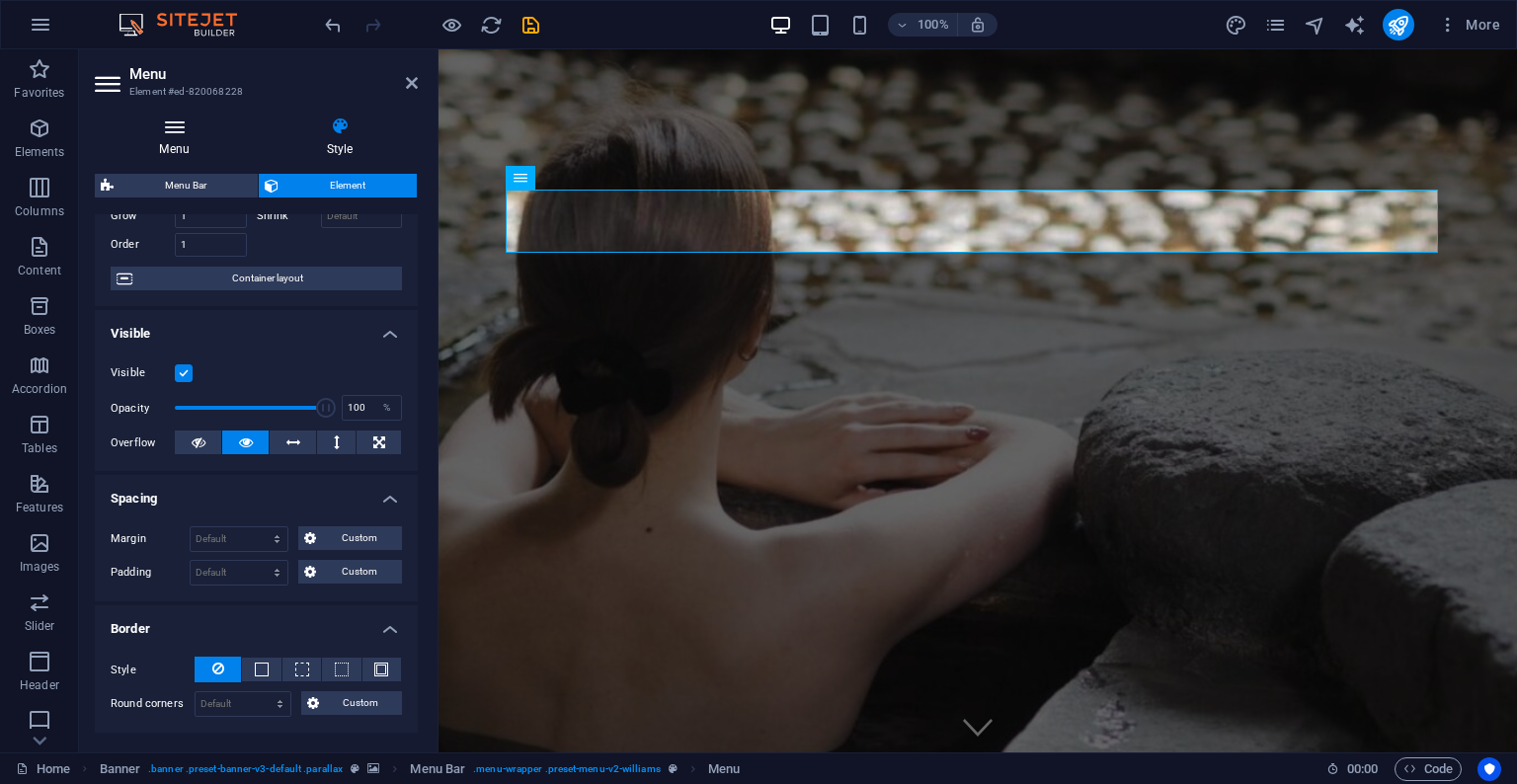 click on "Menu" at bounding box center (178, 137) 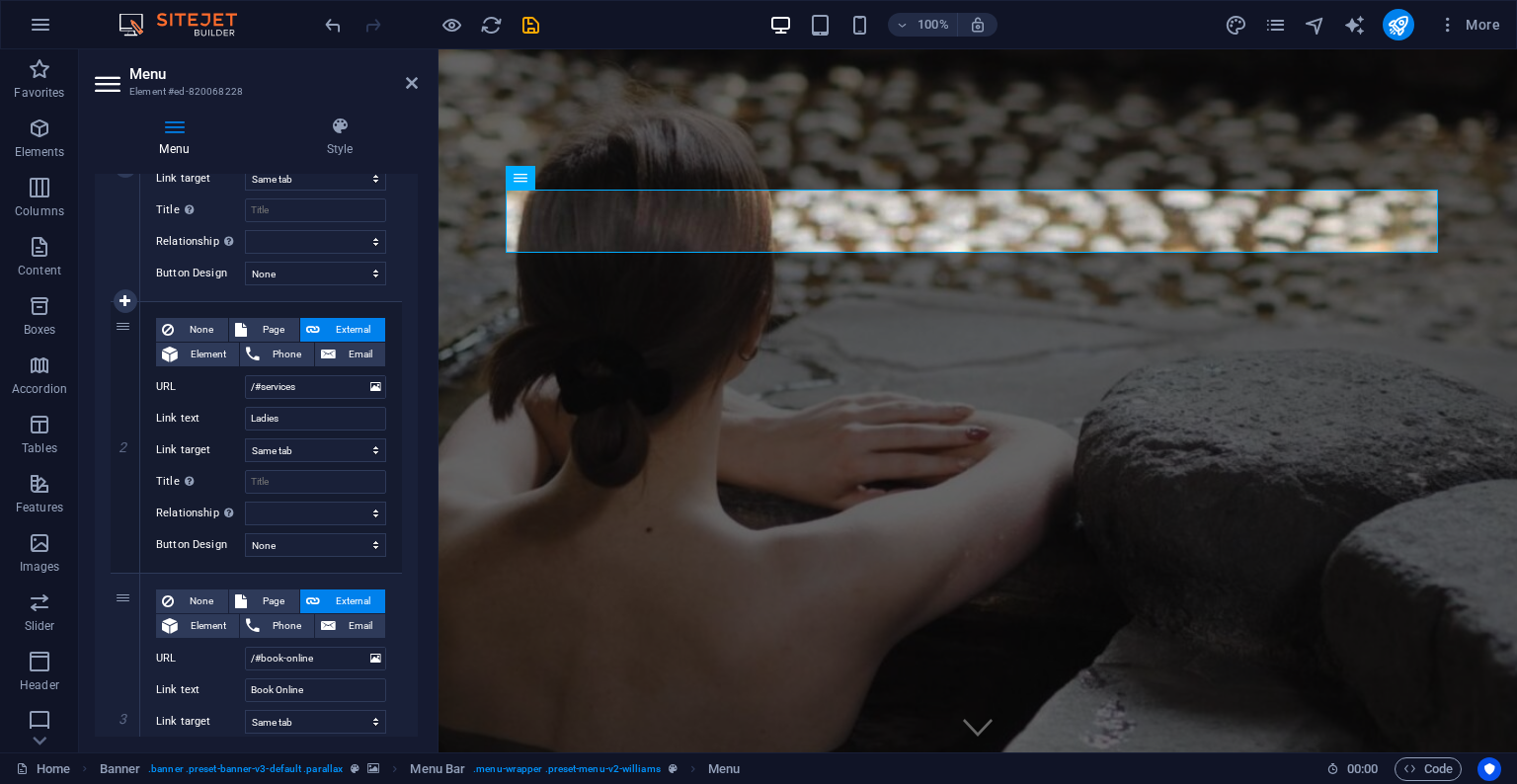 scroll, scrollTop: 0, scrollLeft: 0, axis: both 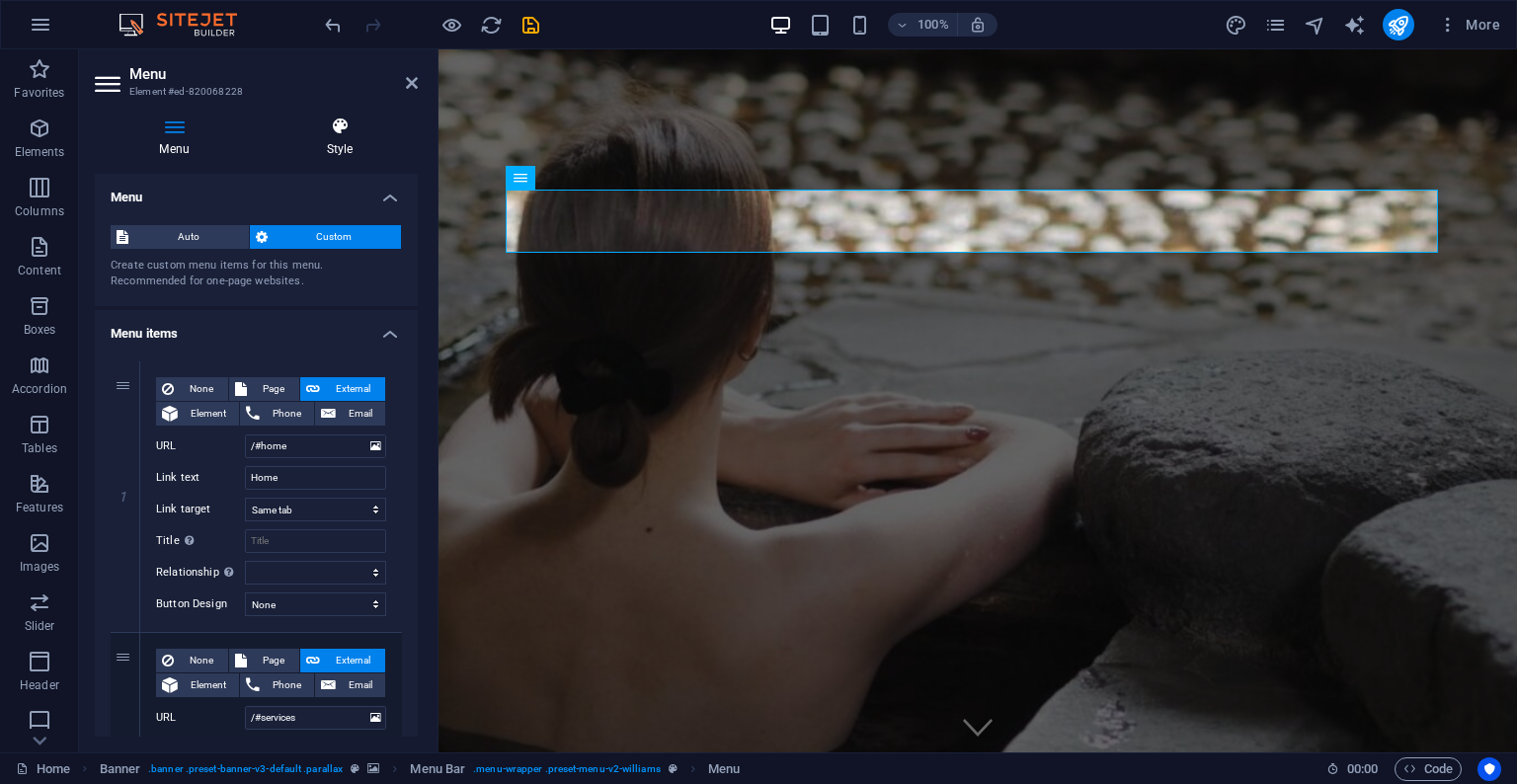 click on "Style" at bounding box center (340, 137) 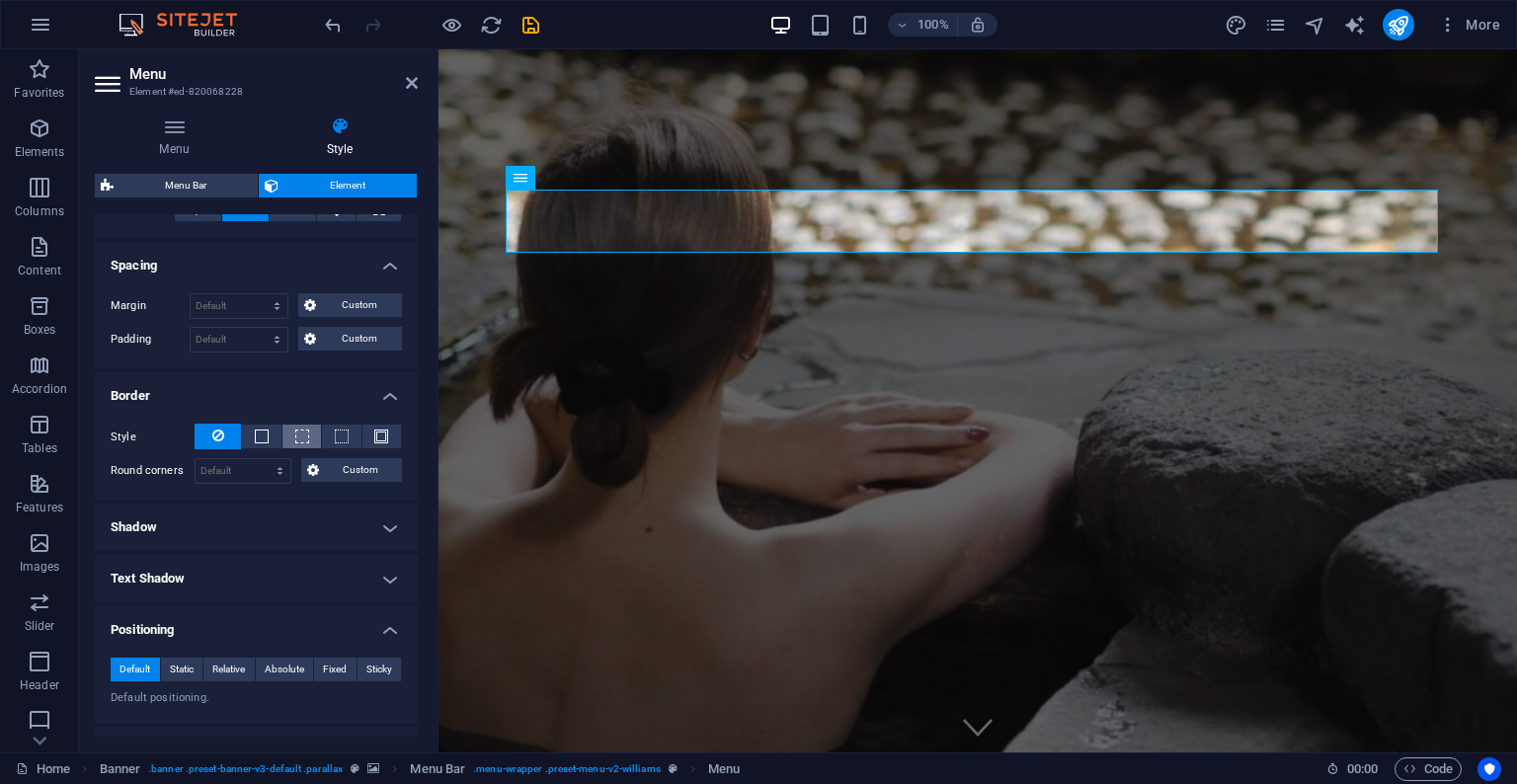 scroll, scrollTop: 411, scrollLeft: 0, axis: vertical 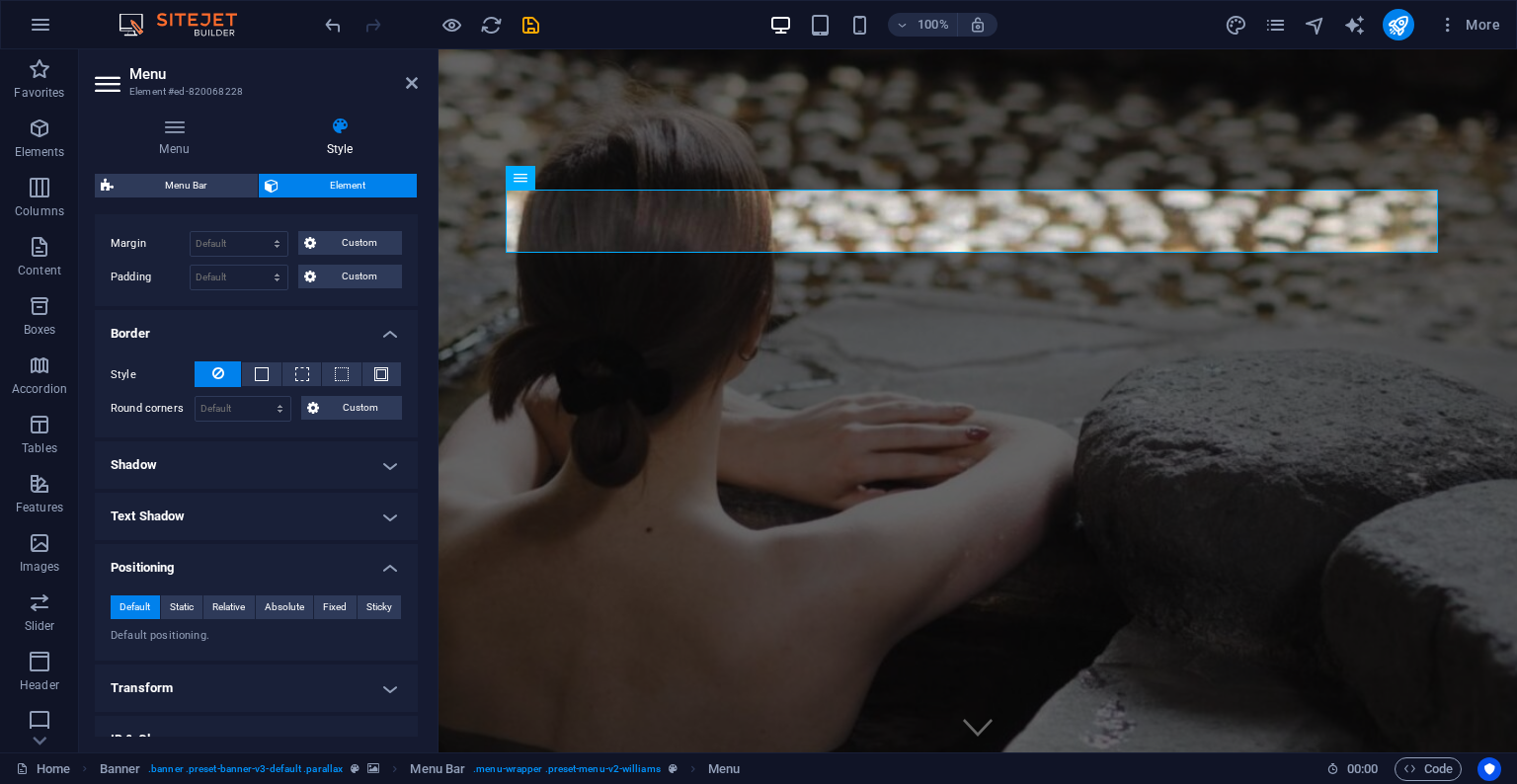 click on "Shadow" at bounding box center [256, 465] 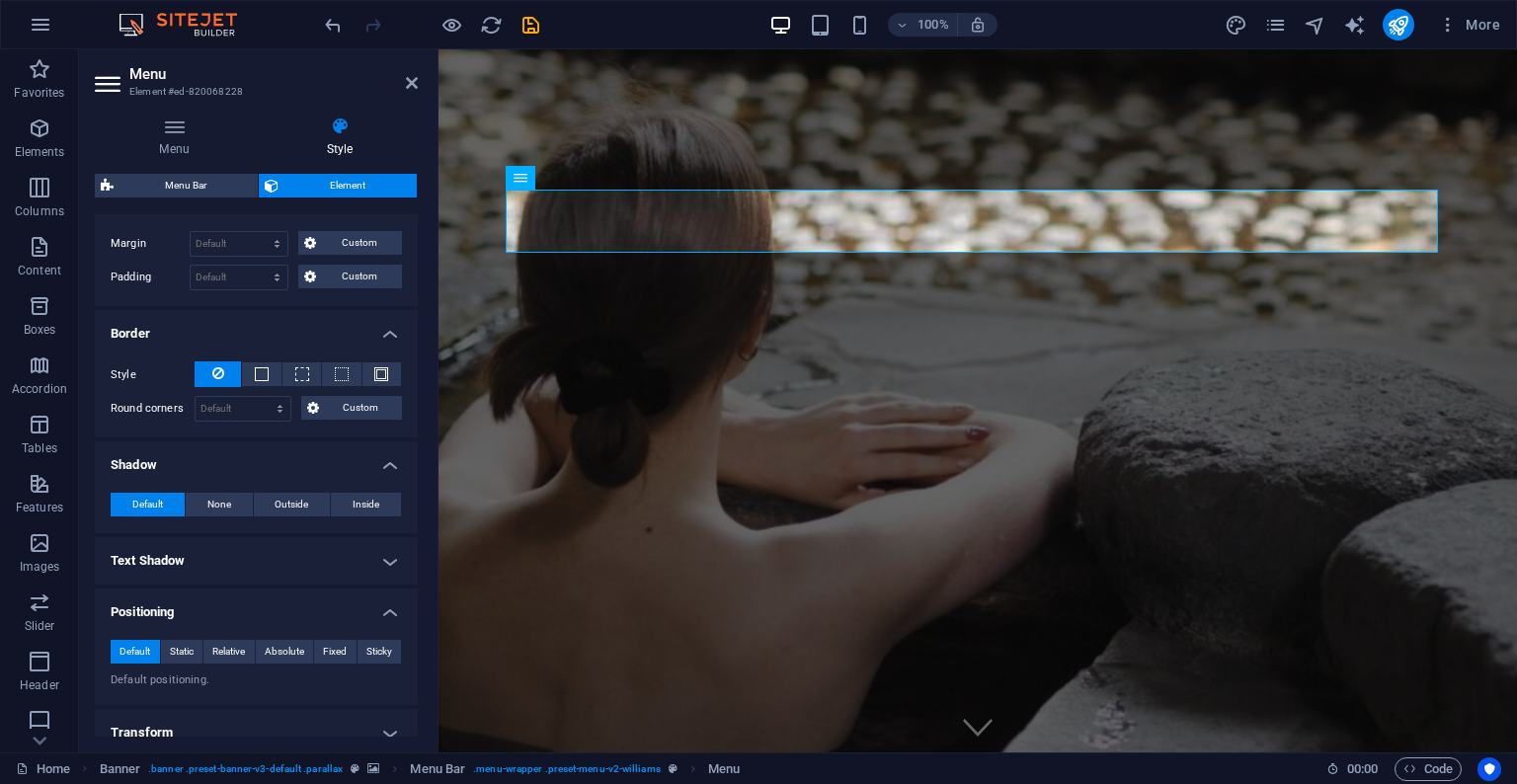 click on "Shadow" at bounding box center [256, 459] 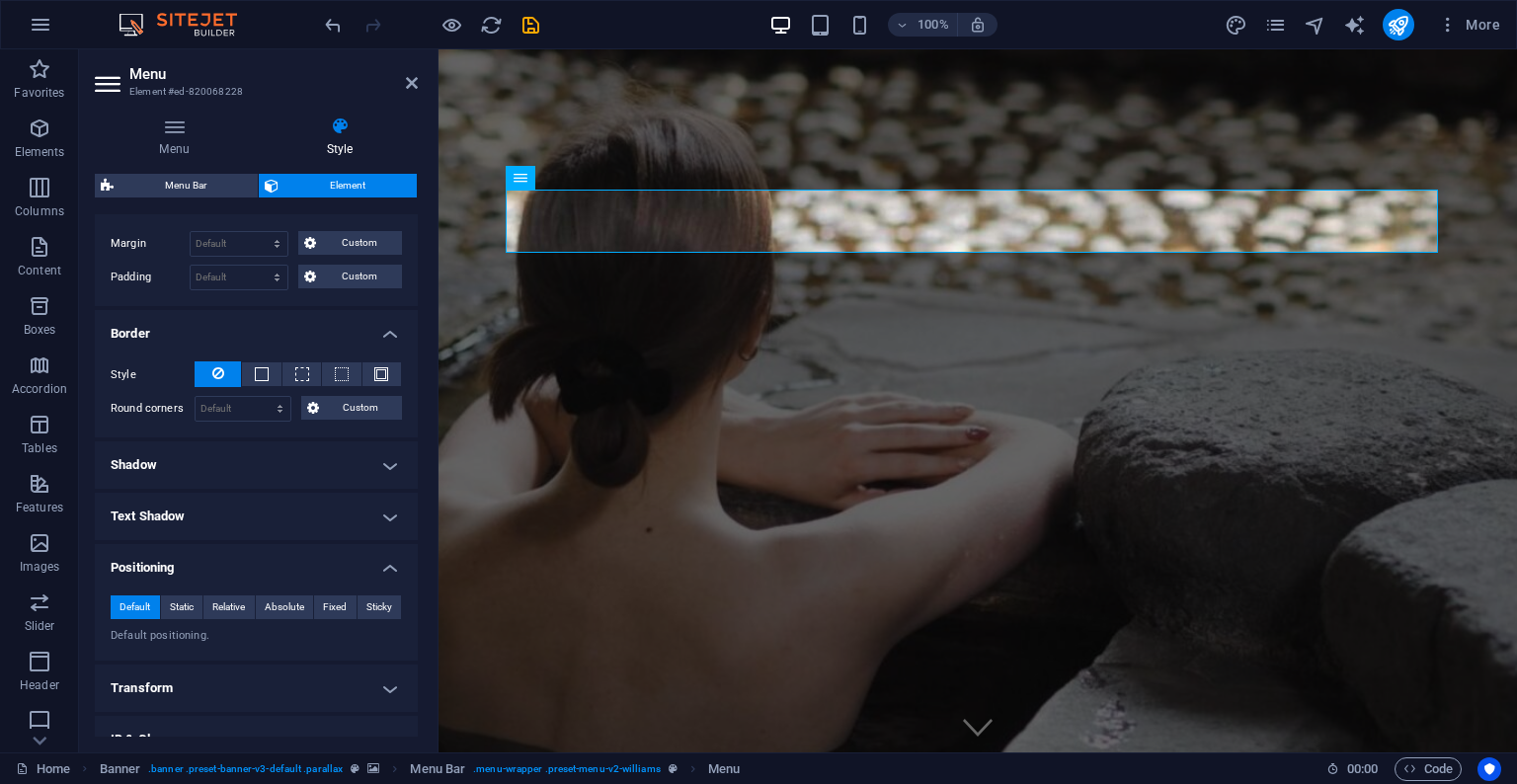 click on "Text Shadow" at bounding box center (256, 516) 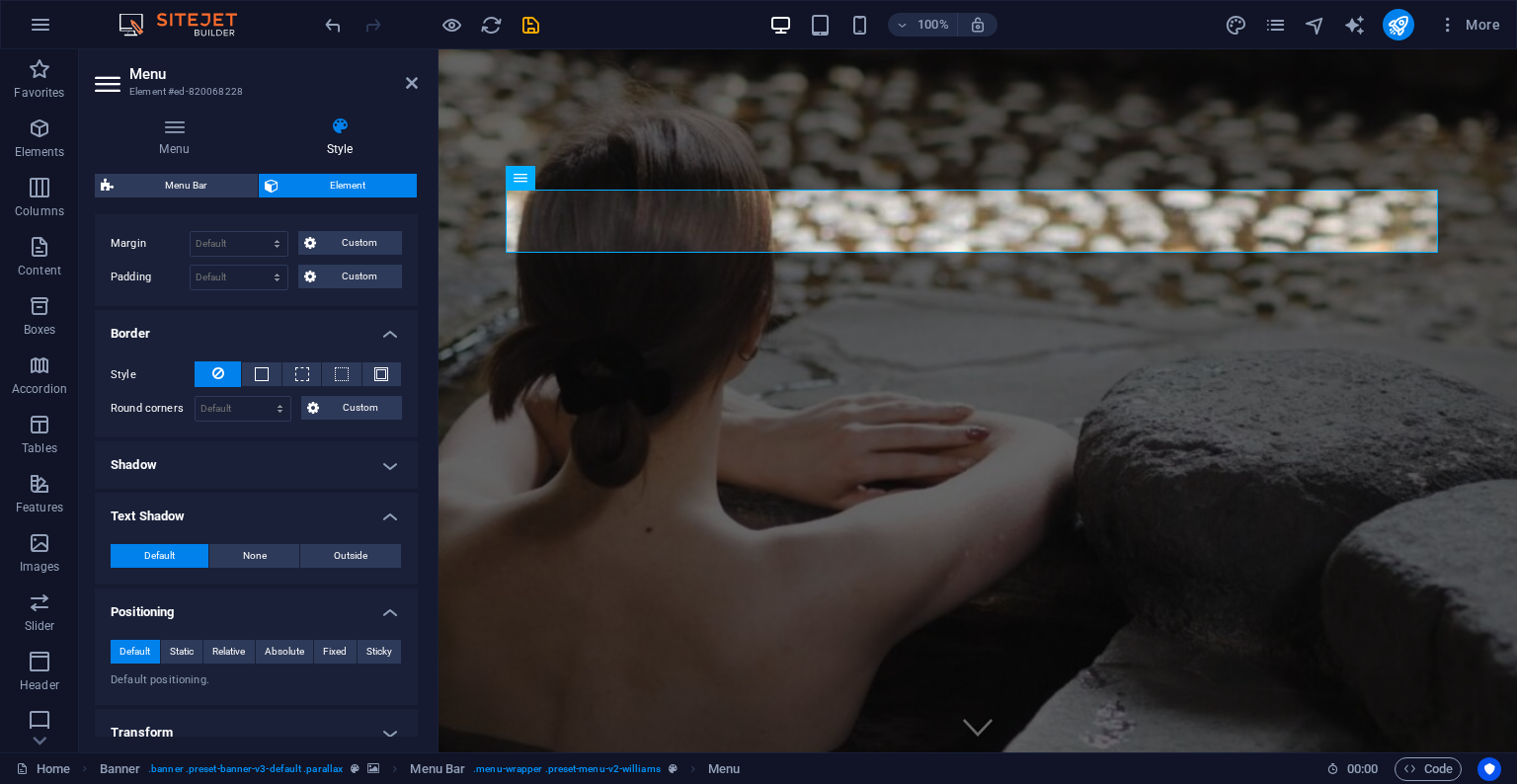 click on "Text Shadow" at bounding box center [256, 510] 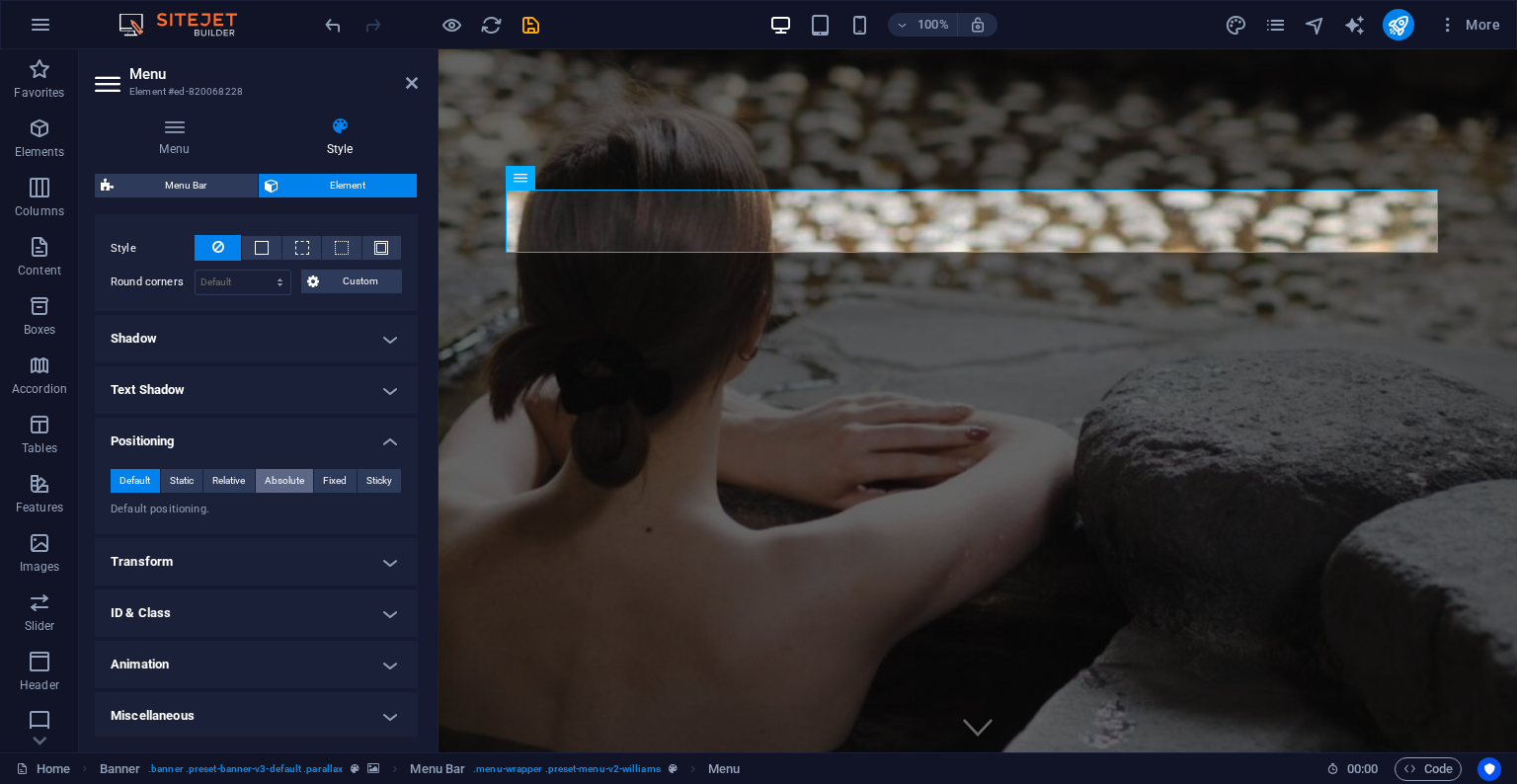 scroll, scrollTop: 537, scrollLeft: 0, axis: vertical 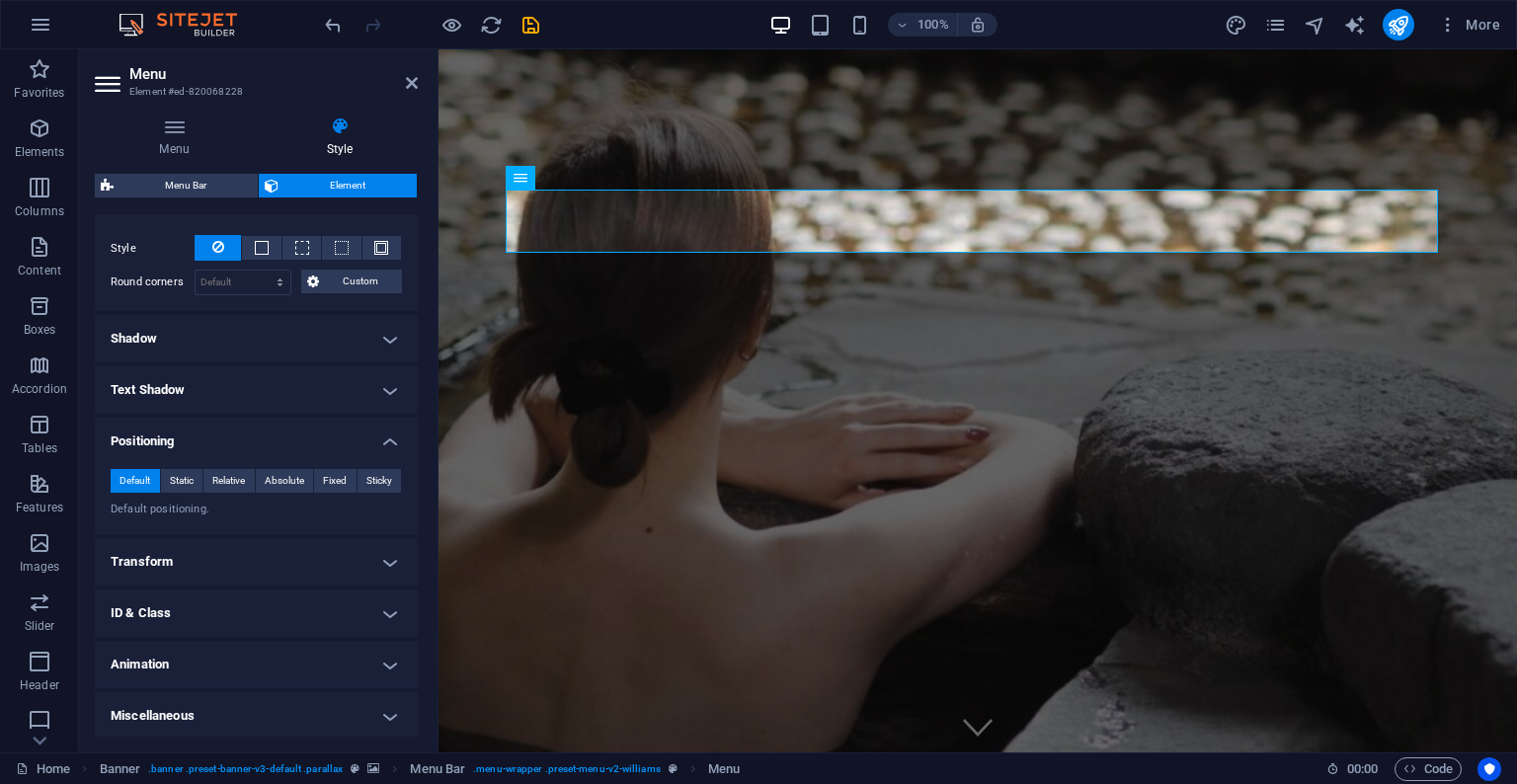 click on "Transform" at bounding box center [256, 562] 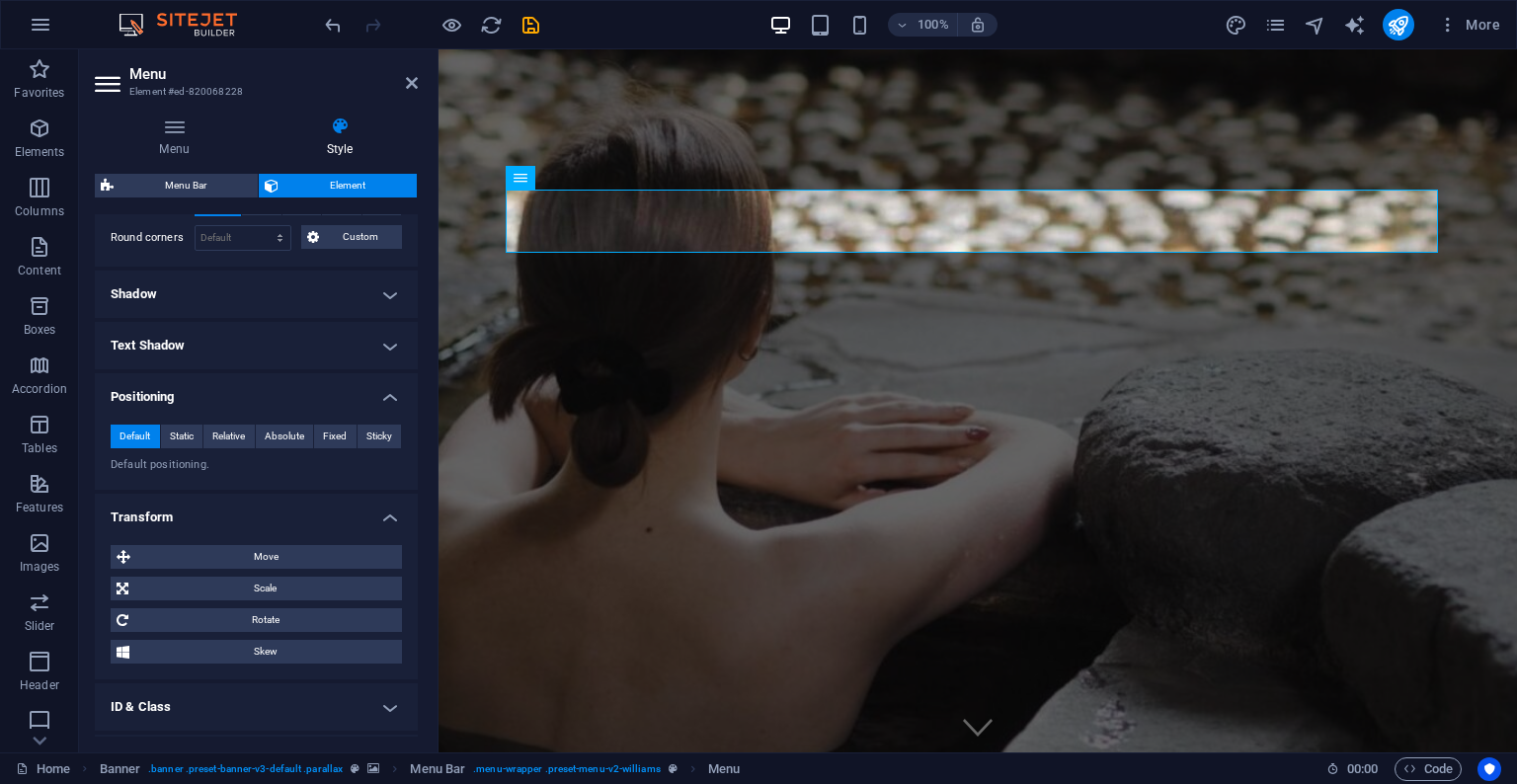 scroll, scrollTop: 663, scrollLeft: 0, axis: vertical 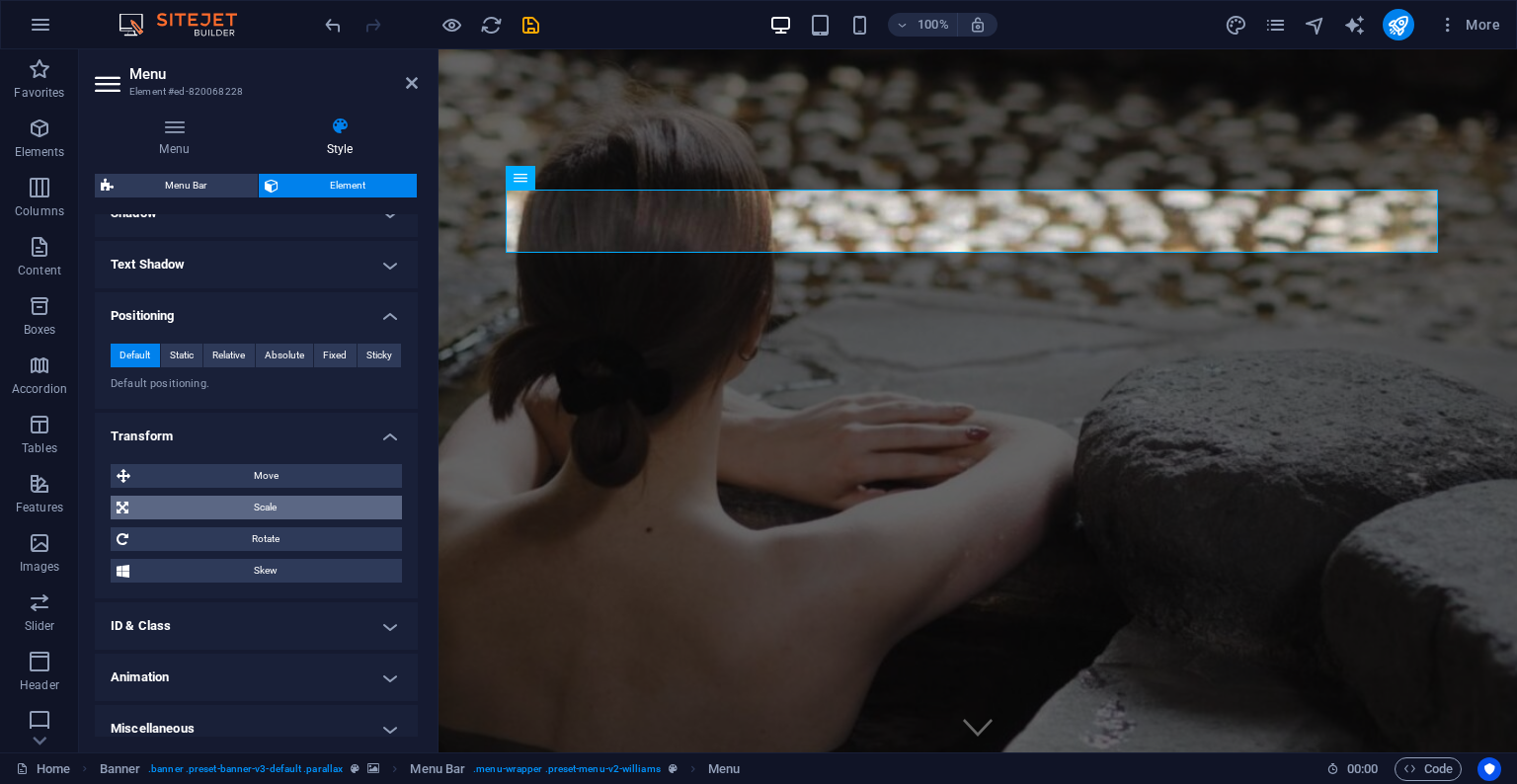 click on "Scale" at bounding box center (265, 508) 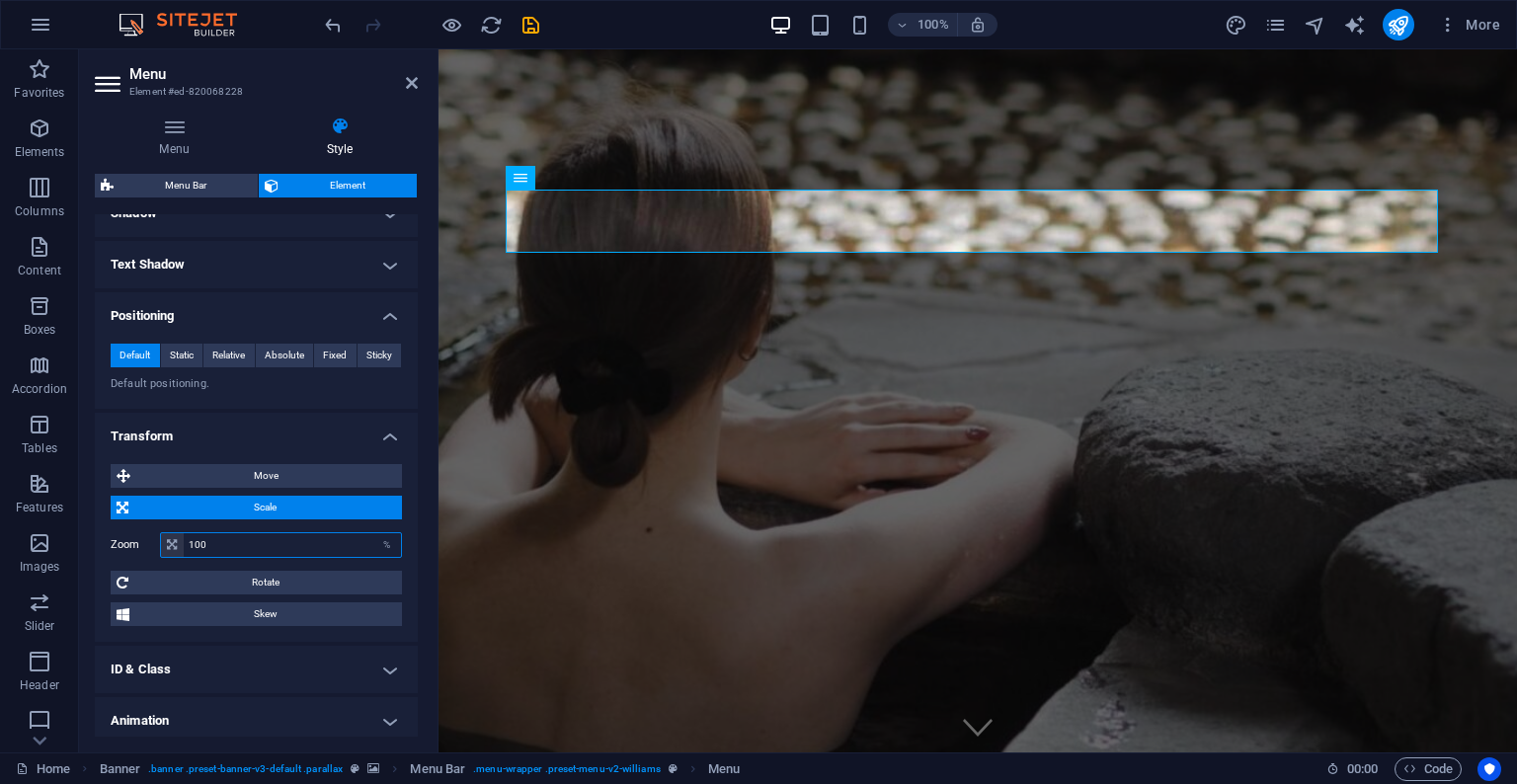drag, startPoint x: 227, startPoint y: 544, endPoint x: 174, endPoint y: 528, distance: 55.36244 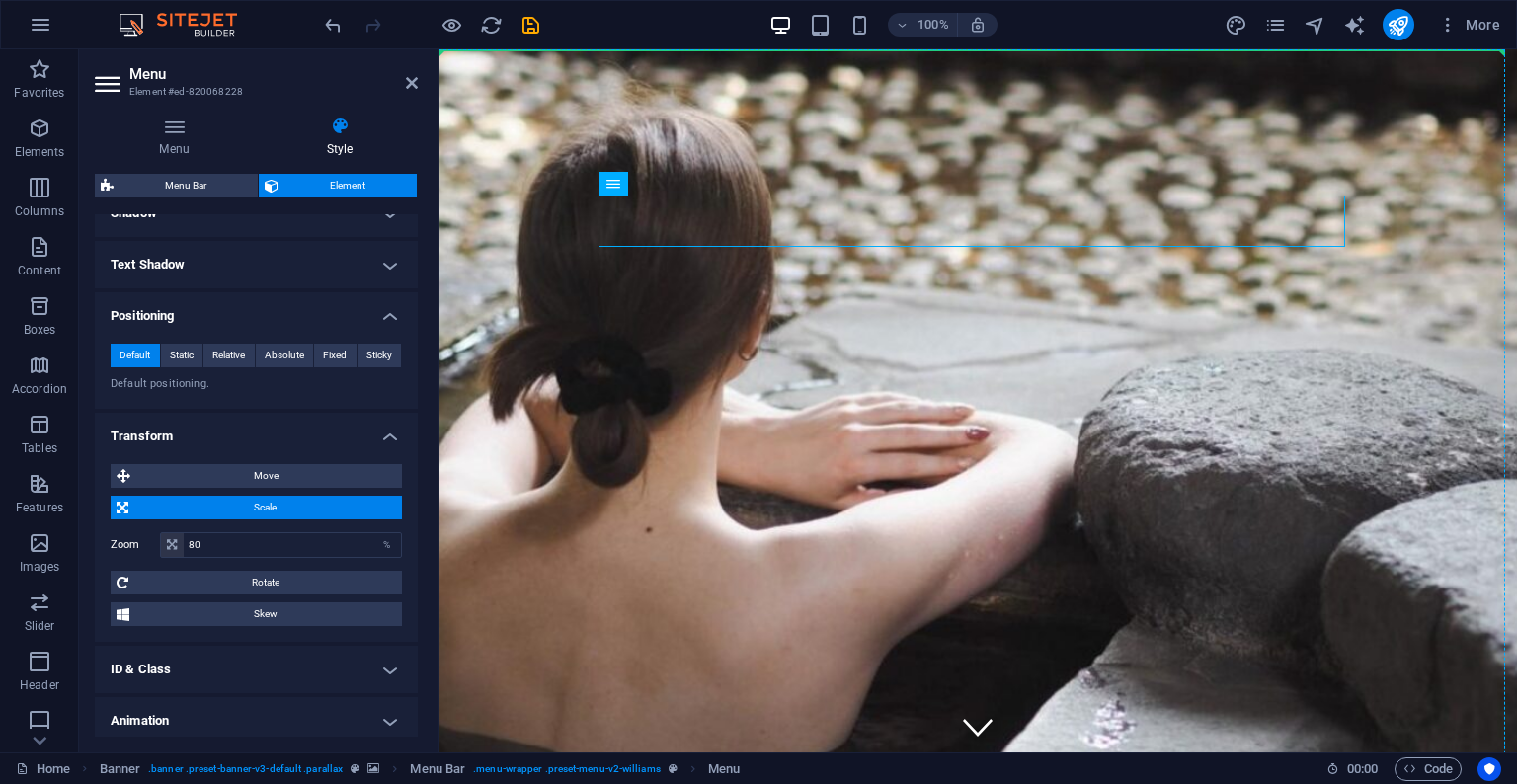 drag, startPoint x: 1078, startPoint y: 239, endPoint x: 701, endPoint y: 148, distance: 387.8273 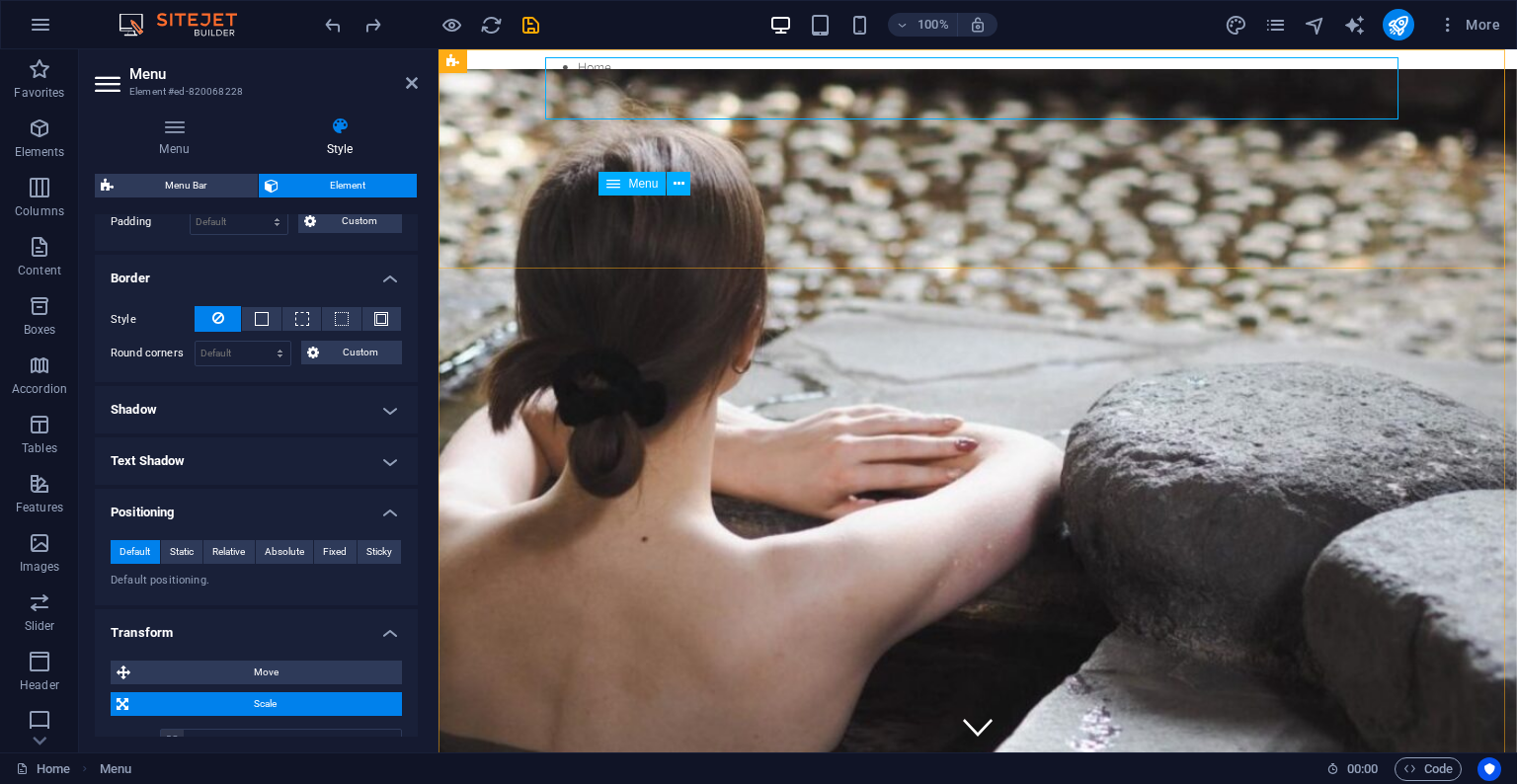 scroll, scrollTop: 678, scrollLeft: 0, axis: vertical 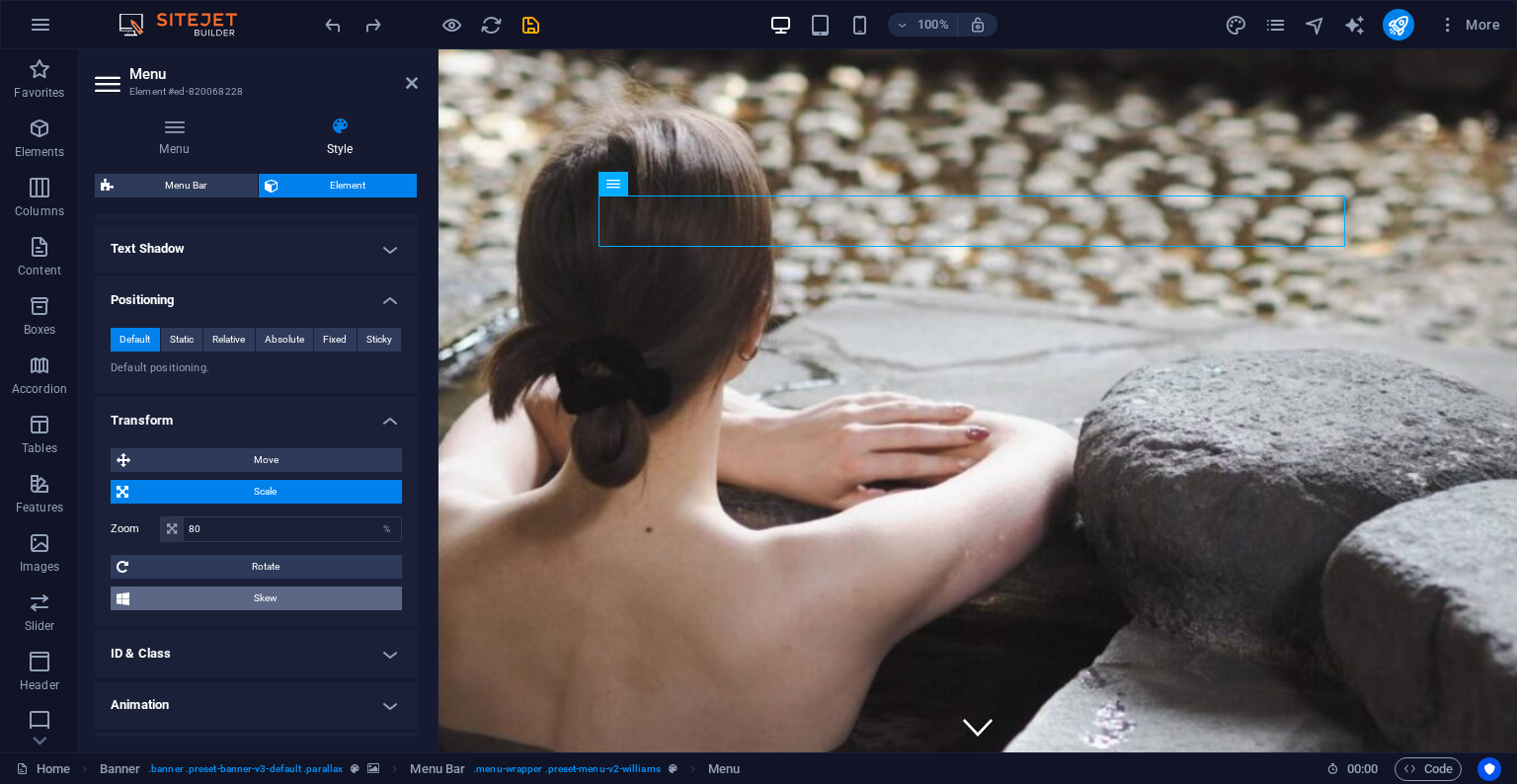 click on "Skew" at bounding box center (266, 598) 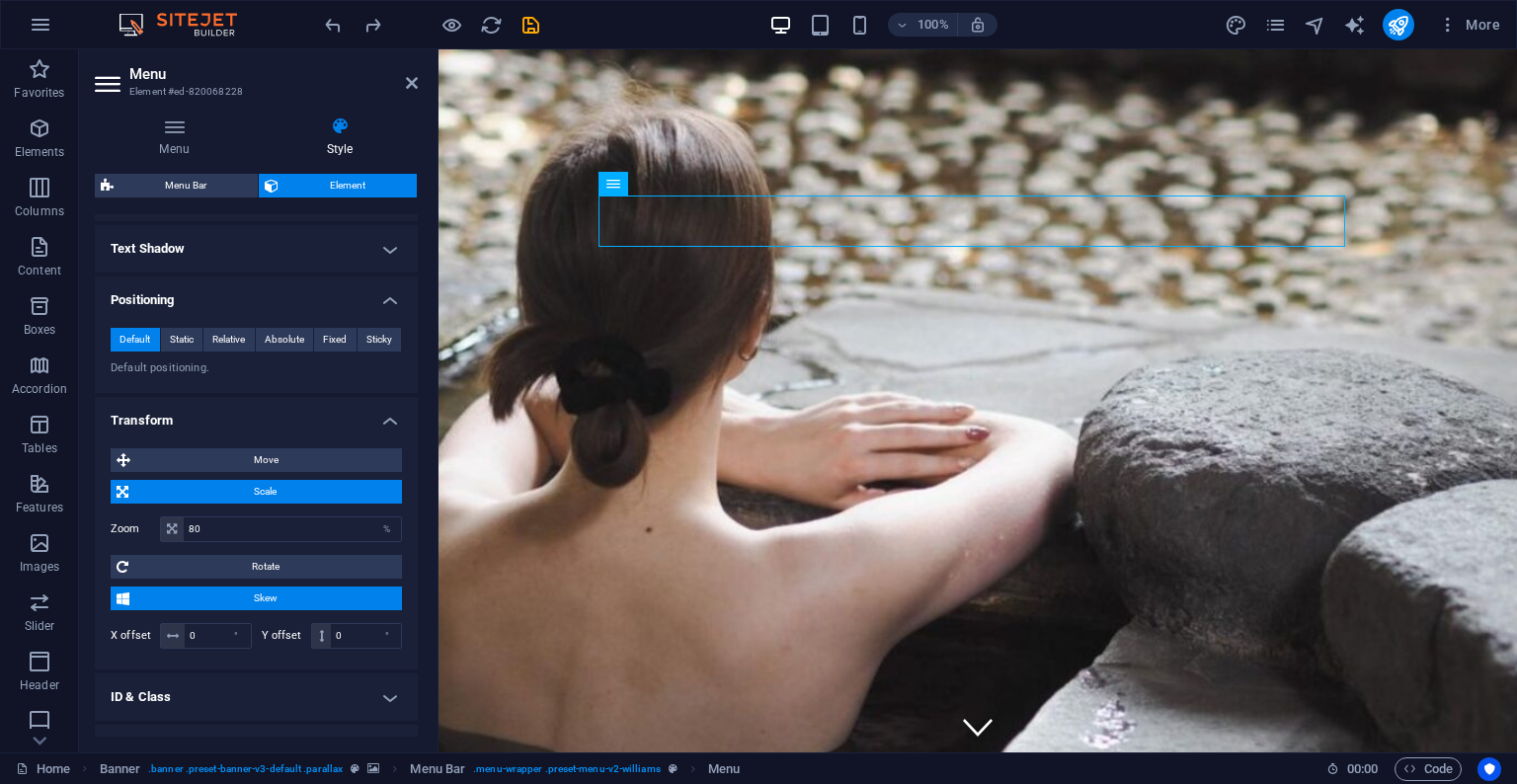 click on "Skew" at bounding box center [266, 598] 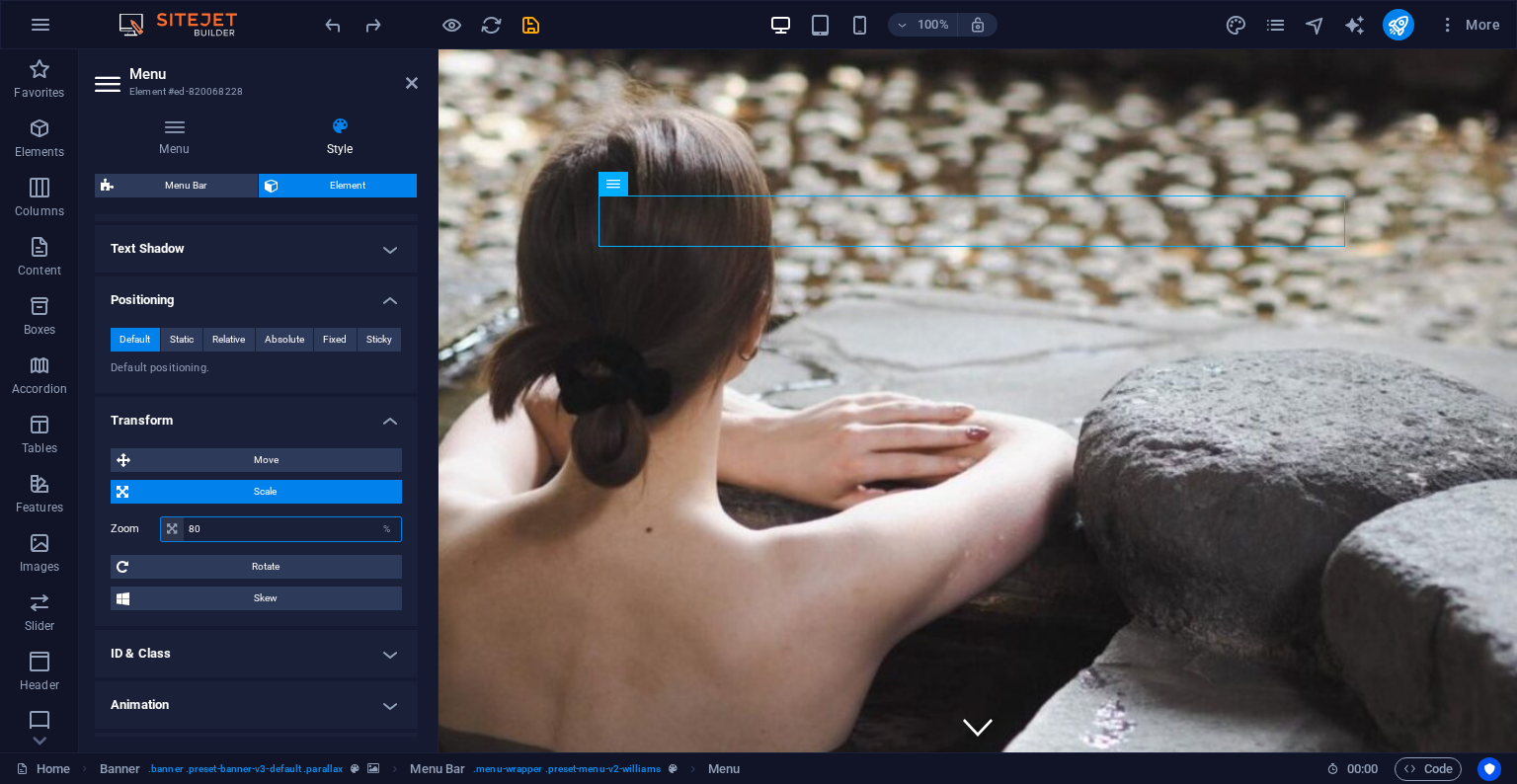 drag, startPoint x: 232, startPoint y: 533, endPoint x: 161, endPoint y: 519, distance: 72.36712 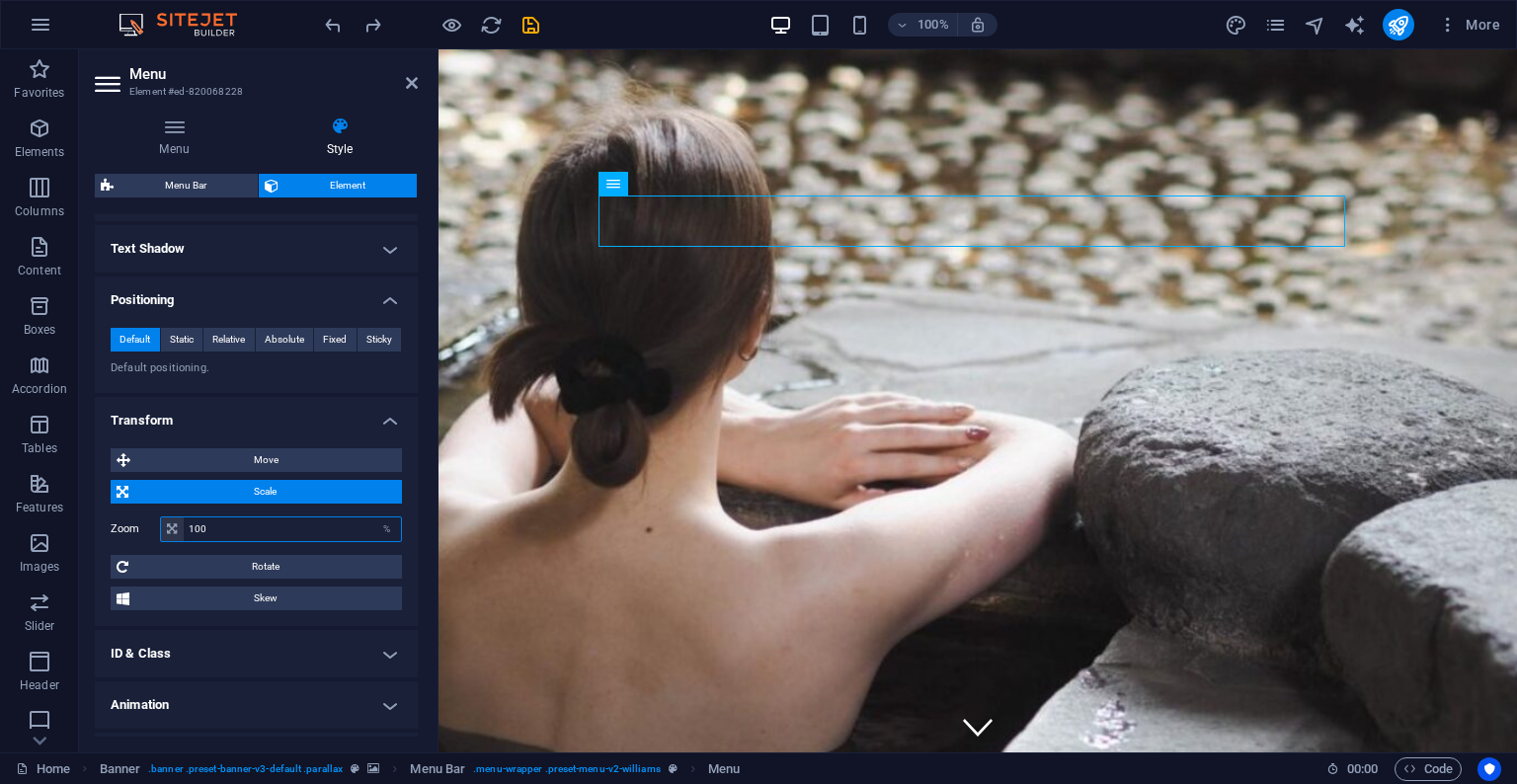 type on "100" 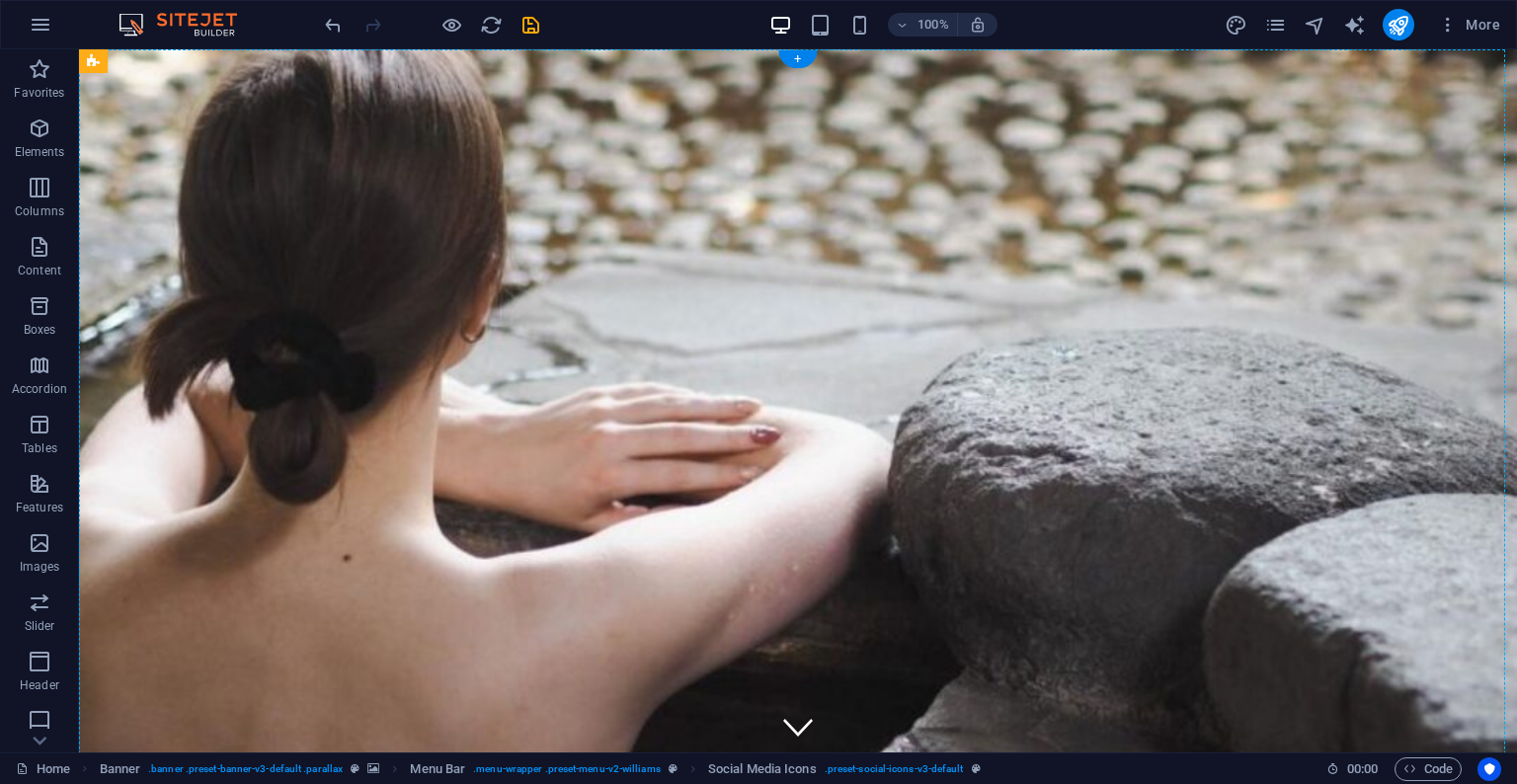 drag, startPoint x: 1045, startPoint y: 130, endPoint x: 860, endPoint y: 134, distance: 185.04324 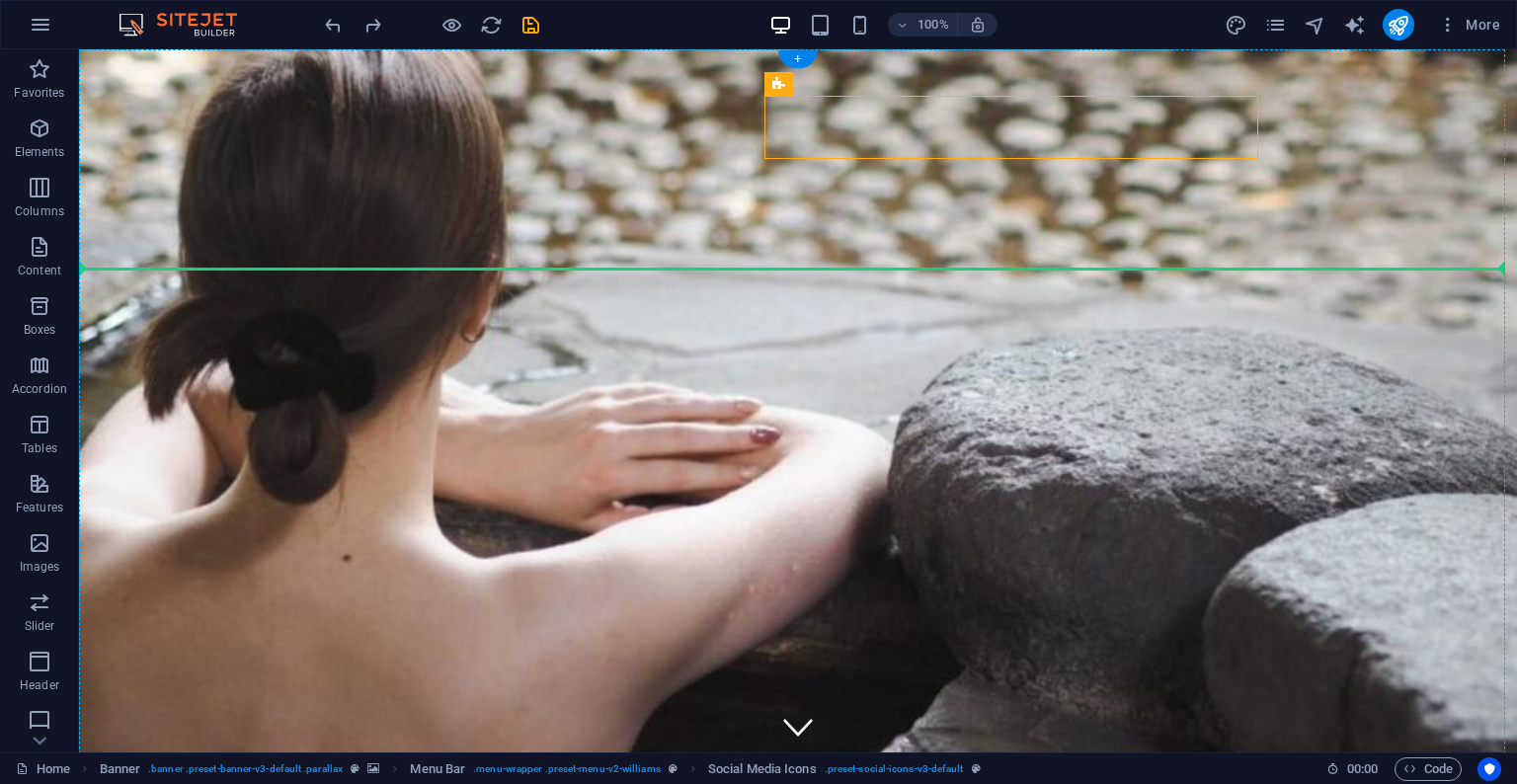 drag, startPoint x: 835, startPoint y: 287, endPoint x: 840, endPoint y: 325, distance: 38.327536 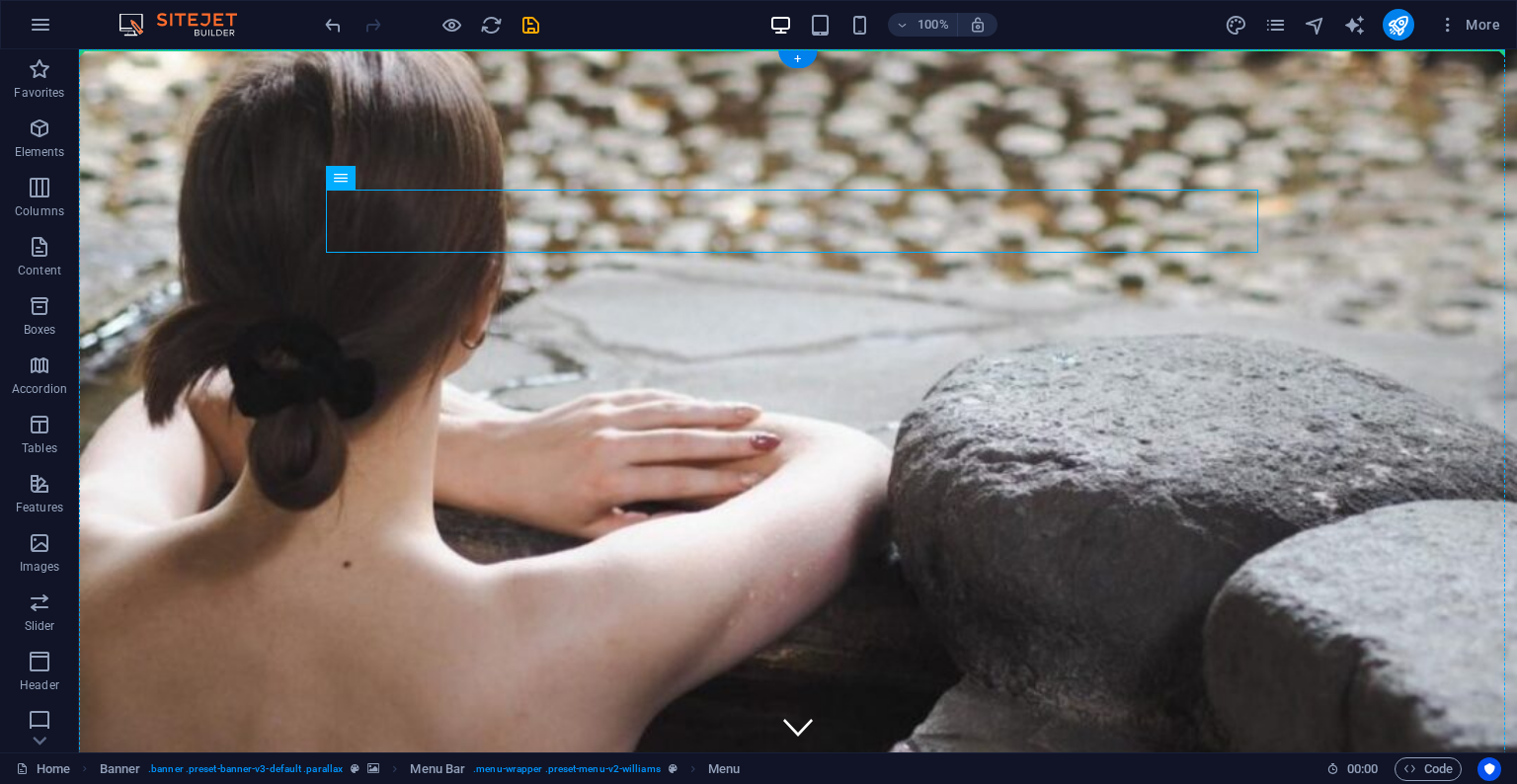 drag, startPoint x: 439, startPoint y: 234, endPoint x: 767, endPoint y: 81, distance: 361.92955 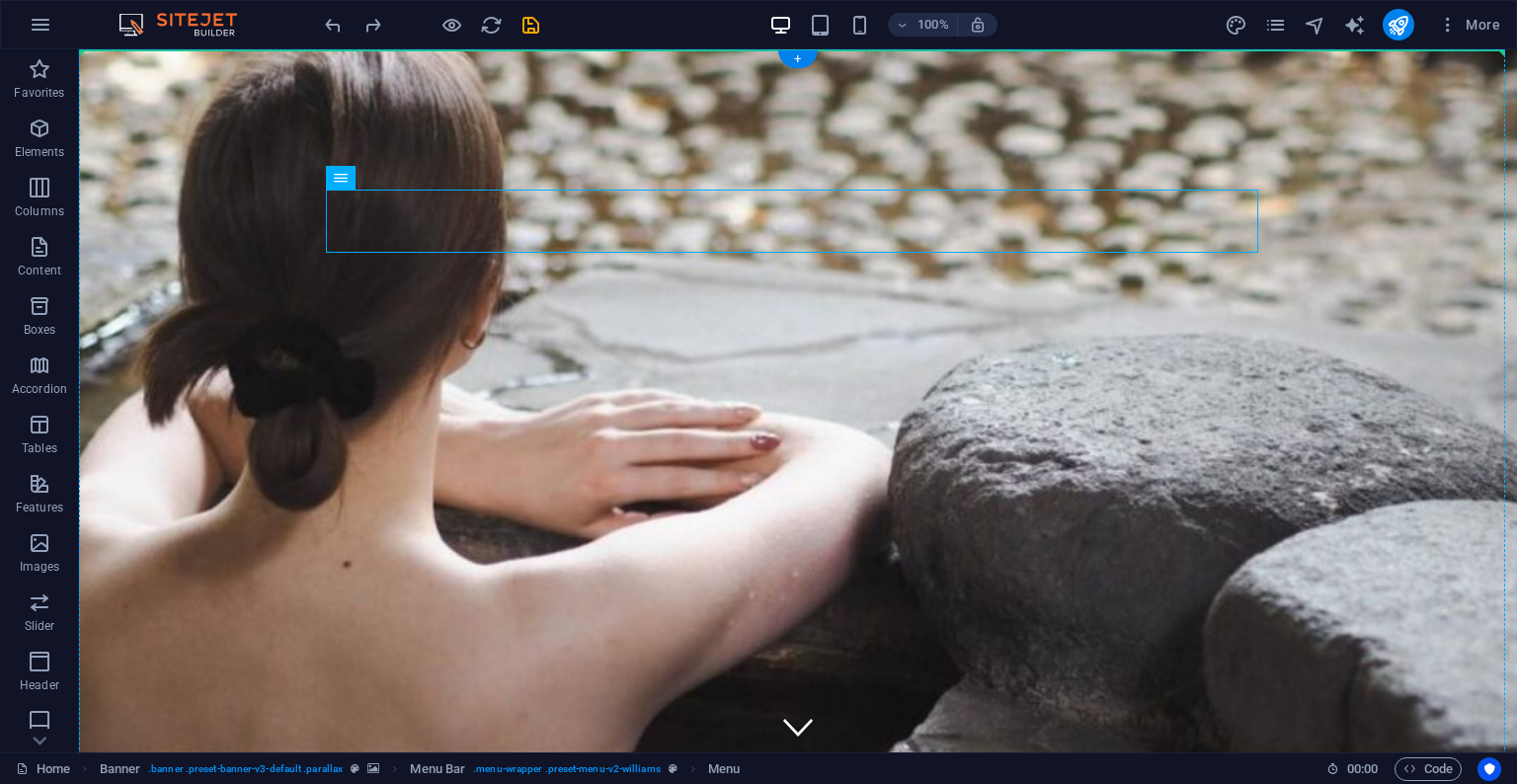 drag, startPoint x: 453, startPoint y: 231, endPoint x: 535, endPoint y: 139, distance: 123.2396 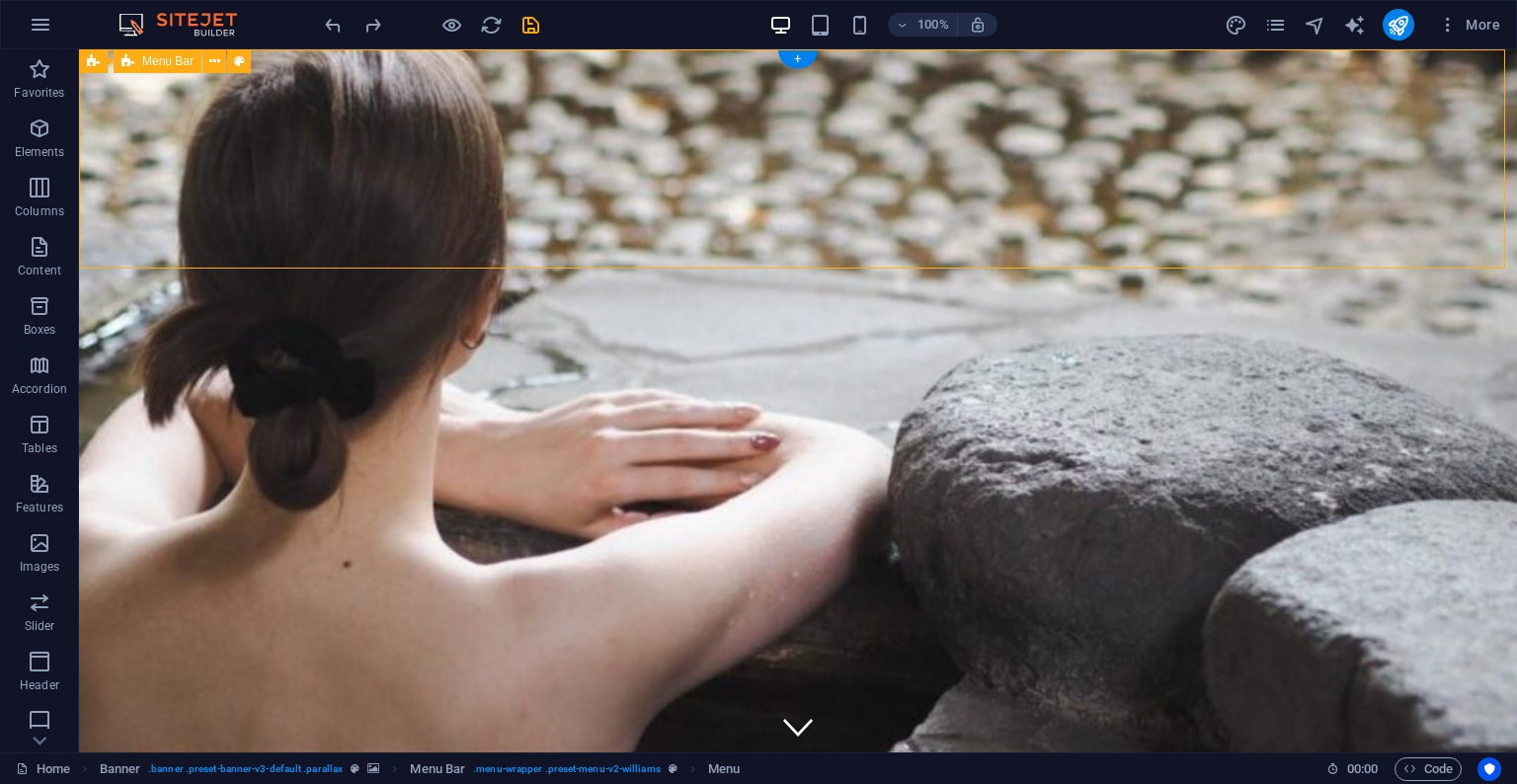 click on "Home Ladies Book Online" at bounding box center [798, 927] 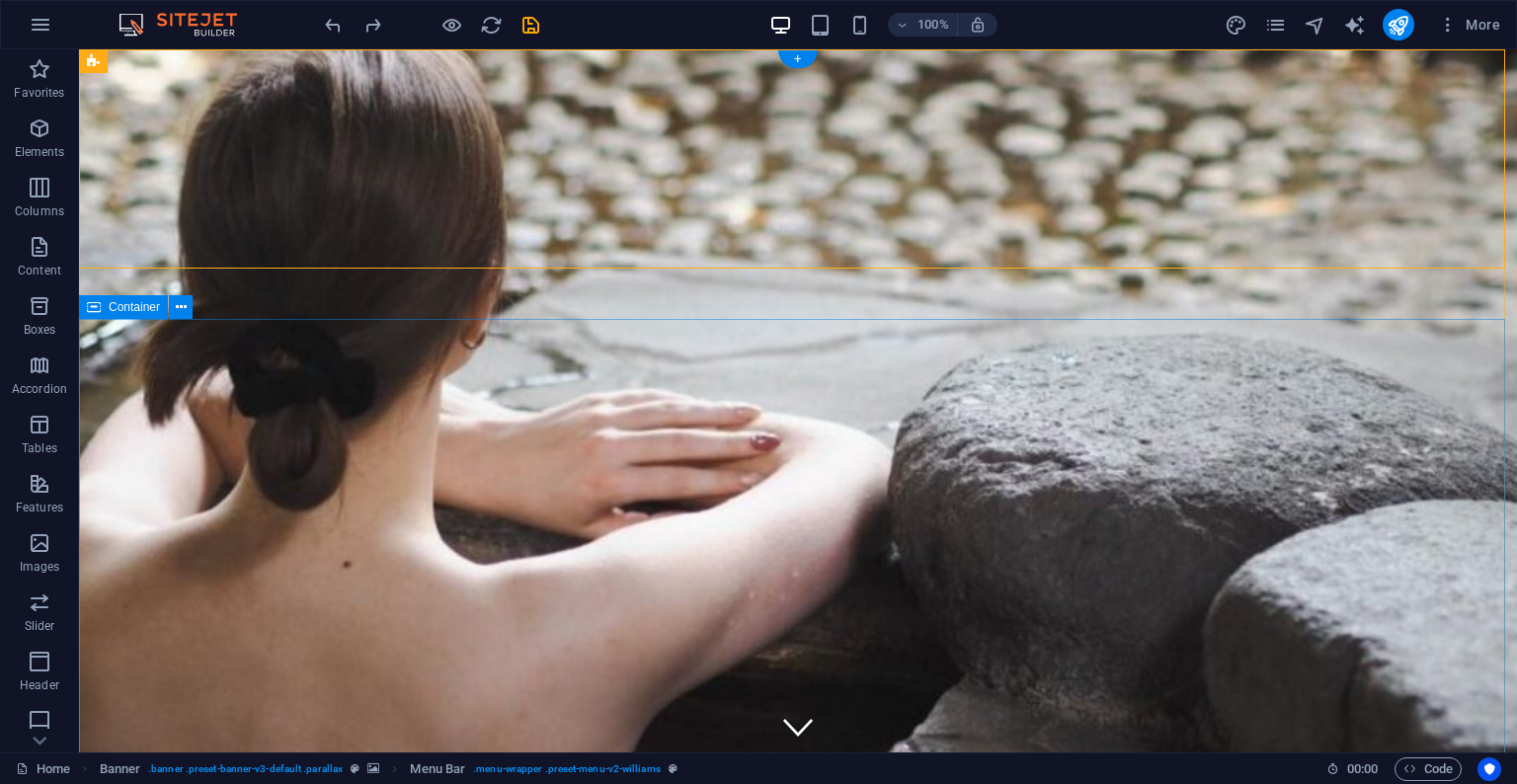 click on "[PHONE] Downtown Toronto Monday - Sunday 11AM - 2AM Kiwi Lush ‌where Sweetness Meets Seduction" at bounding box center [798, 1888] 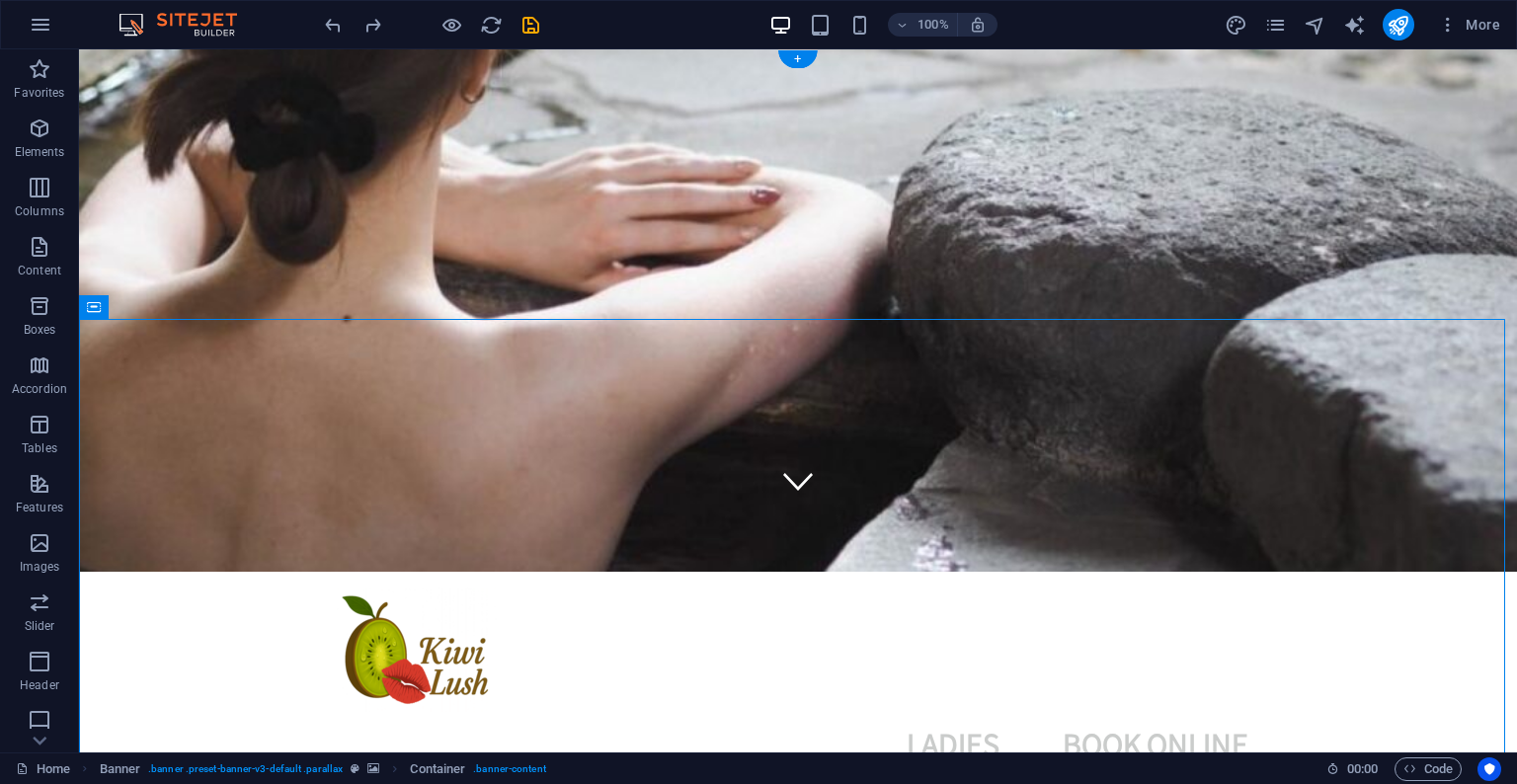 scroll, scrollTop: 0, scrollLeft: 0, axis: both 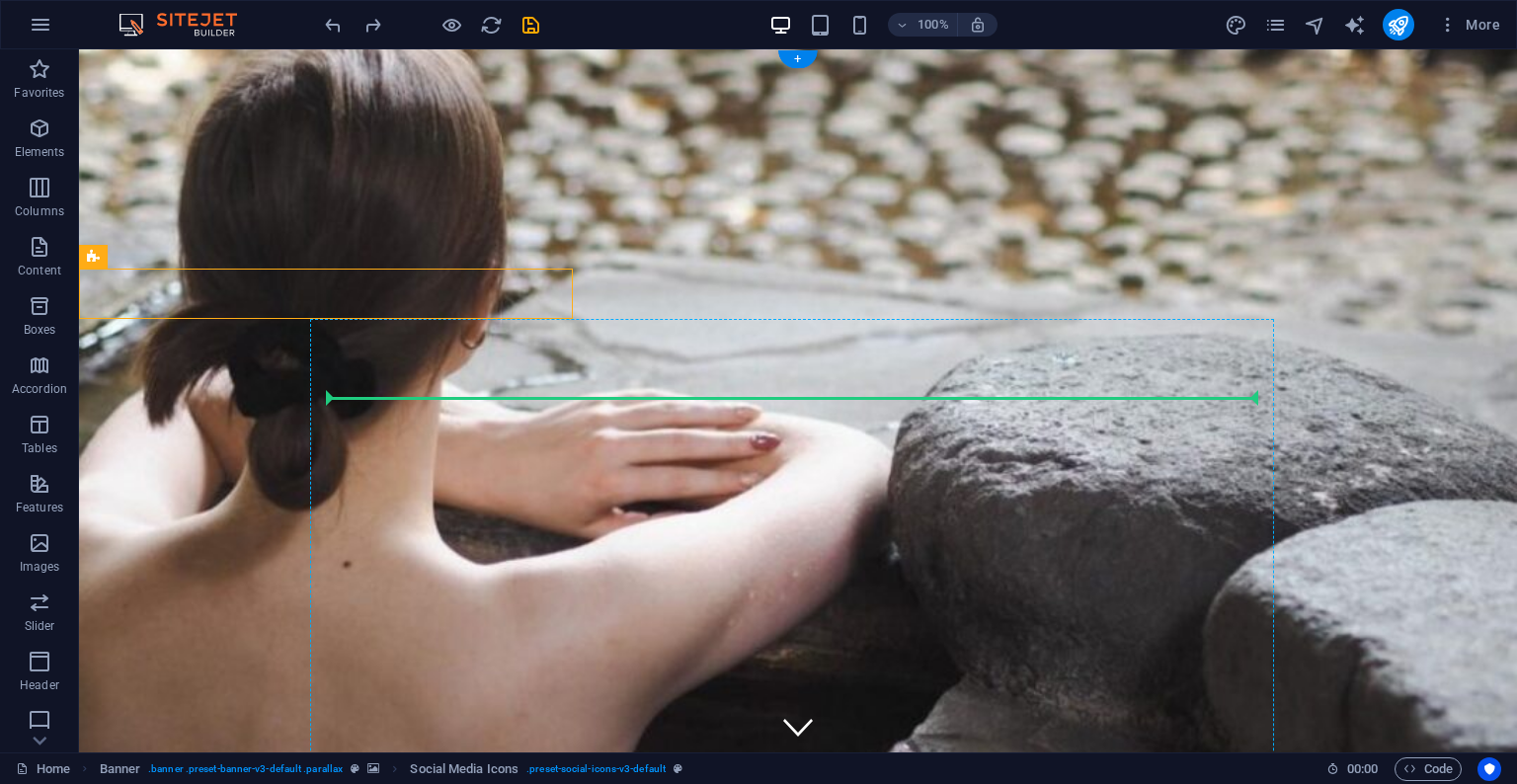 drag, startPoint x: 238, startPoint y: 318, endPoint x: 698, endPoint y: 426, distance: 472.5082 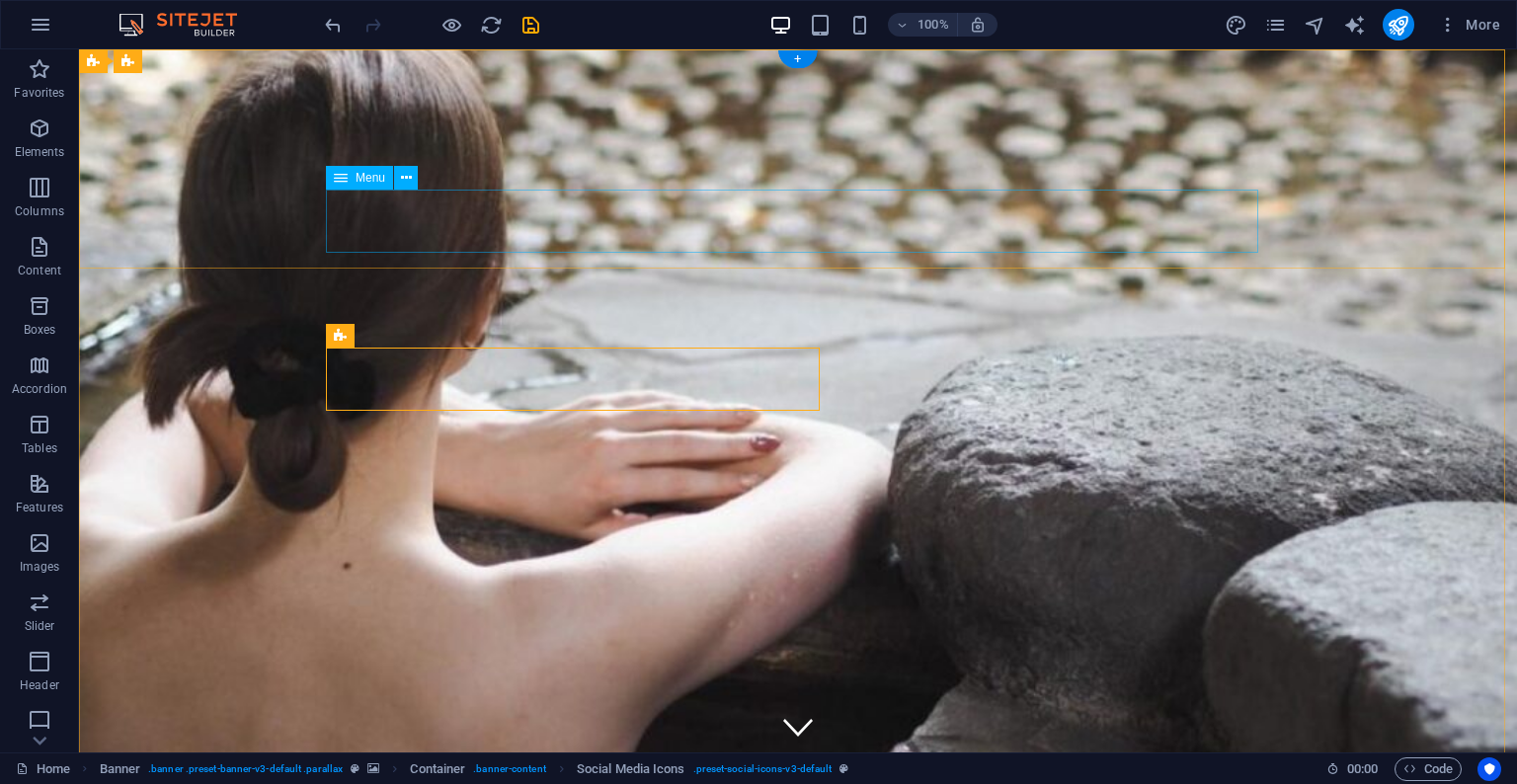 click on "Home Ladies Book Online" at bounding box center (798, 992) 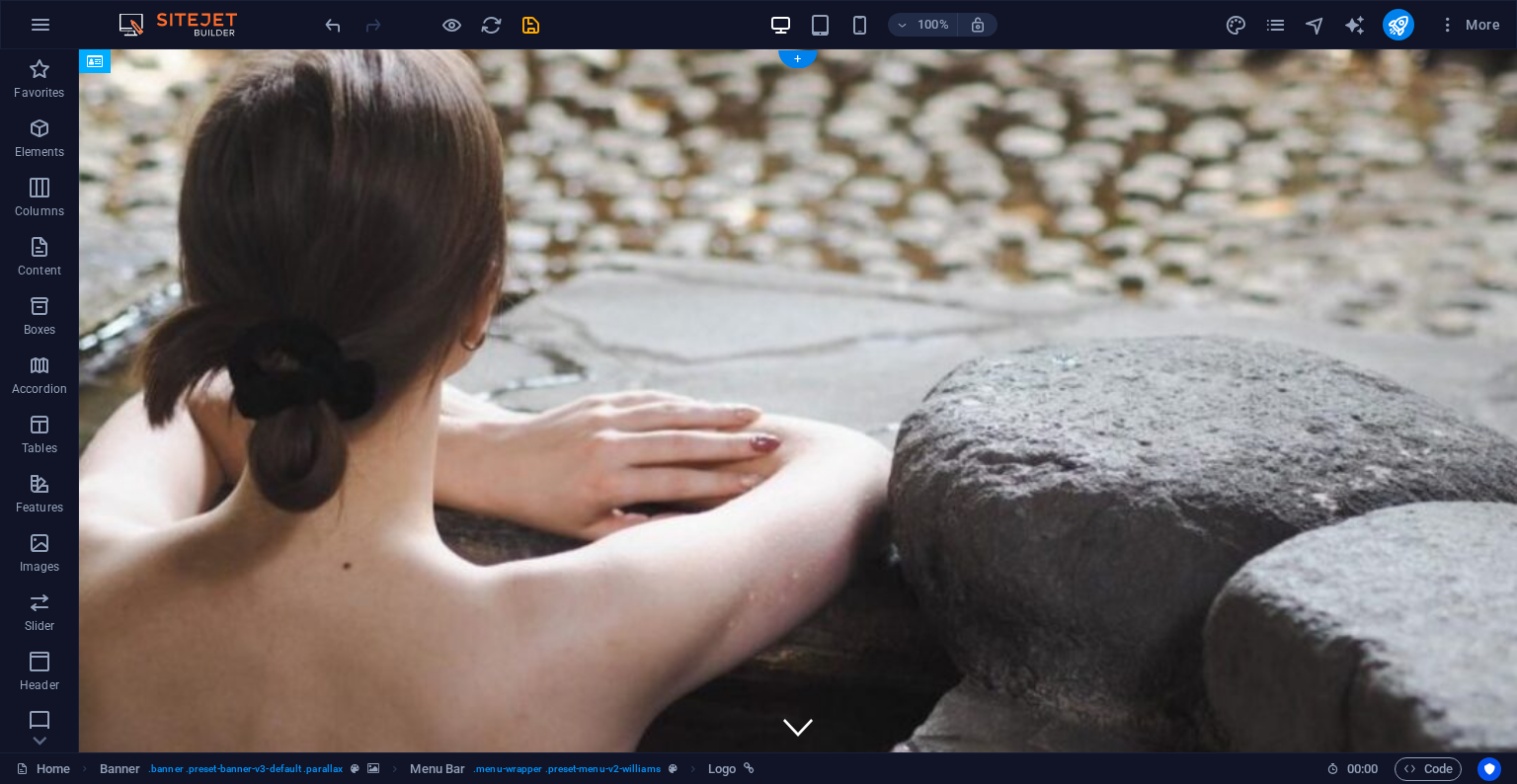 drag, startPoint x: 453, startPoint y: 127, endPoint x: 455, endPoint y: 147, distance: 20.09975 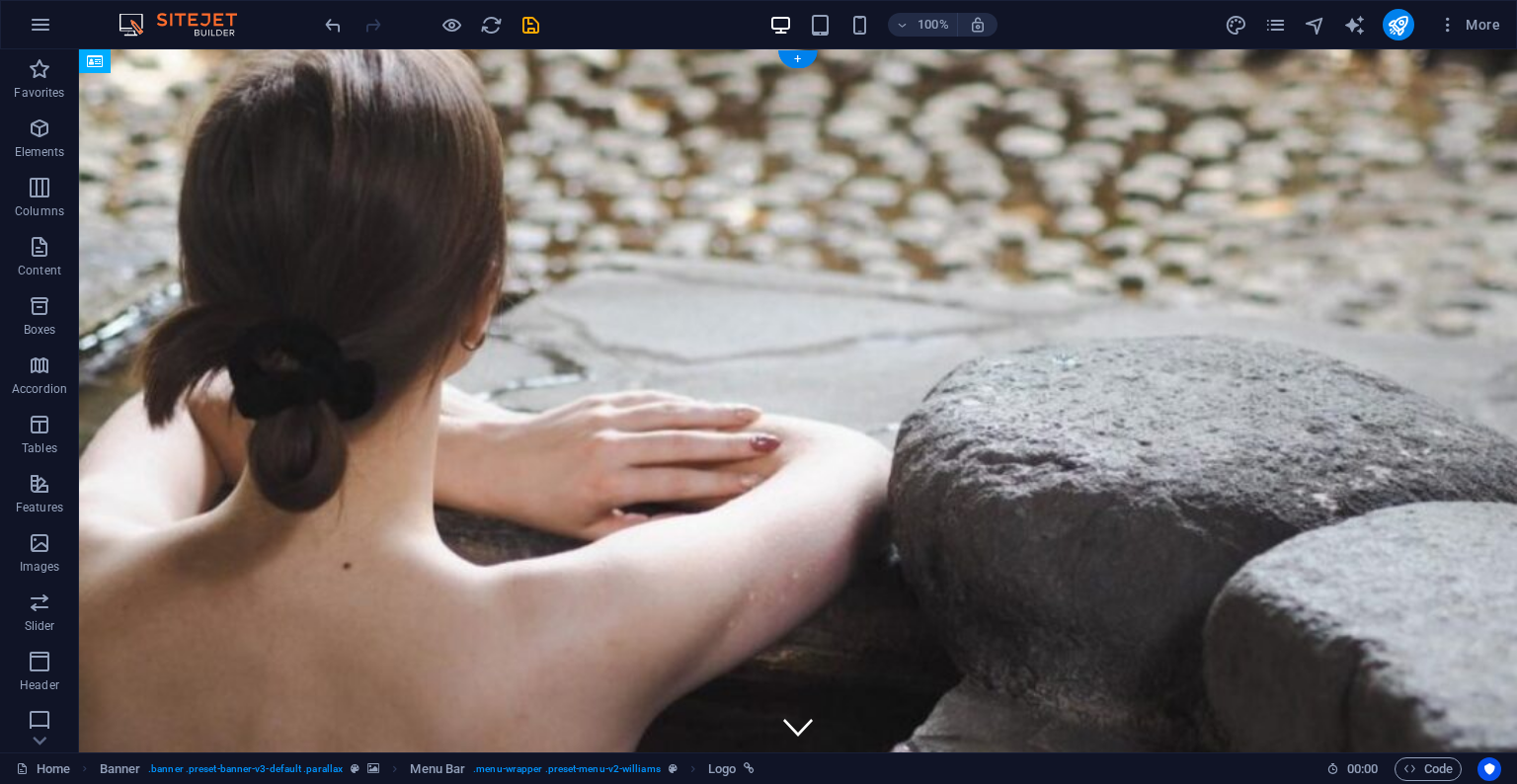 drag, startPoint x: 431, startPoint y: 118, endPoint x: 763, endPoint y: 204, distance: 342.95772 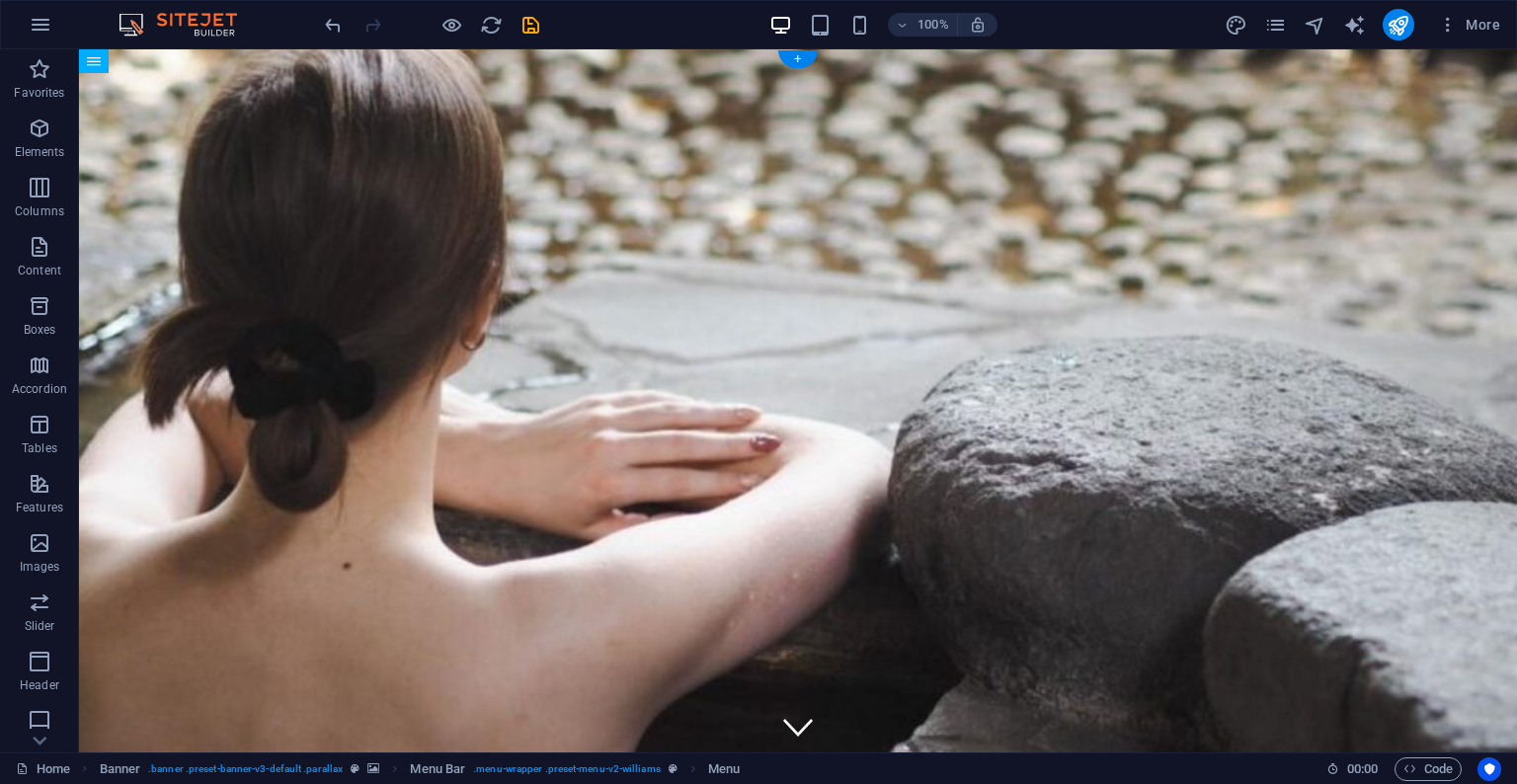 drag, startPoint x: 447, startPoint y: 232, endPoint x: 413, endPoint y: 166, distance: 74.243 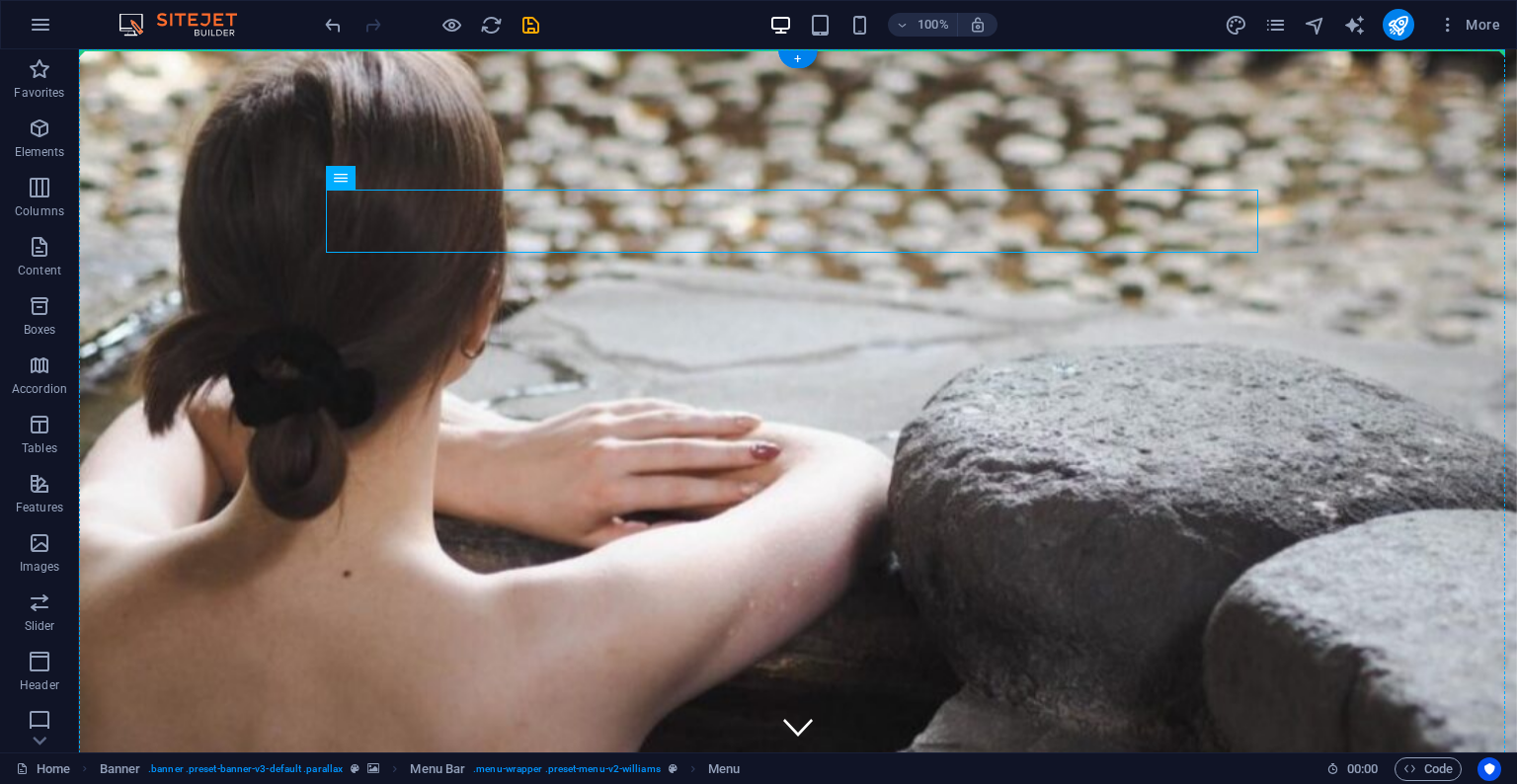 drag, startPoint x: 450, startPoint y: 226, endPoint x: 566, endPoint y: 136, distance: 146.81962 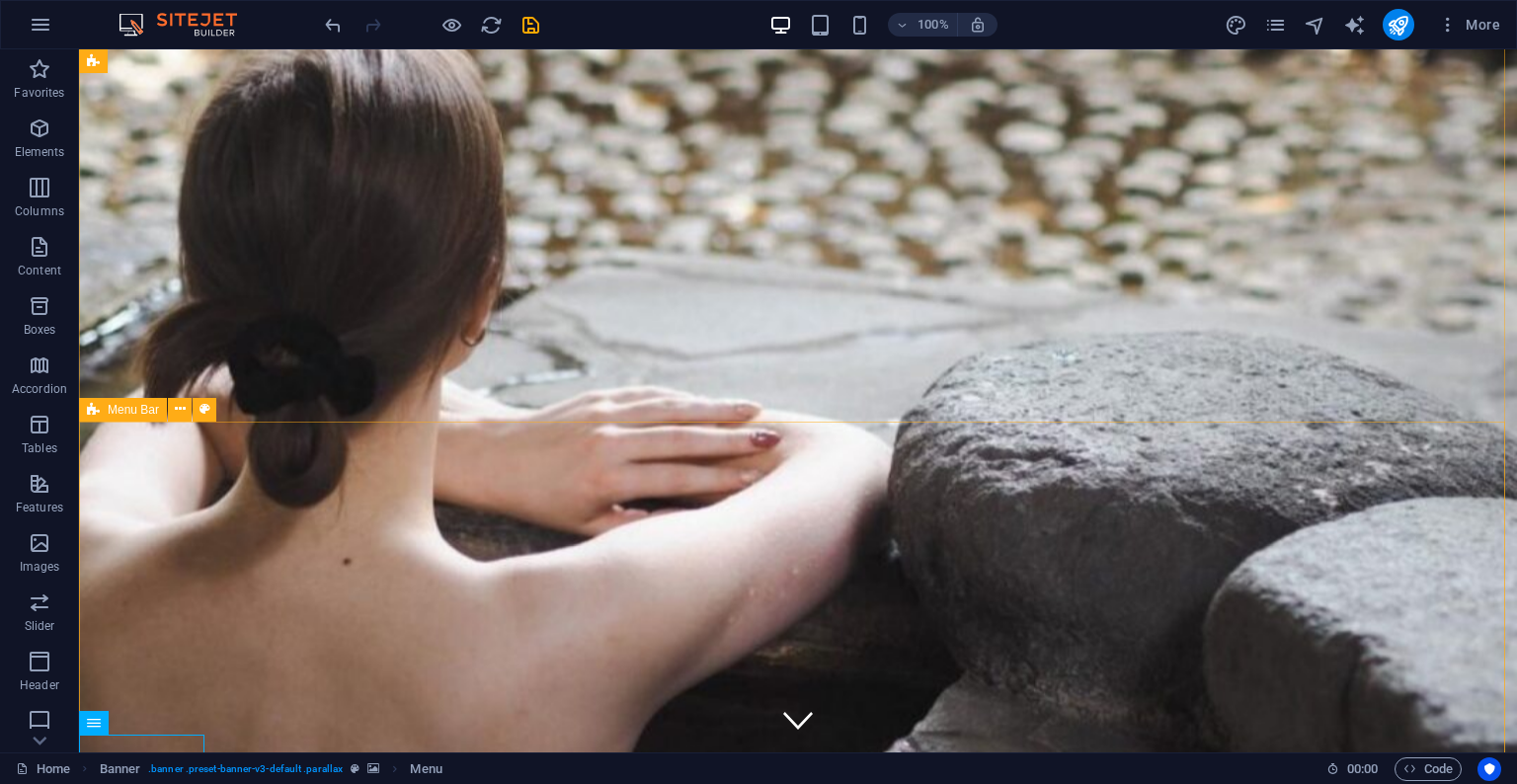 scroll, scrollTop: 0, scrollLeft: 0, axis: both 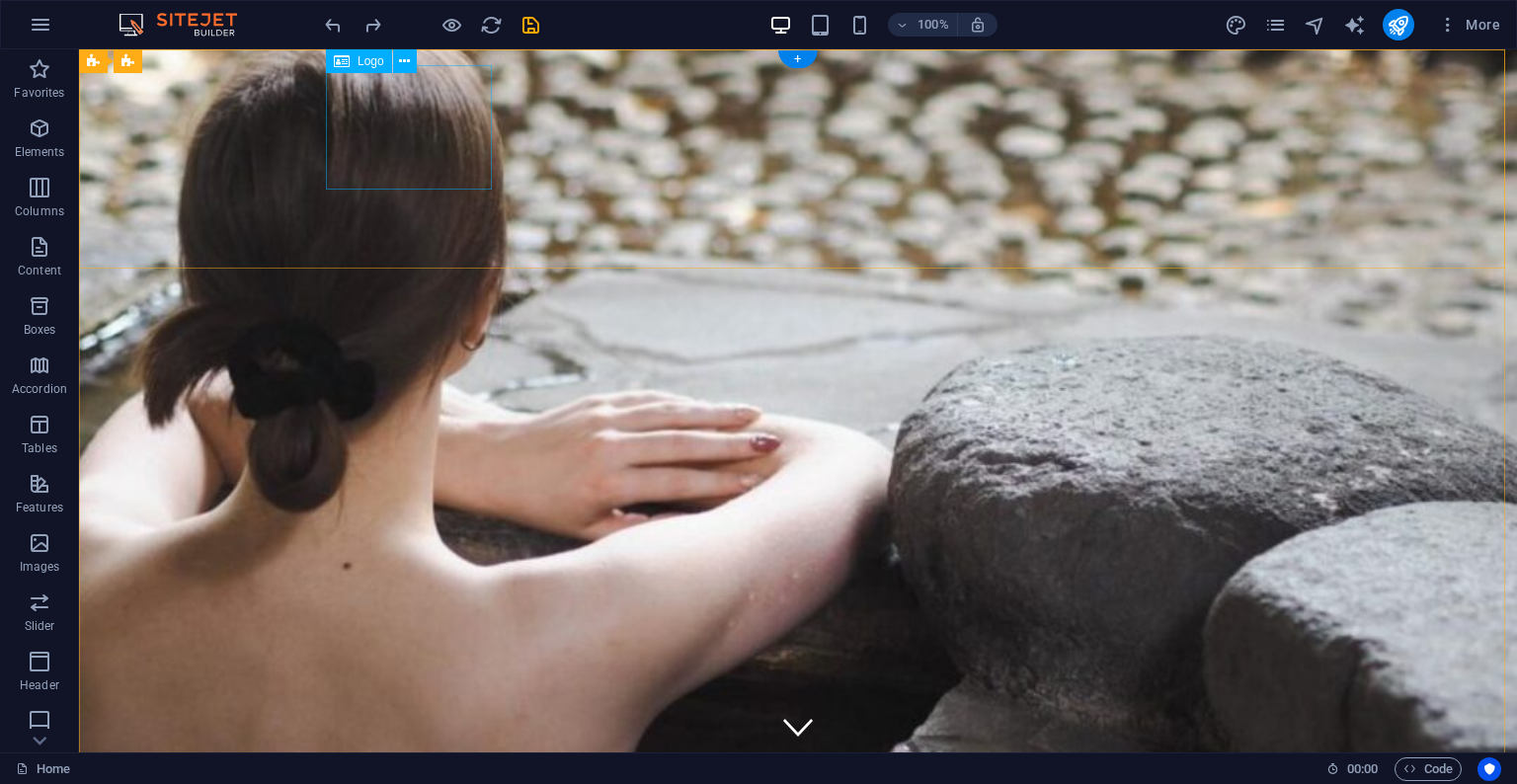 click at bounding box center (798, 899) 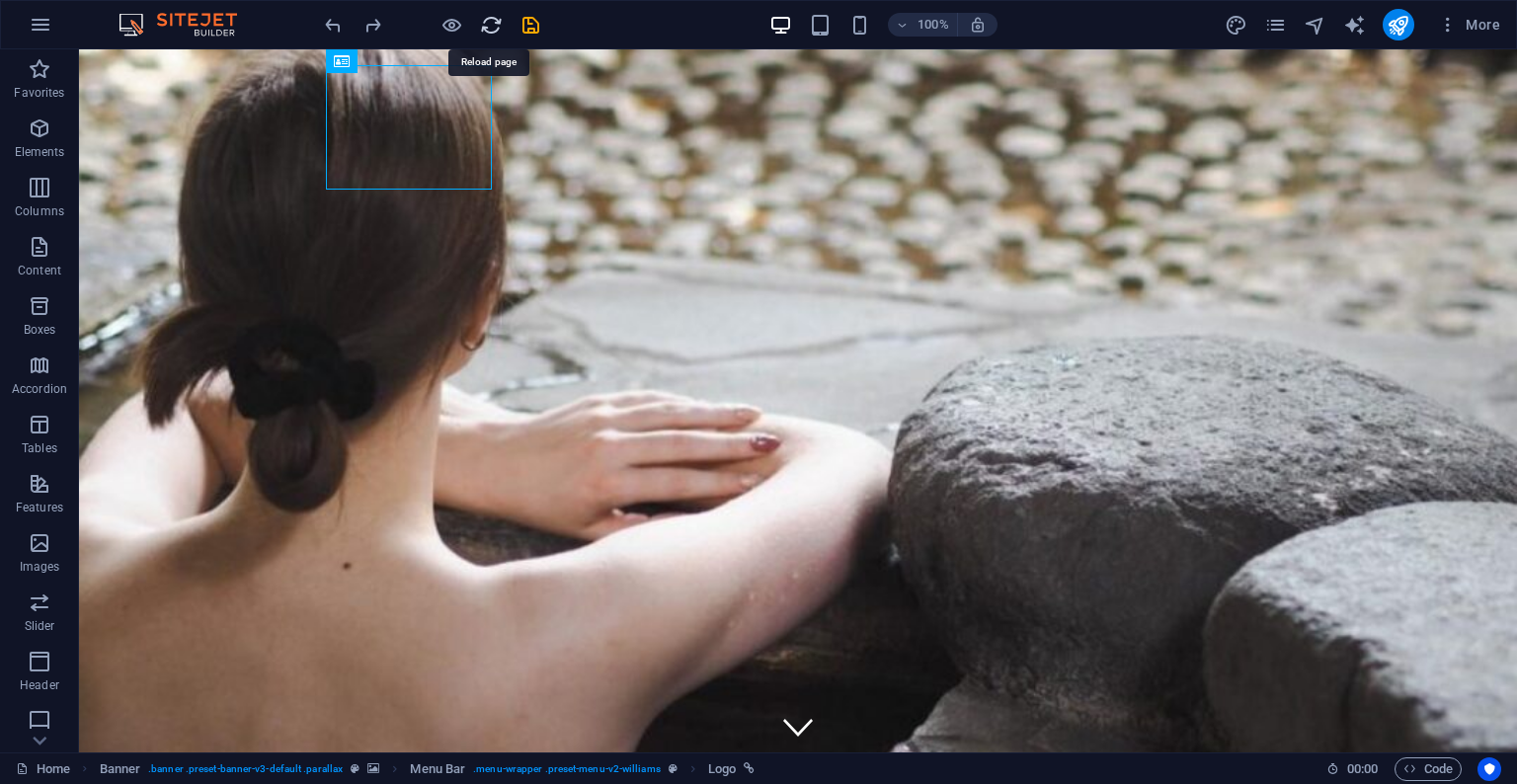click at bounding box center [491, 25] 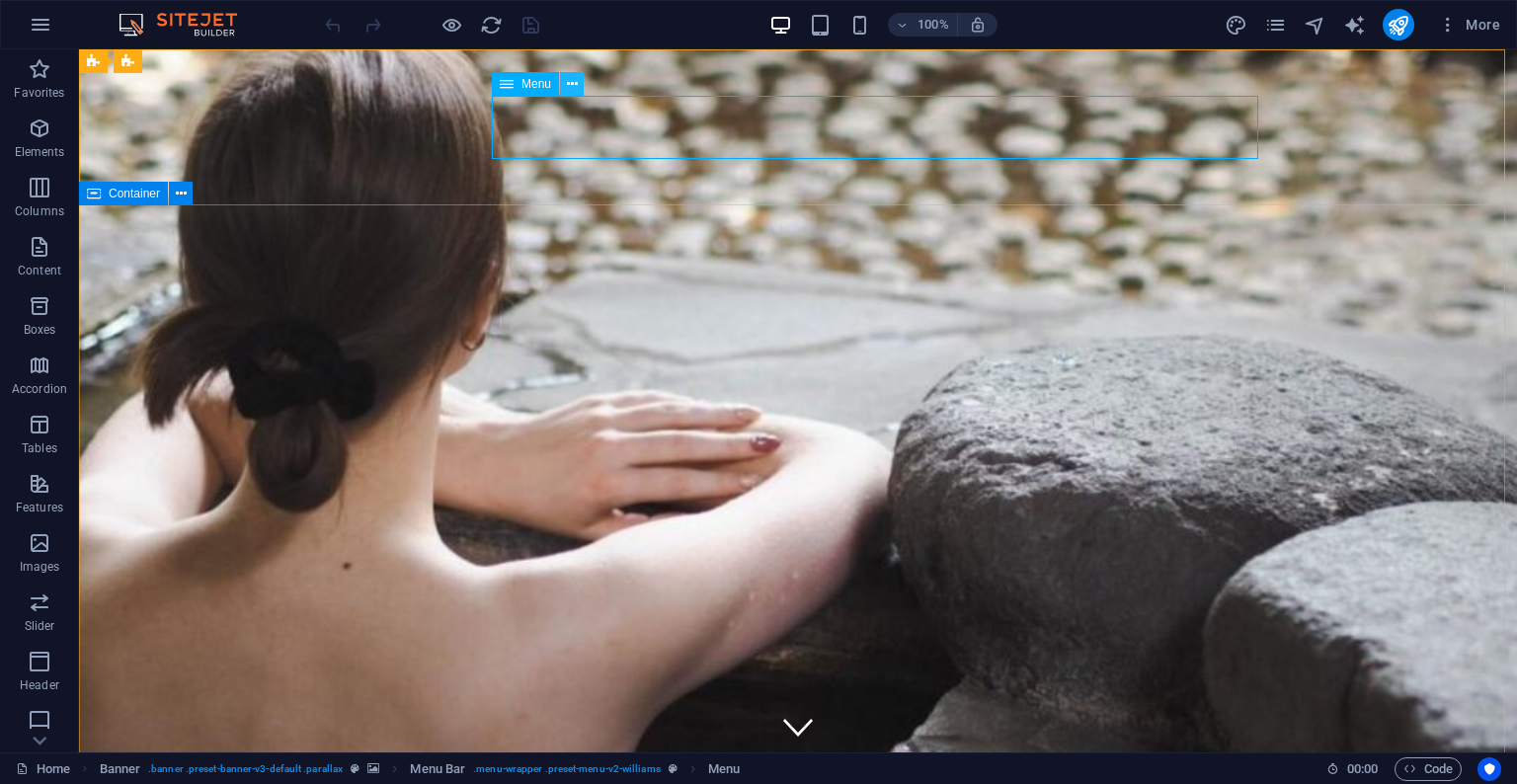 click at bounding box center [572, 84] 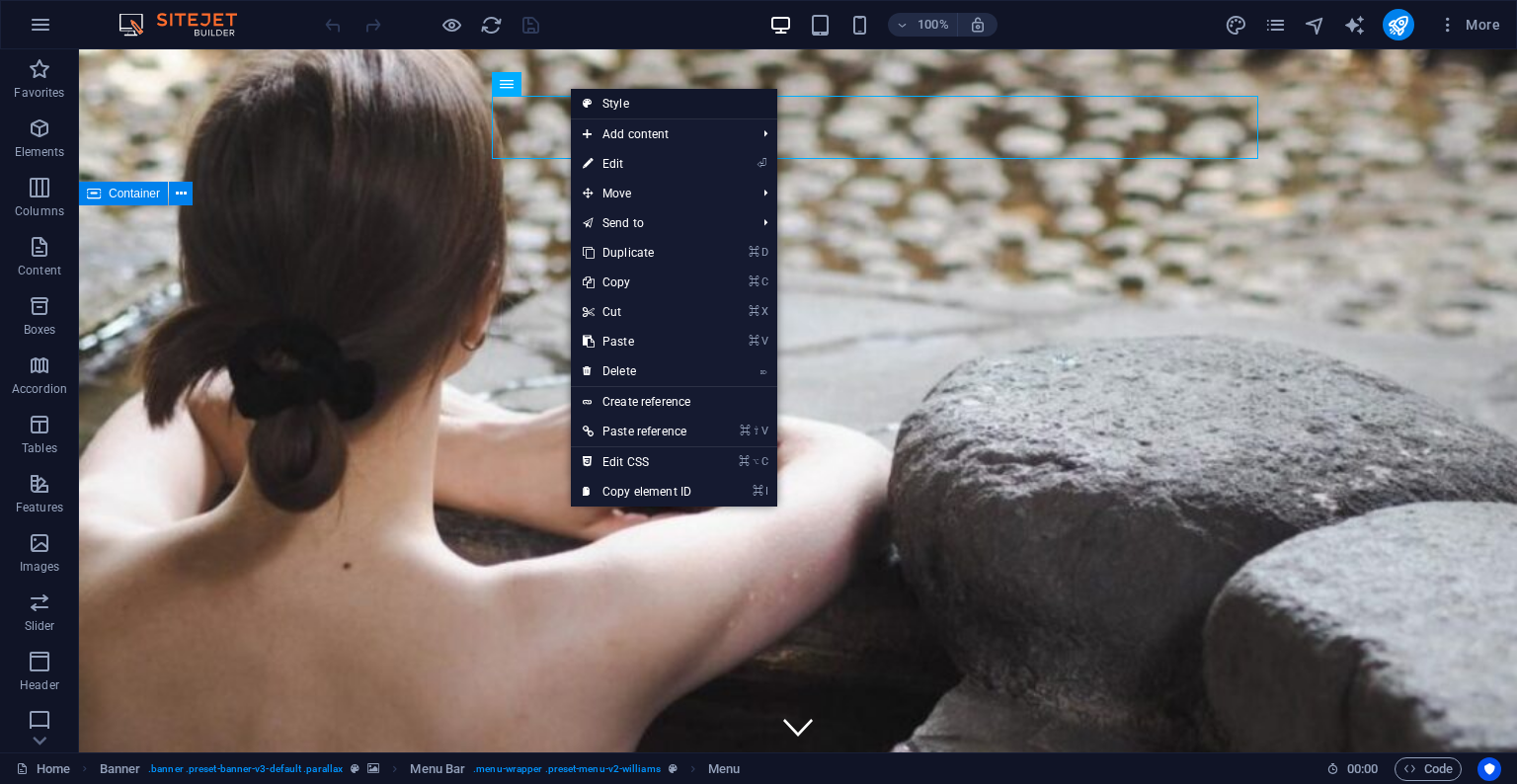 click on "Style" at bounding box center [674, 104] 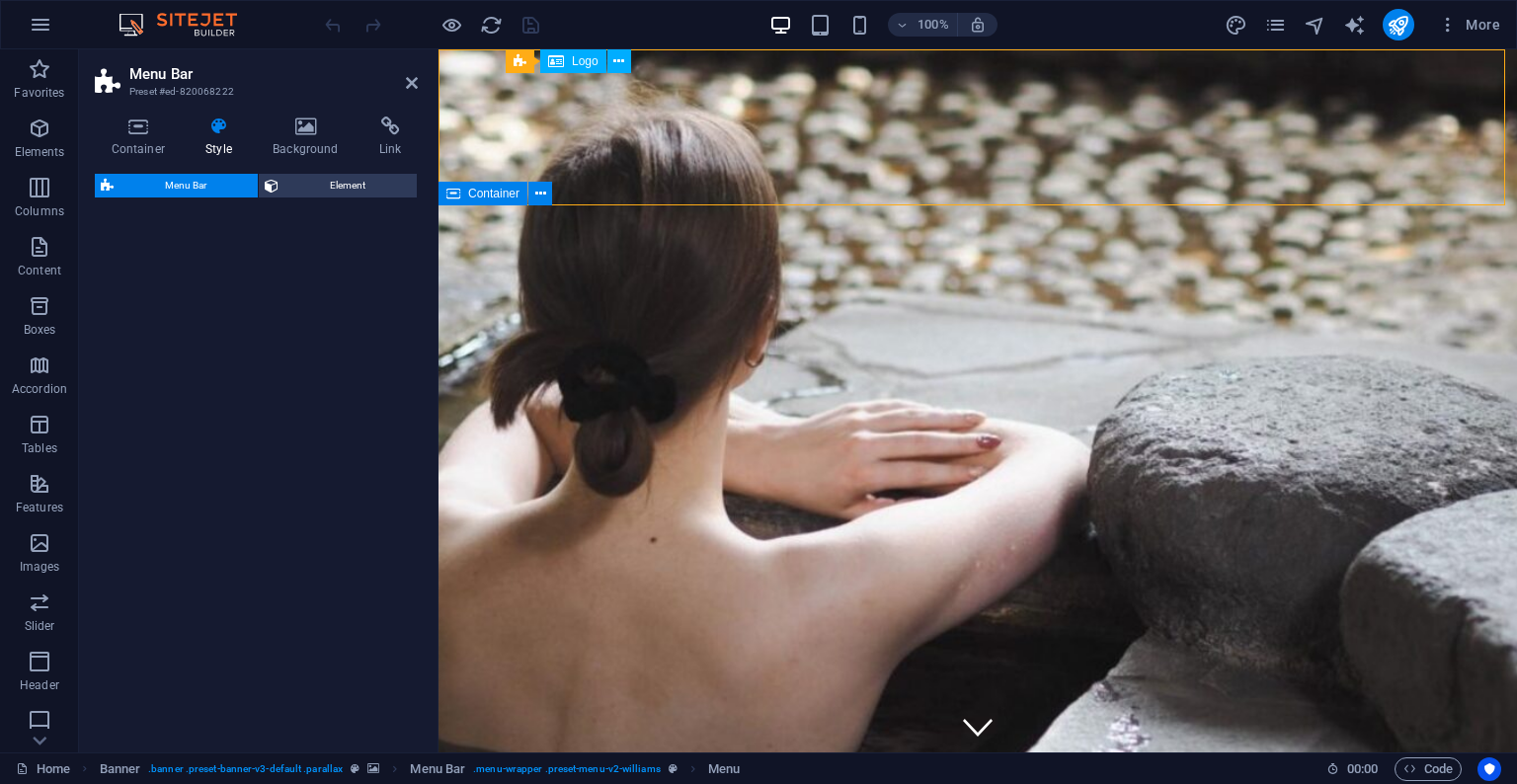 select on "rem" 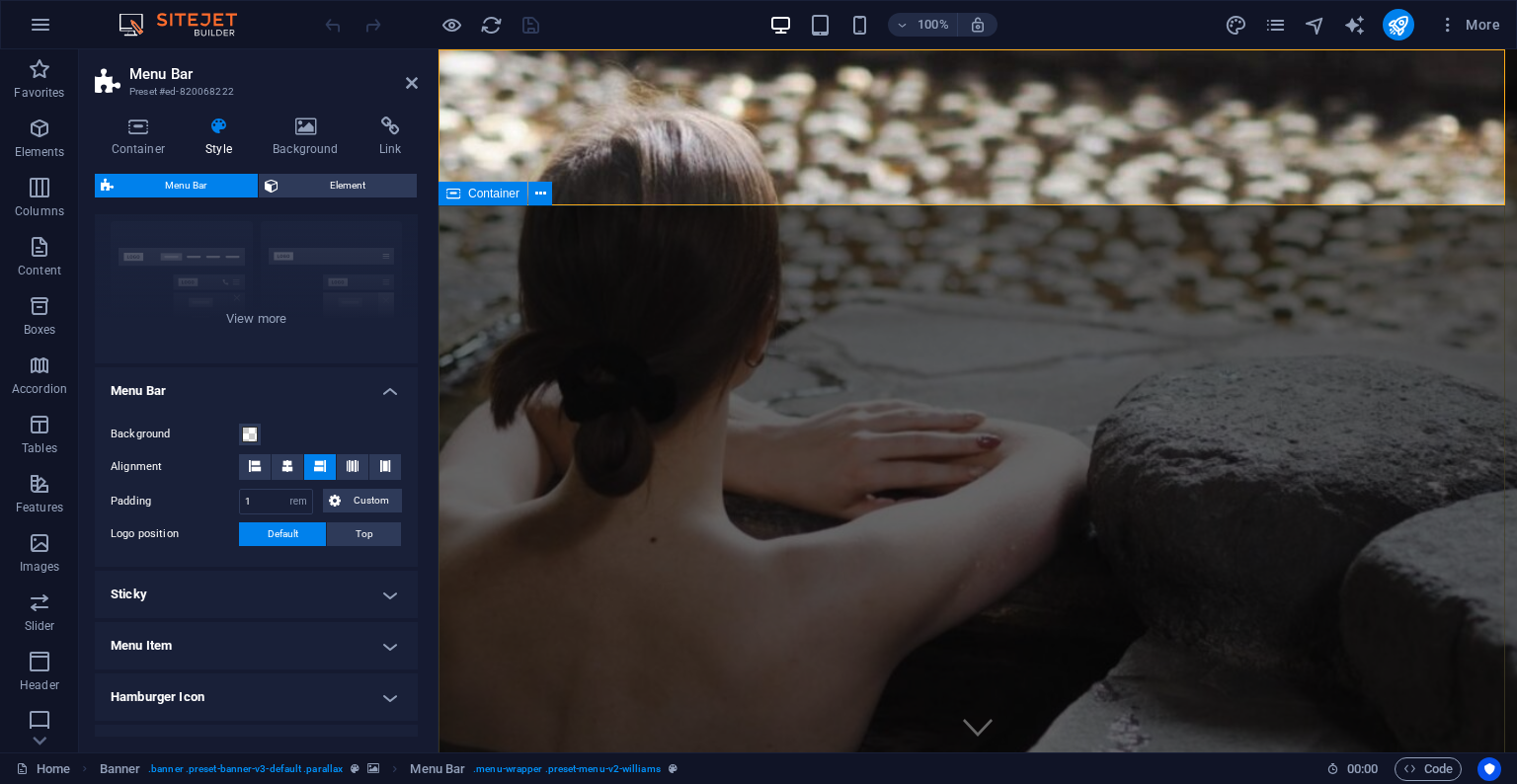 scroll, scrollTop: 182, scrollLeft: 0, axis: vertical 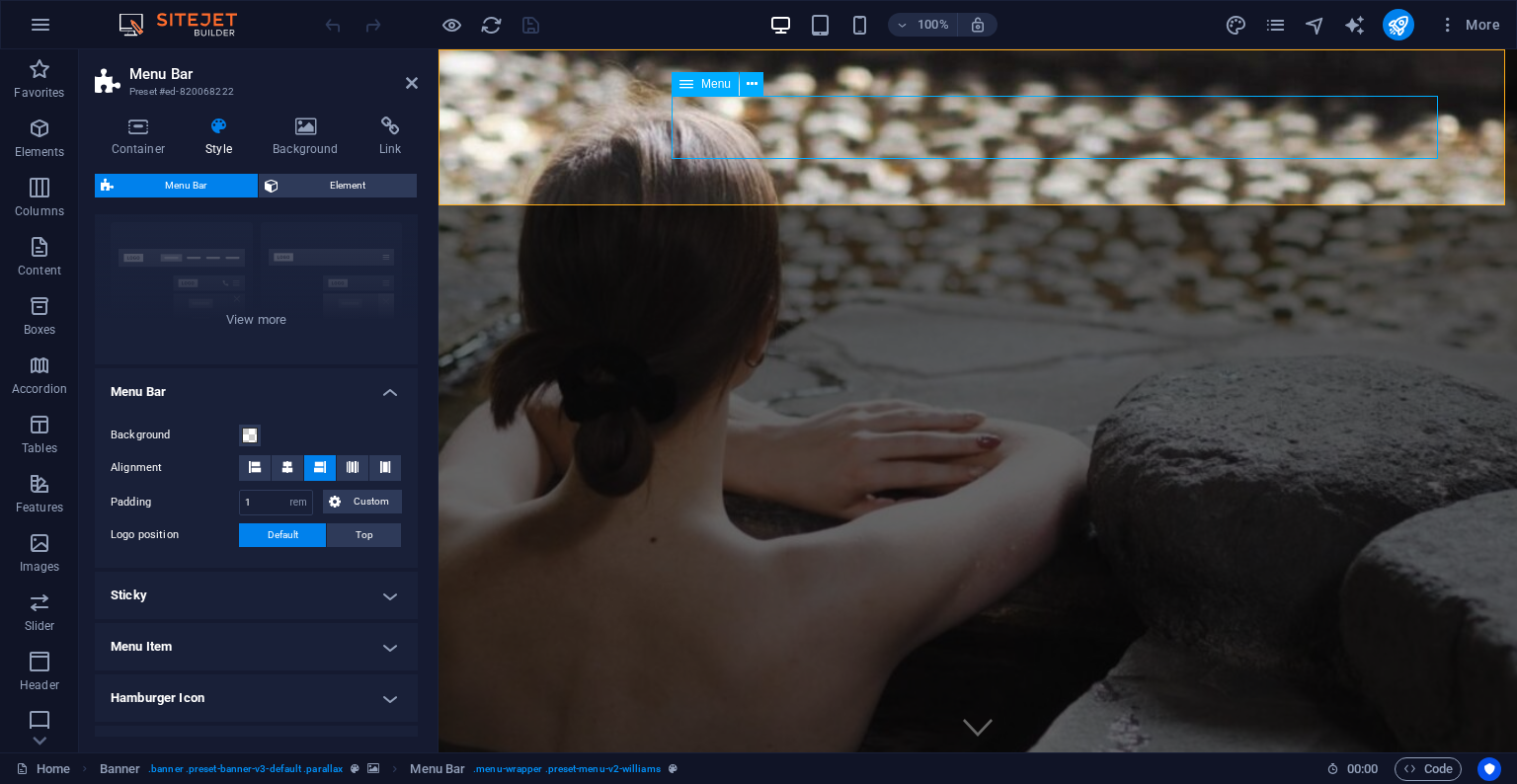 select 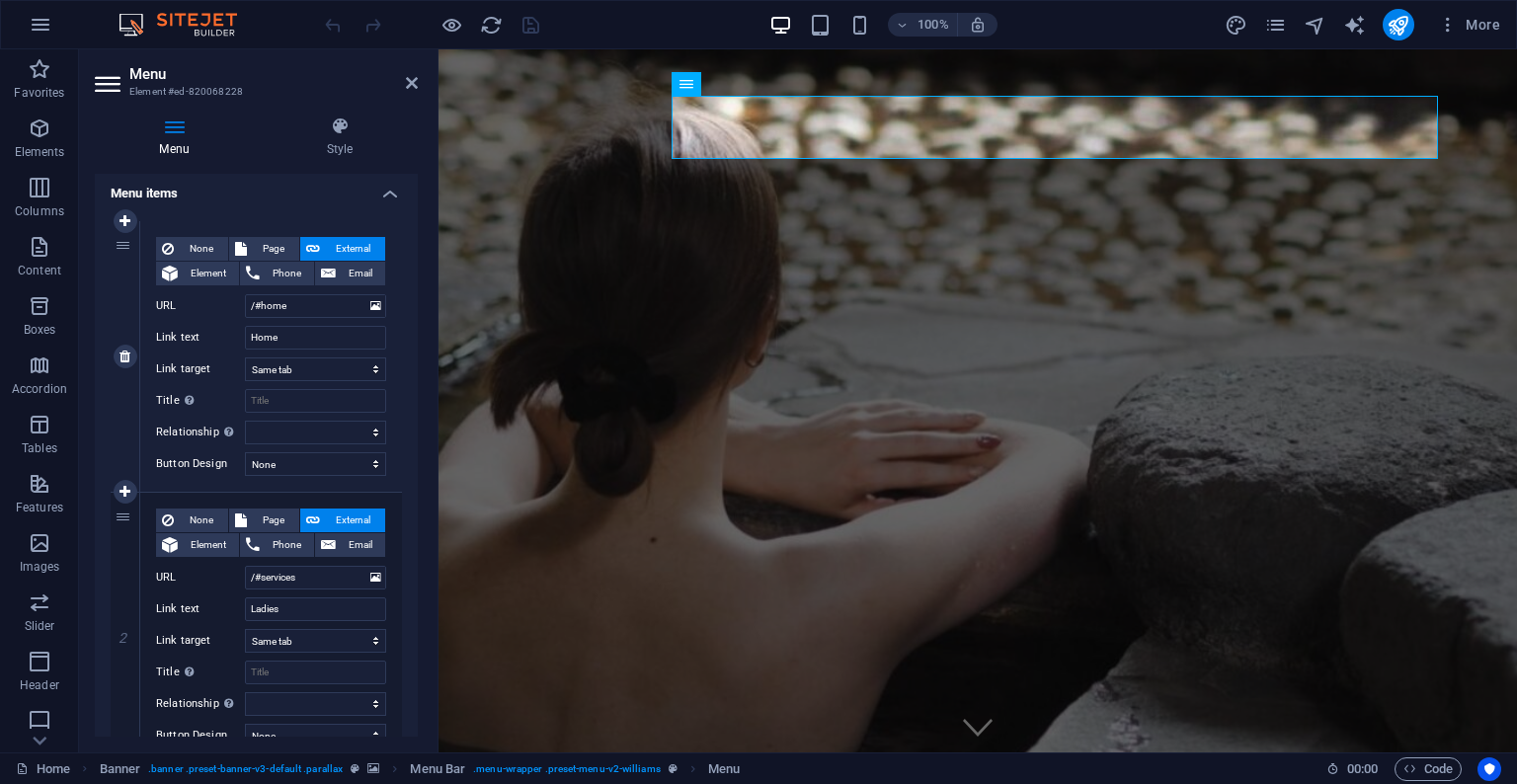 scroll, scrollTop: 0, scrollLeft: 0, axis: both 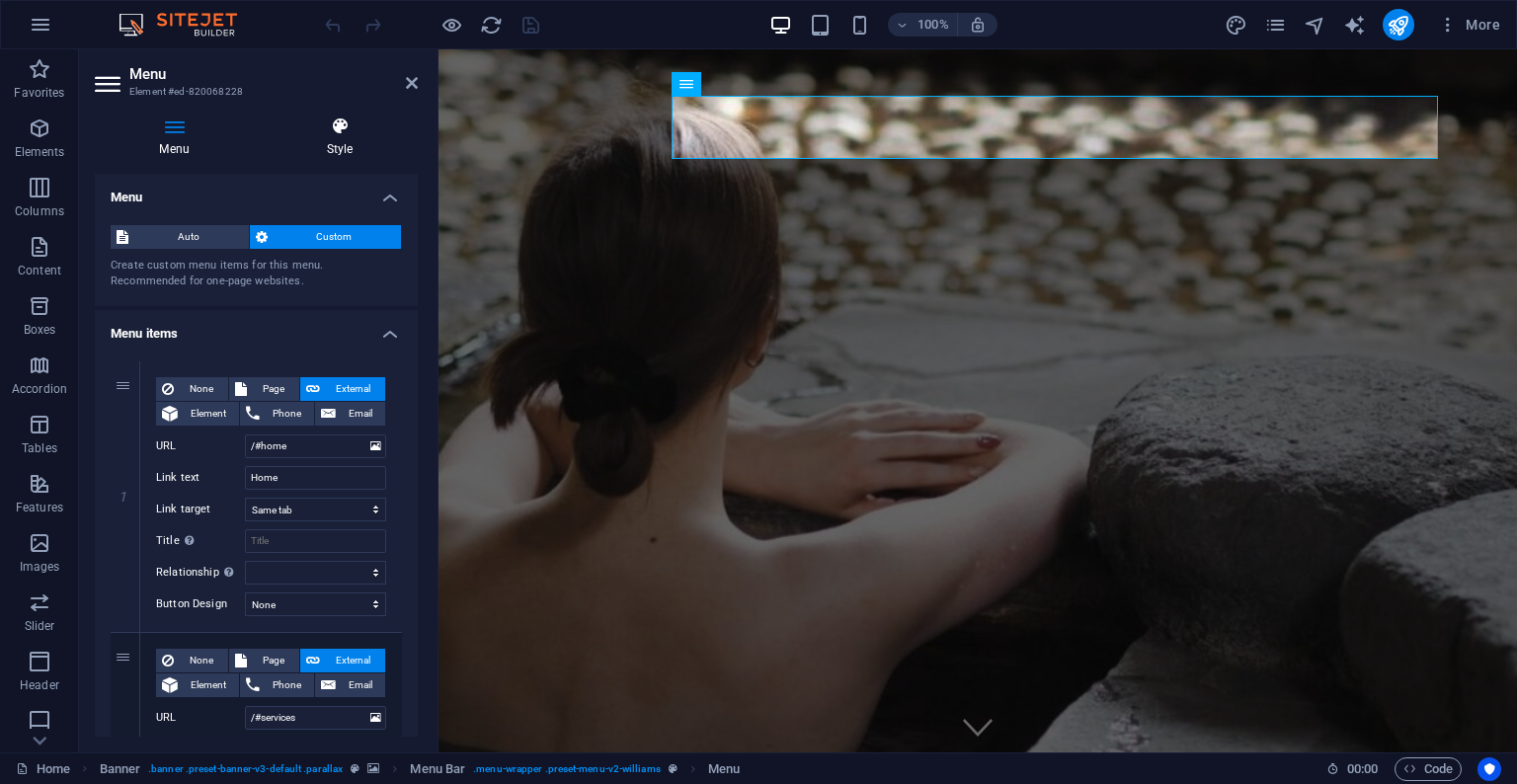 click on "Style" at bounding box center (340, 137) 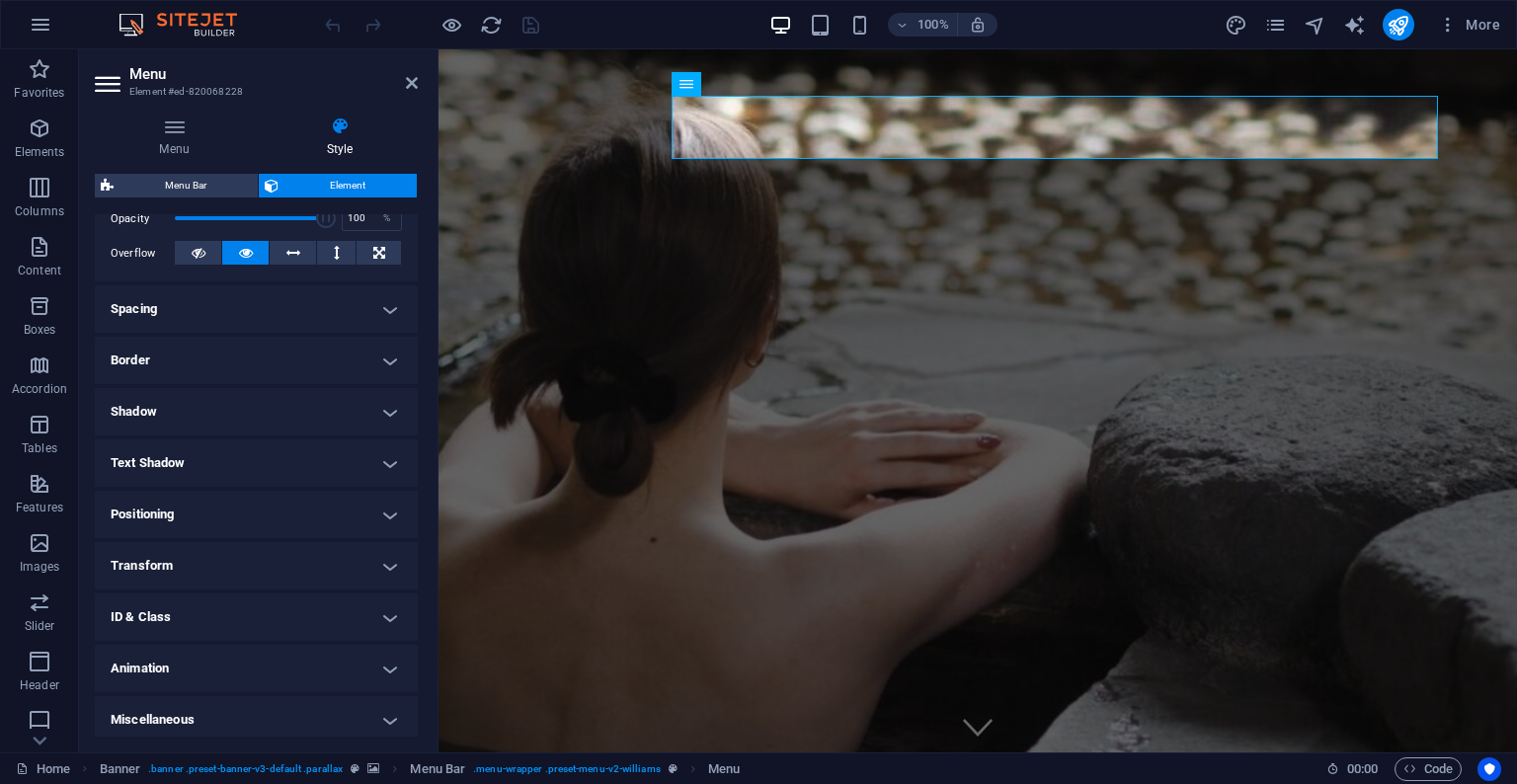 scroll, scrollTop: 312, scrollLeft: 0, axis: vertical 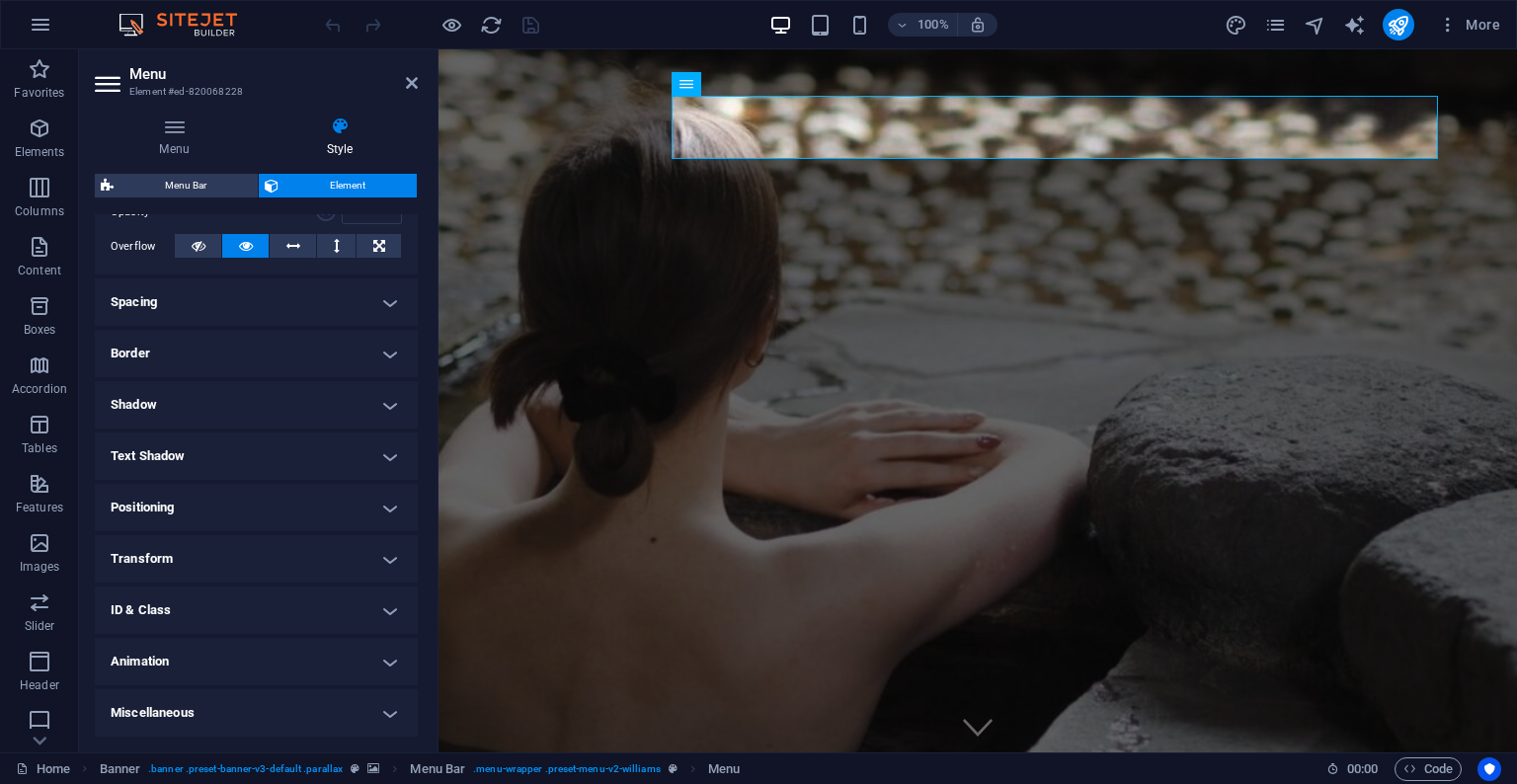 click on "Positioning" at bounding box center (256, 508) 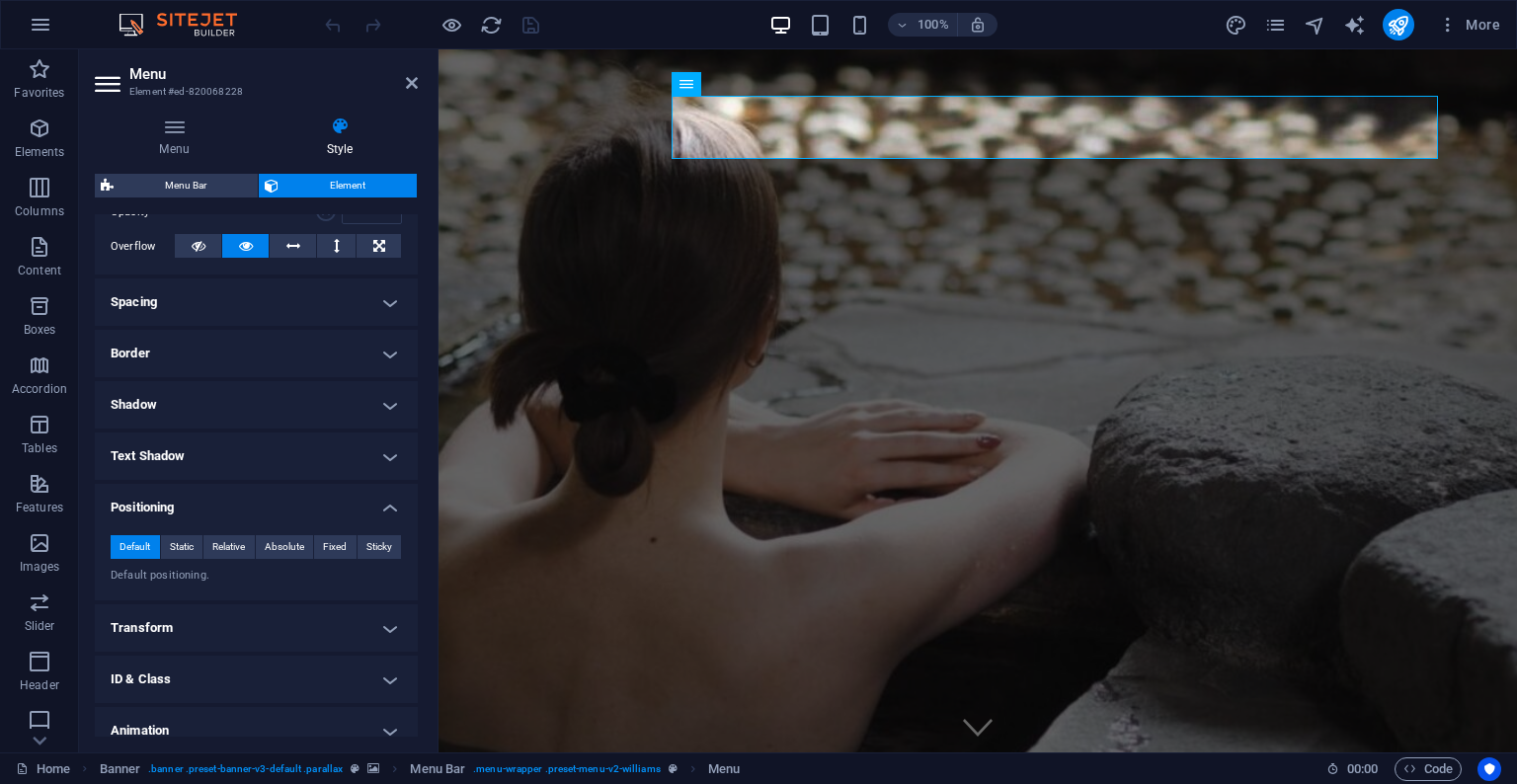 click on "Text Shadow" at bounding box center [256, 456] 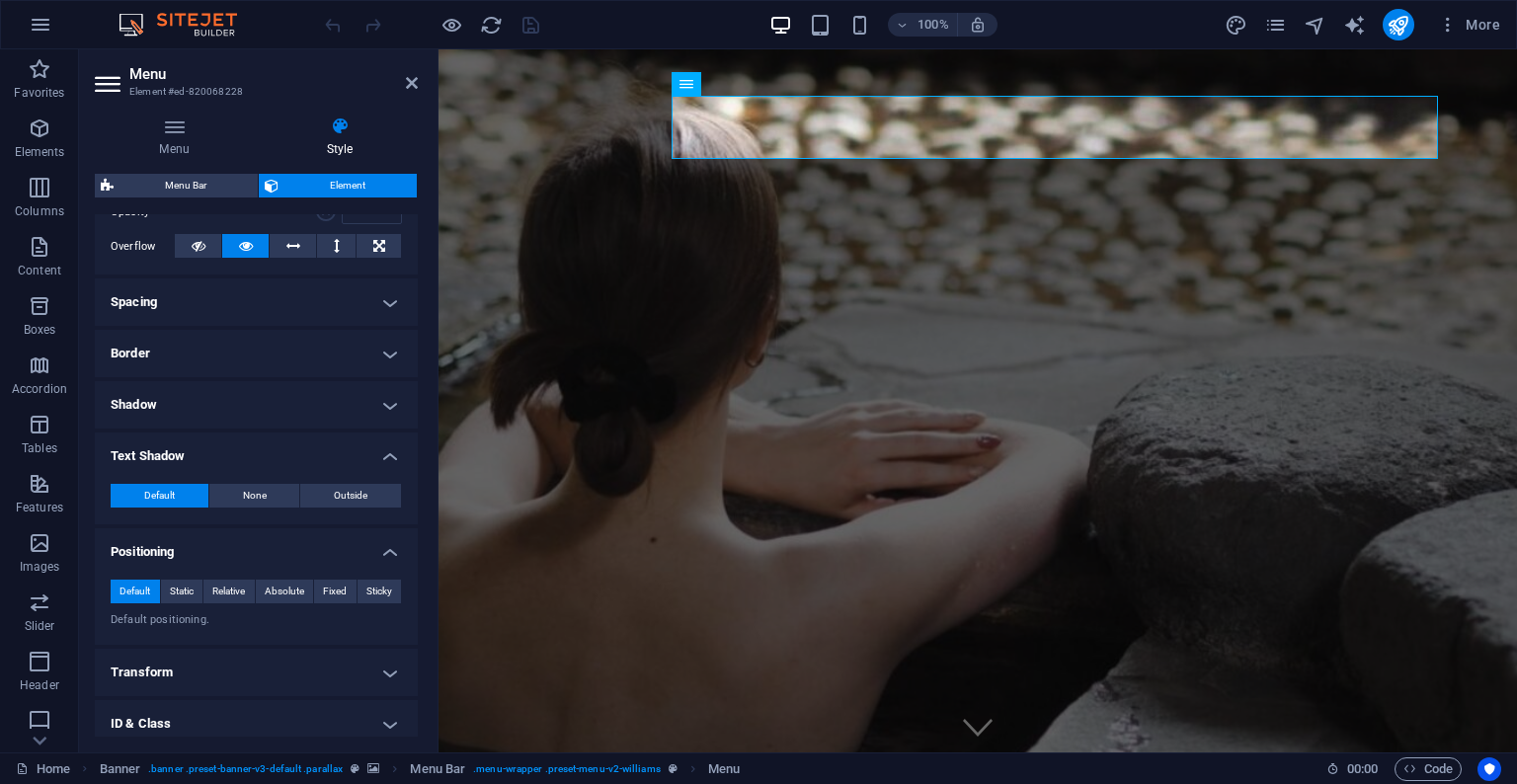 click on "Positioning" at bounding box center [256, 546] 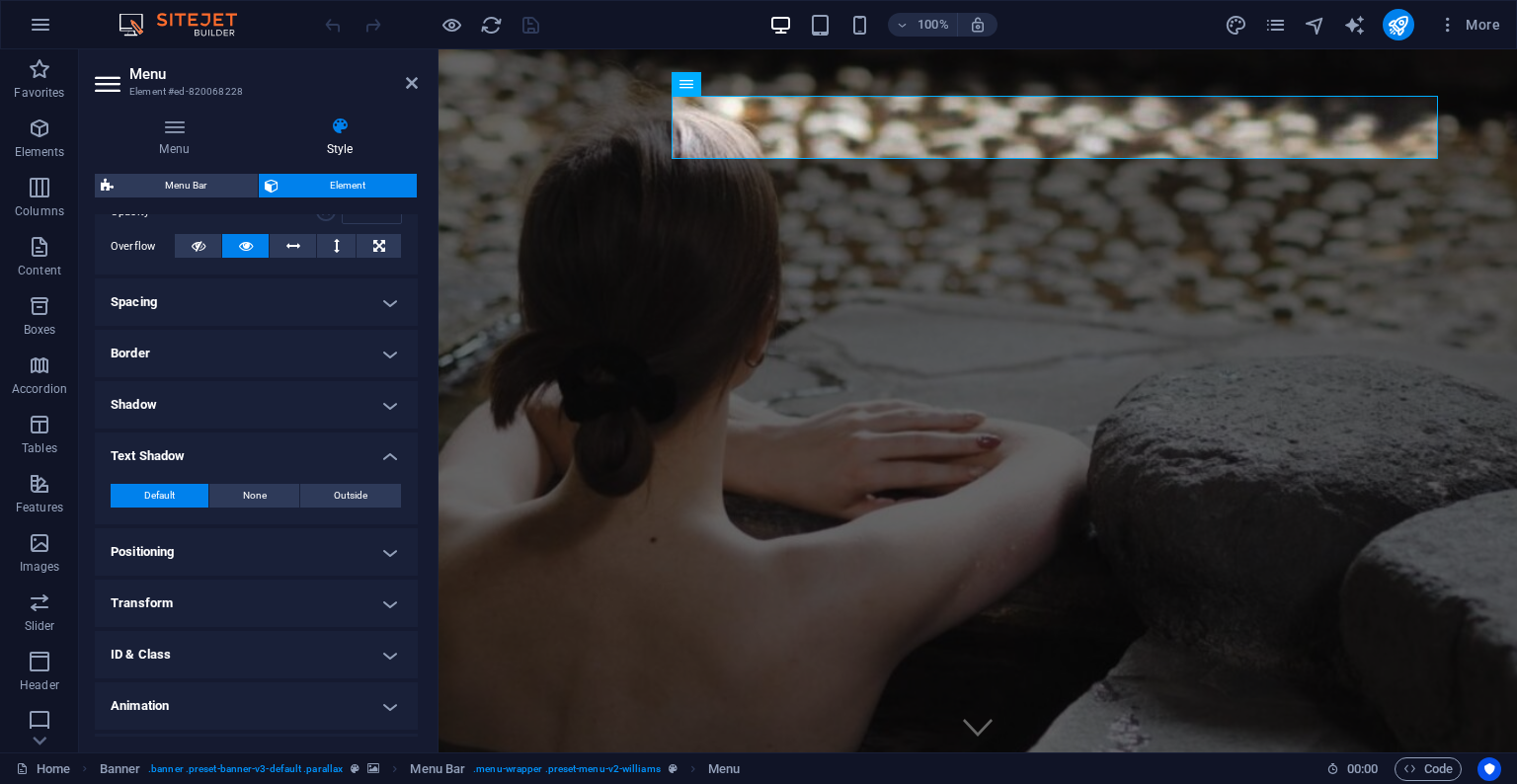 click on "Shadow" at bounding box center (256, 405) 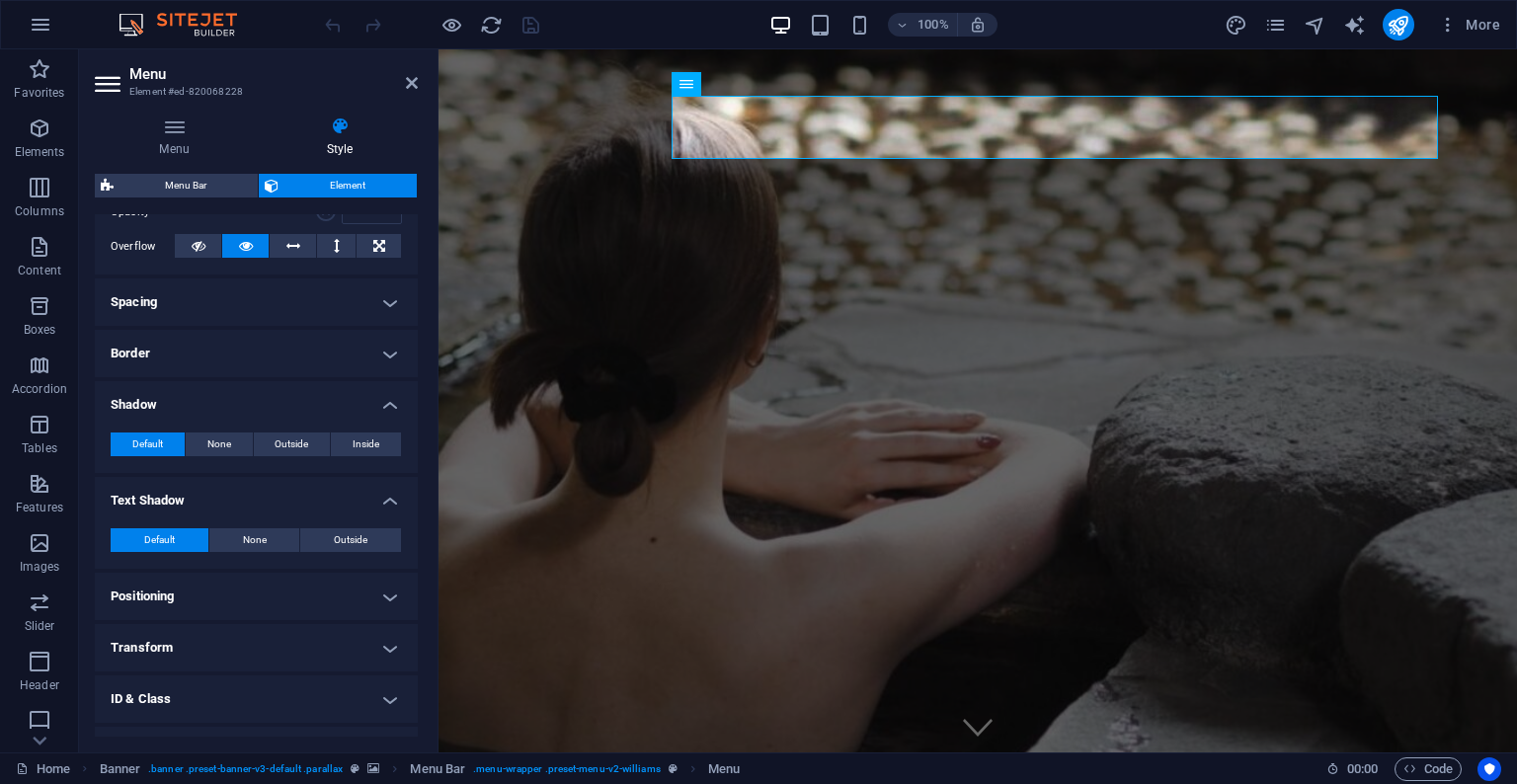 click on "Border" at bounding box center (256, 353) 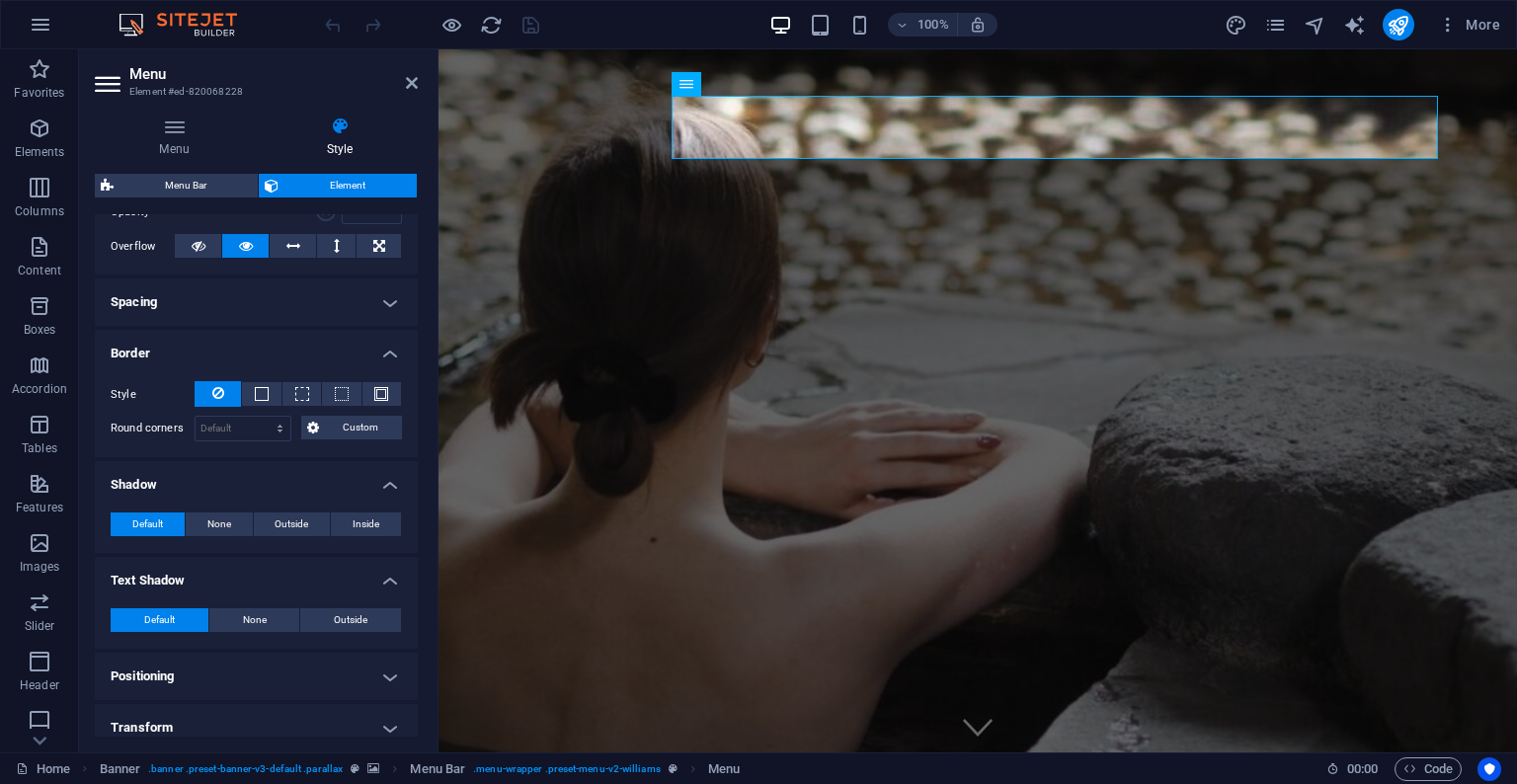 click on "Spacing" at bounding box center [256, 302] 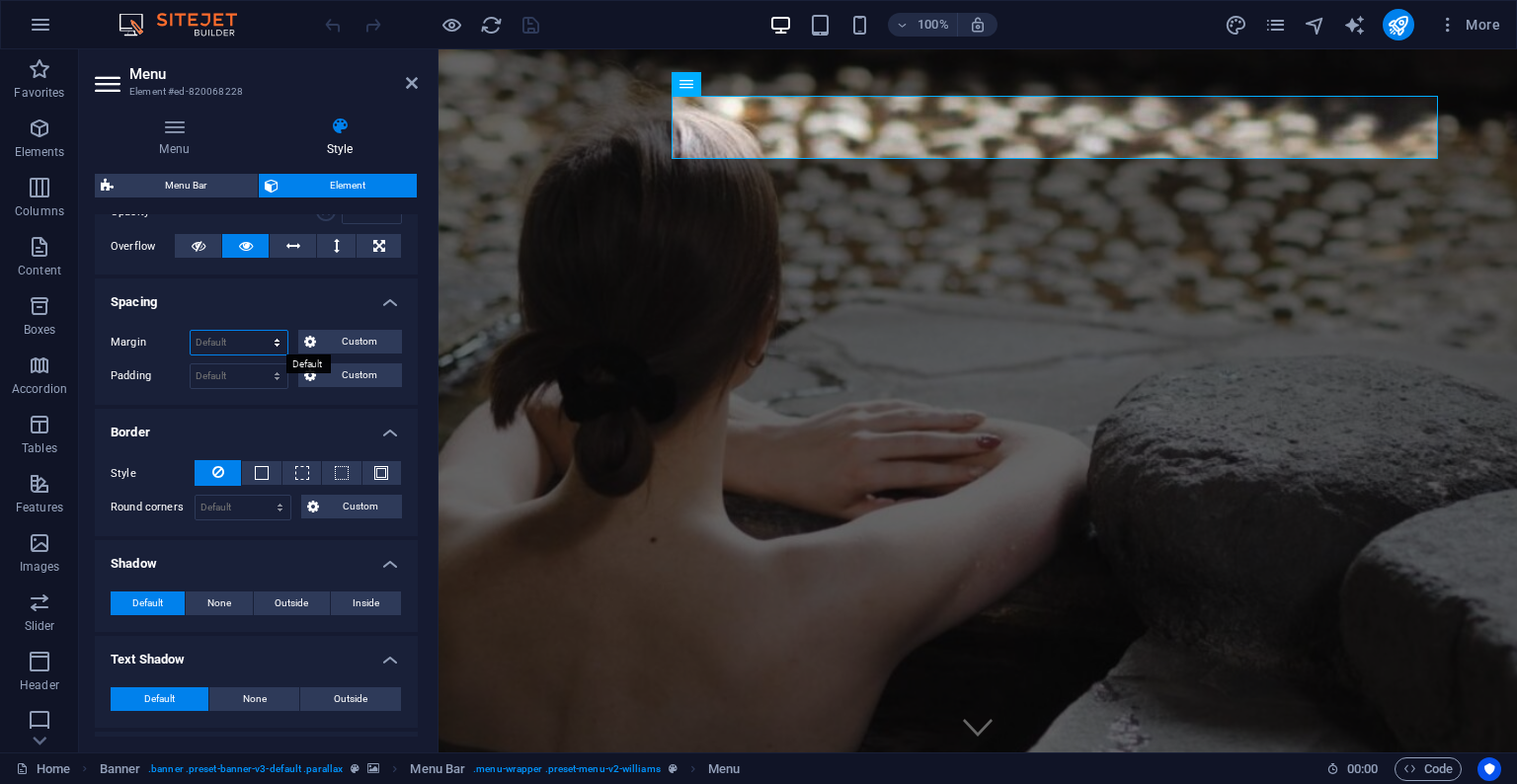 click on "Default auto px % rem vw vh Custom" at bounding box center (239, 343) 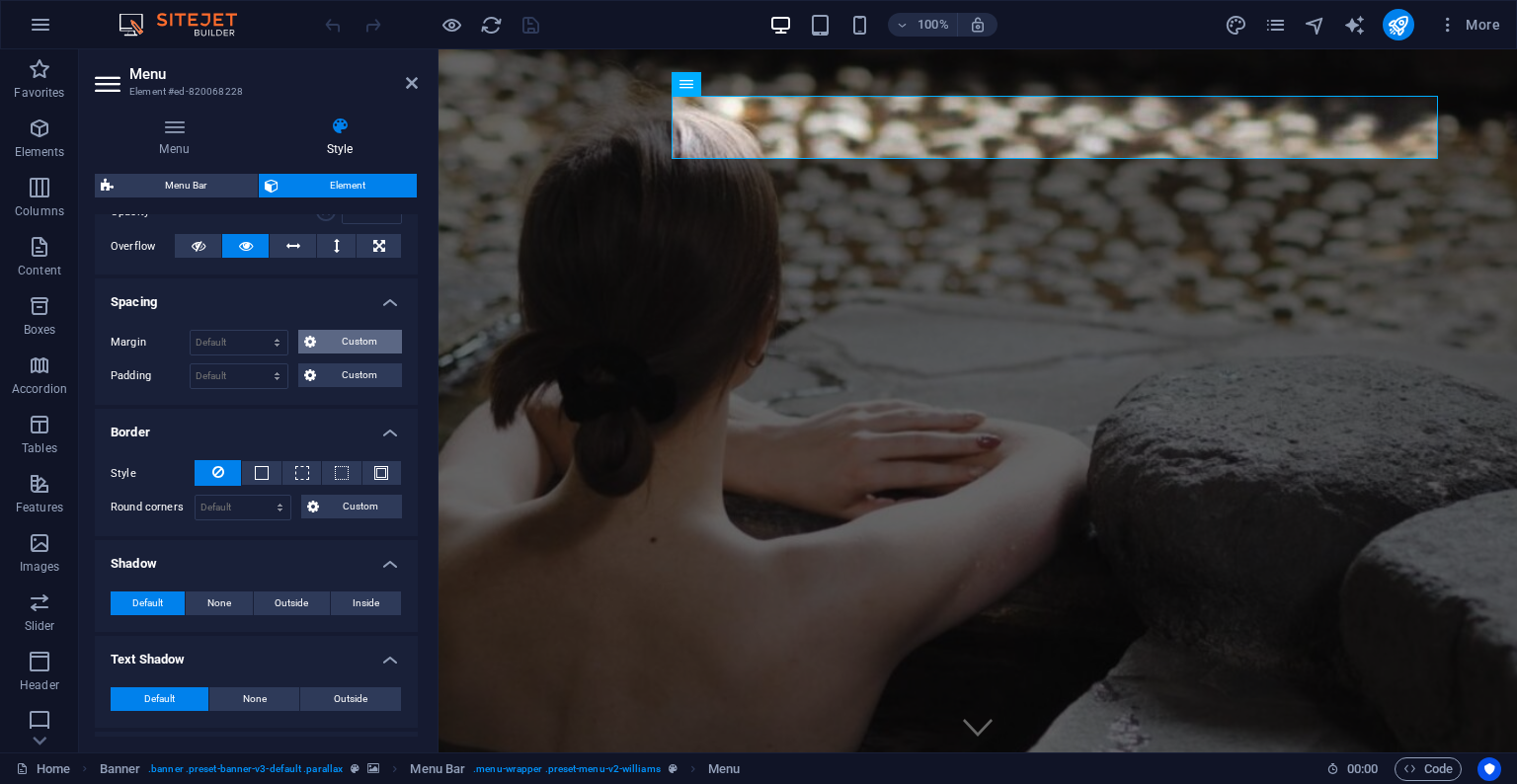click on "Custom" at bounding box center (359, 342) 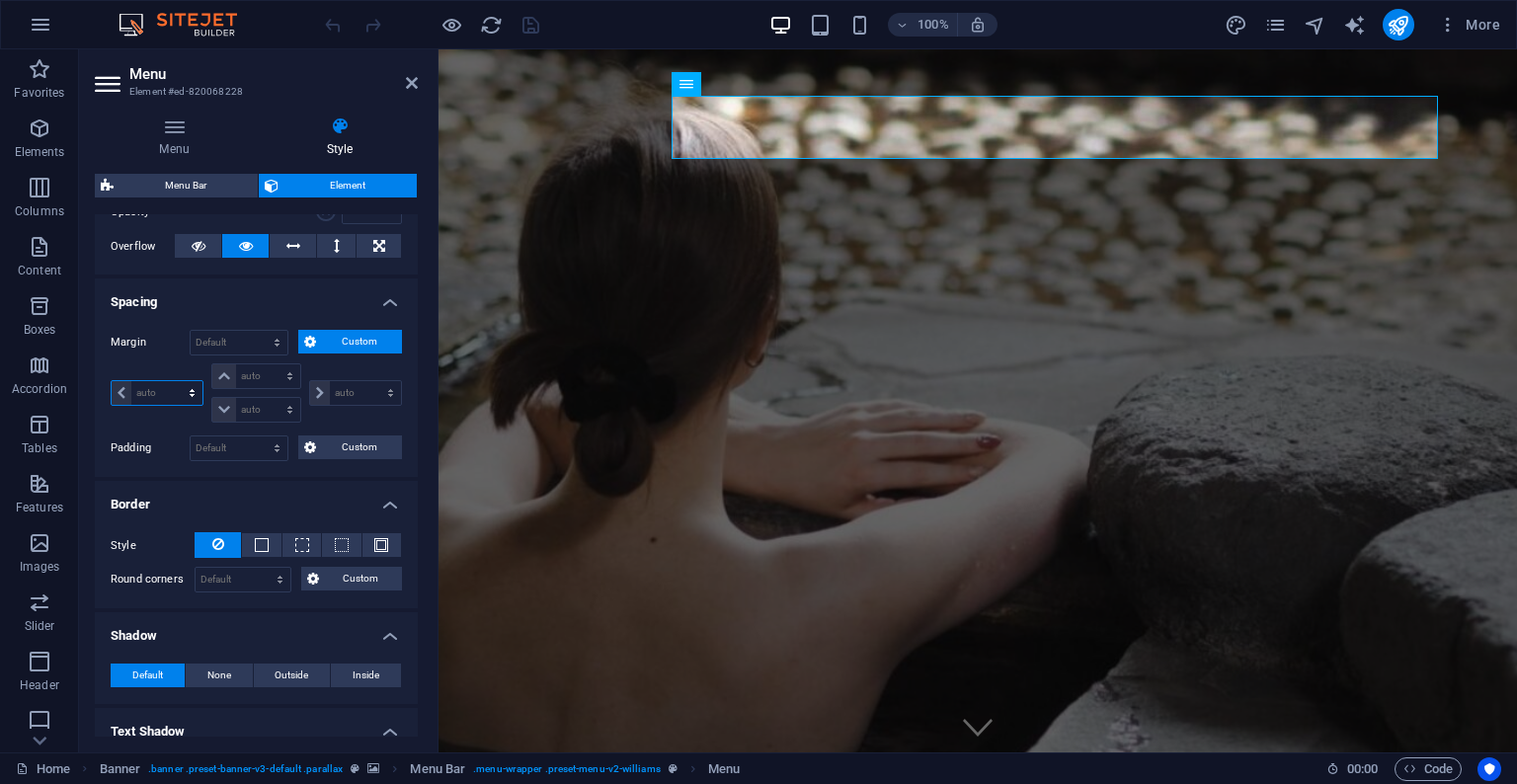 click on "auto px % rem vw vh" at bounding box center (157, 393) 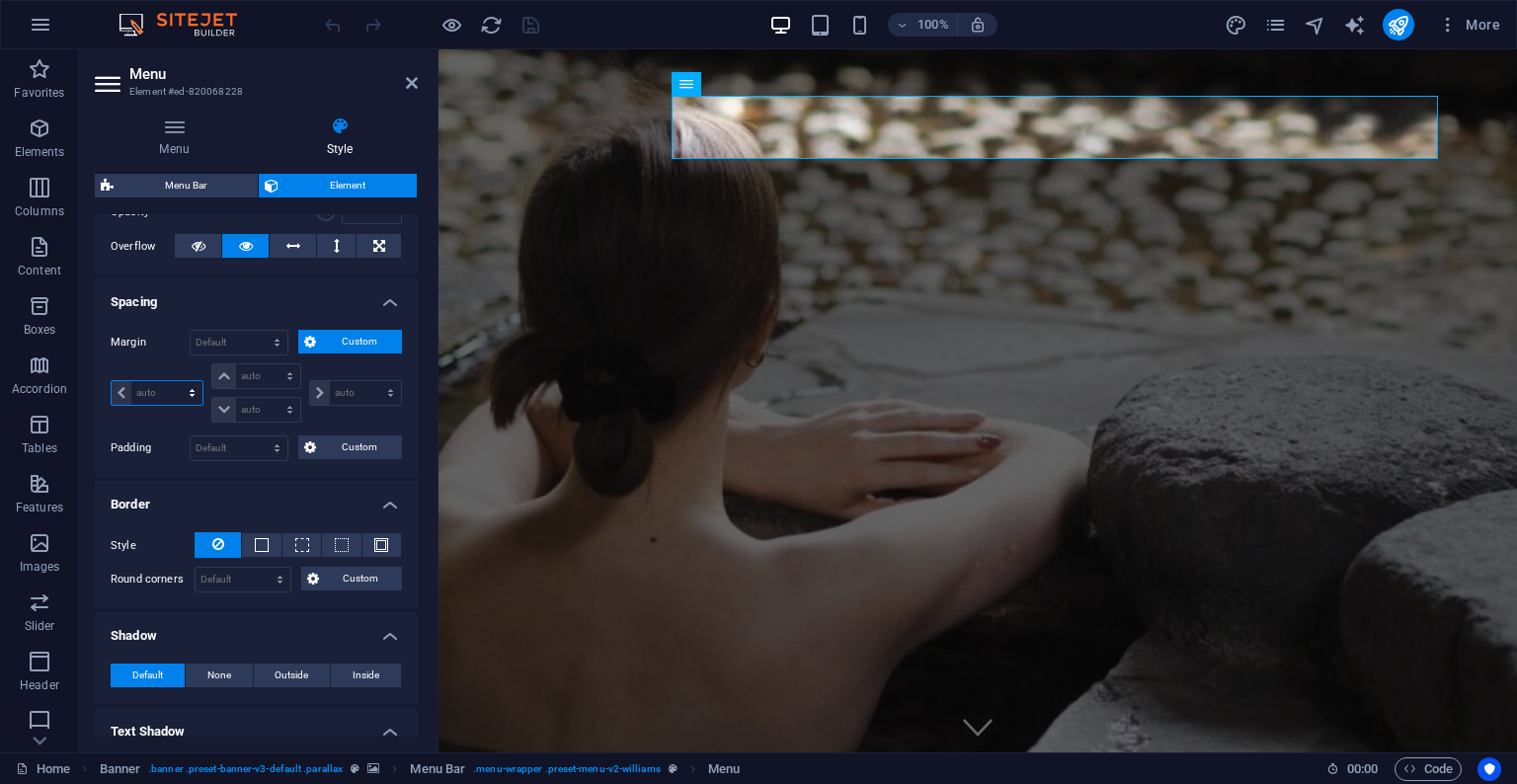 select on "%" 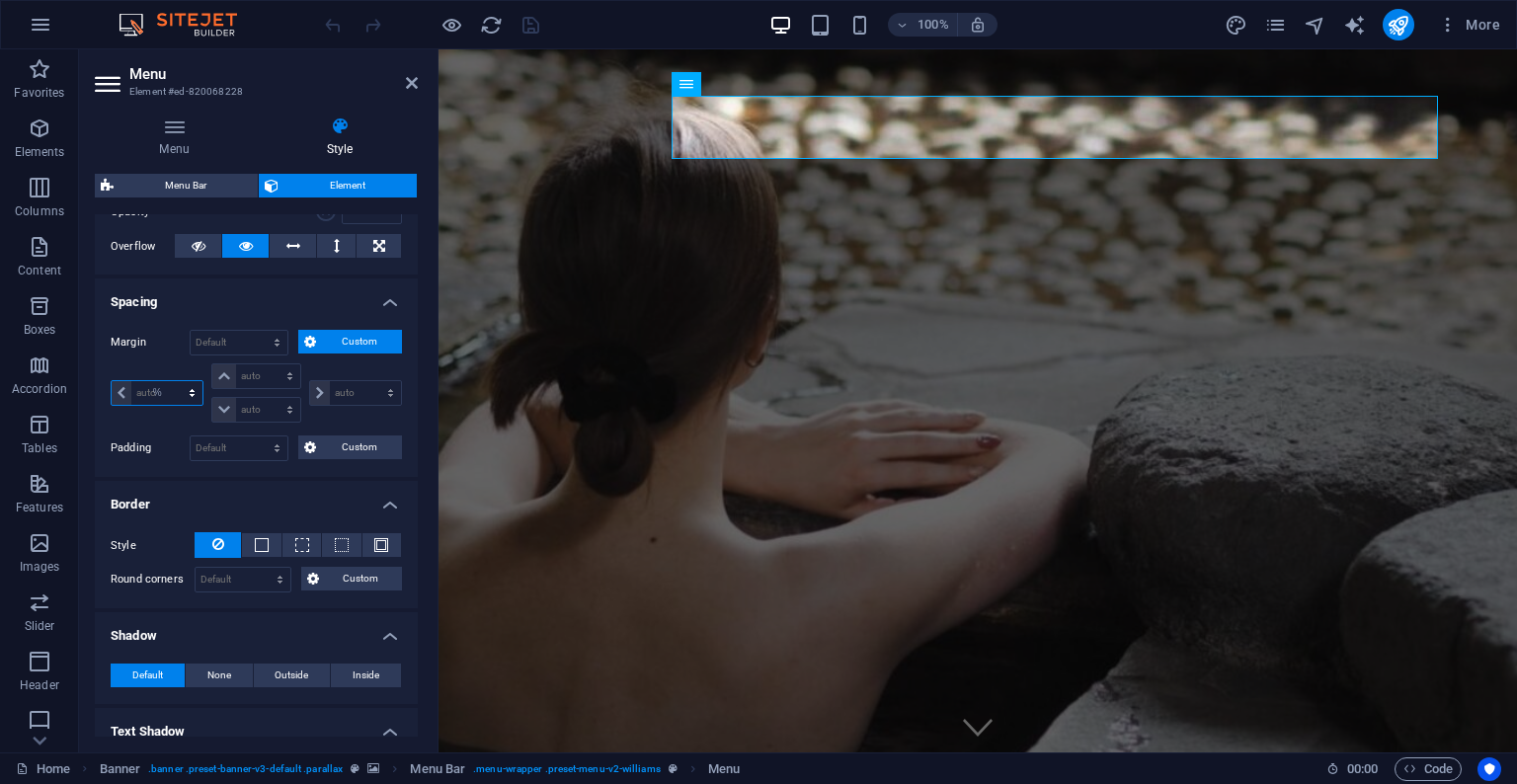 type on "100" 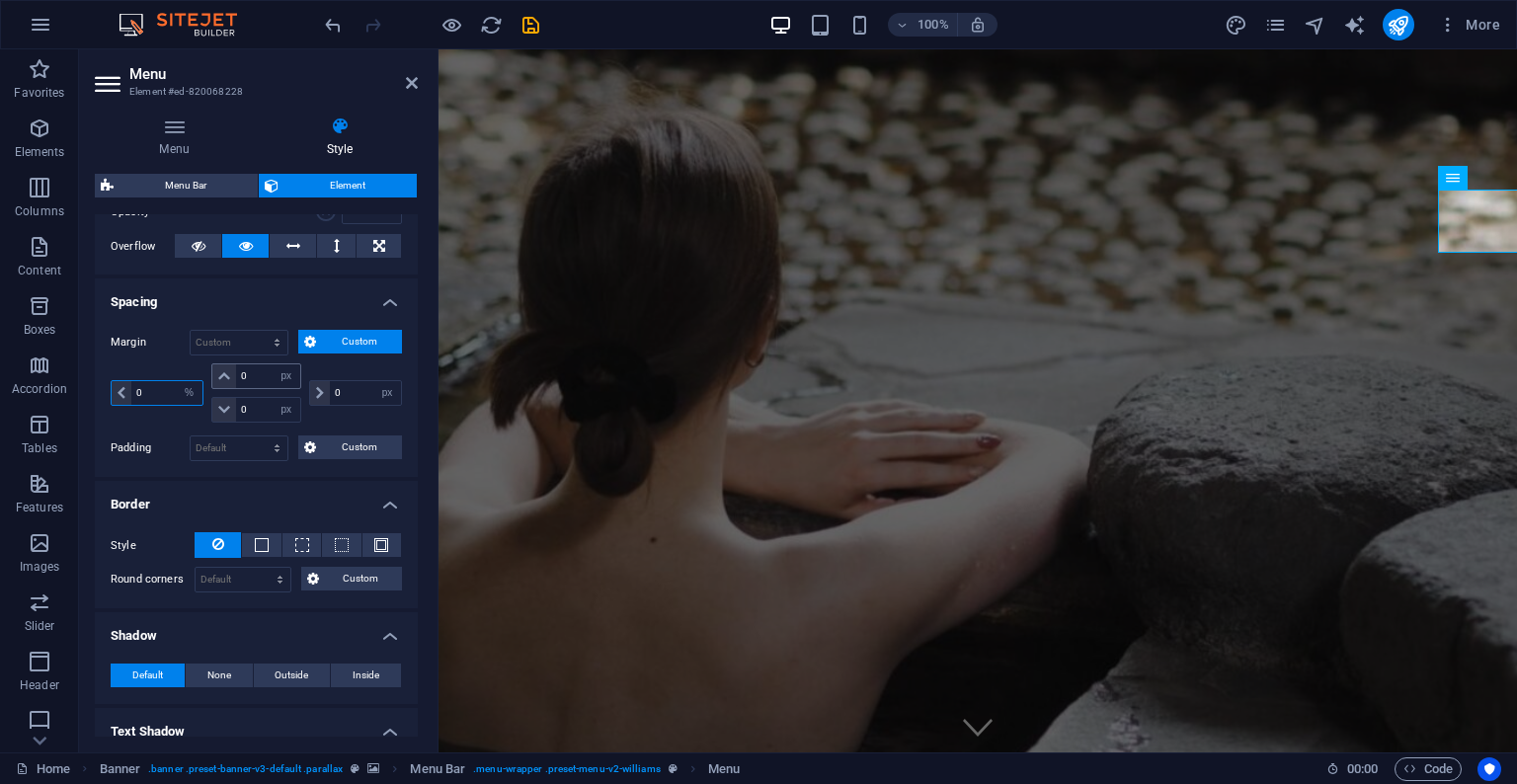 type on "0" 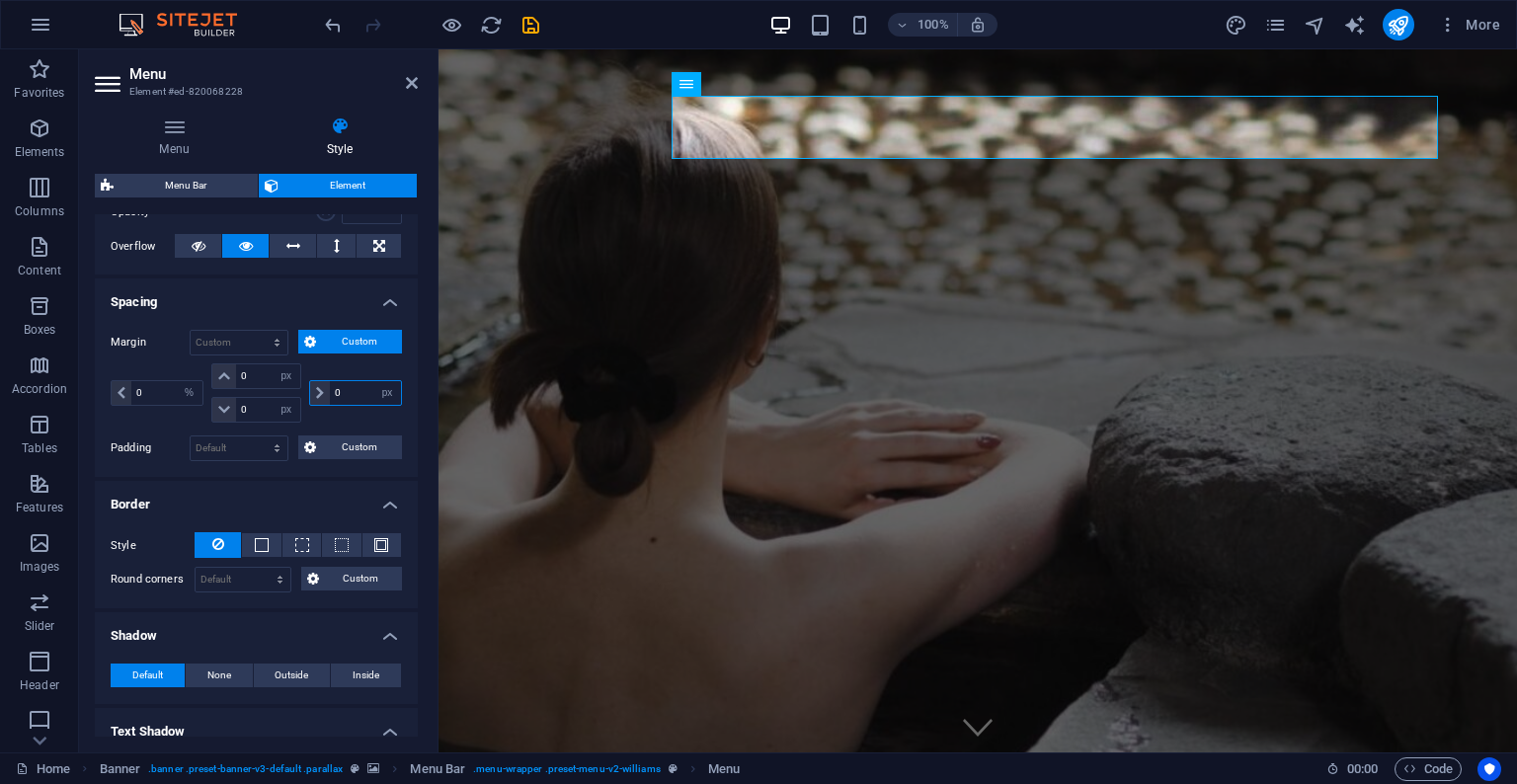 click on "0" at bounding box center [365, 393] 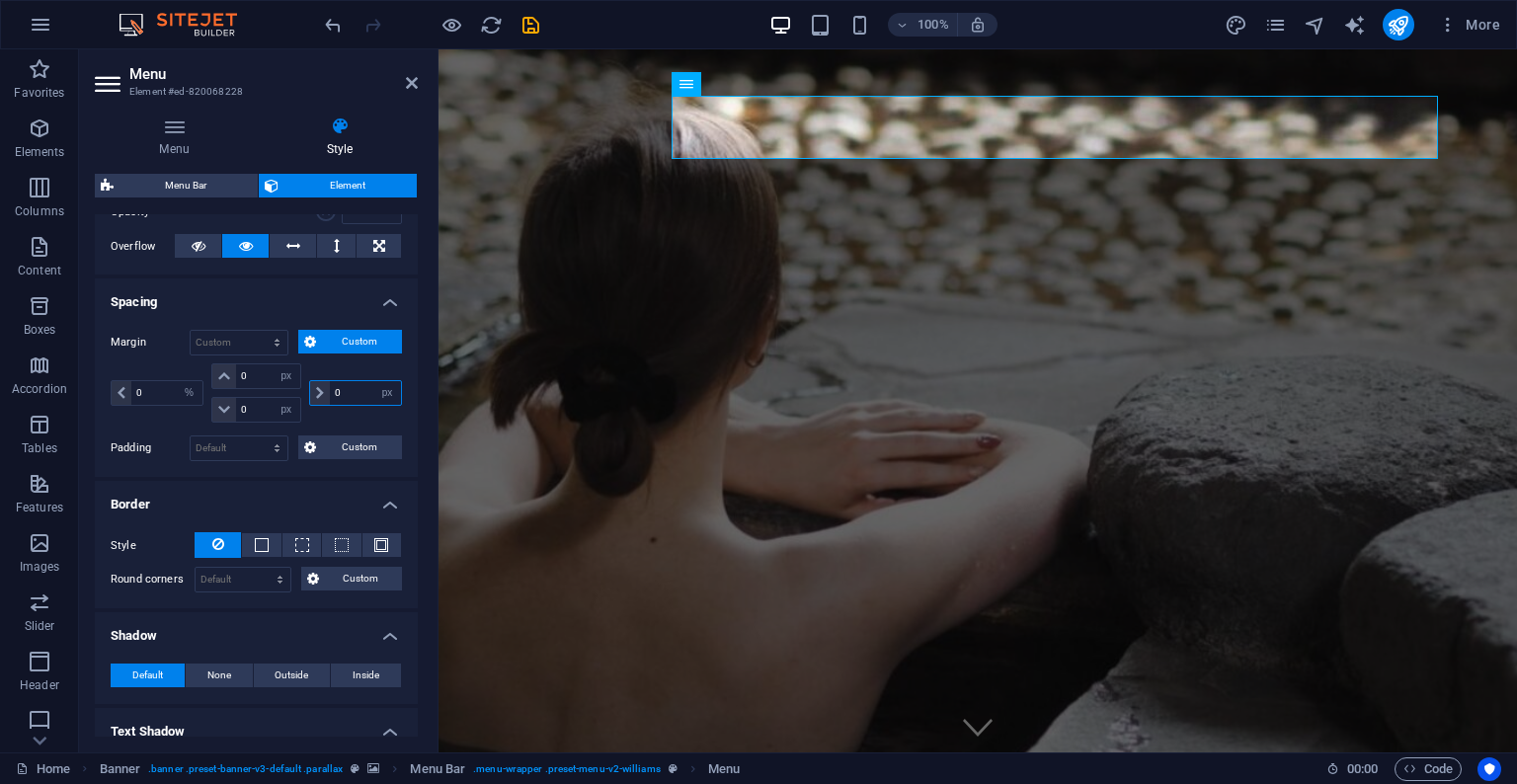 click on "0" at bounding box center [365, 393] 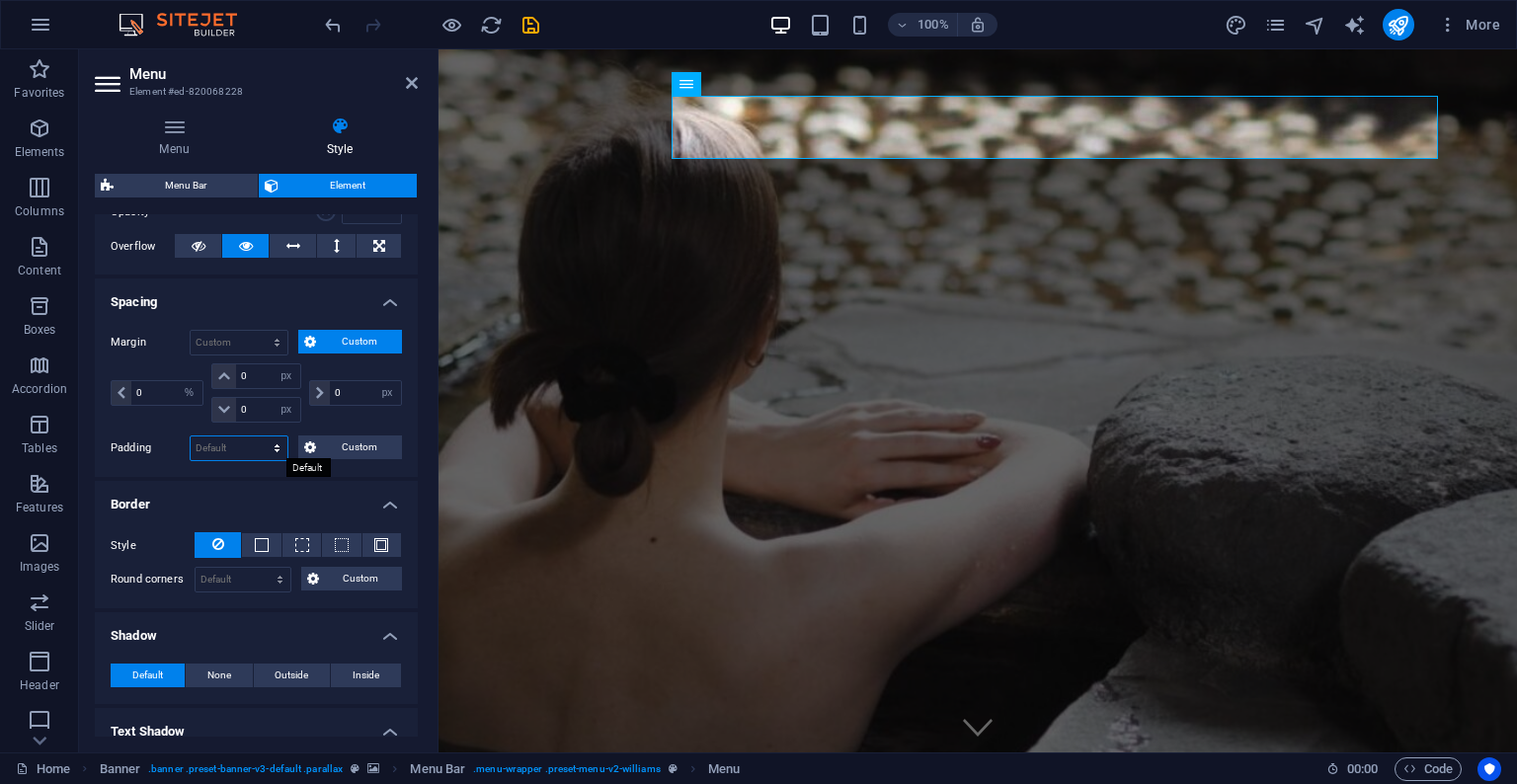 click on "Default px rem % vh vw Custom" at bounding box center [239, 448] 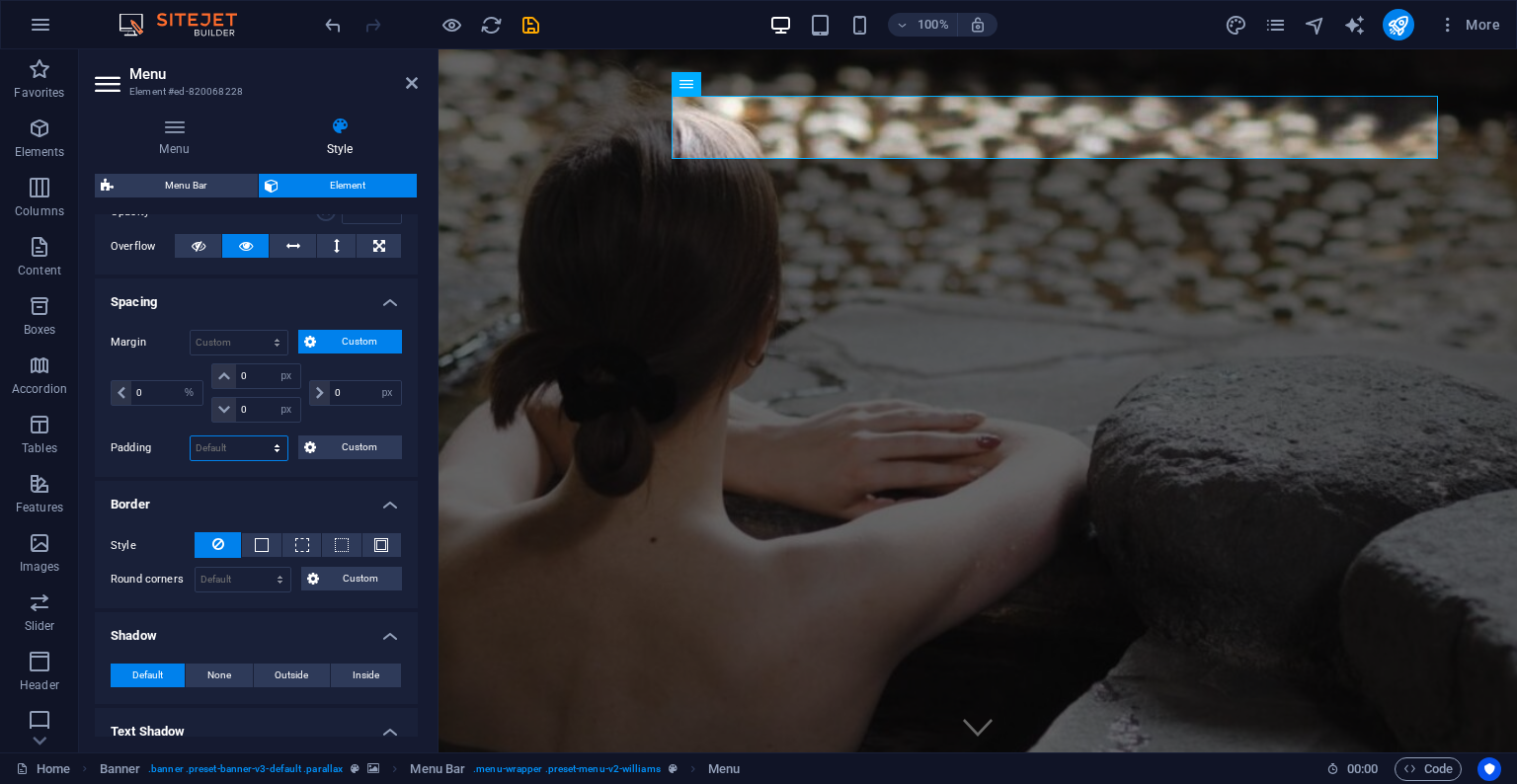 select on "px" 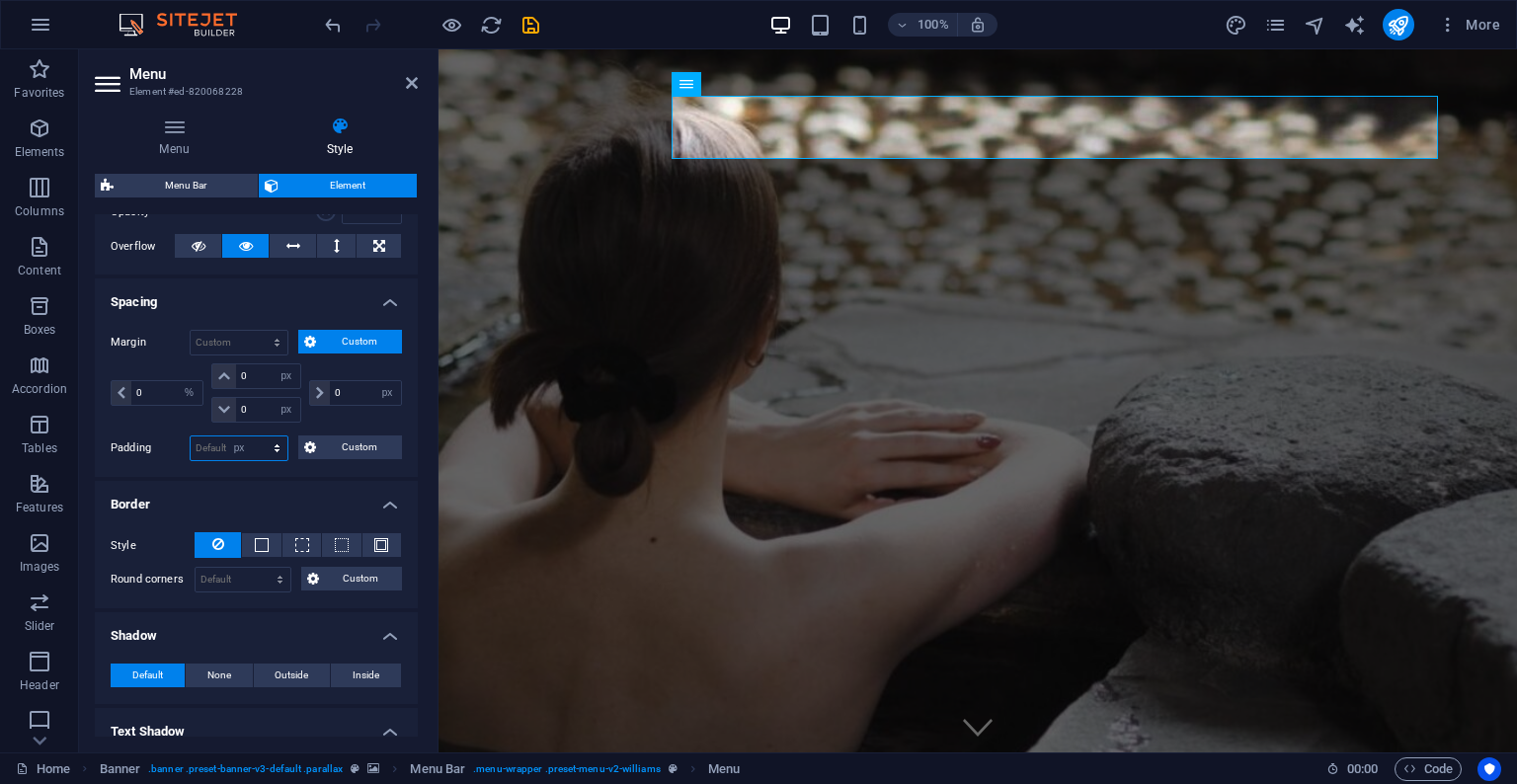 type on "0" 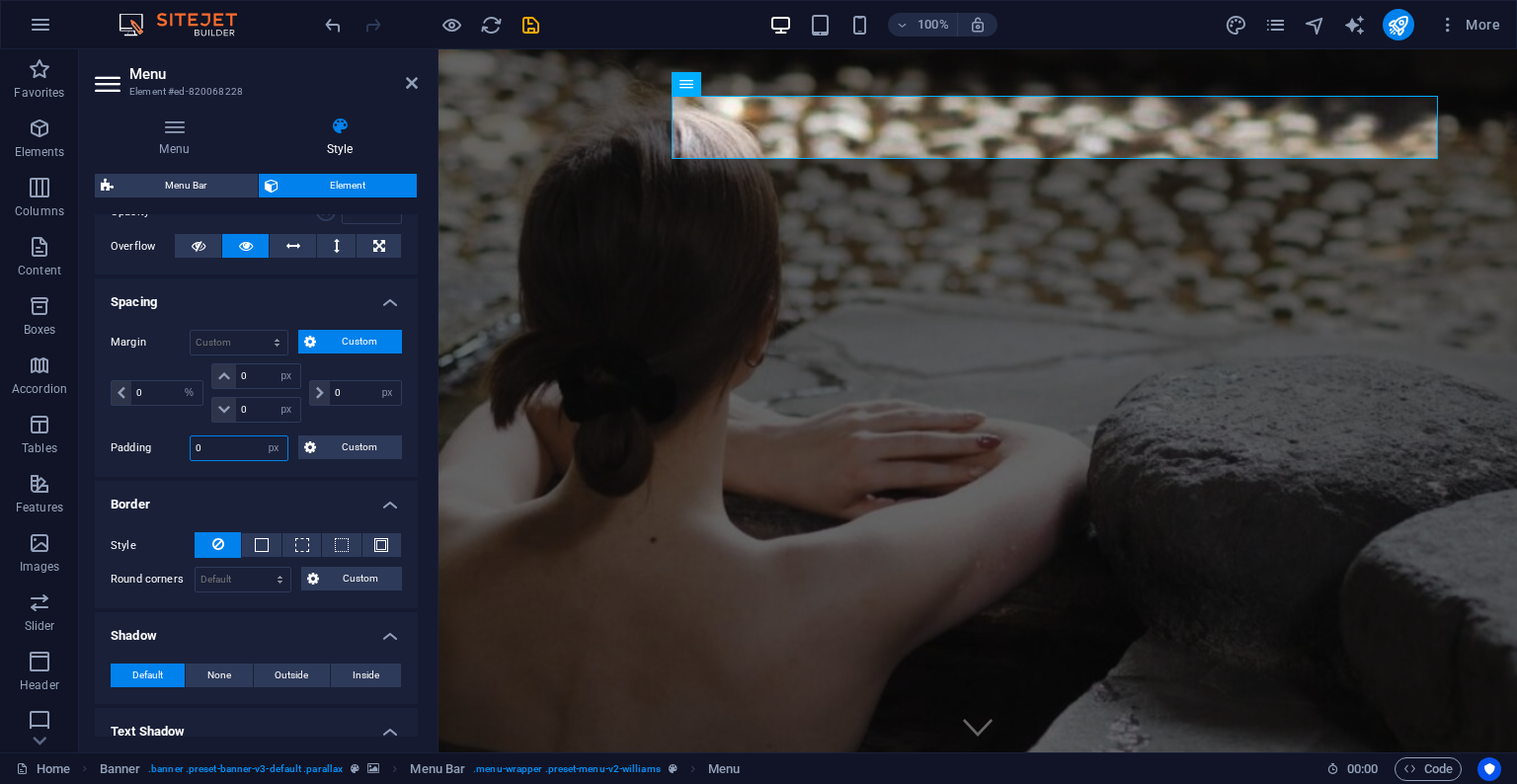 click on "0" at bounding box center (239, 448) 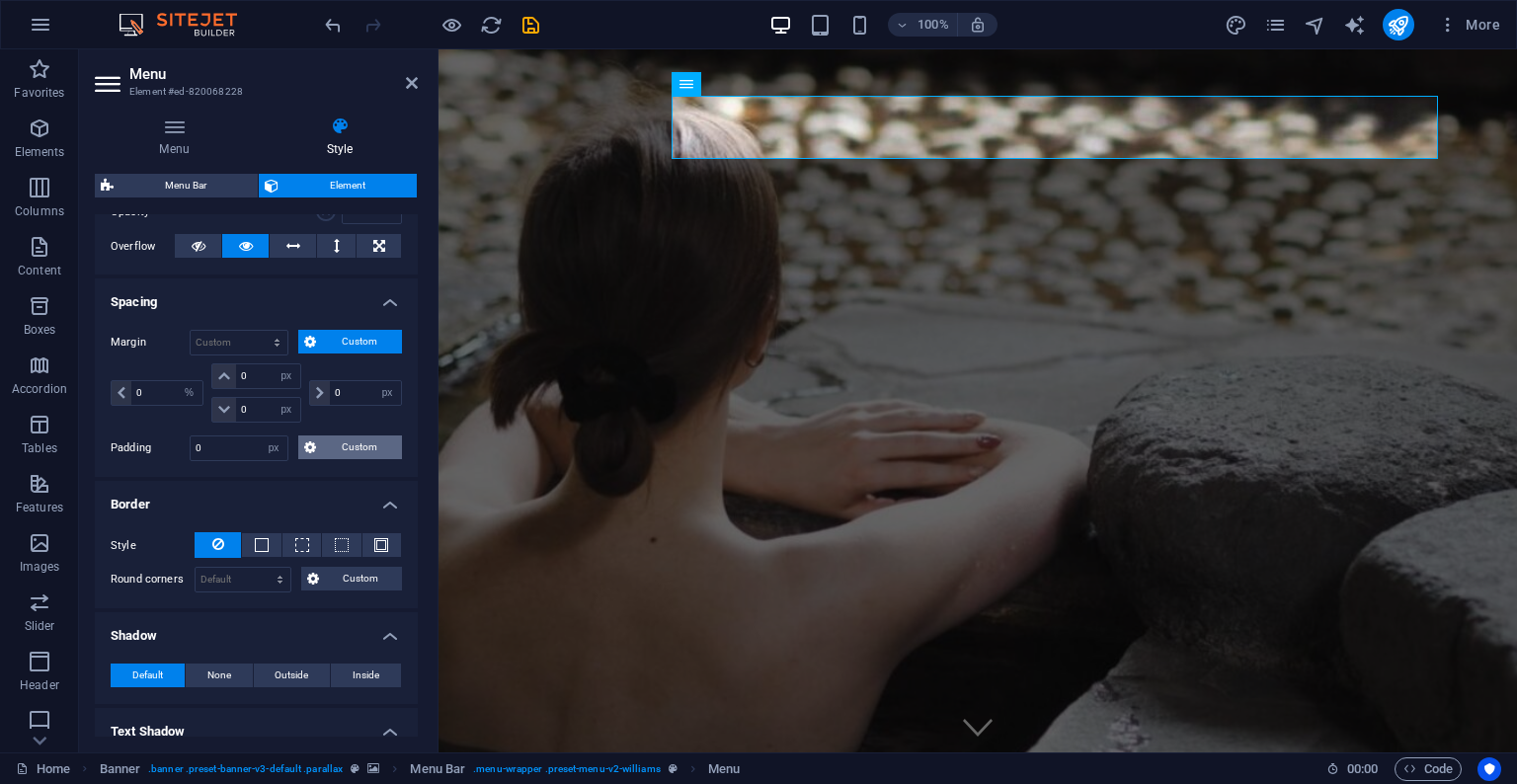 click at bounding box center [310, 447] 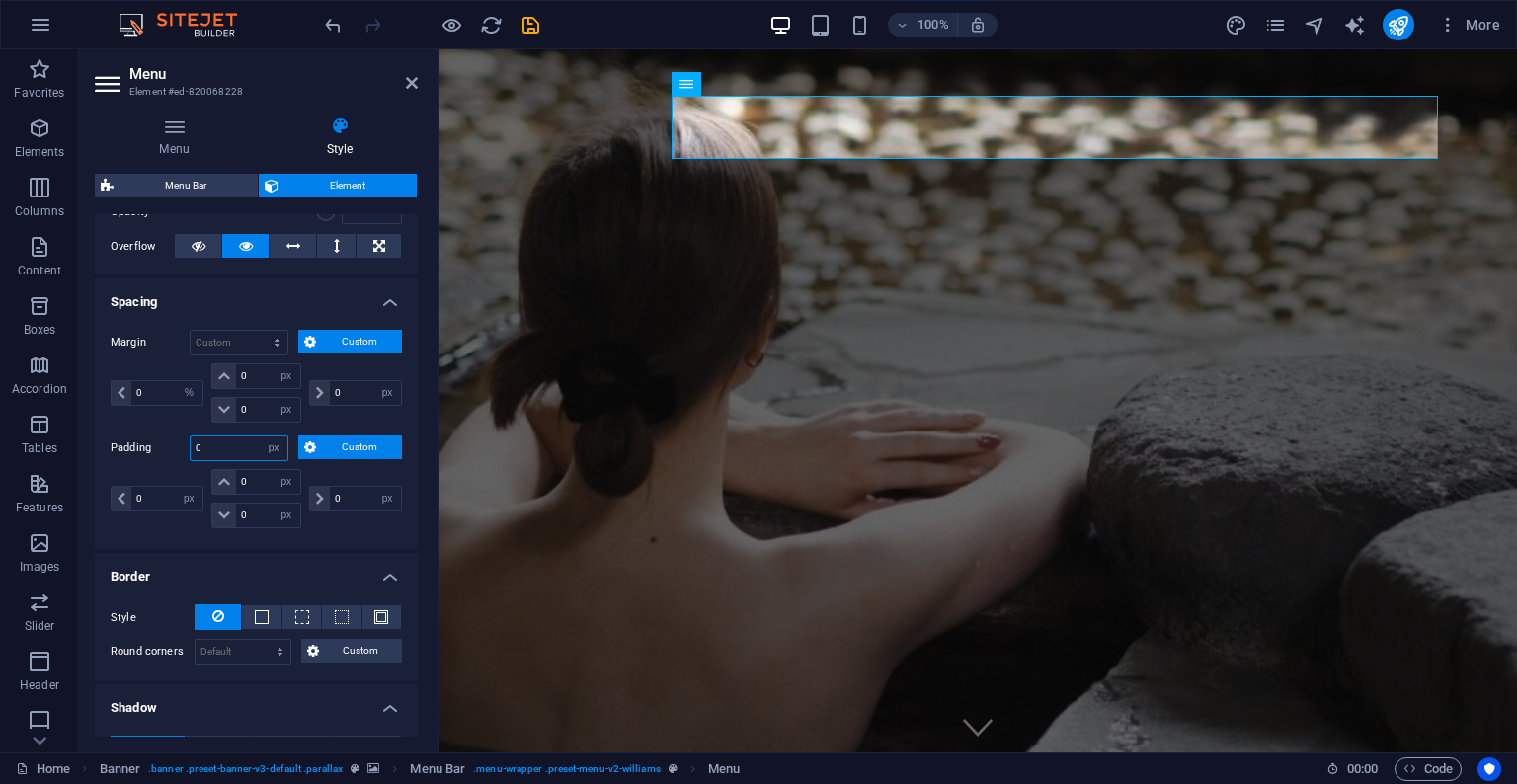 click on "0" at bounding box center [239, 448] 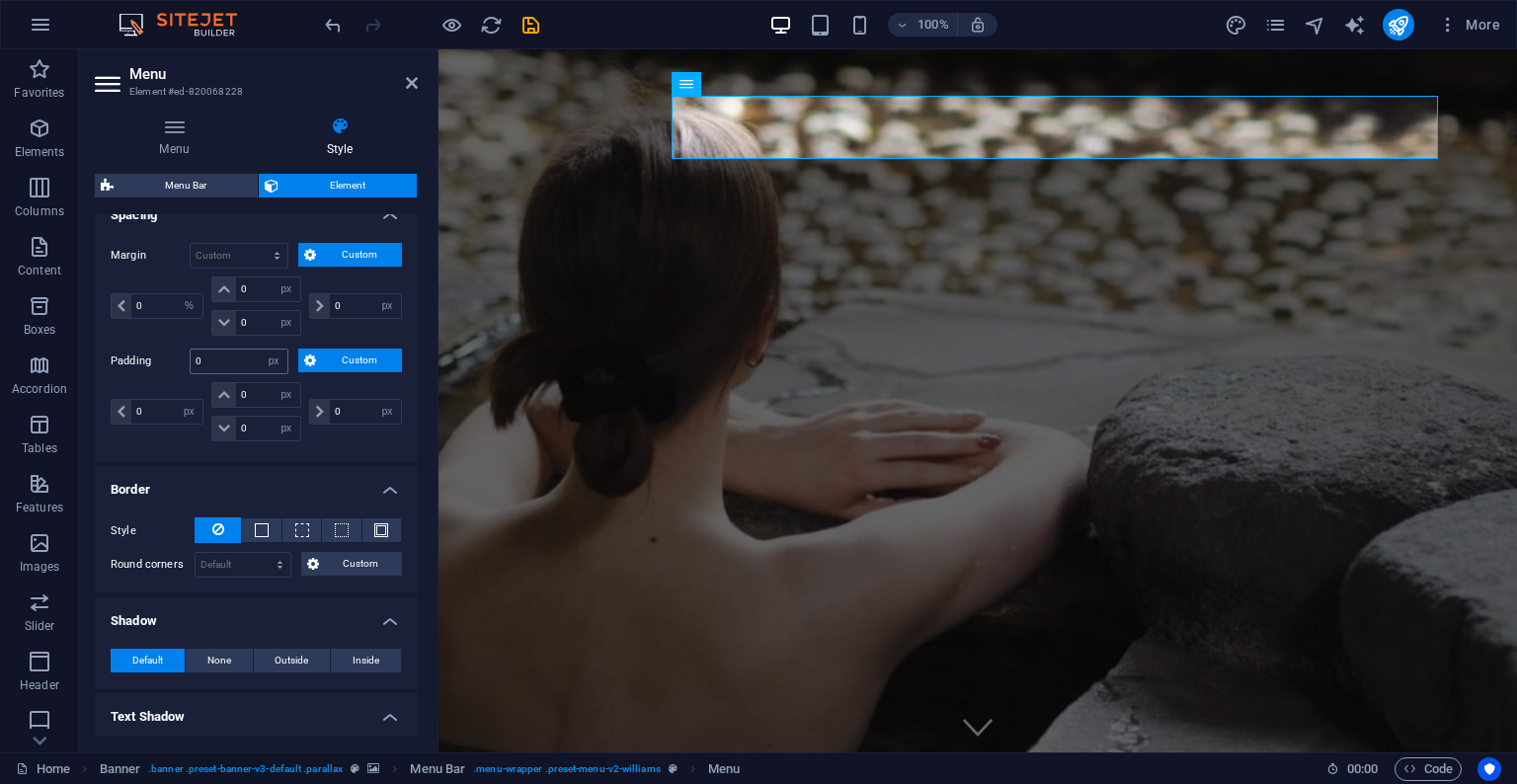 scroll, scrollTop: 328, scrollLeft: 0, axis: vertical 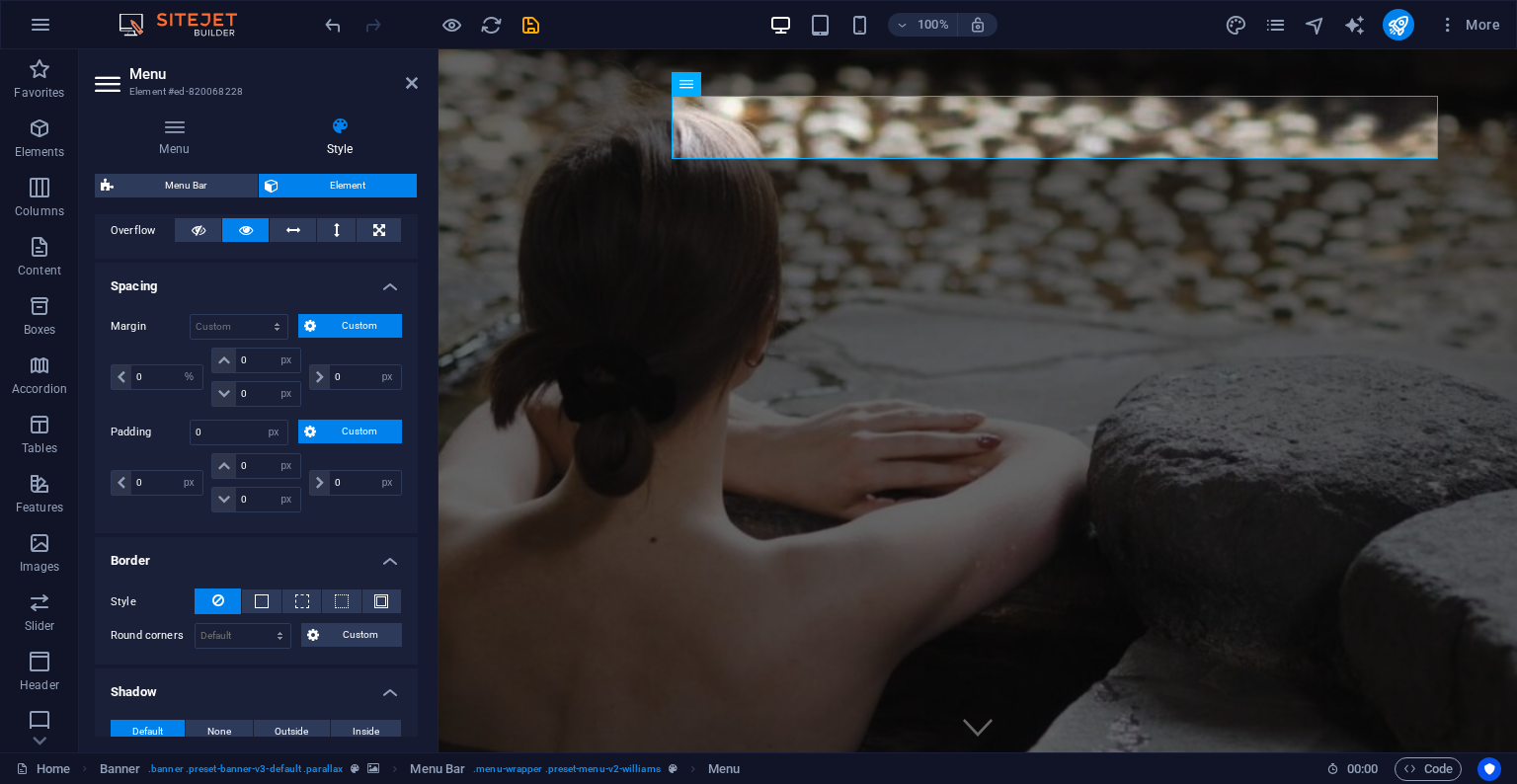 click on "Custom" at bounding box center (359, 431) 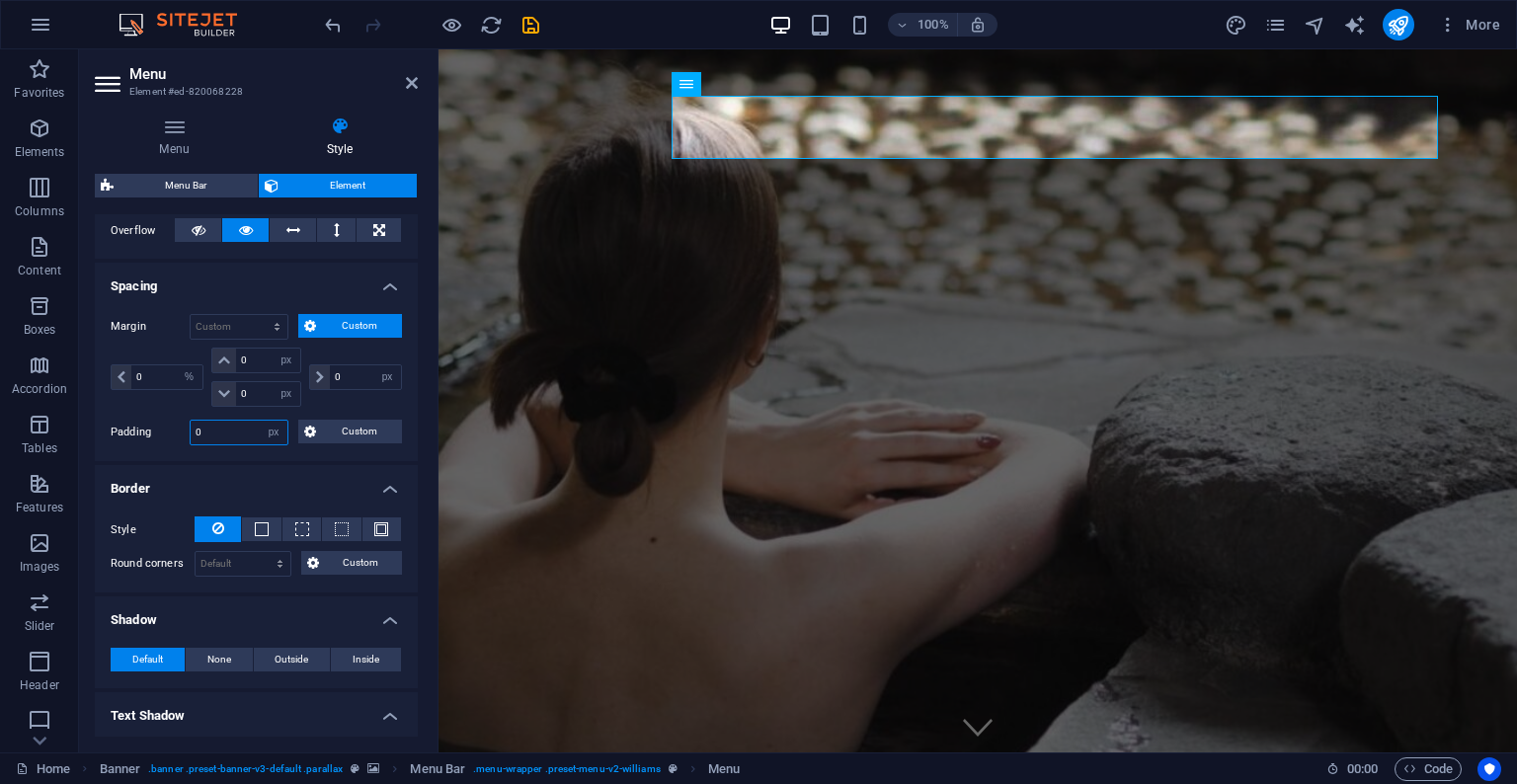click on "0" at bounding box center [239, 432] 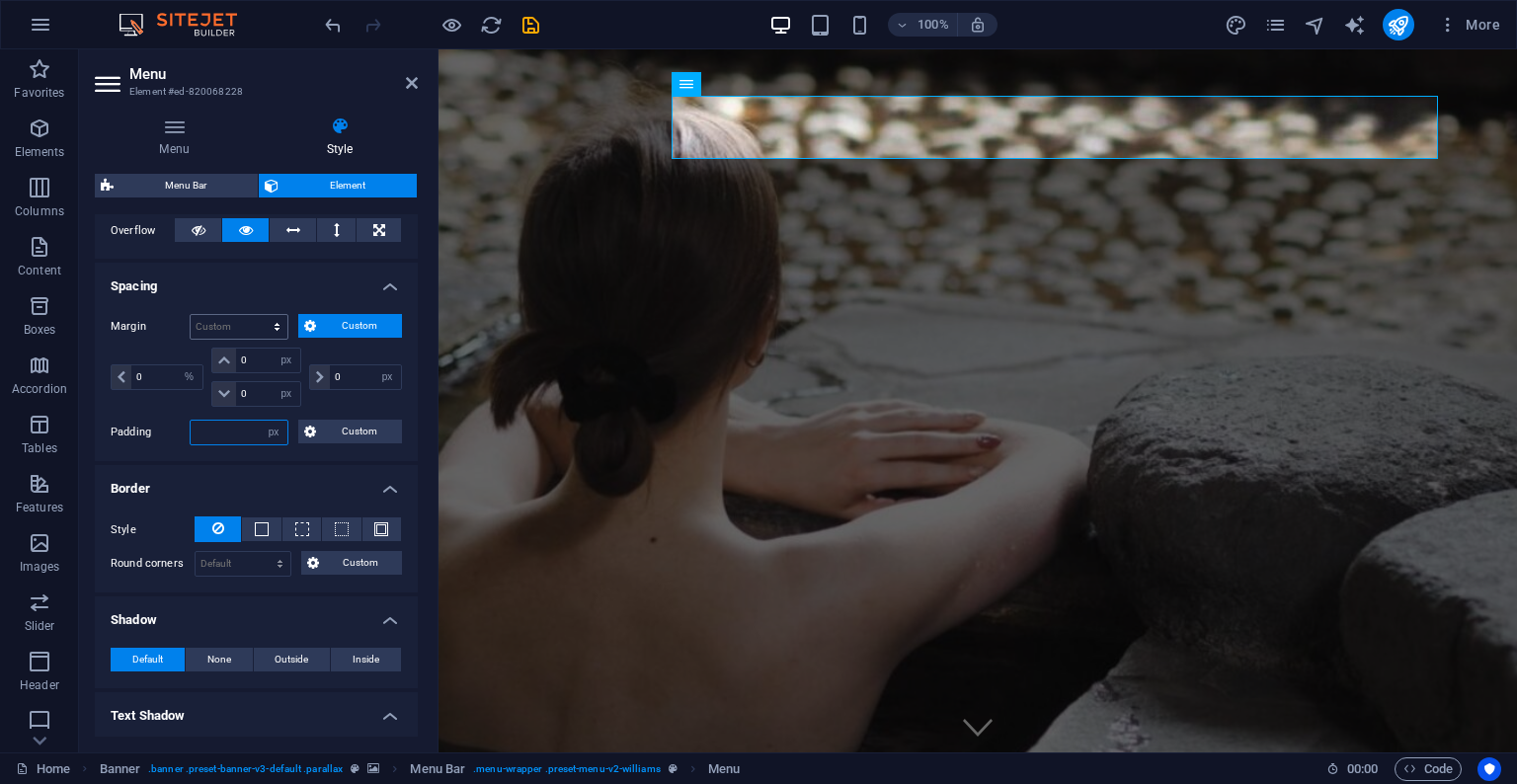 type 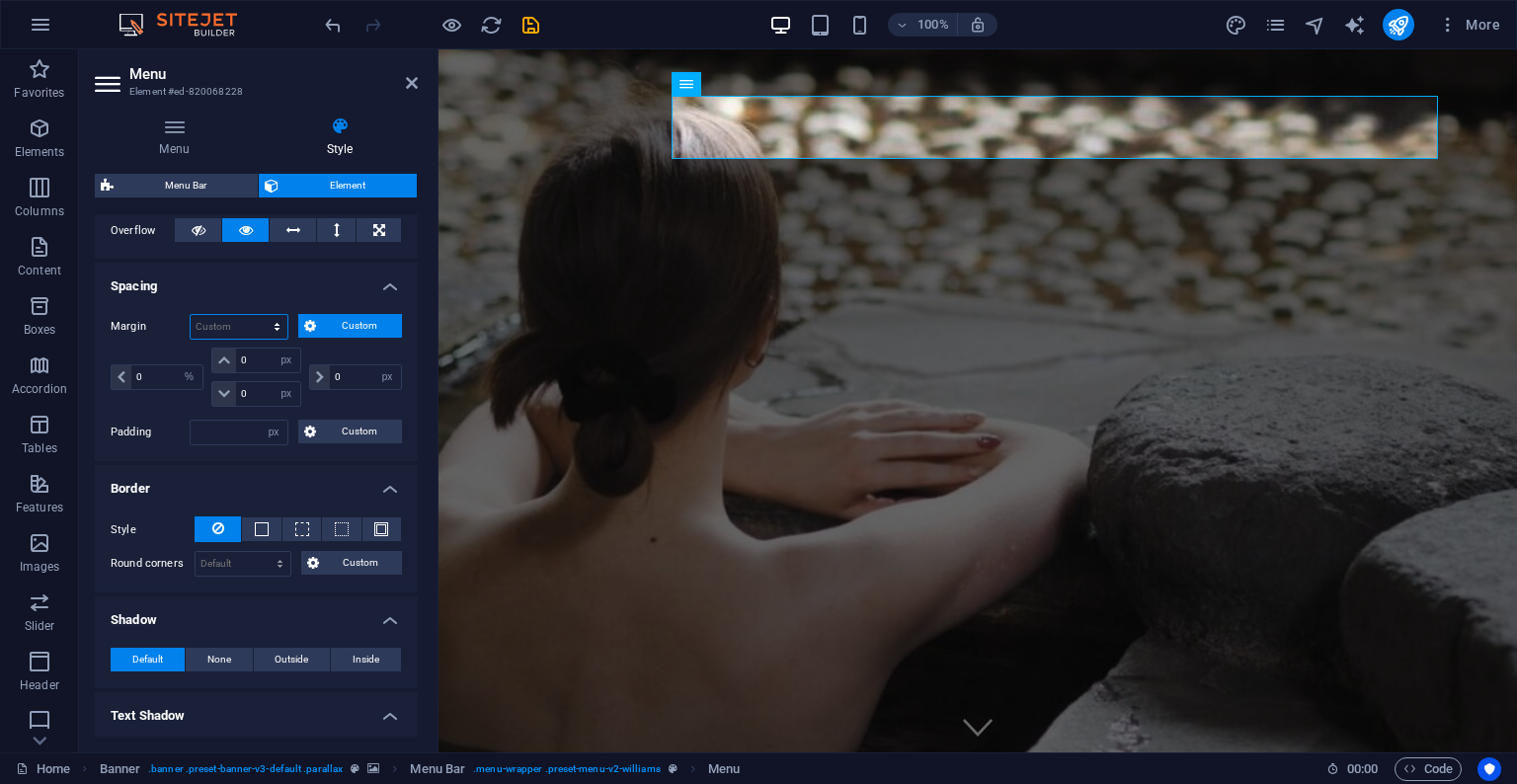 click on "Default auto px % rem vw vh Custom" at bounding box center (239, 327) 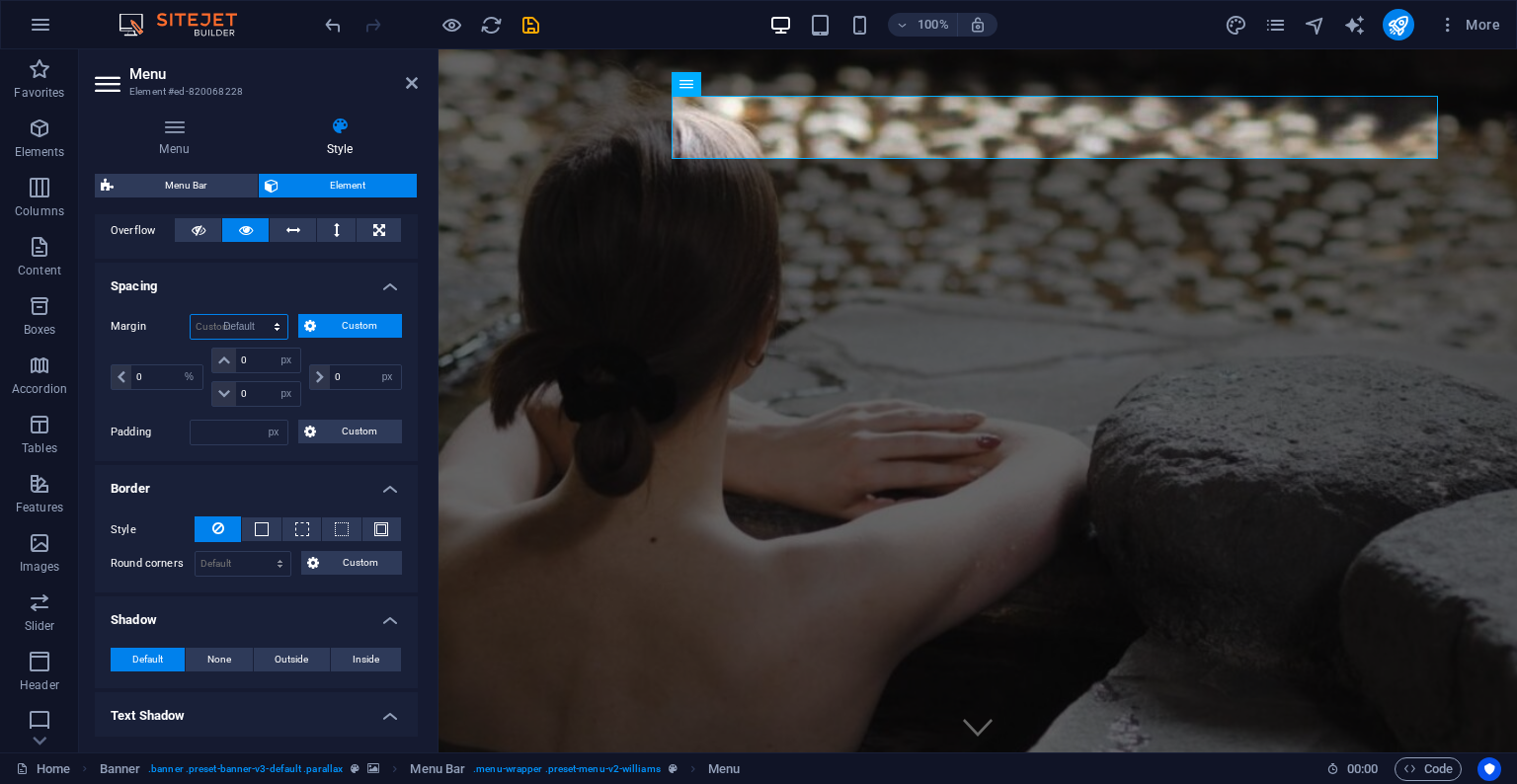 select on "DISABLED_OPTION_VALUE" 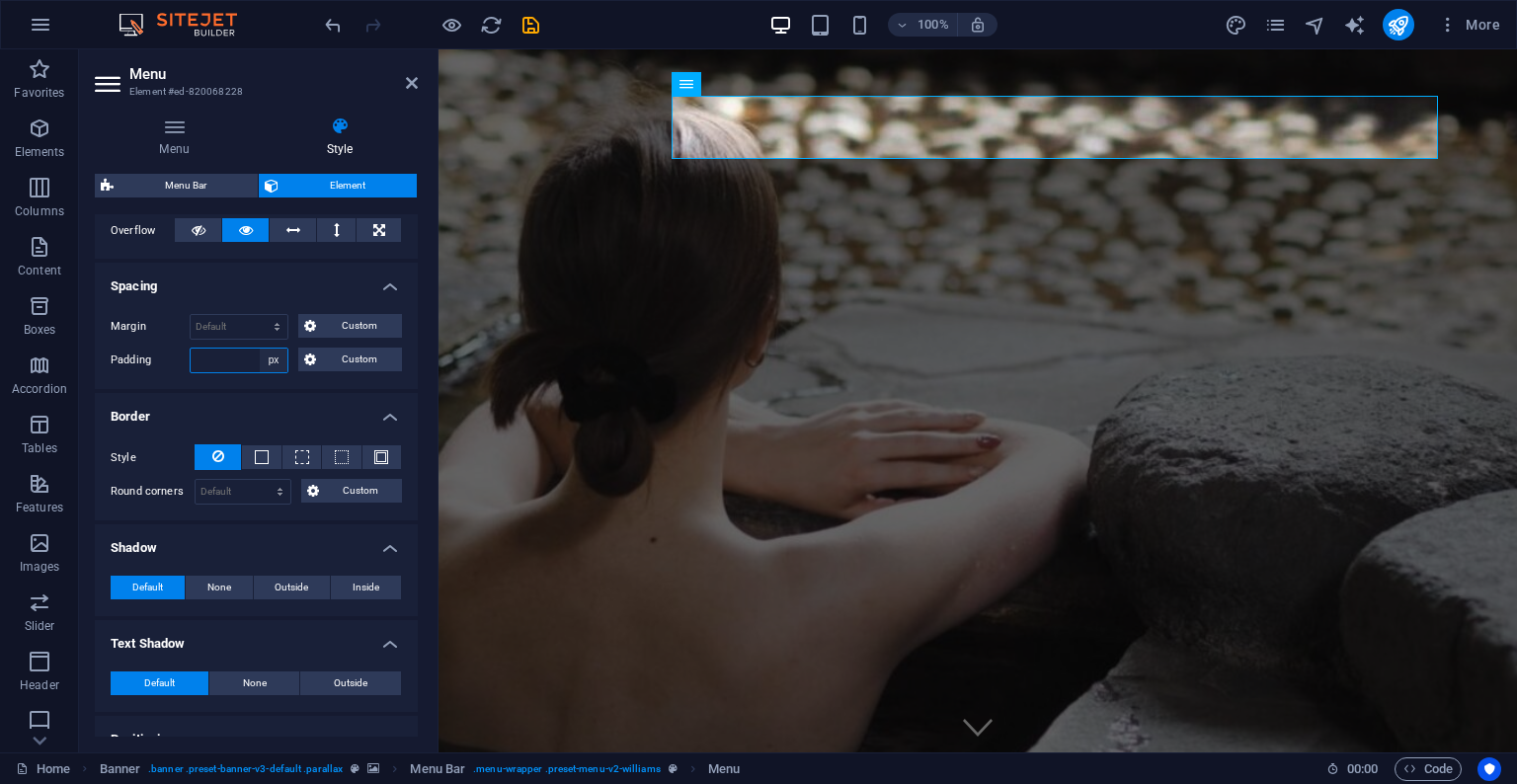 click on "Default px rem % vh vw Custom" at bounding box center [274, 360] 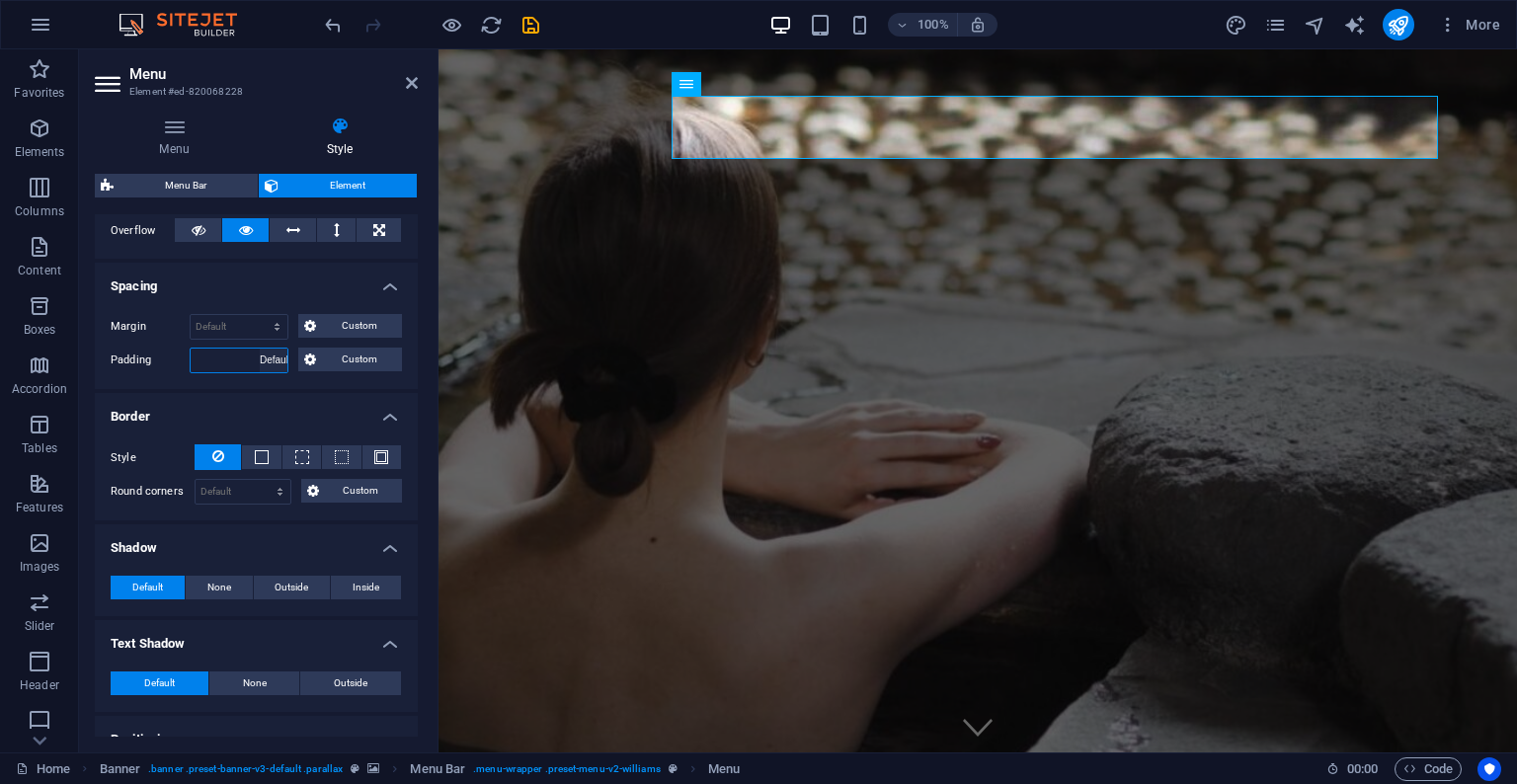 select on "DISABLED_OPTION_VALUE" 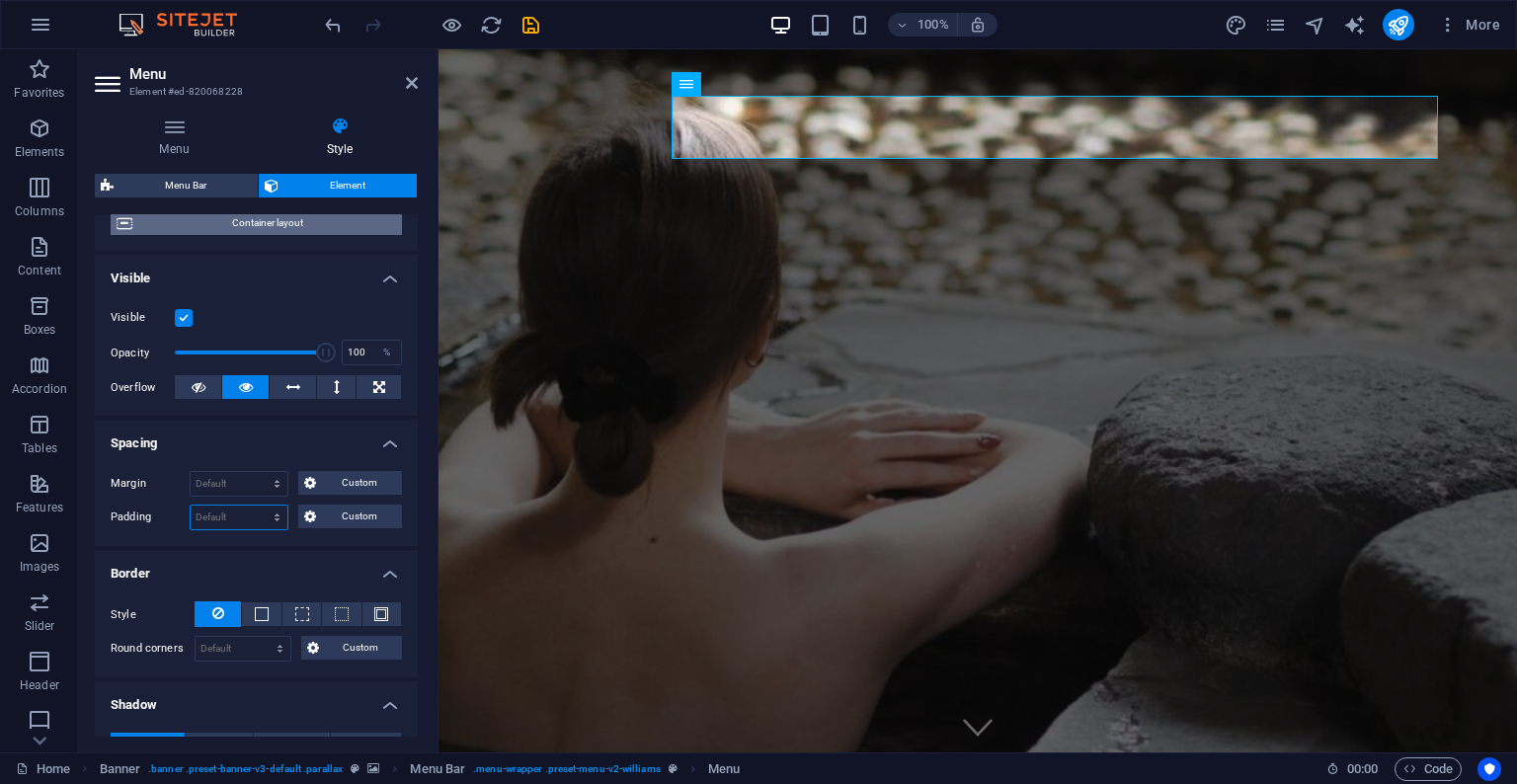 scroll, scrollTop: 0, scrollLeft: 0, axis: both 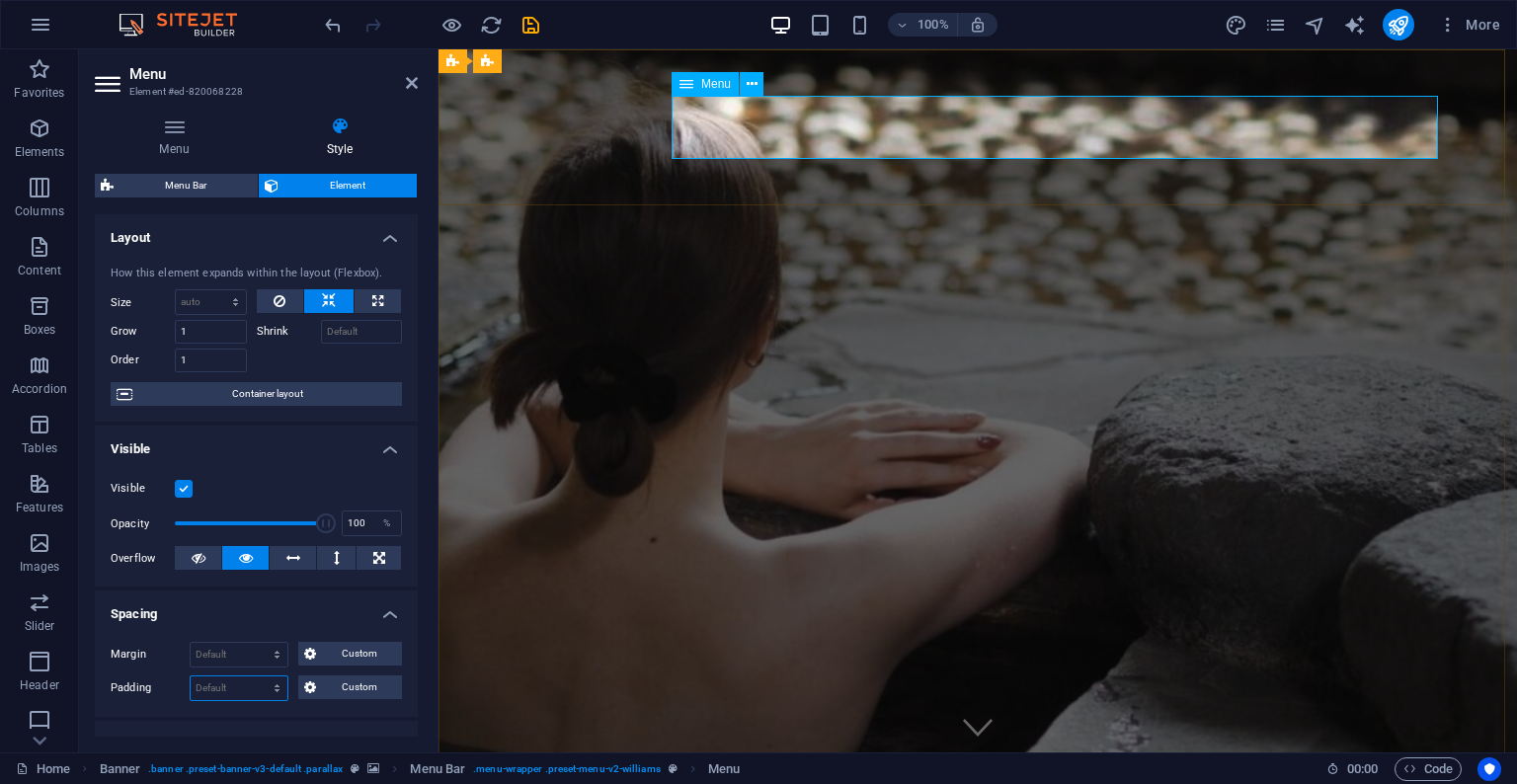 click on "Menu" at bounding box center (716, 84) 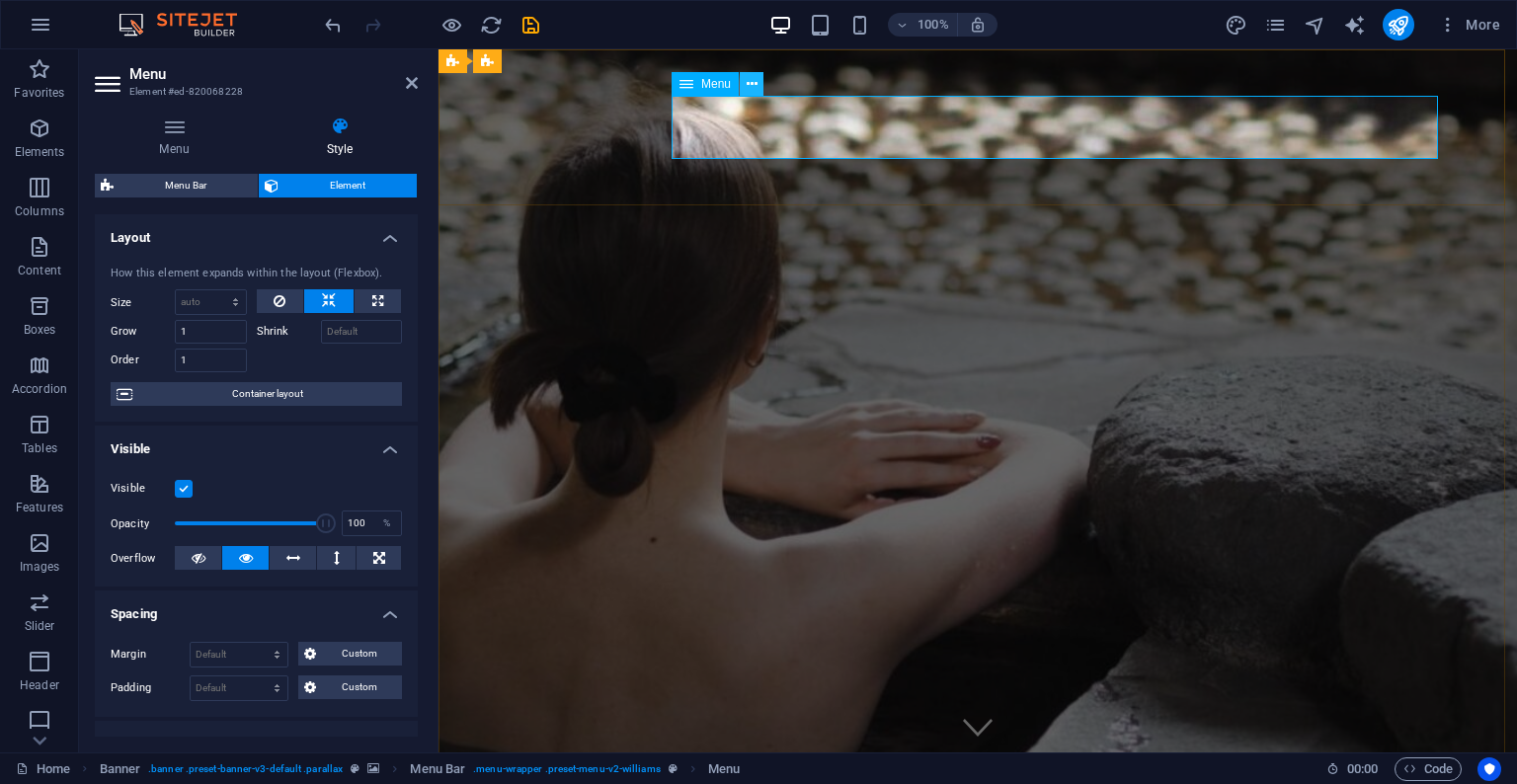 click at bounding box center (752, 84) 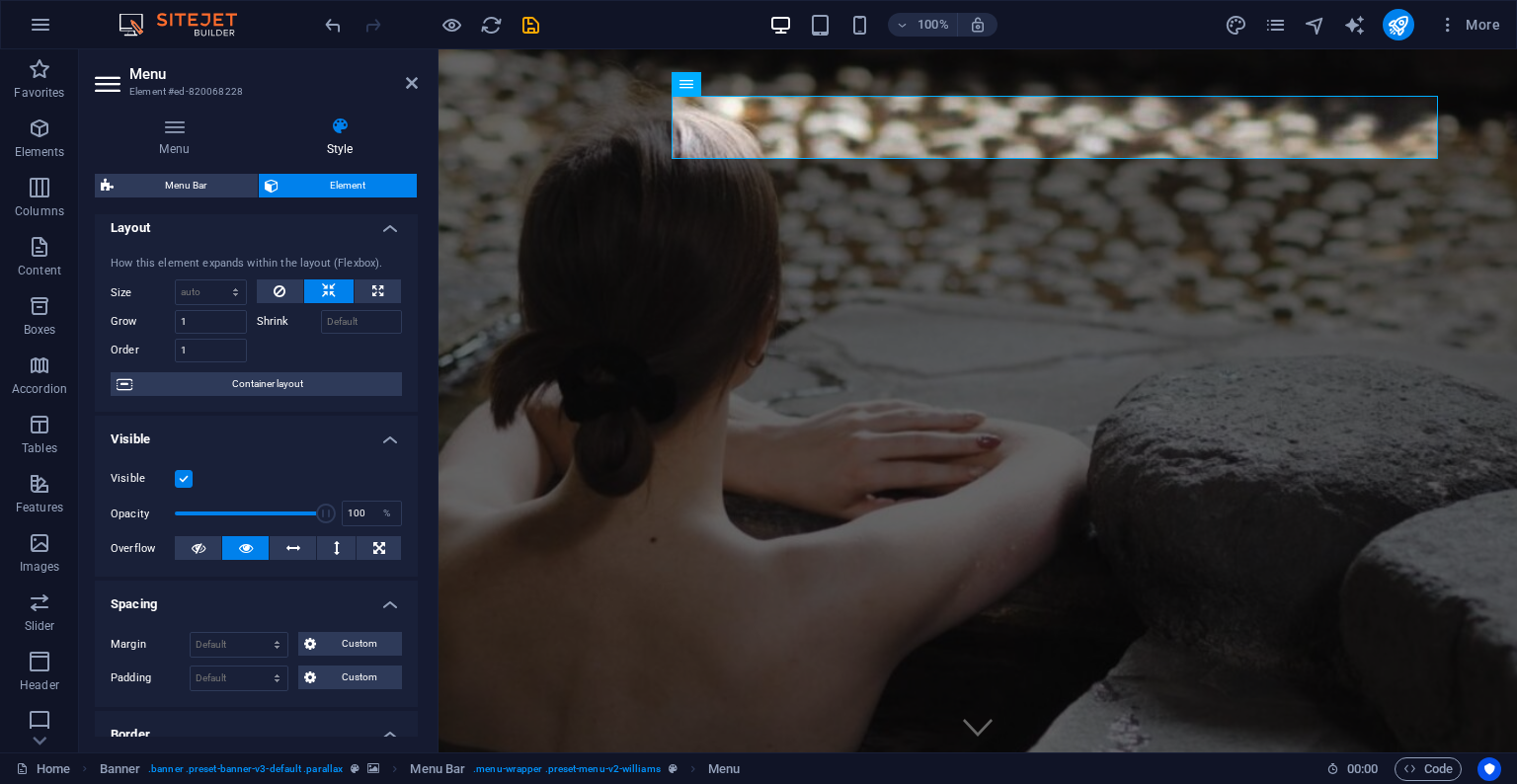 scroll, scrollTop: 0, scrollLeft: 0, axis: both 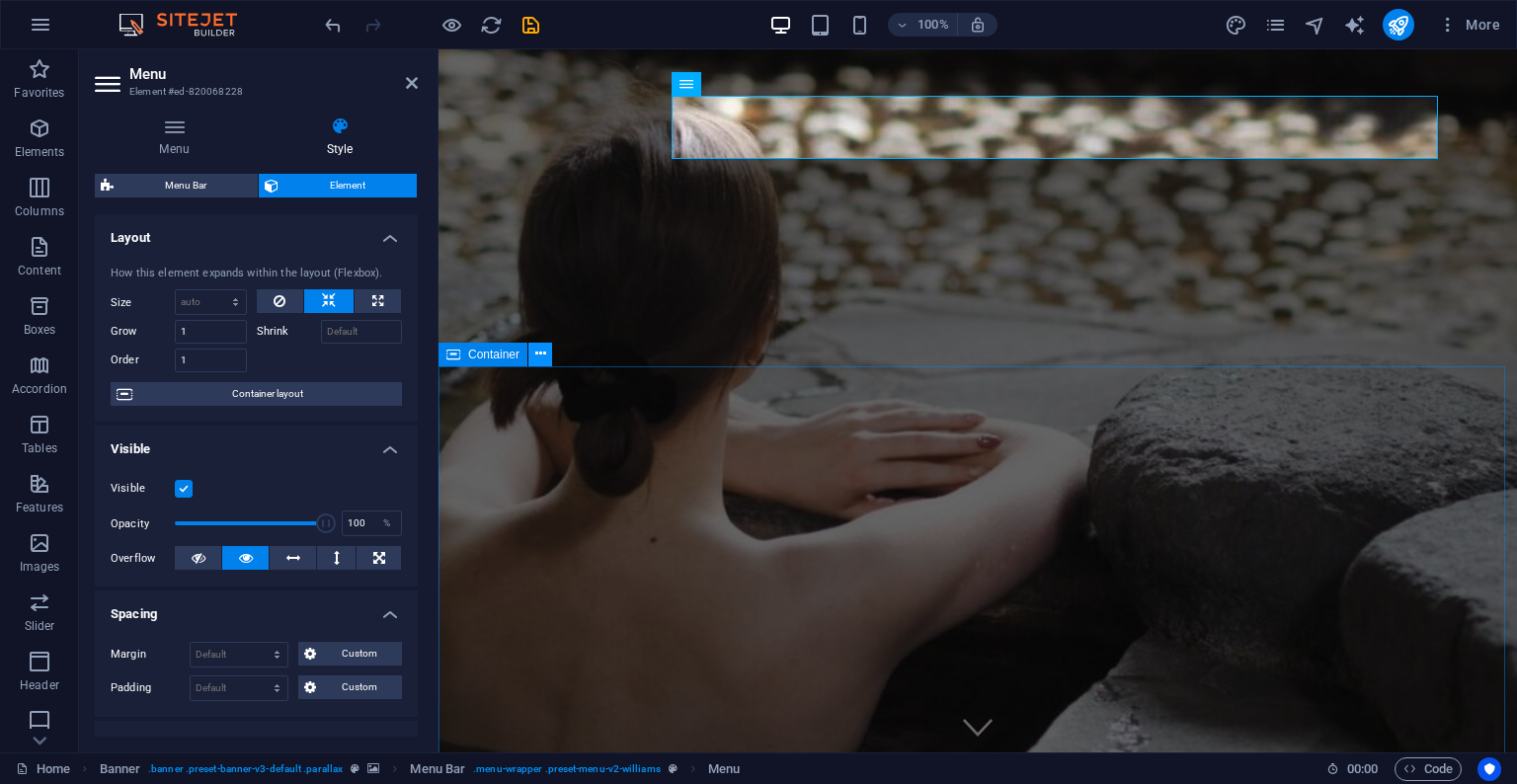 click at bounding box center (540, 354) 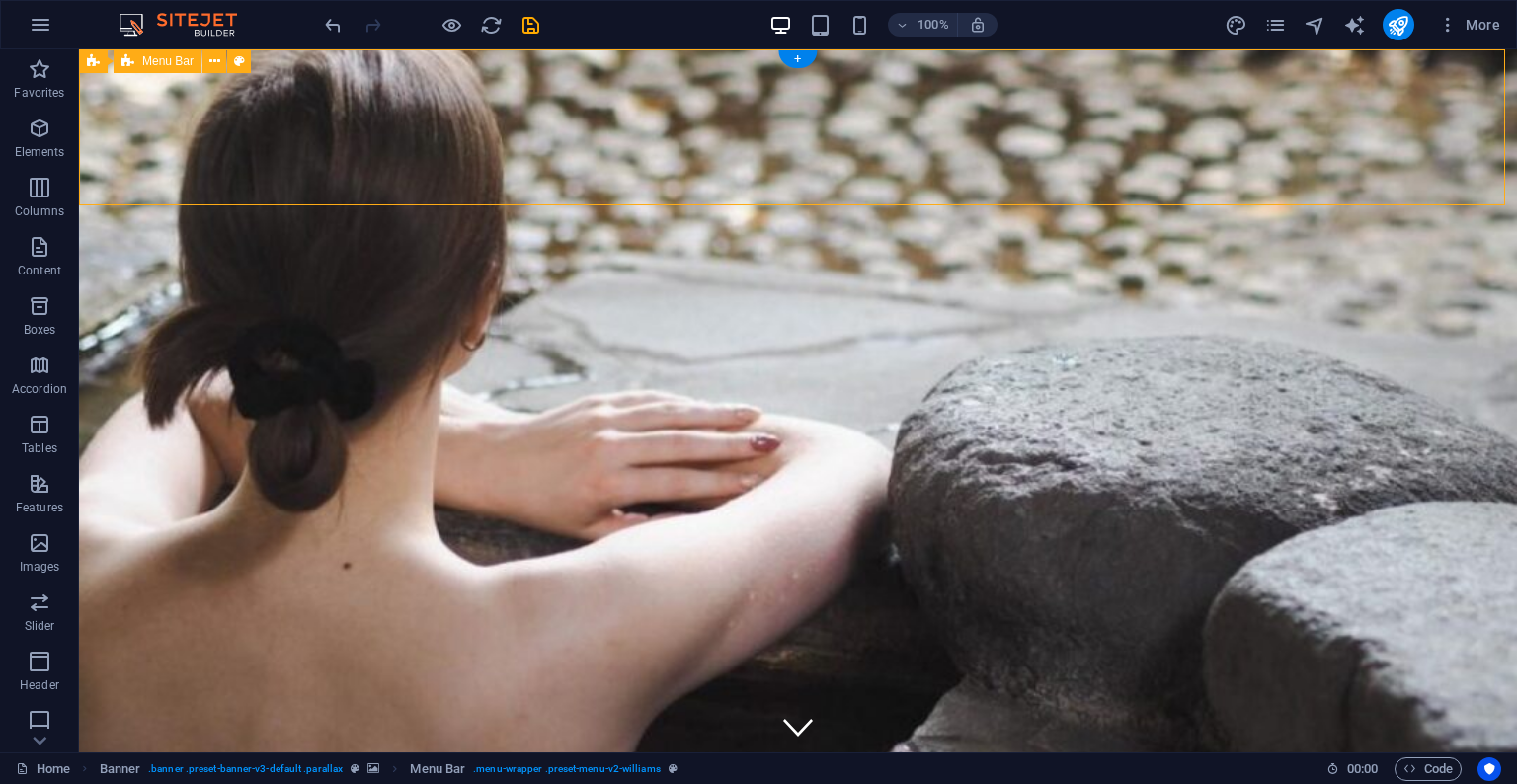 select on "rem" 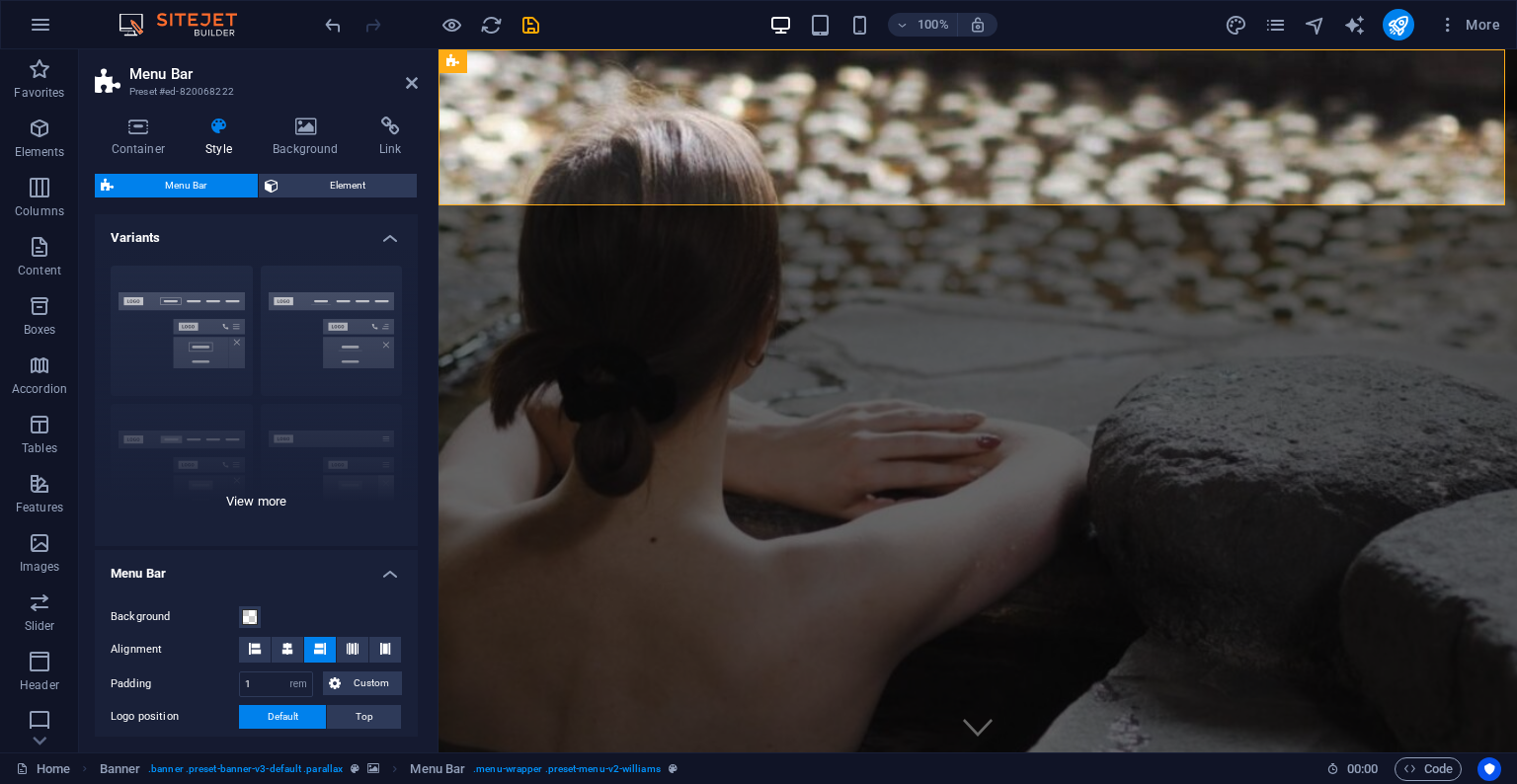 scroll, scrollTop: 271, scrollLeft: 0, axis: vertical 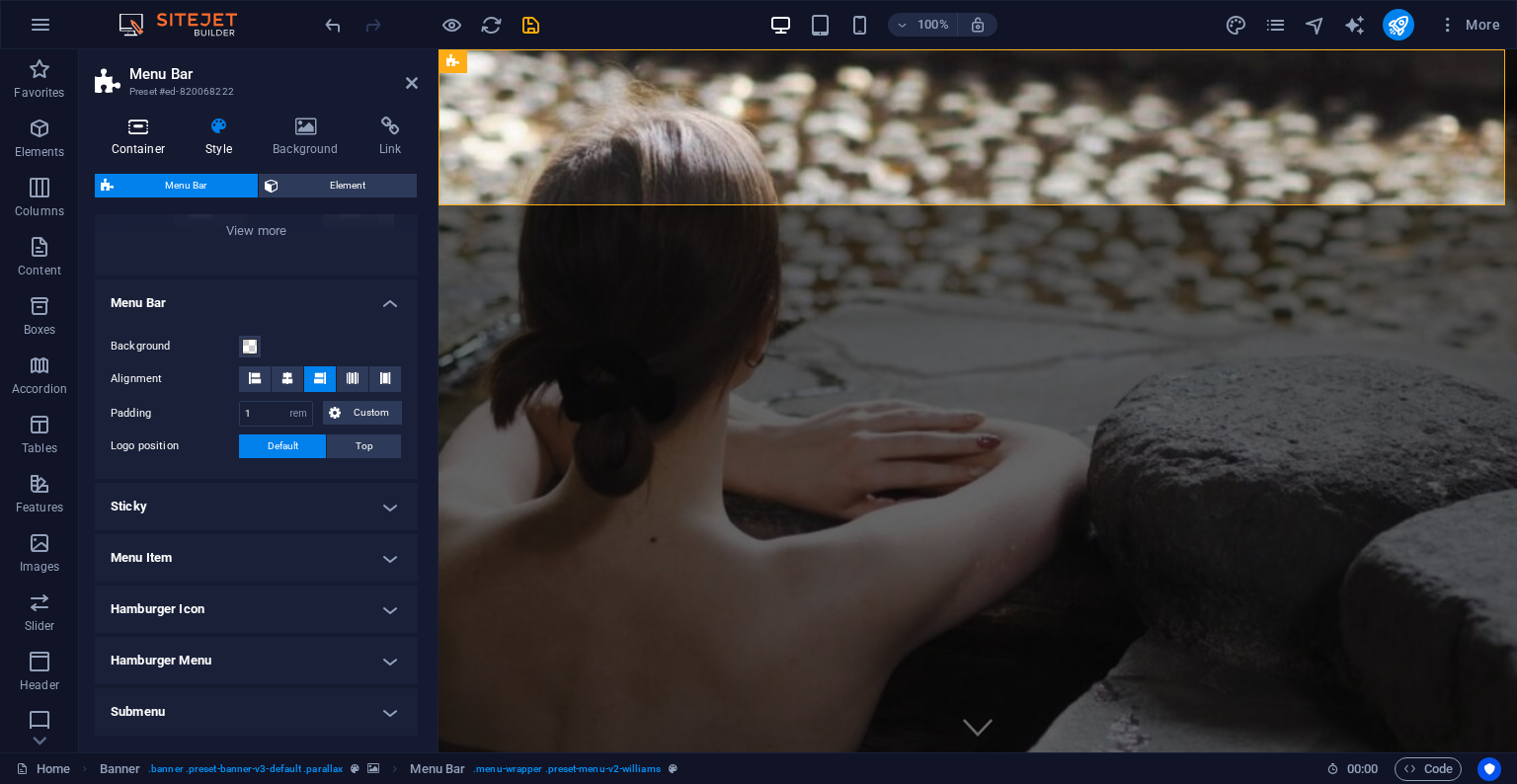 click on "Container" at bounding box center (142, 137) 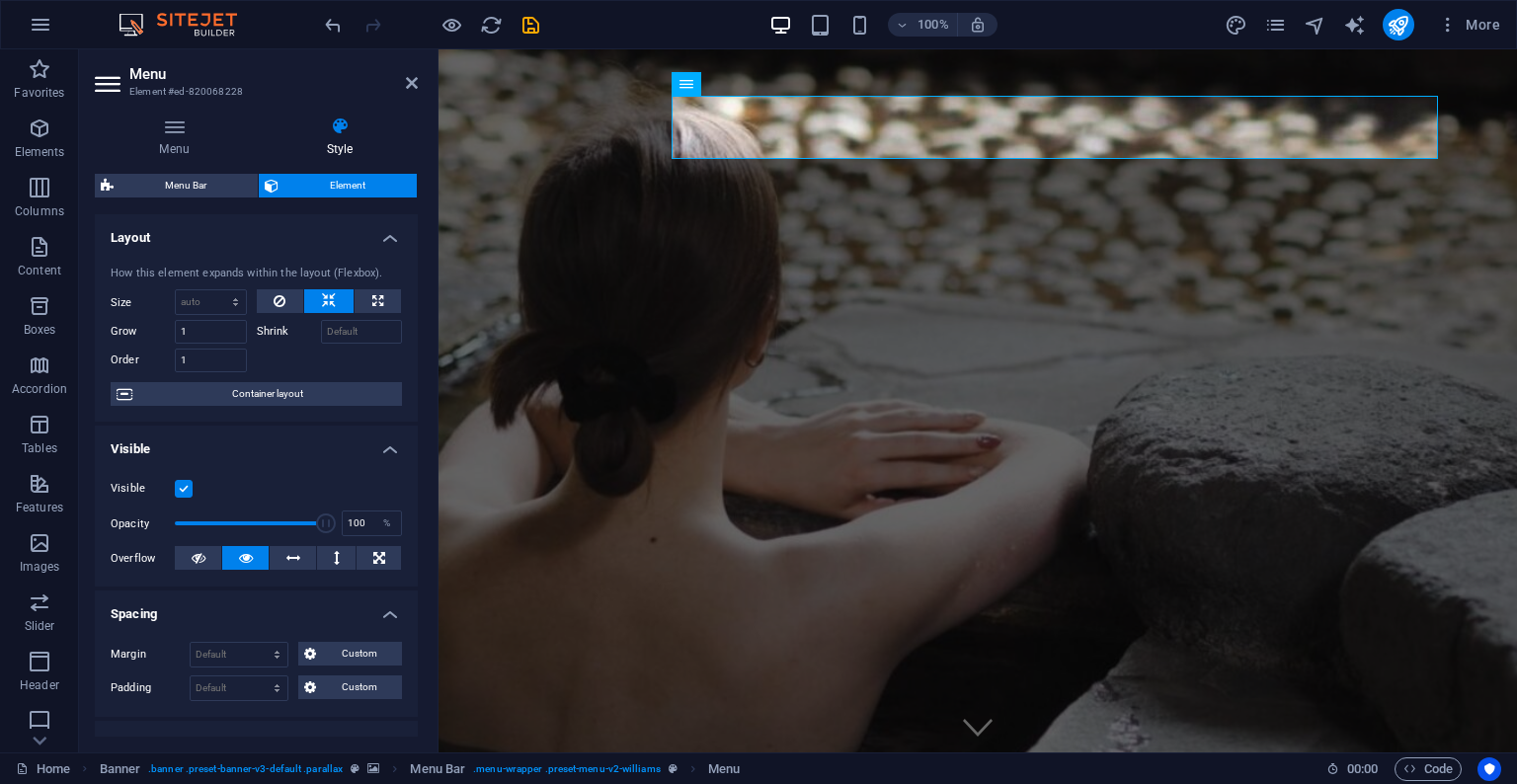 click at bounding box center (340, 126) 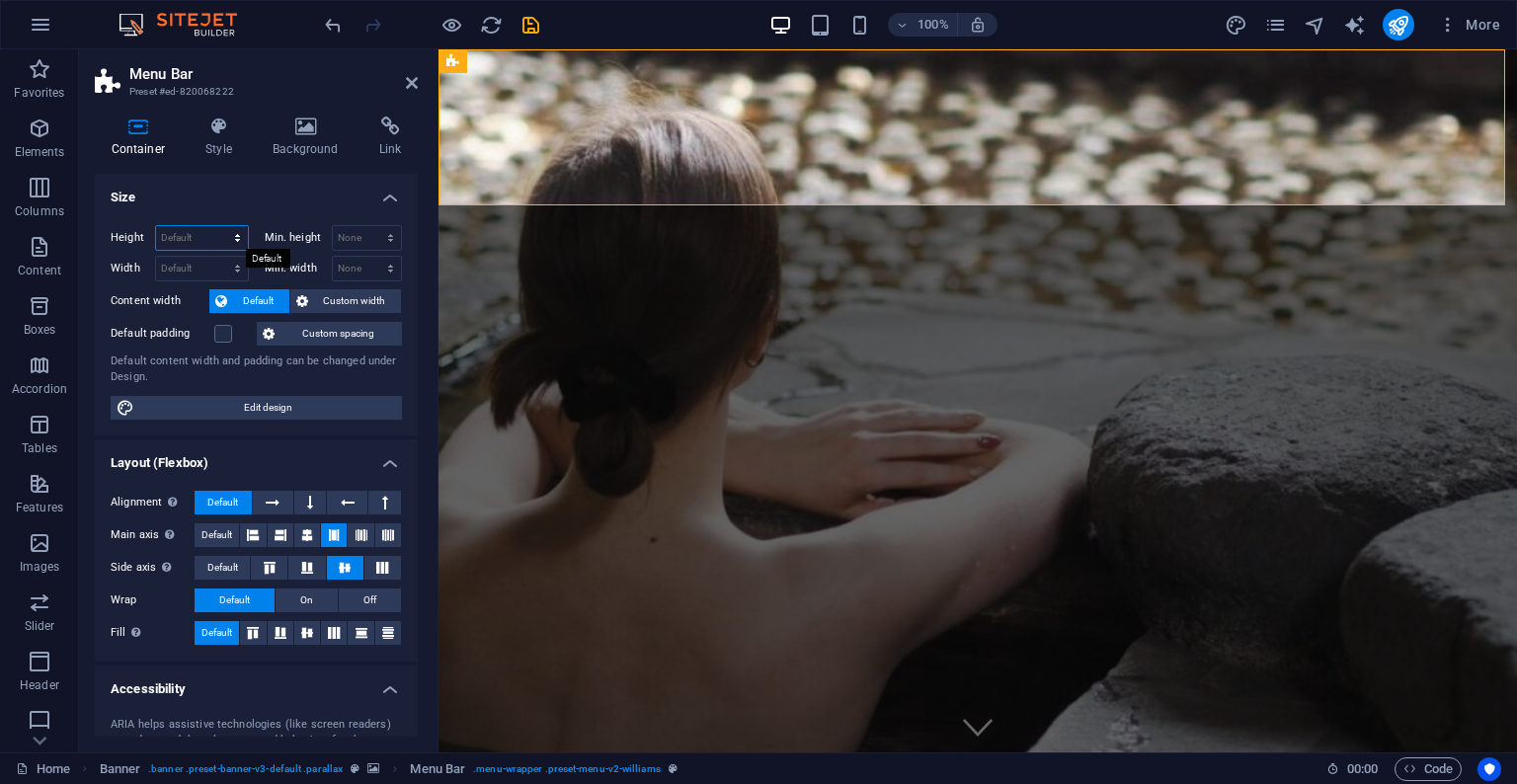 click on "Default px rem % vh vw" at bounding box center [201, 238] 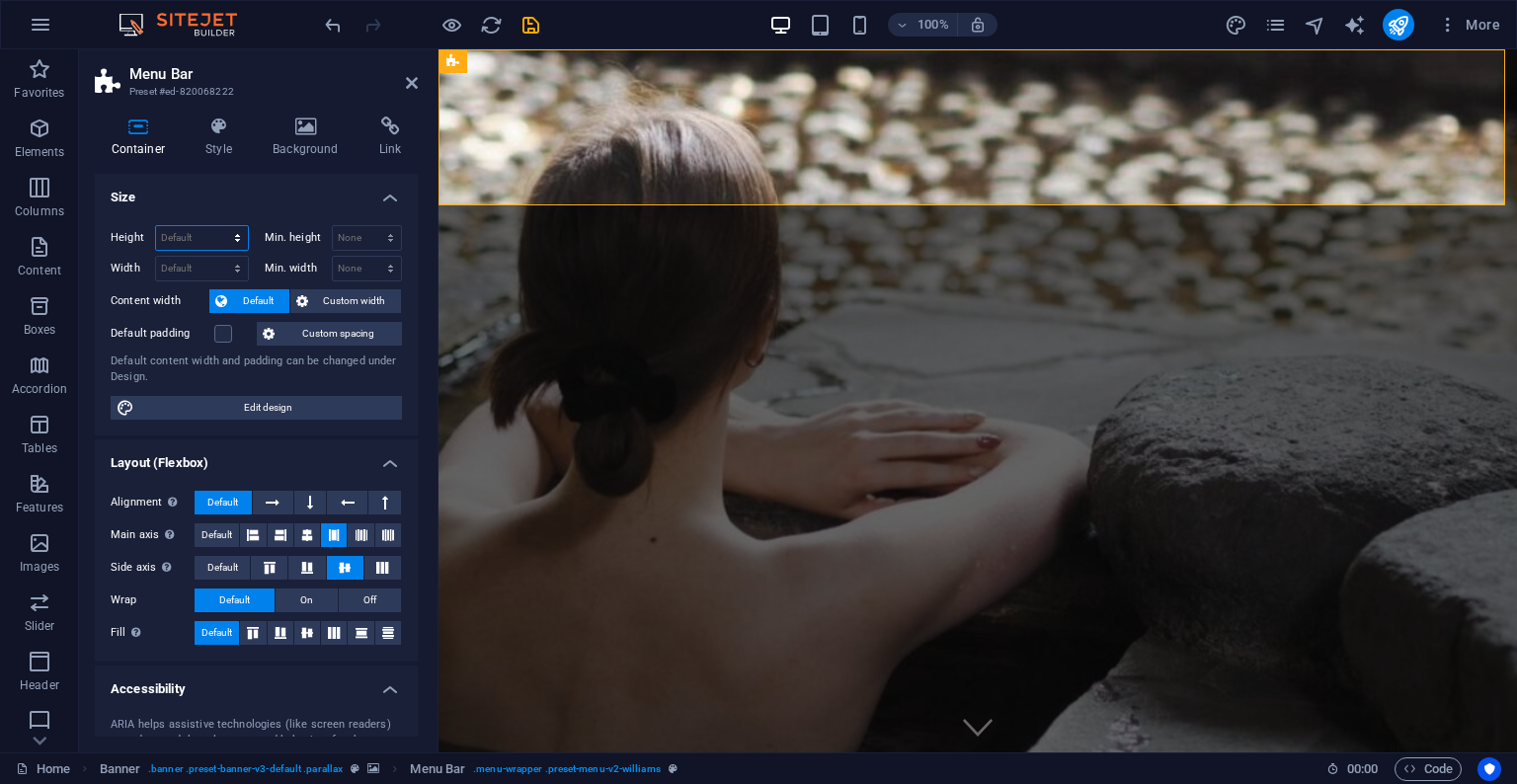 select on "px" 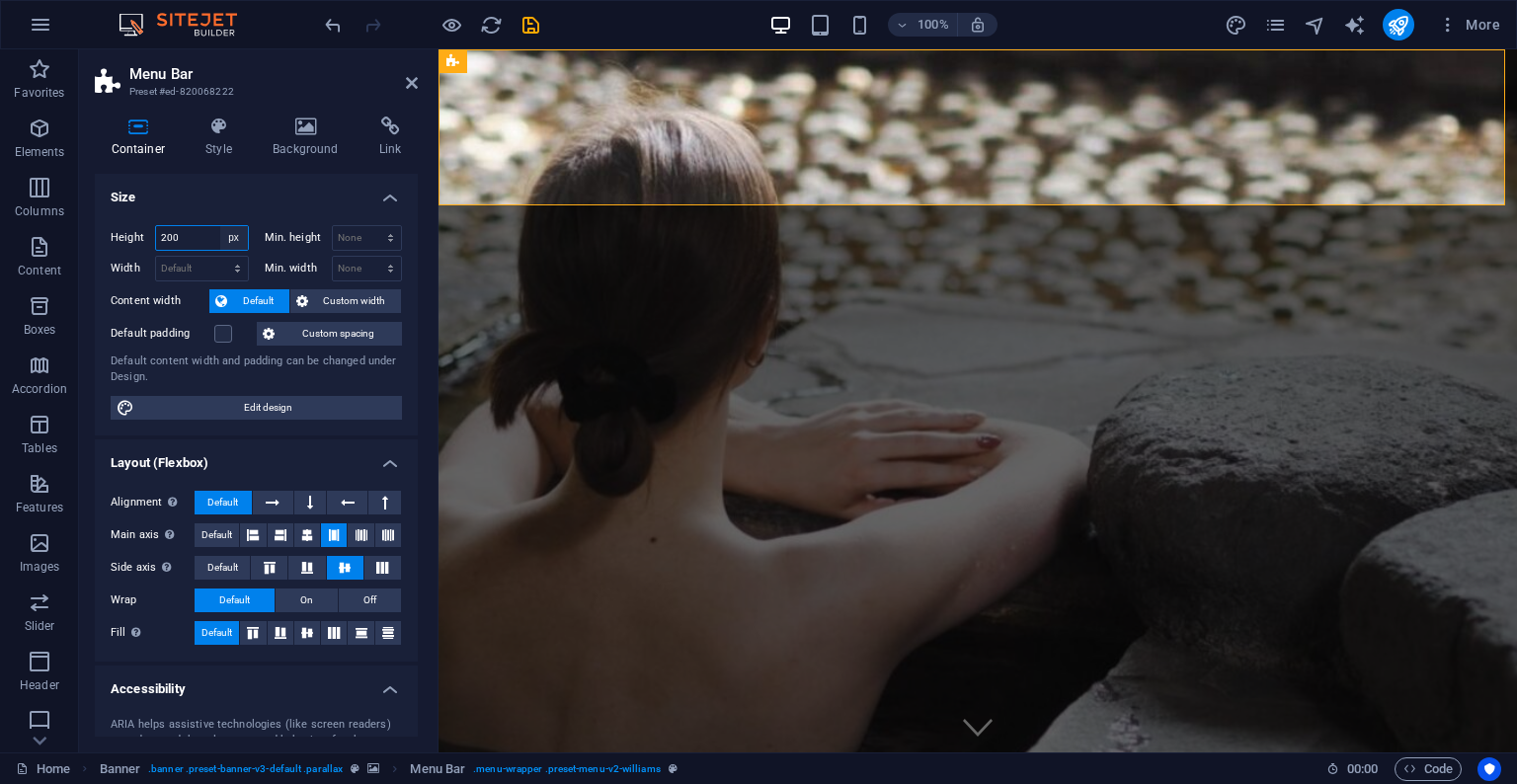 type on "200" 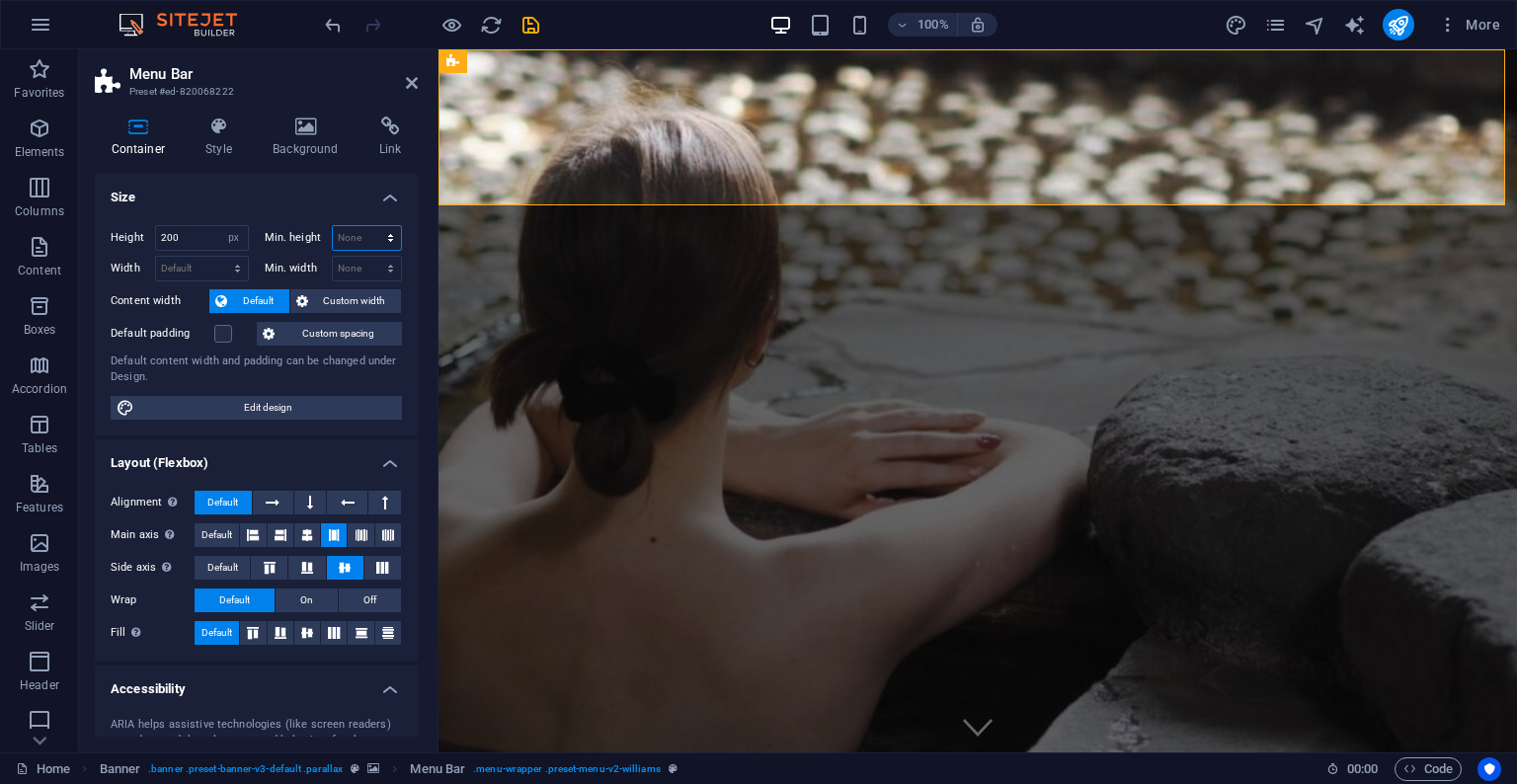 click on "None px rem % vh vw" at bounding box center (367, 238) 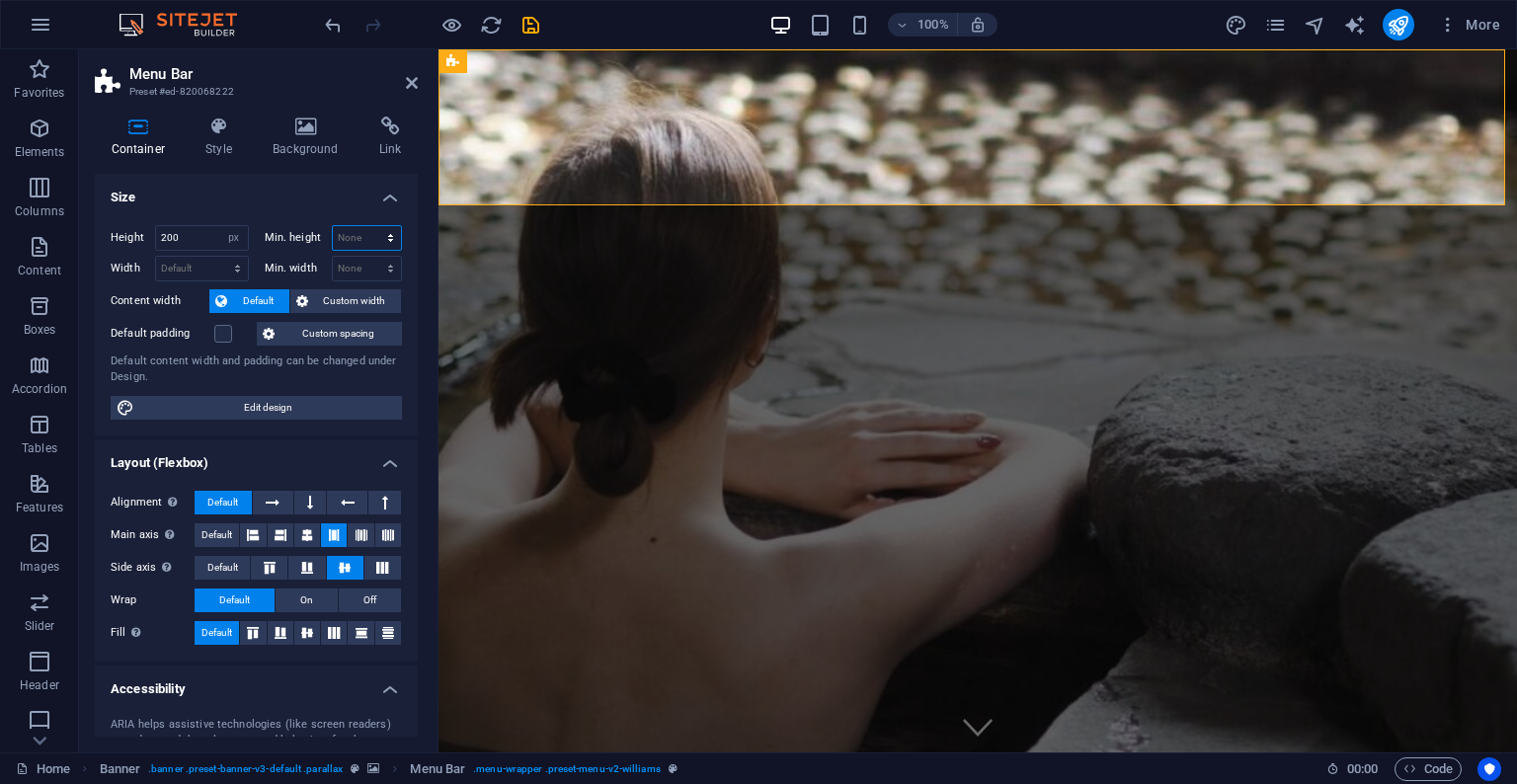 select on "px" 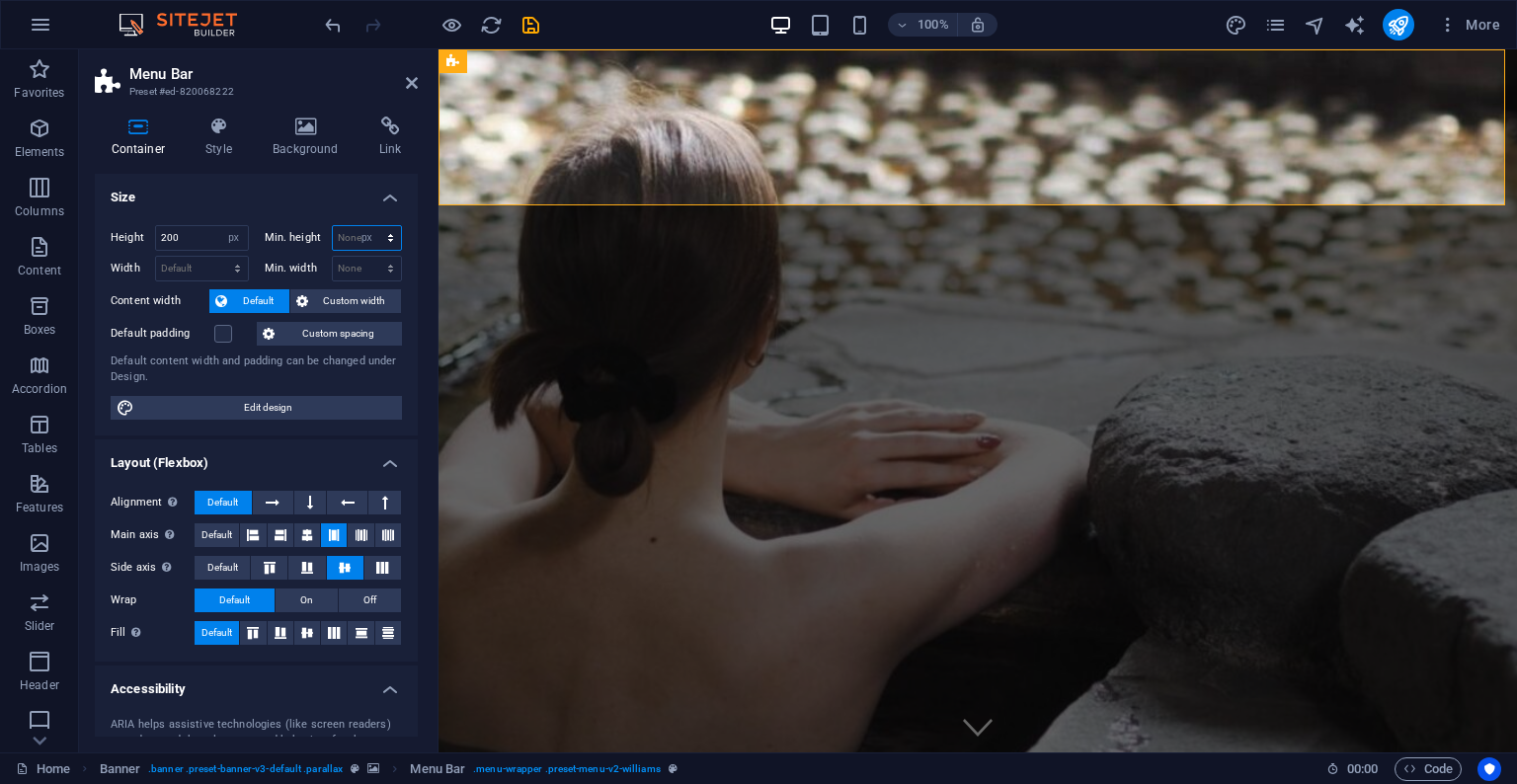 type on "0" 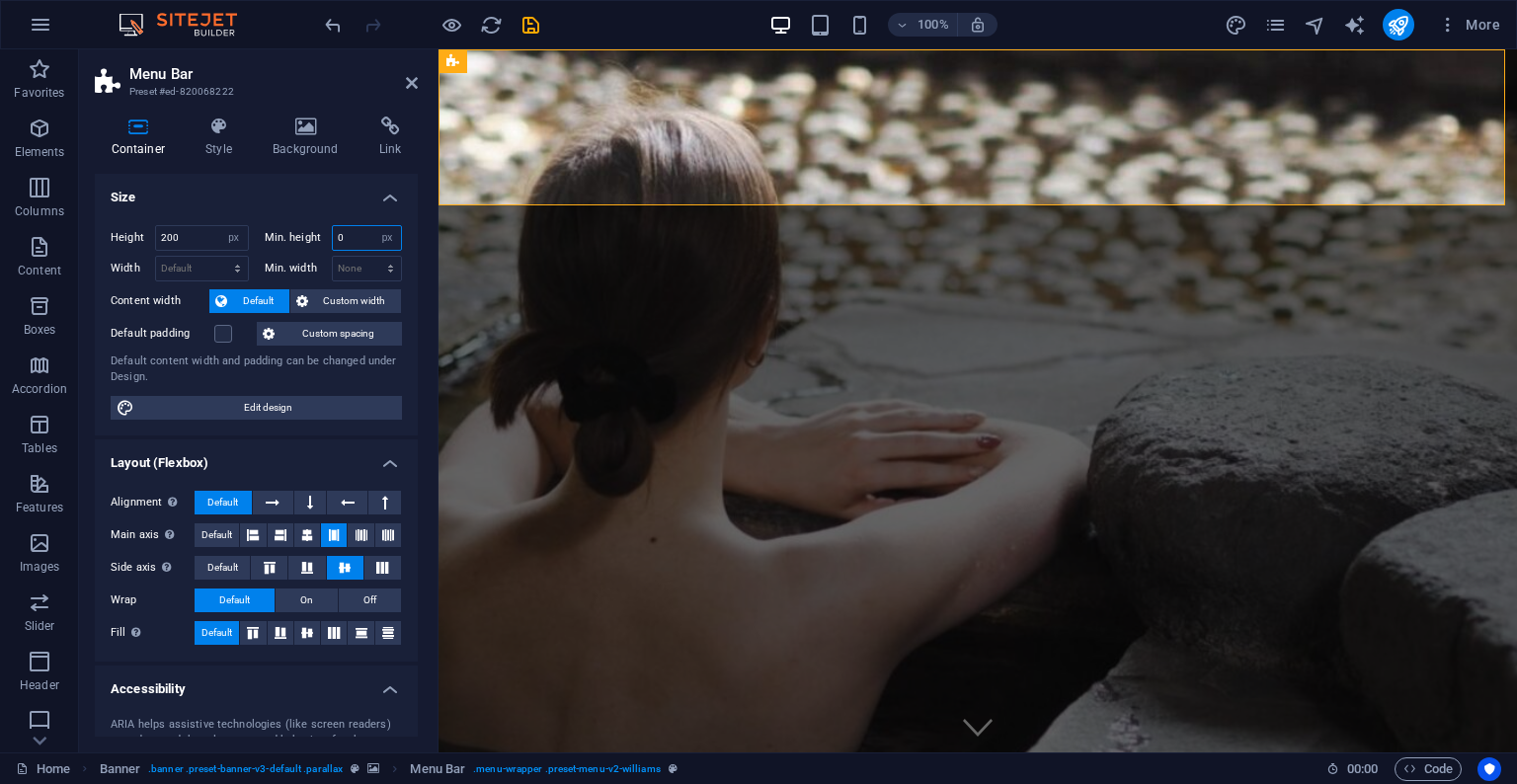 click on "0" at bounding box center [367, 238] 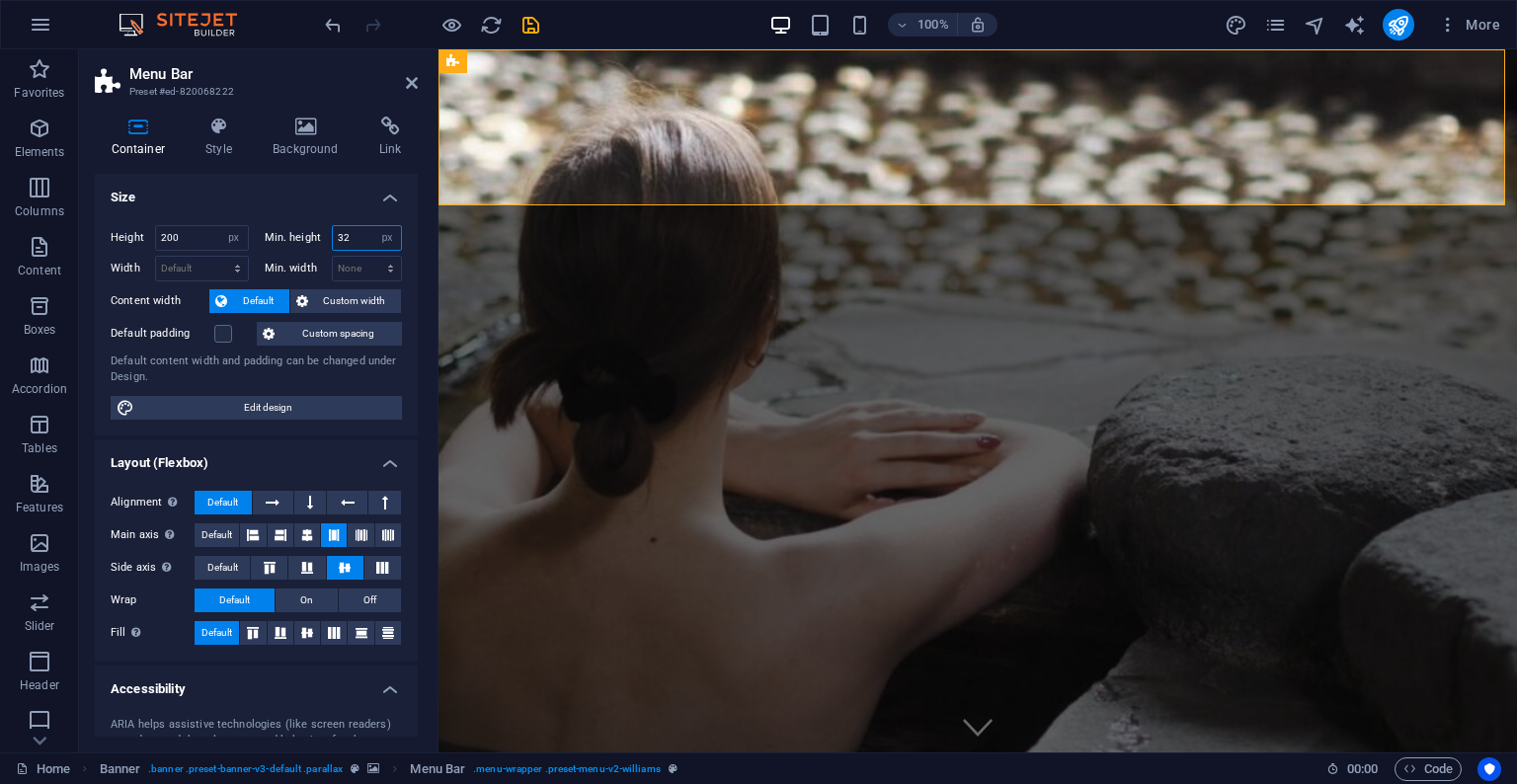 type on "3" 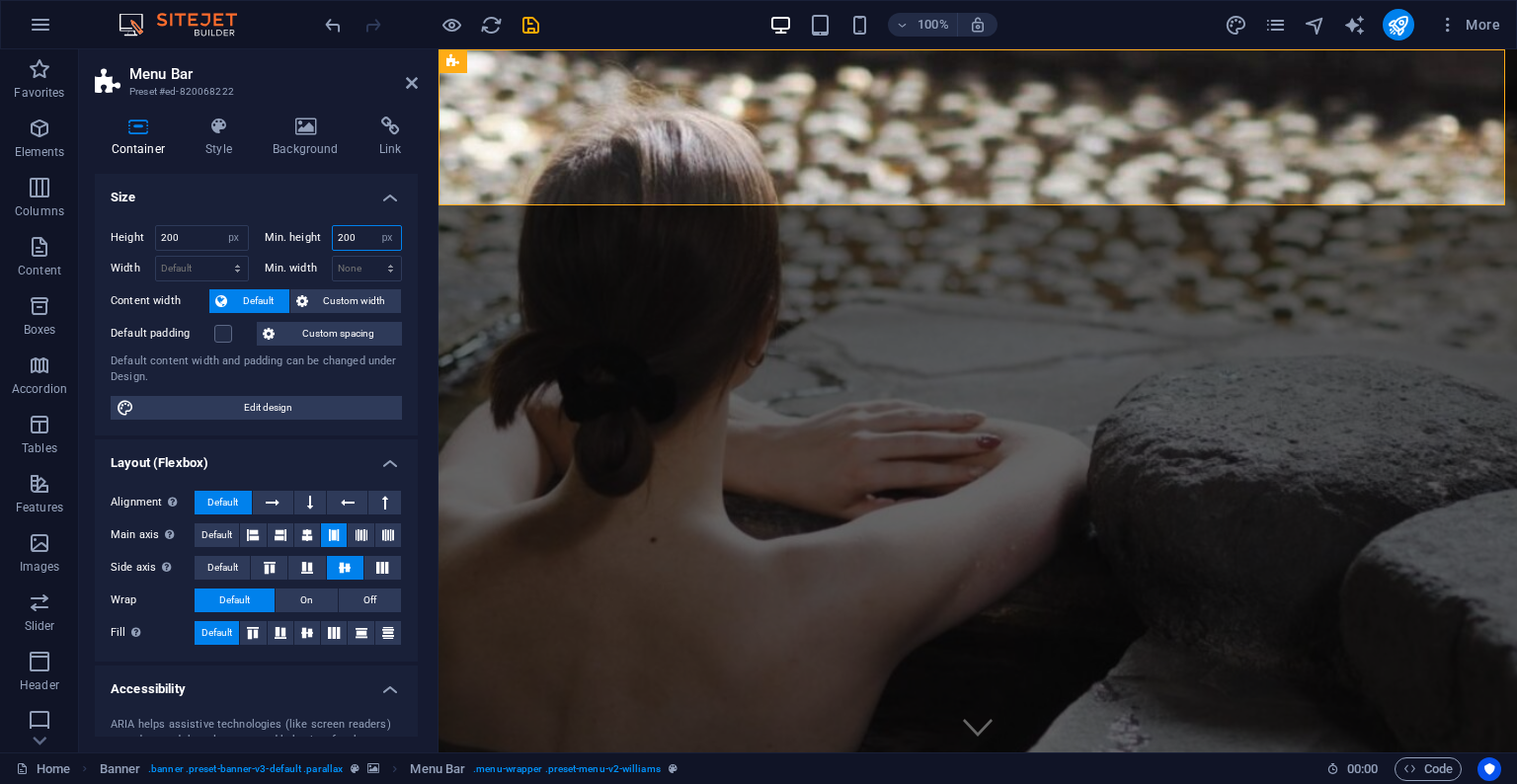 type on "200" 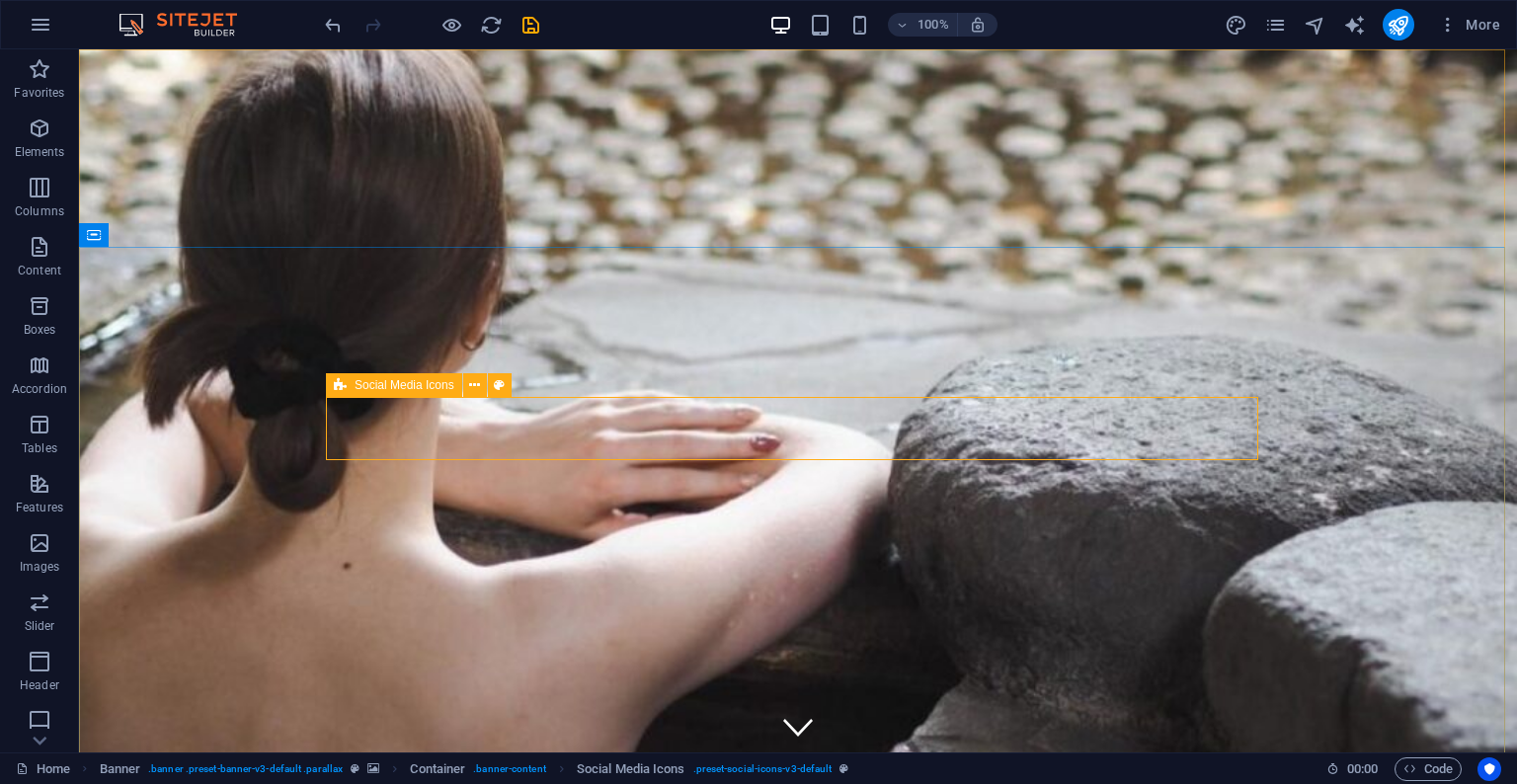 click on "Social Media Icons" at bounding box center [404, 385] 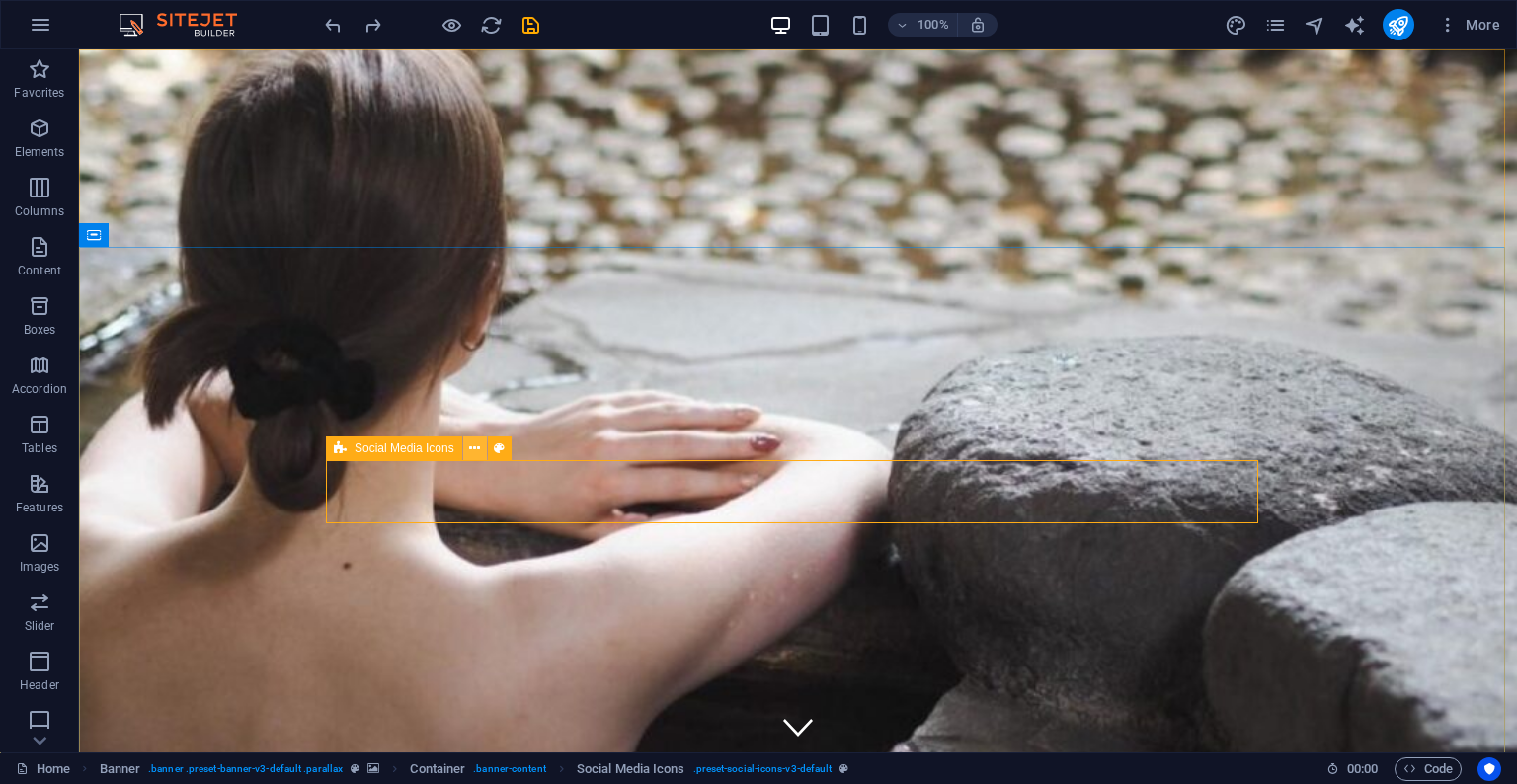 click at bounding box center [474, 448] 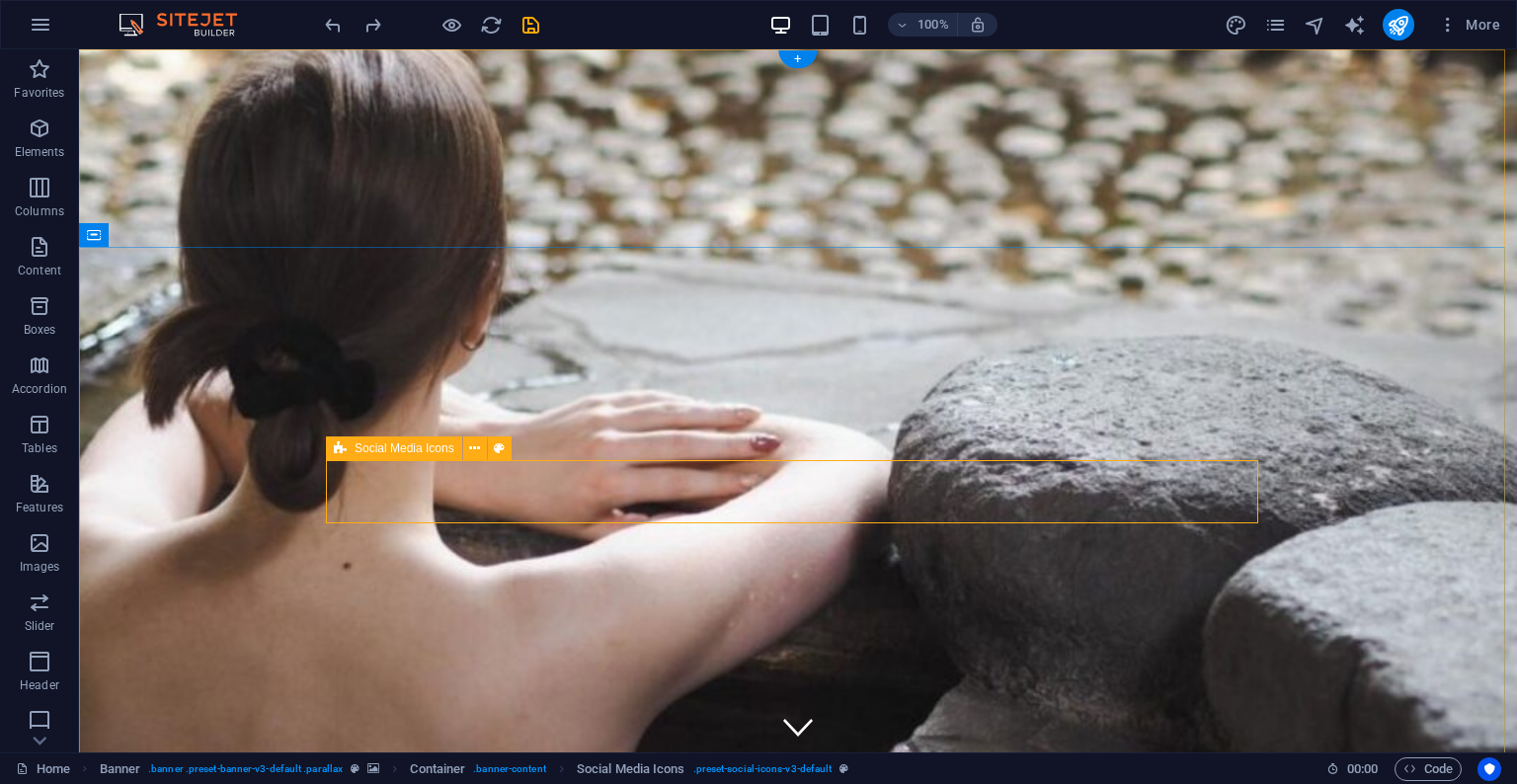 select on "px" 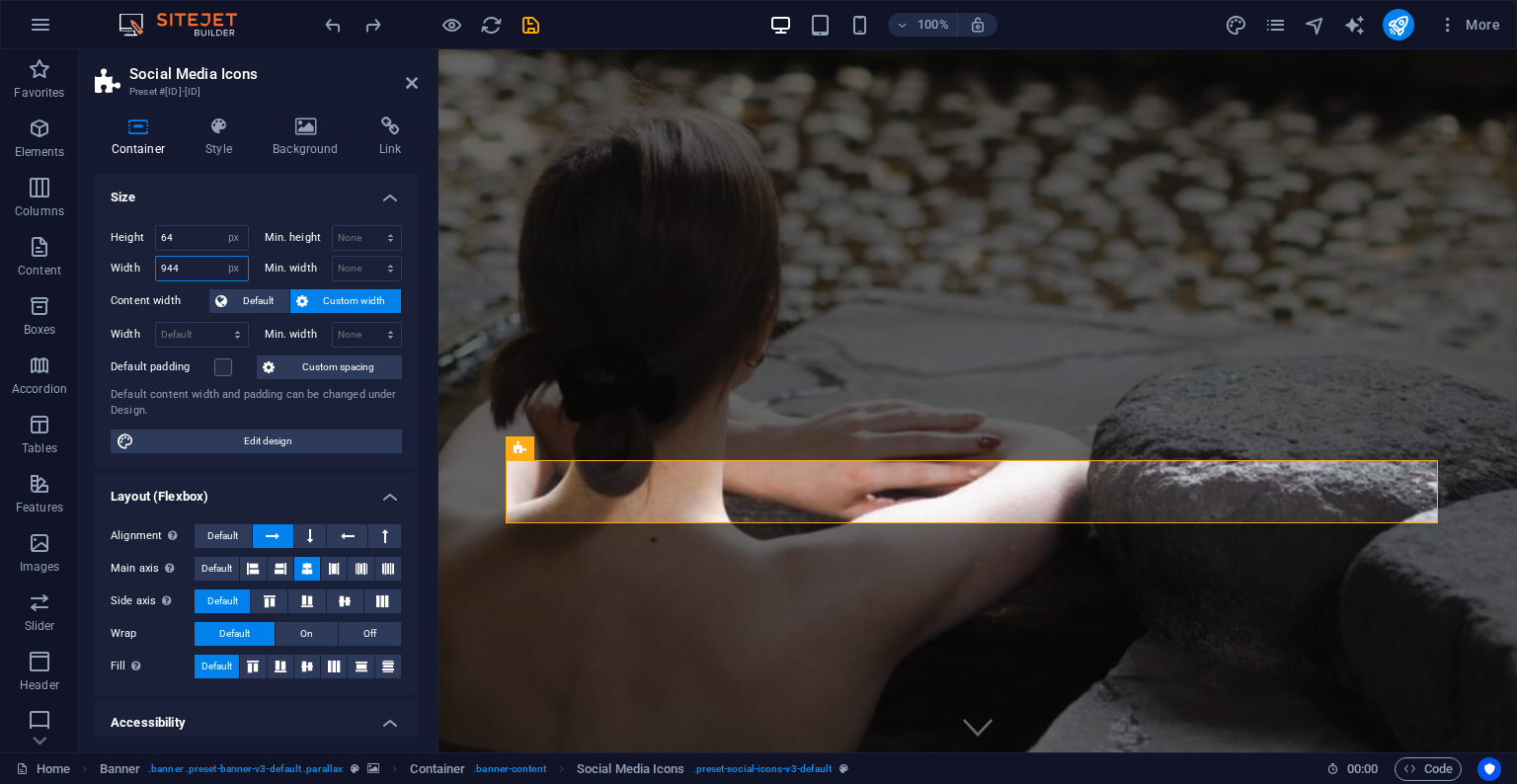 drag, startPoint x: 194, startPoint y: 263, endPoint x: 128, endPoint y: 257, distance: 66.27217 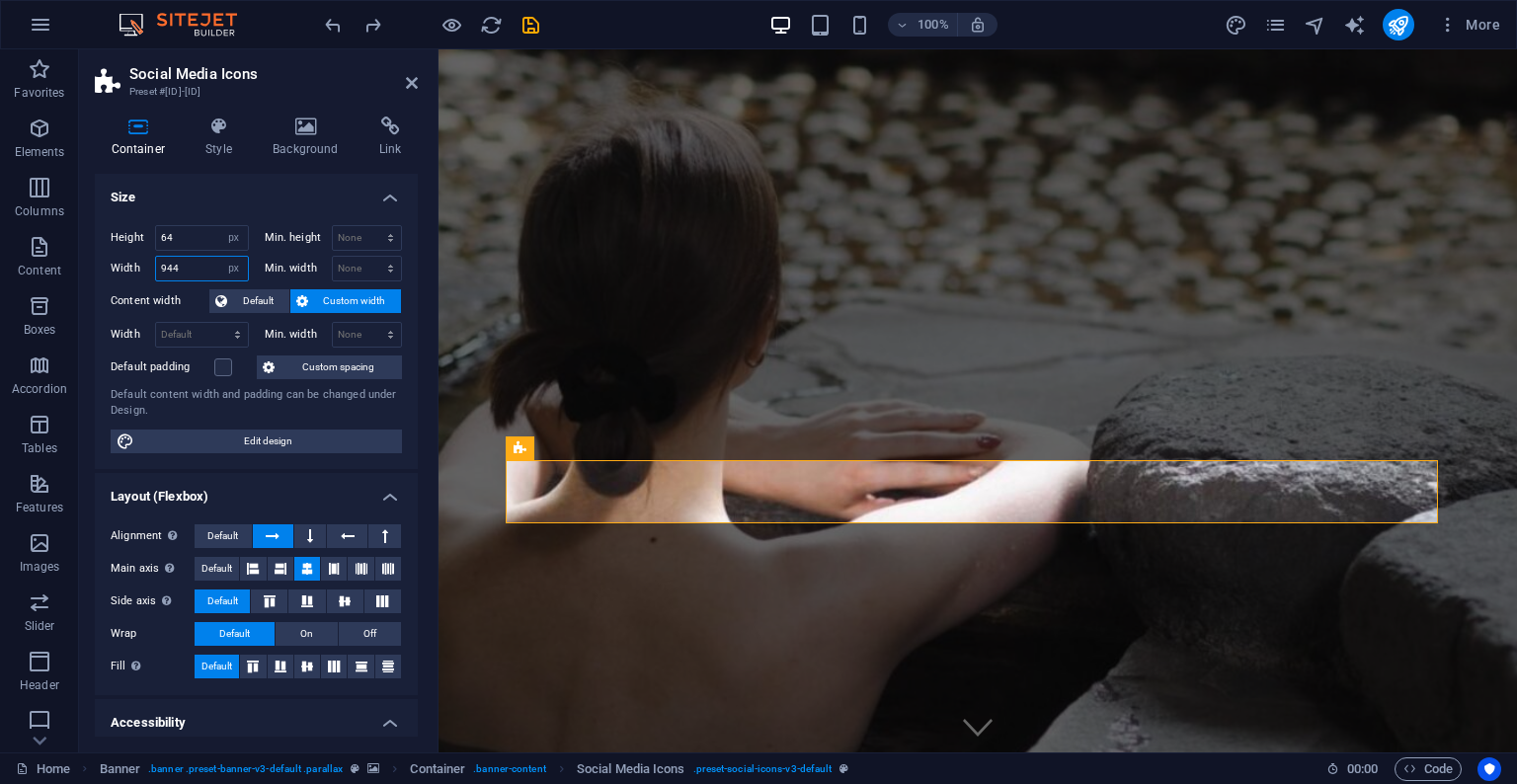 click on "Width 944 Default px rem % em vh vw" at bounding box center [180, 269] 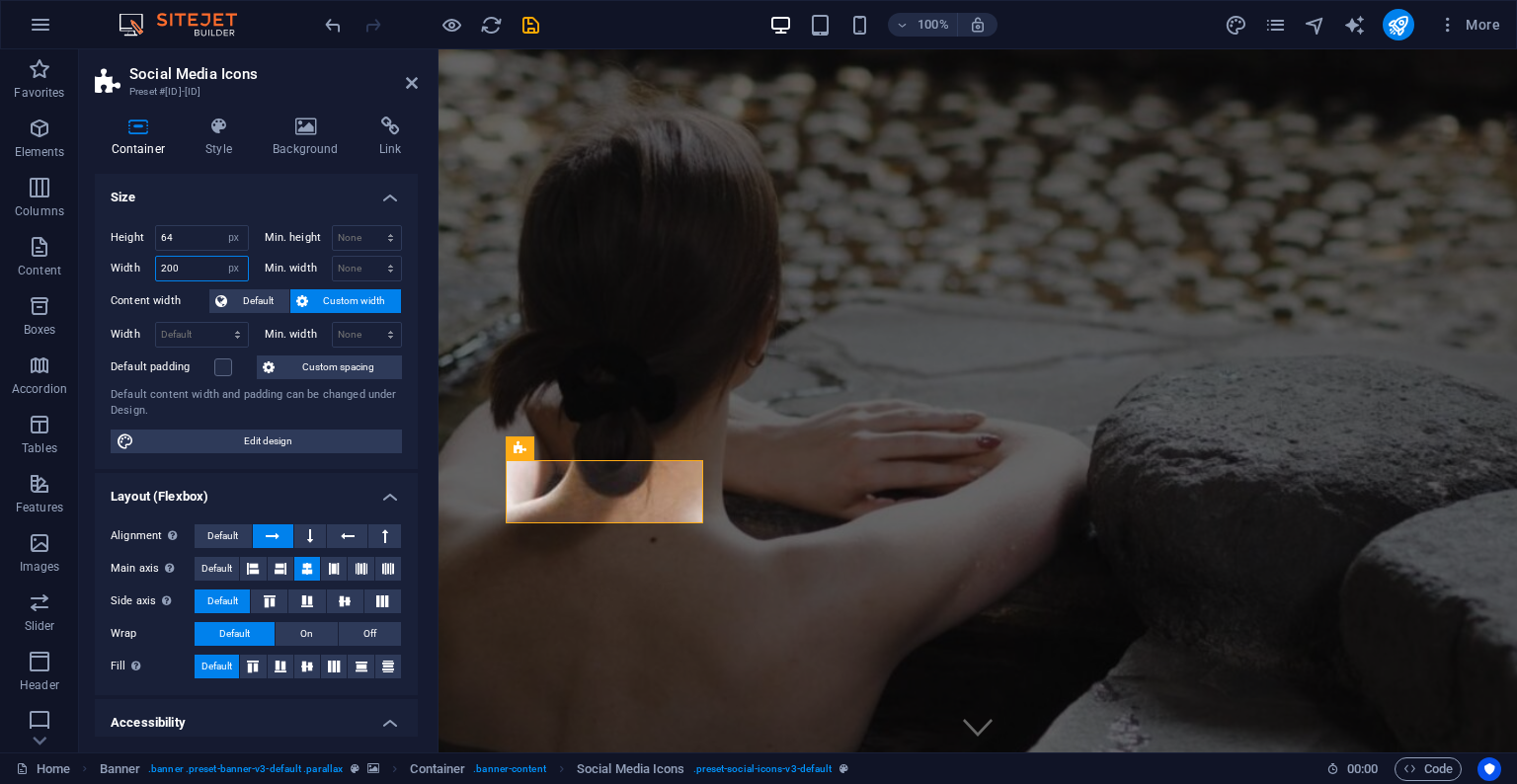 click on "200" at bounding box center (201, 269) 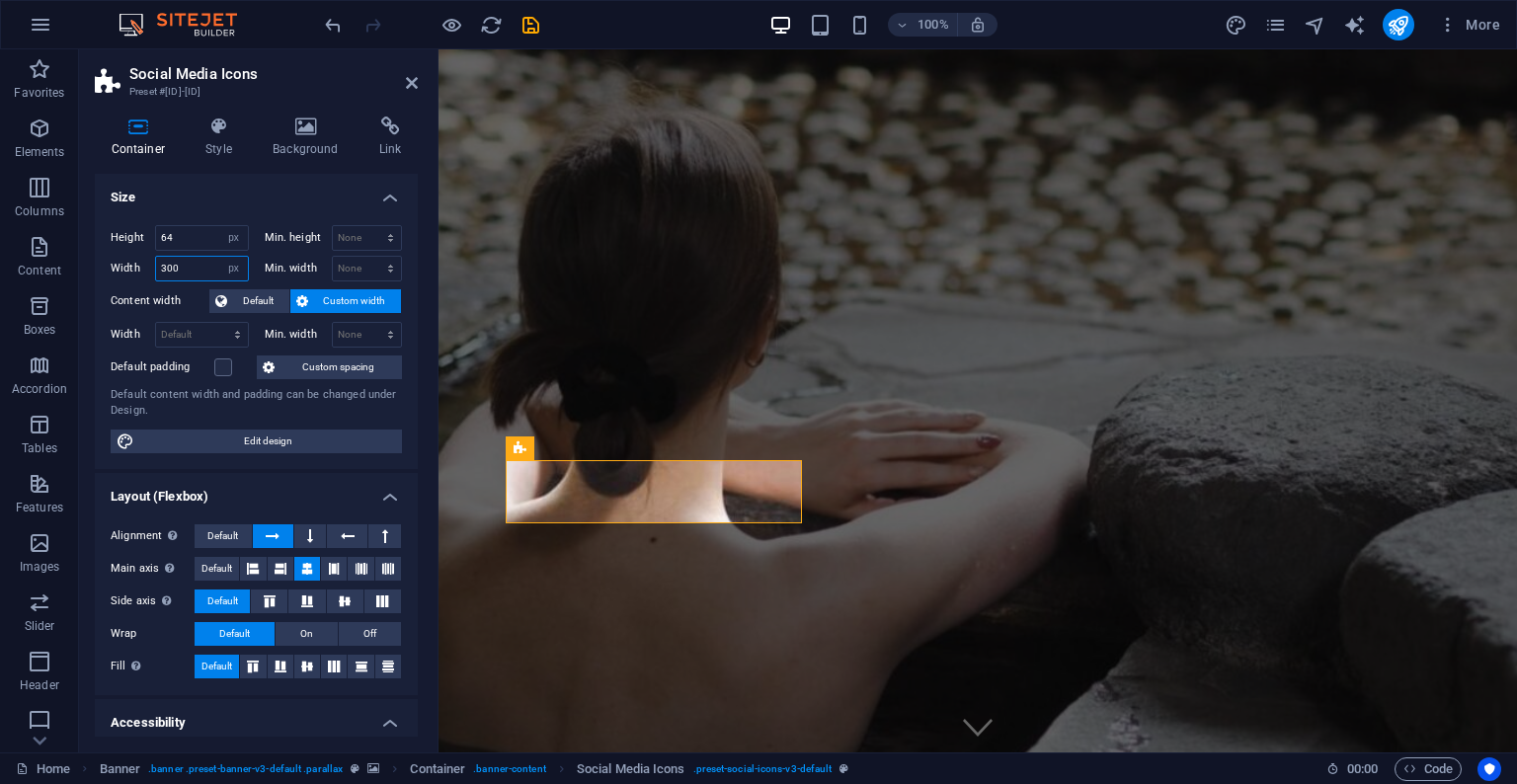 click on "300" at bounding box center [201, 269] 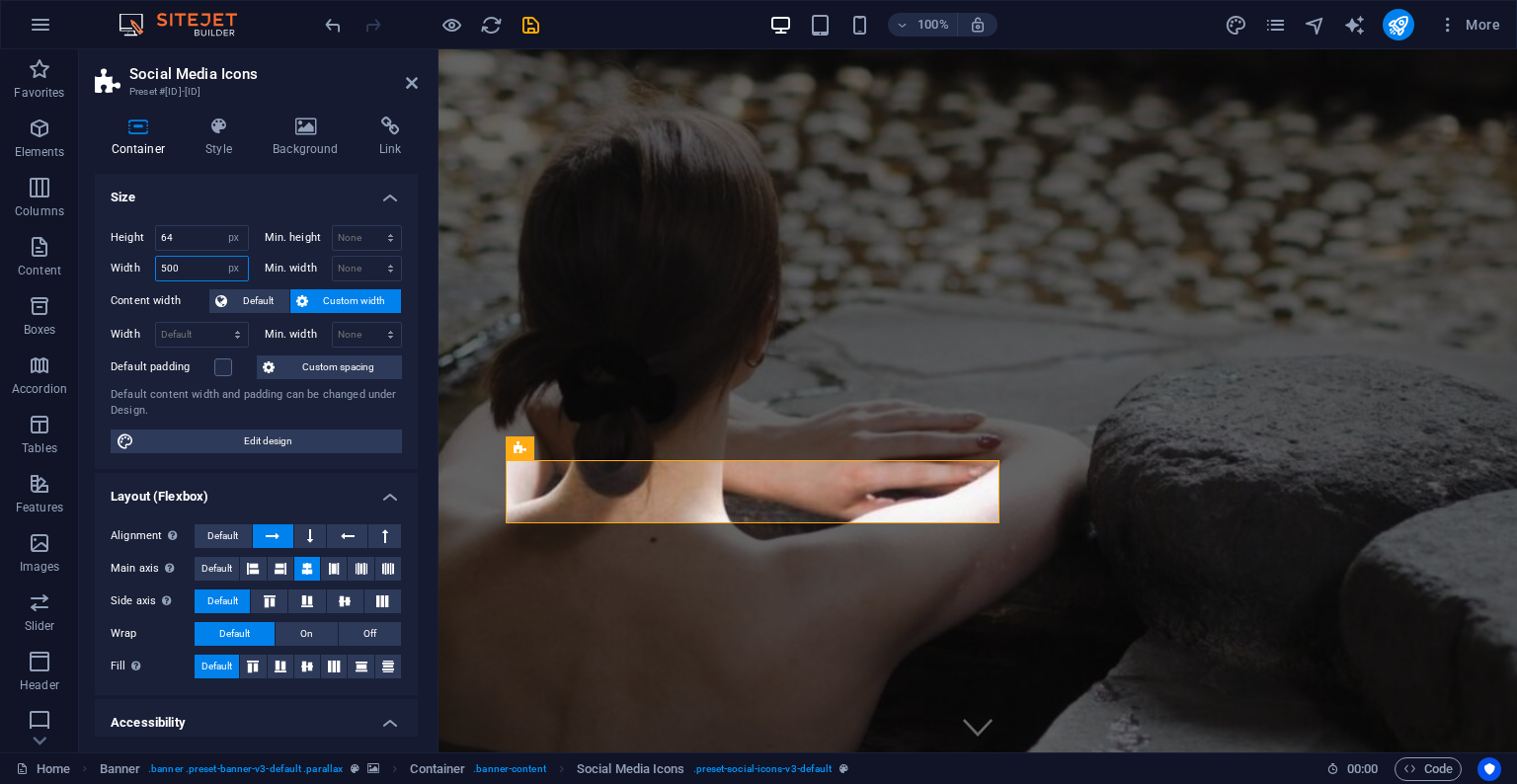 click on "500" at bounding box center [201, 269] 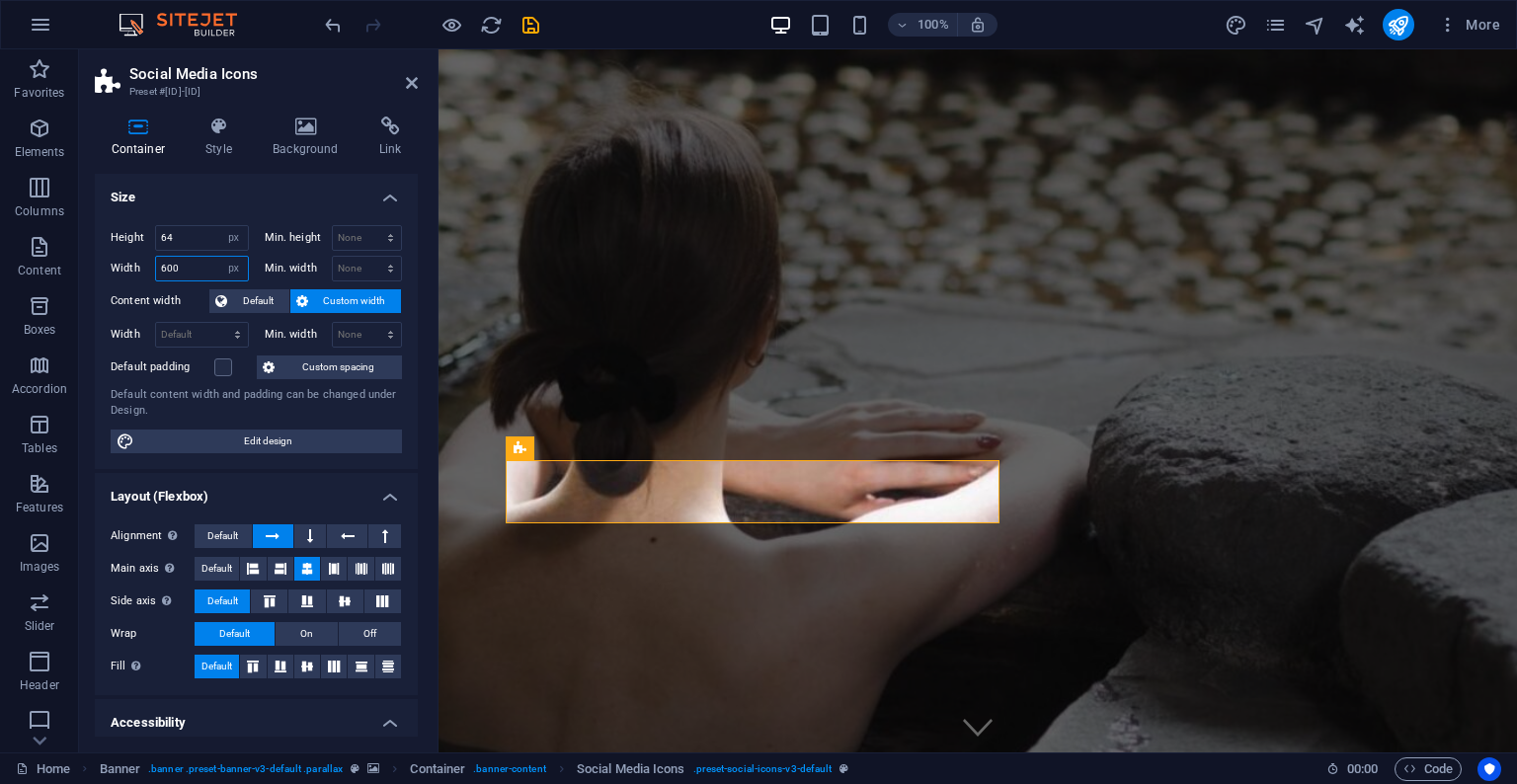 type on "600" 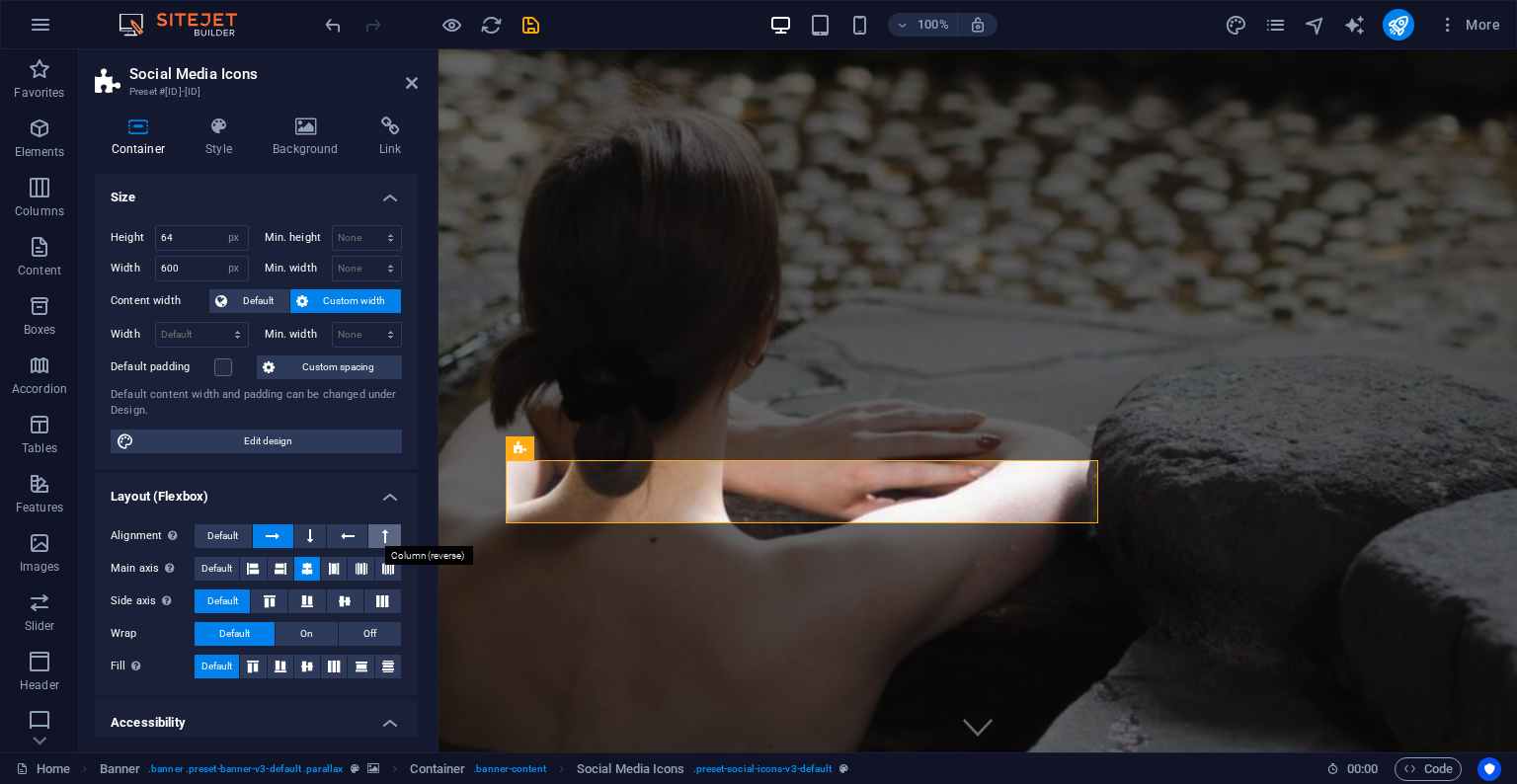click at bounding box center [384, 536] 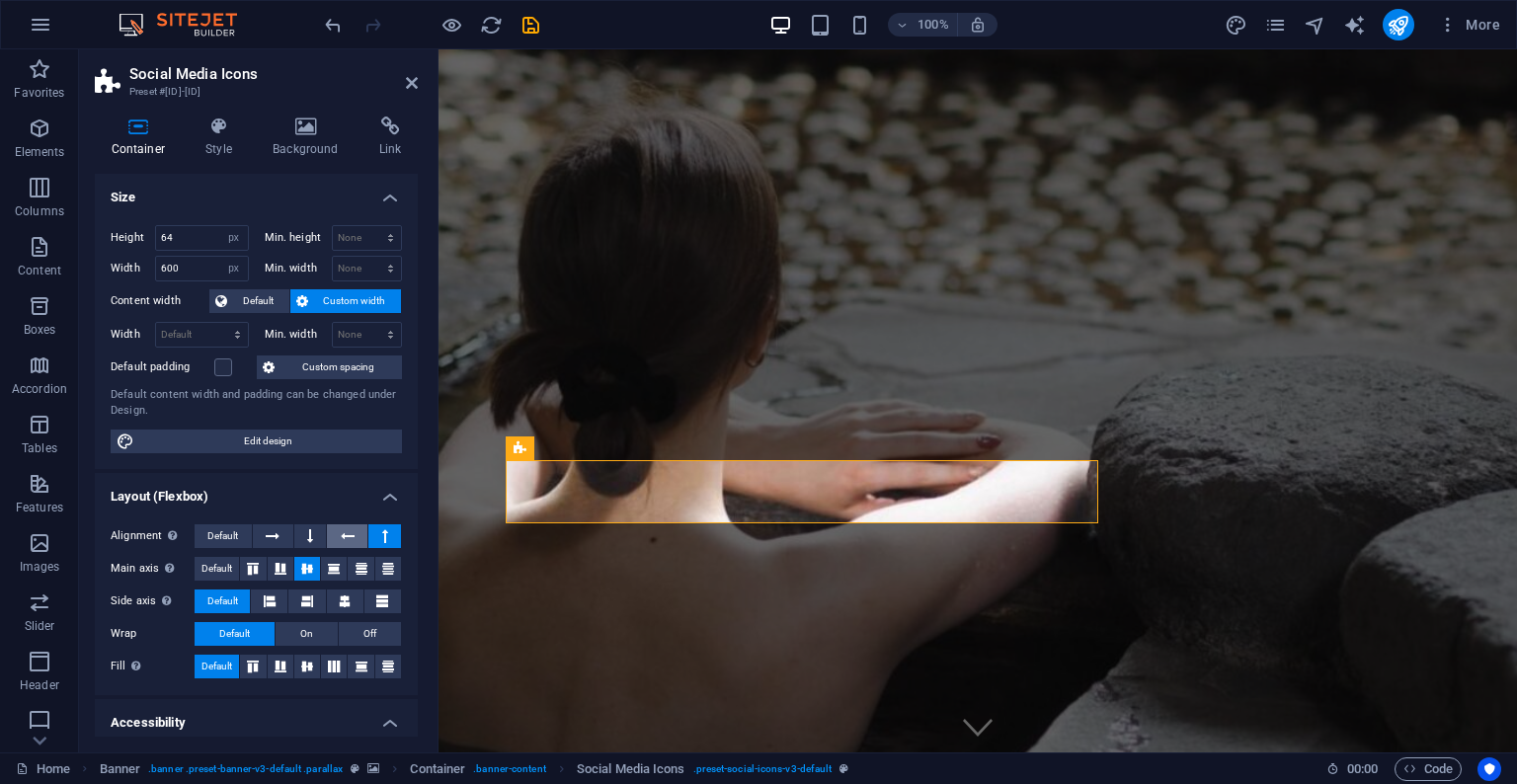 click at bounding box center (348, 536) 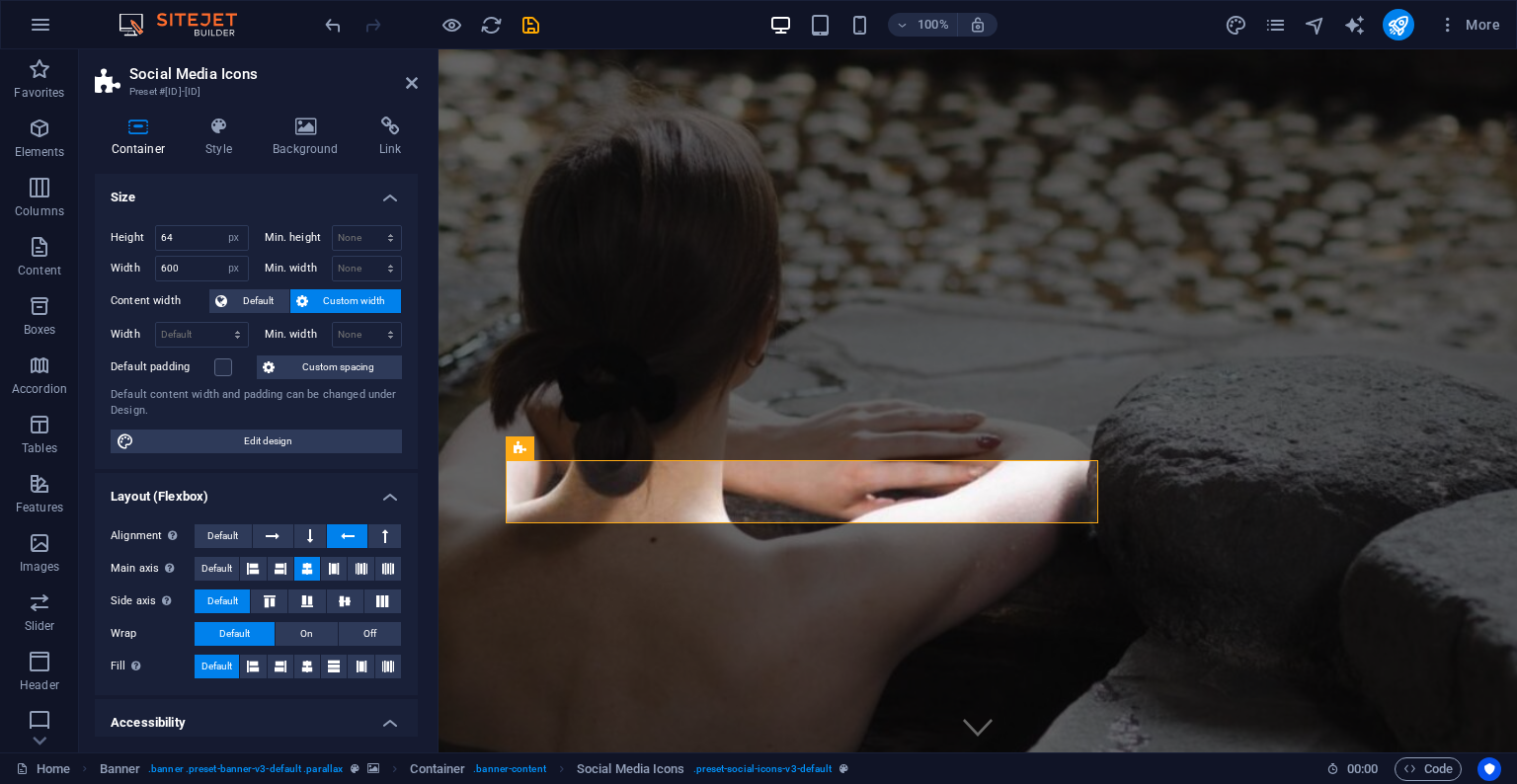 click at bounding box center (348, 536) 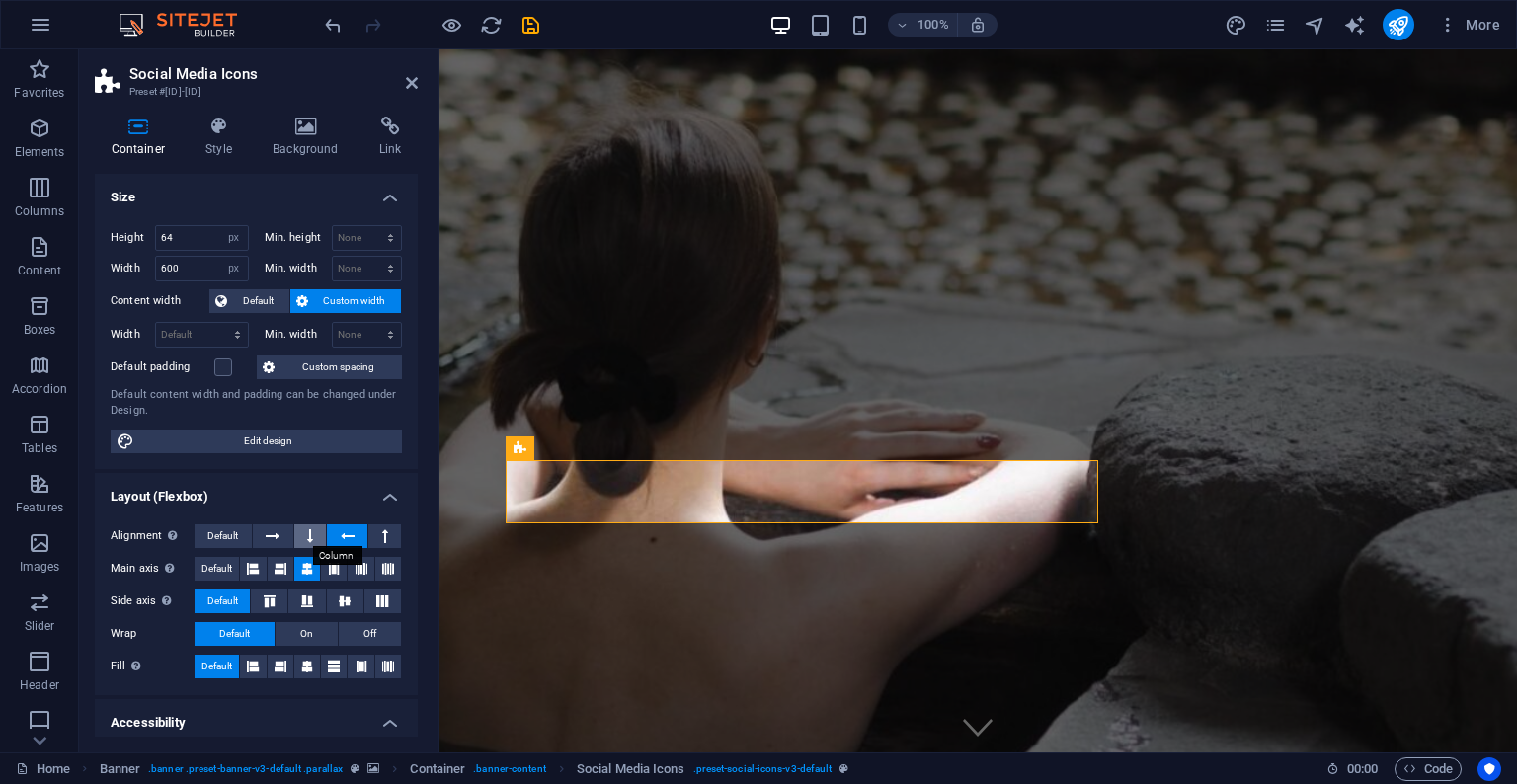 click at bounding box center (310, 536) 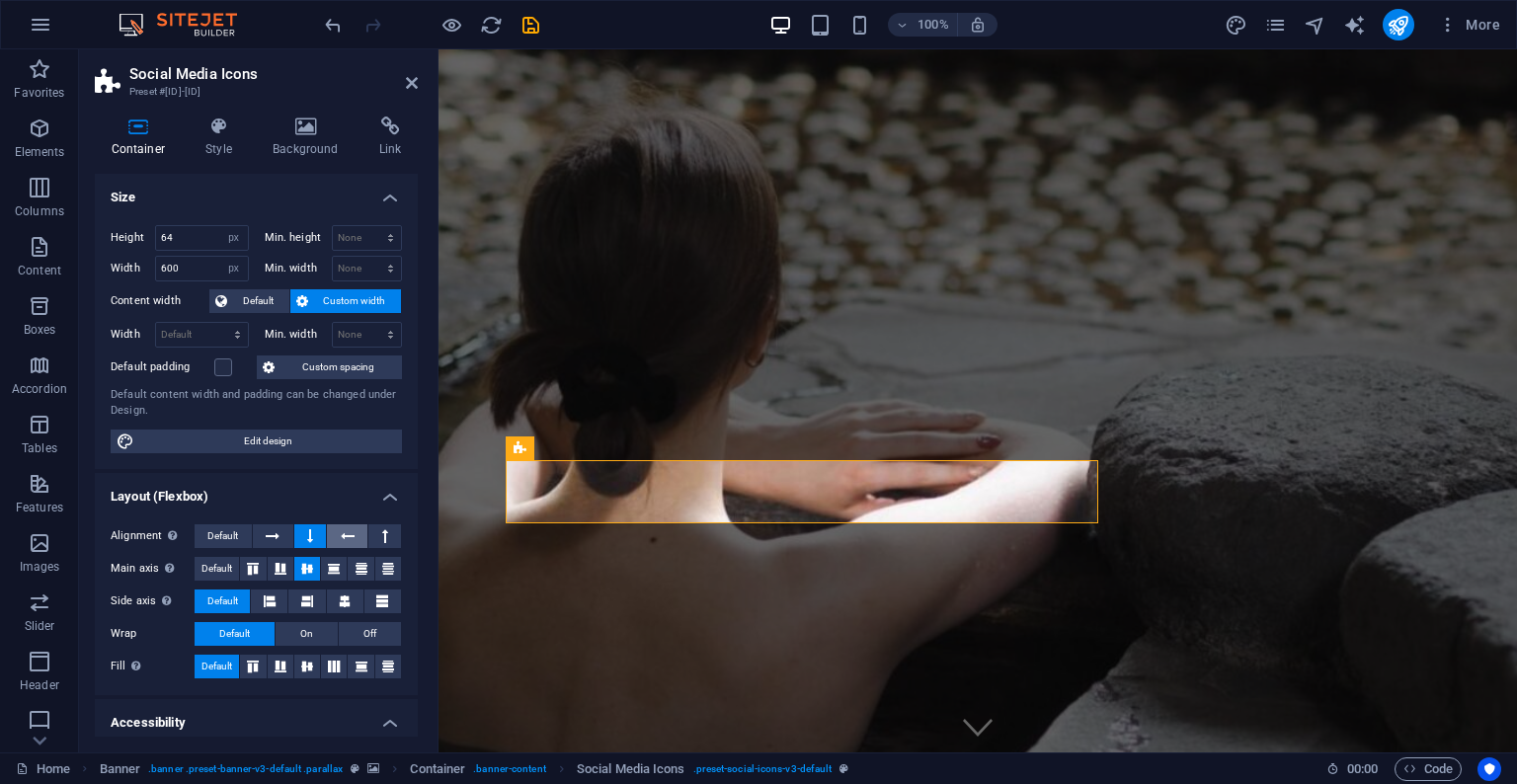 click at bounding box center (348, 536) 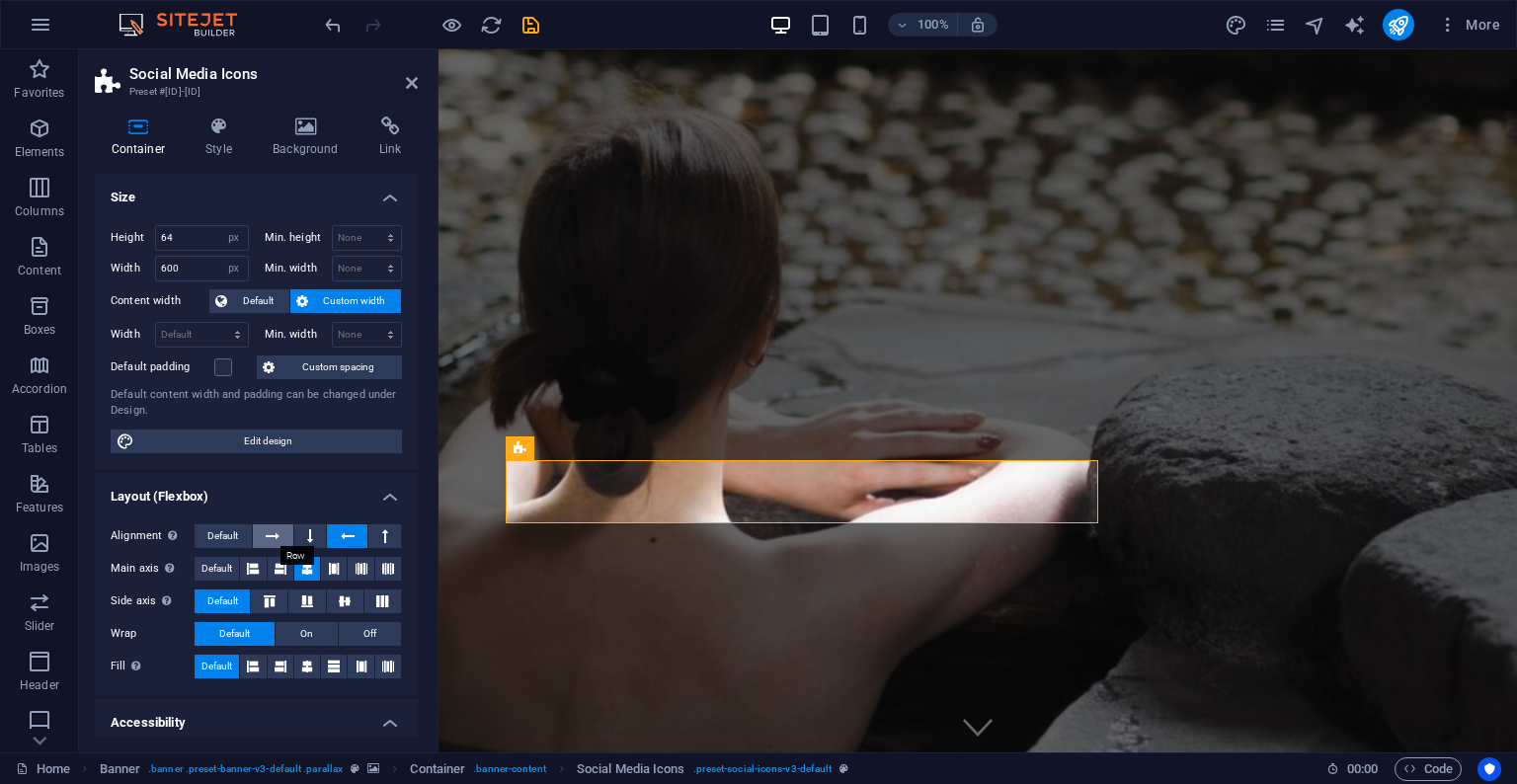 click at bounding box center (273, 536) 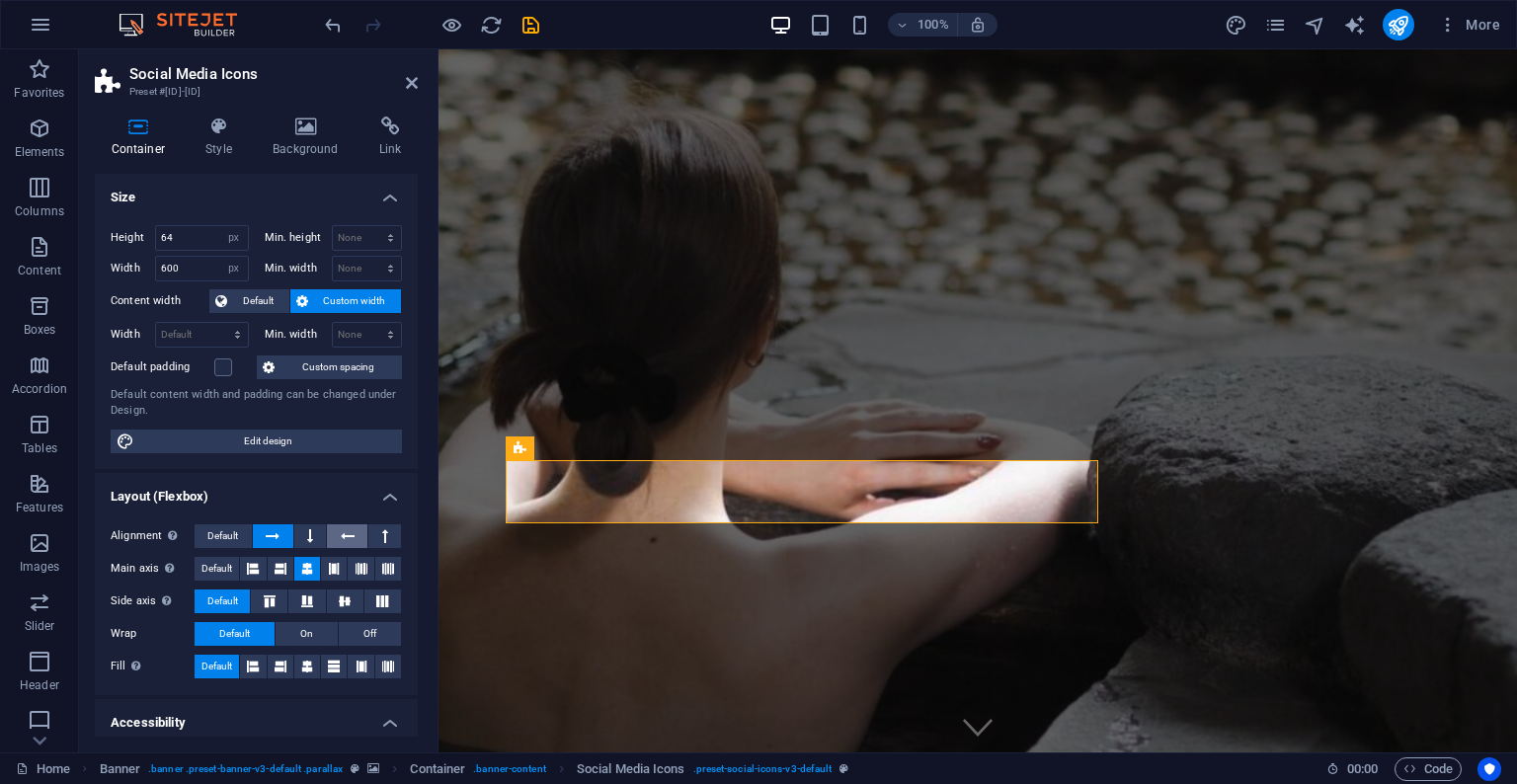 click at bounding box center (348, 536) 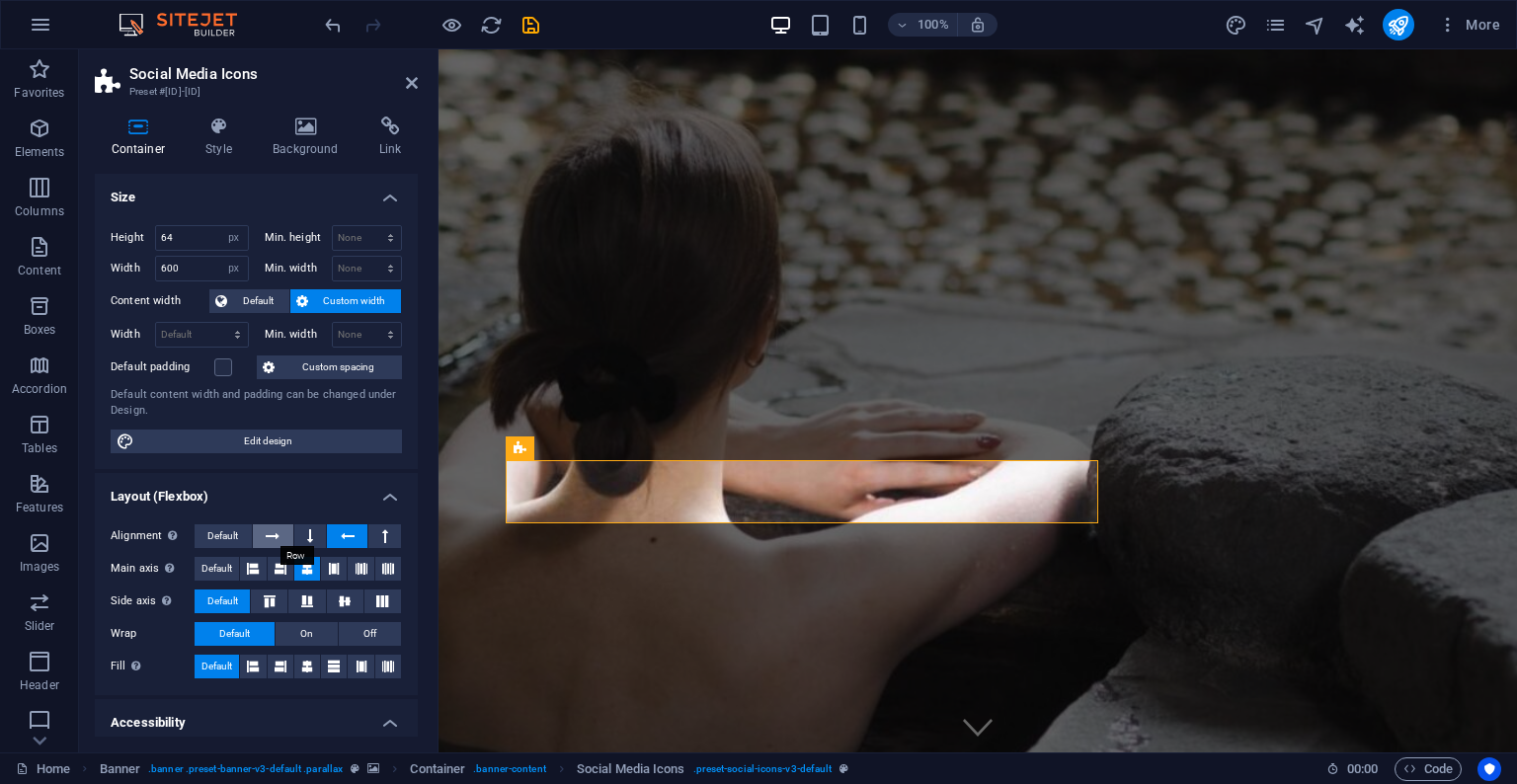 click at bounding box center (273, 536) 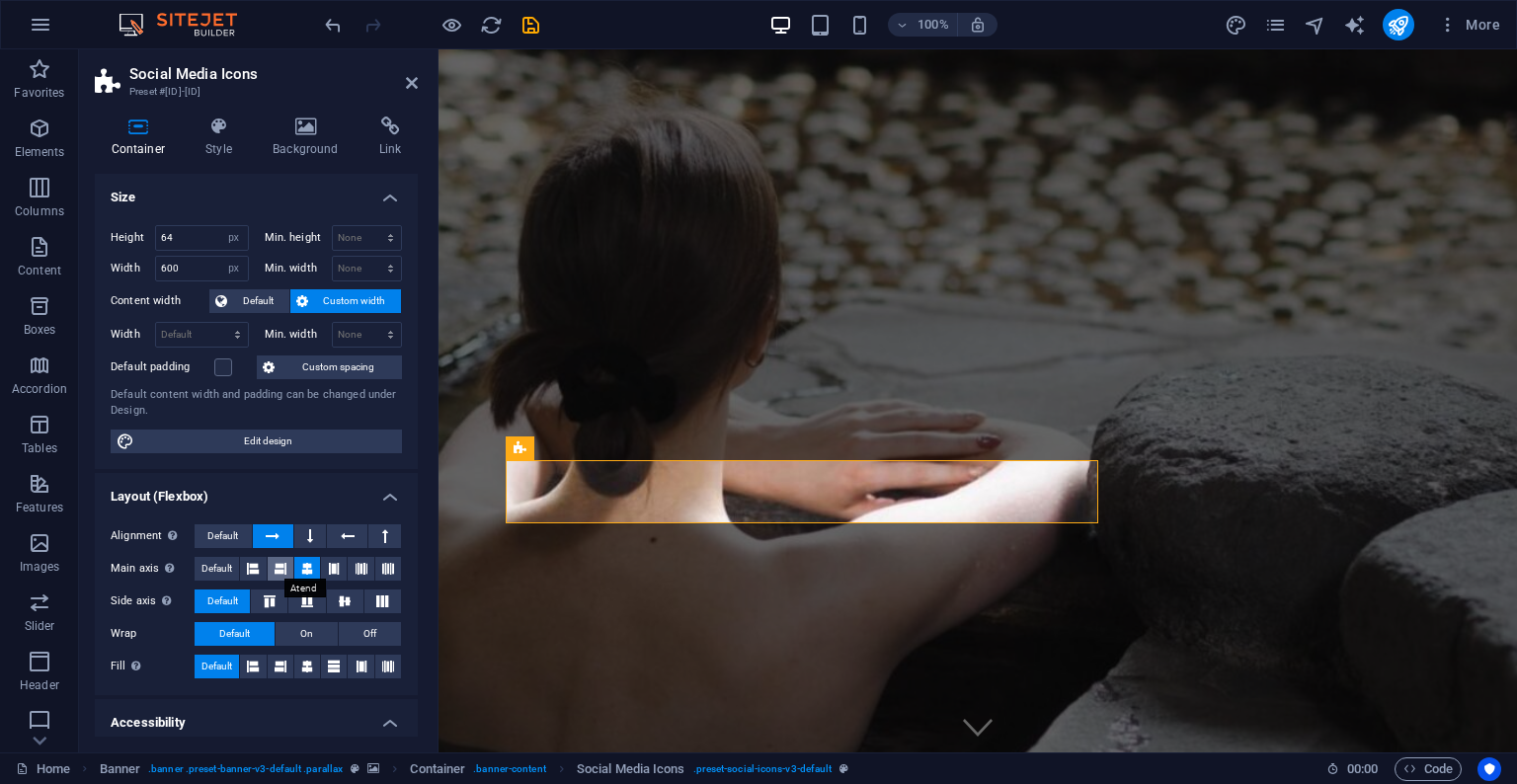 click at bounding box center [280, 569] 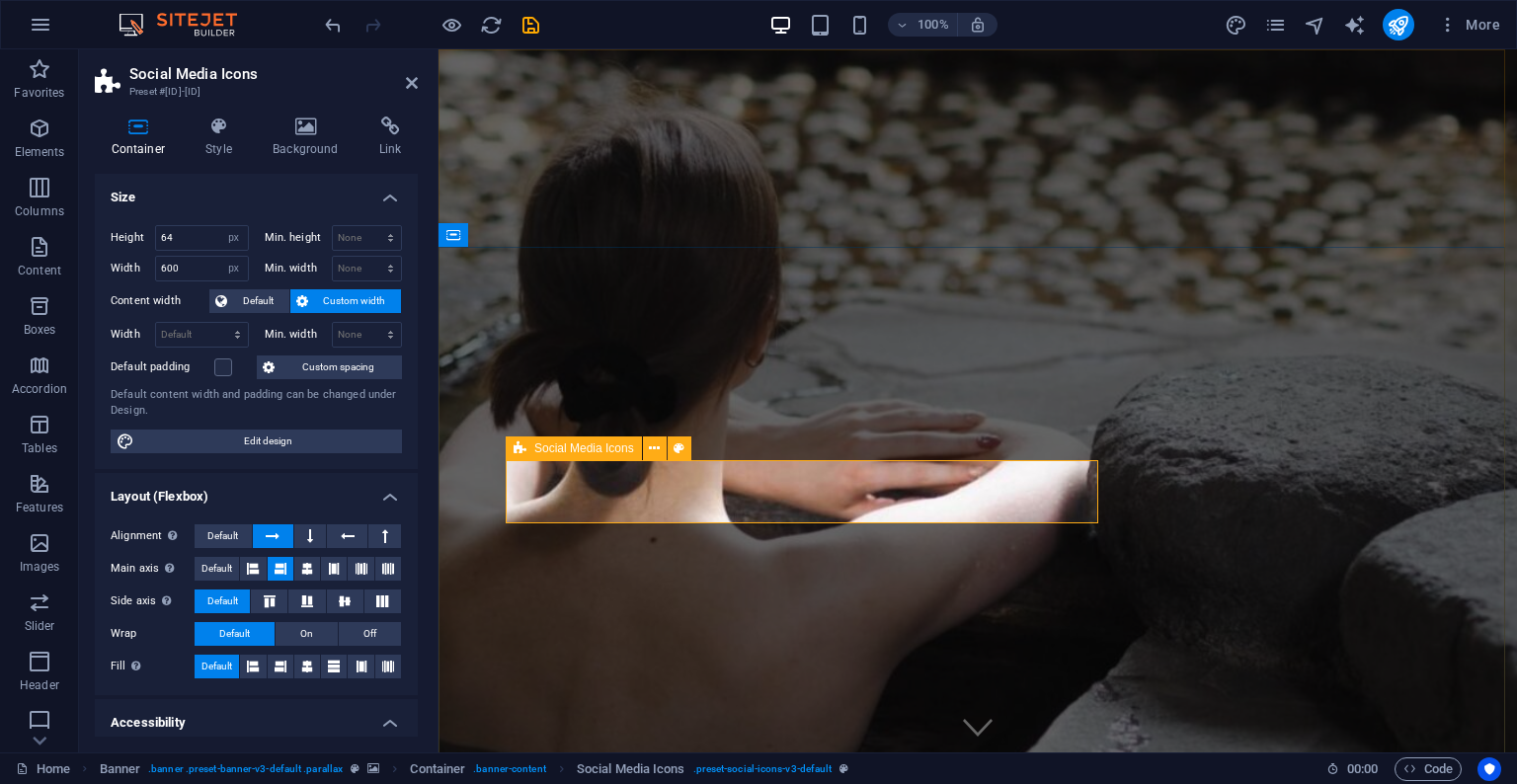 type 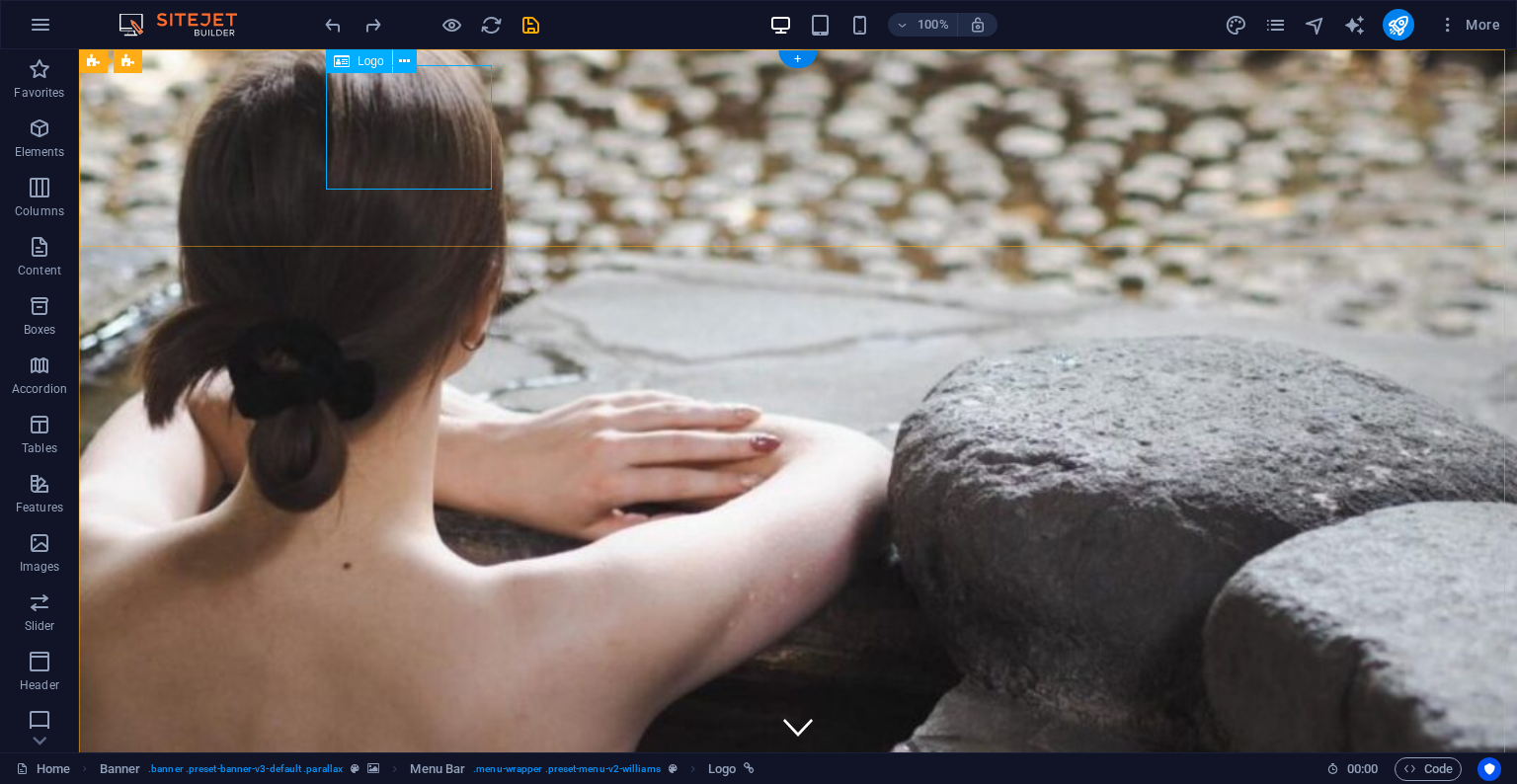 select on "px" 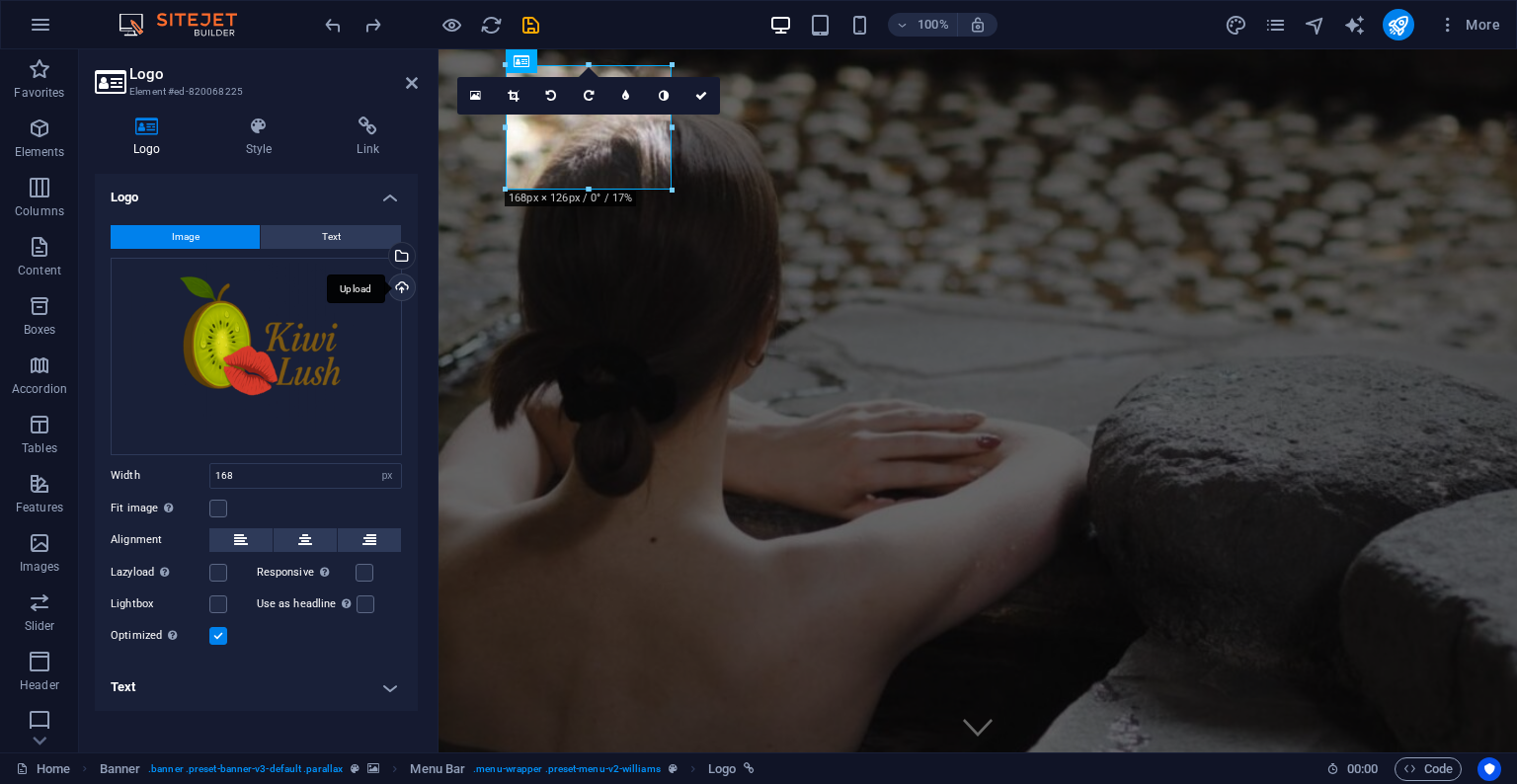 click on "Upload" at bounding box center (400, 289) 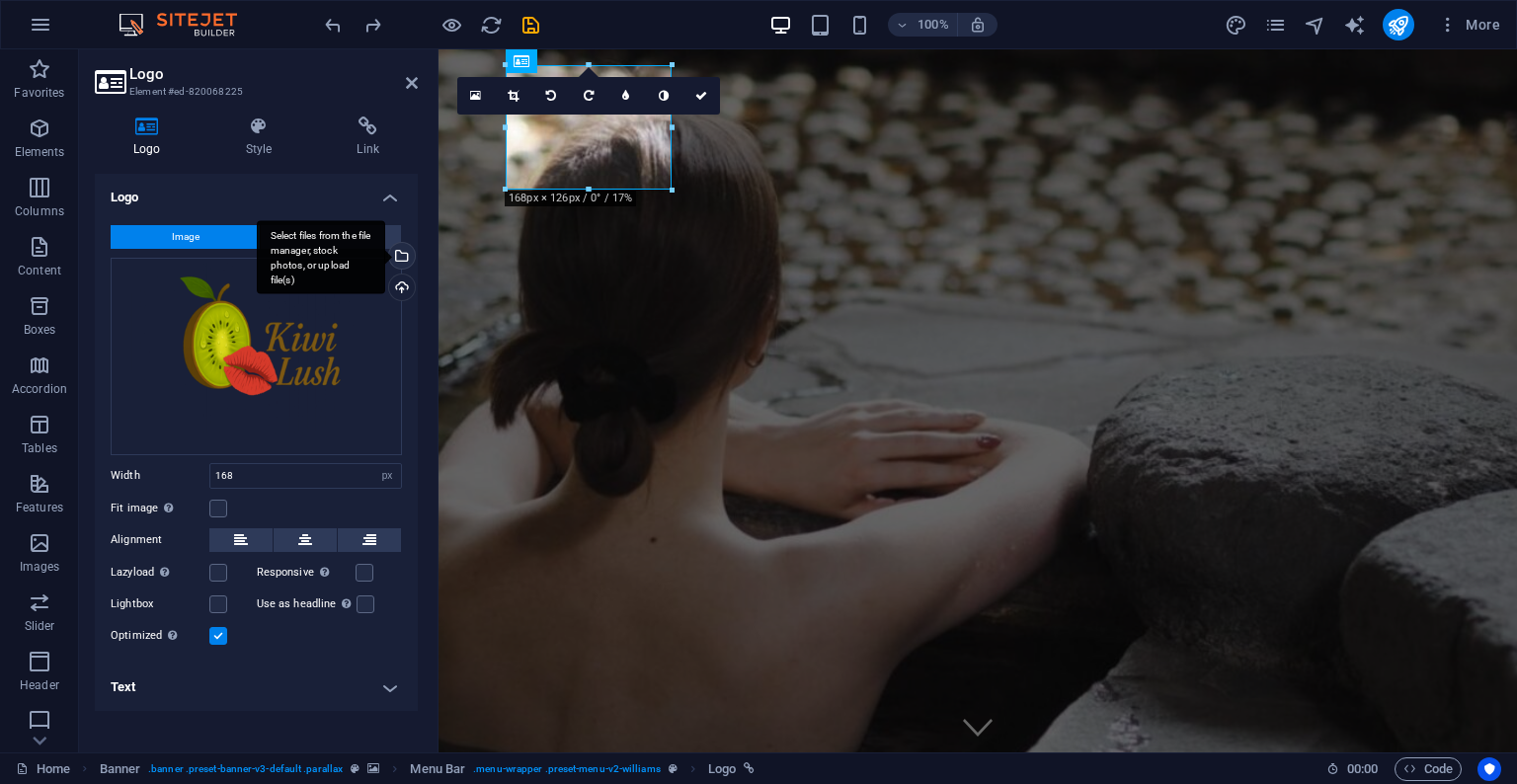 click on "Select files from the file manager, stock photos, or upload file(s)" at bounding box center (400, 258) 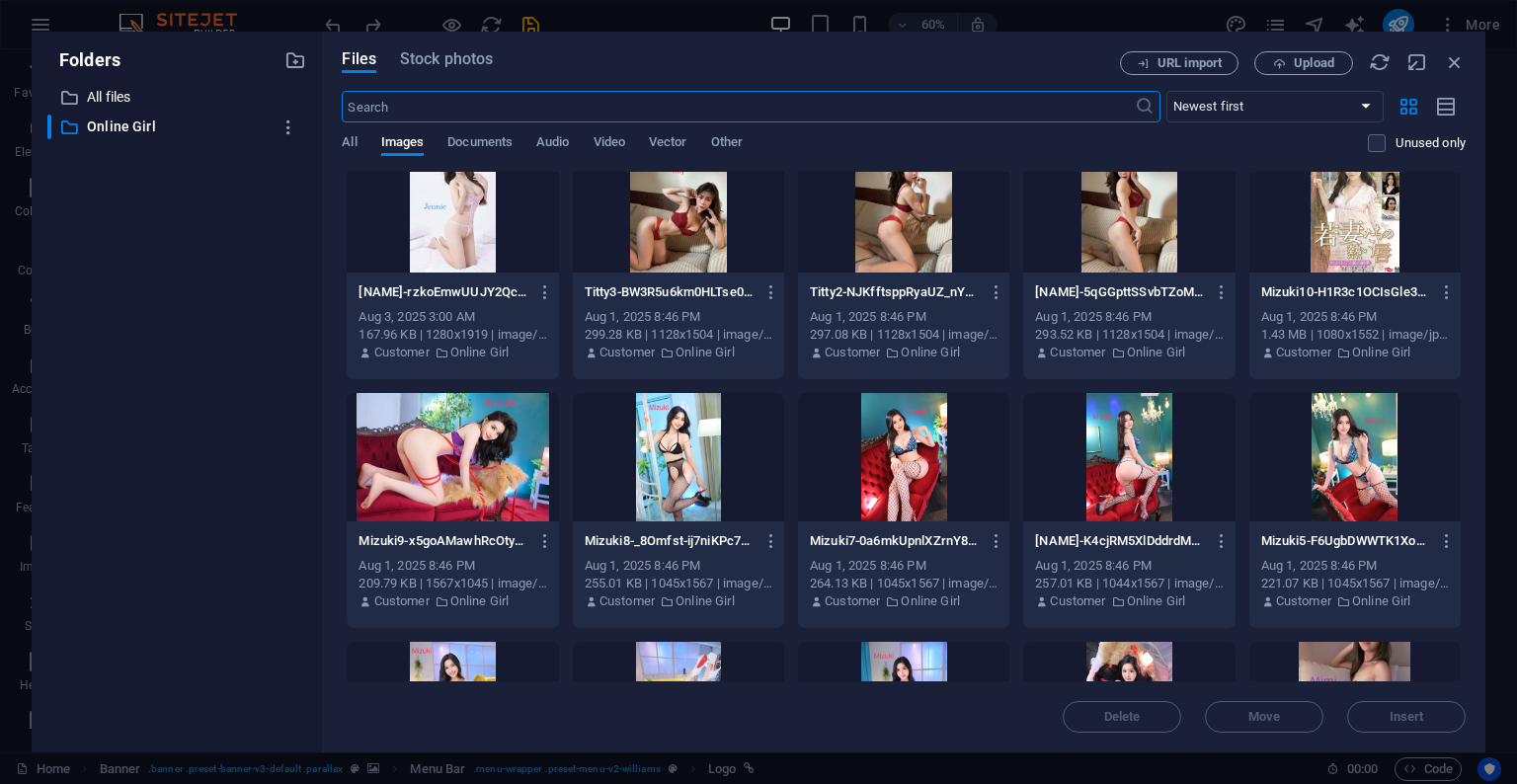 scroll, scrollTop: 0, scrollLeft: 0, axis: both 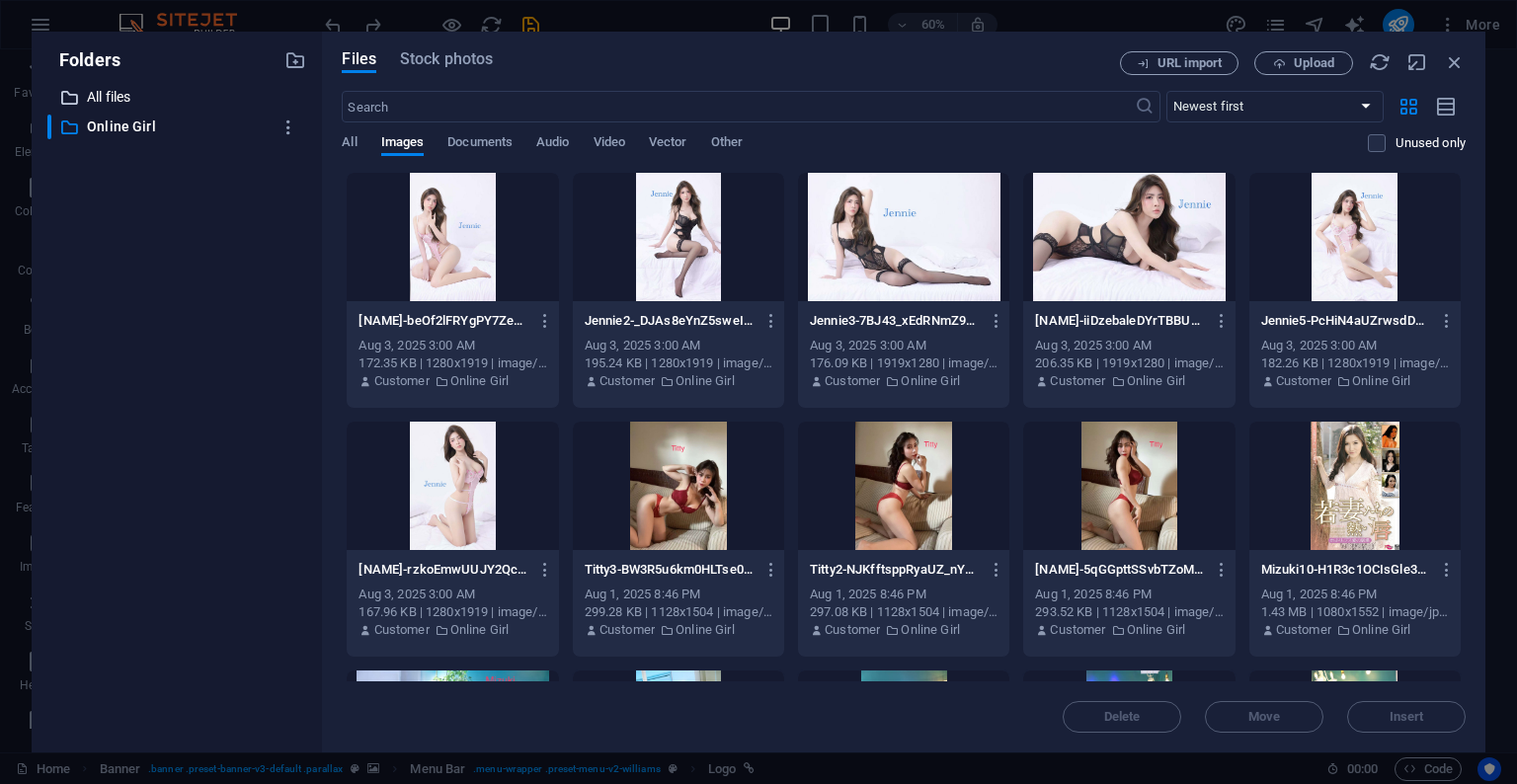 click on "All files" at bounding box center (179, 97) 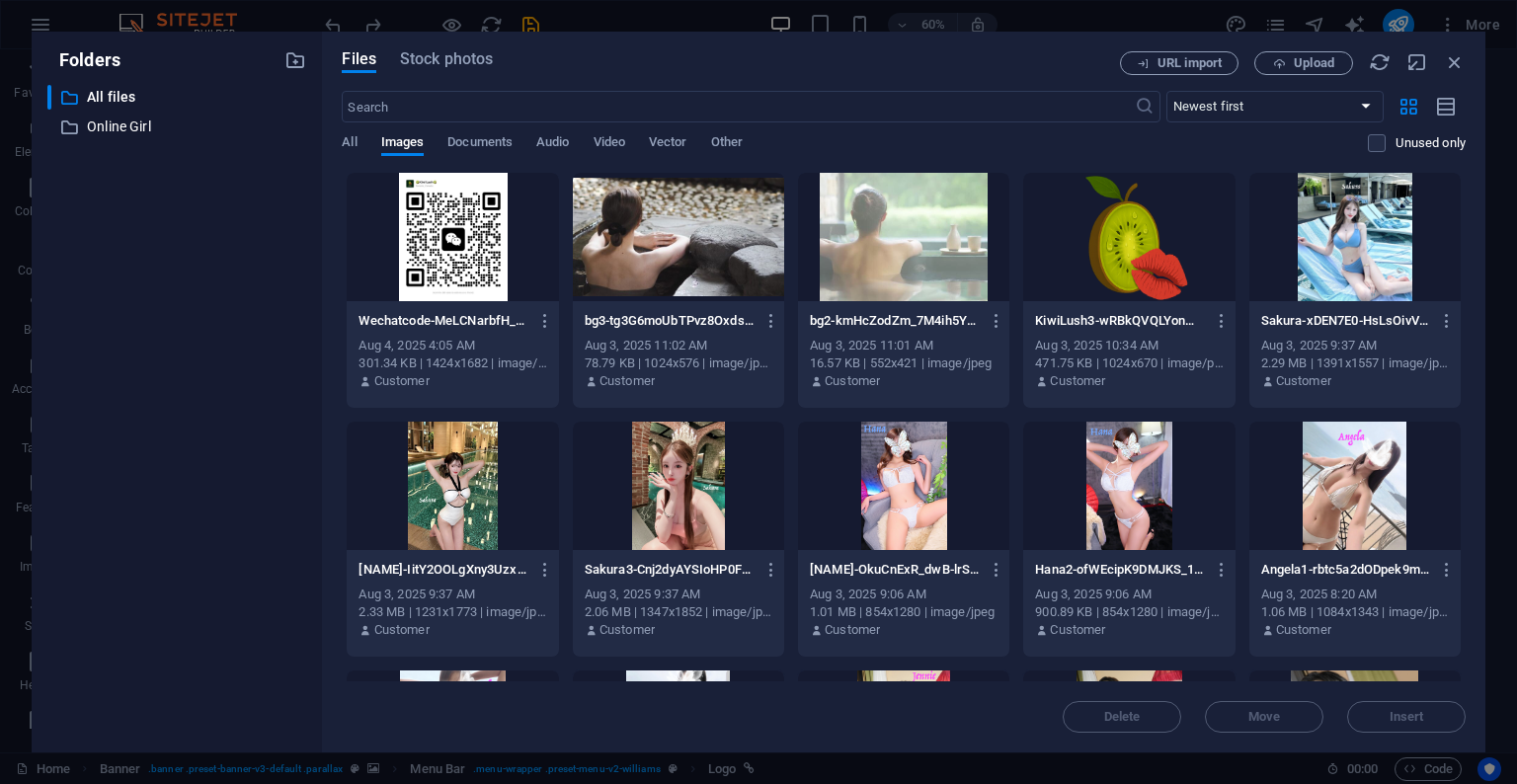 click at bounding box center (1129, 237) 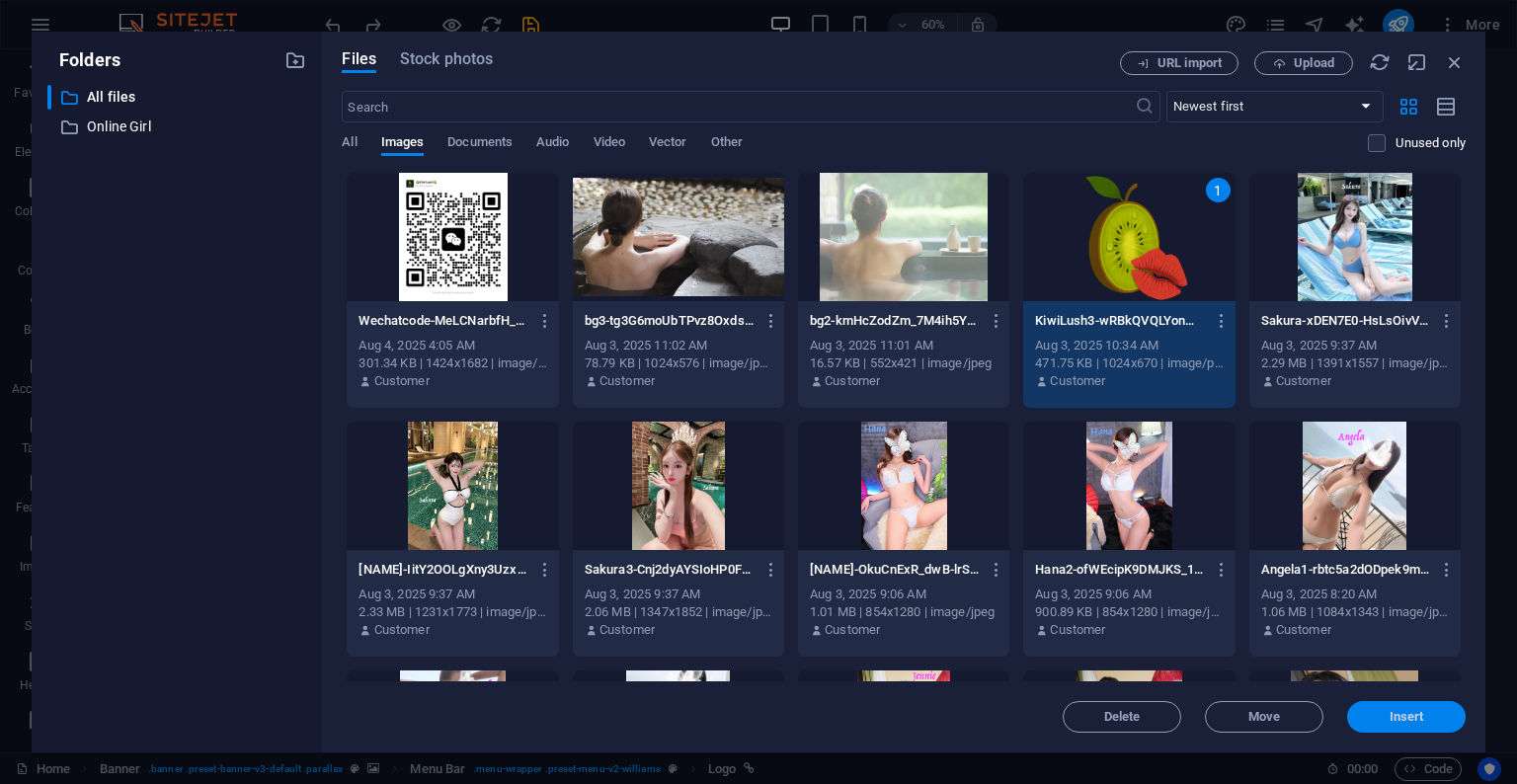 click on "Insert" at bounding box center [1406, 717] 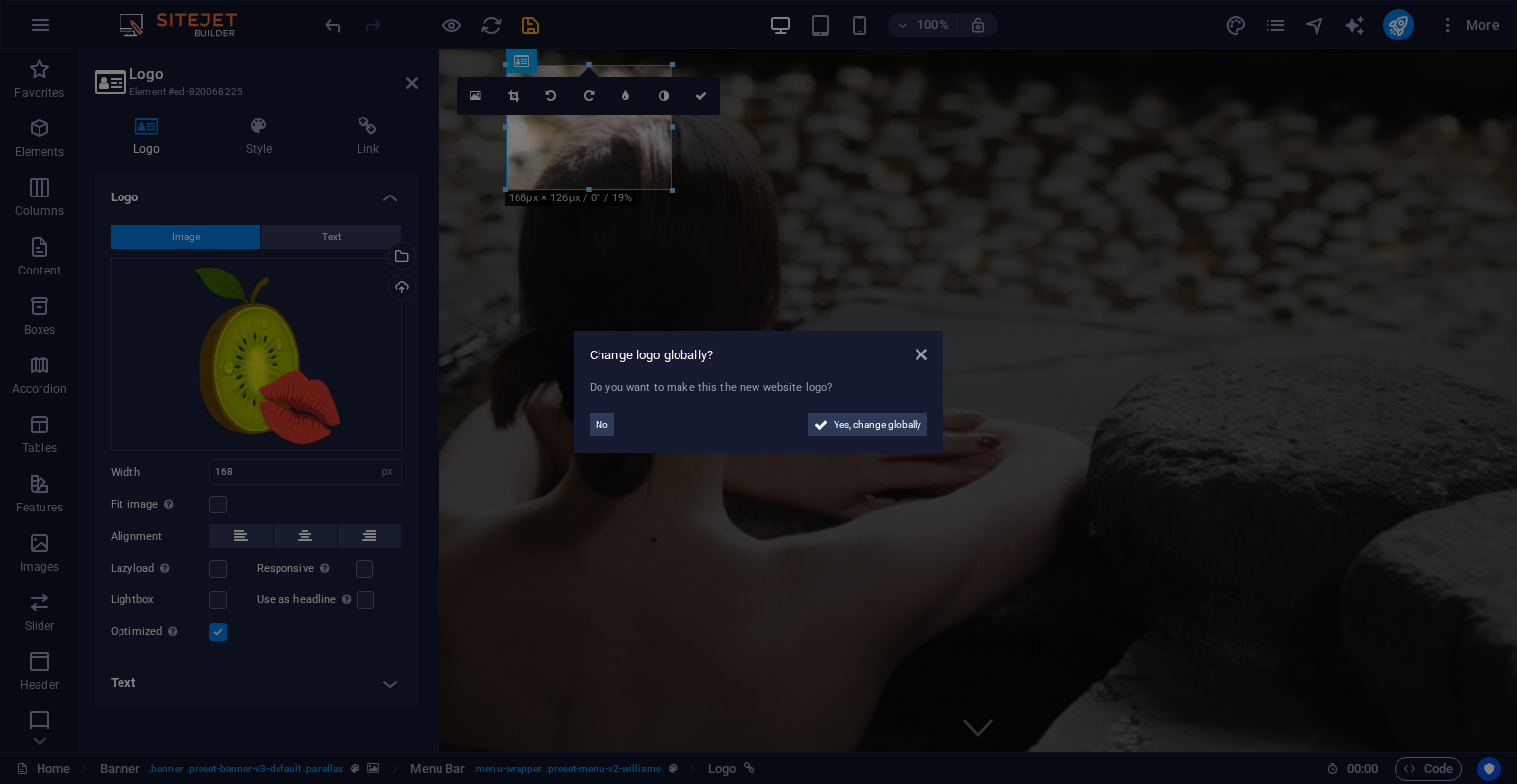click on "Change logo globally? Do you want to make this the new website logo? No Yes, change globally" at bounding box center [758, 392] 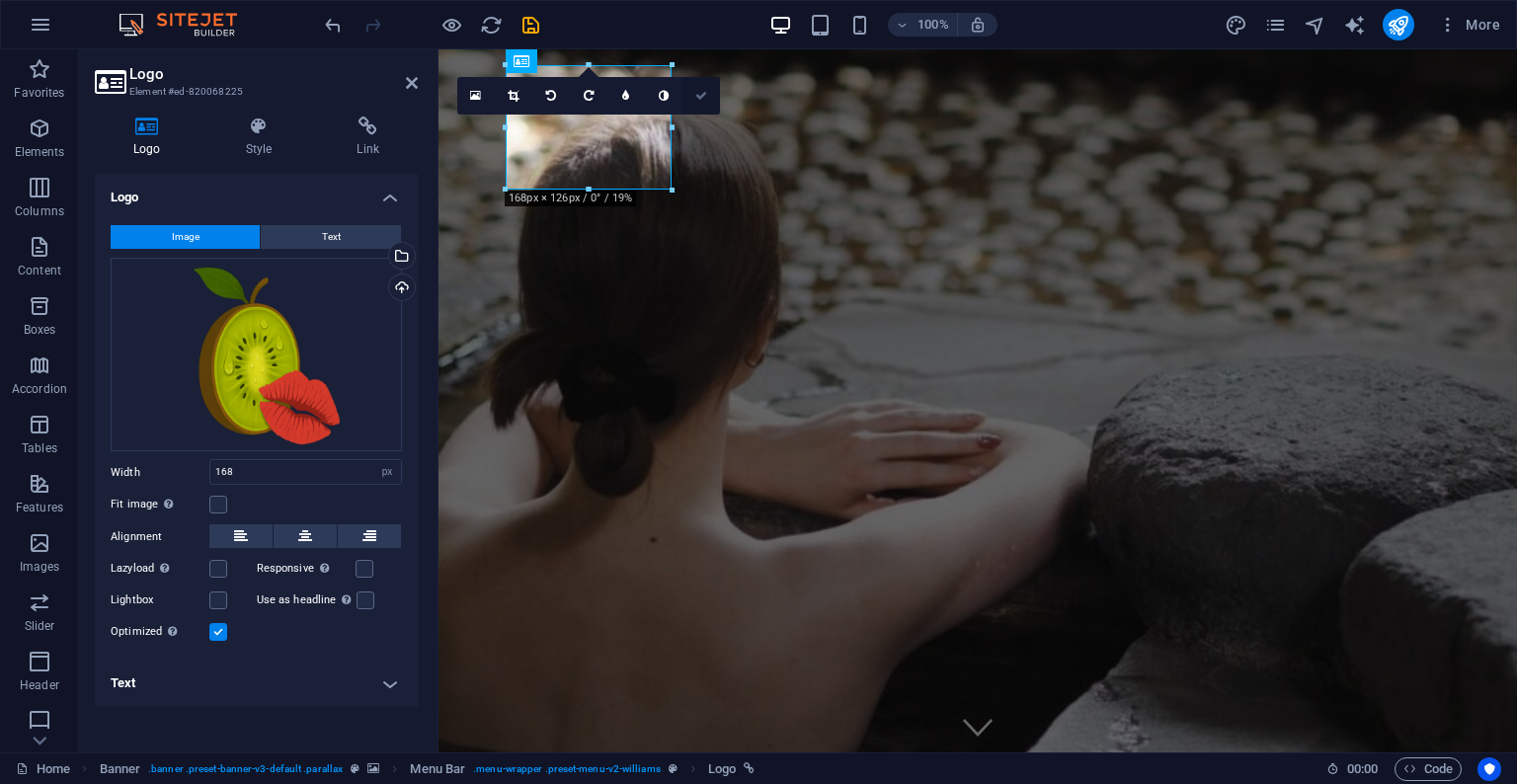 click at bounding box center (701, 96) 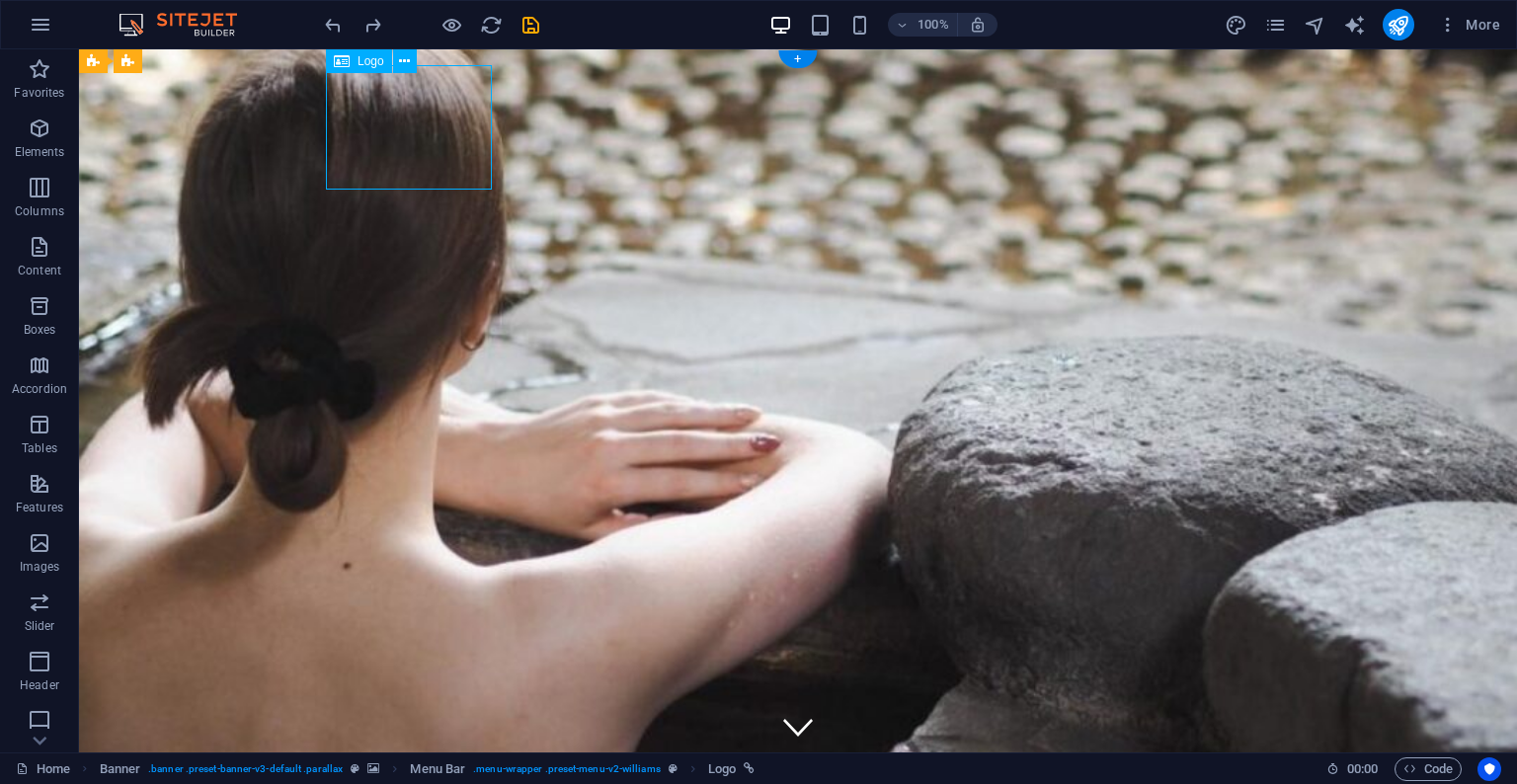 select on "px" 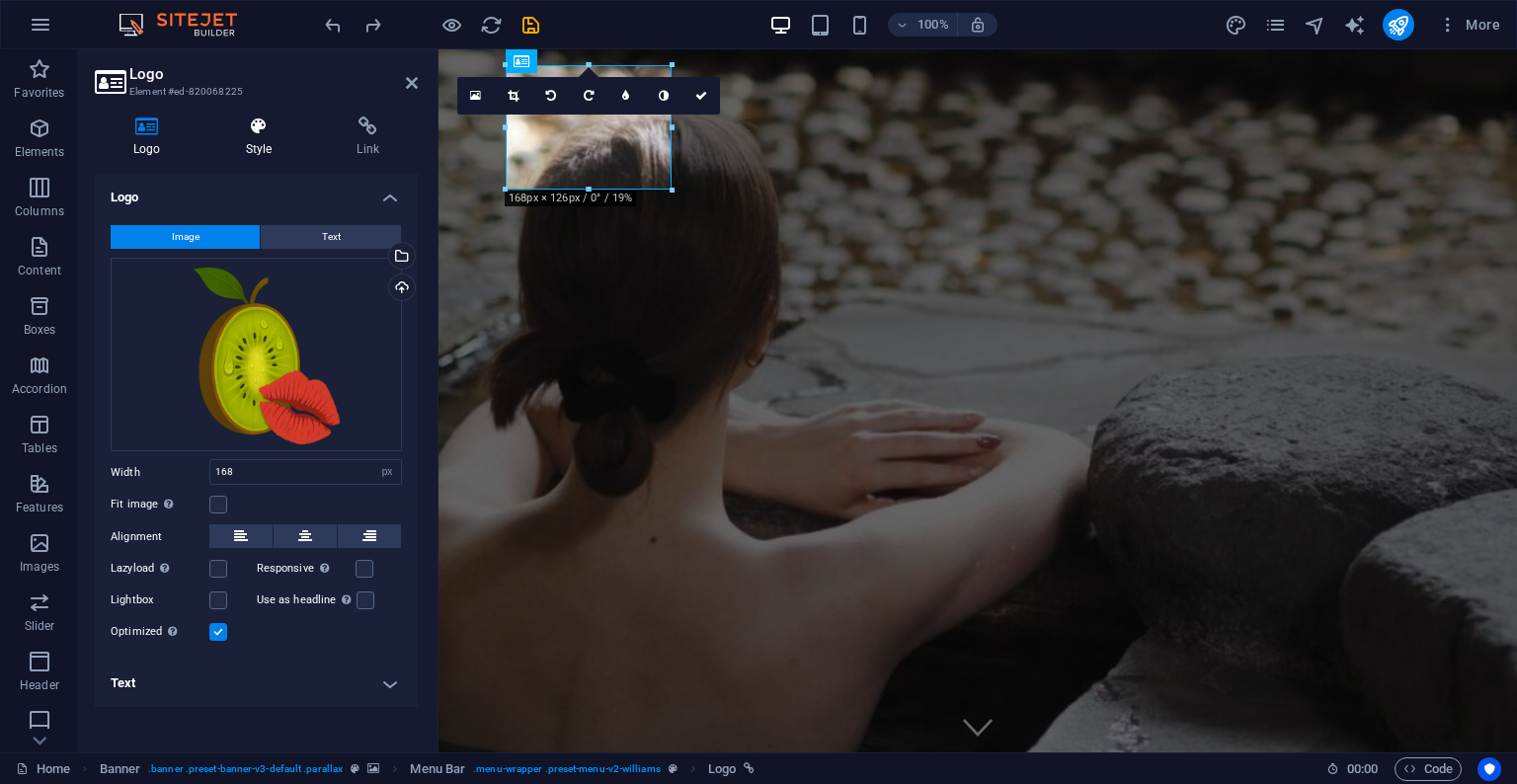 click at bounding box center [259, 126] 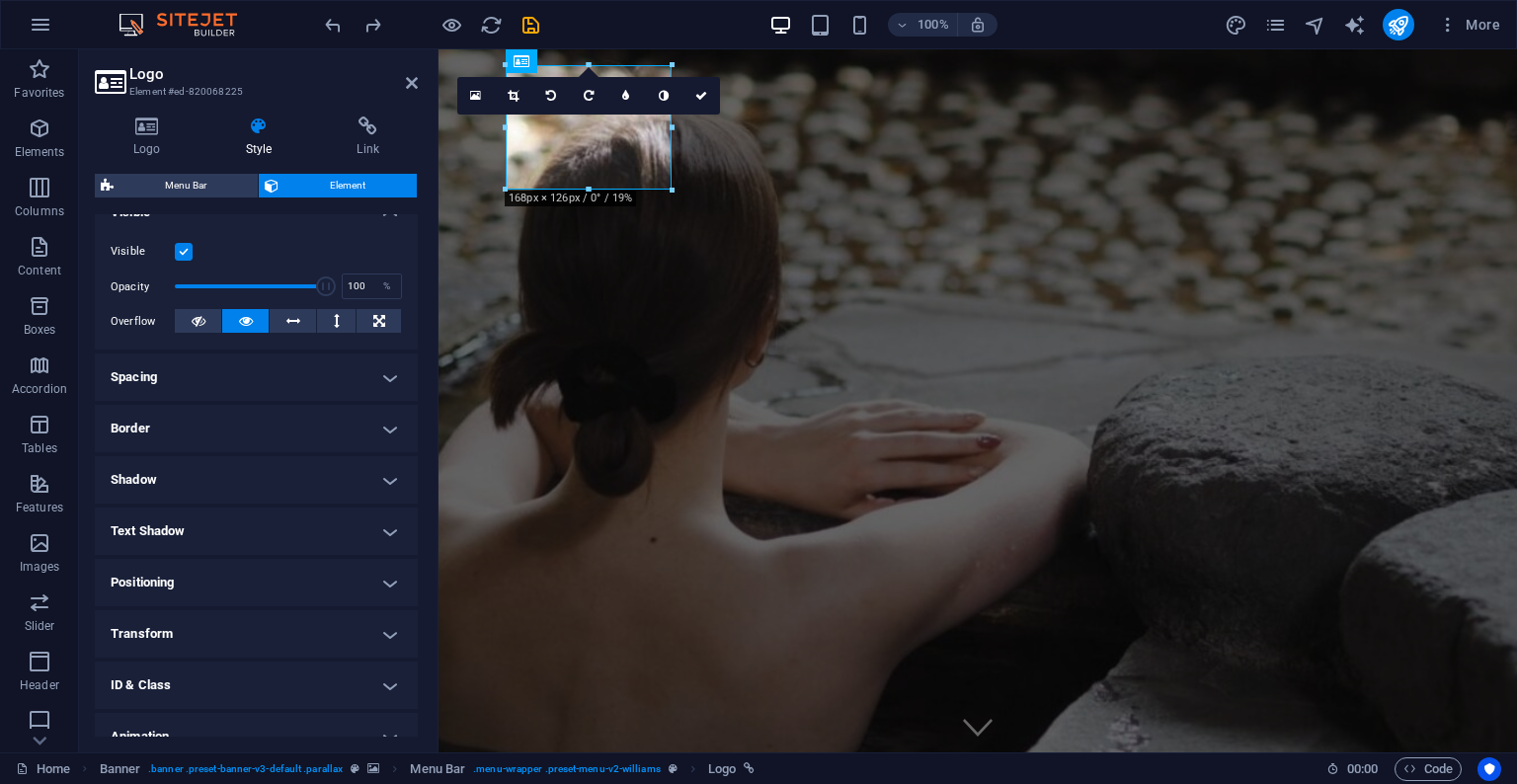 scroll, scrollTop: 223, scrollLeft: 0, axis: vertical 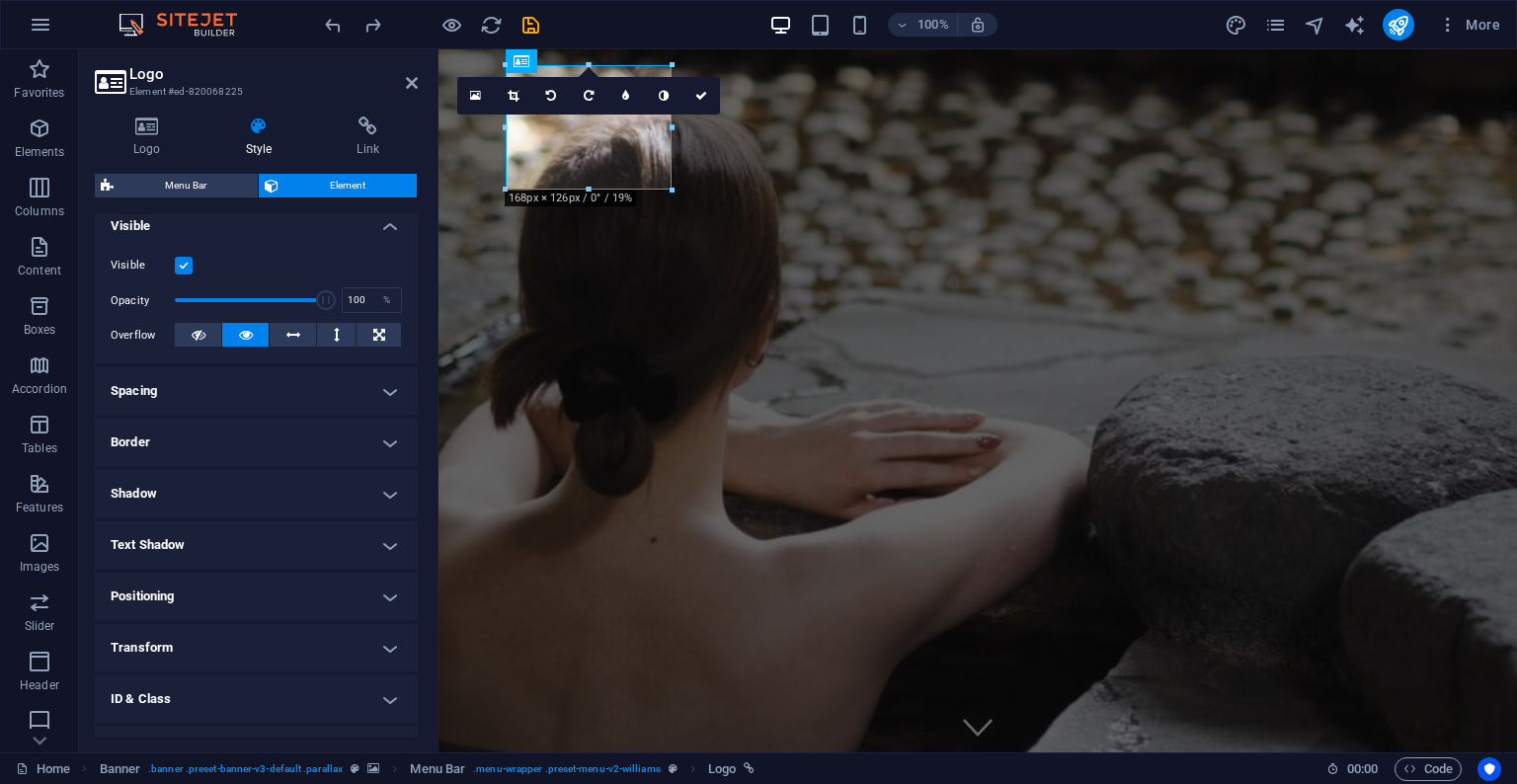 click on "Positioning" at bounding box center [256, 596] 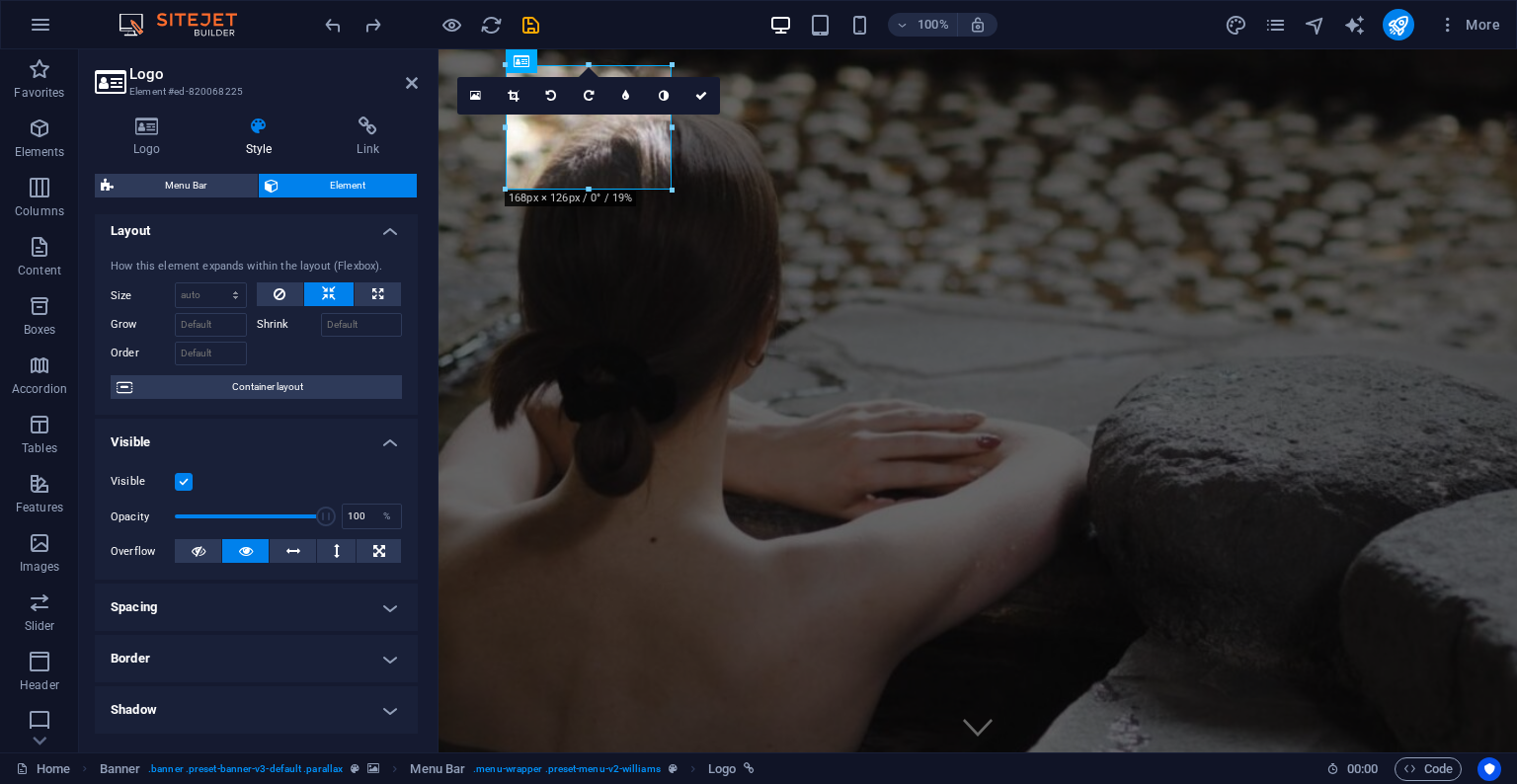 scroll, scrollTop: 6, scrollLeft: 0, axis: vertical 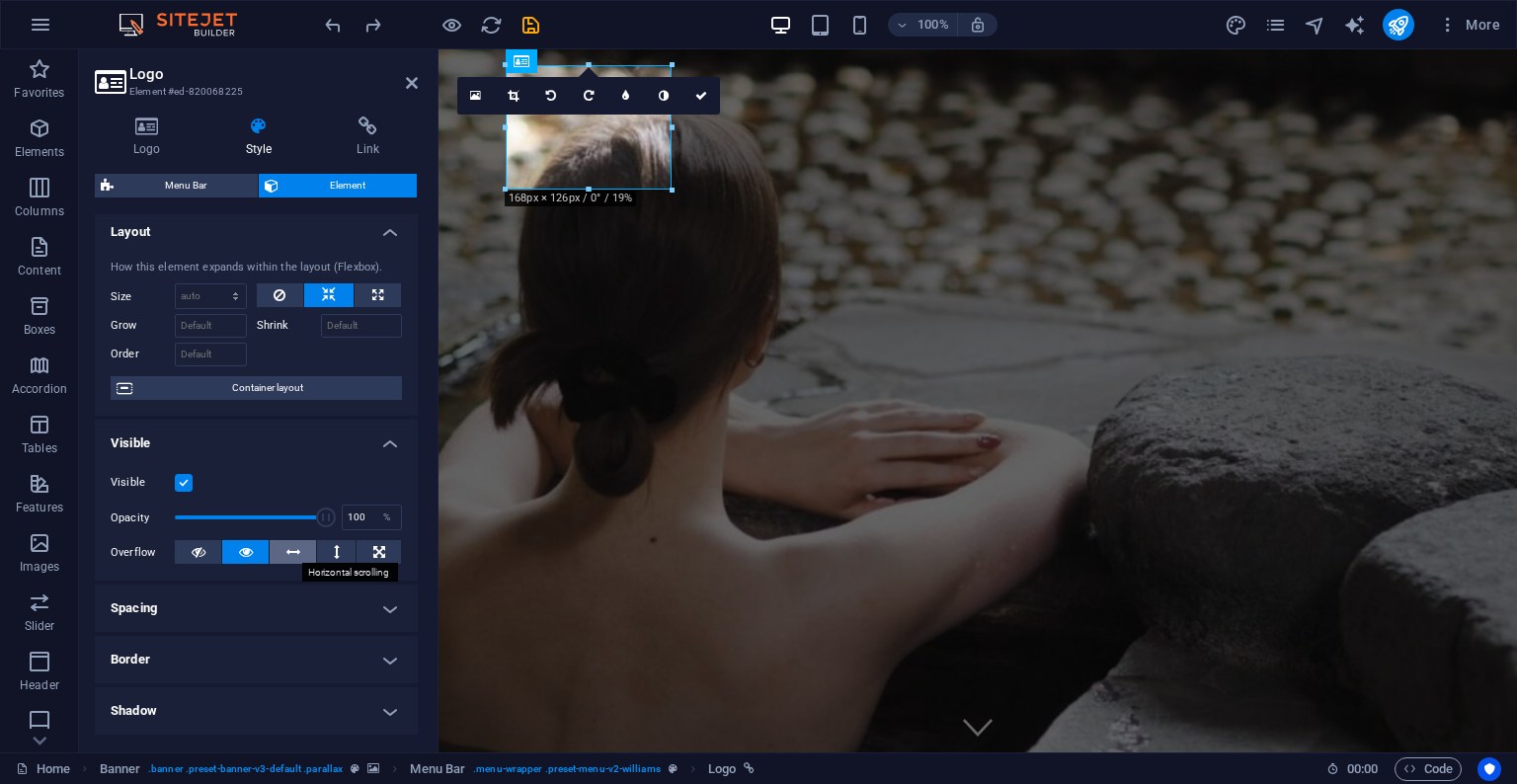 click at bounding box center (293, 552) 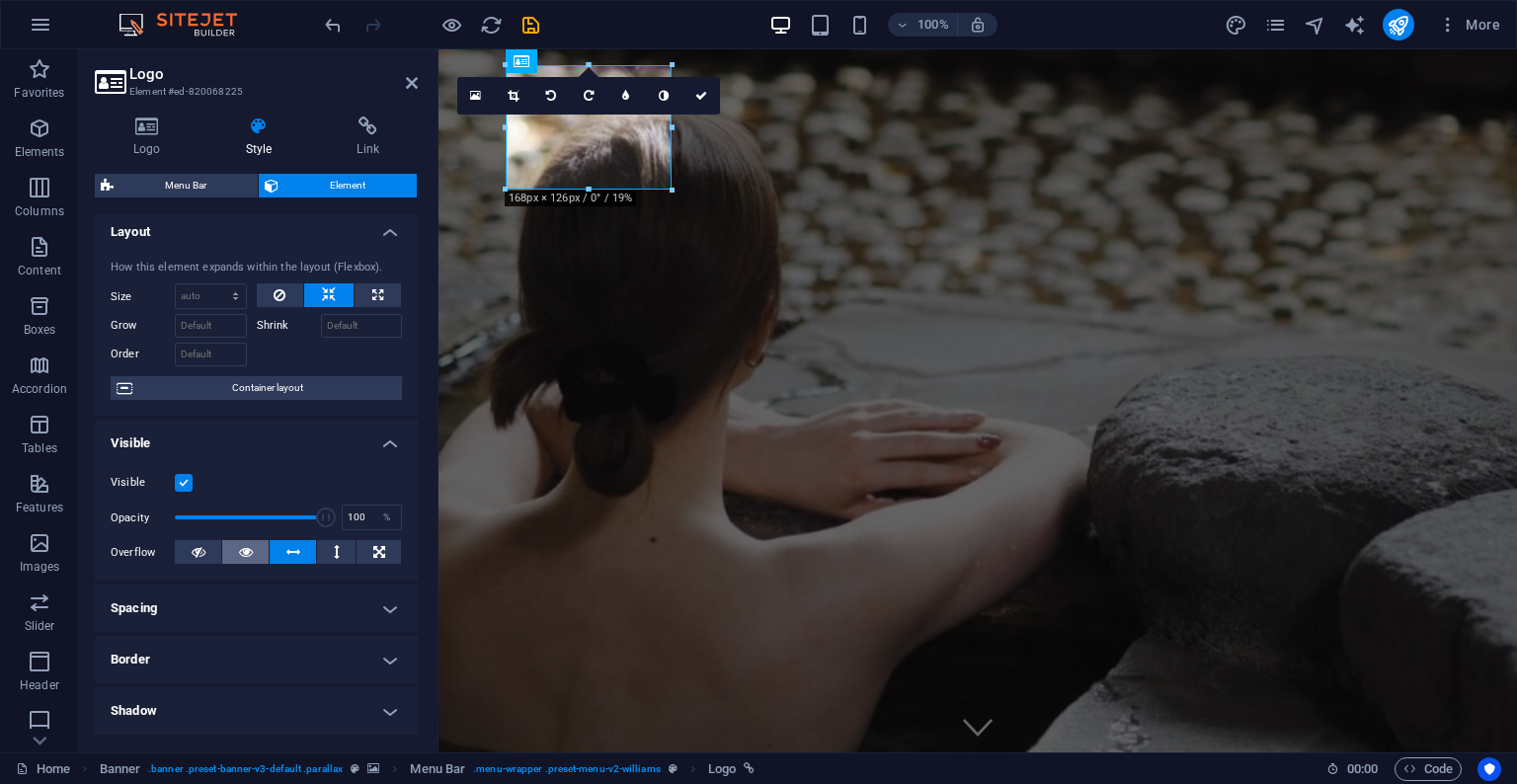 click at bounding box center [246, 552] 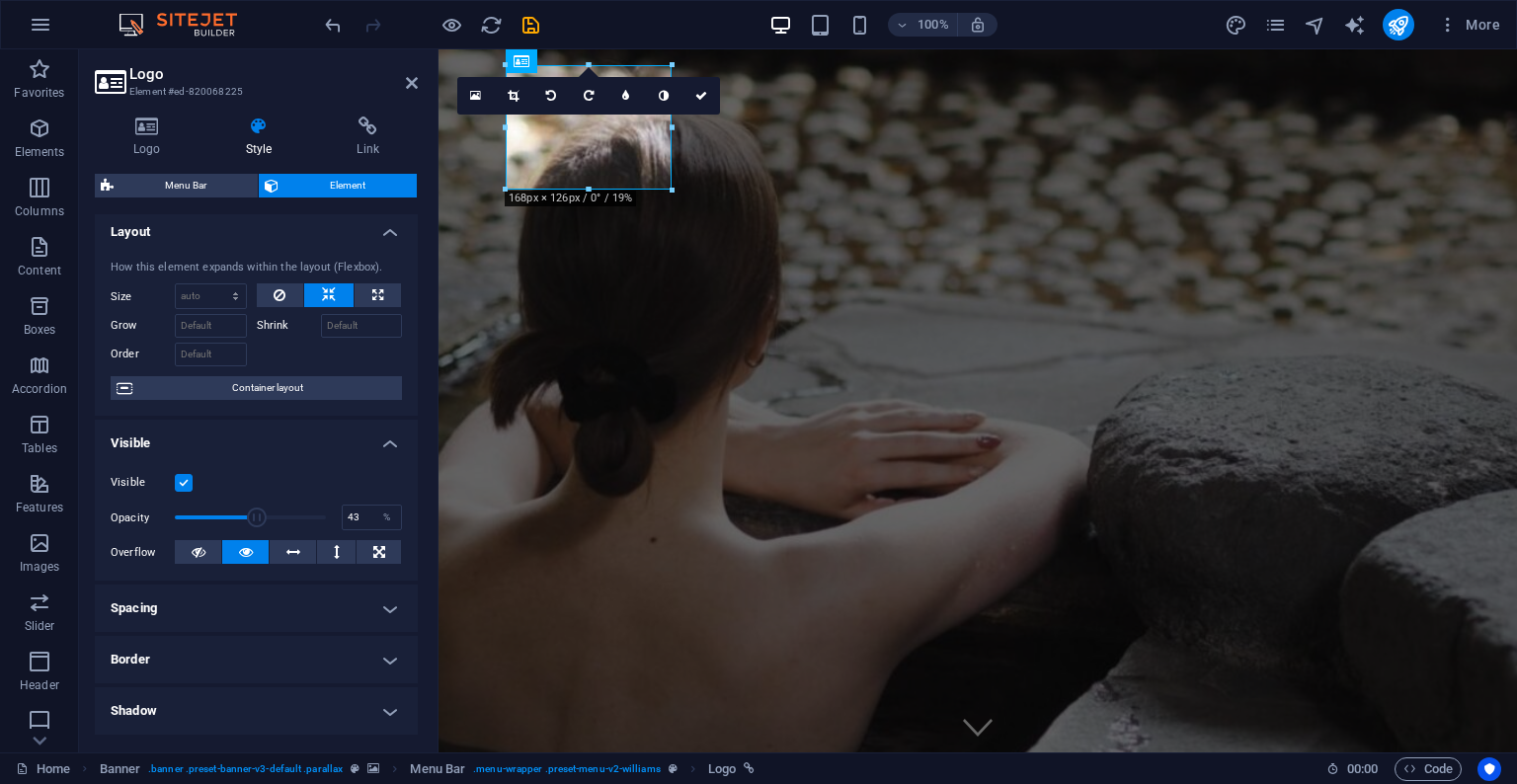 drag, startPoint x: 318, startPoint y: 516, endPoint x: 232, endPoint y: 515, distance: 86.005814 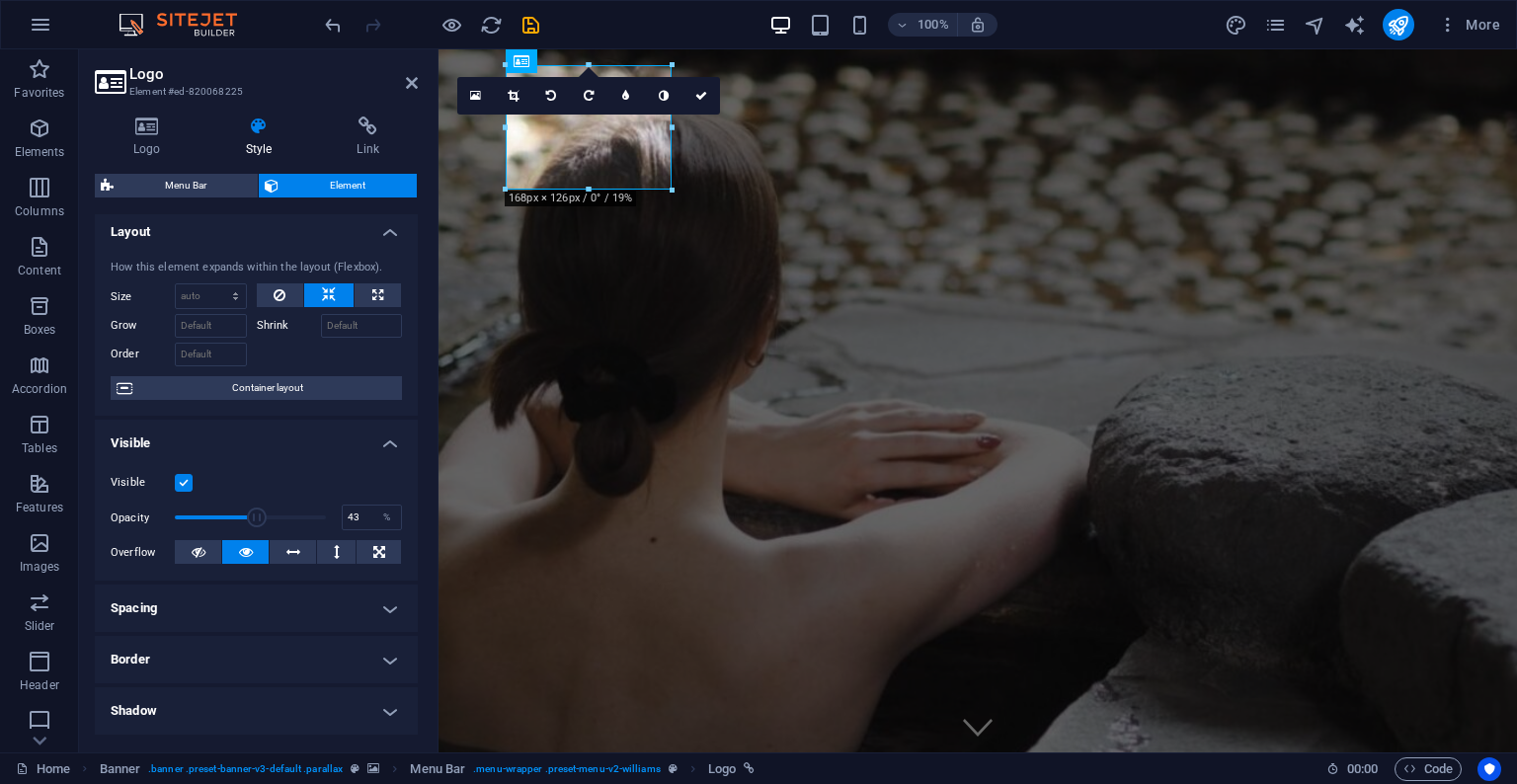 click at bounding box center [257, 517] 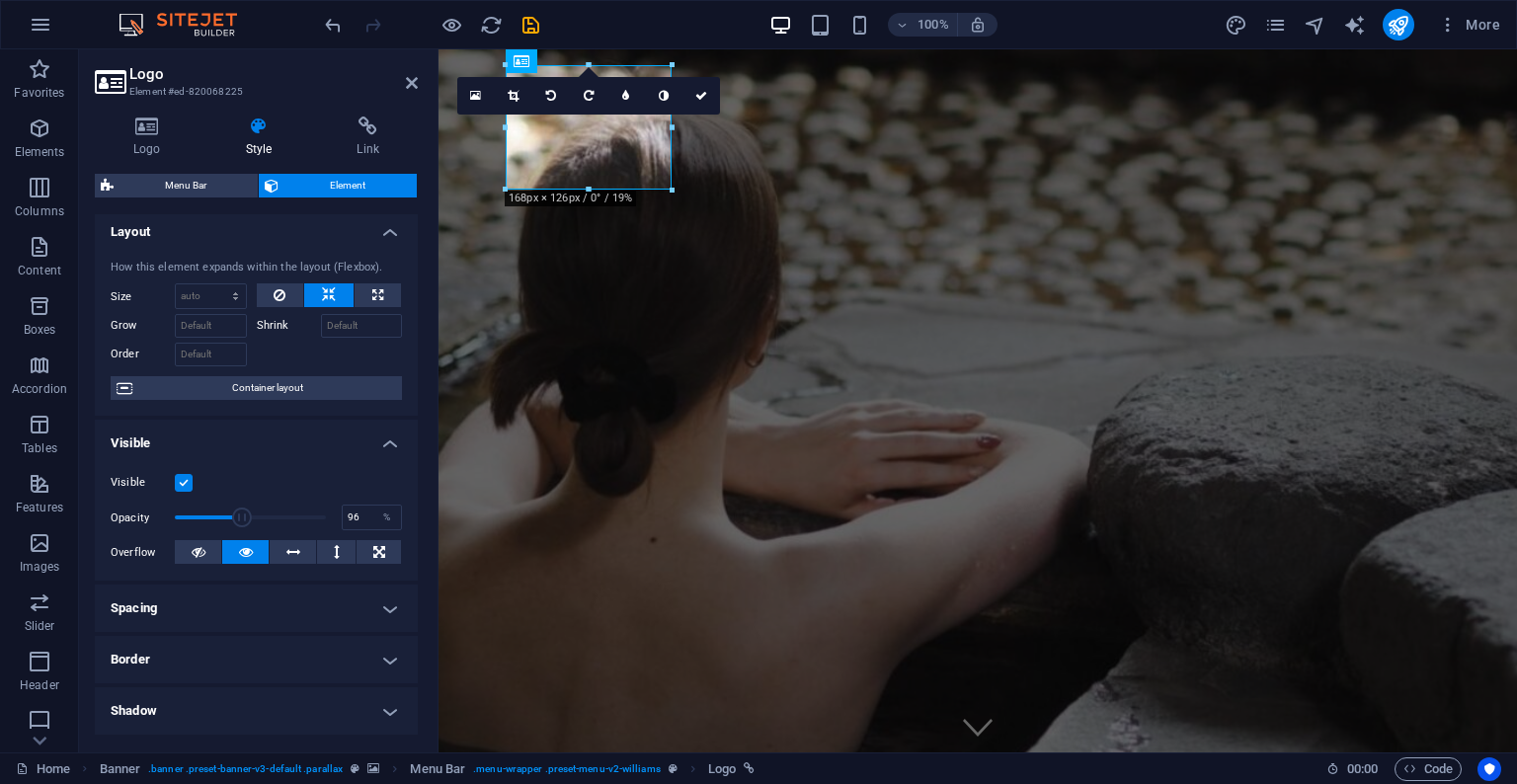 type on "100" 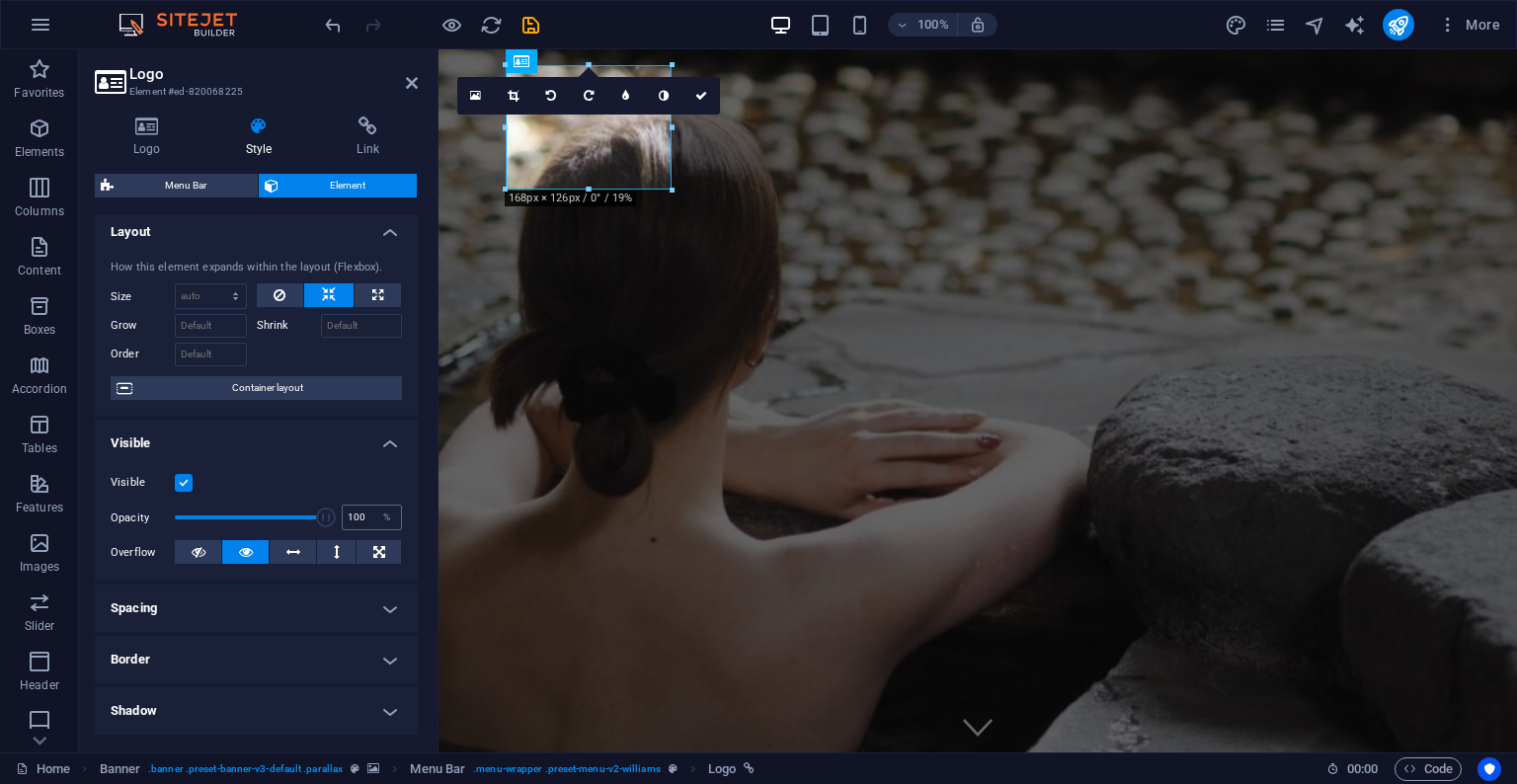 drag, startPoint x: 241, startPoint y: 515, endPoint x: 352, endPoint y: 514, distance: 111.0045 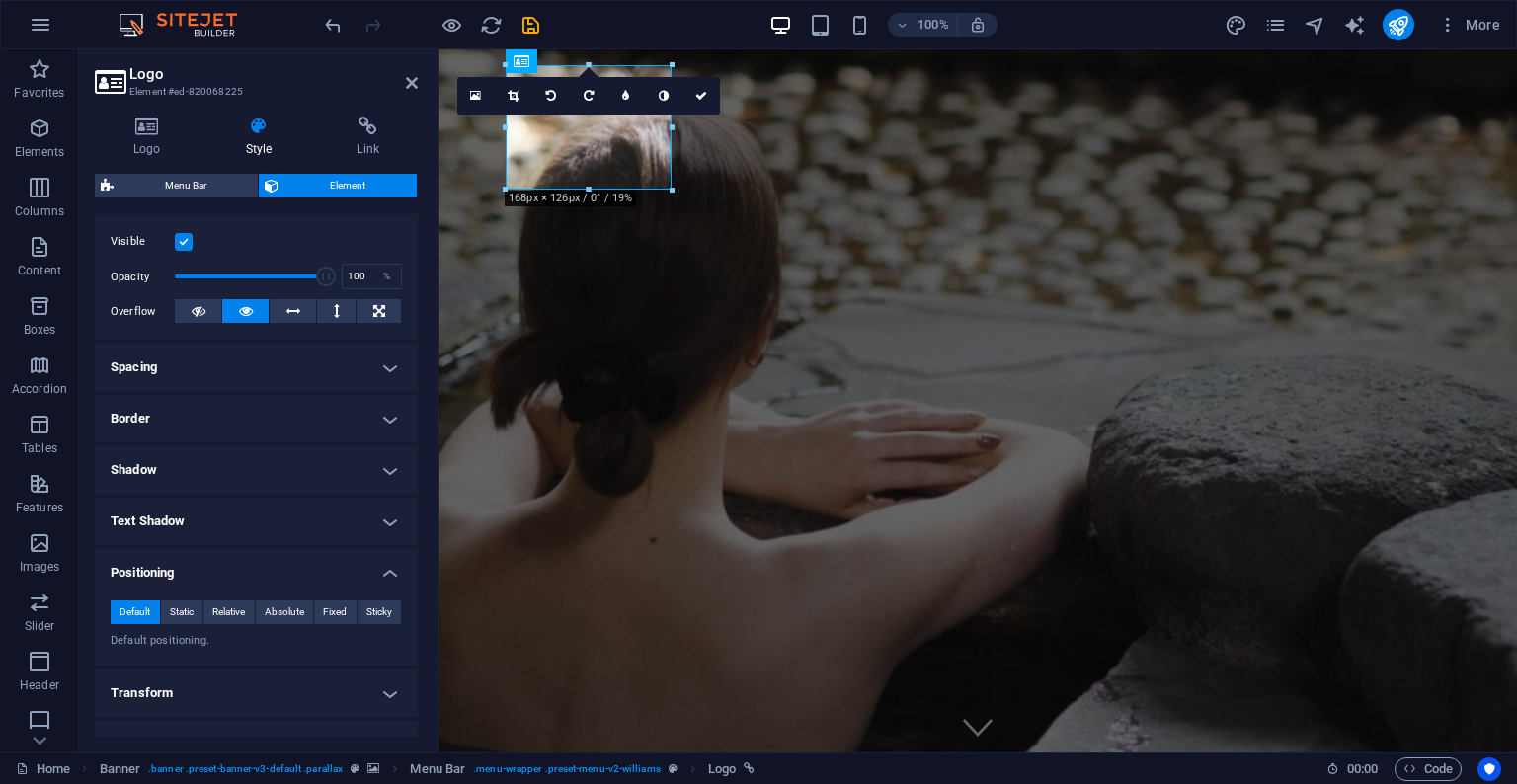 scroll, scrollTop: 263, scrollLeft: 0, axis: vertical 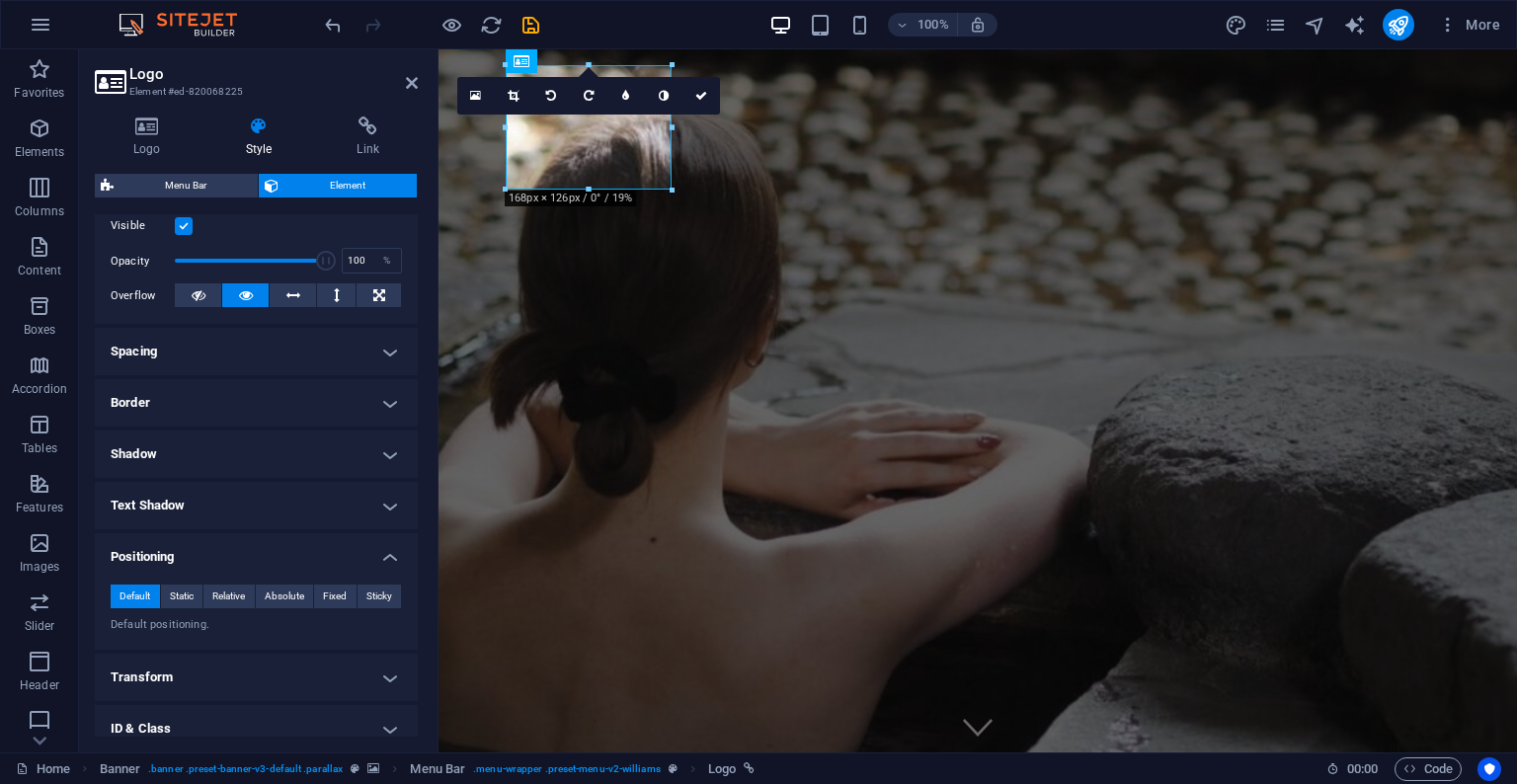 click on "Border" at bounding box center (256, 403) 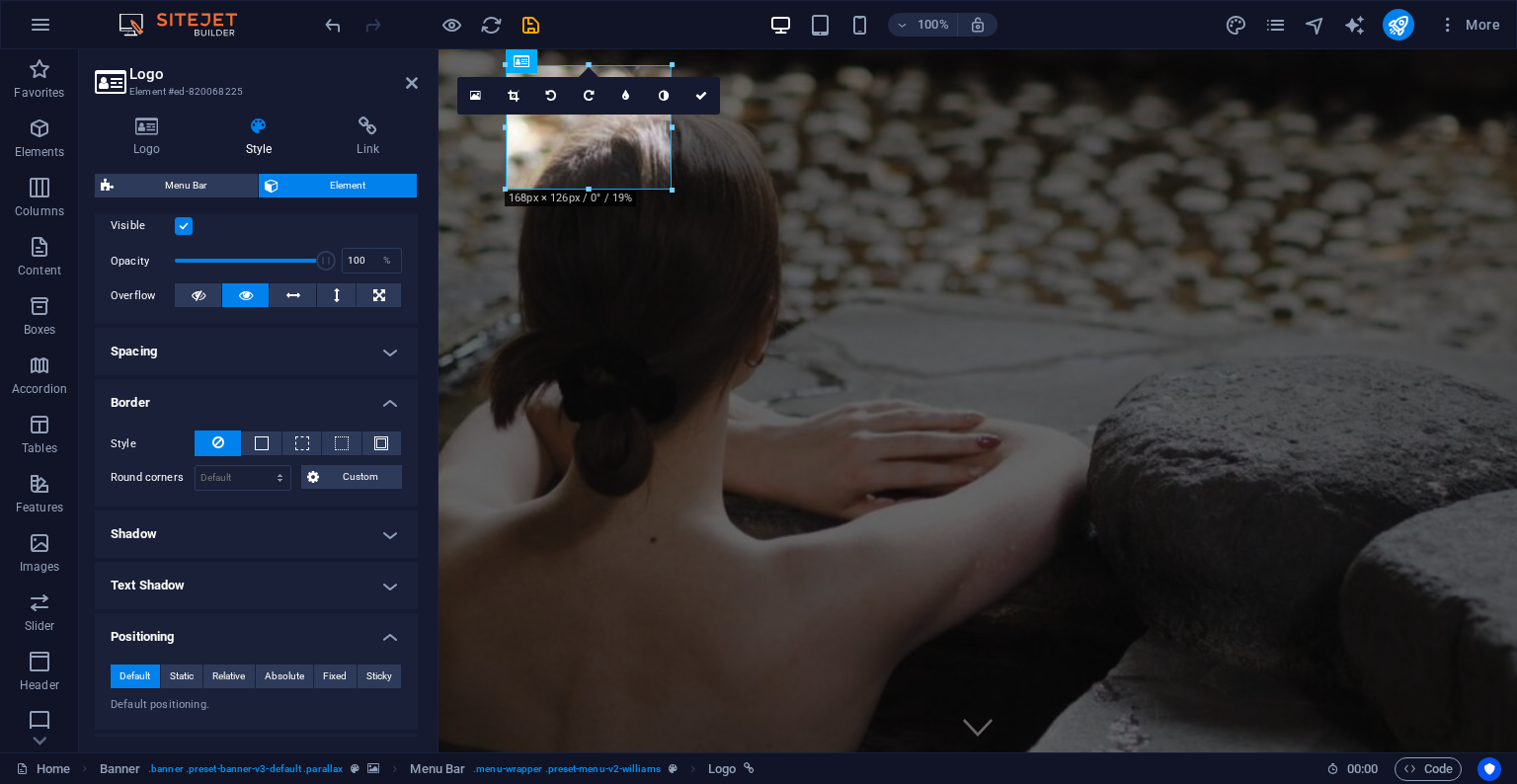 click on "Spacing" at bounding box center [256, 352] 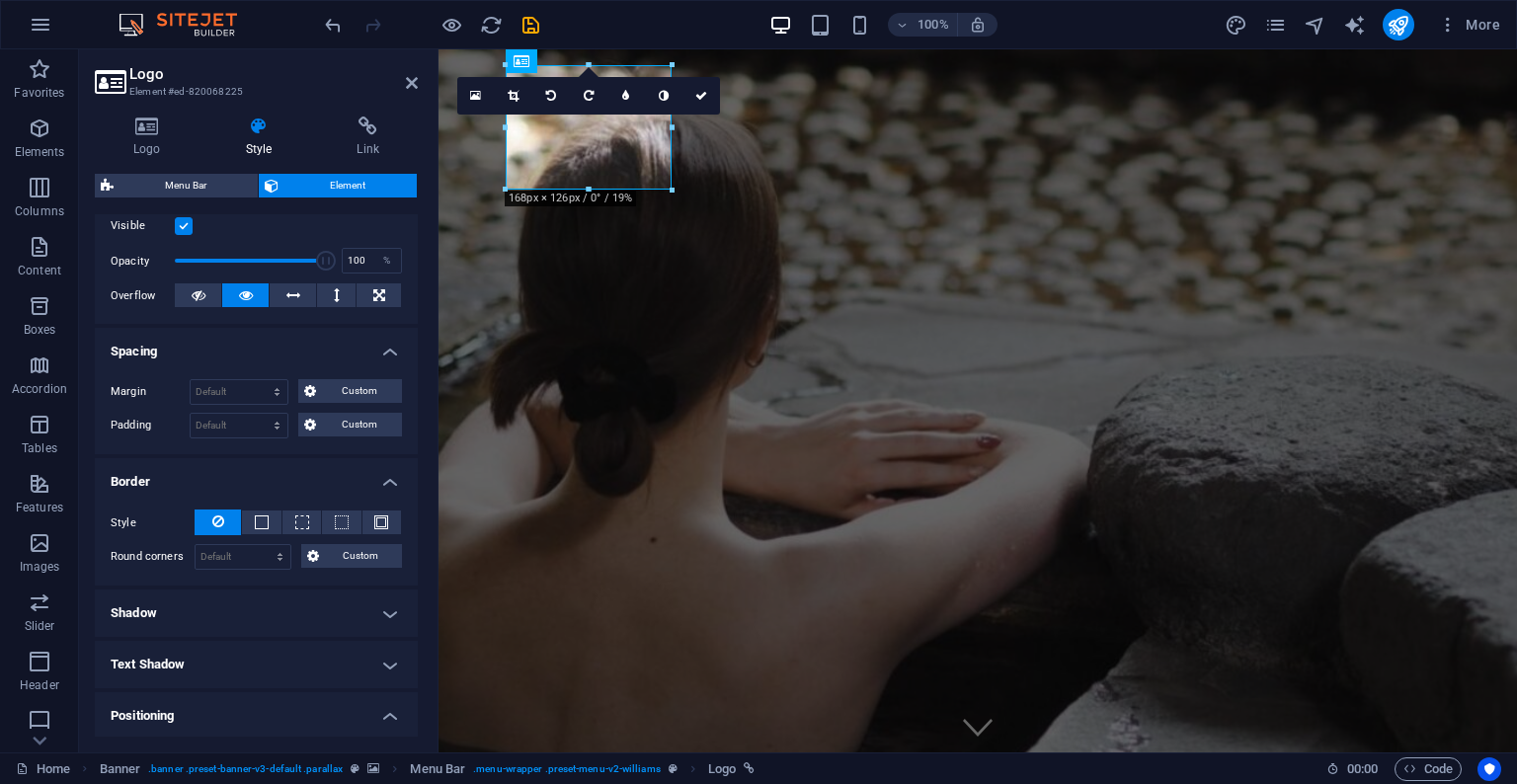 scroll, scrollTop: 537, scrollLeft: 0, axis: vertical 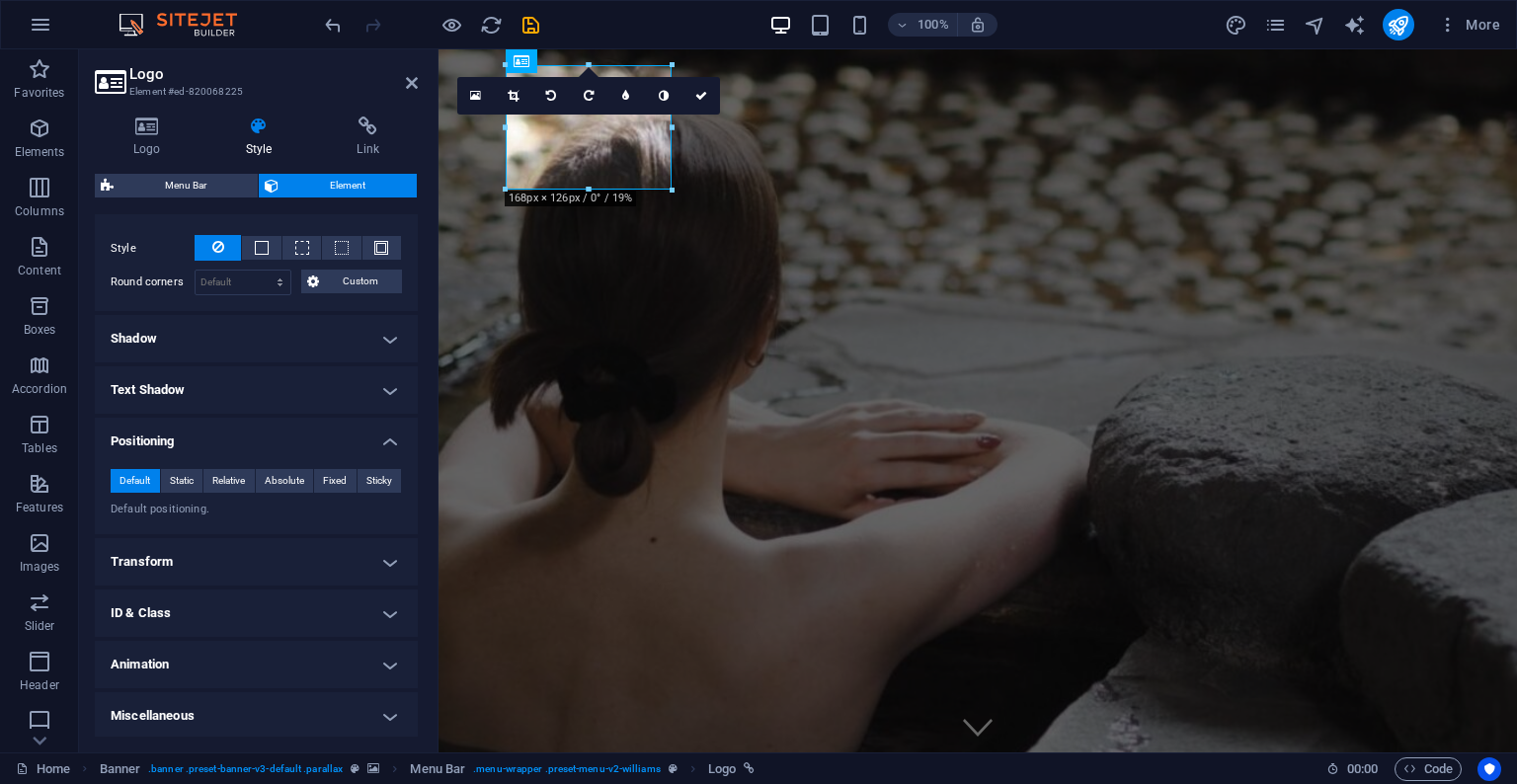 click on "Transform" at bounding box center (256, 562) 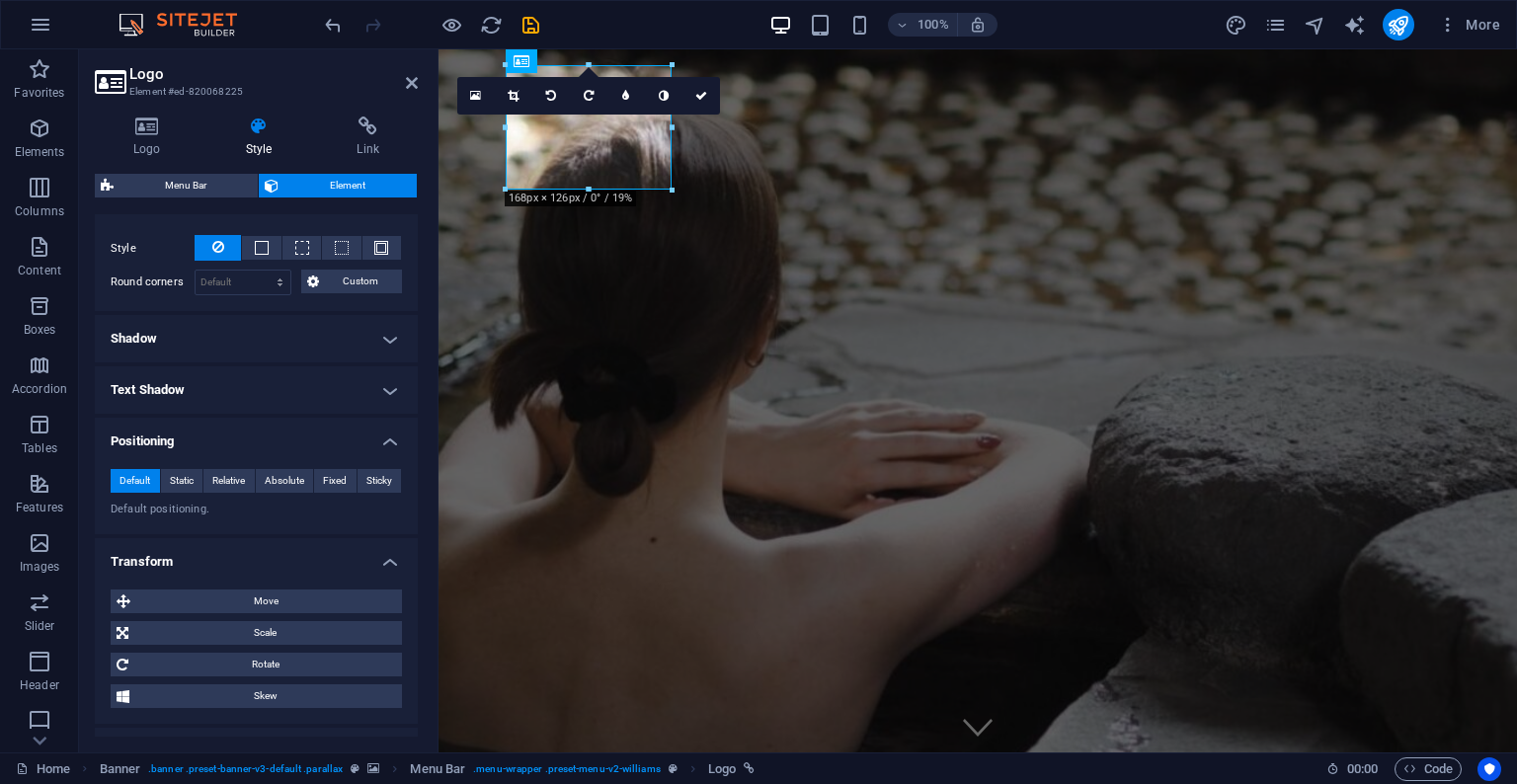 click on "Transform" at bounding box center [256, 556] 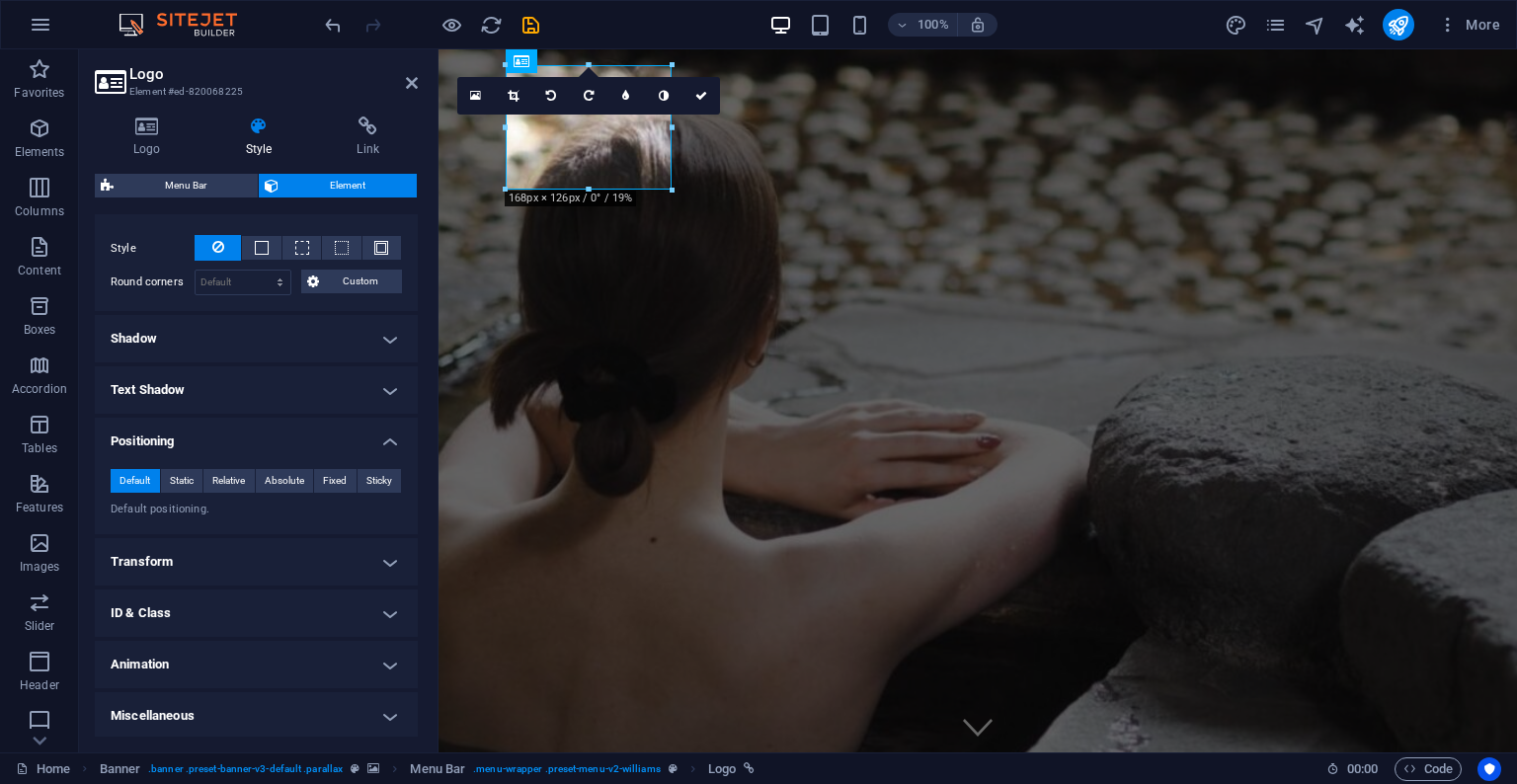 click on "ID & Class" at bounding box center [256, 613] 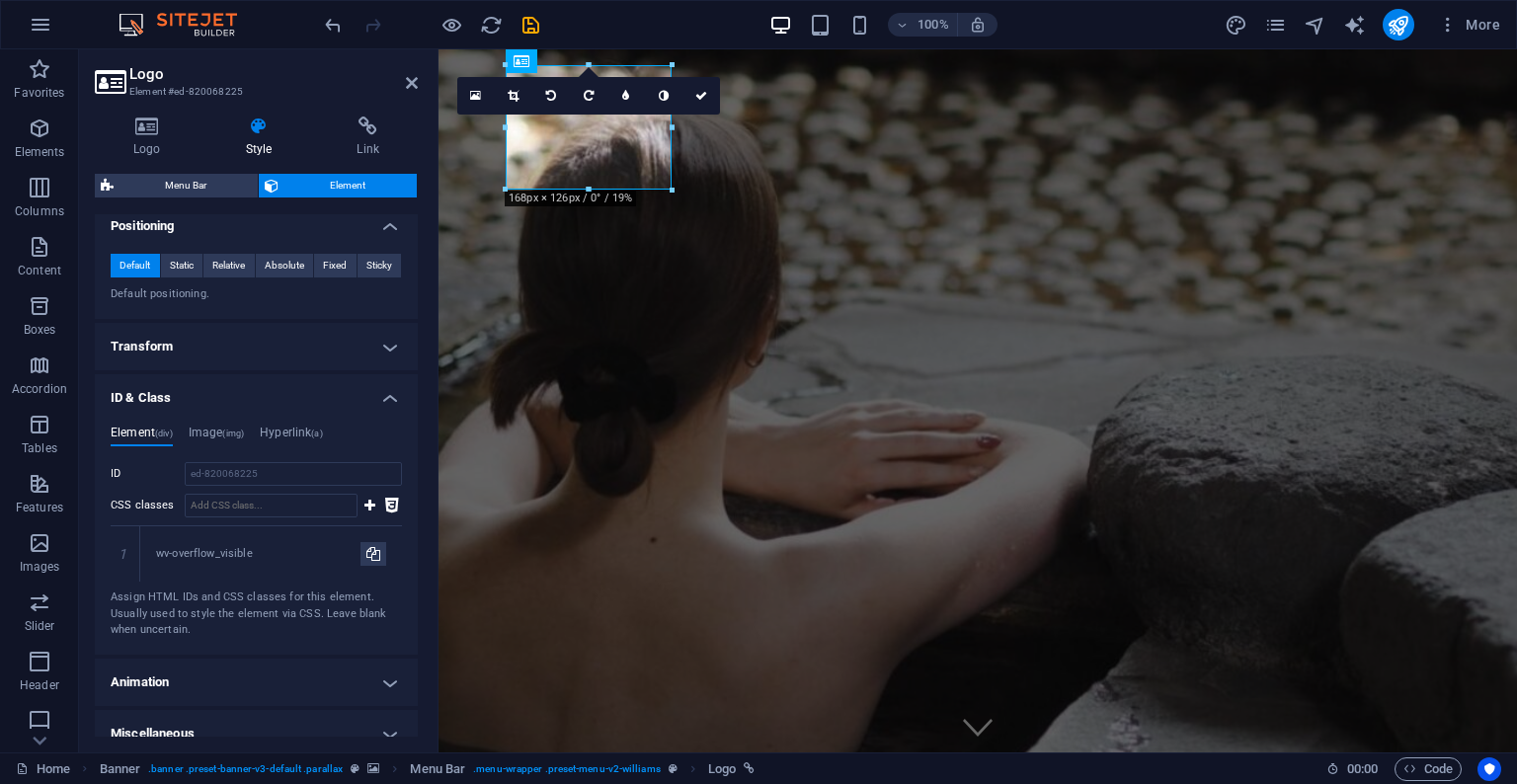 scroll, scrollTop: 770, scrollLeft: 0, axis: vertical 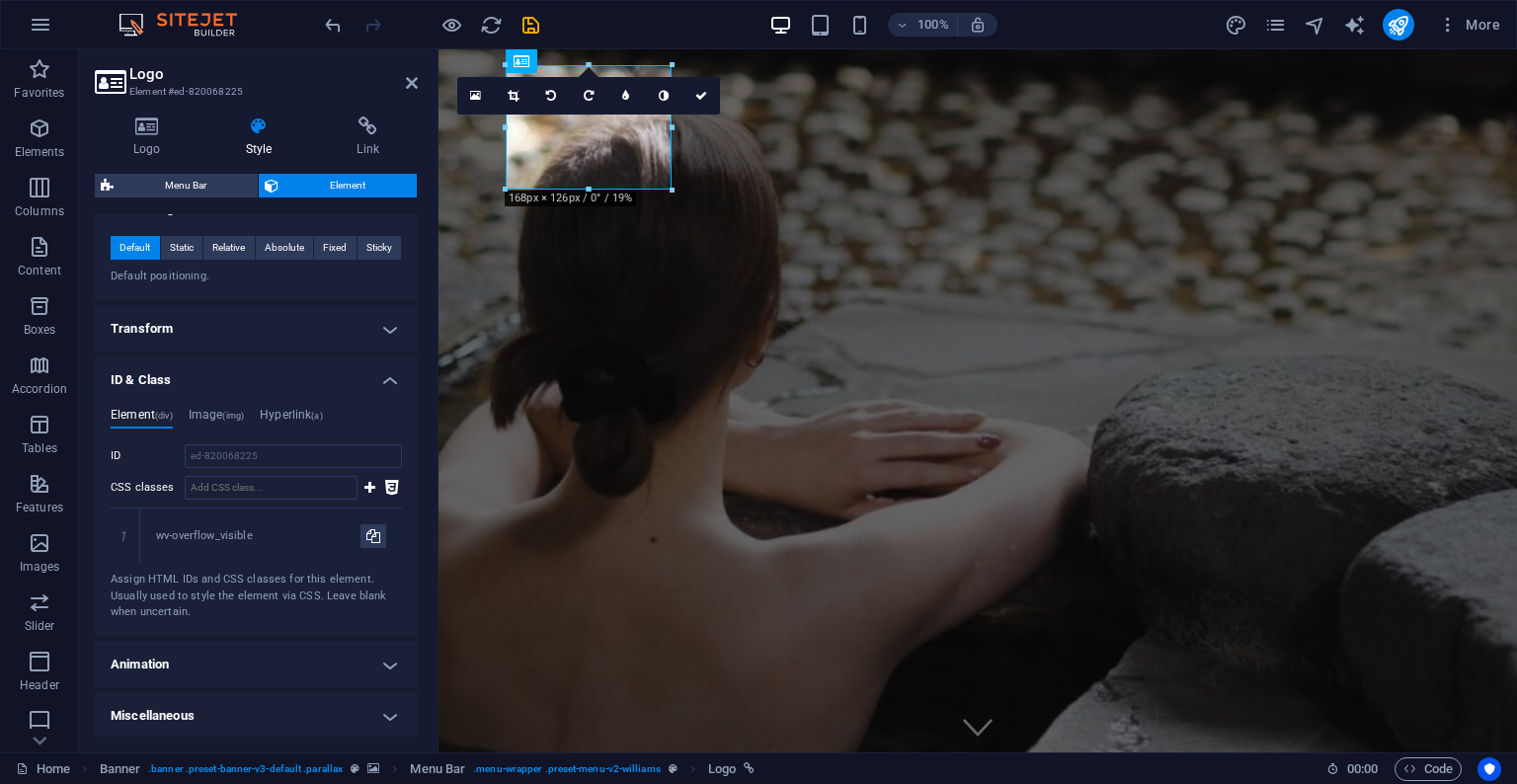 click on "ID & Class" at bounding box center [256, 374] 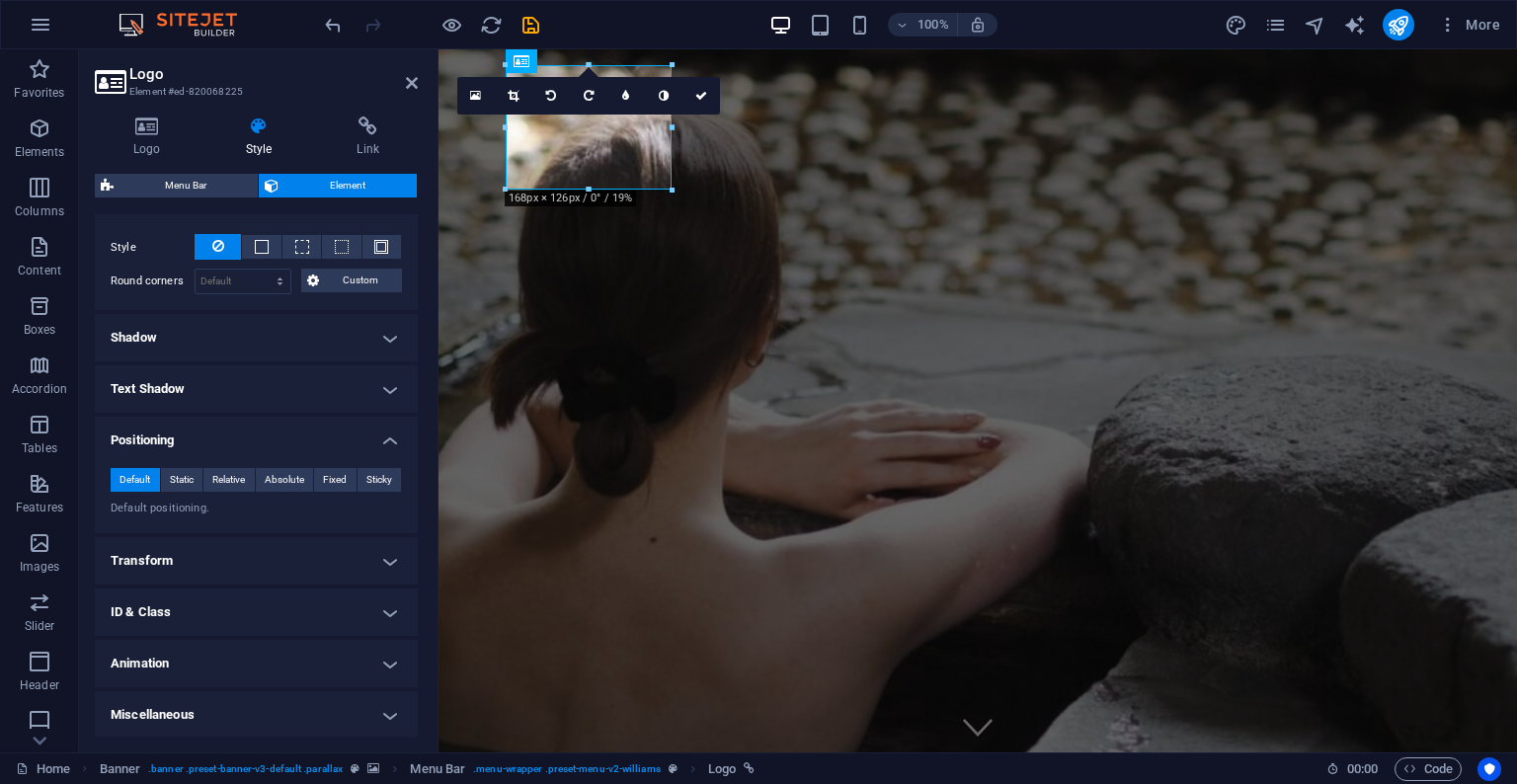 scroll, scrollTop: 537, scrollLeft: 0, axis: vertical 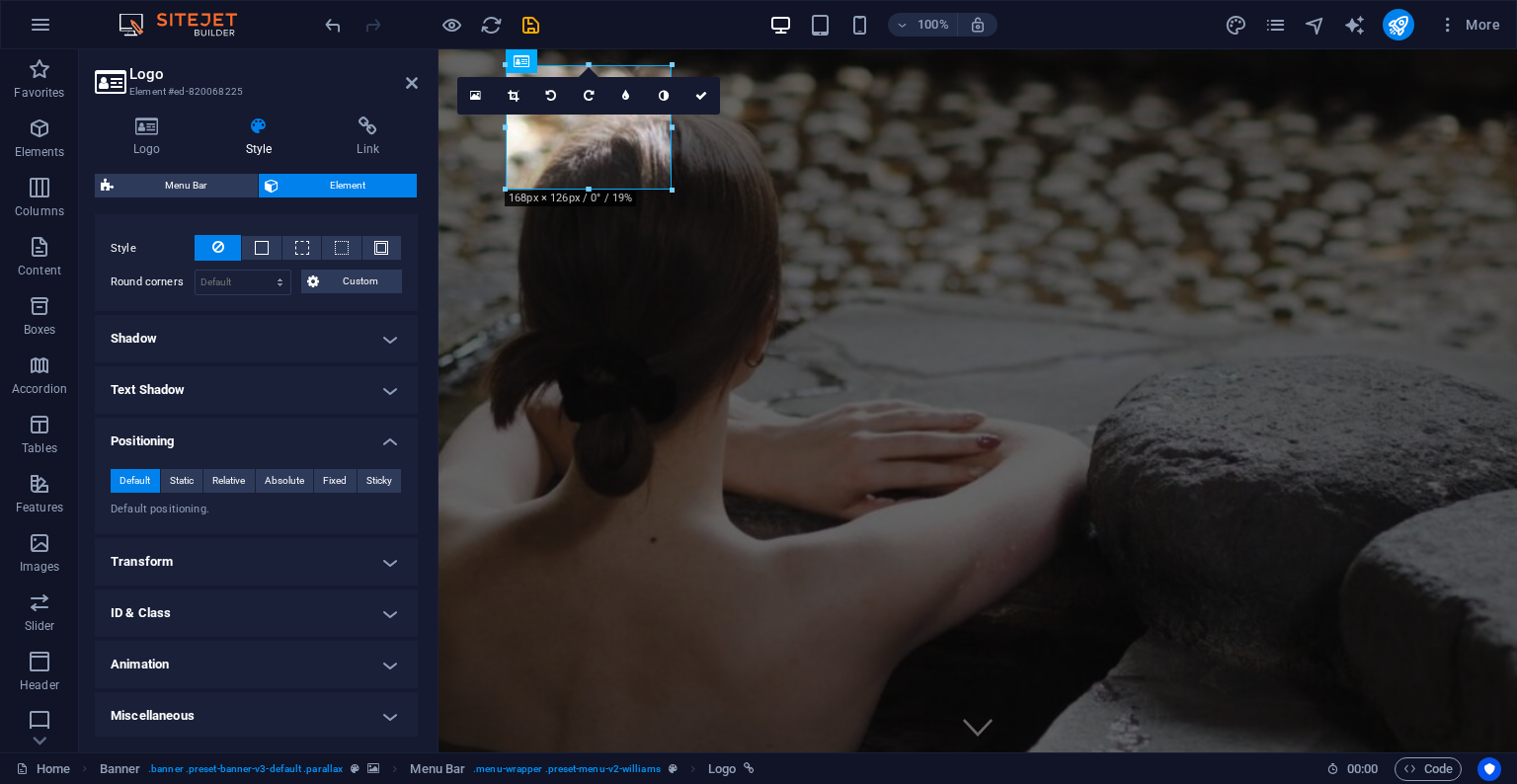 click on "Miscellaneous" at bounding box center (256, 716) 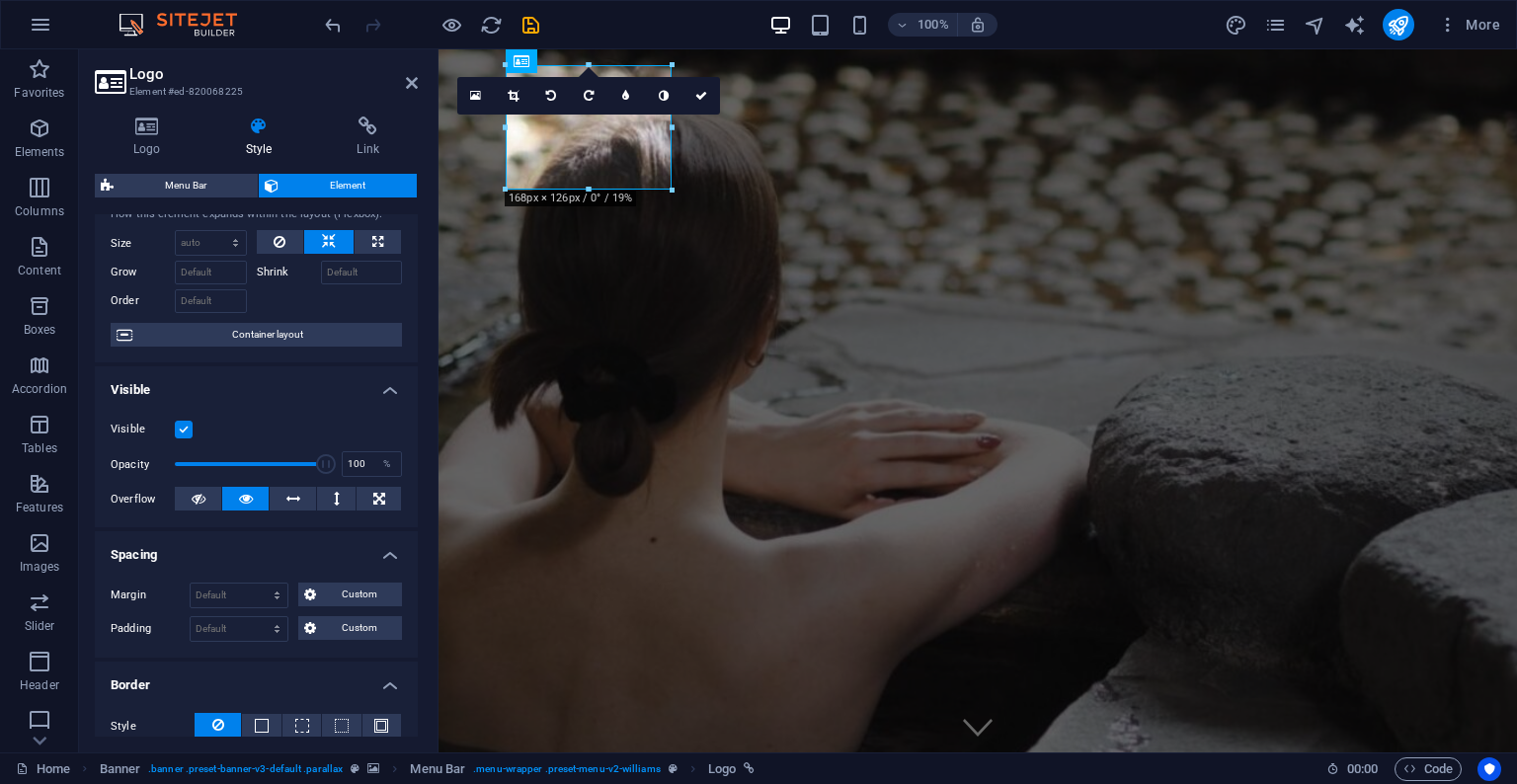 scroll, scrollTop: 0, scrollLeft: 0, axis: both 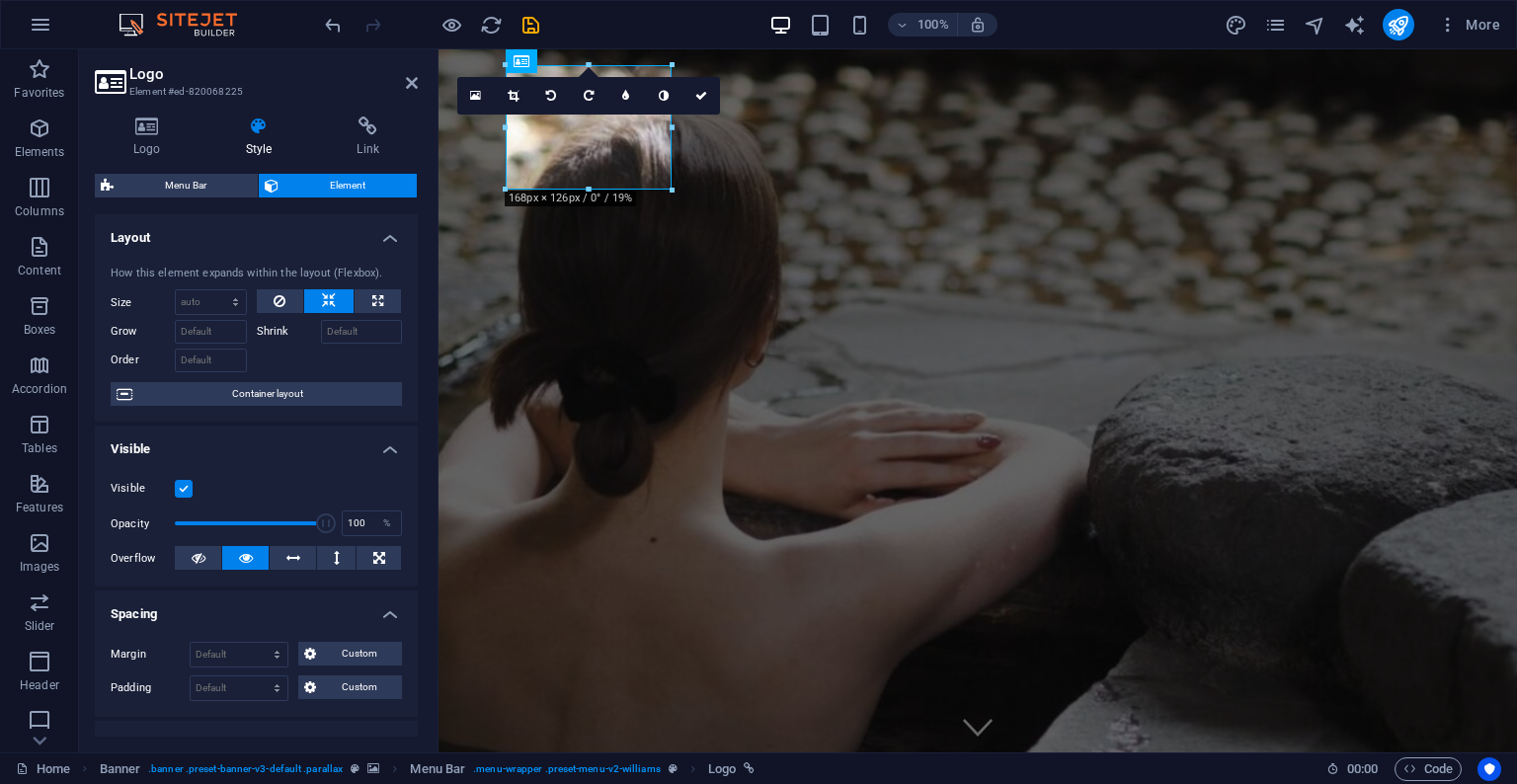 click on "16:10 16:9 4:3 1:1 1:2 0" at bounding box center [589, 96] 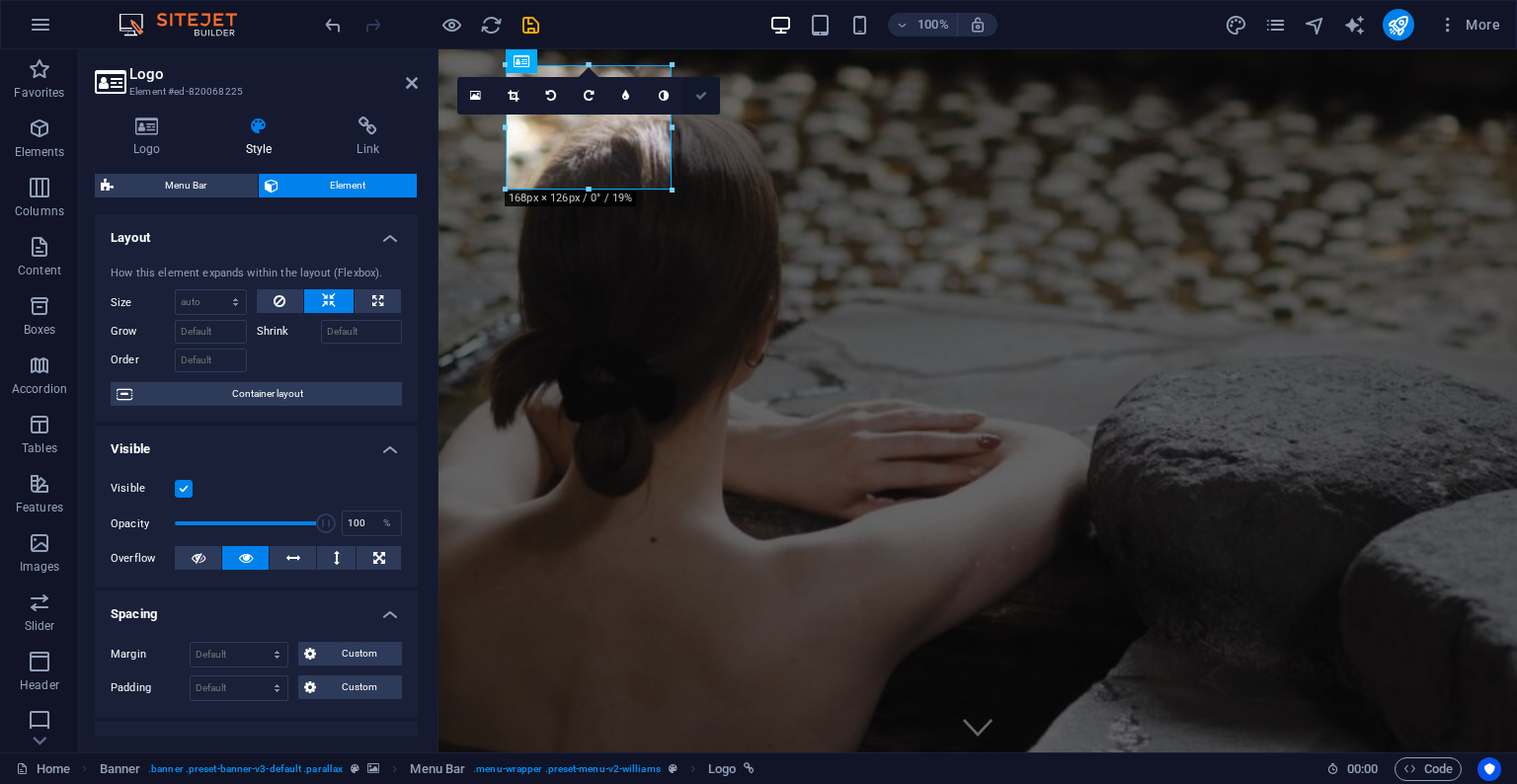 click at bounding box center [701, 96] 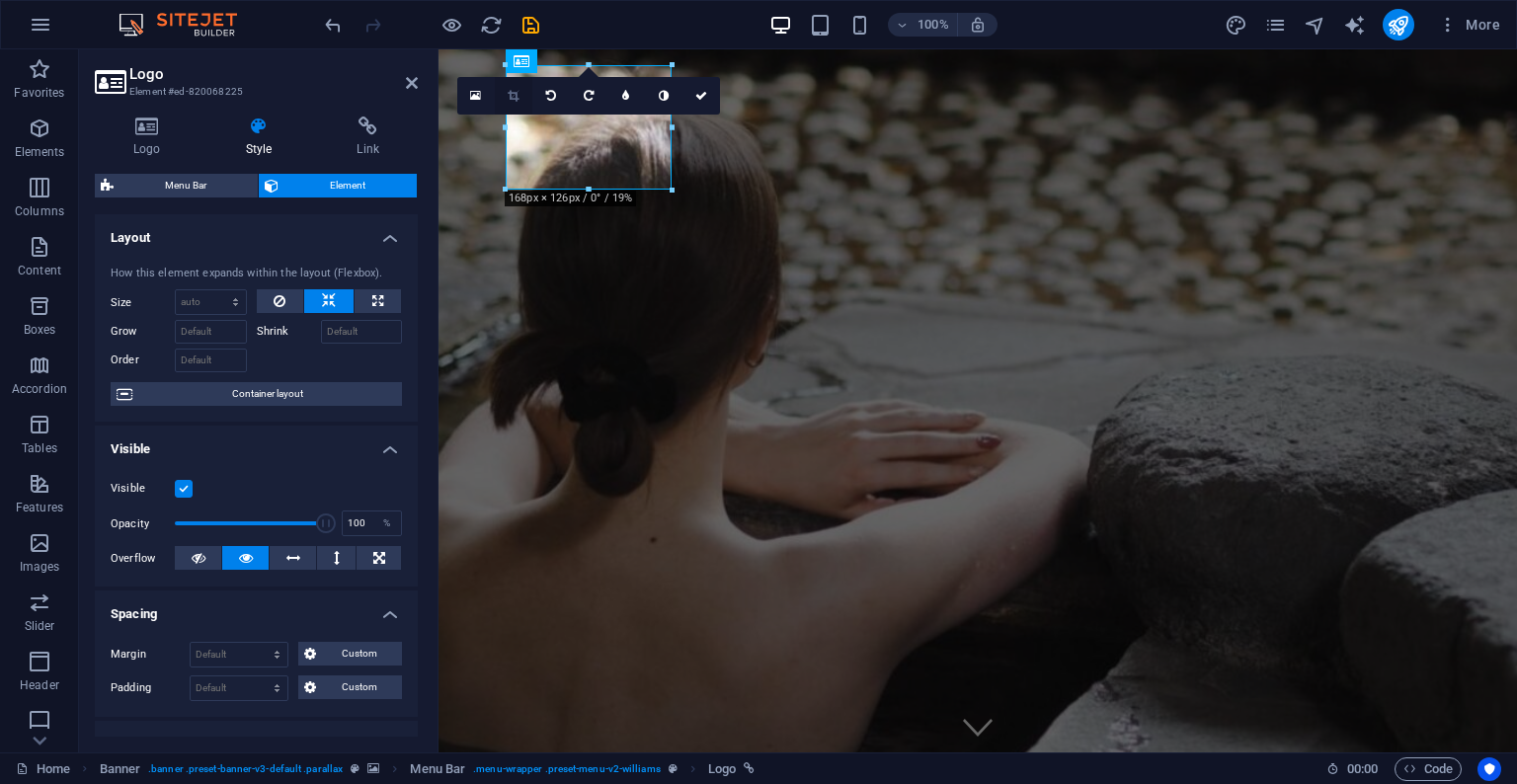 click at bounding box center (513, 96) 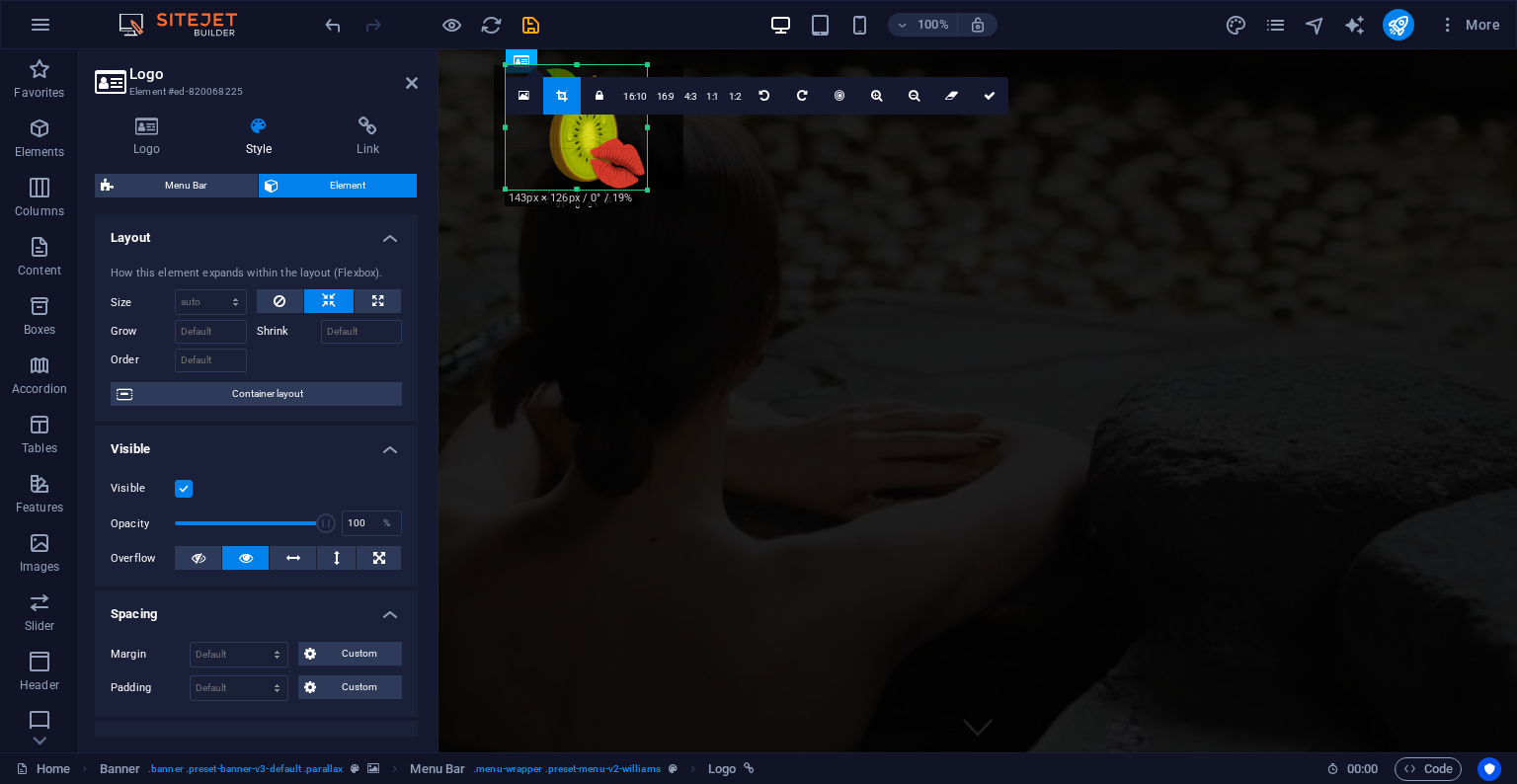 drag, startPoint x: 674, startPoint y: 129, endPoint x: 649, endPoint y: 129, distance: 25 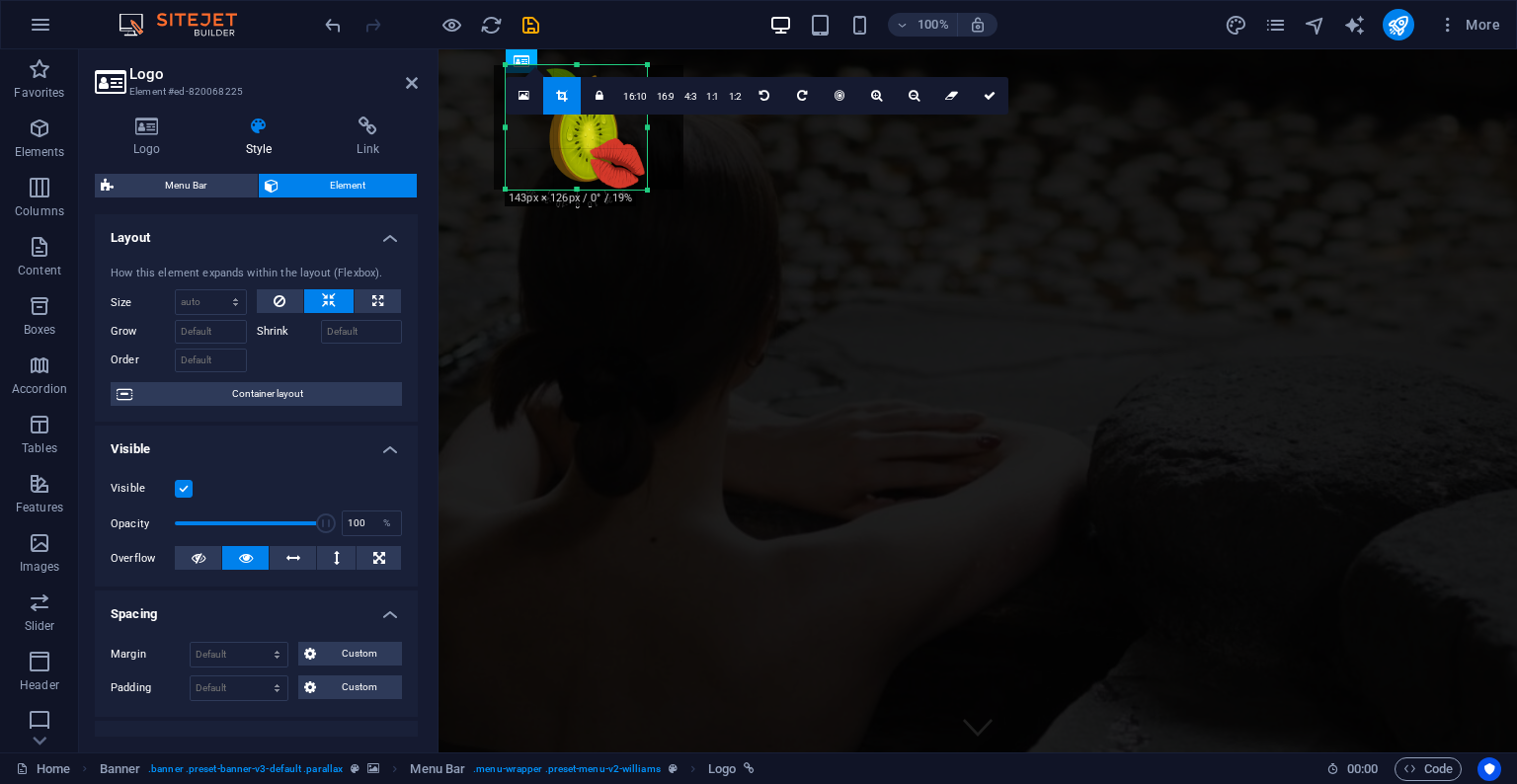 click at bounding box center [647, 127] 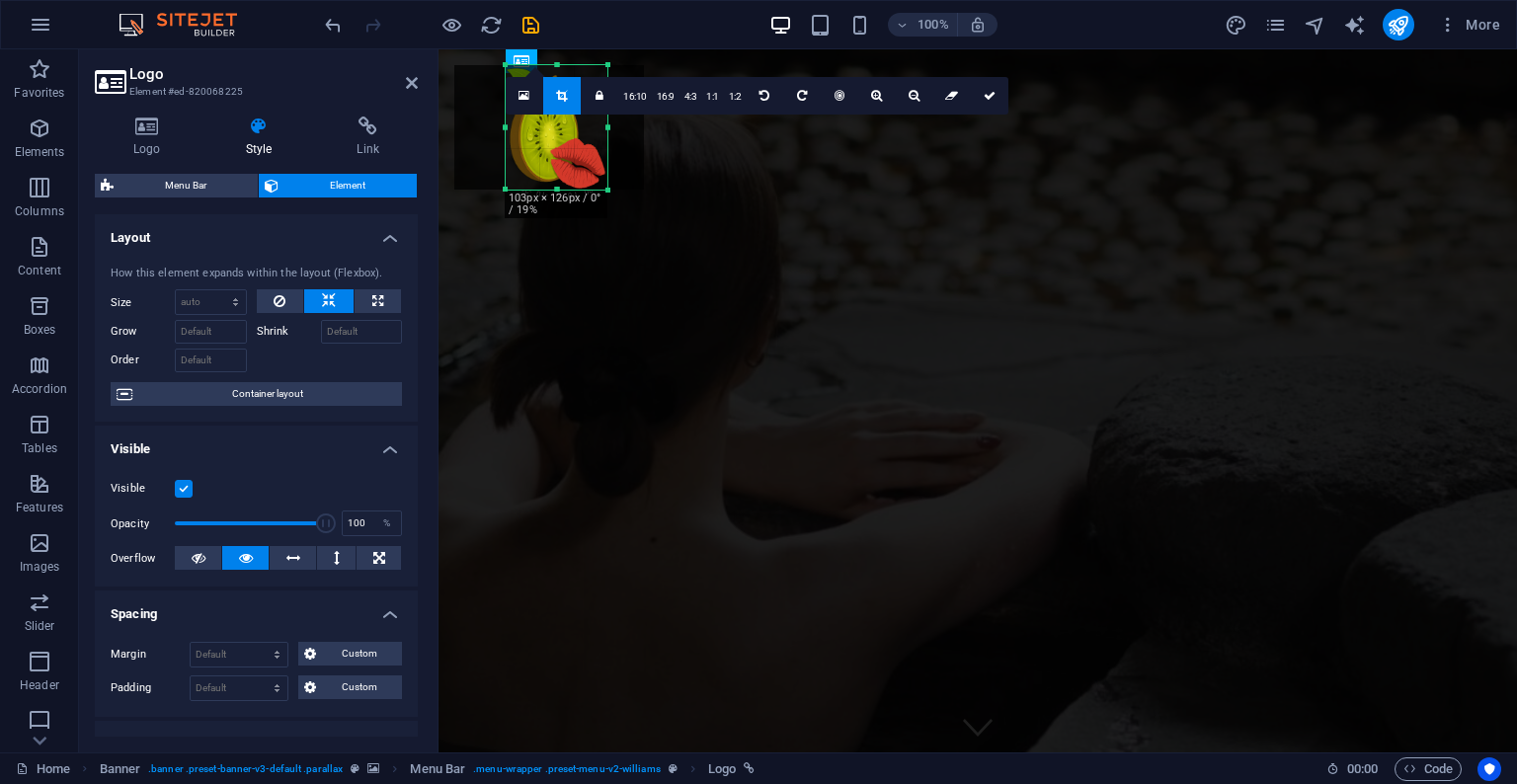 drag, startPoint x: 506, startPoint y: 127, endPoint x: 545, endPoint y: 125, distance: 39.05125 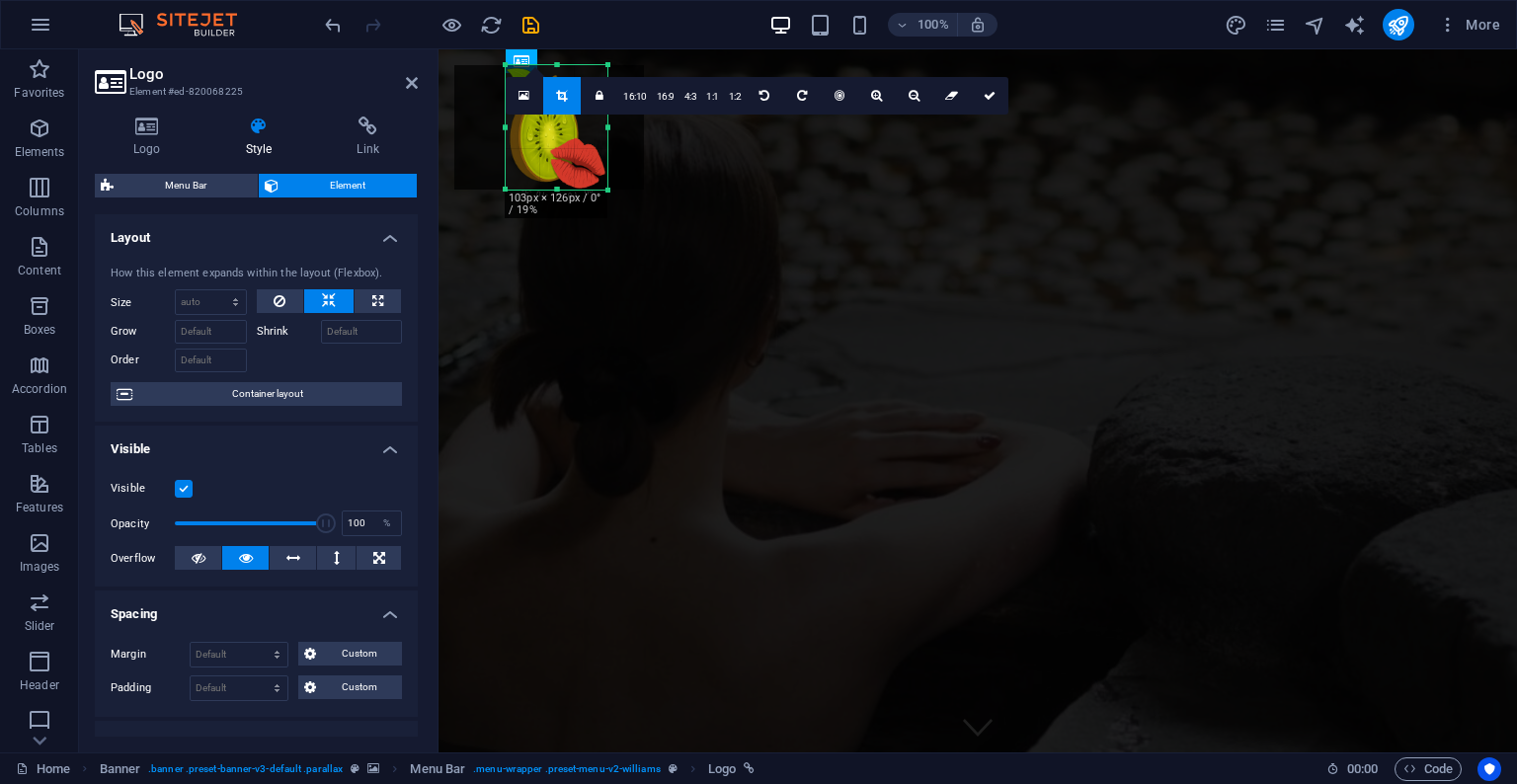 click on "180 170 160 150 140 130 120 110 100 90 80 70 60 50 40 30 20 10 0 -10 -20 -30 -40 -50 -60 -70 -80 -90 -100 -110 -120 -130 -140 -150 -160 -170 103px × 126px / 0° / 19% 16:10 16:9 4:3 1:1 1:2 0" at bounding box center [556, 127] 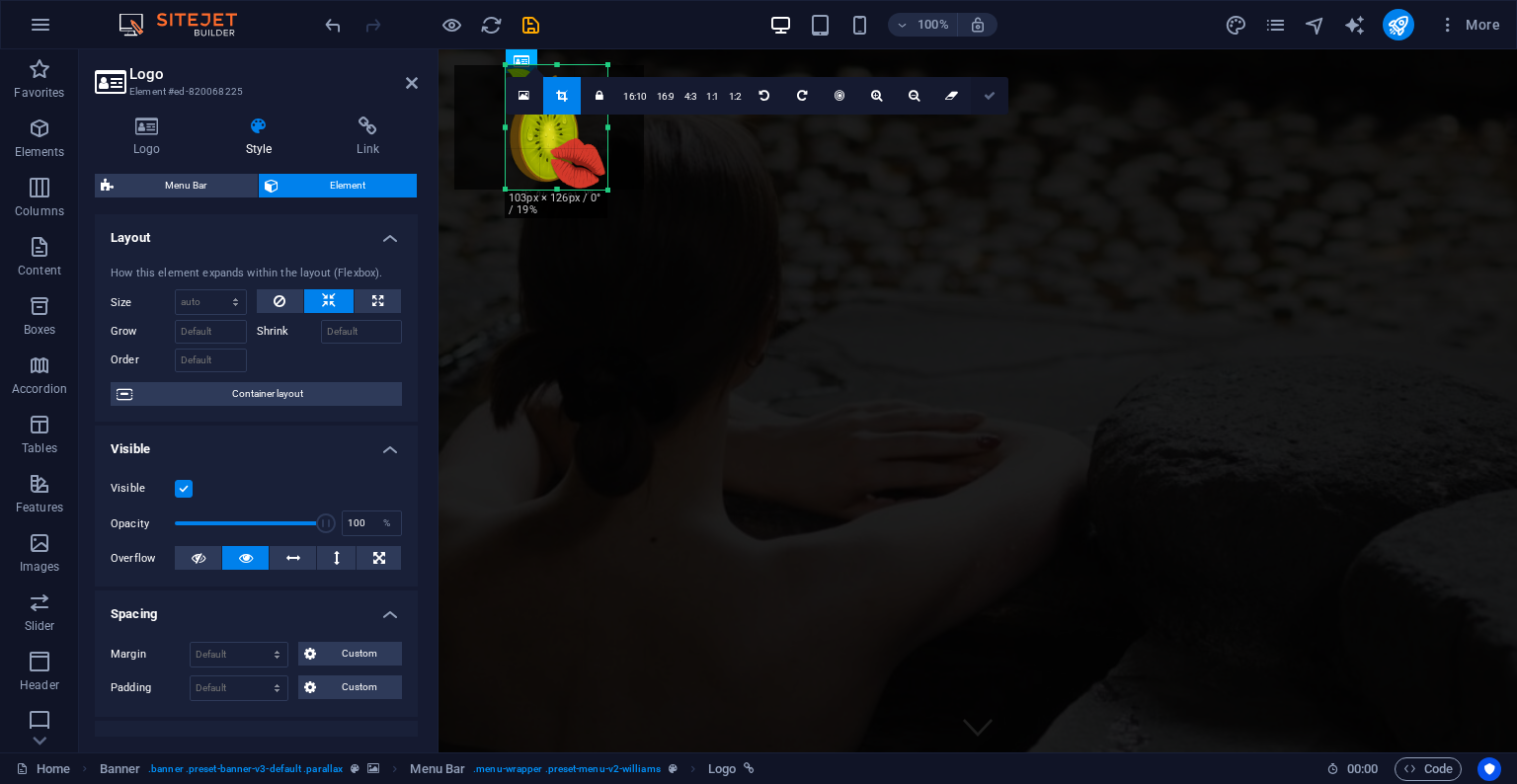 click at bounding box center (990, 96) 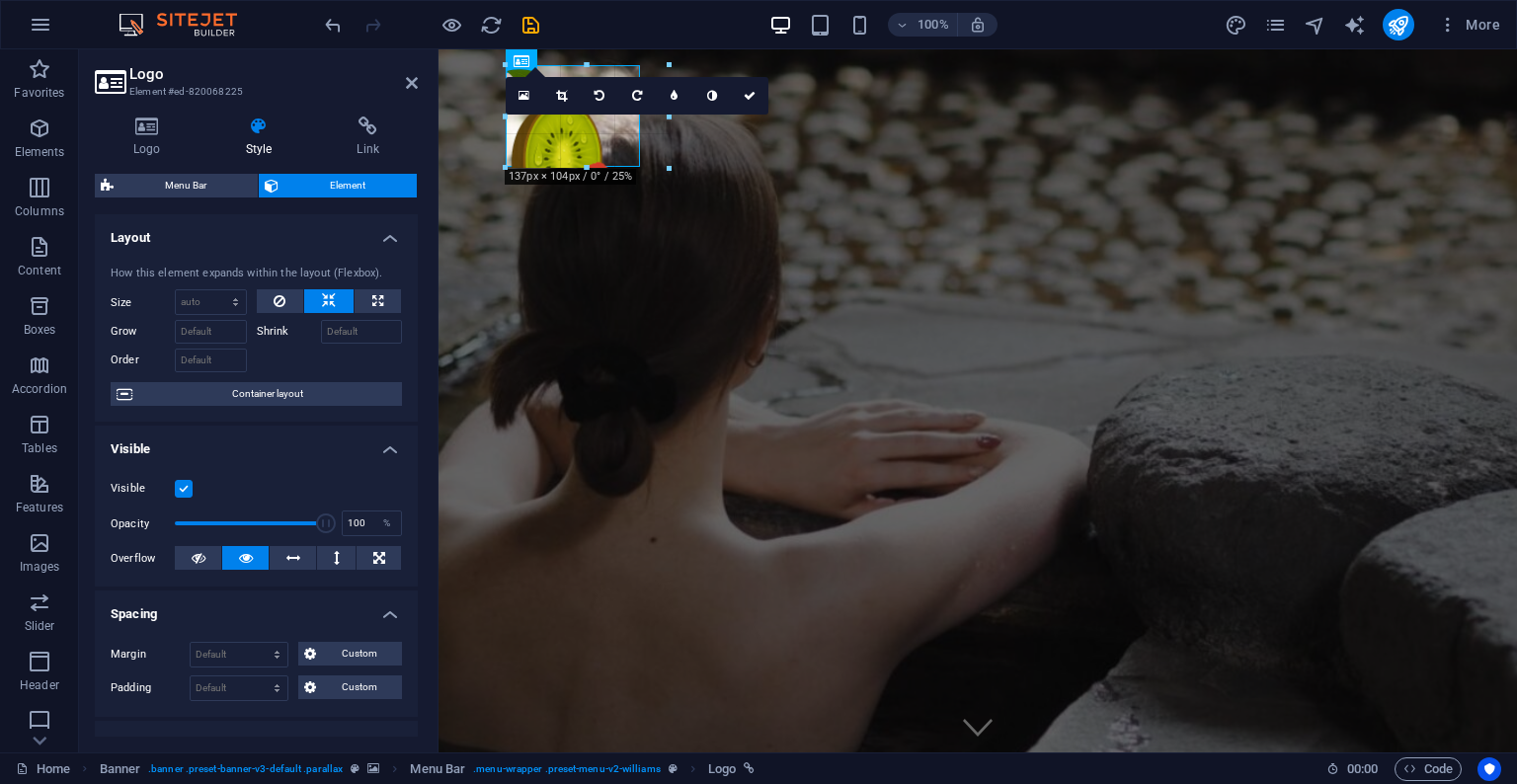drag, startPoint x: 559, startPoint y: 140, endPoint x: 575, endPoint y: 195, distance: 57.280014 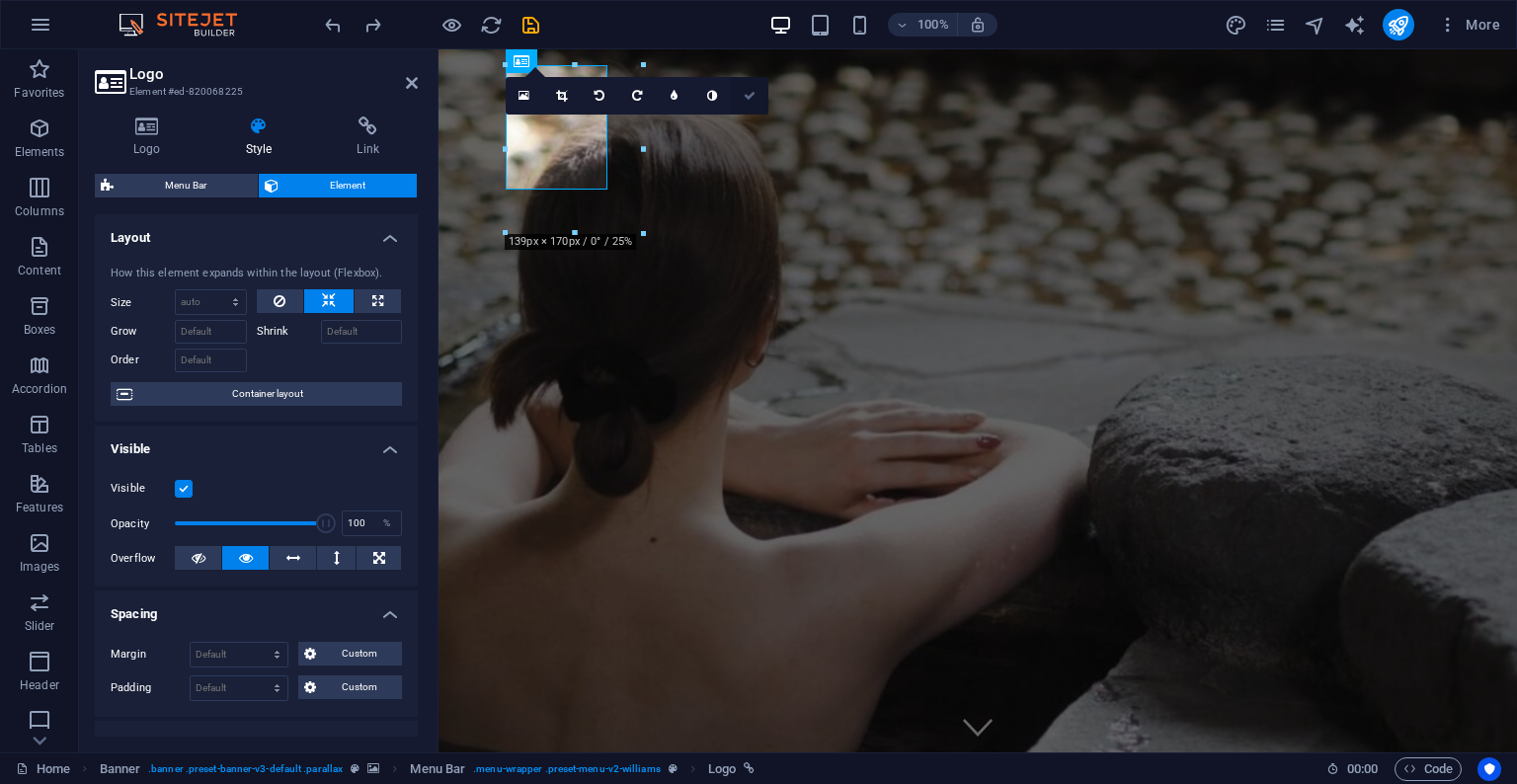 click at bounding box center (750, 96) 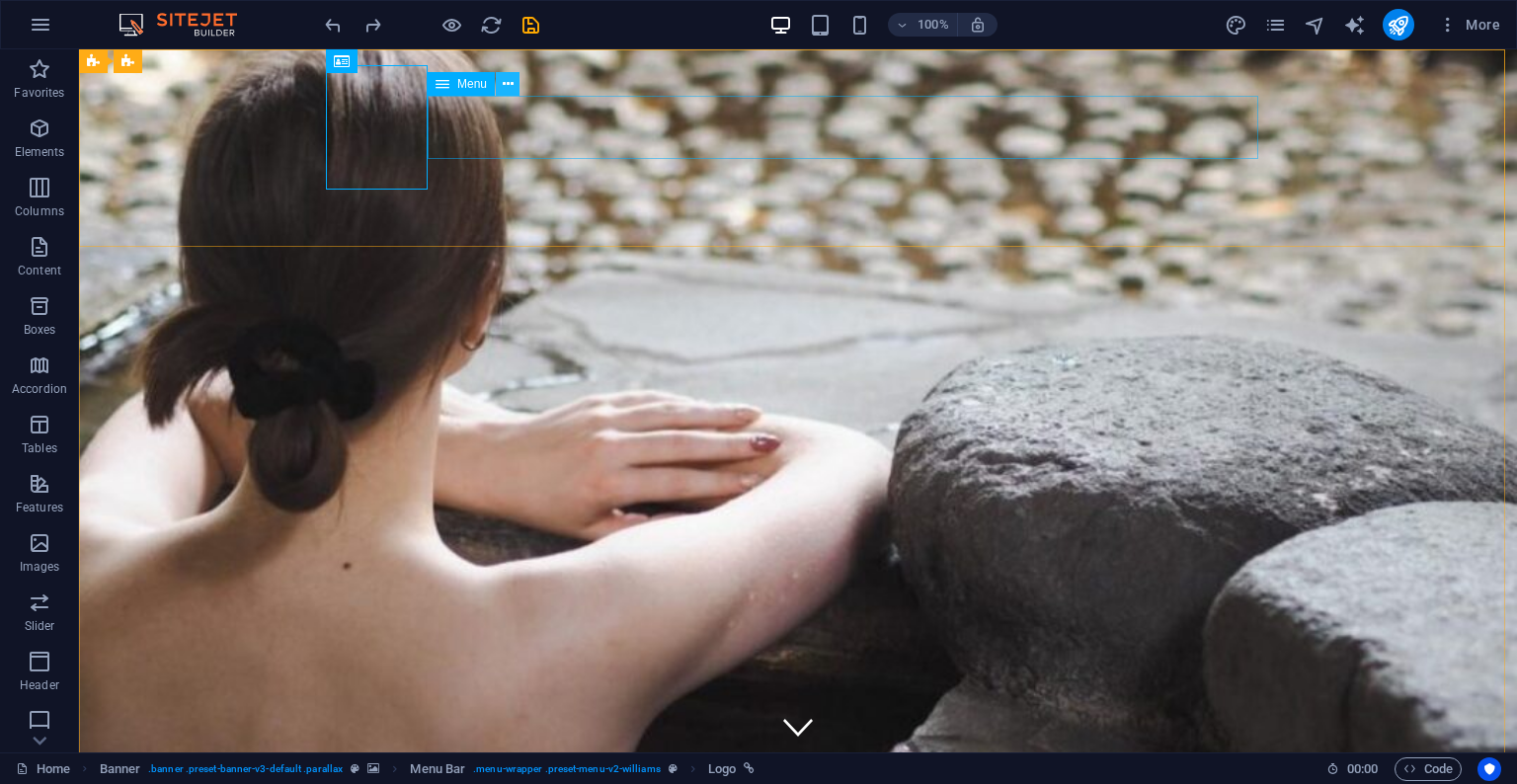 click at bounding box center [508, 84] 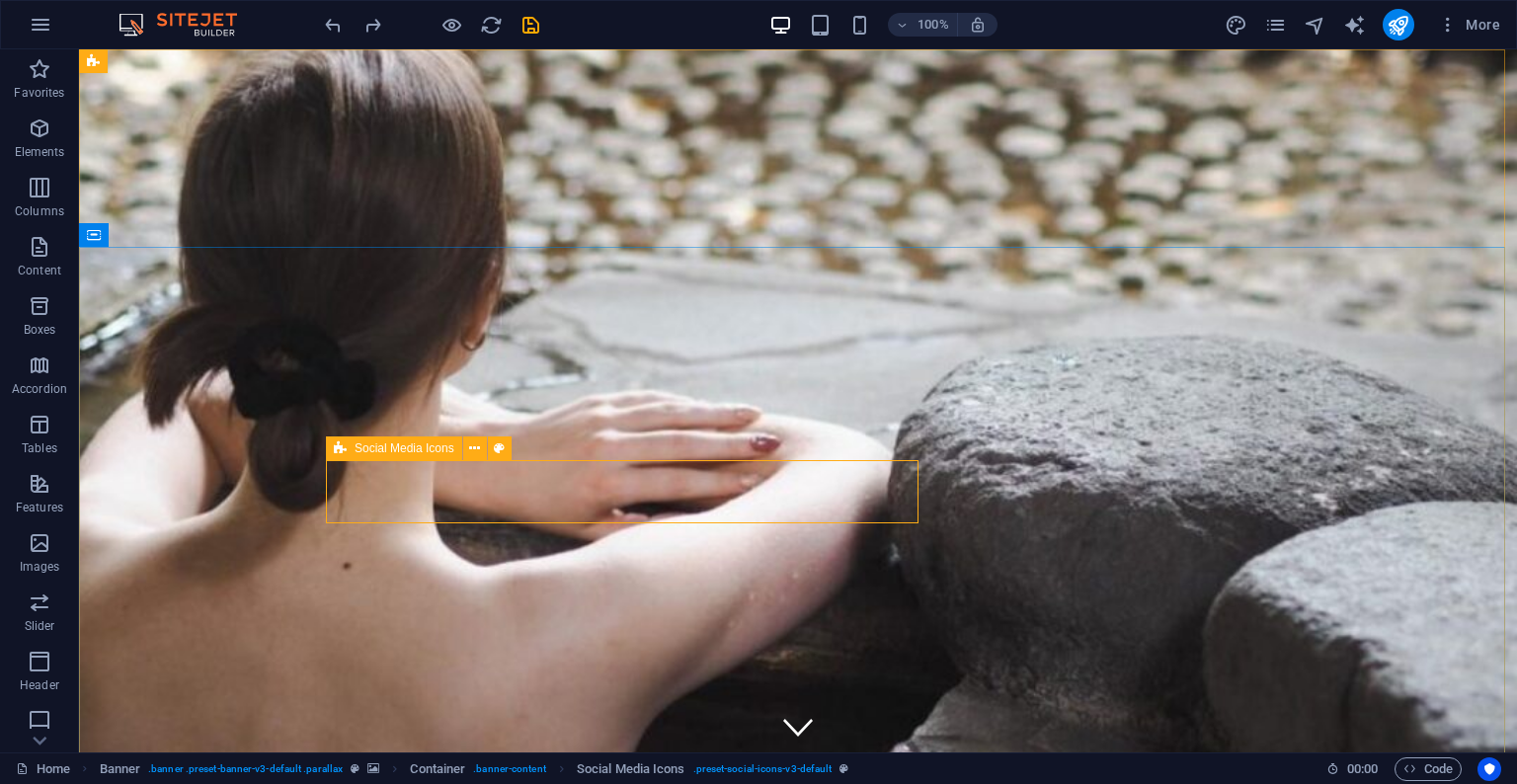 click on "Social Media Icons" at bounding box center (404, 448) 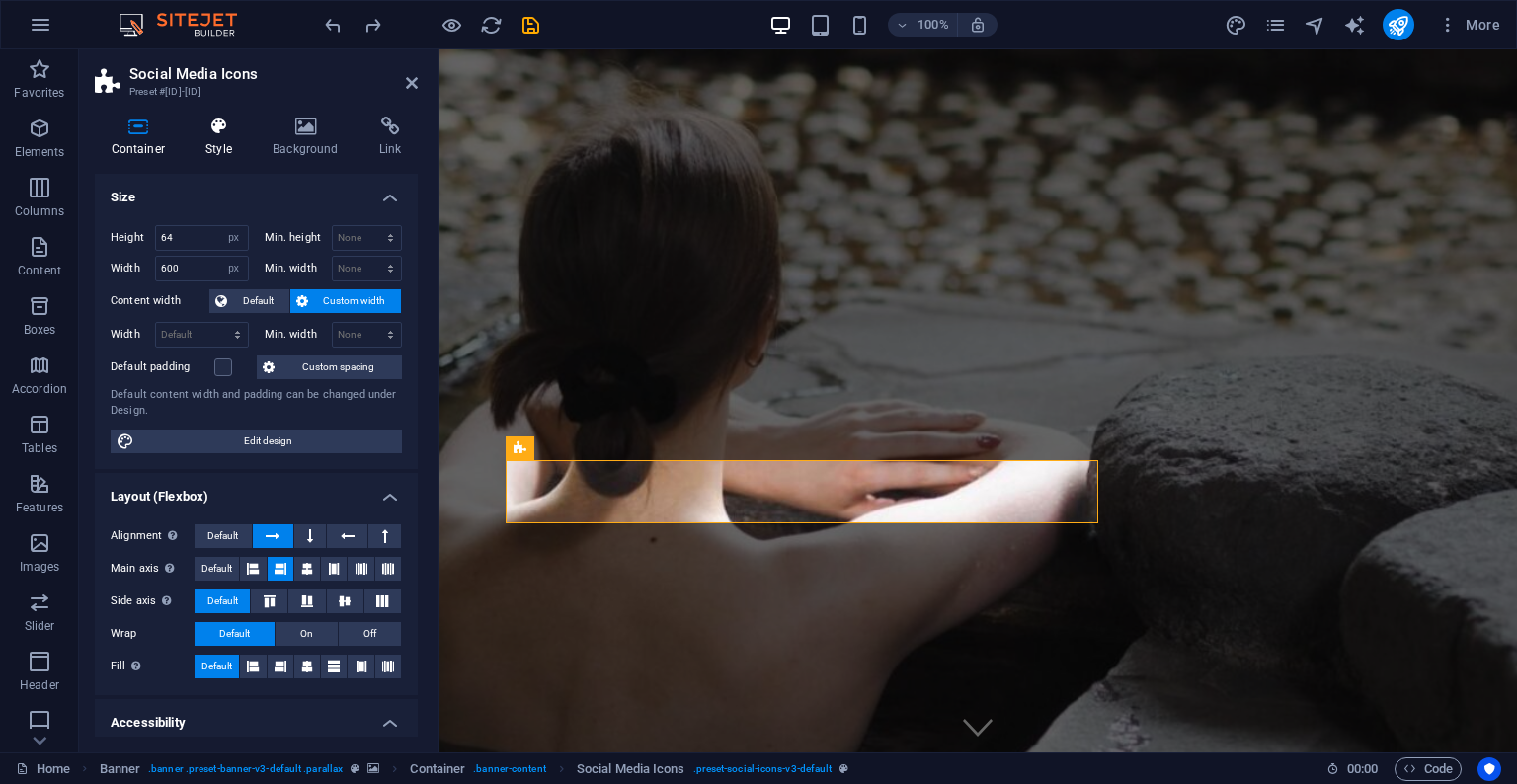 click at bounding box center [219, 126] 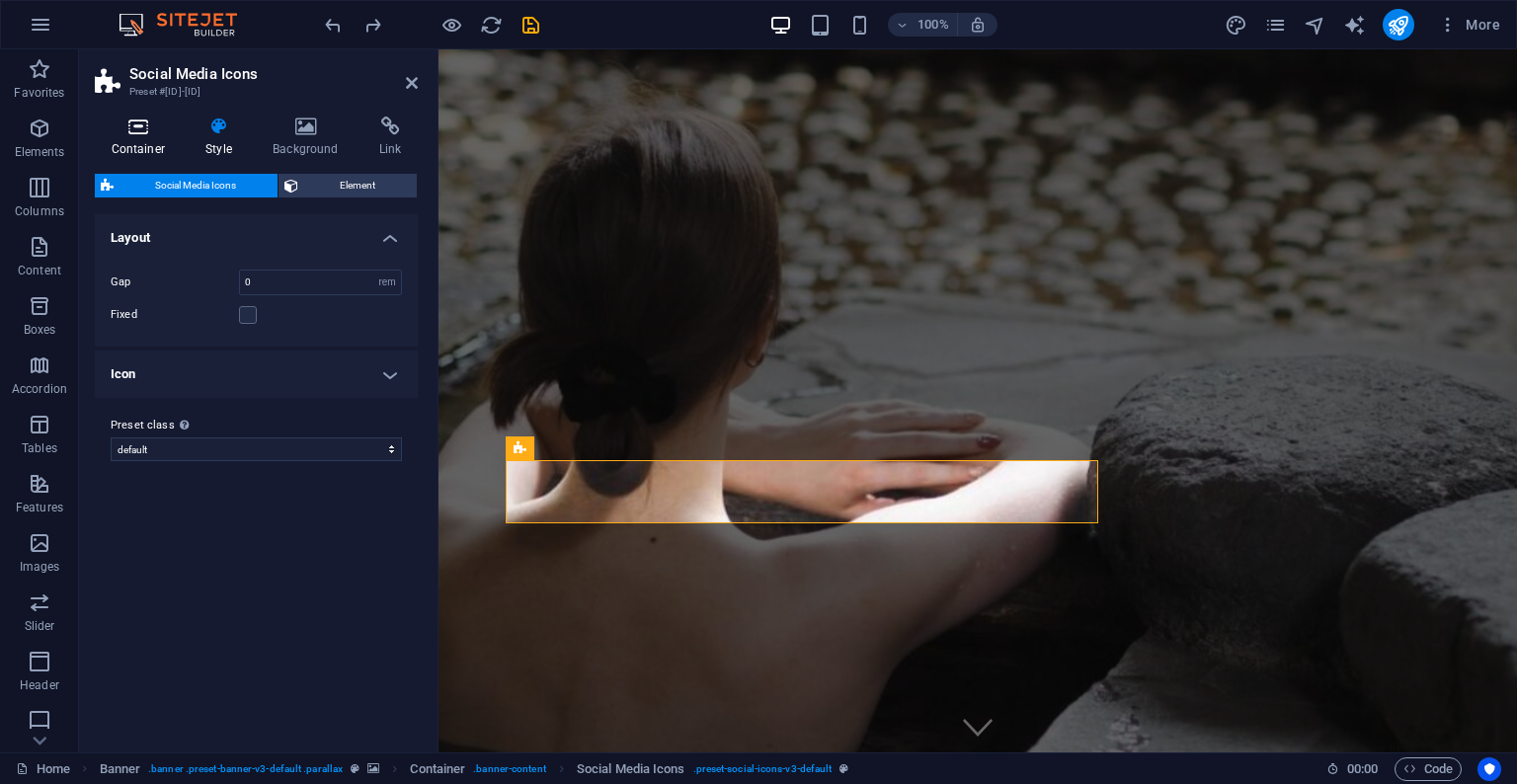 click at bounding box center (138, 126) 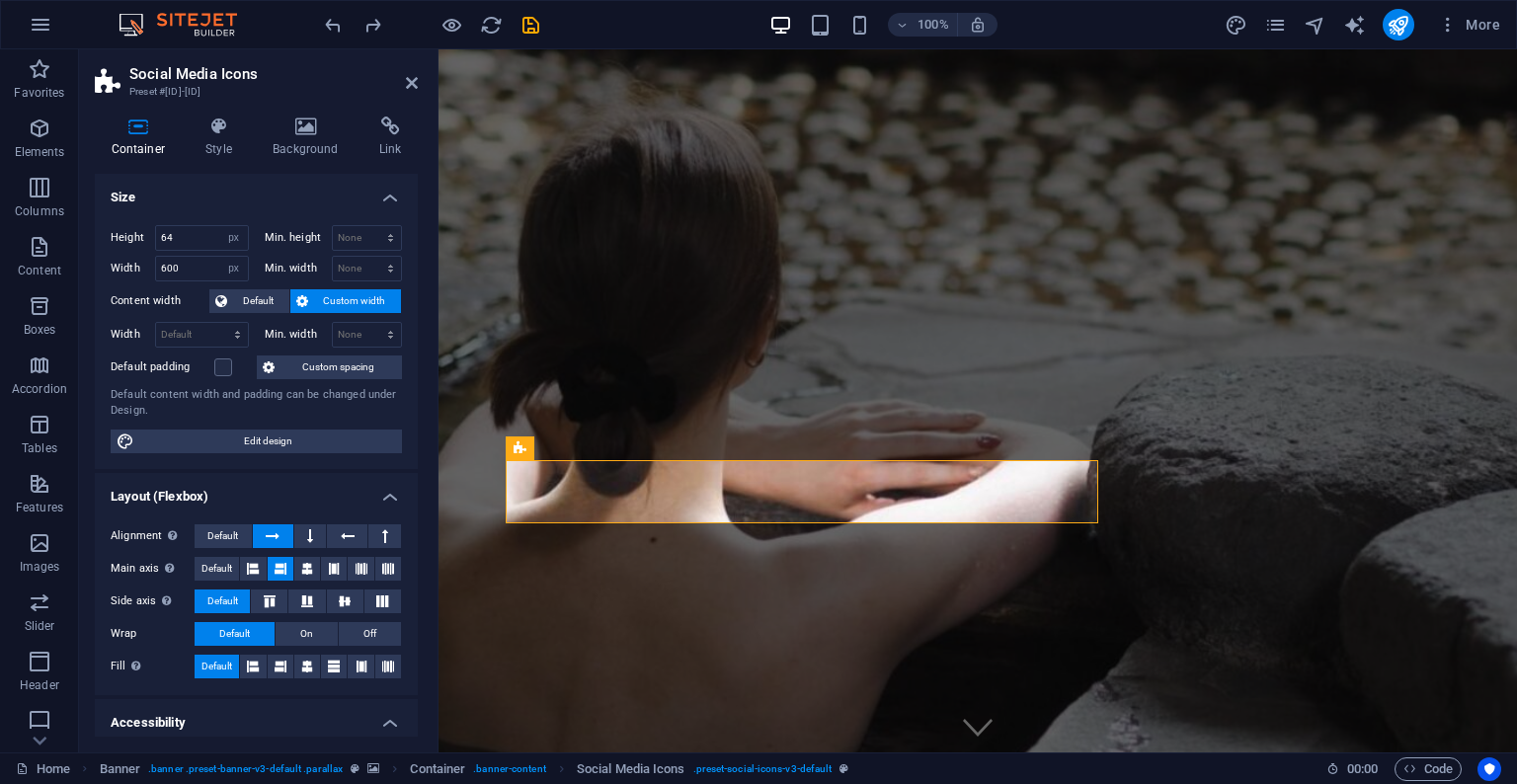 scroll, scrollTop: 218, scrollLeft: 0, axis: vertical 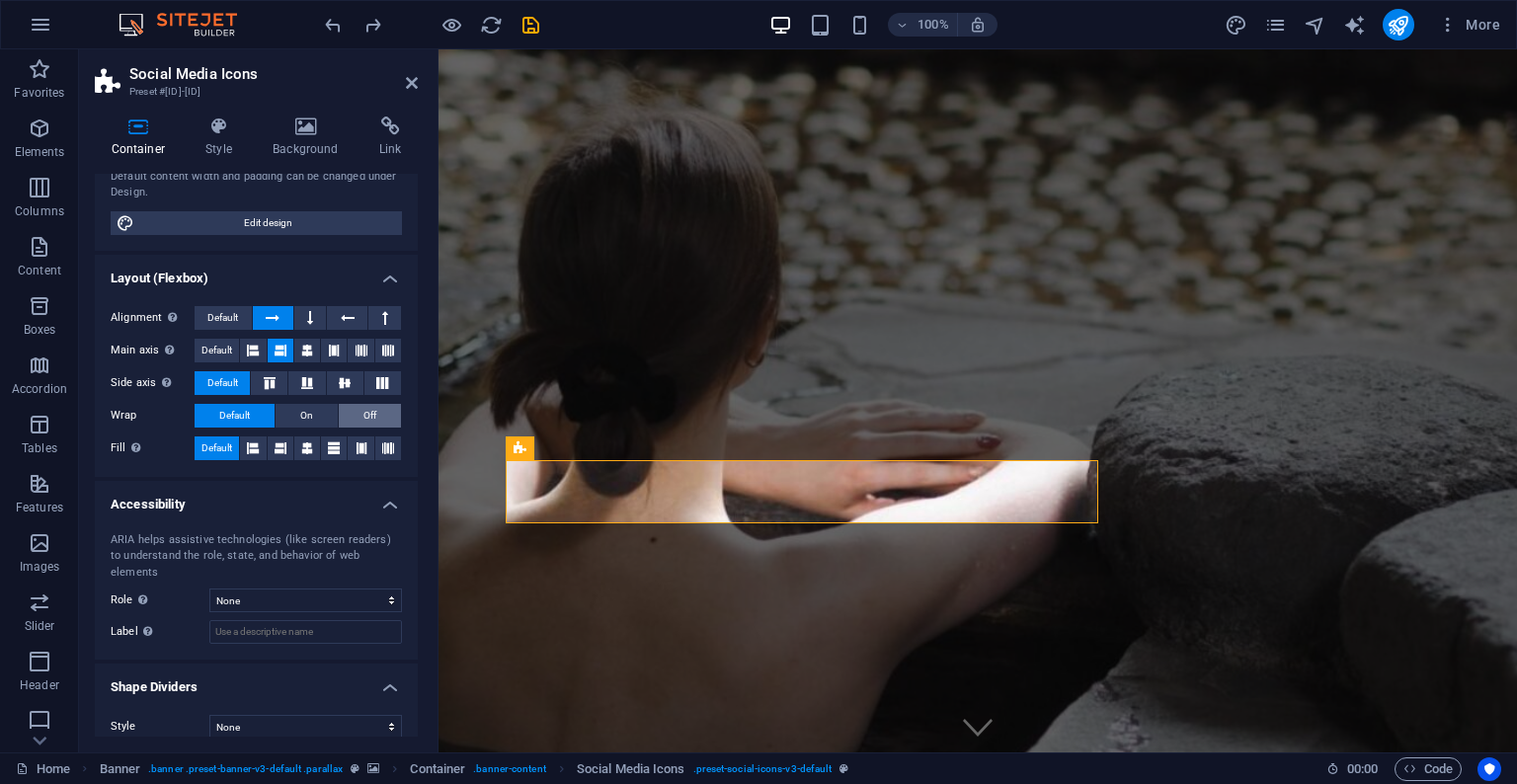 click on "Off" at bounding box center (369, 416) 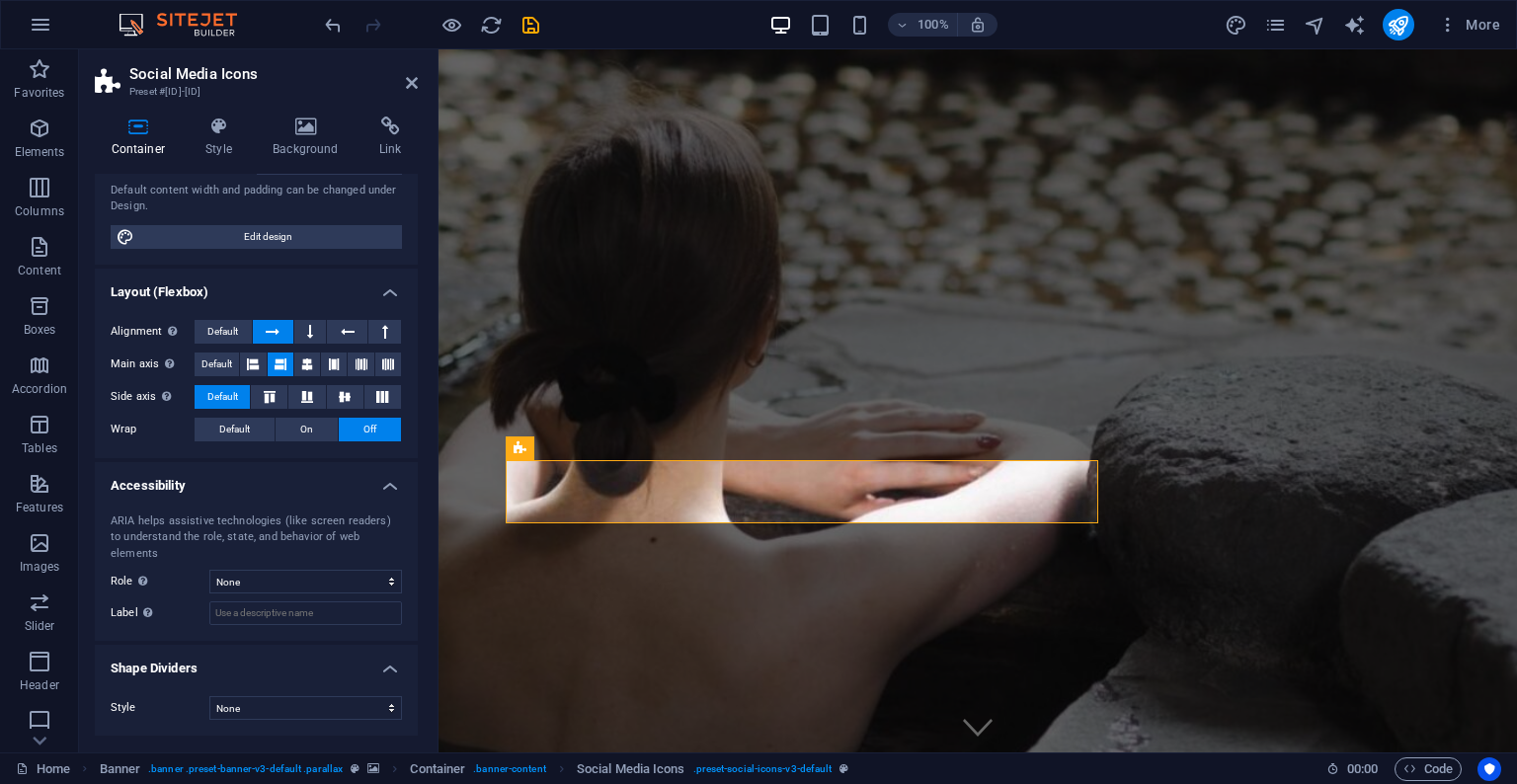 scroll, scrollTop: 186, scrollLeft: 0, axis: vertical 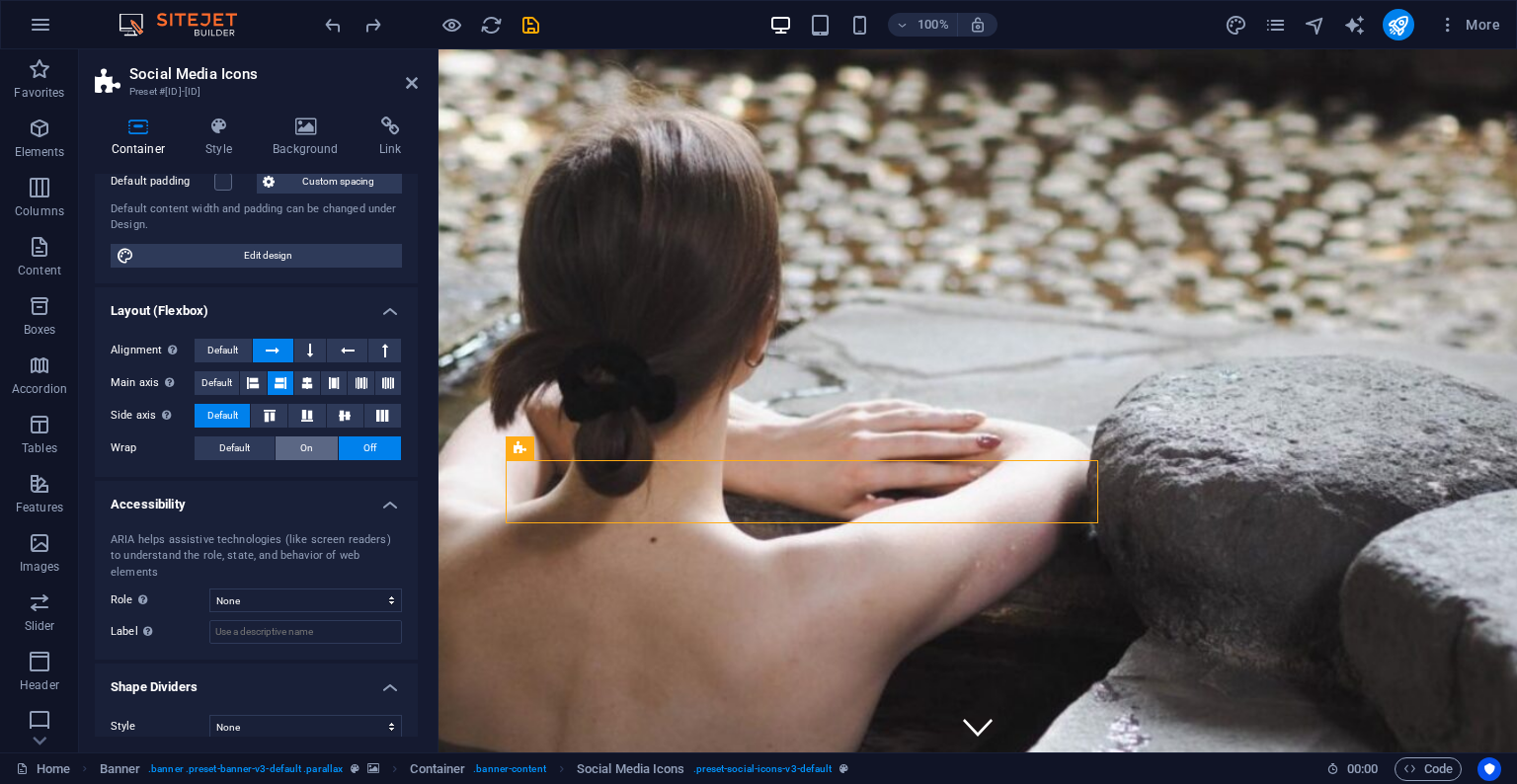 click on "On" at bounding box center [306, 448] 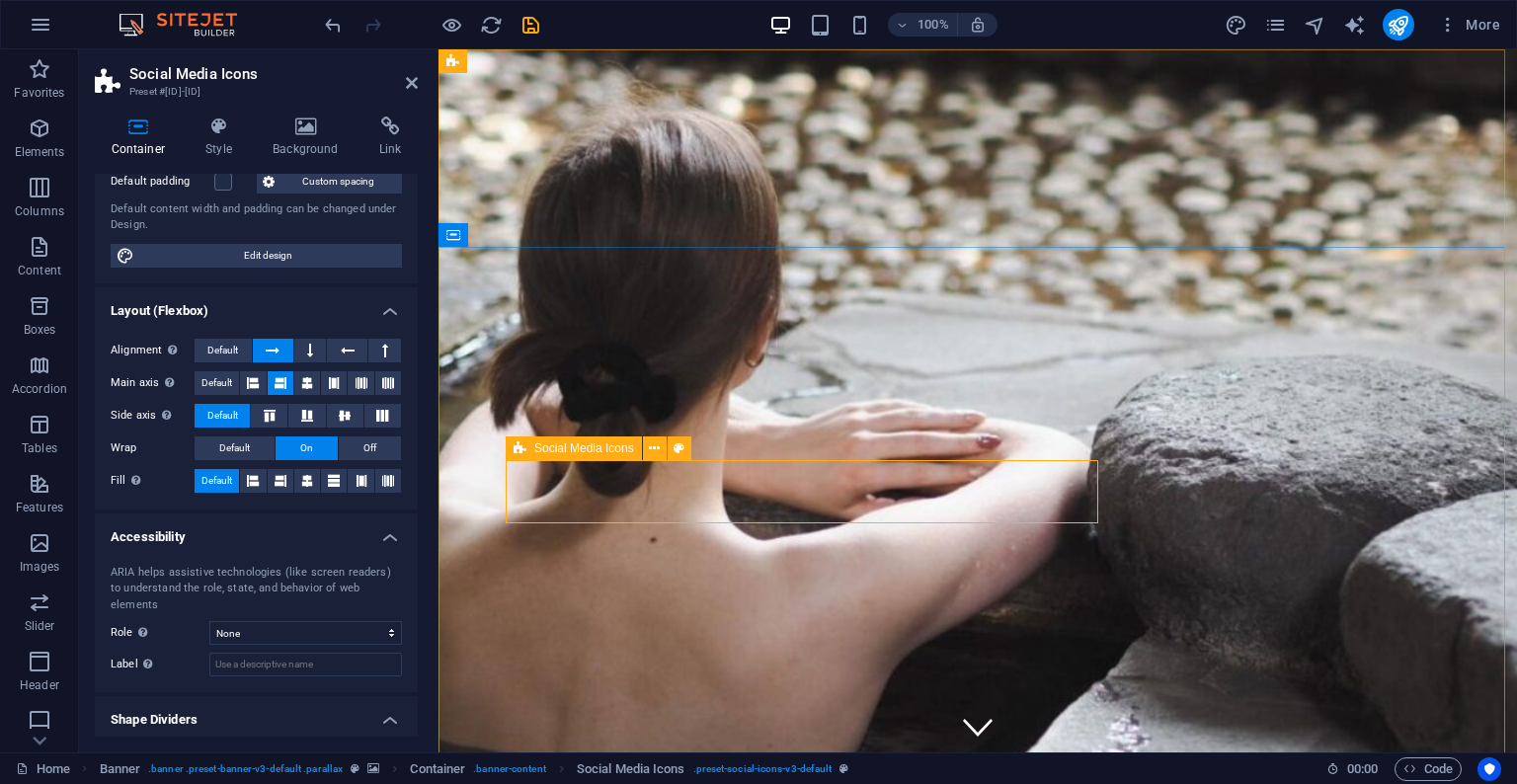 type 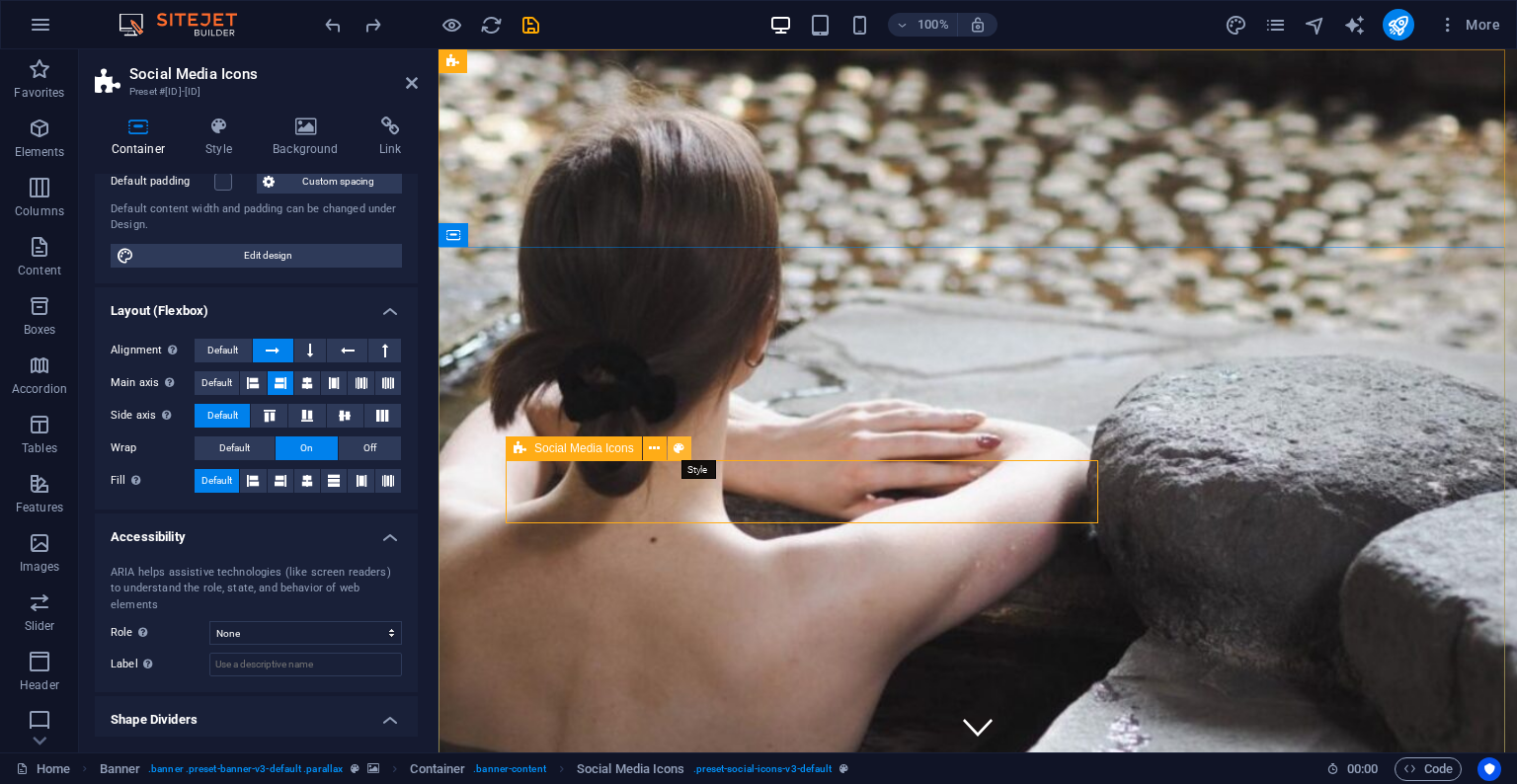 click at bounding box center (679, 448) 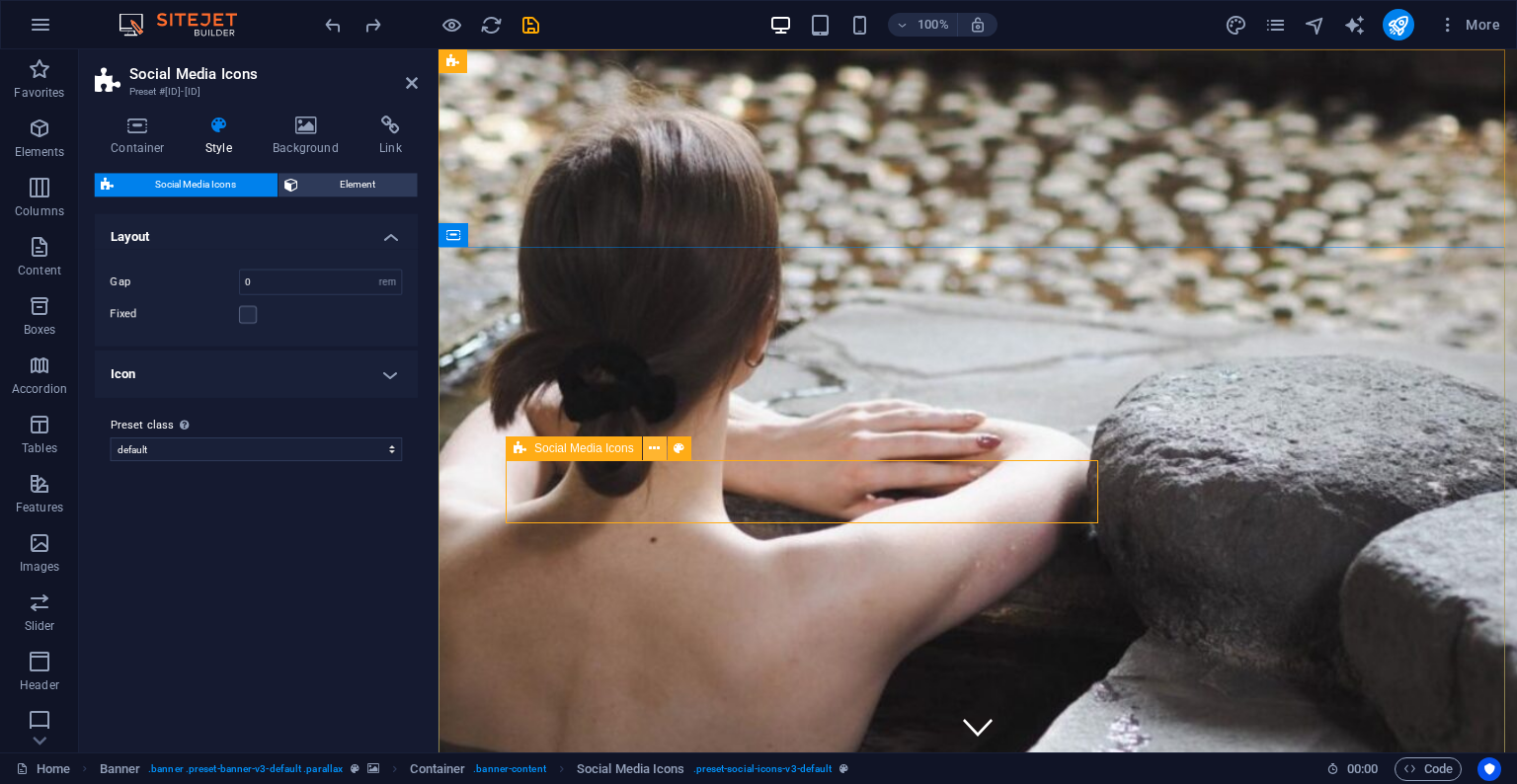 click at bounding box center [655, 448] 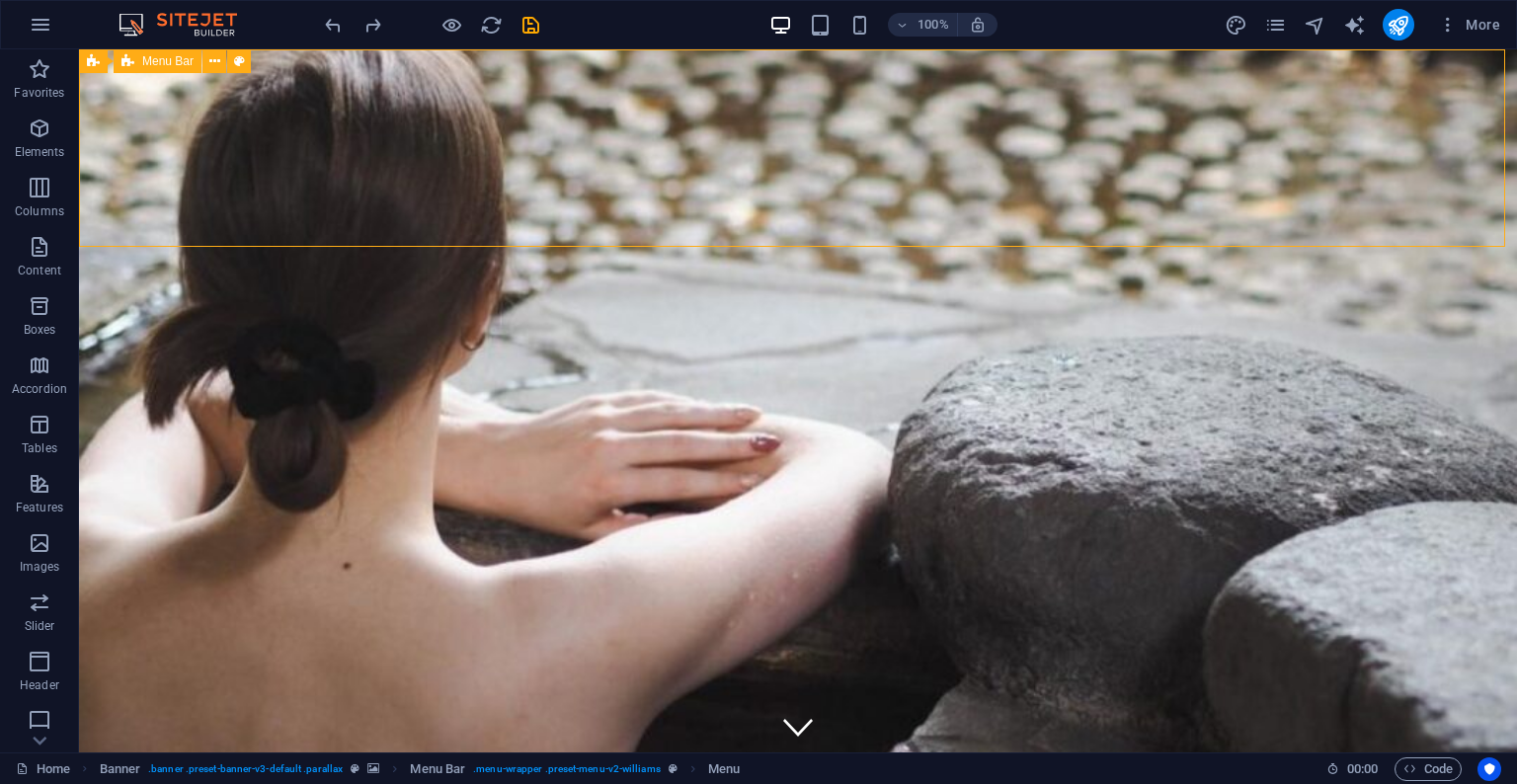 select on "px" 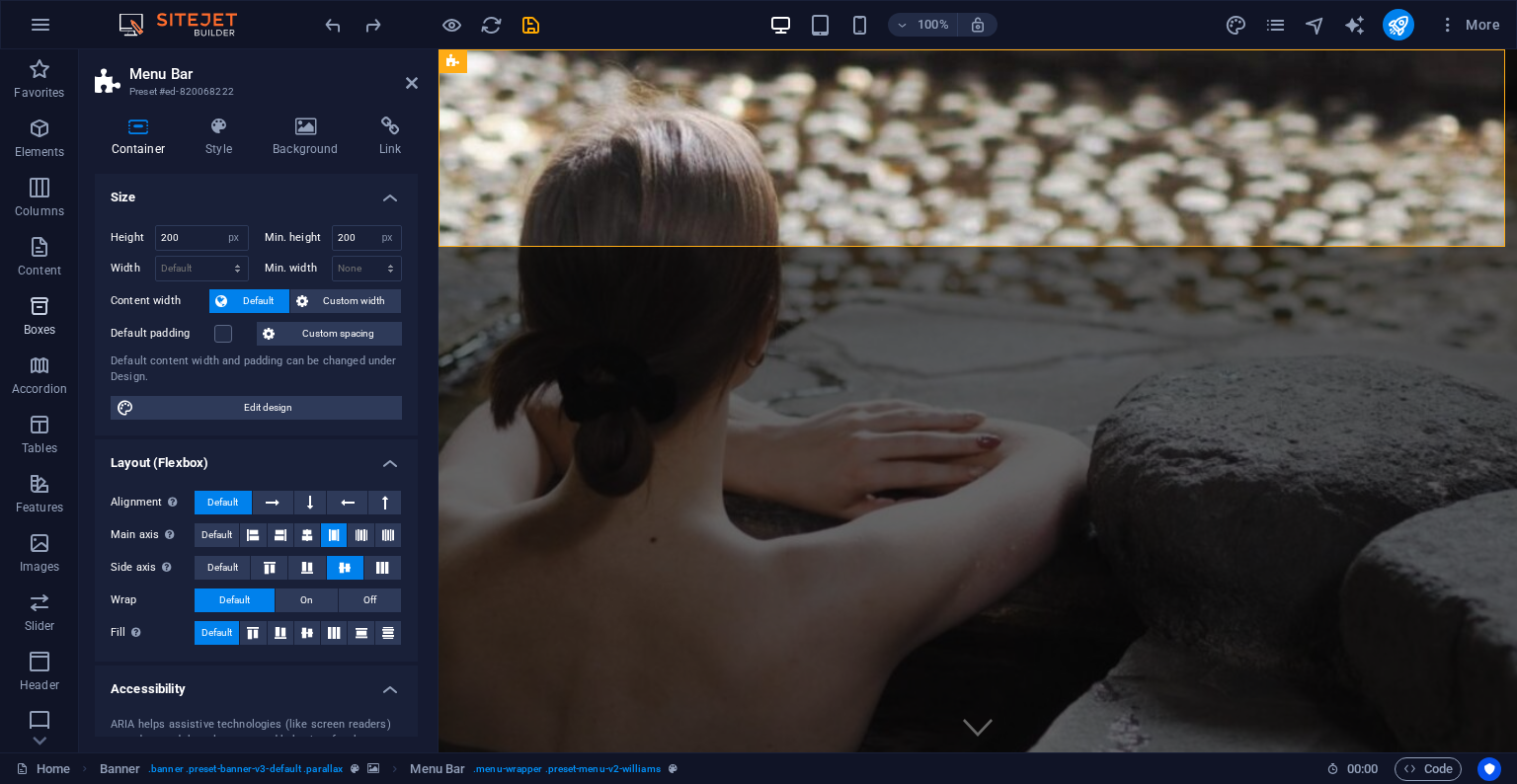 click at bounding box center (40, 306) 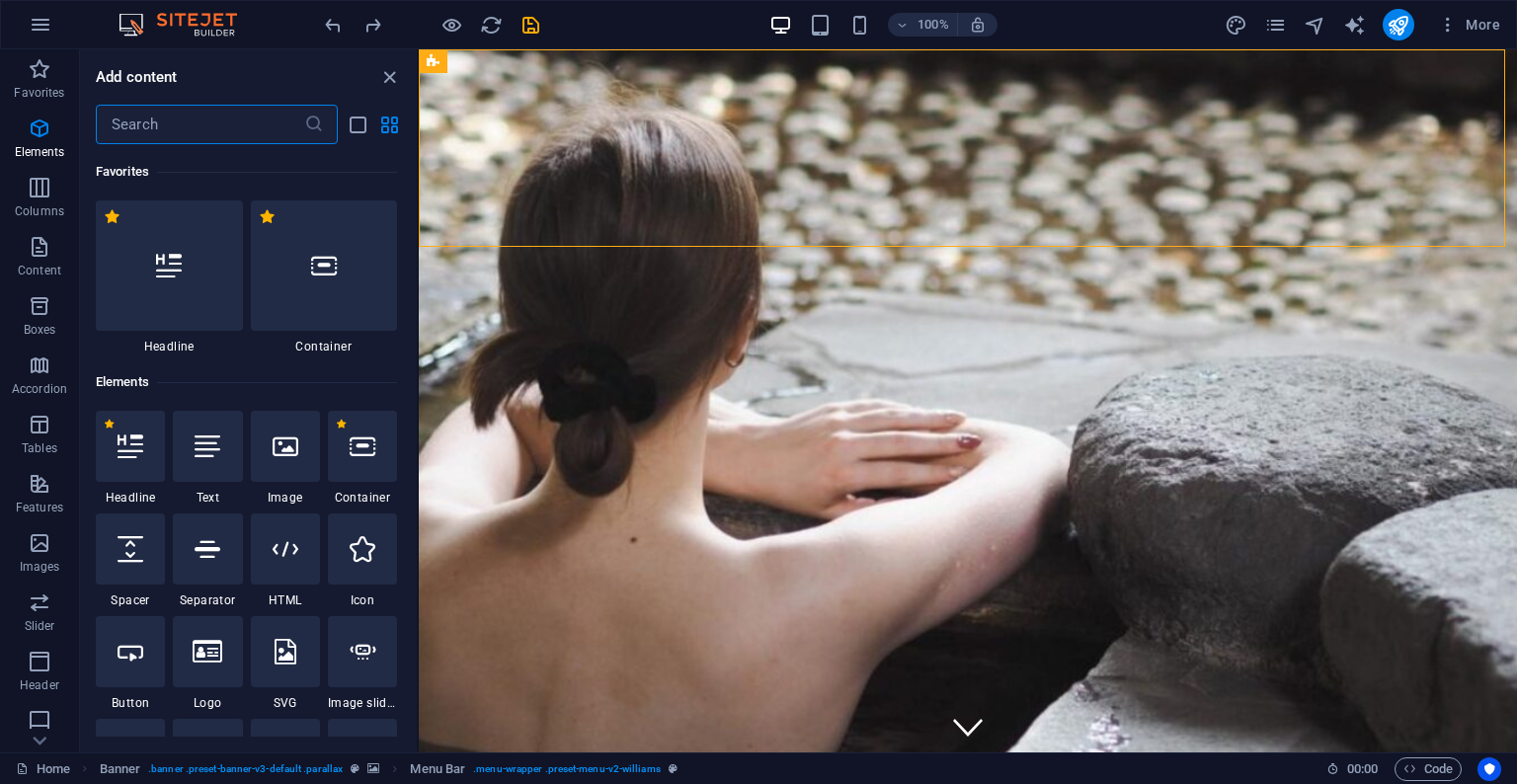 scroll, scrollTop: 5447, scrollLeft: 0, axis: vertical 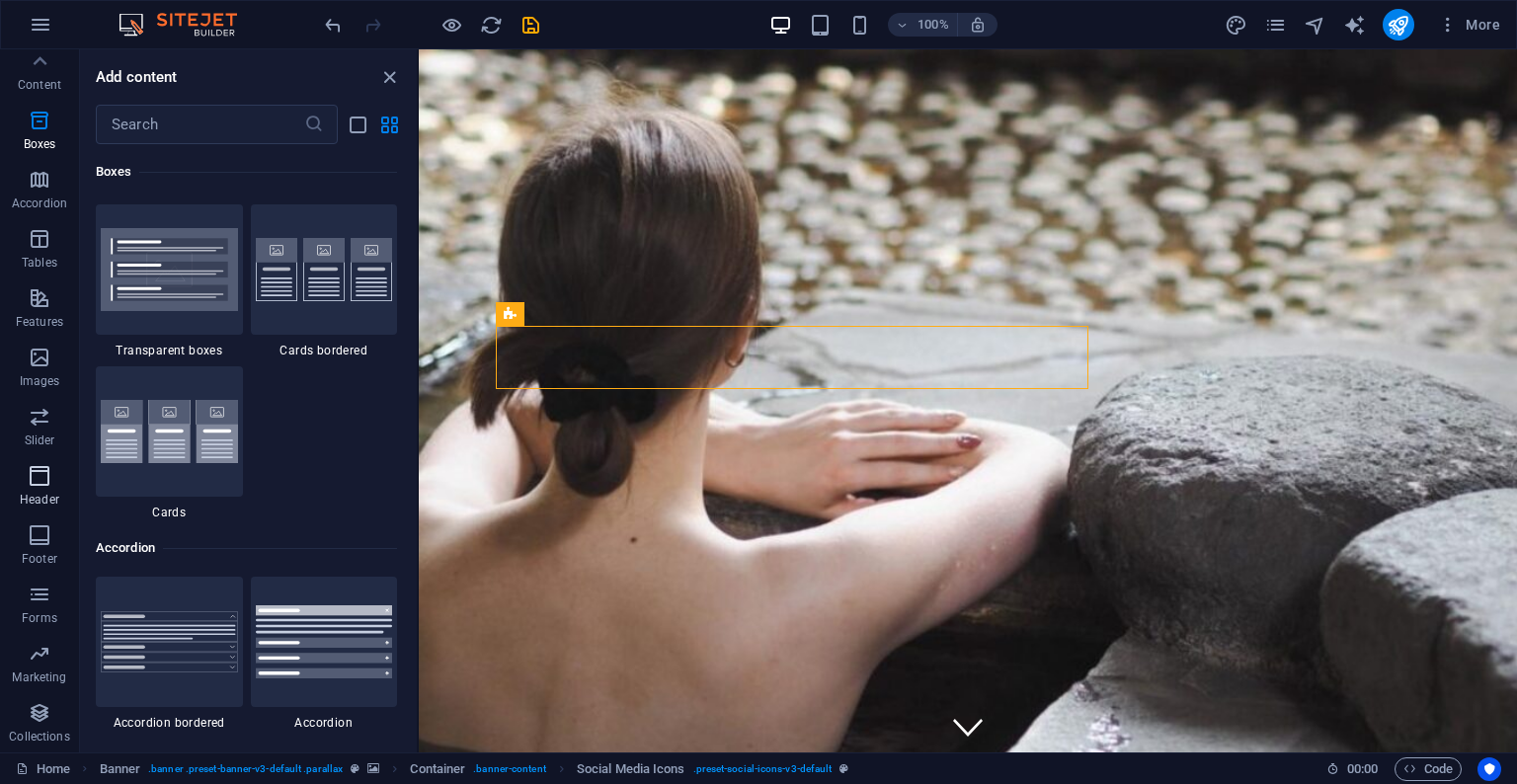click at bounding box center (40, 476) 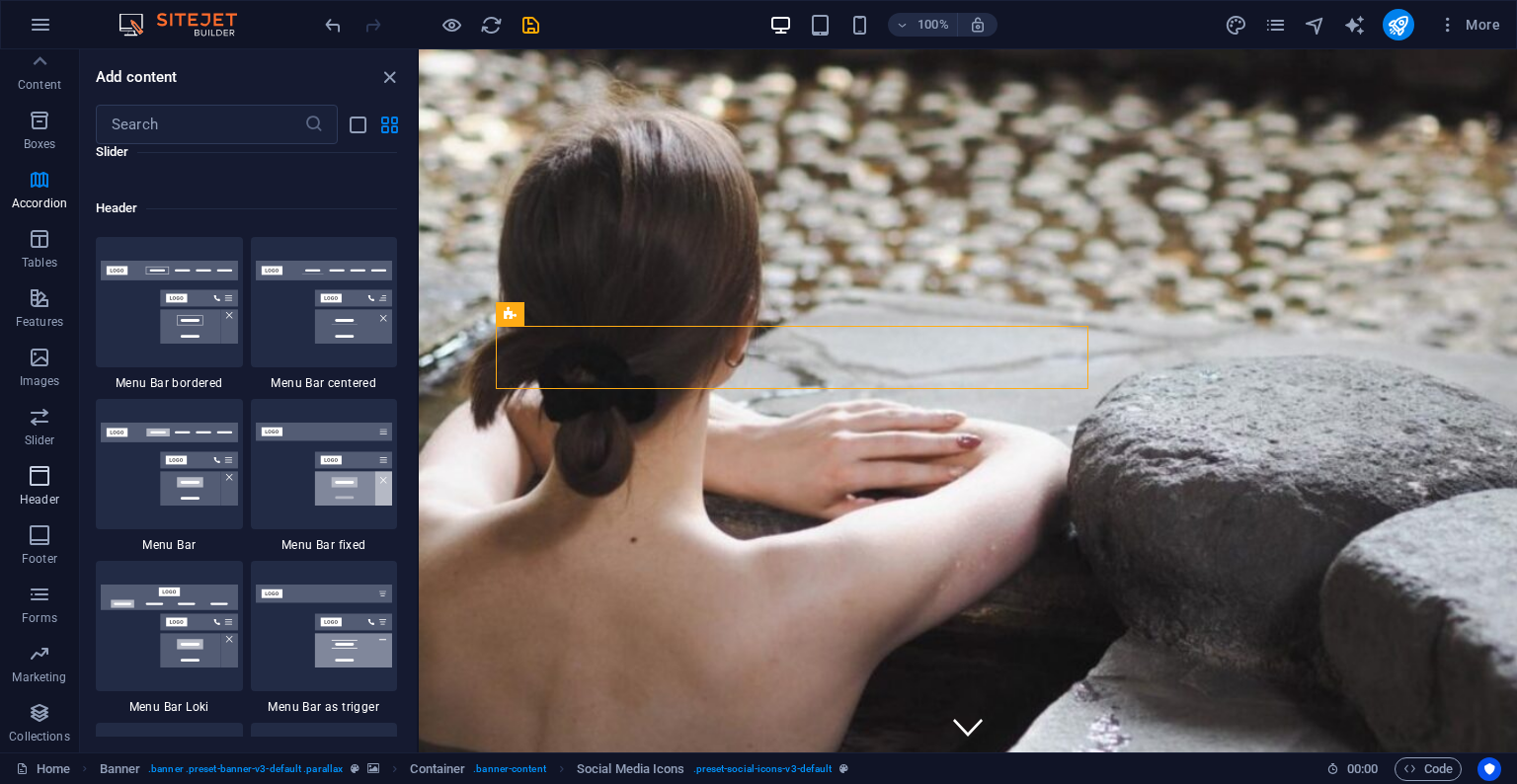 scroll, scrollTop: 11889, scrollLeft: 0, axis: vertical 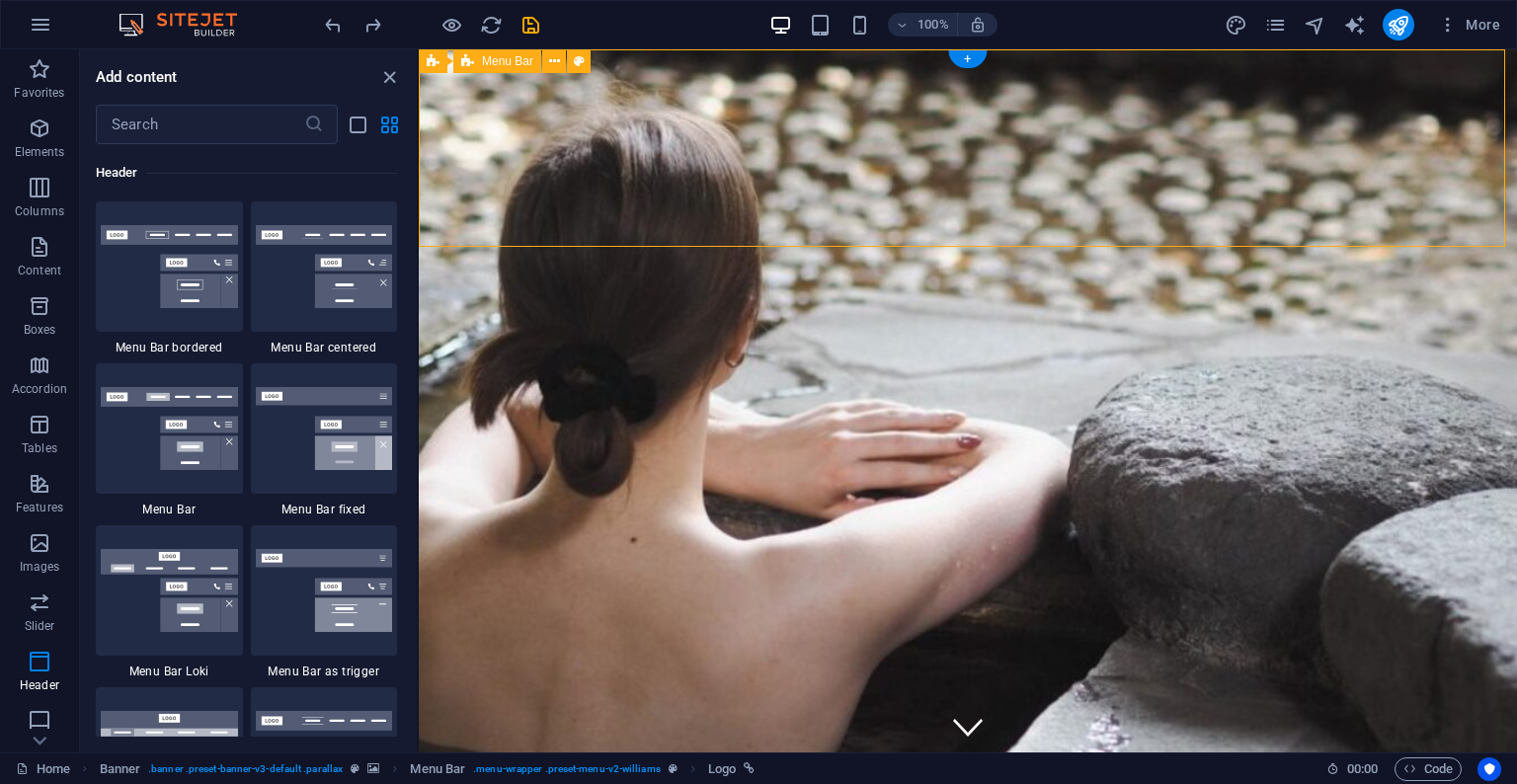 select on "px" 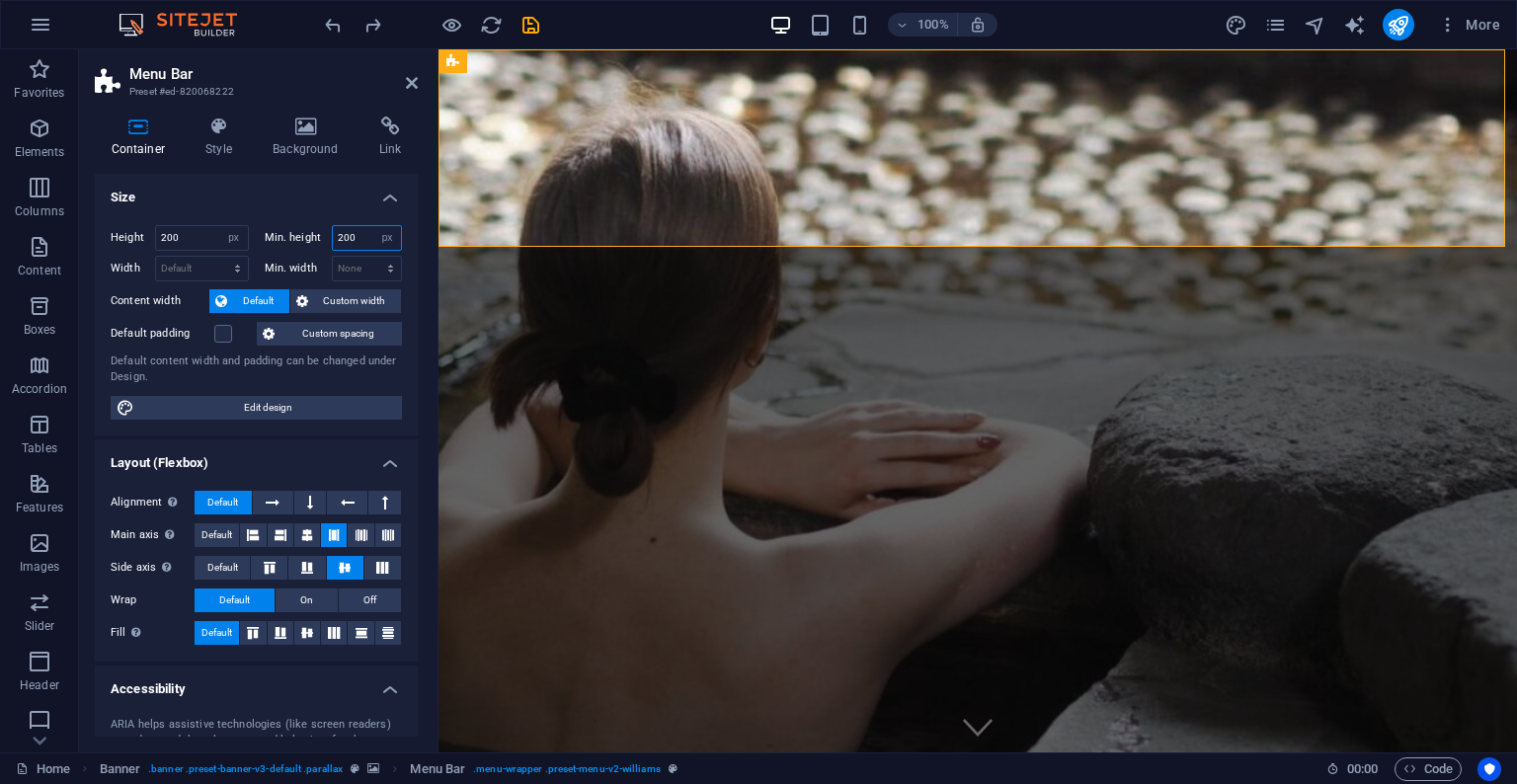 drag, startPoint x: 368, startPoint y: 240, endPoint x: 322, endPoint y: 239, distance: 46.010868 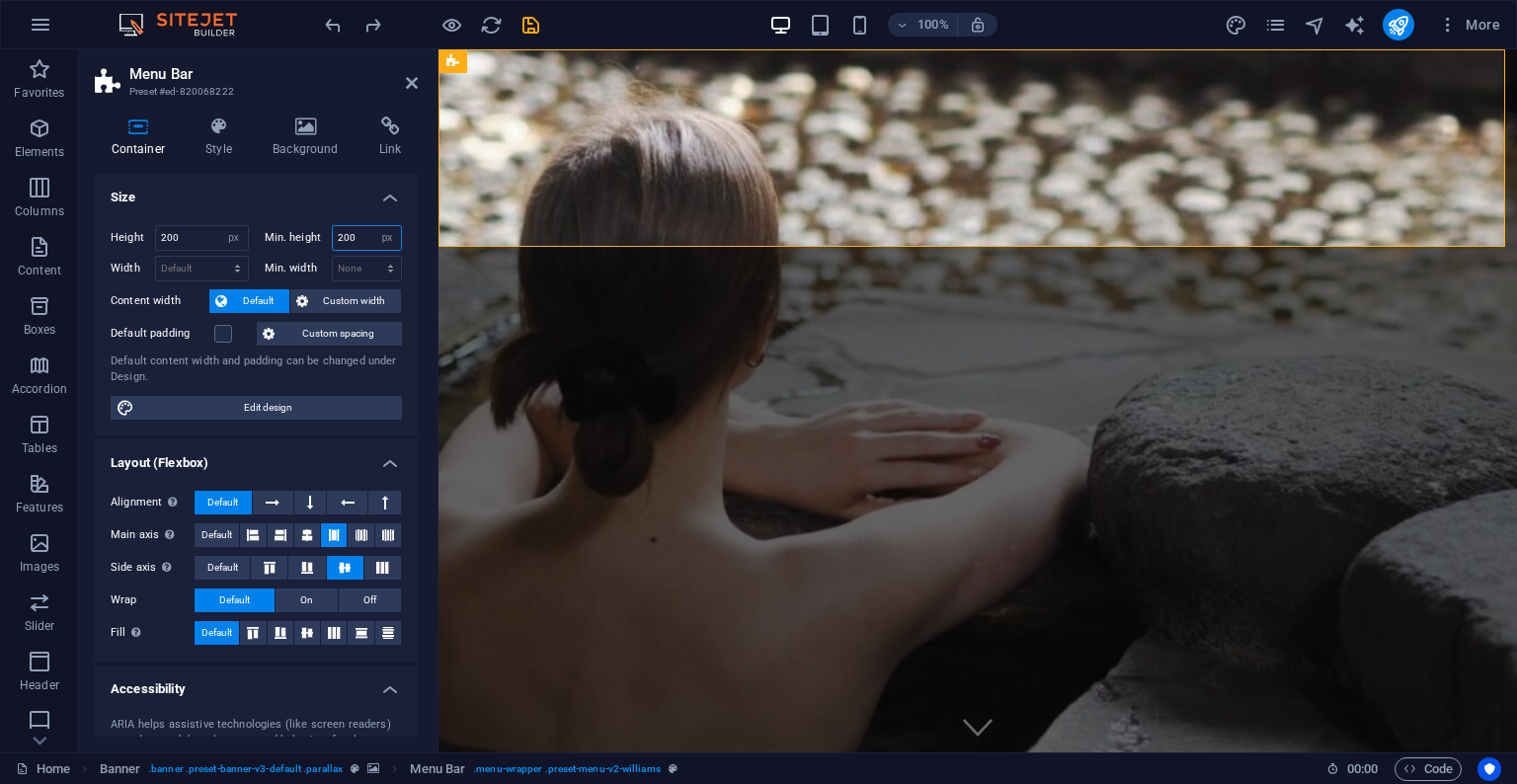 click on "Min. height 200 None px rem % vh vw" at bounding box center (334, 238) 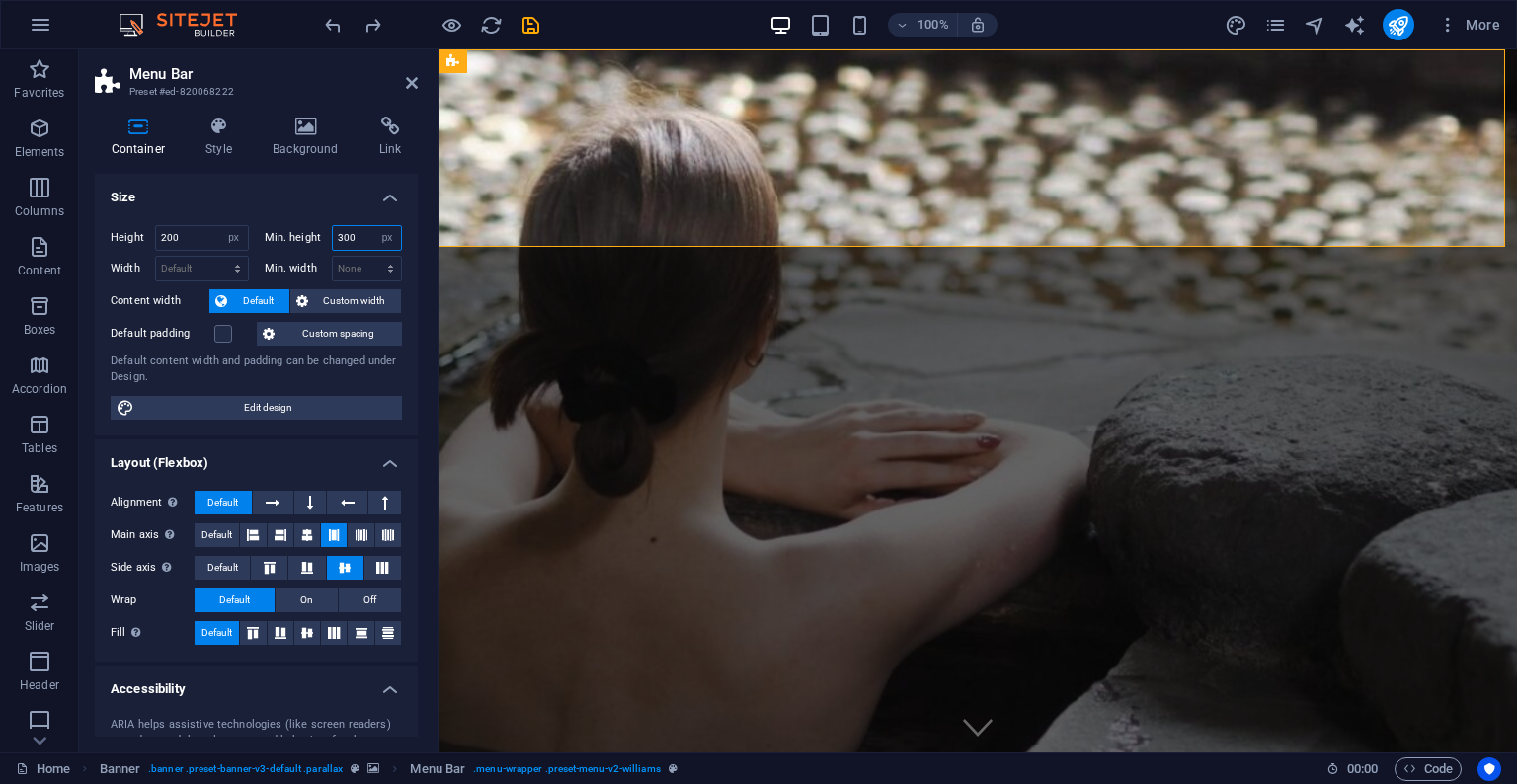 type on "300" 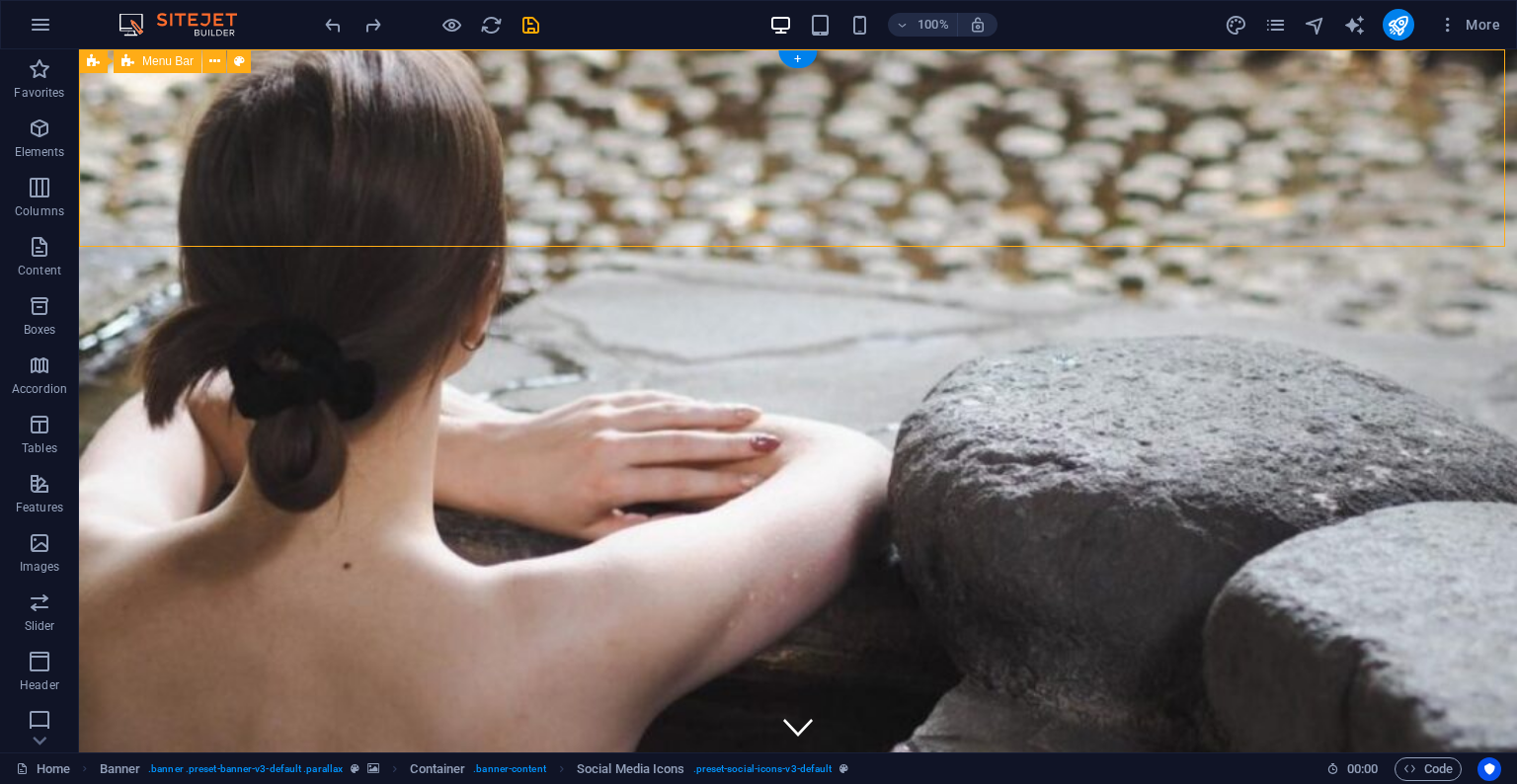 select on "px" 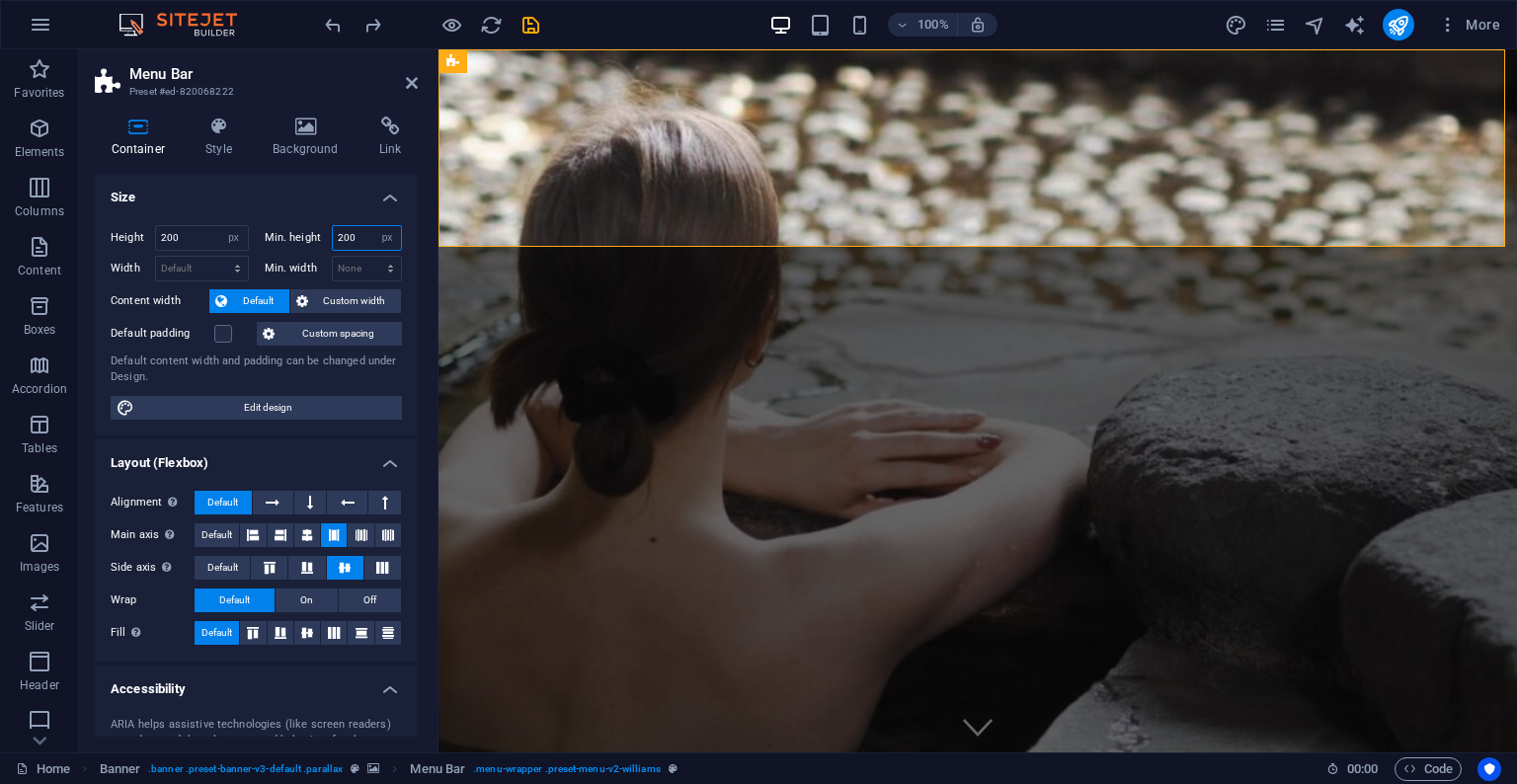 click on "200" at bounding box center (367, 238) 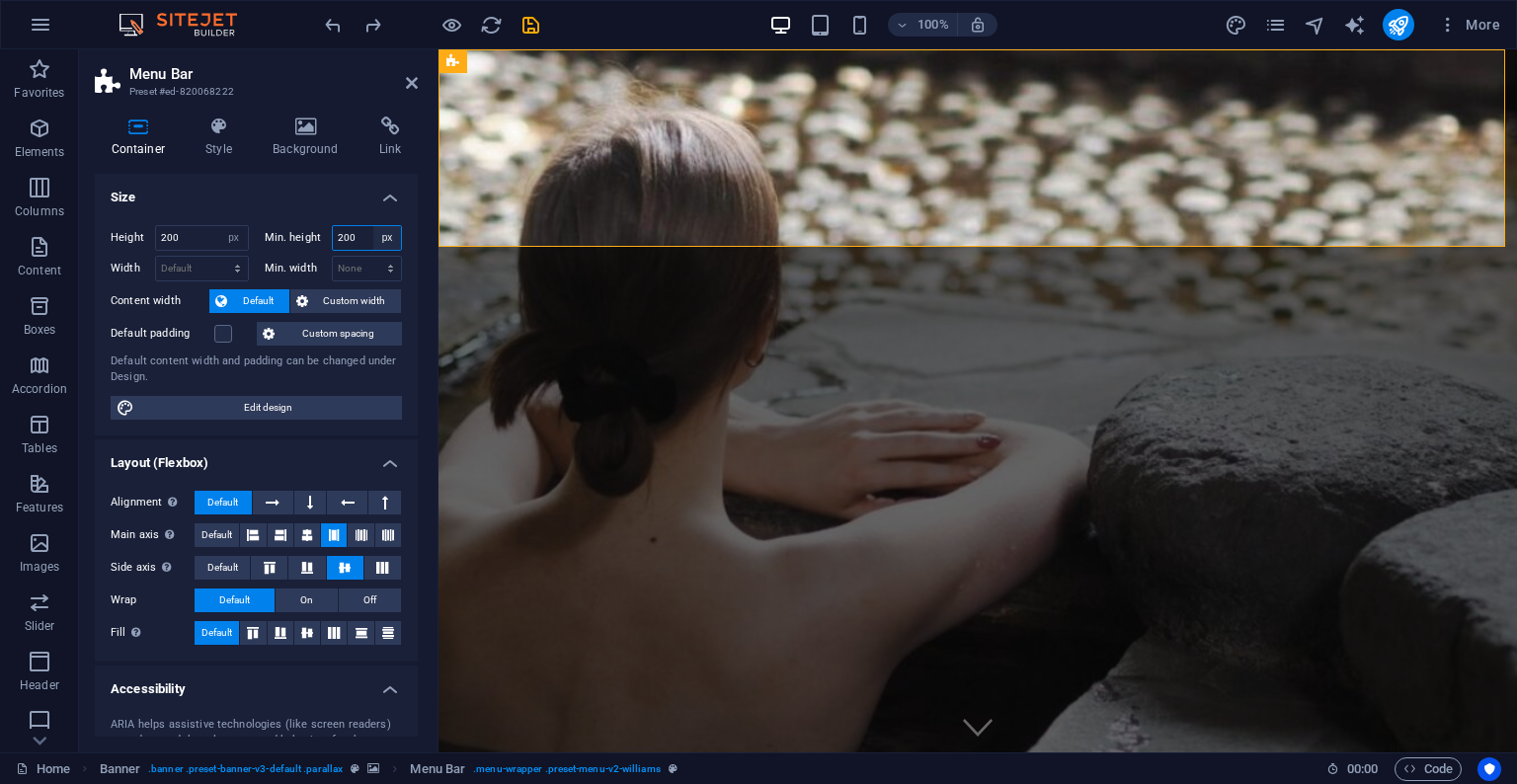 click on "None px rem % vh vw" at bounding box center (387, 238) 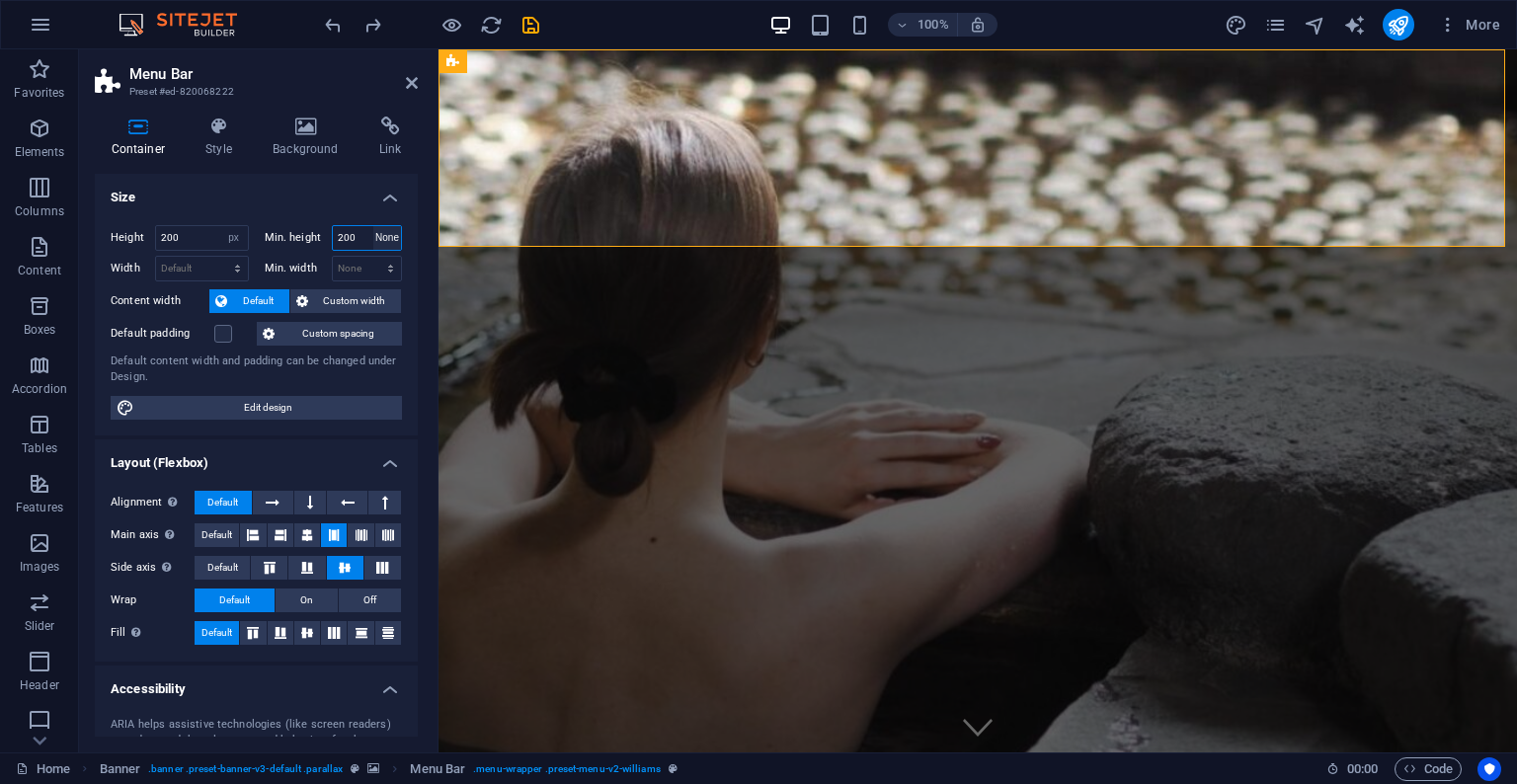 type 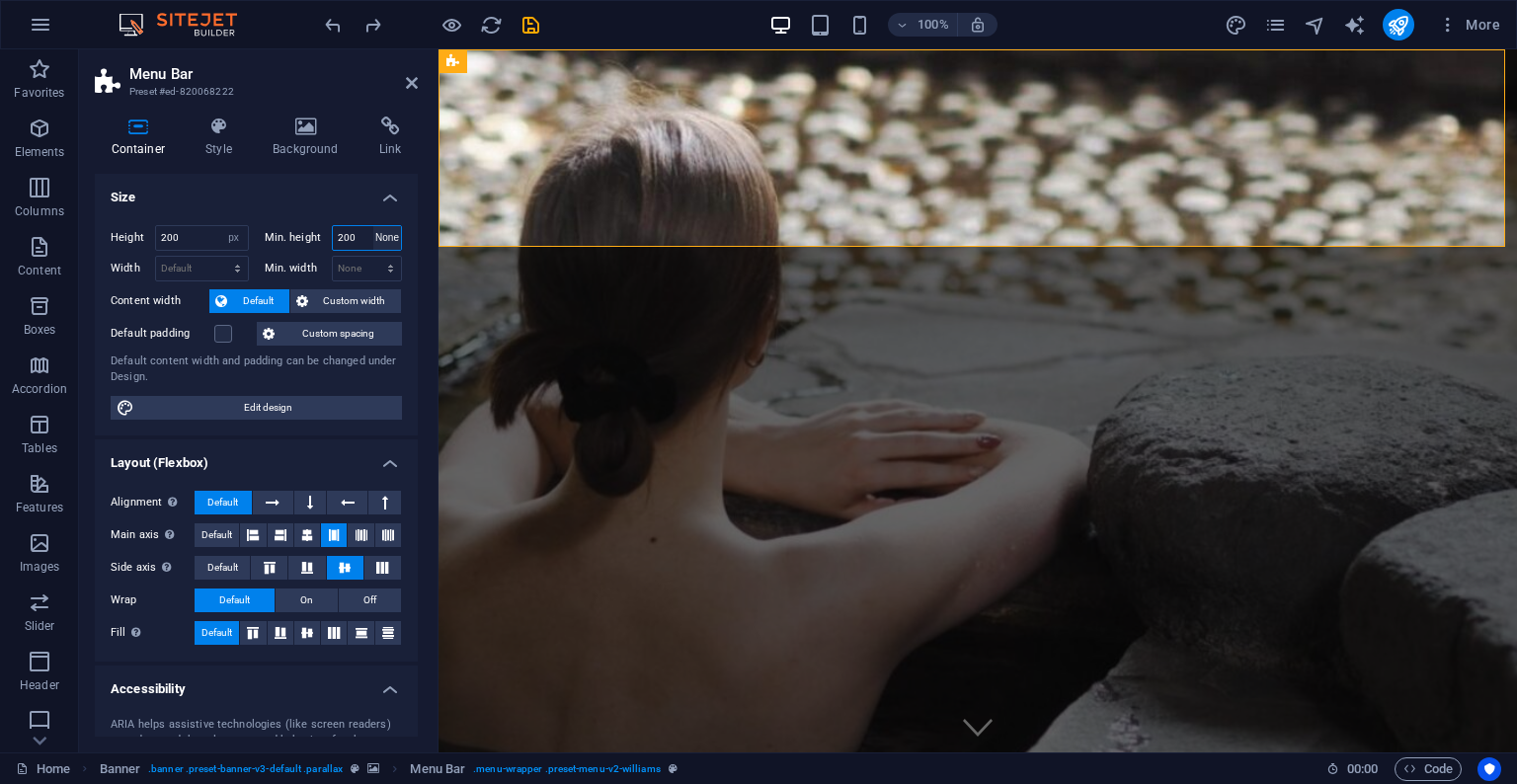 select on "DISABLED_OPTION_VALUE" 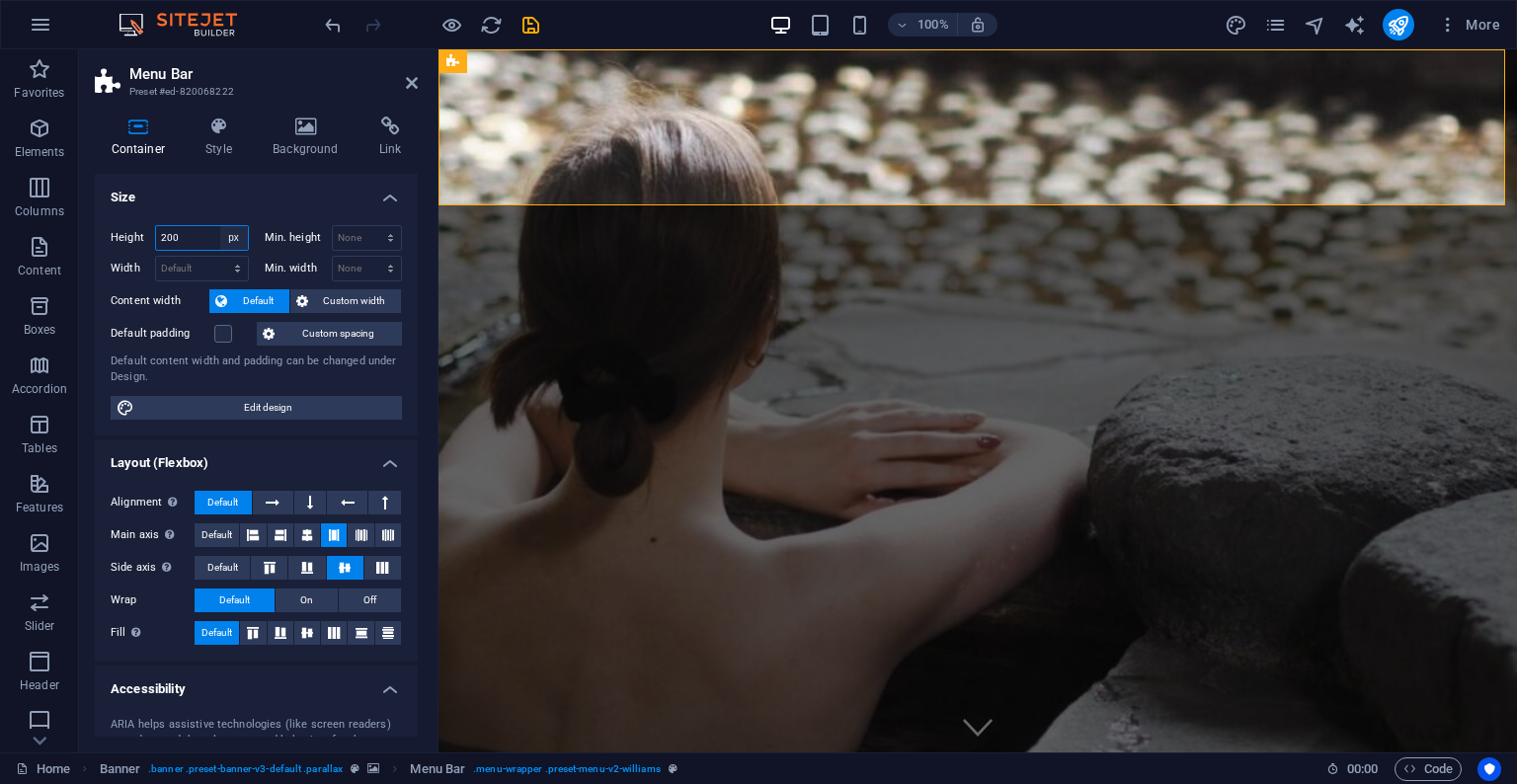 click on "Default px rem % vh vw" at bounding box center [234, 238] 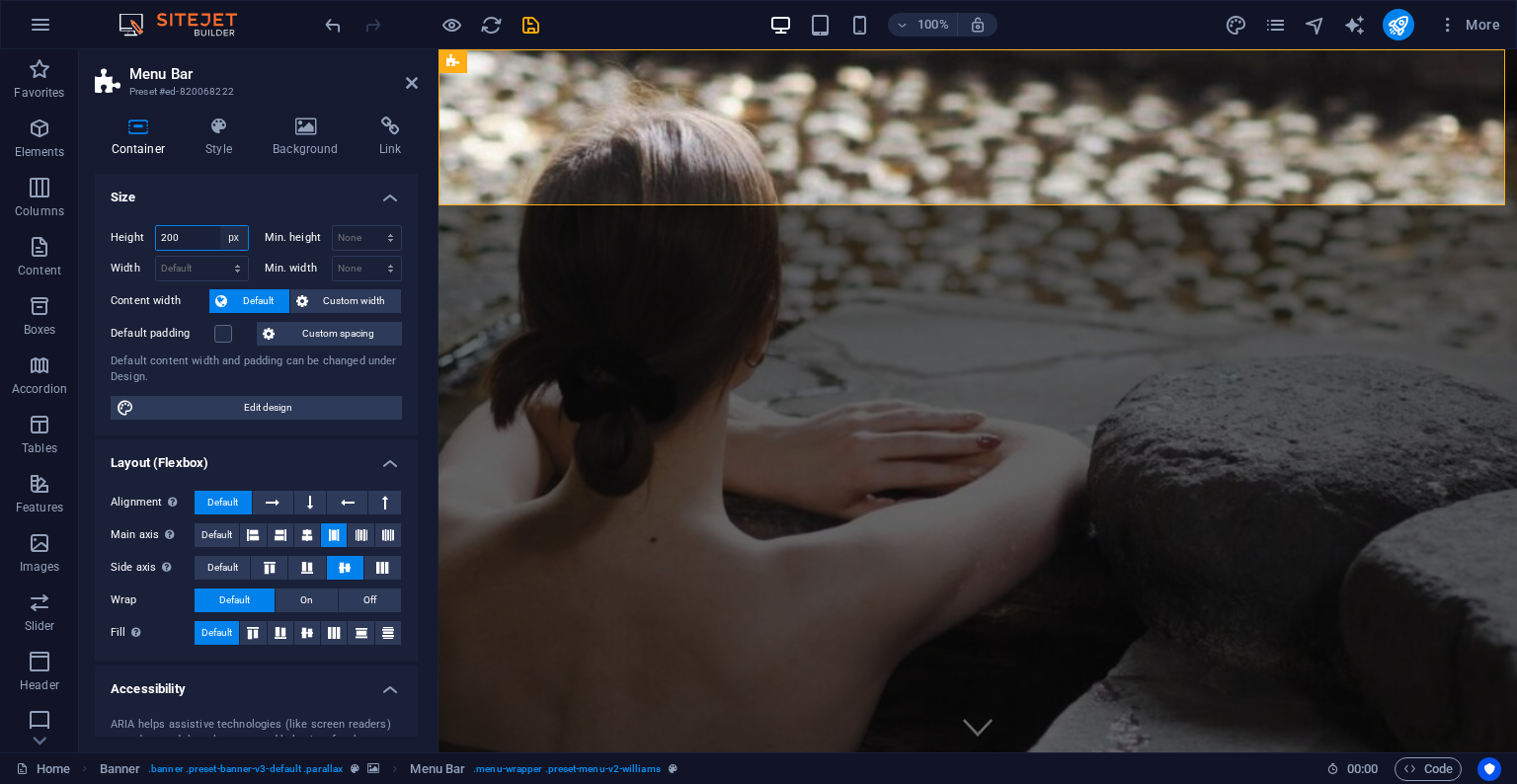select on "default" 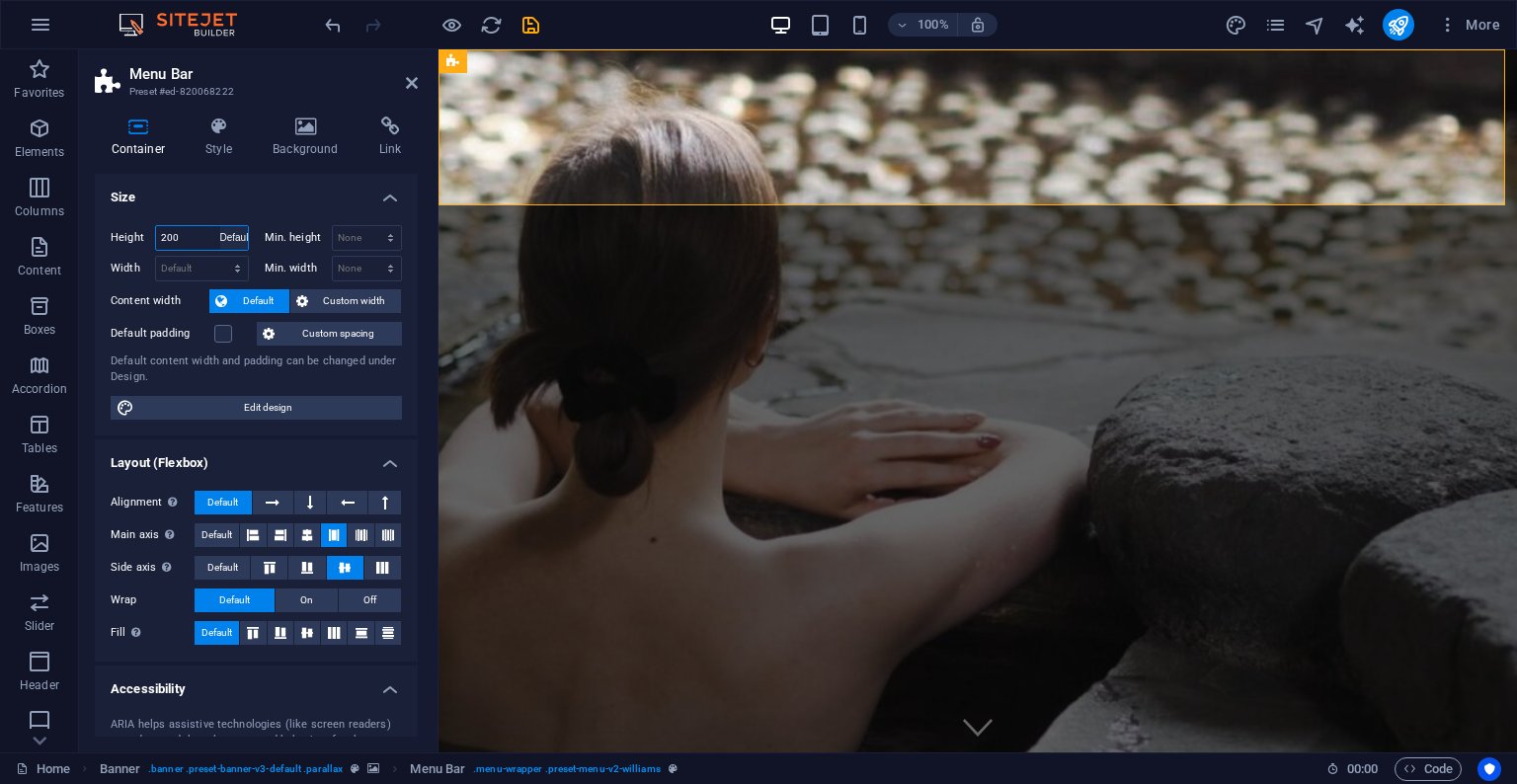 type 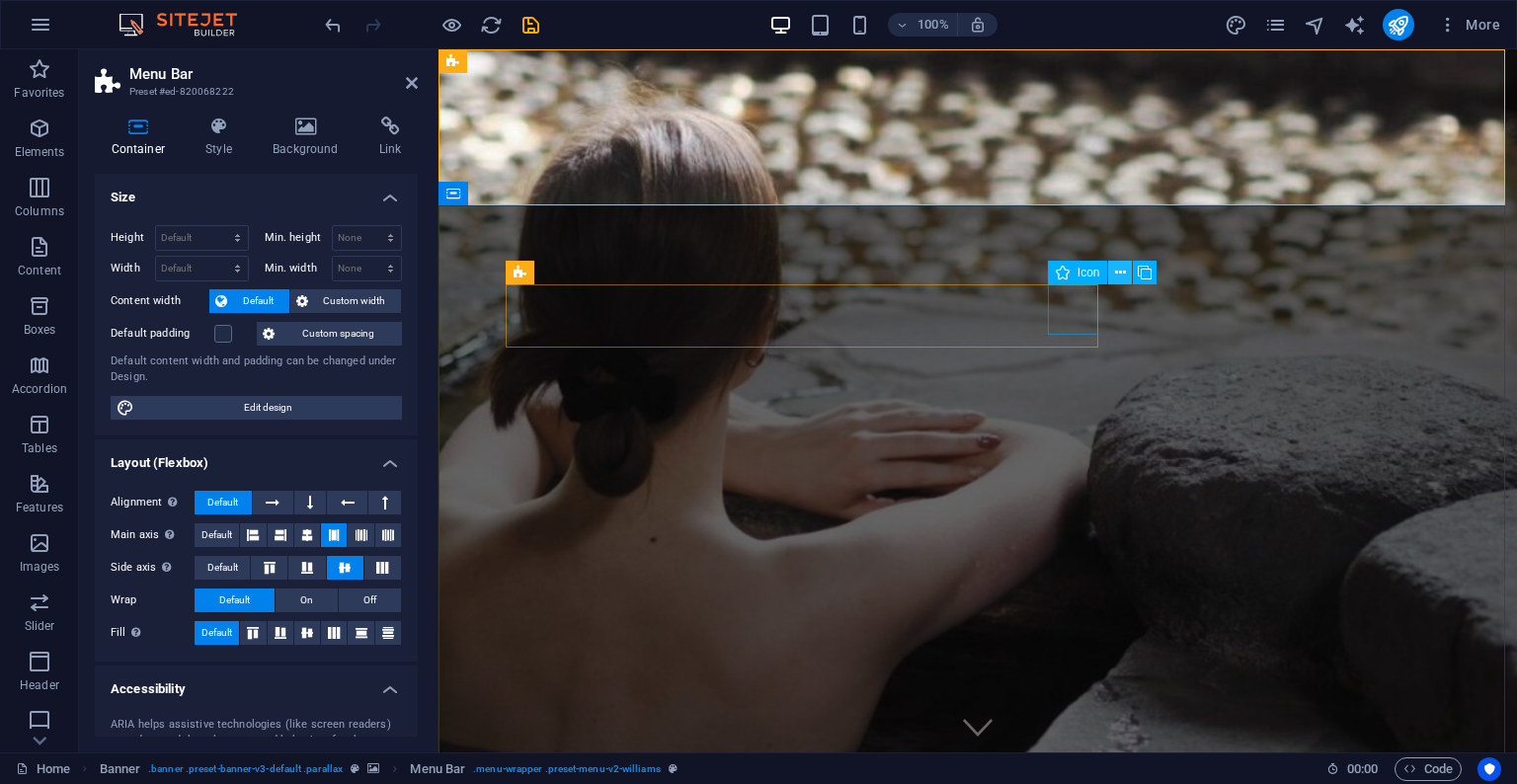 click at bounding box center [1120, 273] 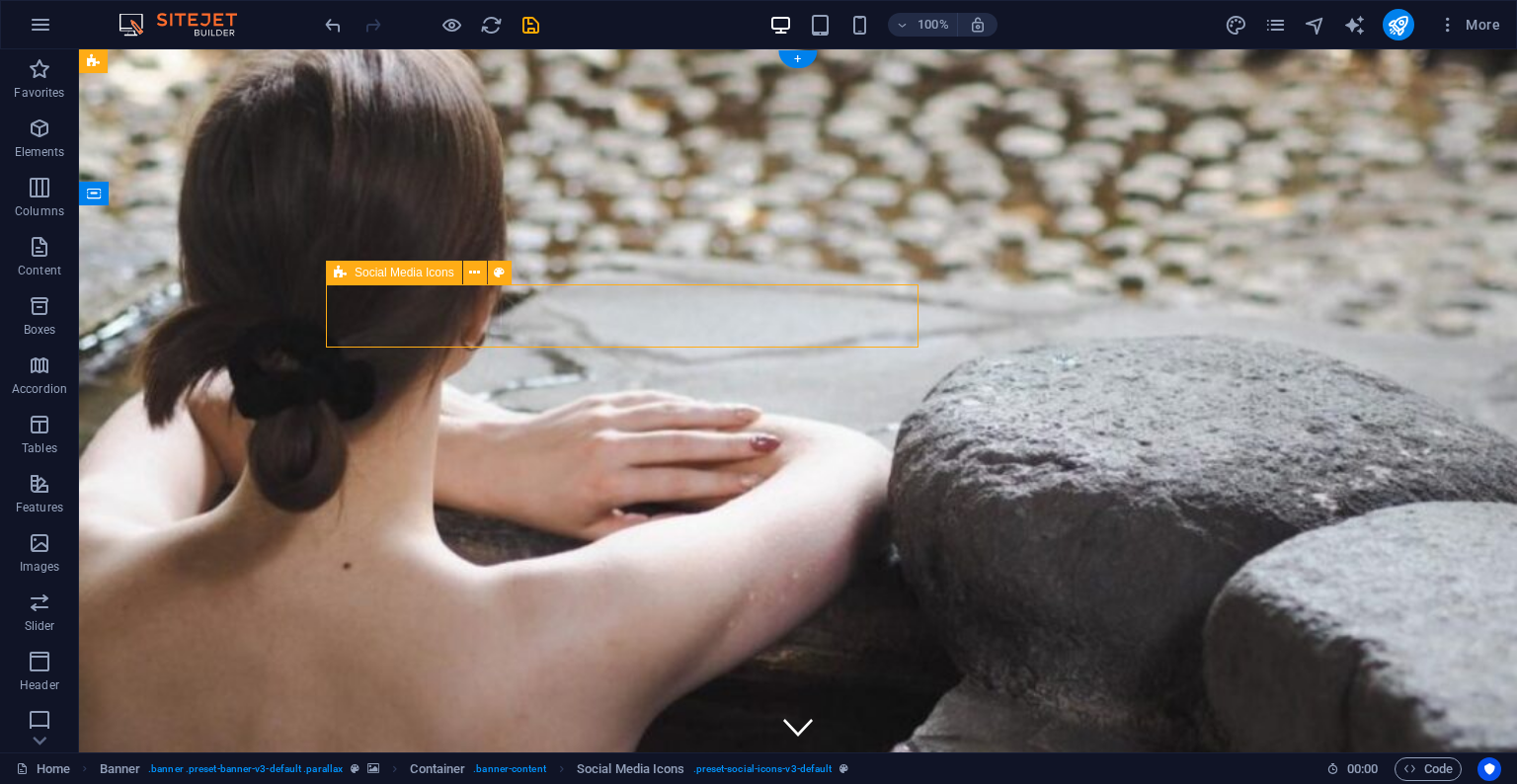 select on "rem" 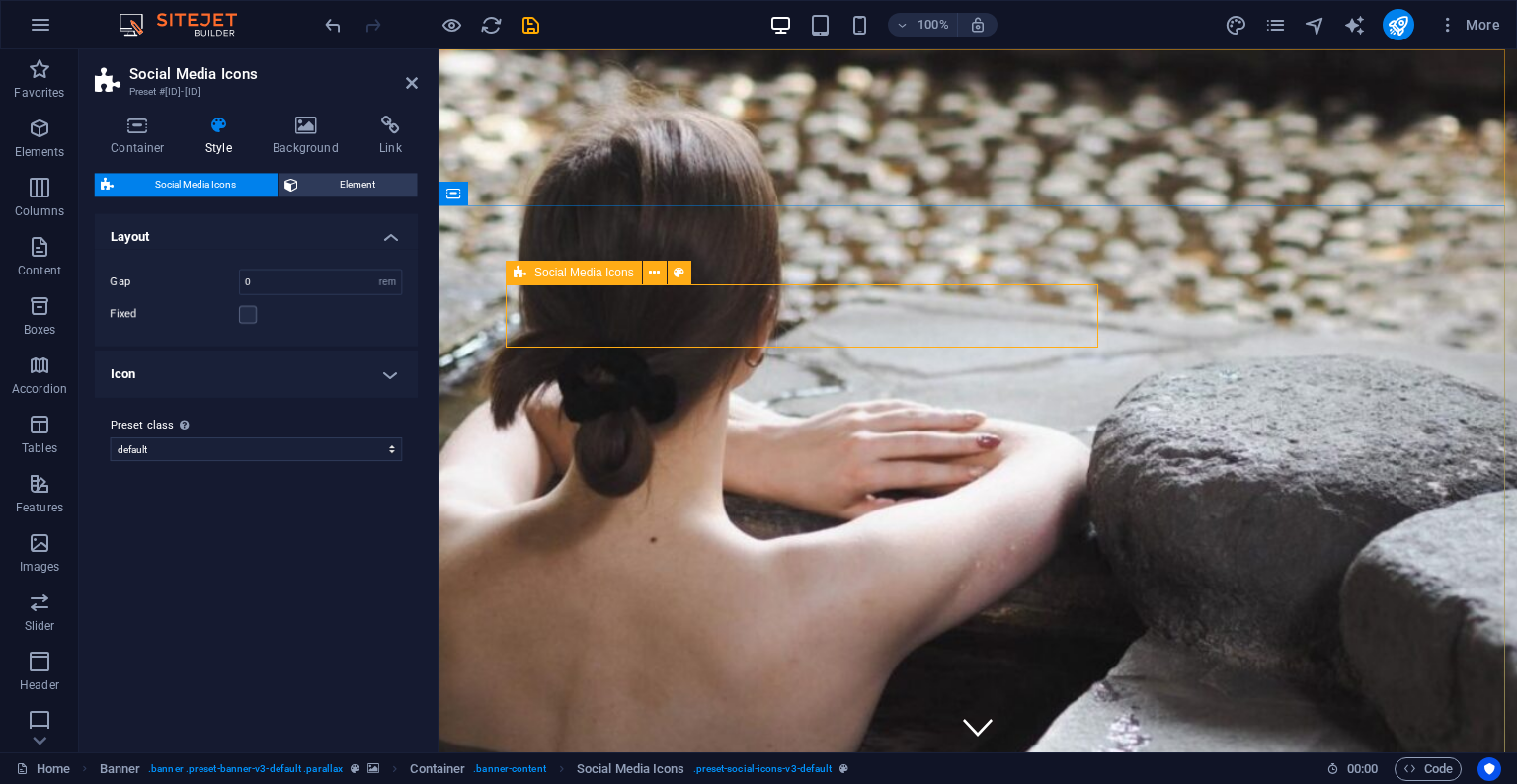 click on "Social Media Icons" at bounding box center (584, 273) 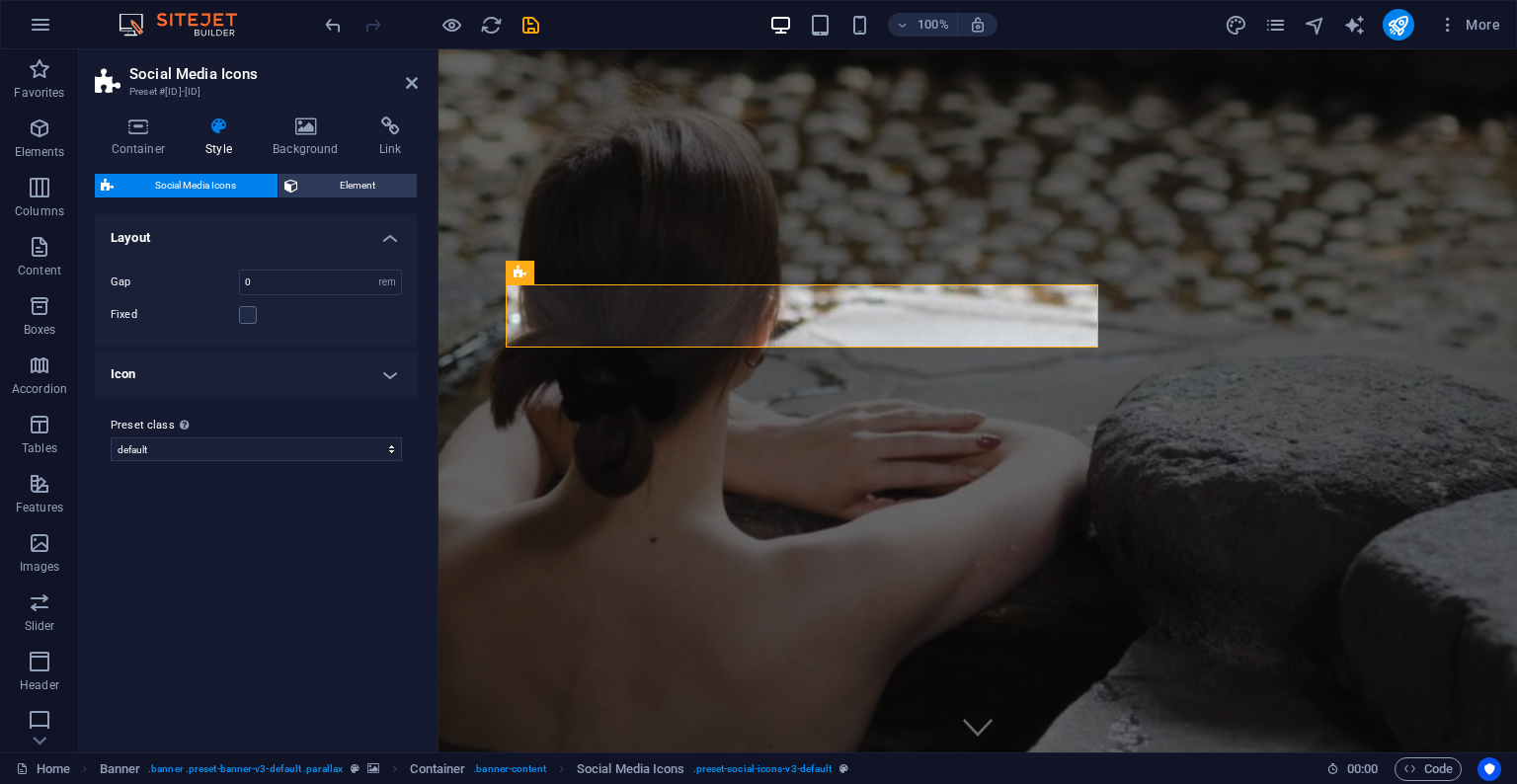 click at bounding box center [219, 126] 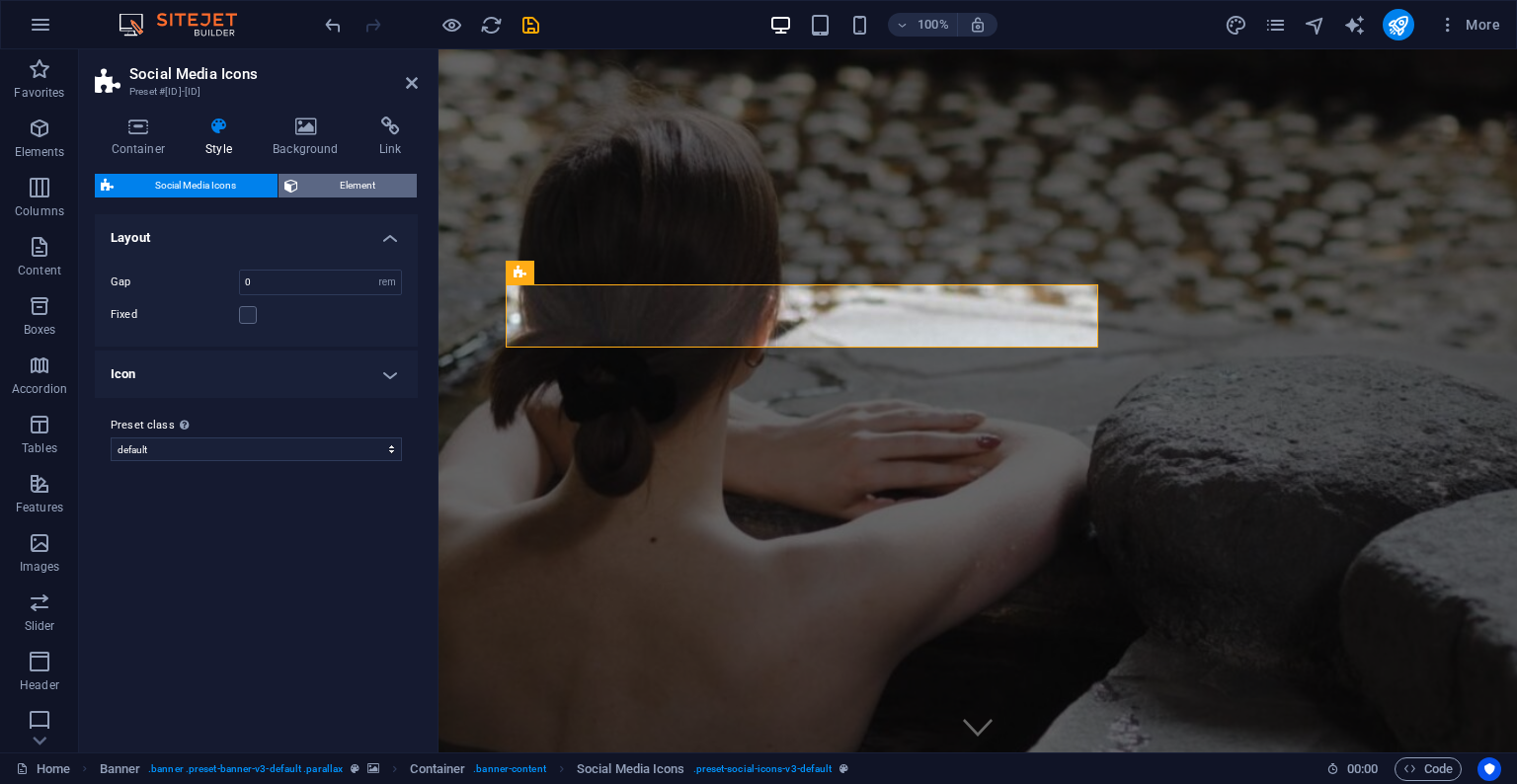 click on "Element" at bounding box center [358, 186] 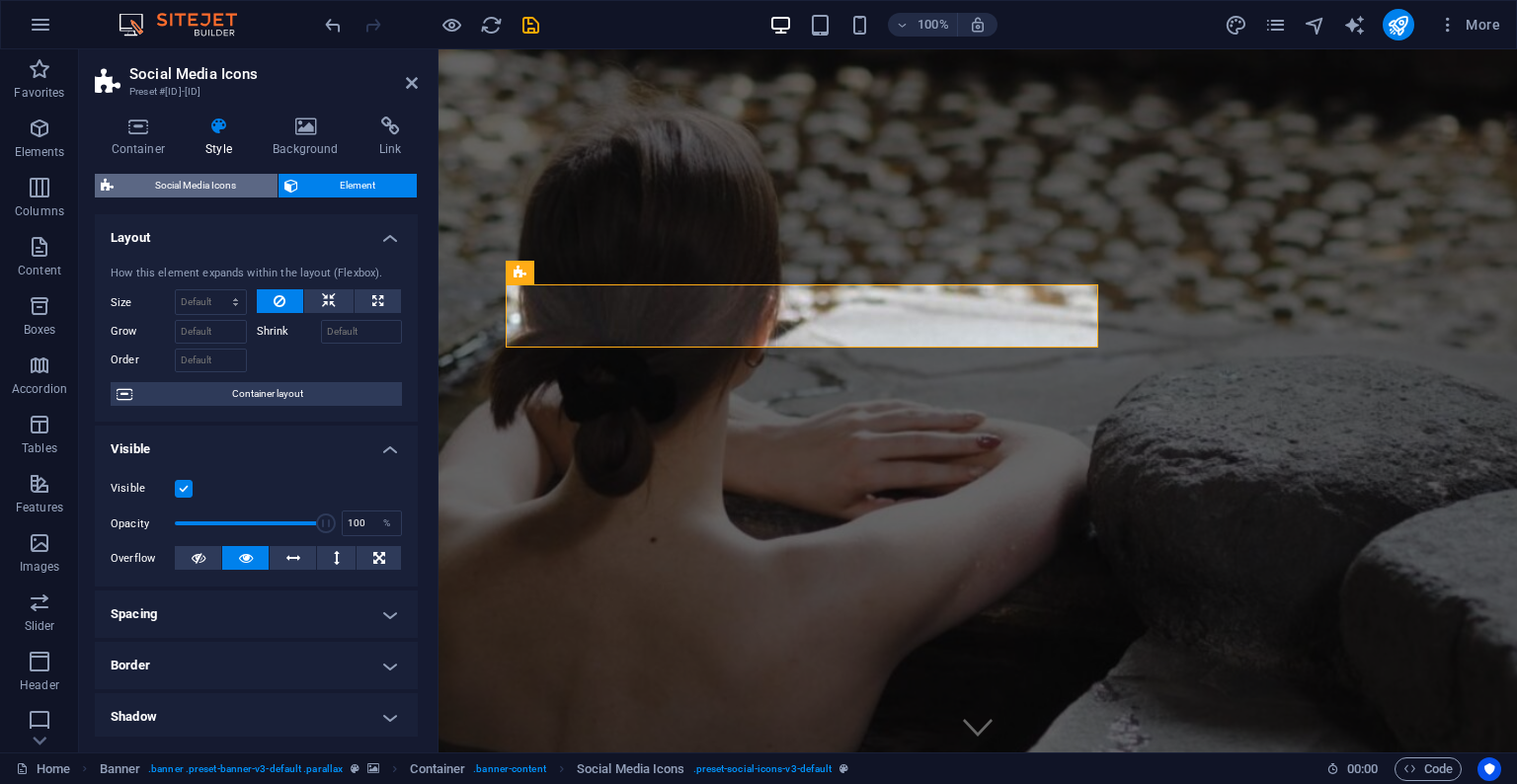click on "Social Media Icons" at bounding box center (196, 186) 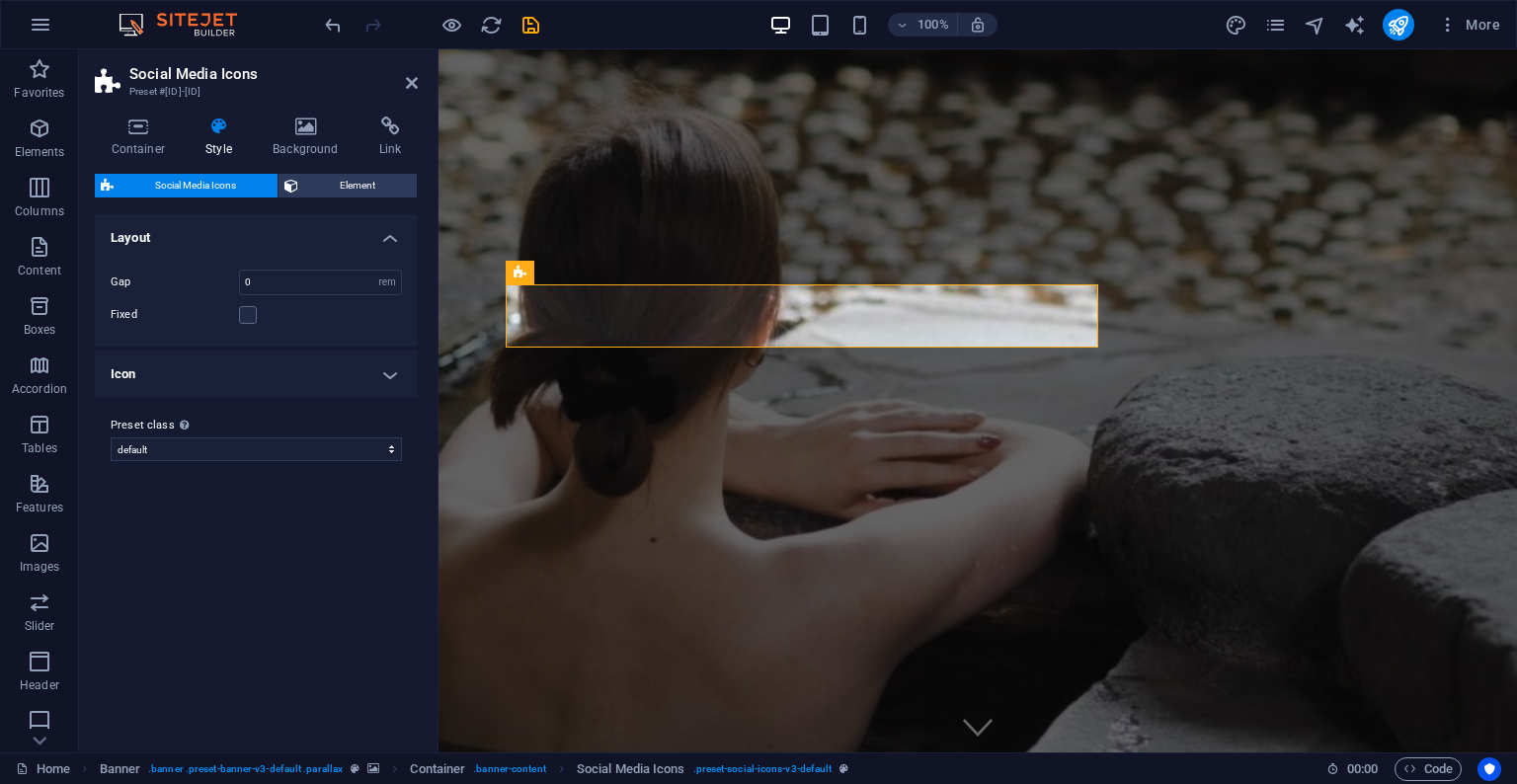 click at bounding box center [219, 126] 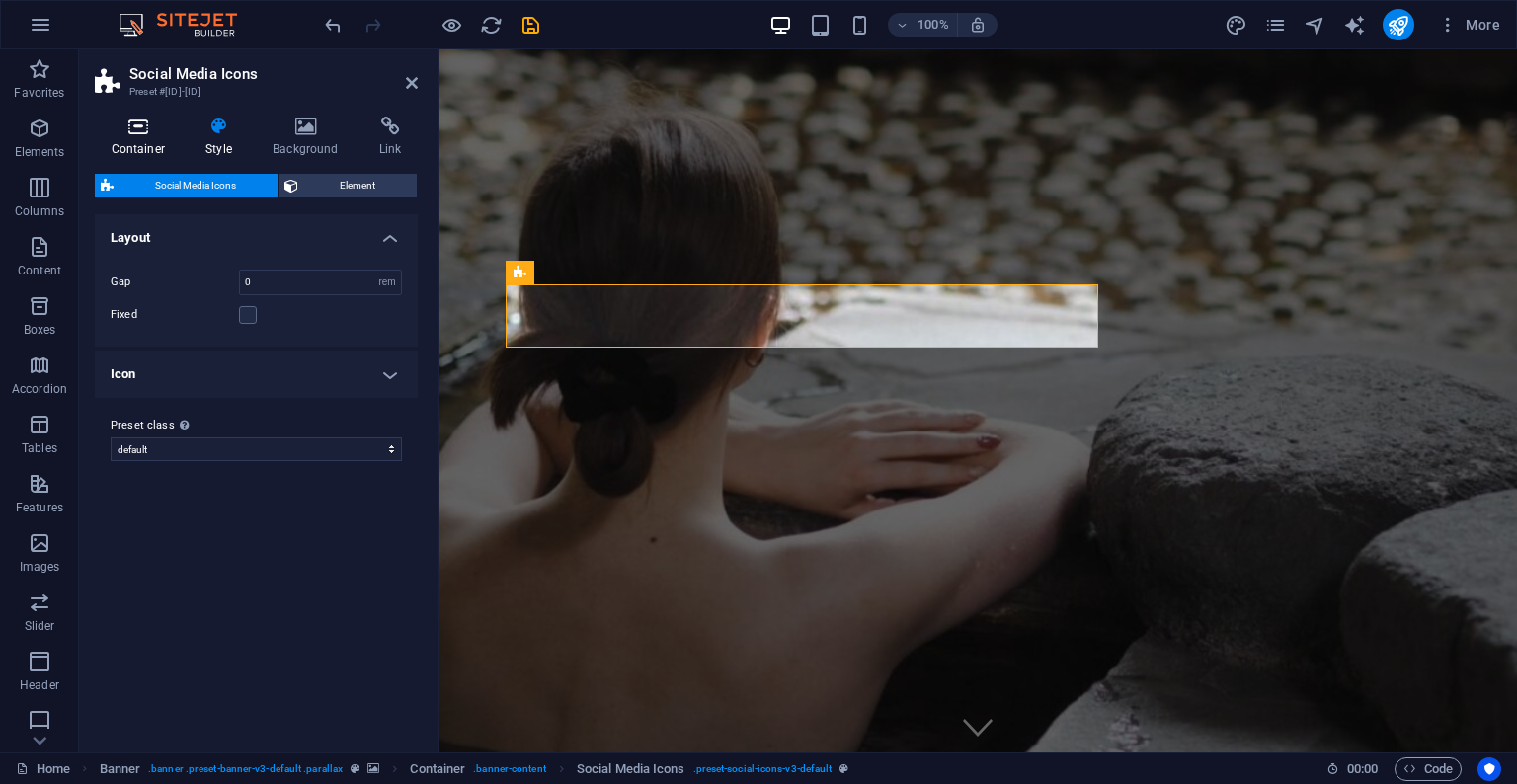 click at bounding box center [138, 126] 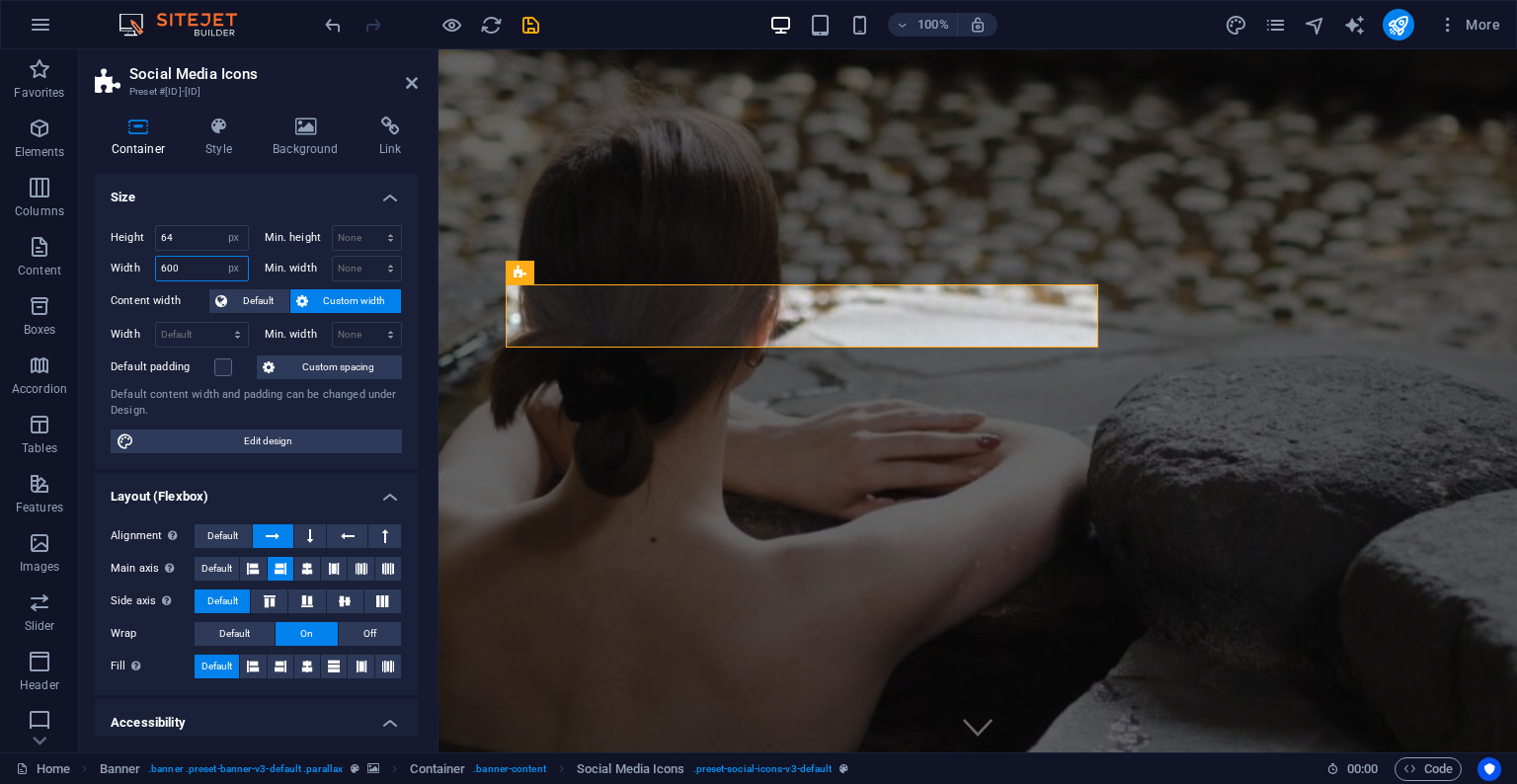 drag, startPoint x: 200, startPoint y: 269, endPoint x: 140, endPoint y: 268, distance: 60.00833 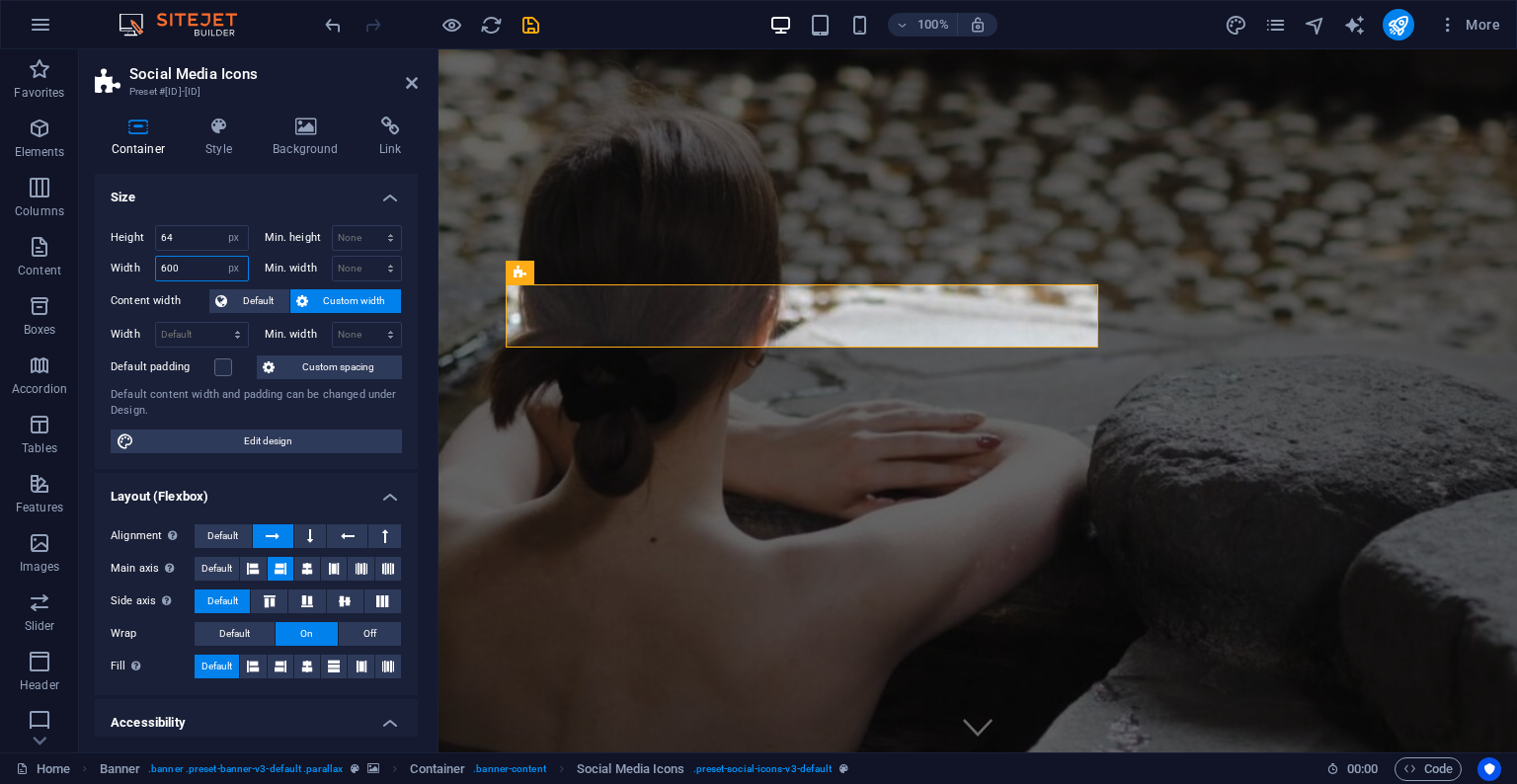 click on "Width 600 Default px rem % em vh vw" at bounding box center (180, 269) 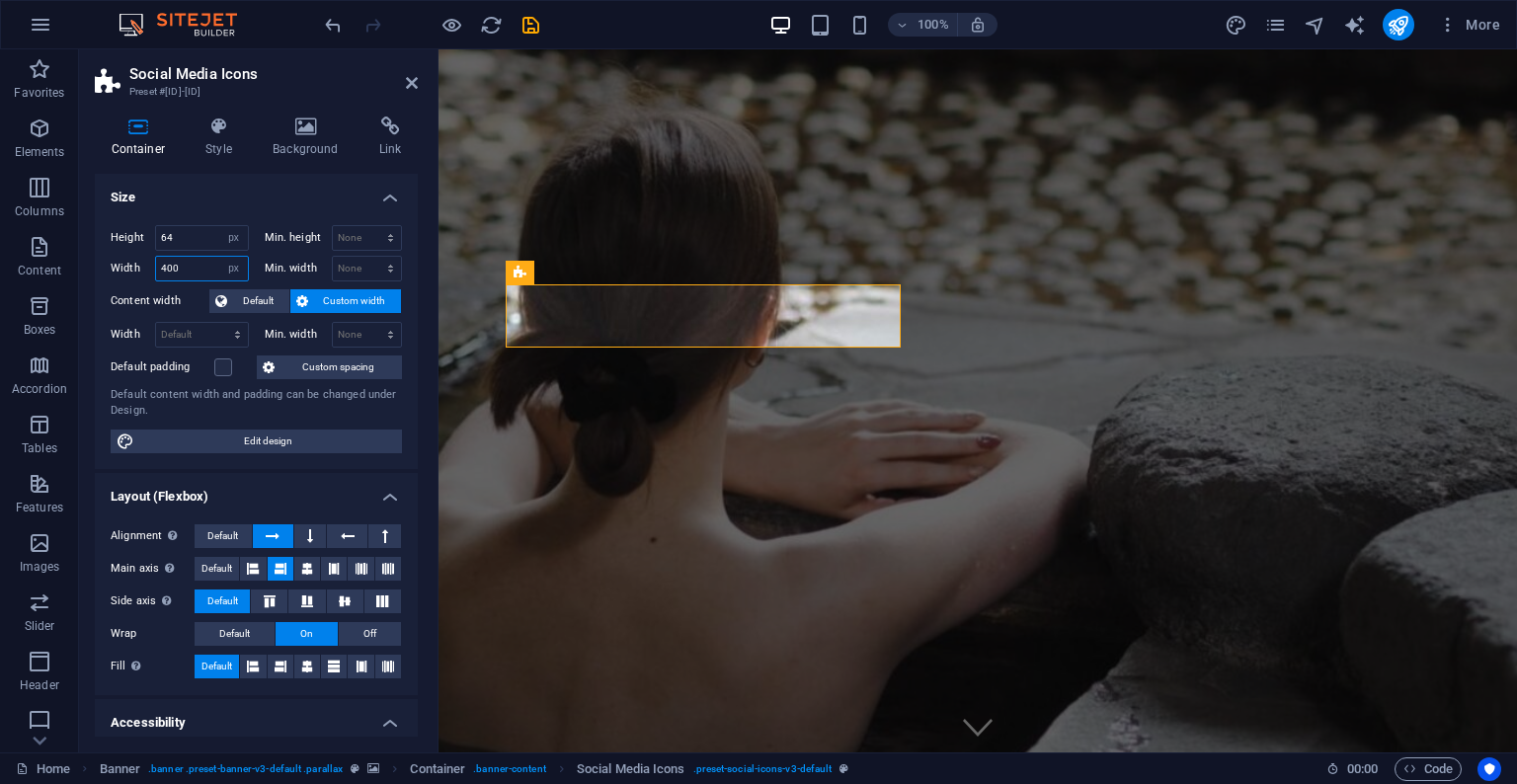 click on "400" at bounding box center (201, 269) 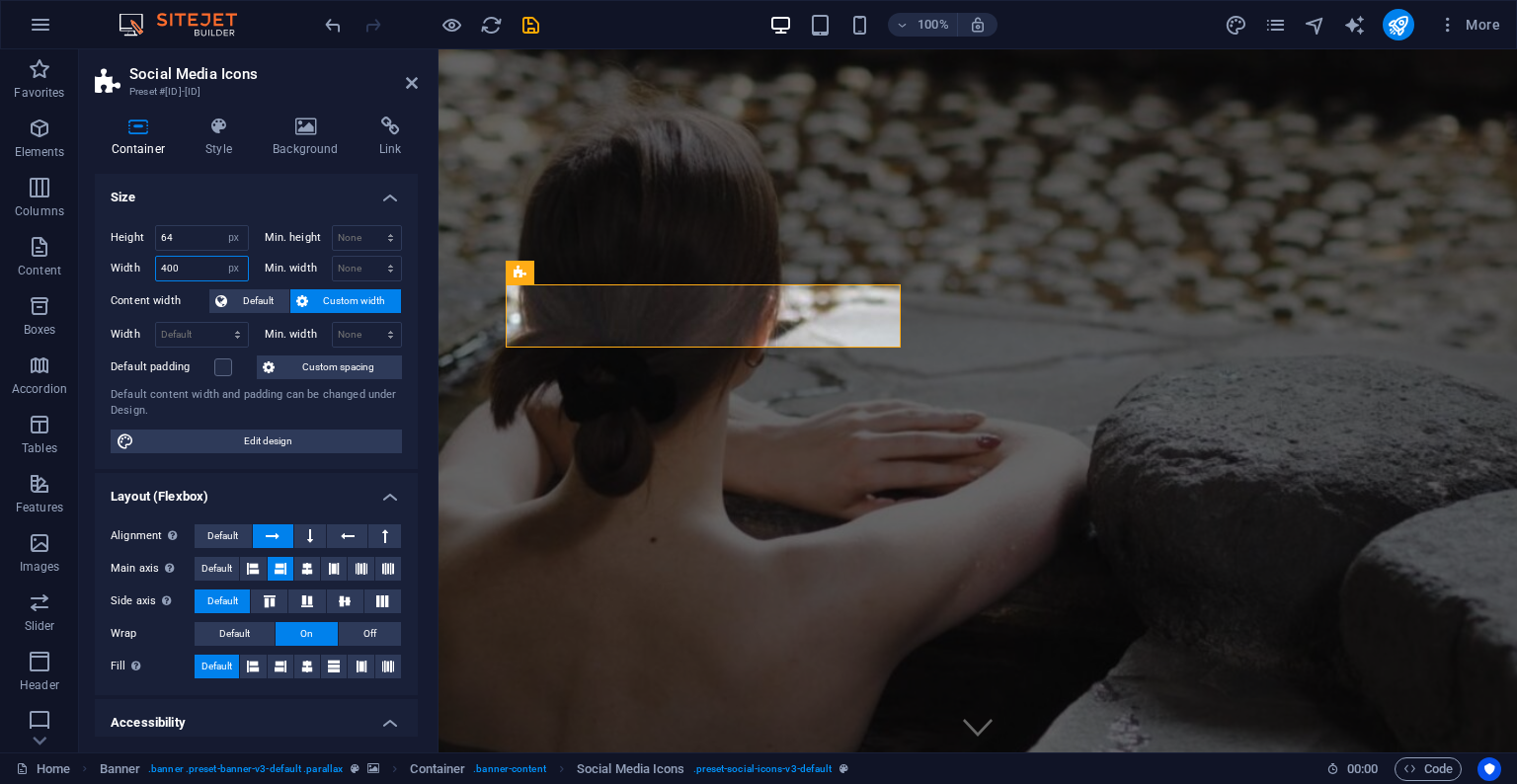 click on "400" at bounding box center (201, 269) 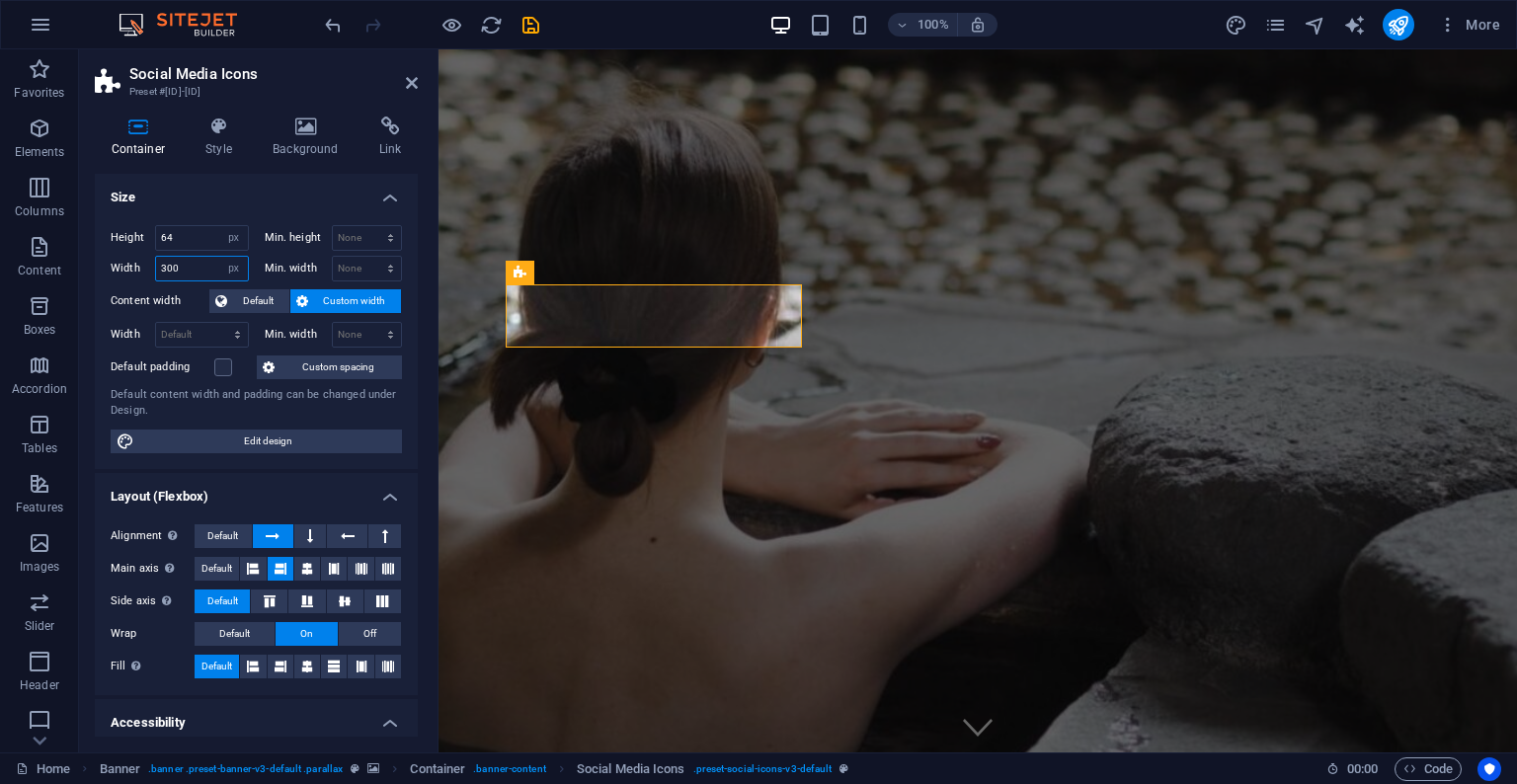 click on "300" at bounding box center (201, 269) 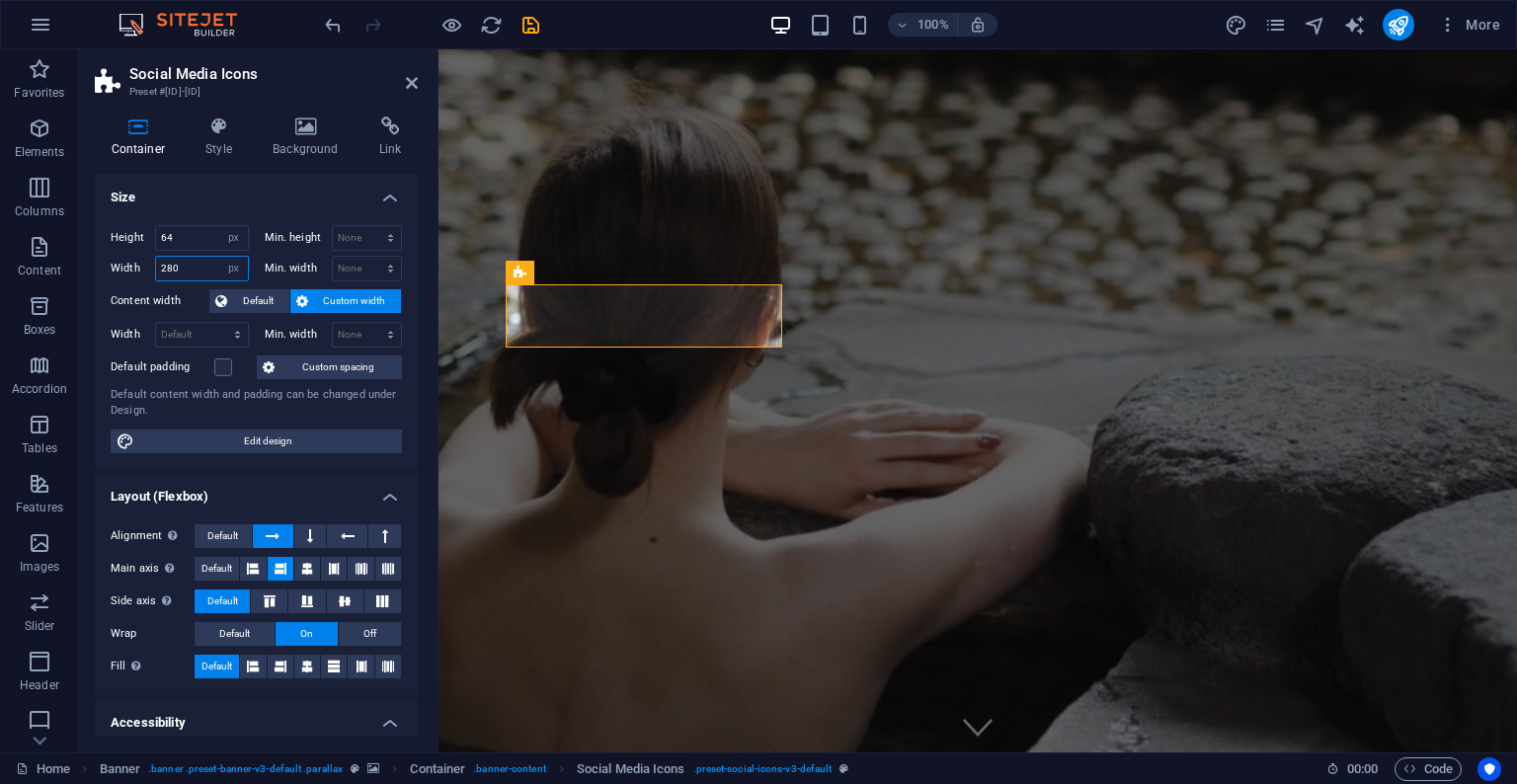 click on "280" at bounding box center (201, 269) 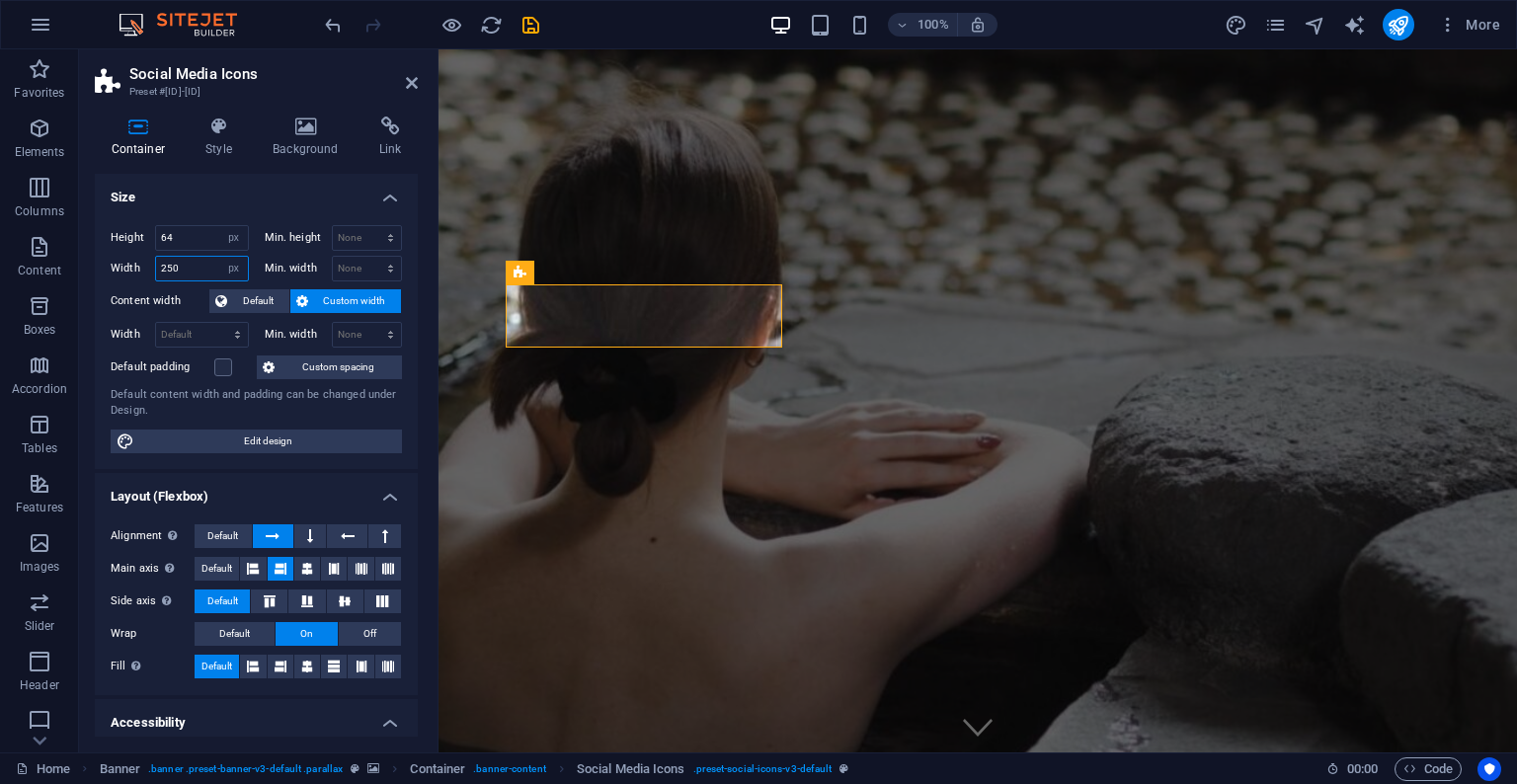 type on "250" 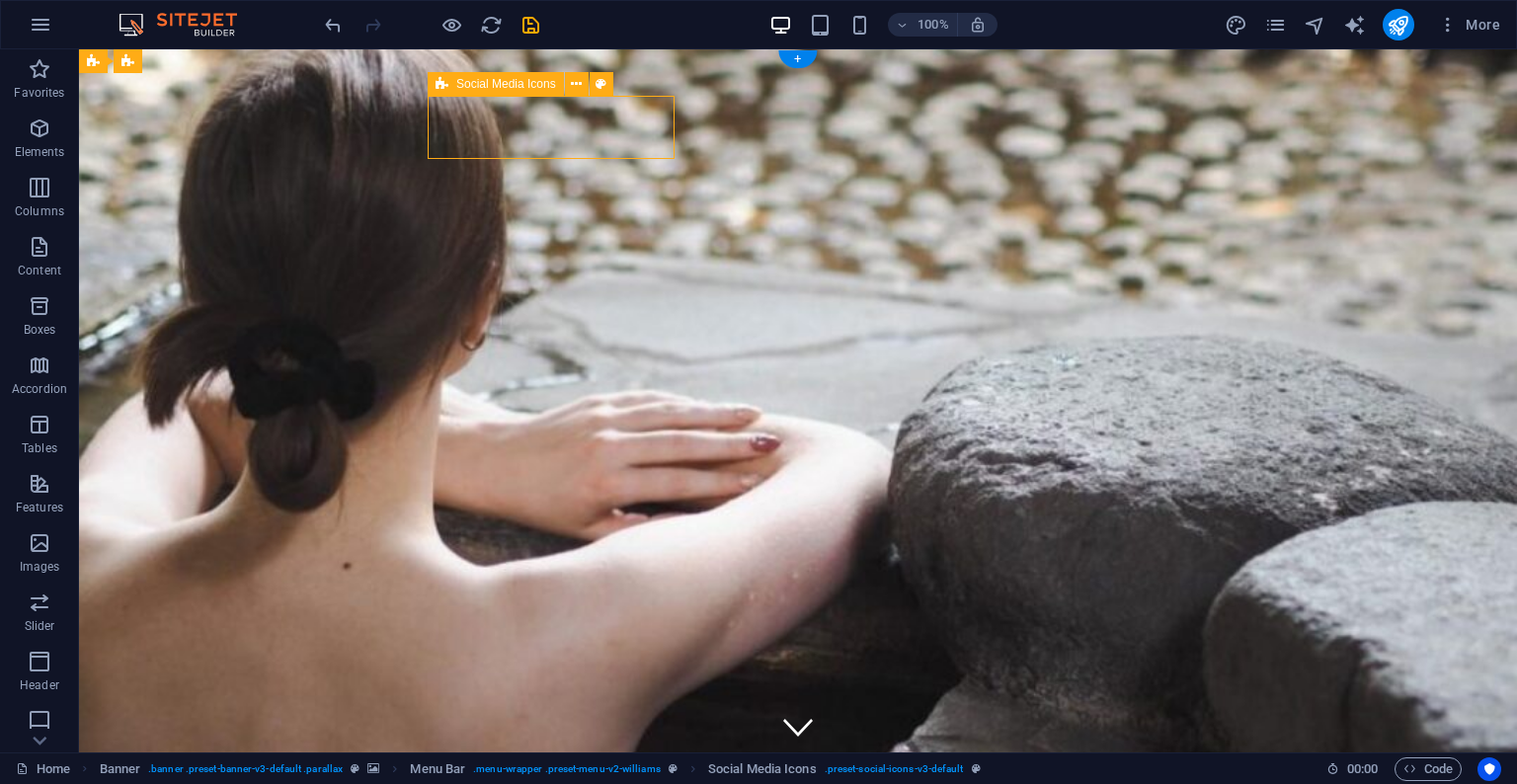 select on "px" 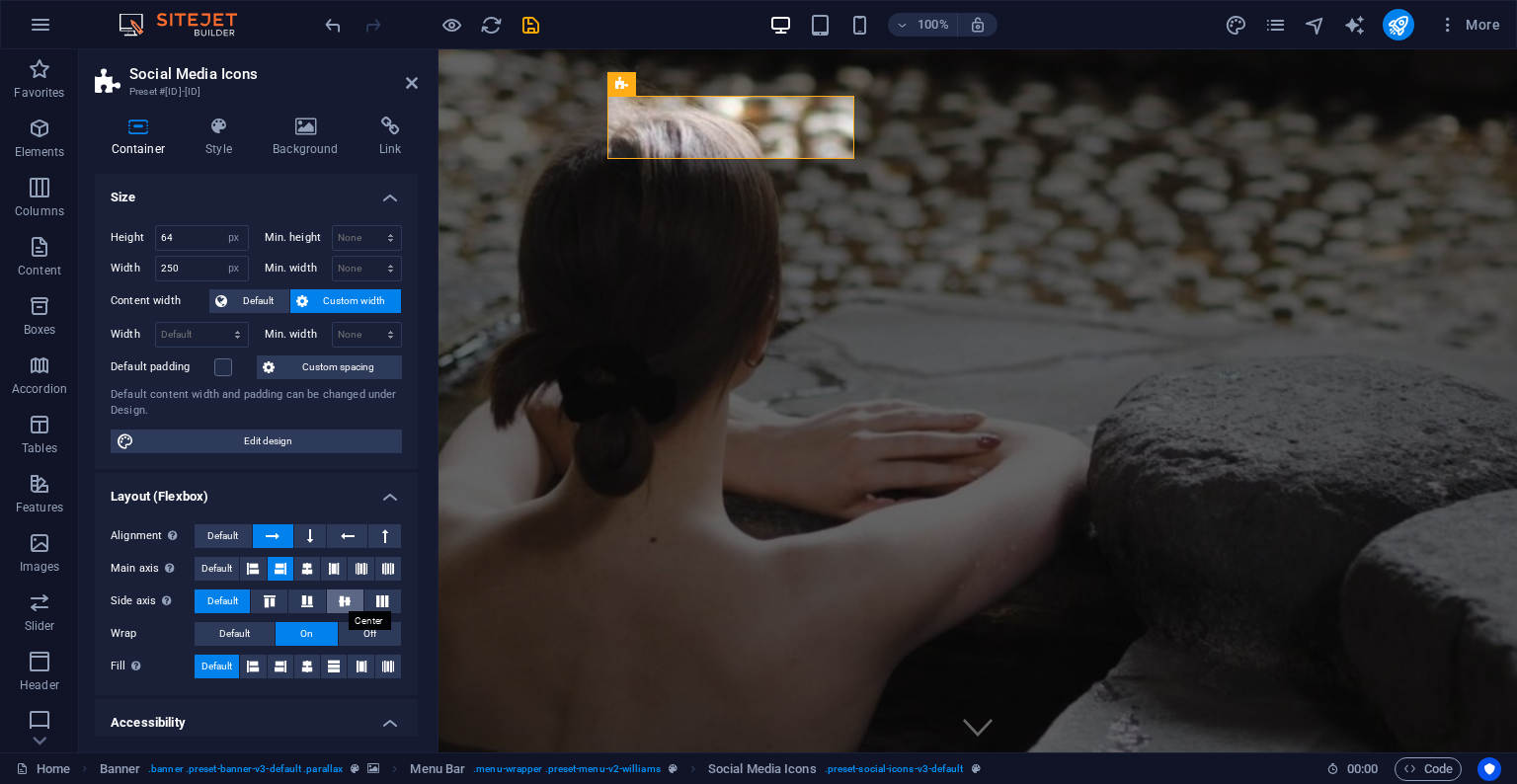 click at bounding box center [345, 601] 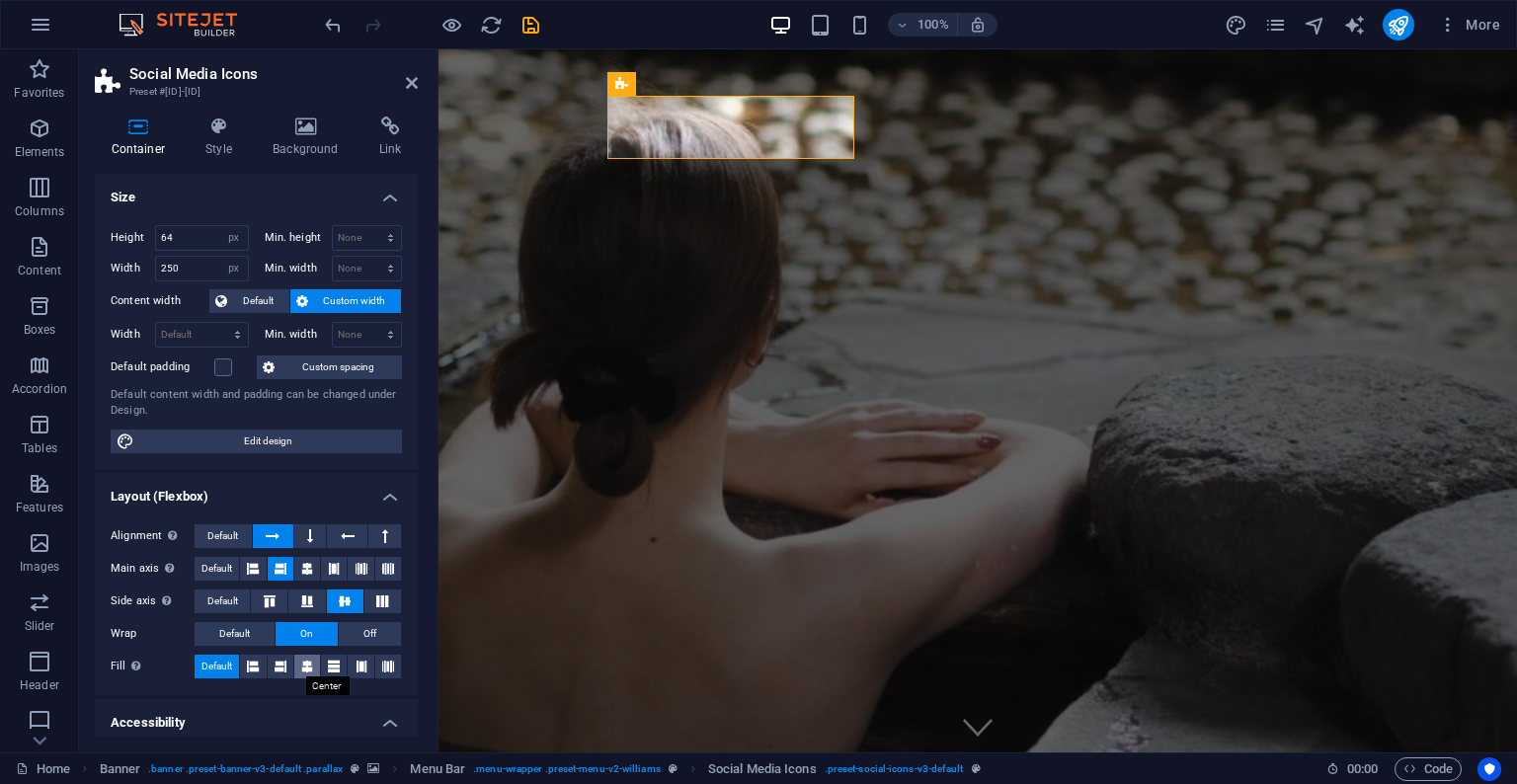 click at bounding box center (307, 666) 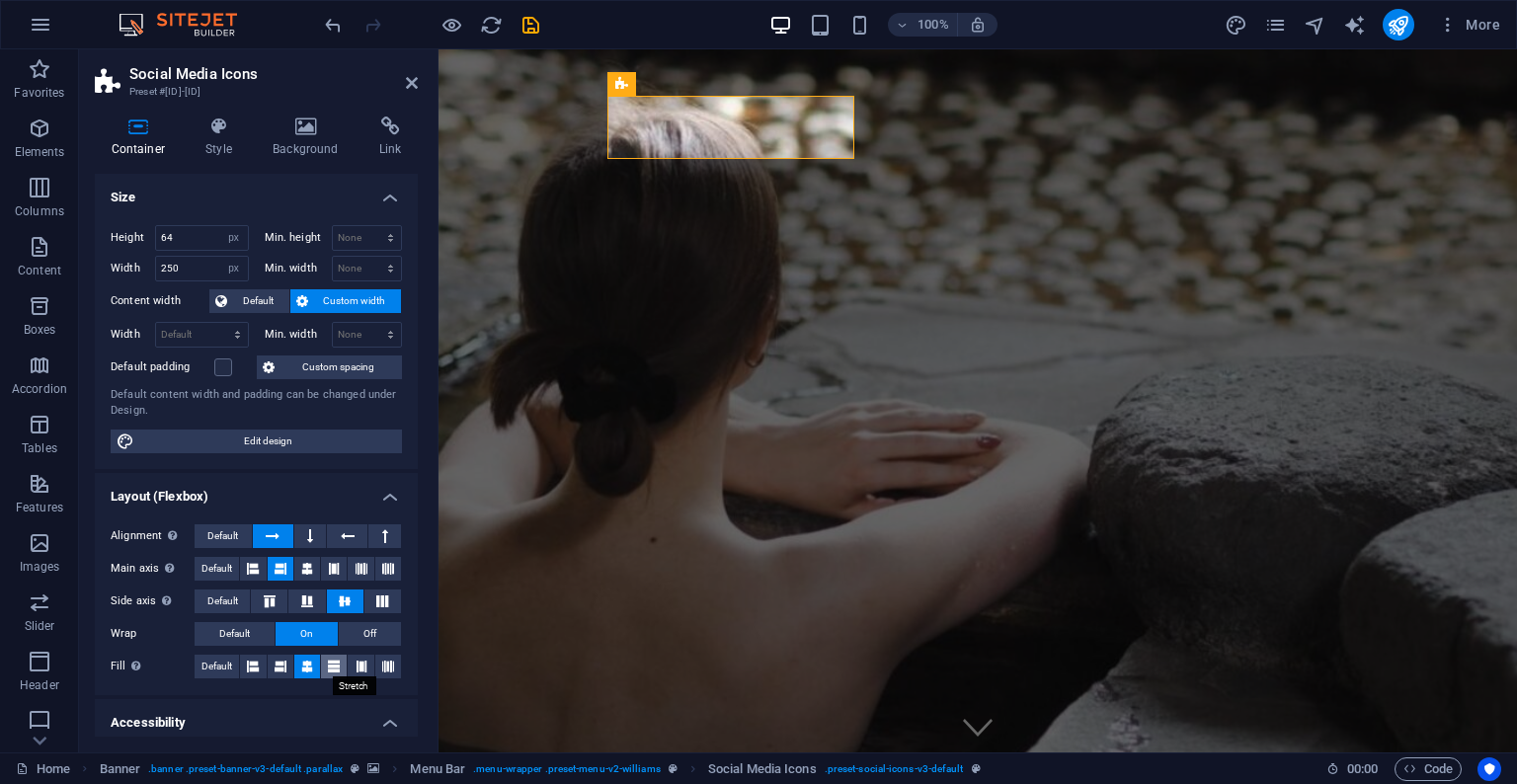 click at bounding box center (334, 666) 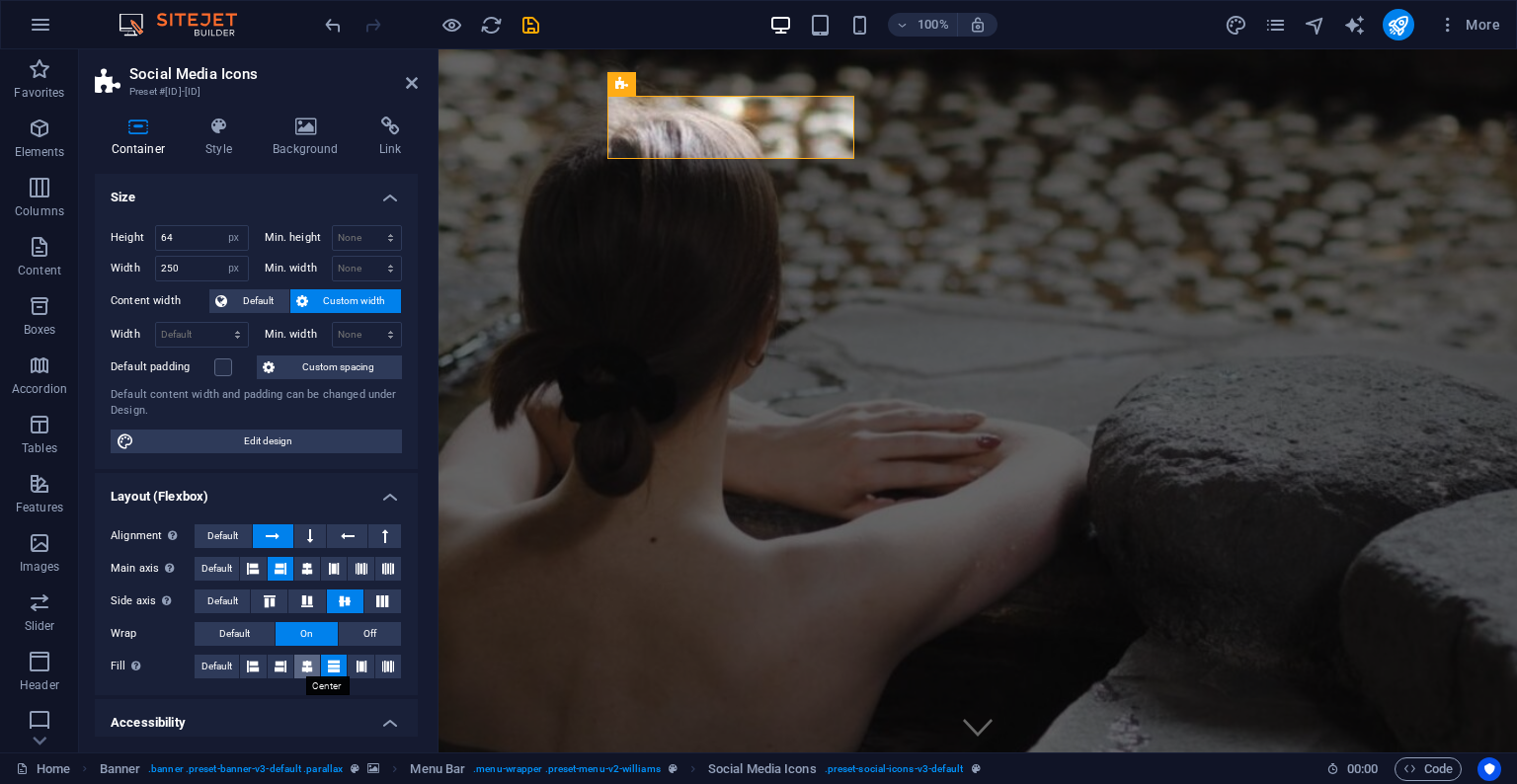 click at bounding box center [307, 666] 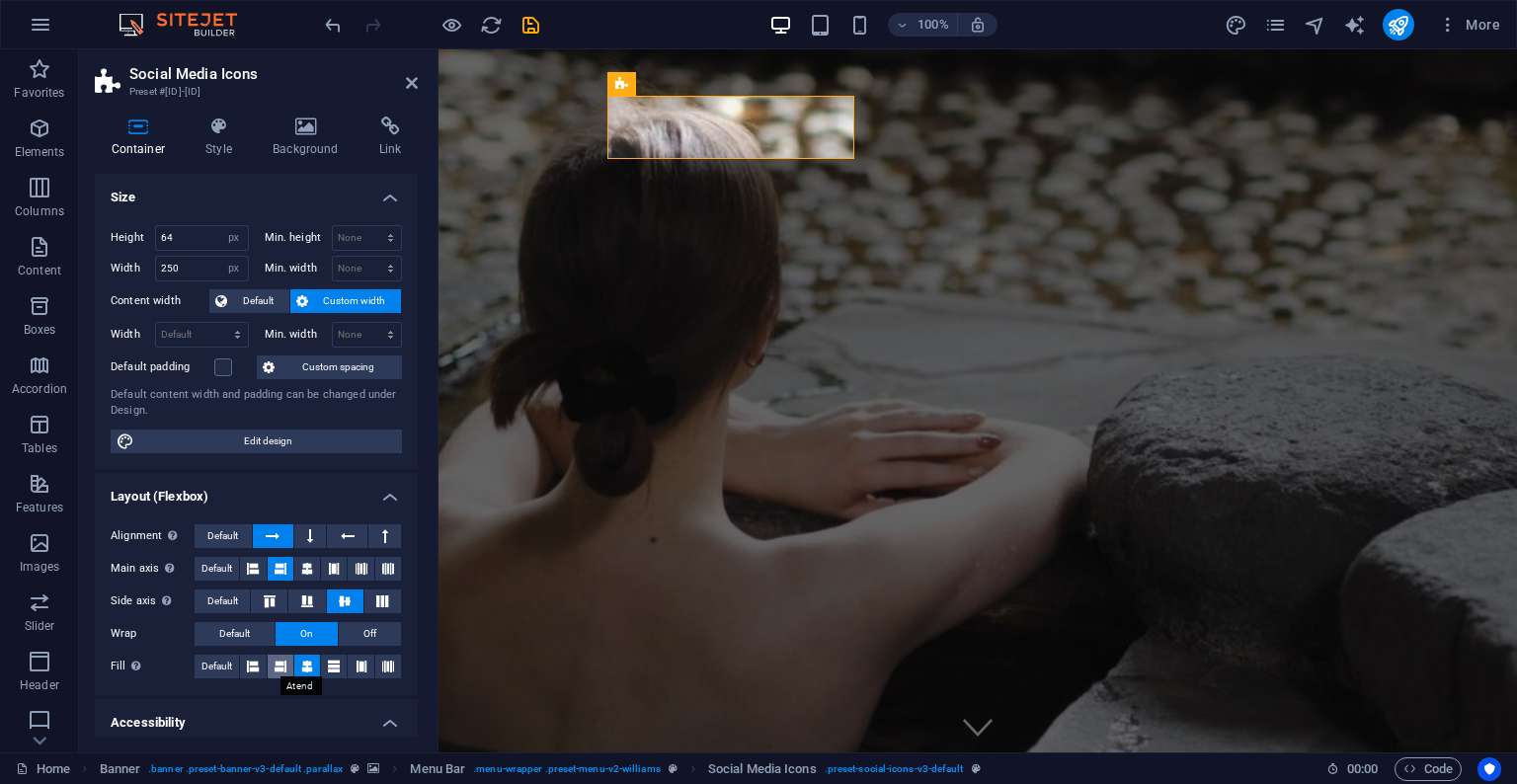 click at bounding box center (280, 666) 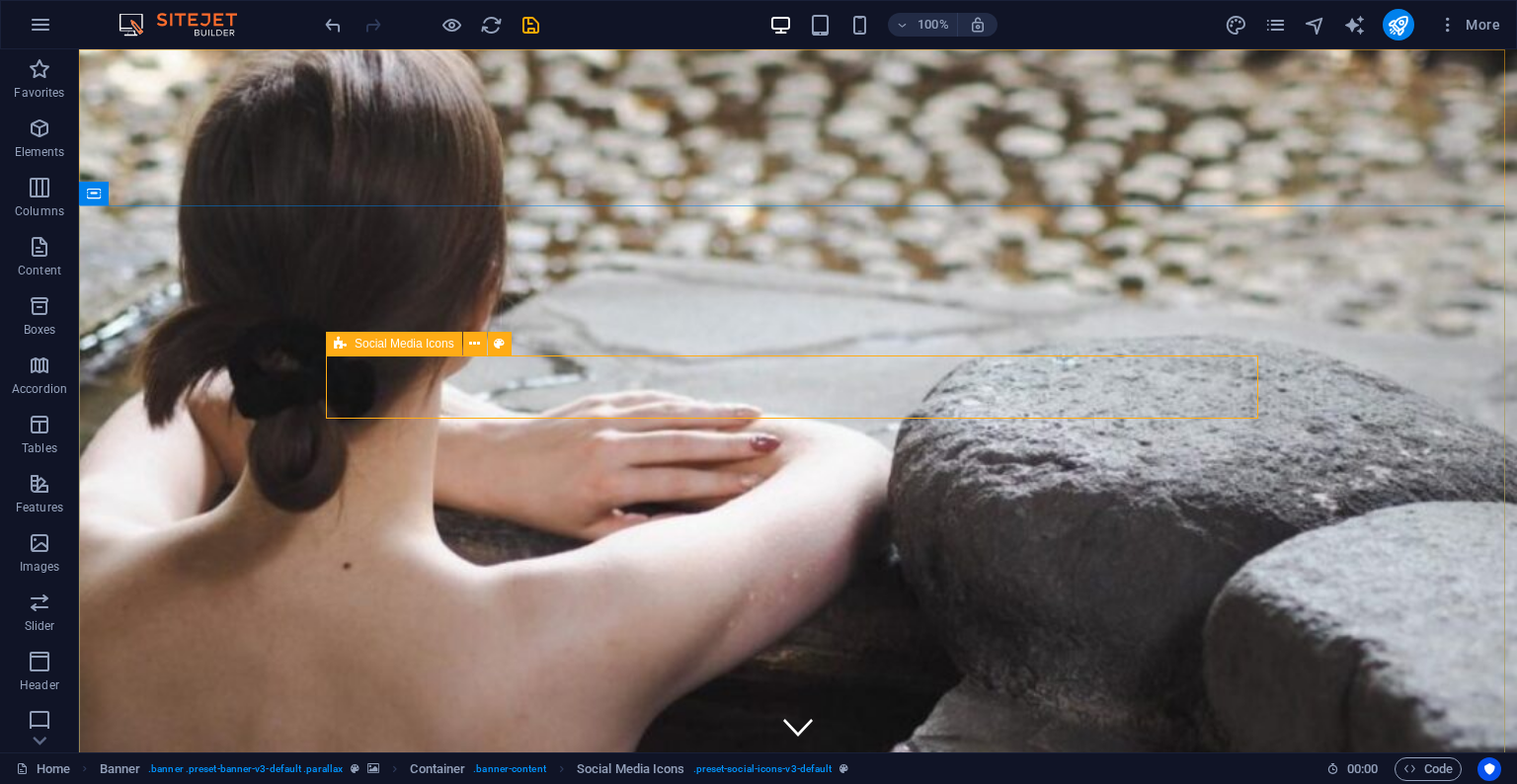 click on "Social Media Icons" at bounding box center (404, 344) 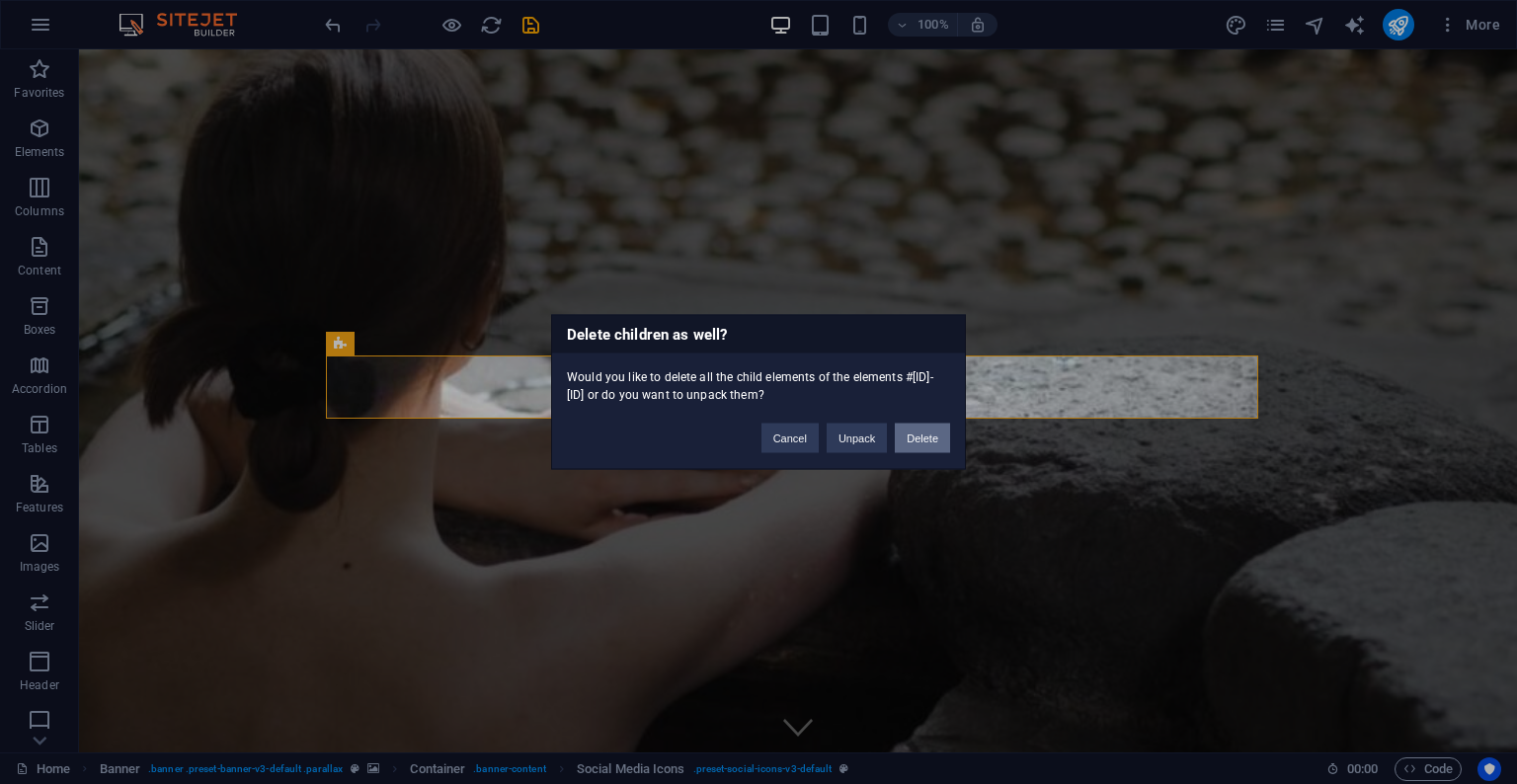 click on "Delete" at bounding box center [922, 438] 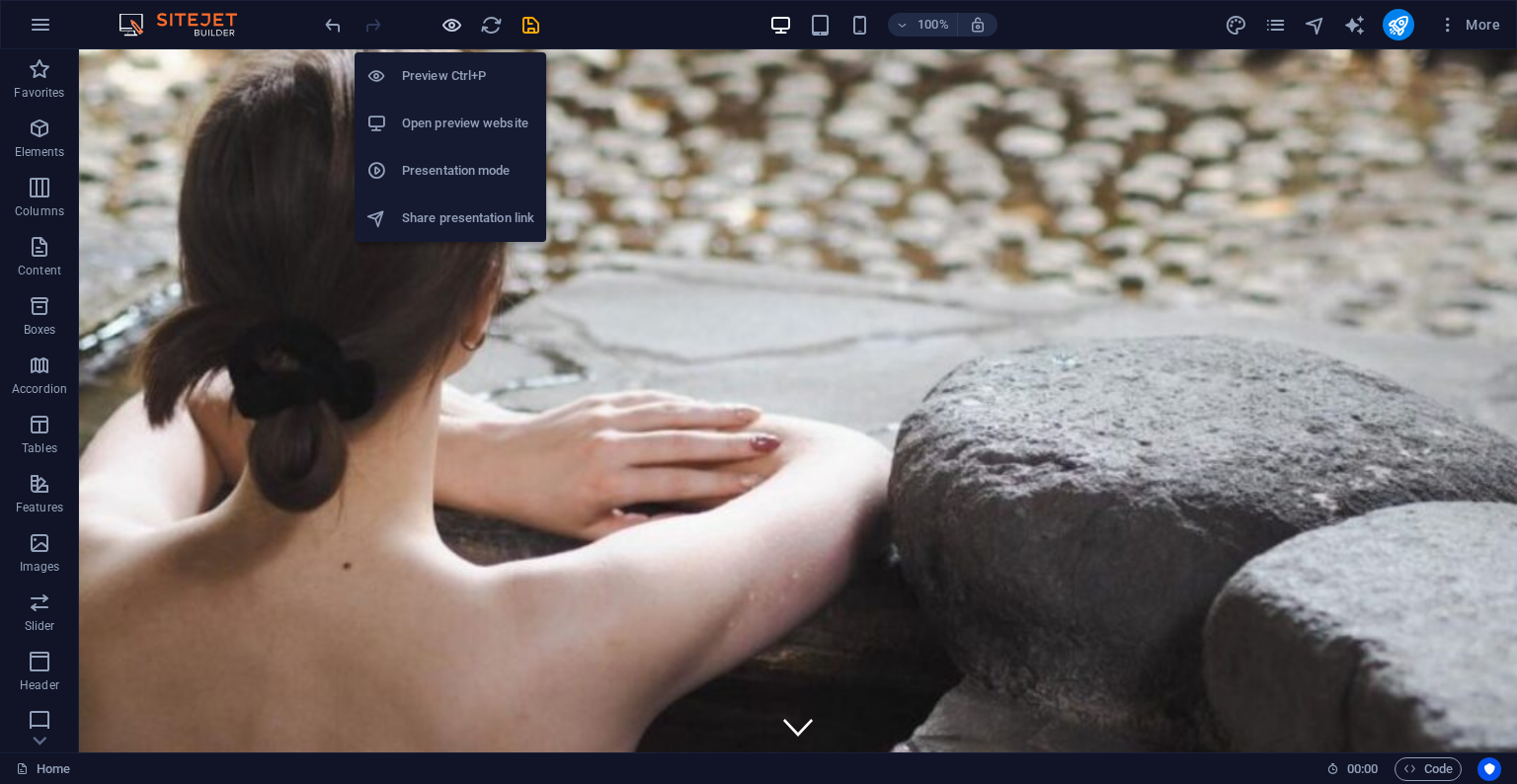 click at bounding box center (451, 25) 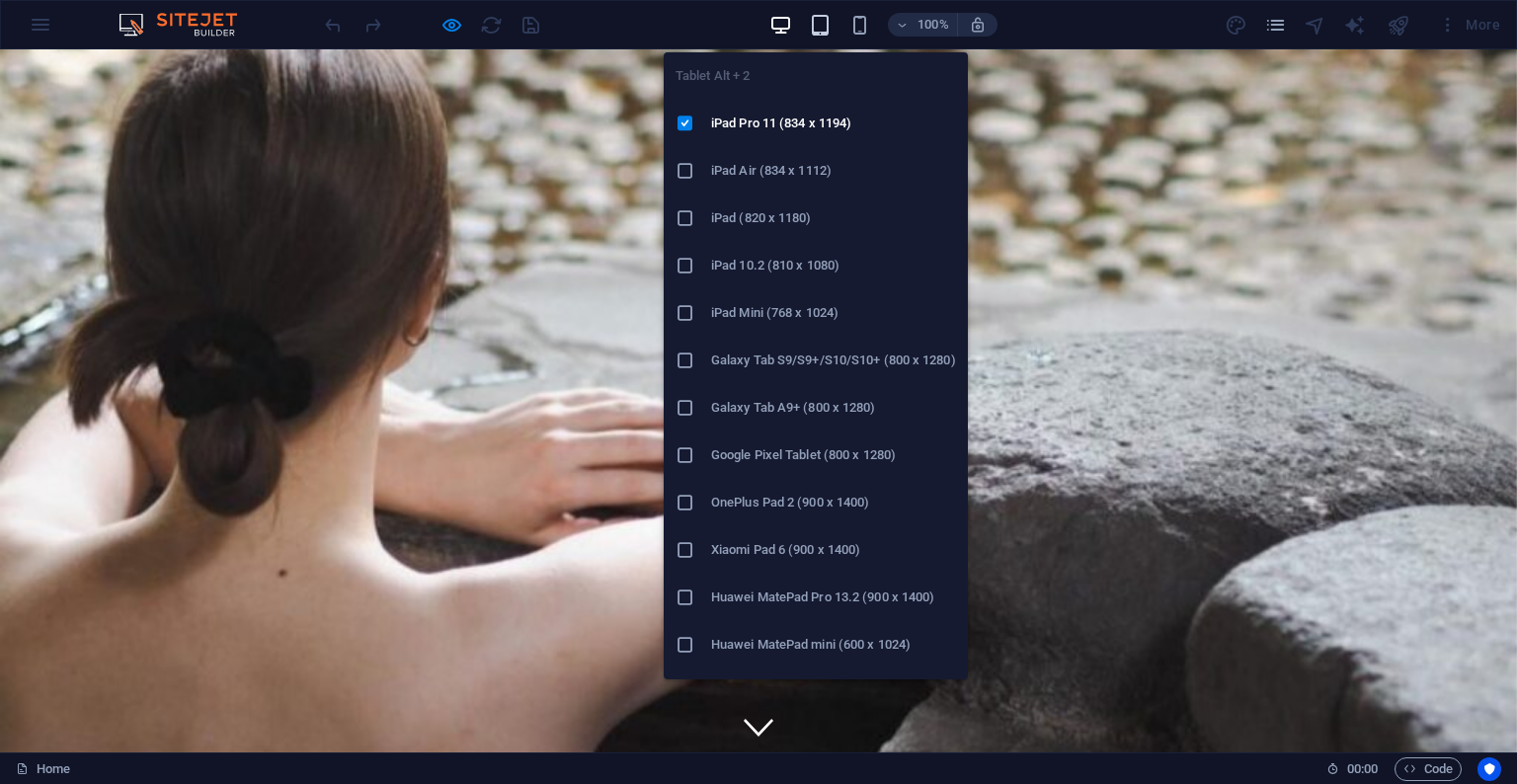click at bounding box center (820, 25) 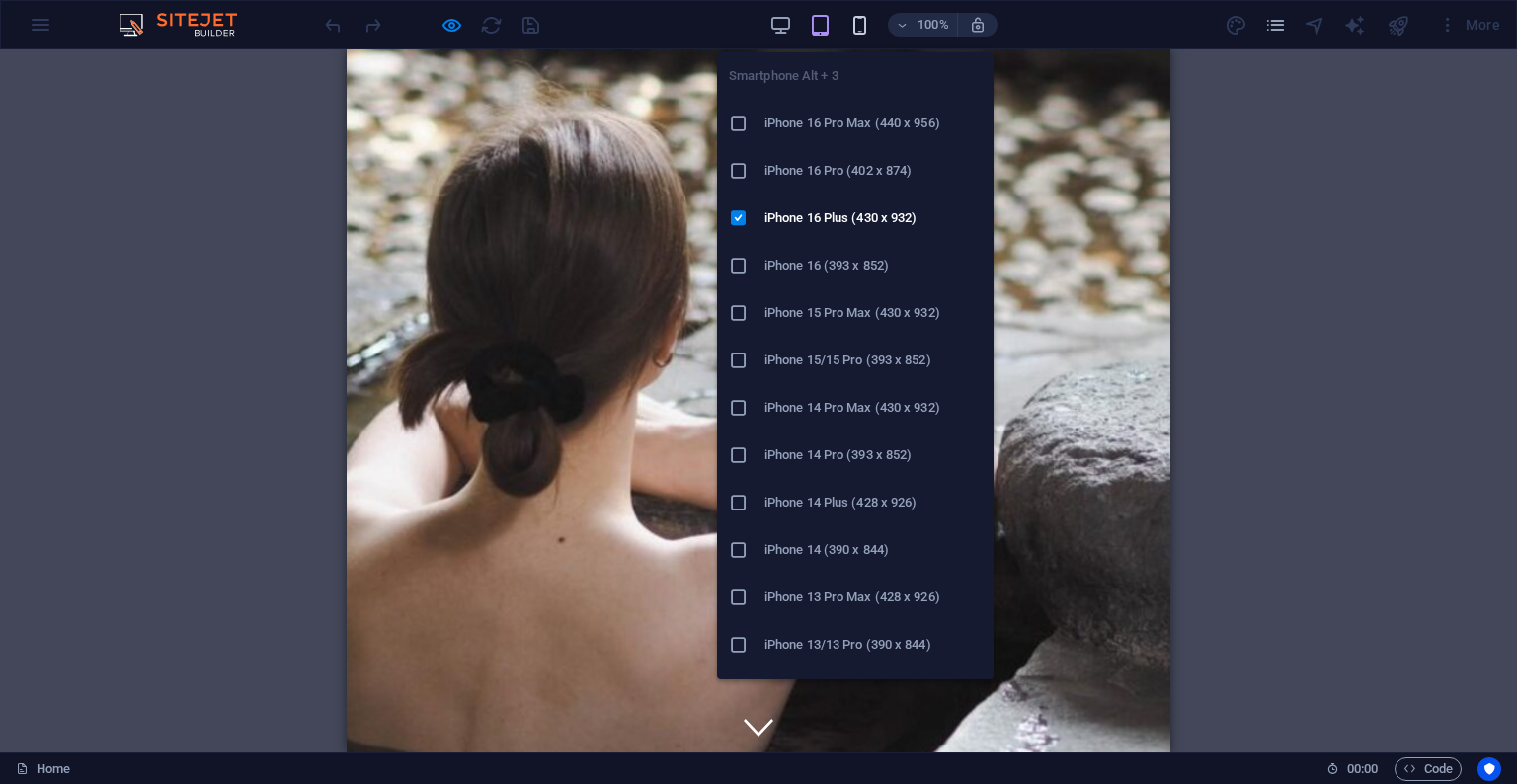 click at bounding box center (859, 25) 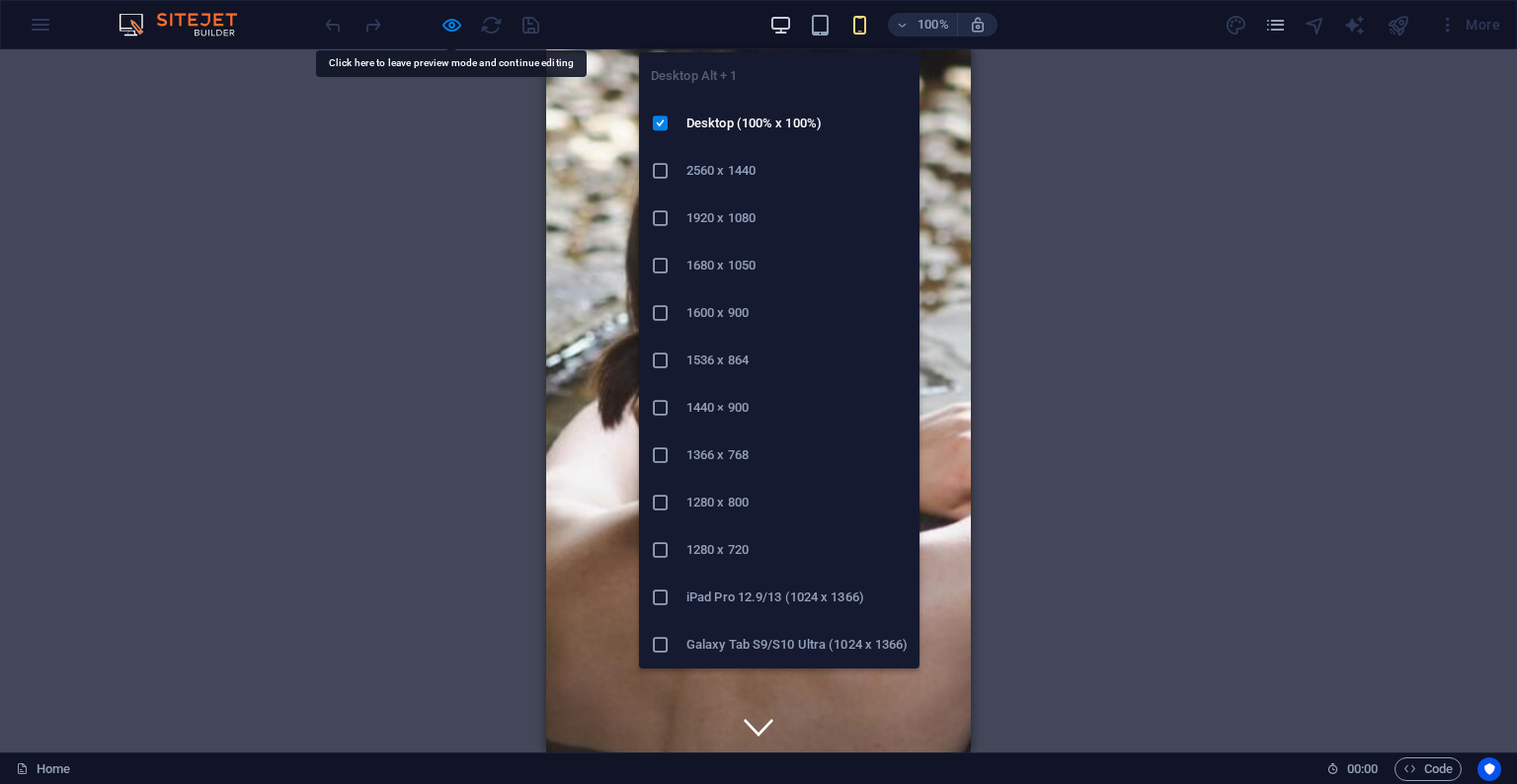 click at bounding box center [780, 25] 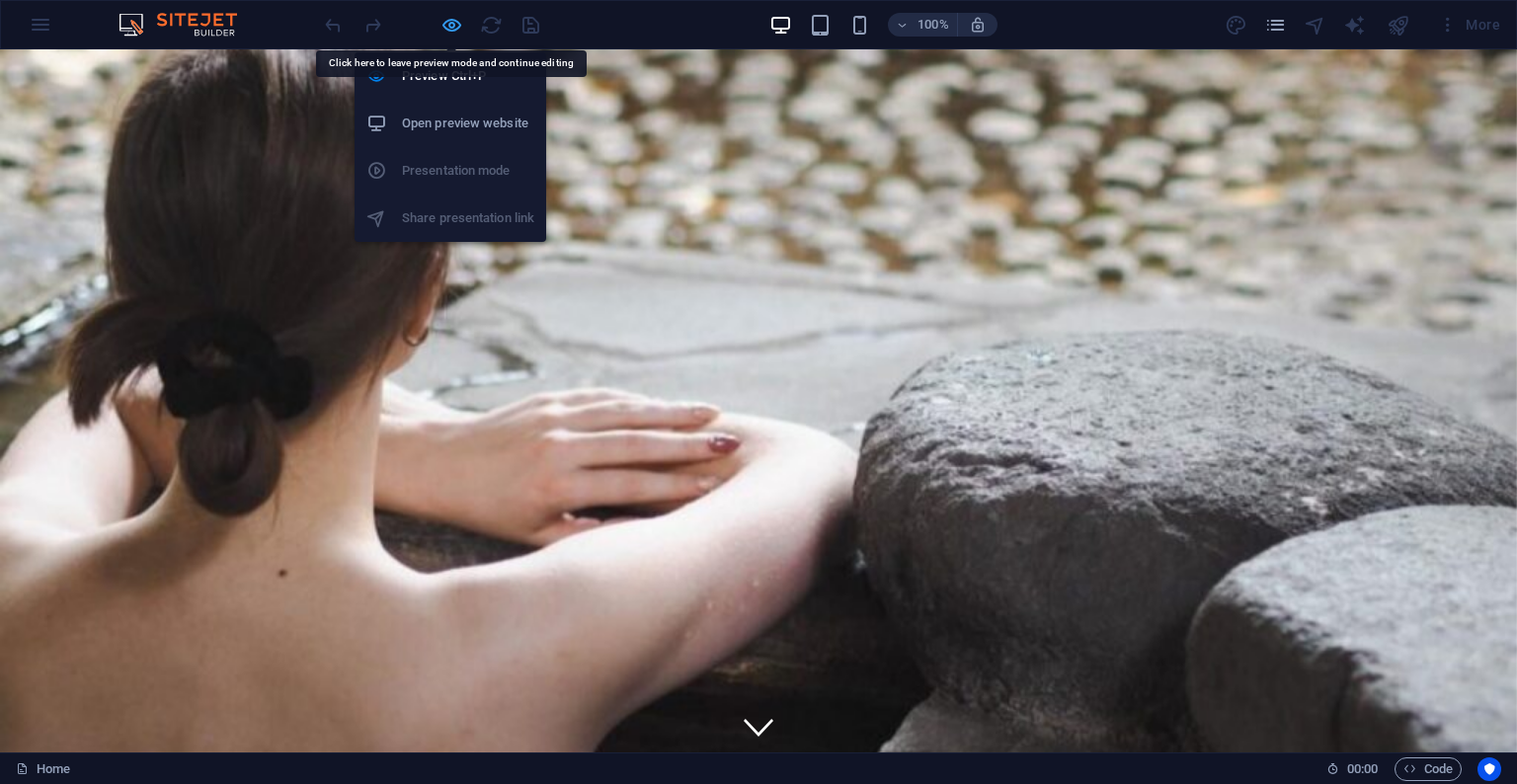 click at bounding box center (451, 25) 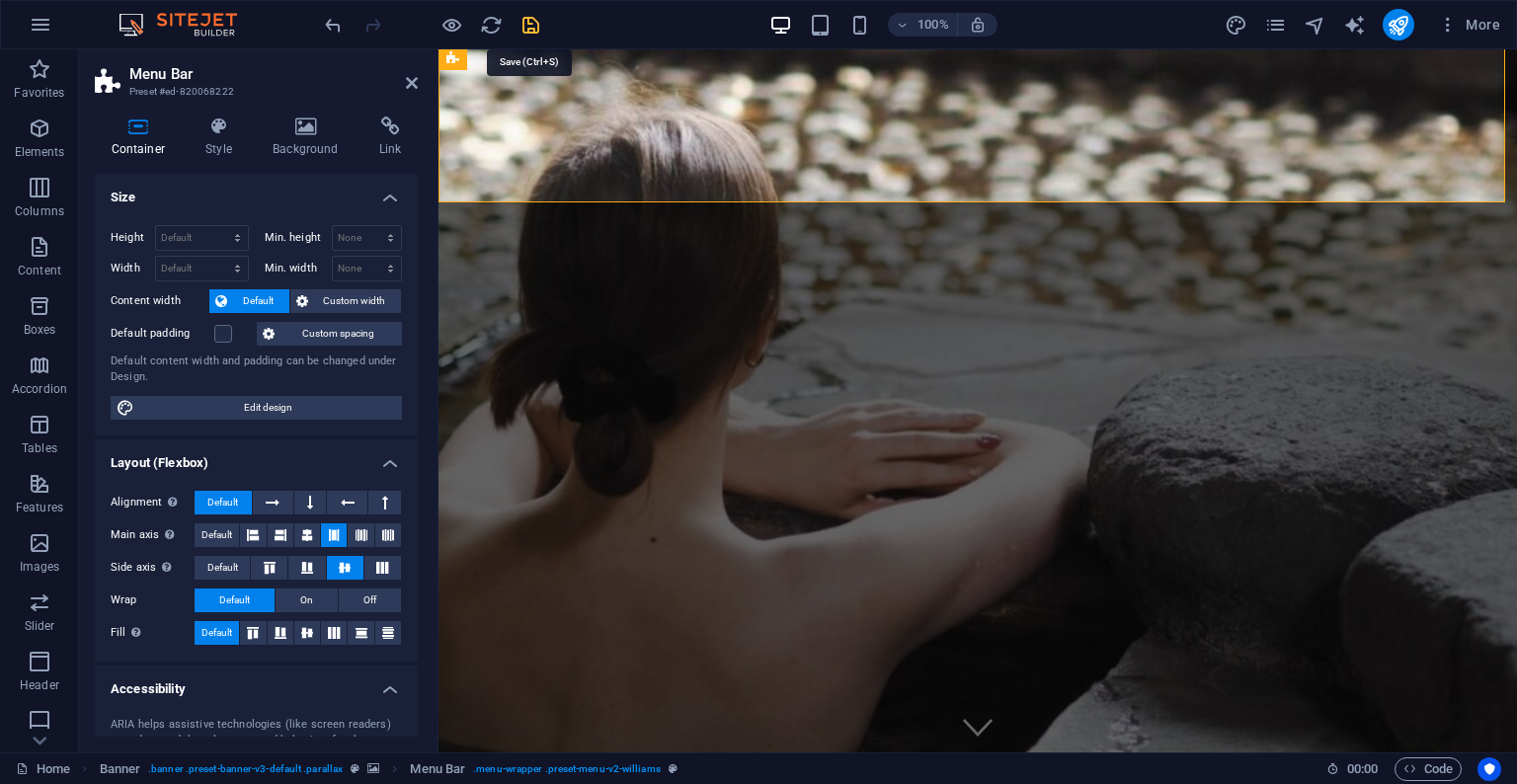 click at bounding box center [530, 25] 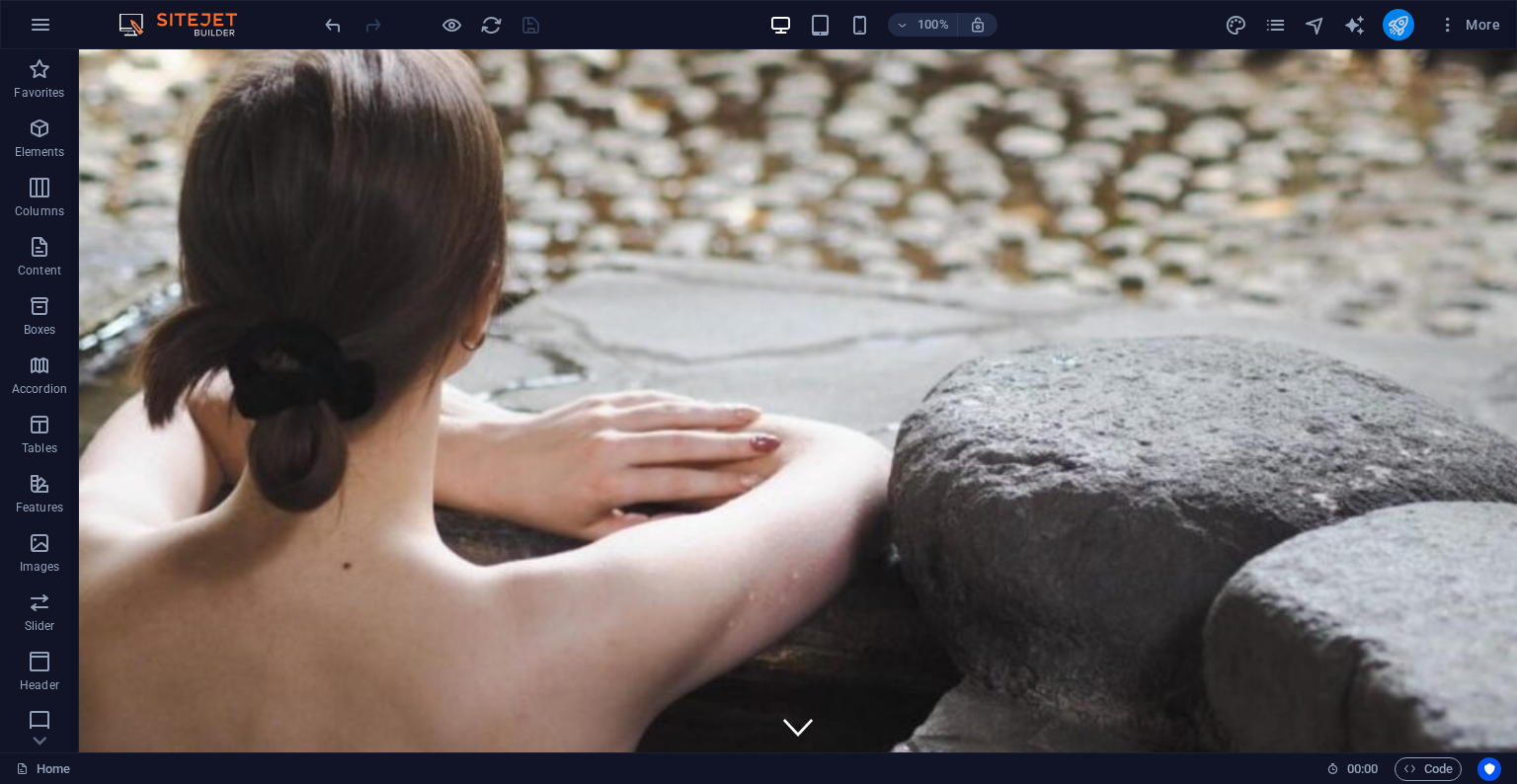 click at bounding box center [1398, 25] 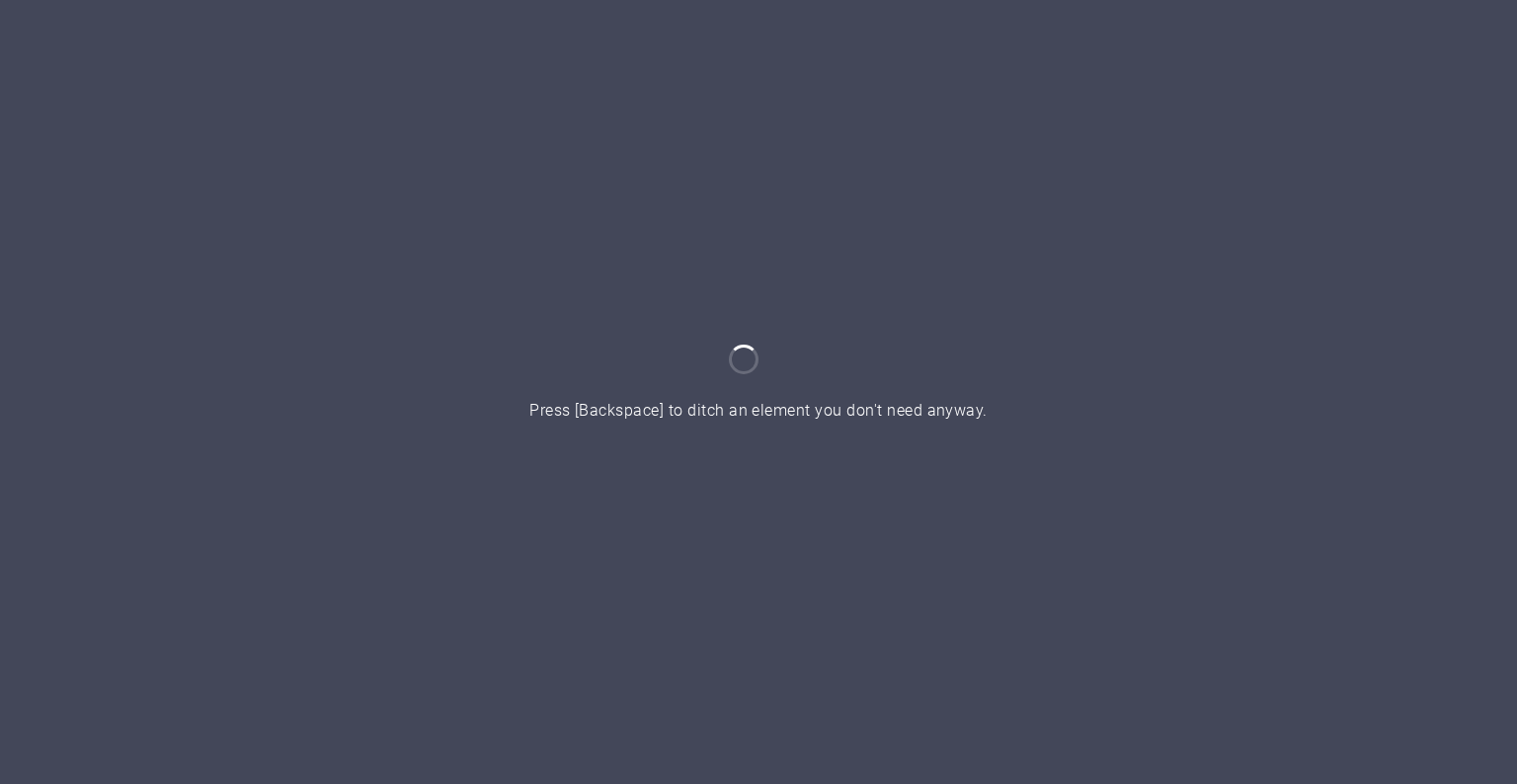 scroll, scrollTop: 0, scrollLeft: 0, axis: both 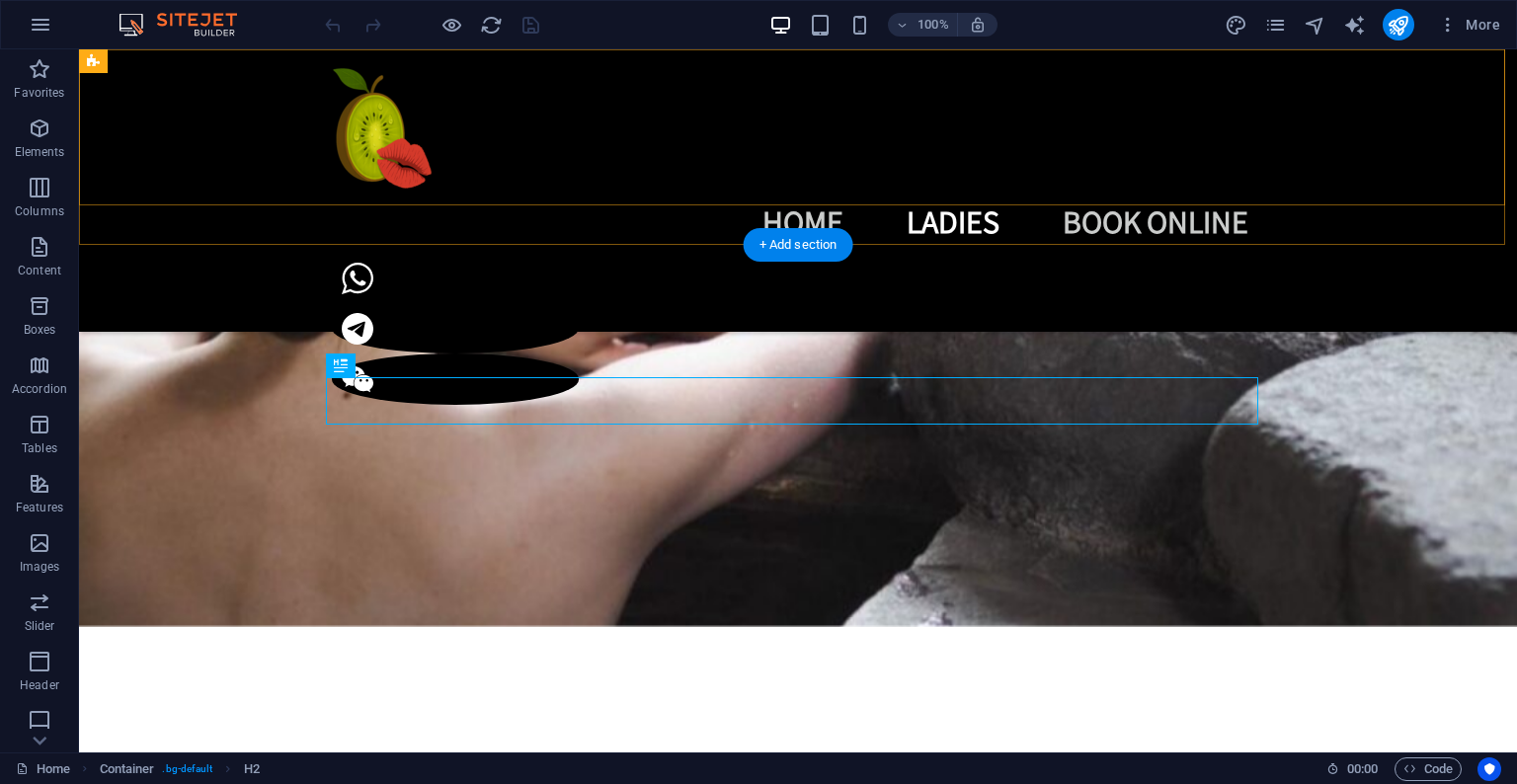 click on "Home Ladies Book Online" at bounding box center [798, 191] 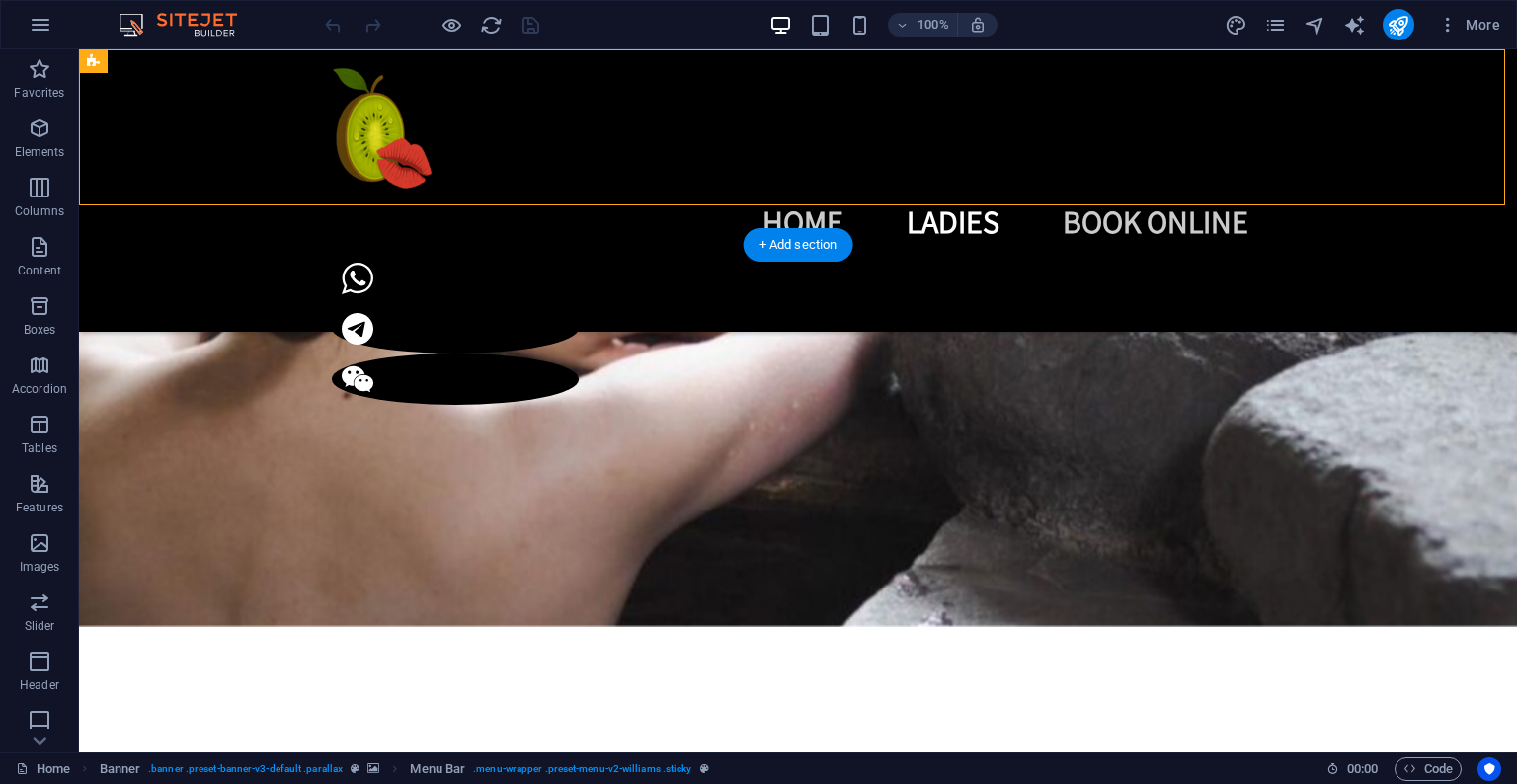 click on "Home Ladies Book Online" at bounding box center (798, 191) 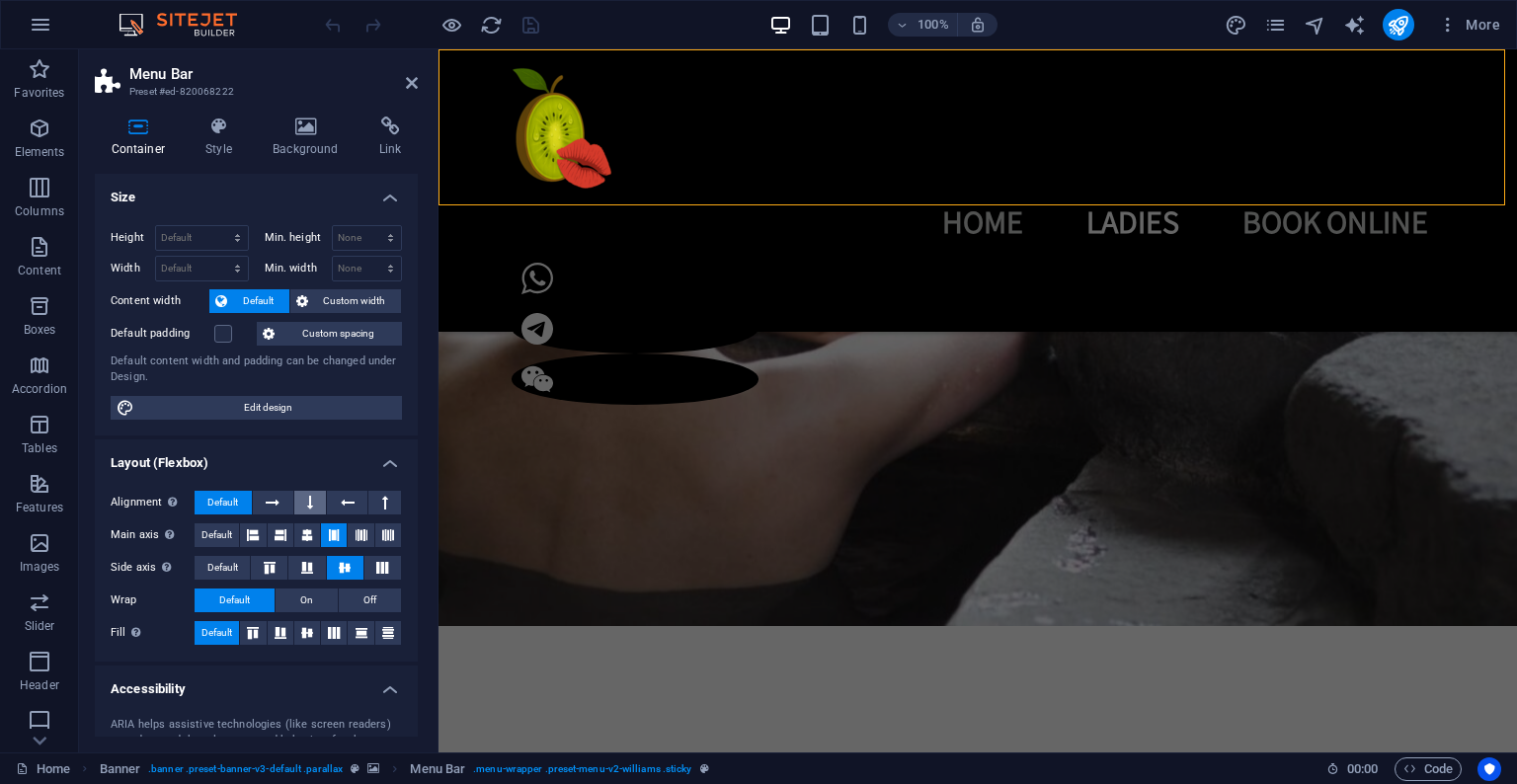 scroll, scrollTop: 186, scrollLeft: 0, axis: vertical 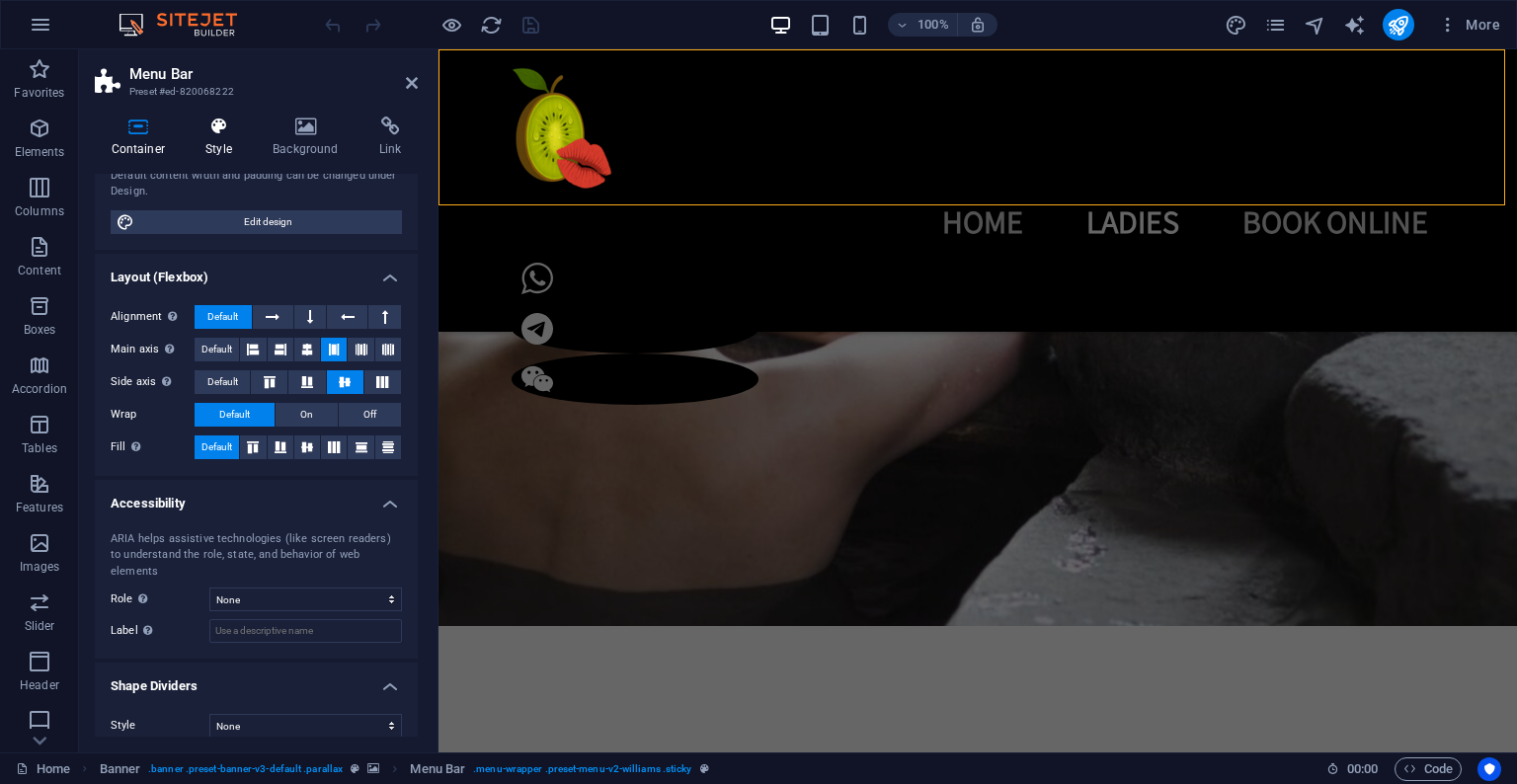 click at bounding box center (219, 126) 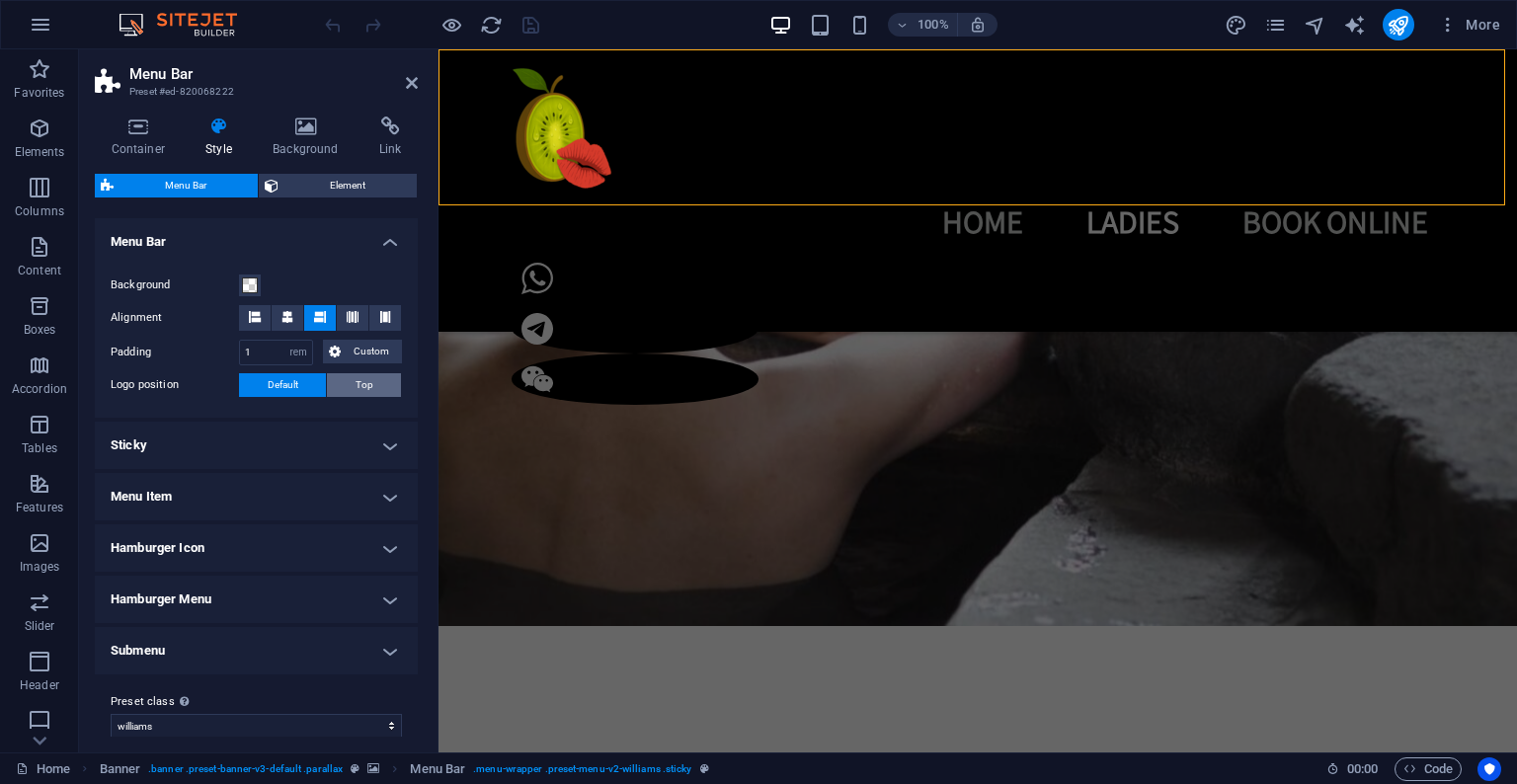 scroll, scrollTop: 348, scrollLeft: 0, axis: vertical 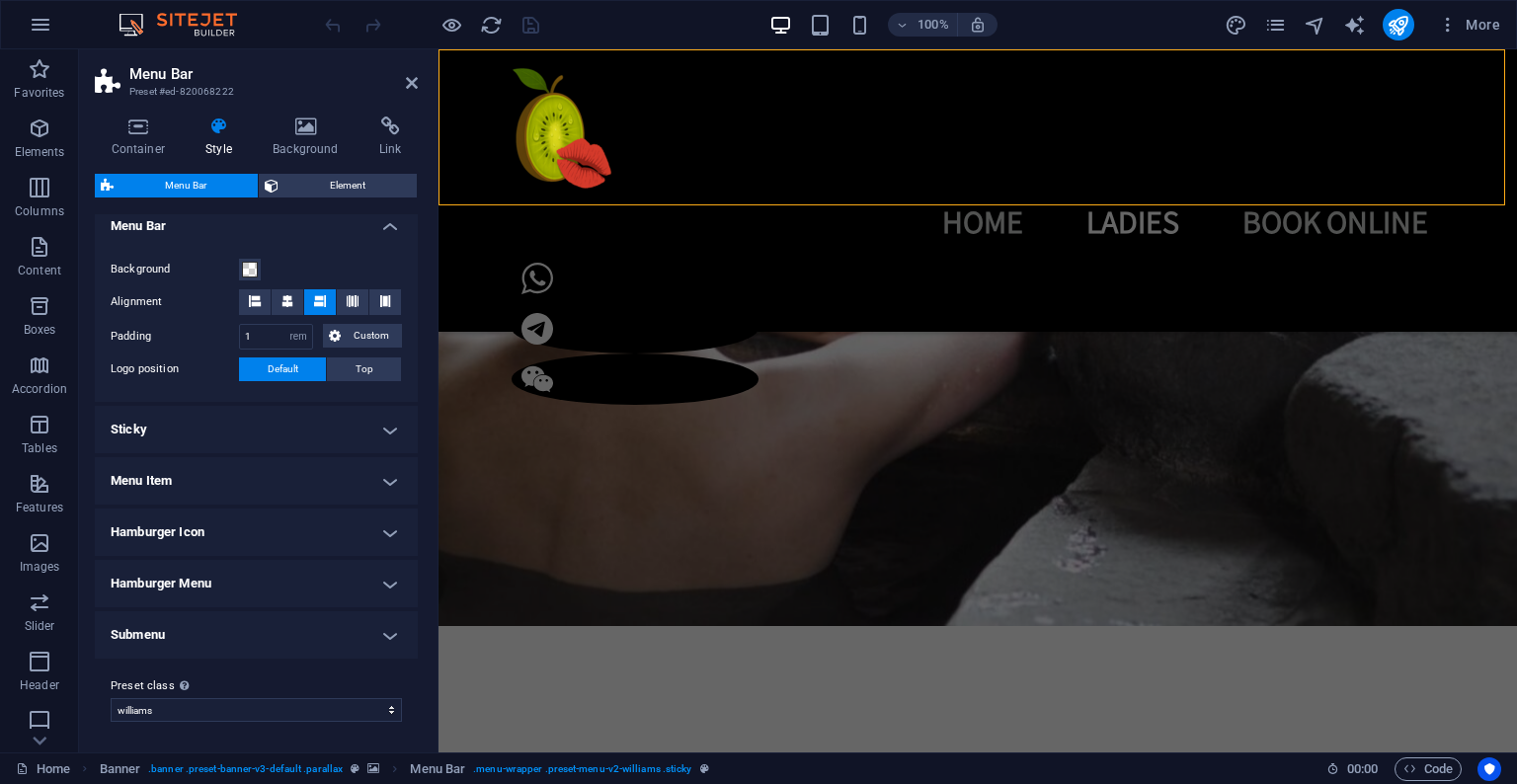 click on "Sticky" at bounding box center (256, 430) 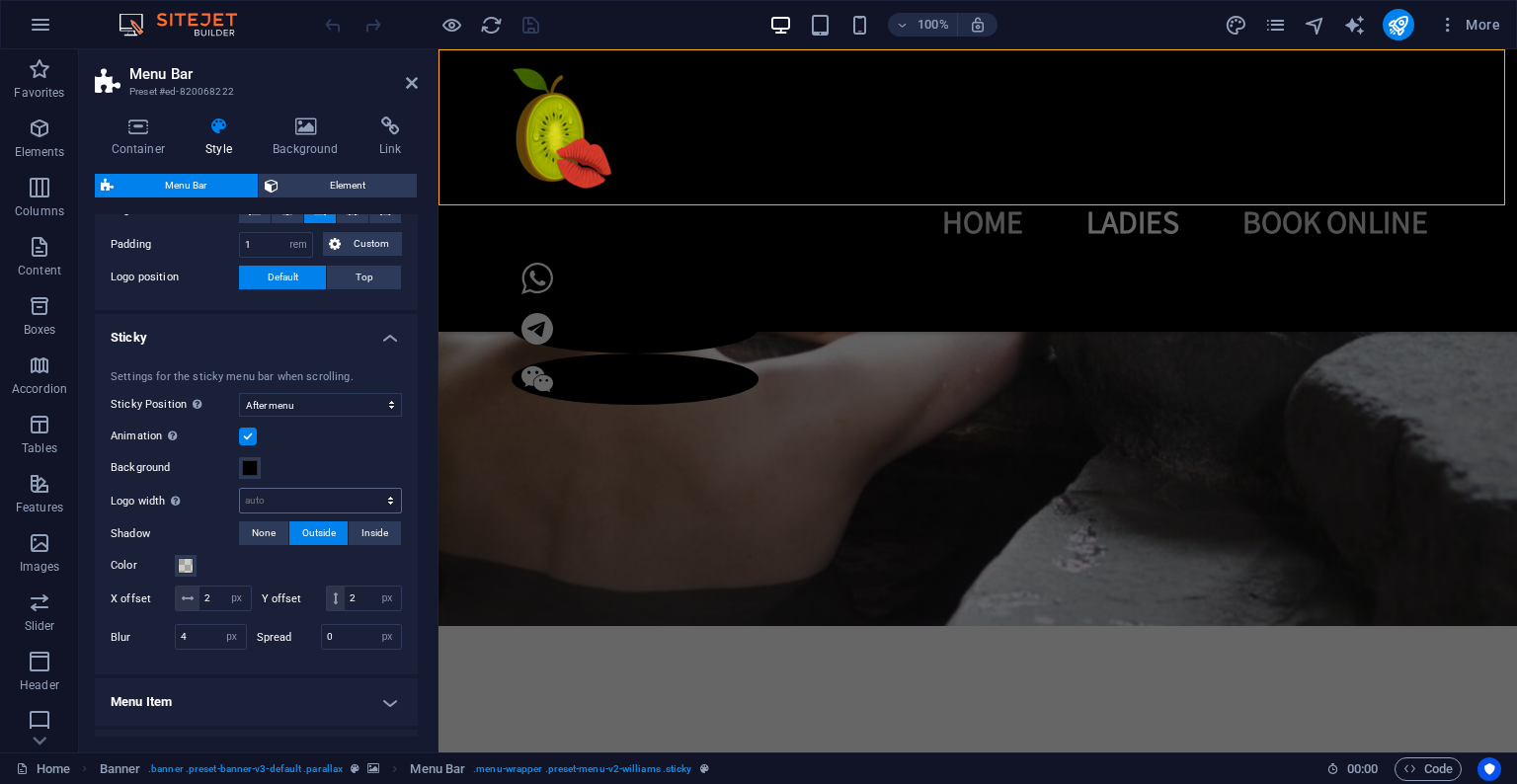 scroll, scrollTop: 458, scrollLeft: 0, axis: vertical 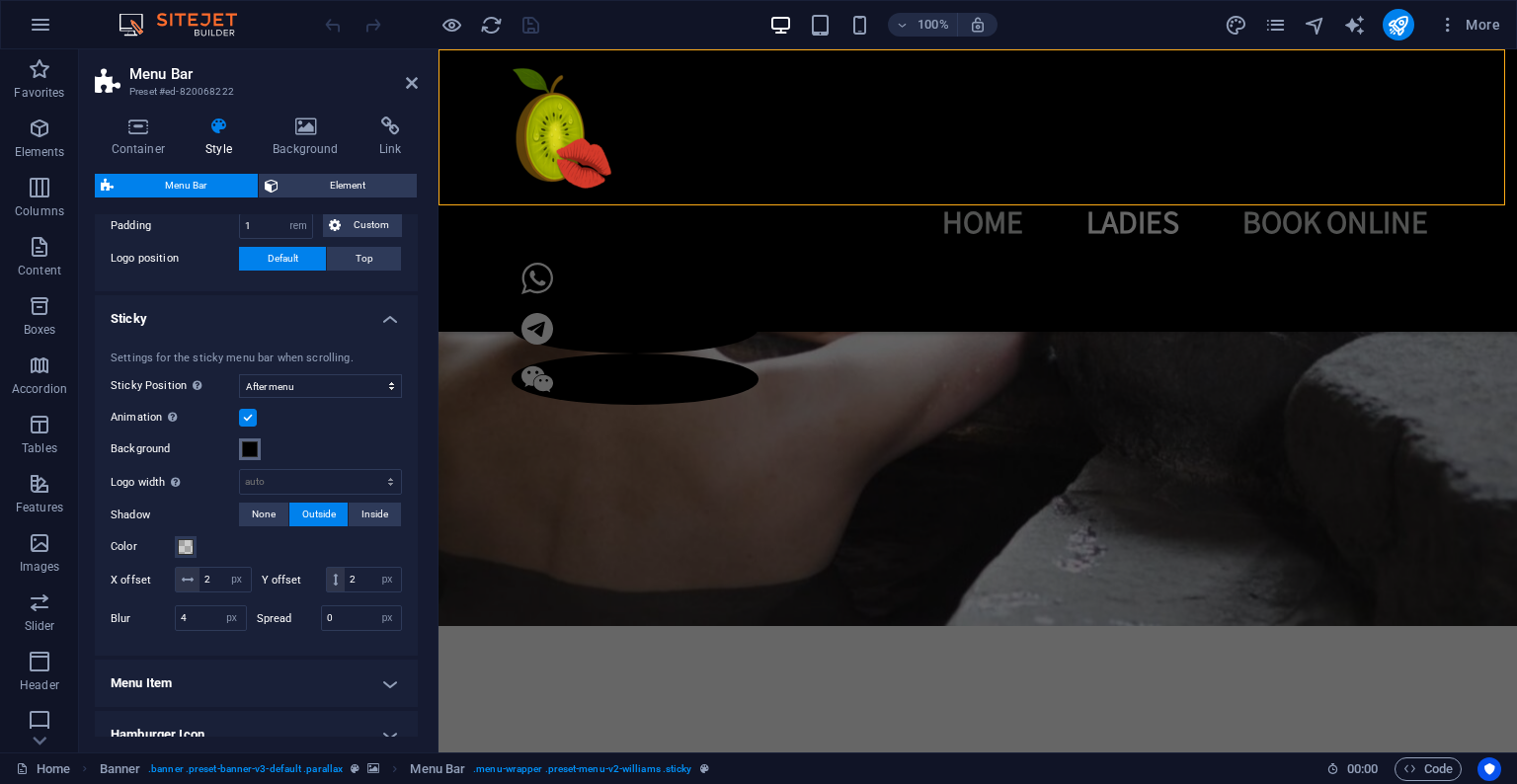 click at bounding box center (250, 449) 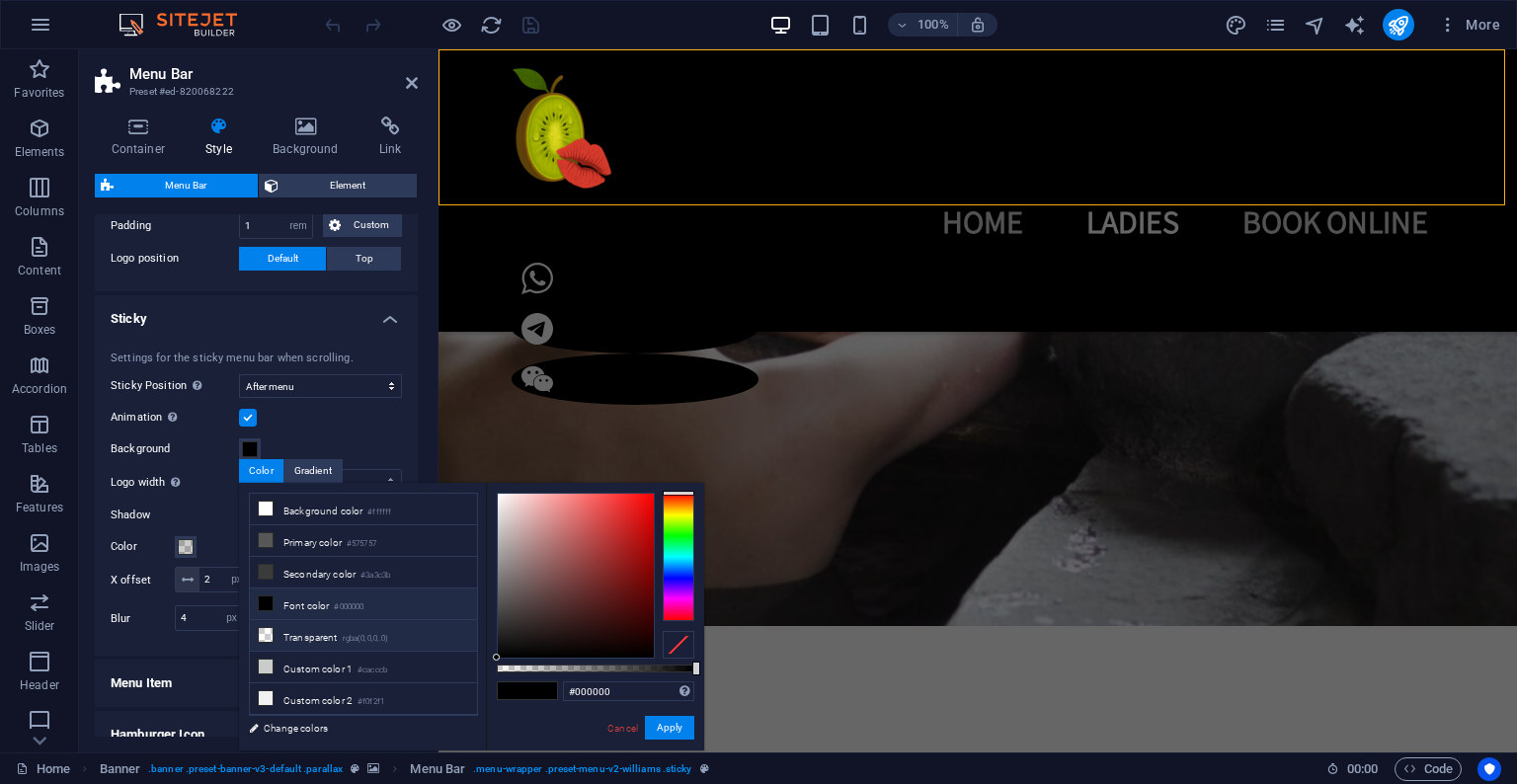 click at bounding box center [266, 635] 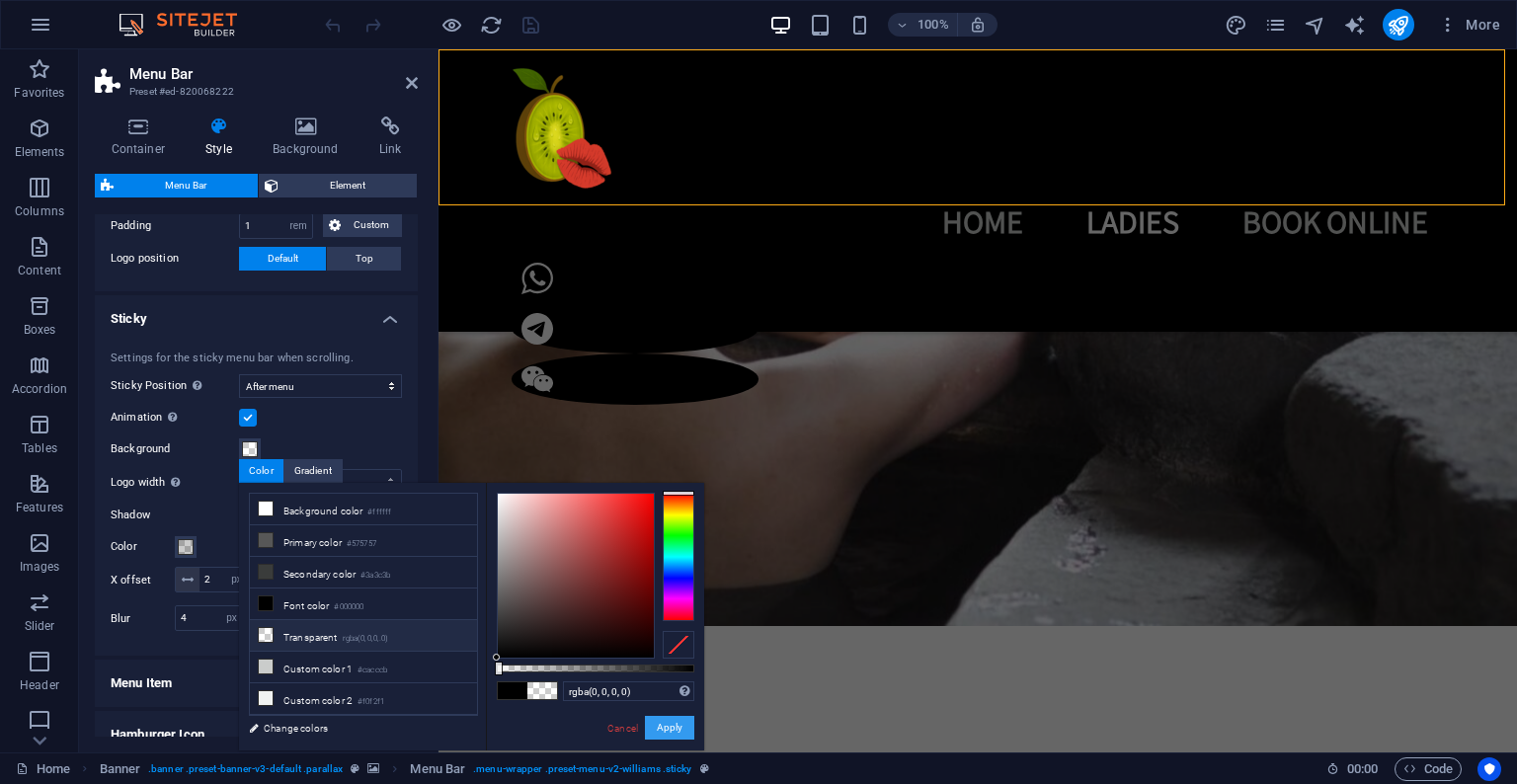 click on "Apply" at bounding box center [670, 728] 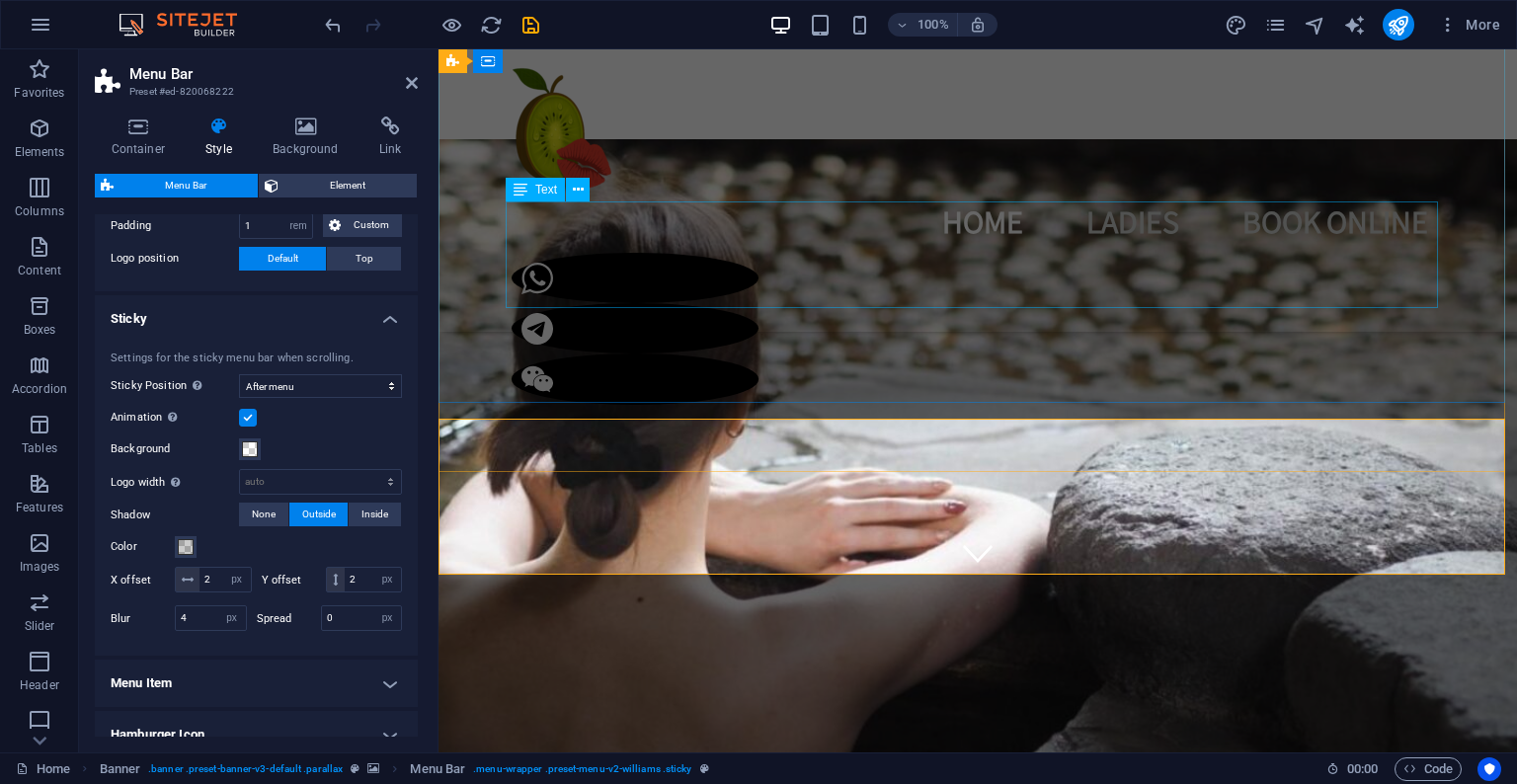 scroll, scrollTop: 0, scrollLeft: 0, axis: both 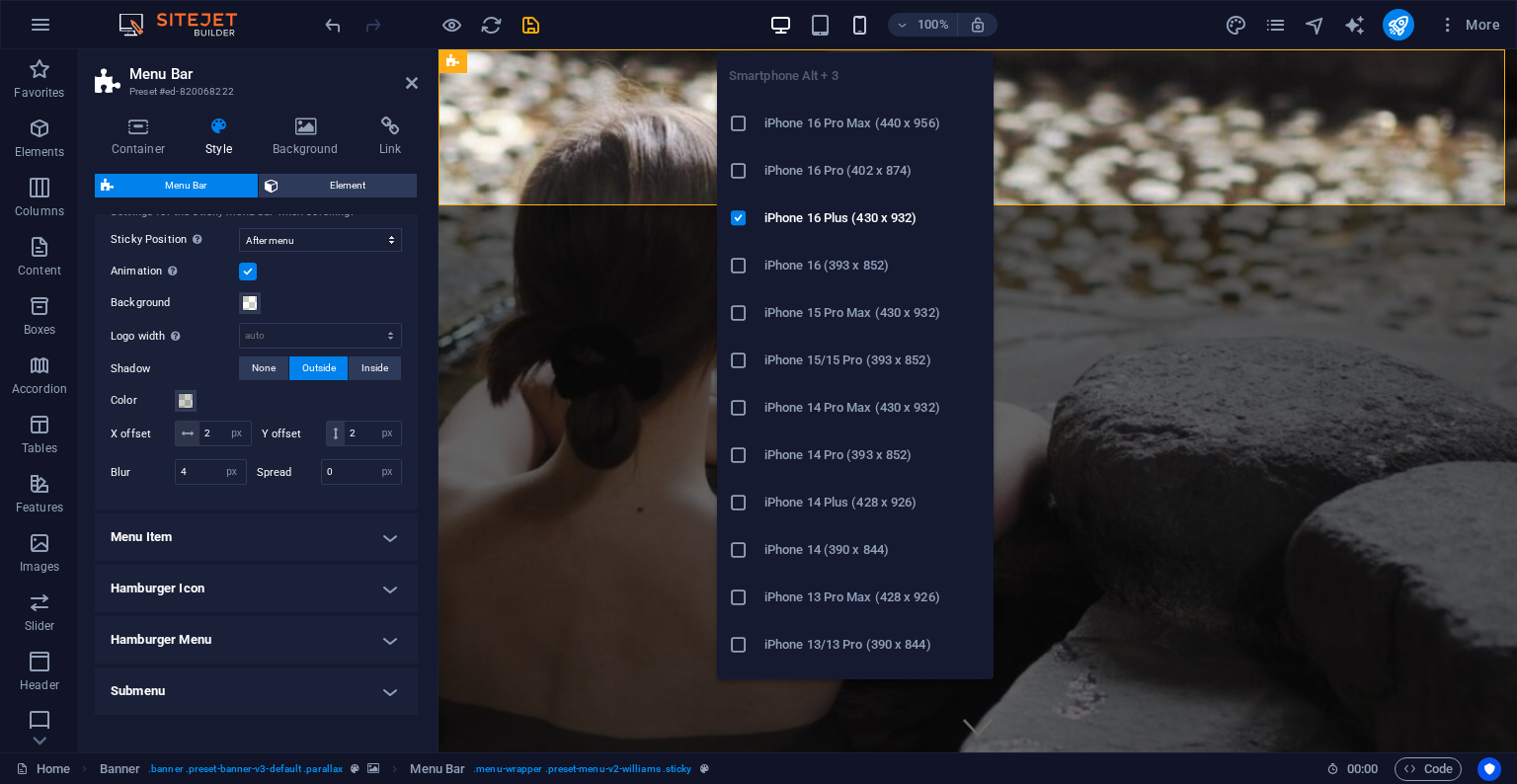 click at bounding box center (859, 25) 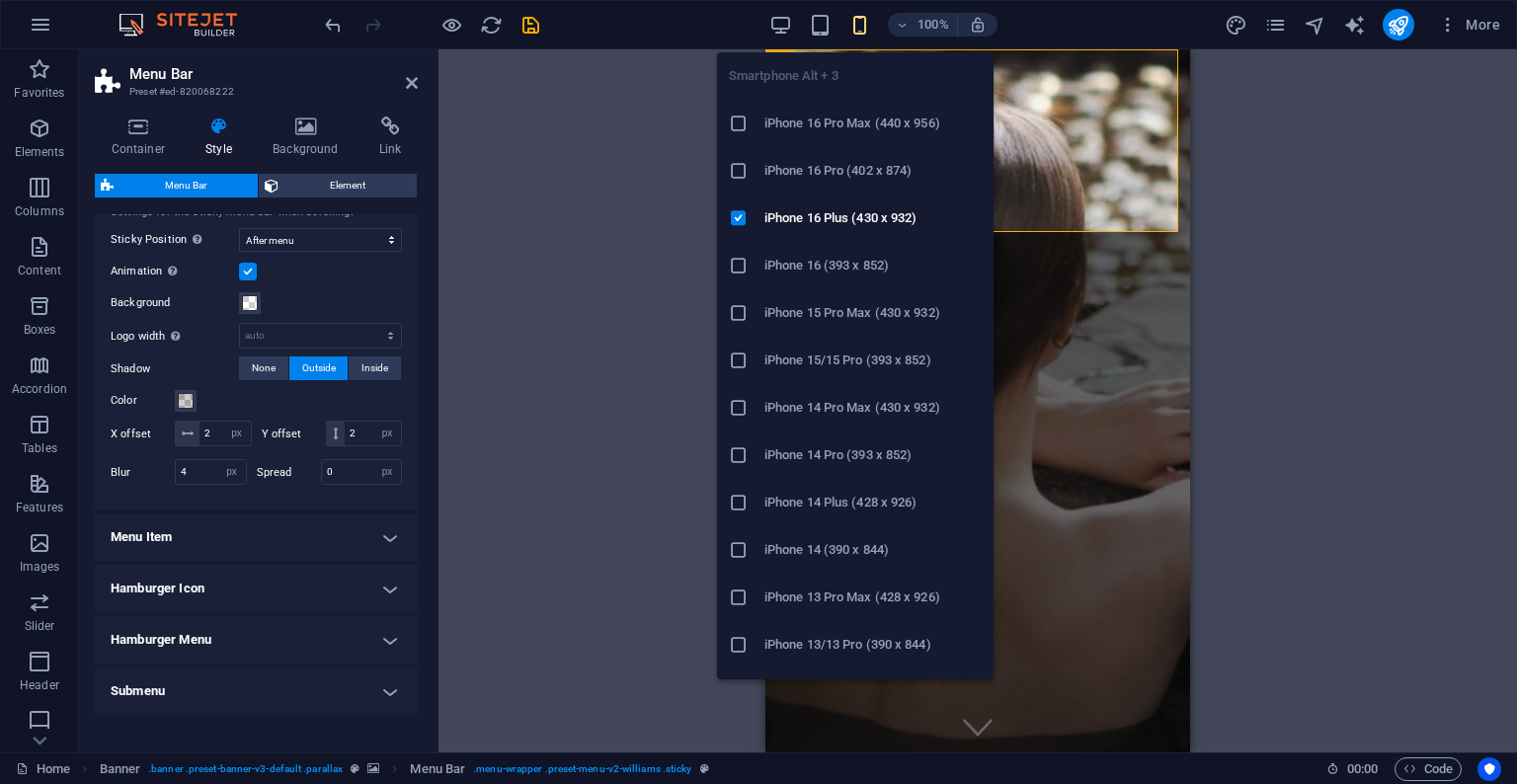 type on "0.5" 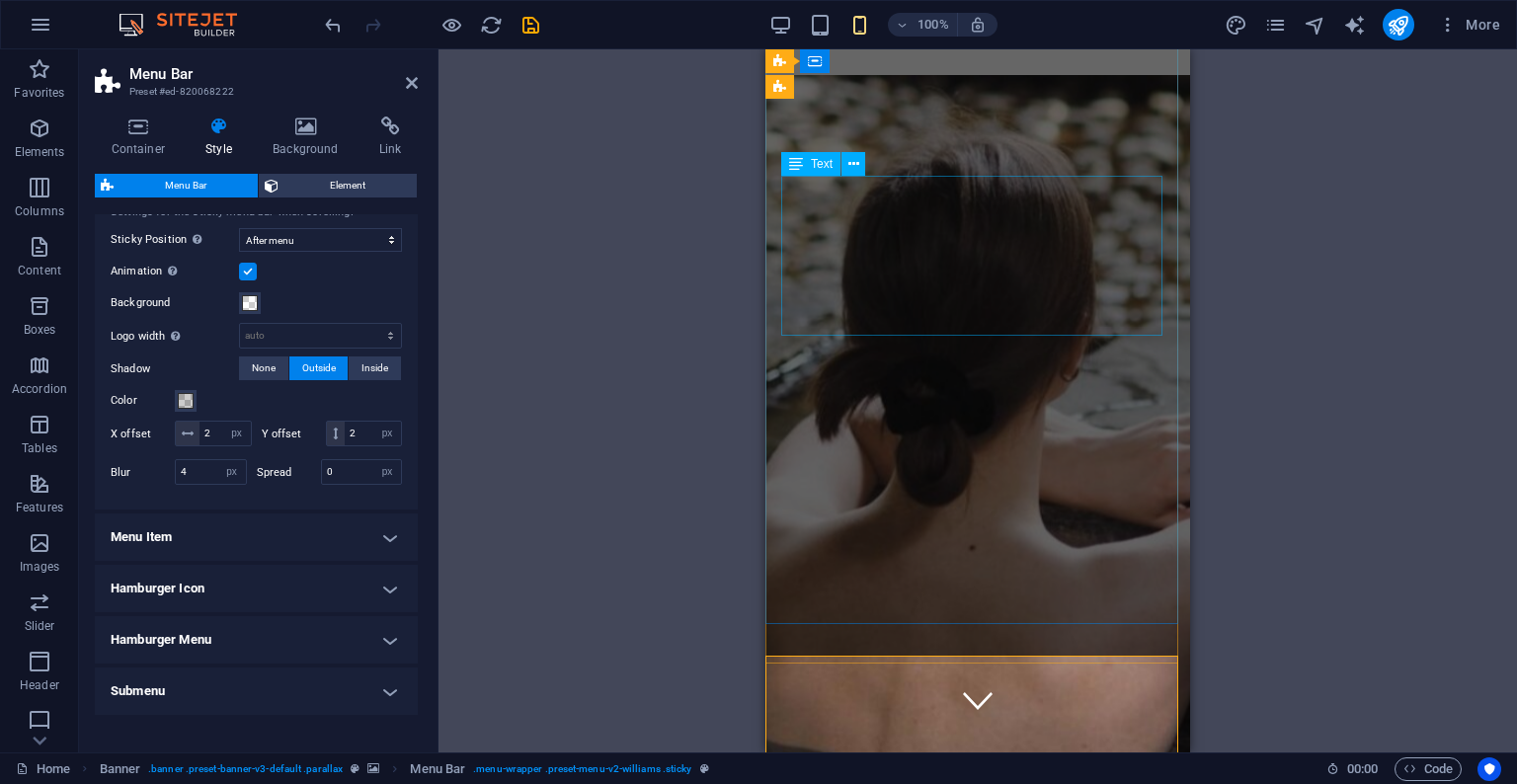 scroll, scrollTop: 0, scrollLeft: 0, axis: both 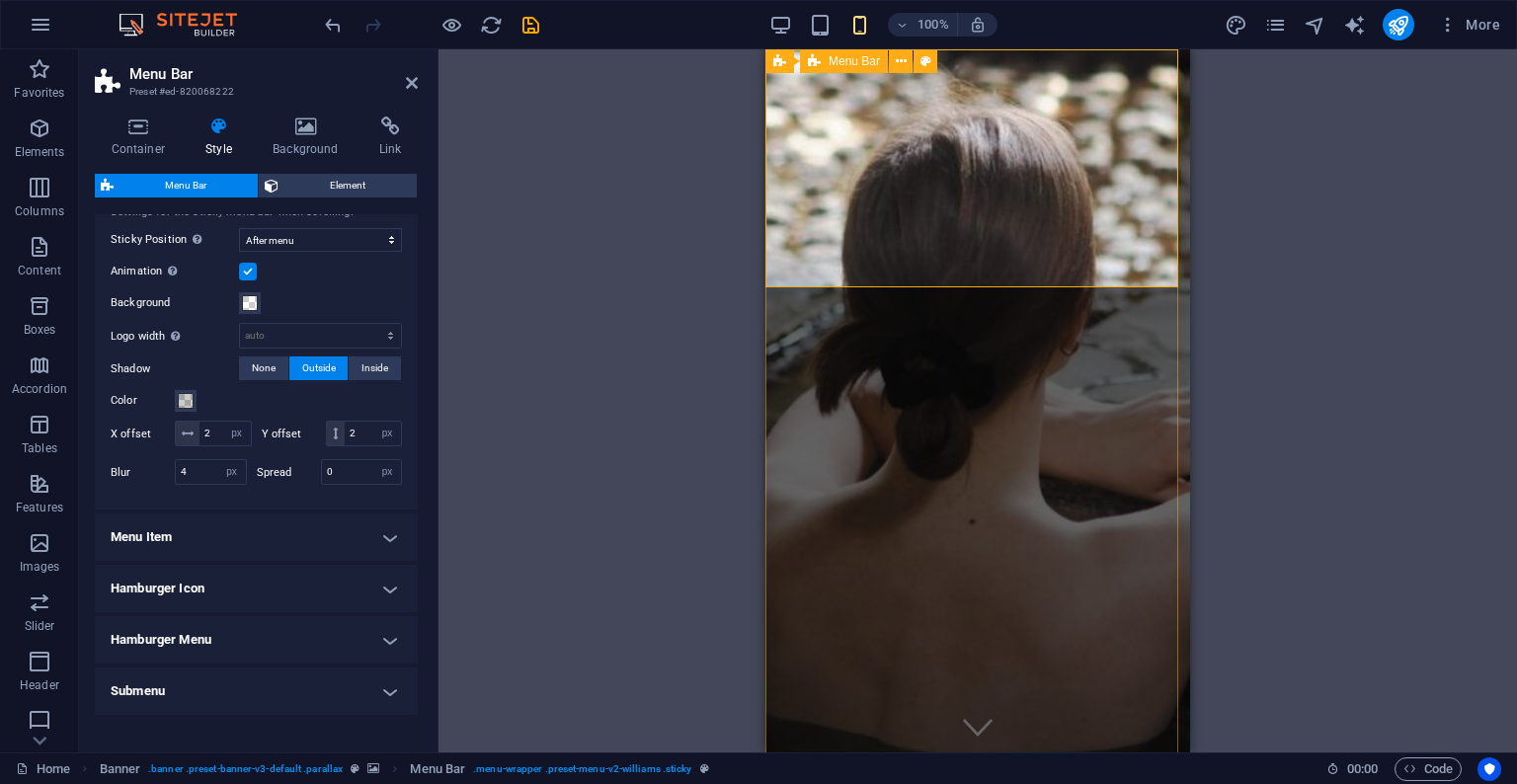 click on "Home Ladies Book Online" at bounding box center [978, 953] 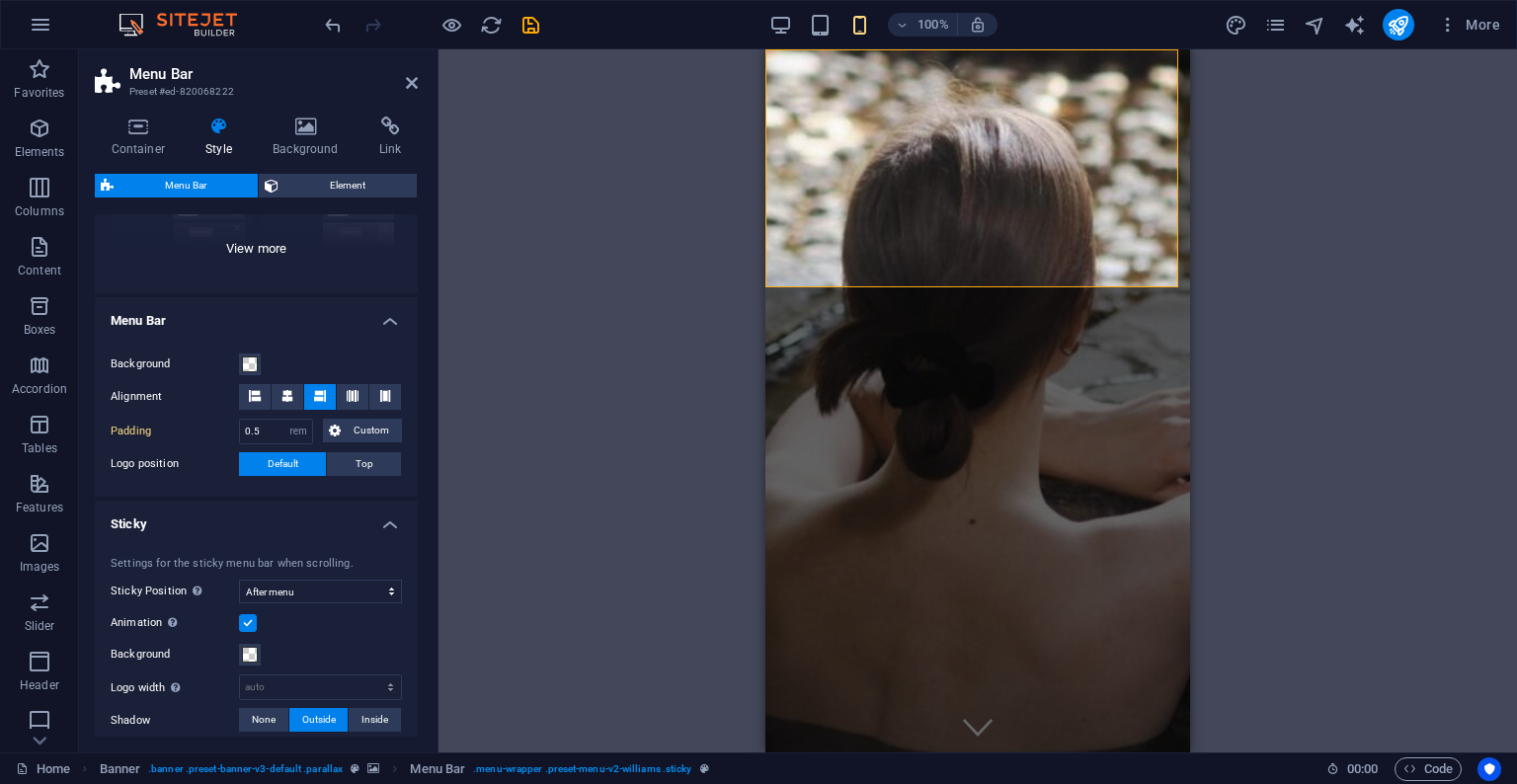 scroll, scrollTop: 0, scrollLeft: 0, axis: both 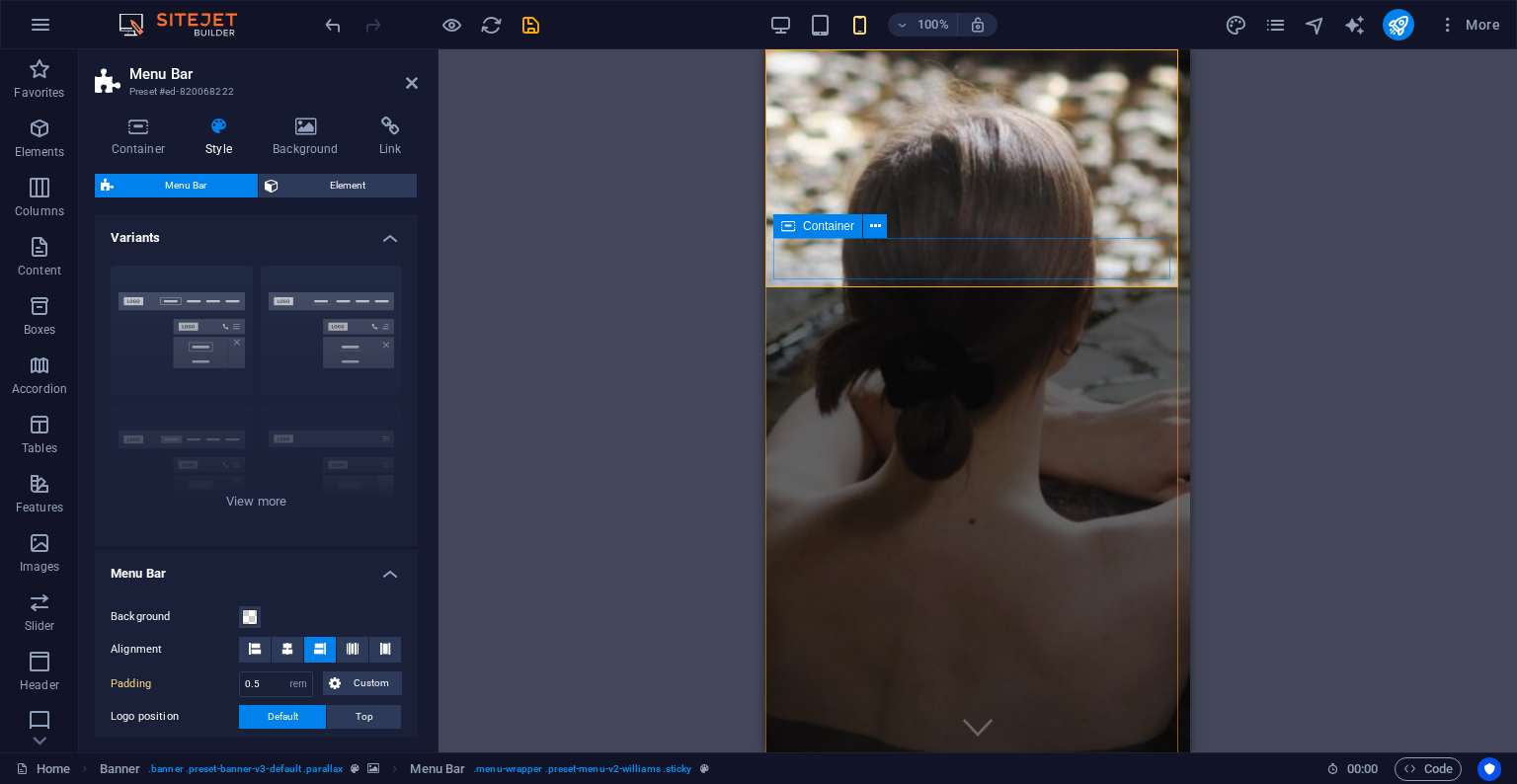 click at bounding box center (978, 1075) 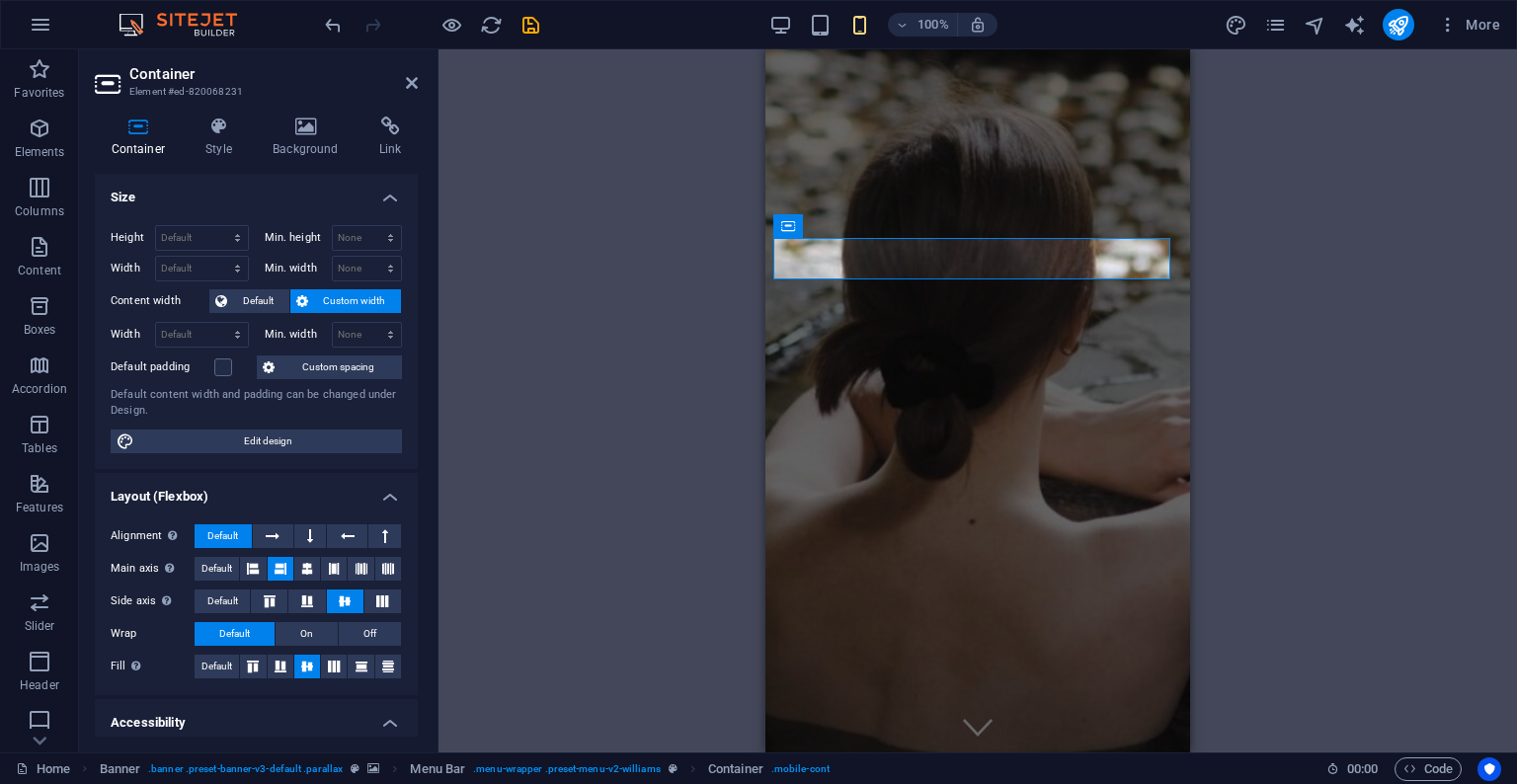 click on "Custom width" at bounding box center (355, 301) 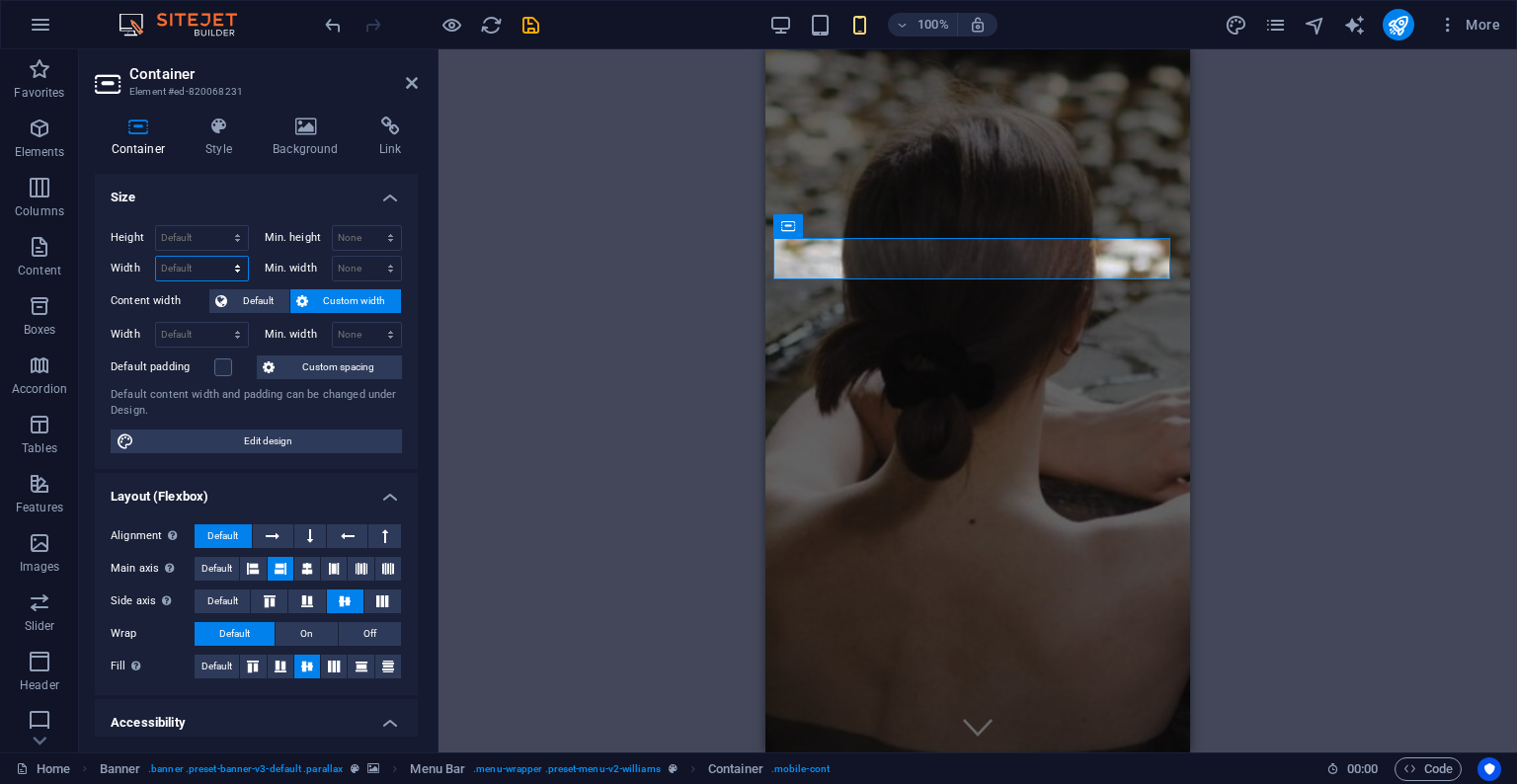 click on "Default px rem % em vh vw" at bounding box center [201, 269] 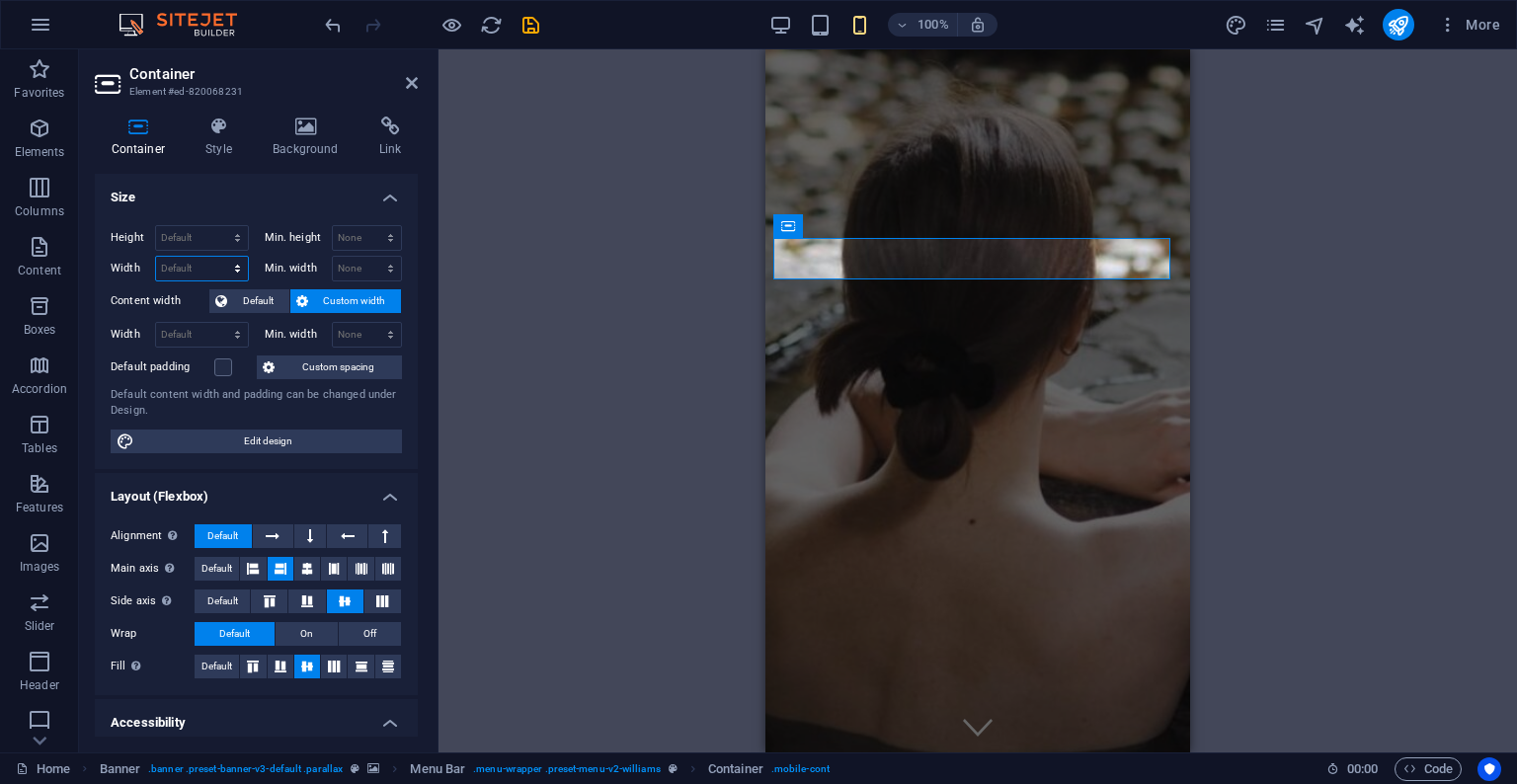 select on "px" 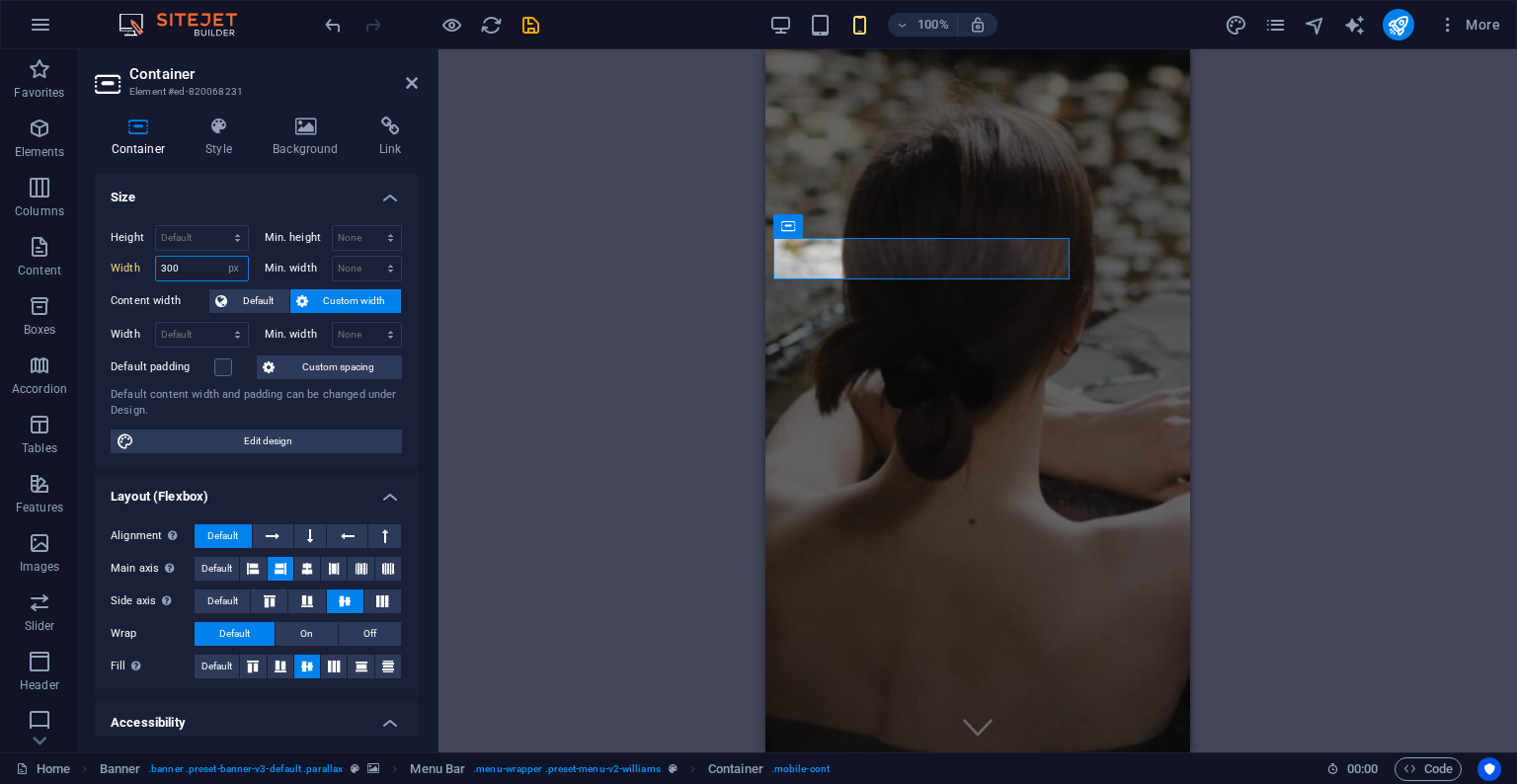 click on "300" at bounding box center [201, 269] 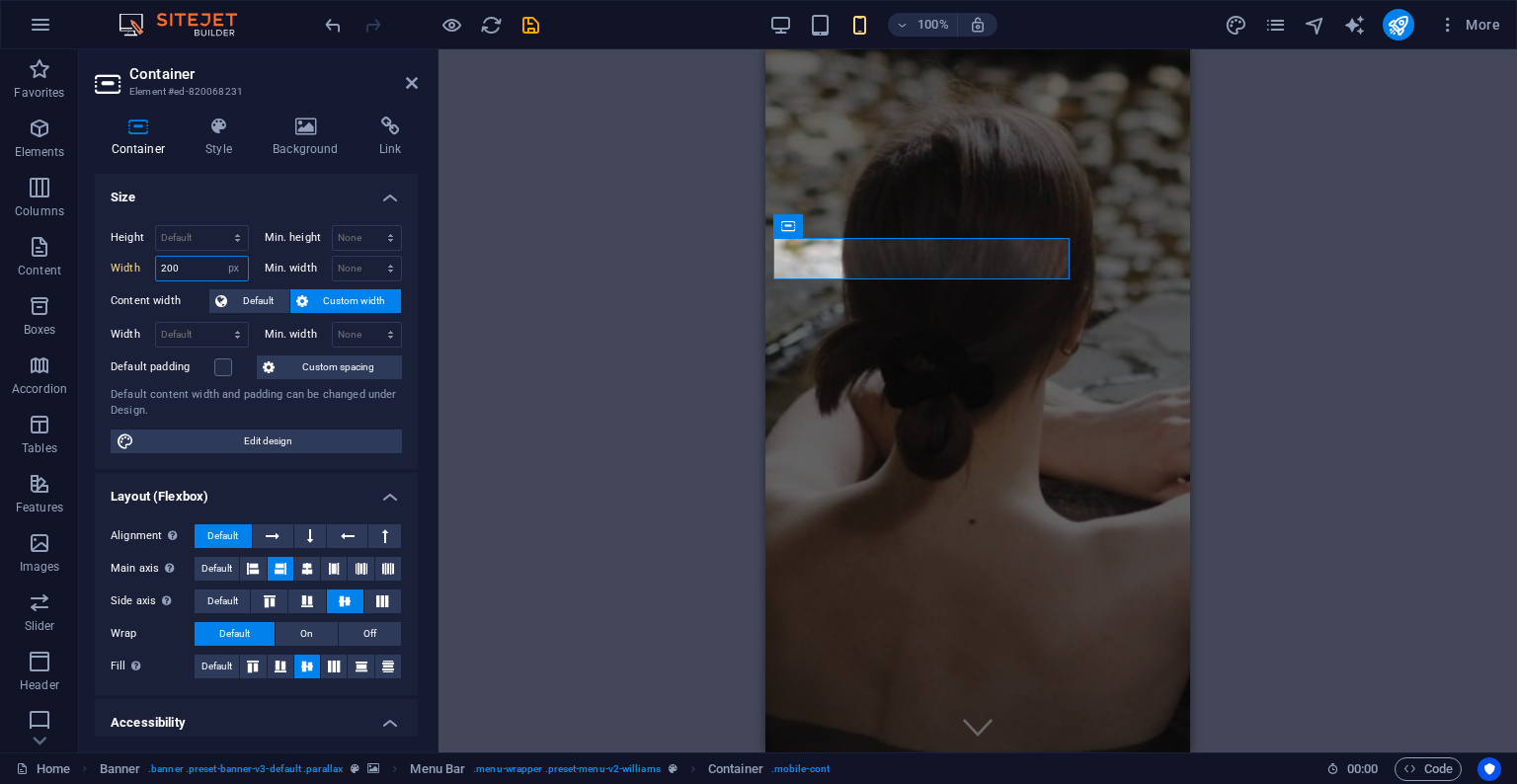 type on "200" 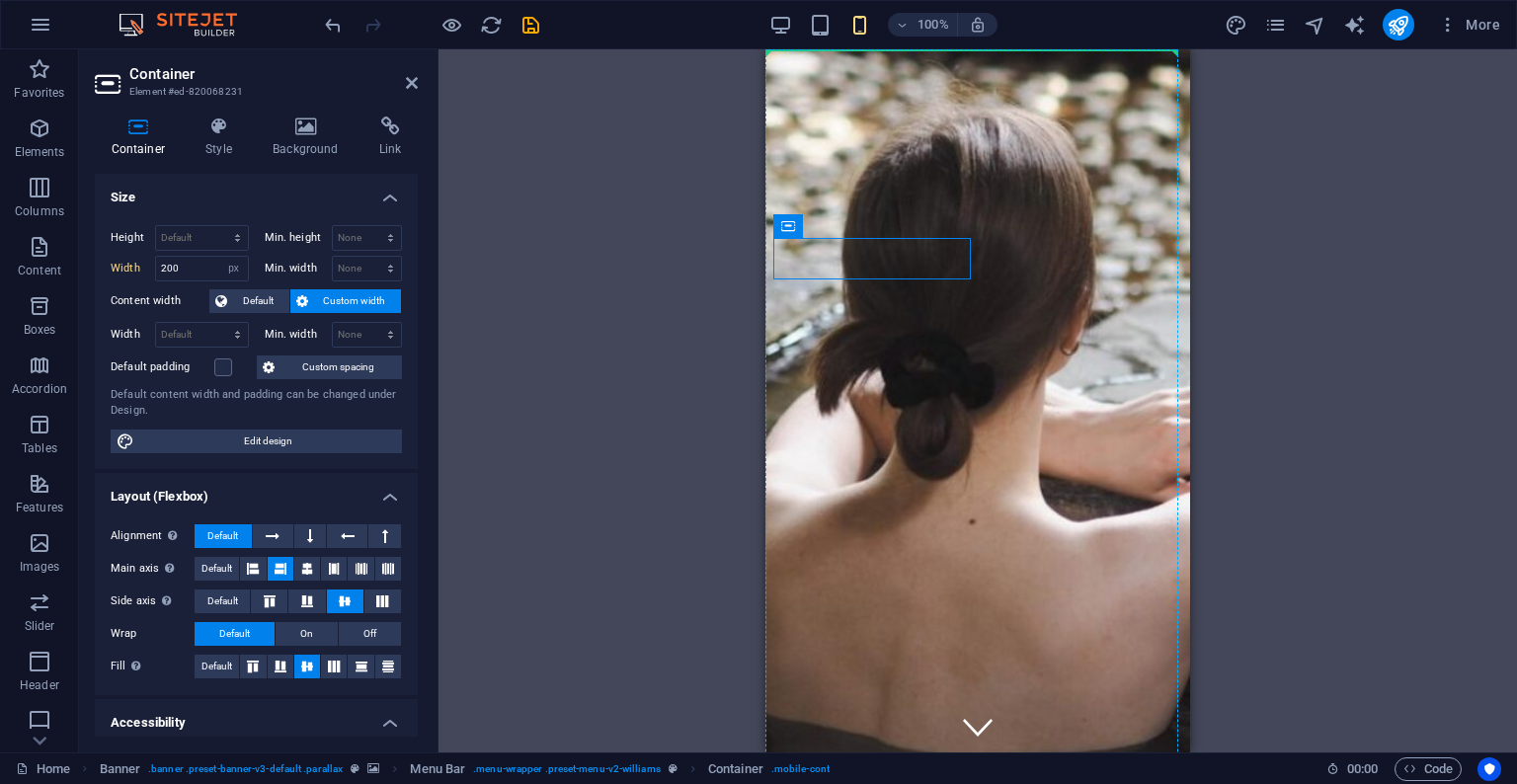 drag, startPoint x: 1553, startPoint y: 278, endPoint x: 894, endPoint y: 256, distance: 659.3671 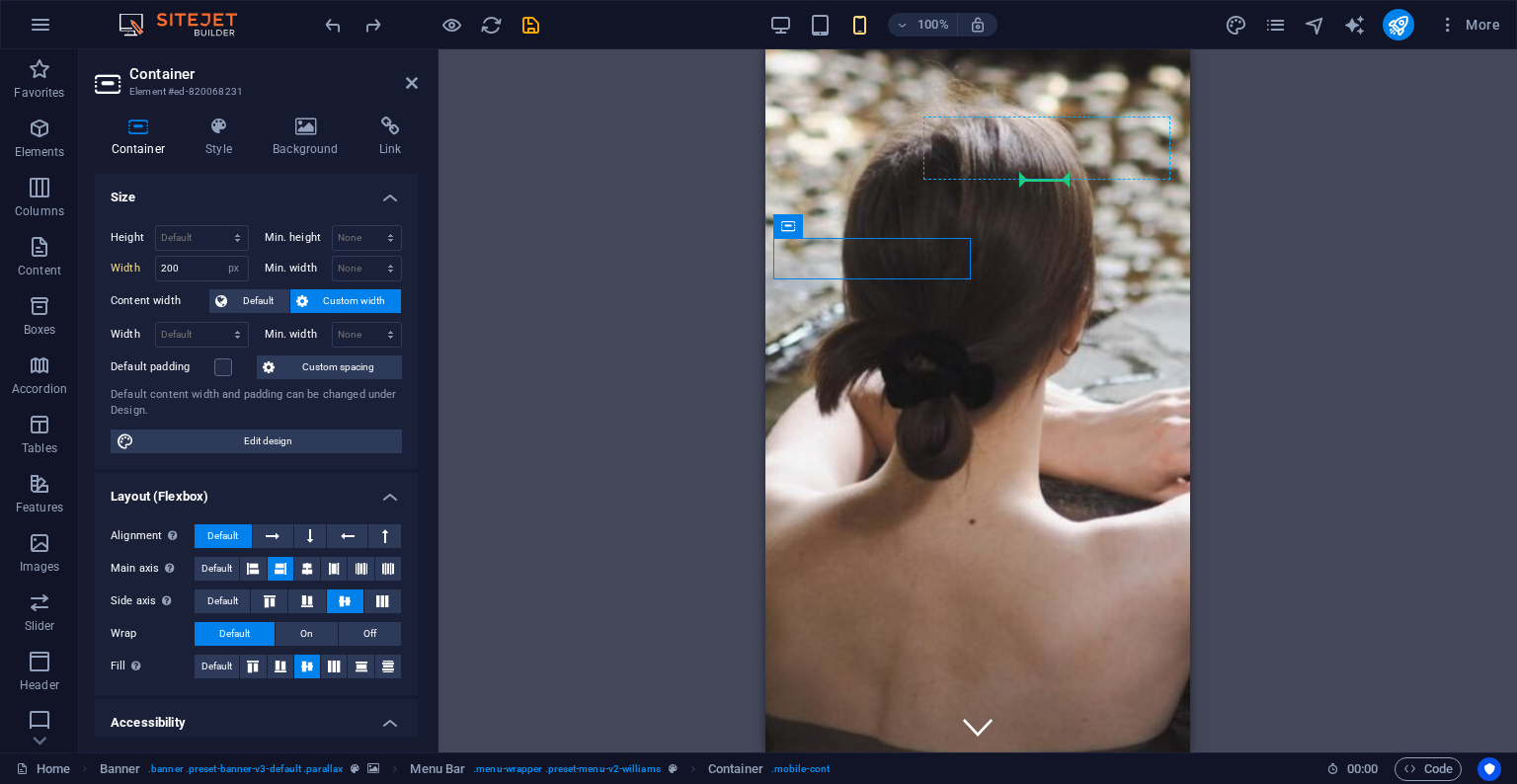 drag, startPoint x: 1556, startPoint y: 280, endPoint x: 1061, endPoint y: 176, distance: 505.8073 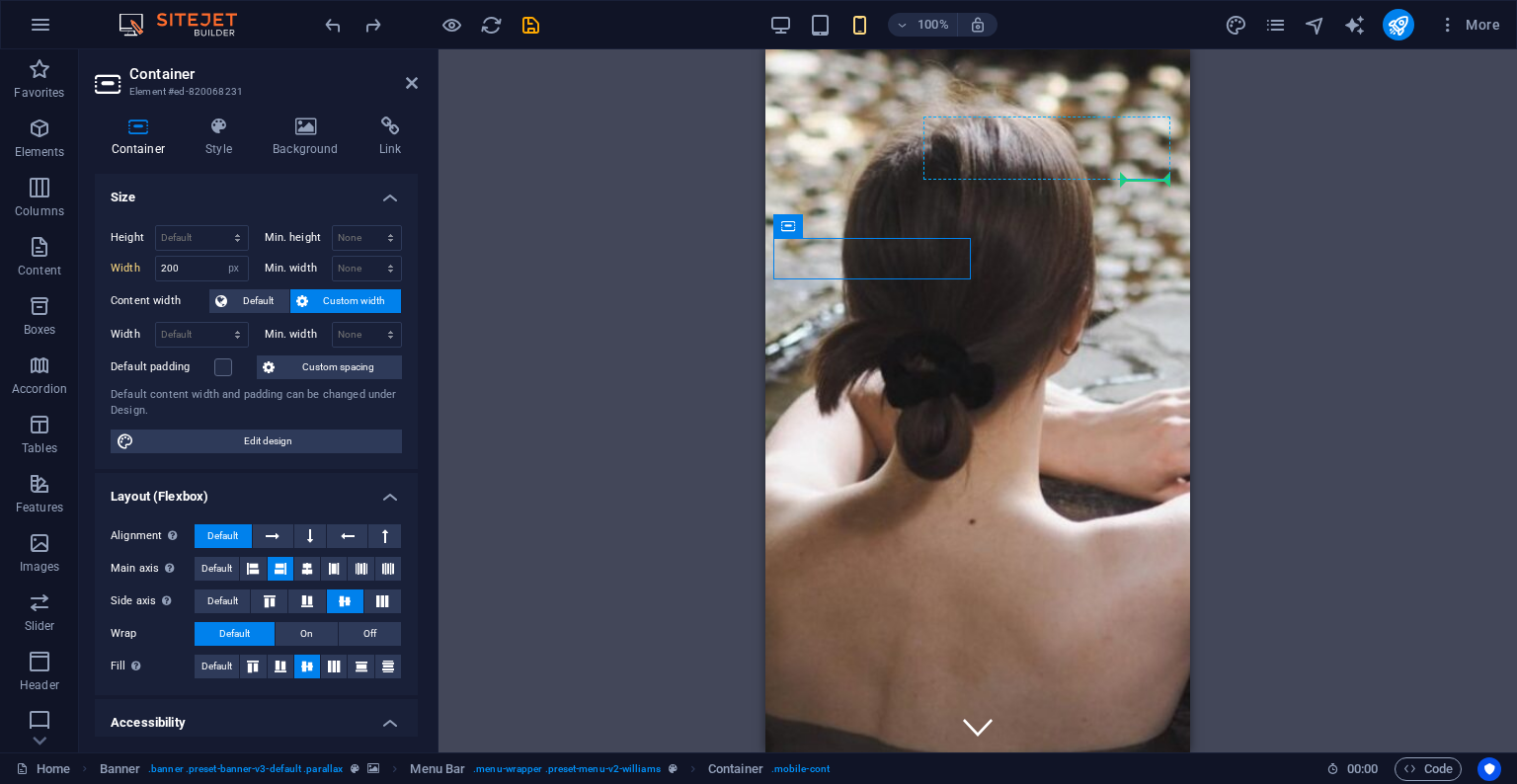 drag, startPoint x: 1566, startPoint y: 280, endPoint x: 1158, endPoint y: 170, distance: 422.56834 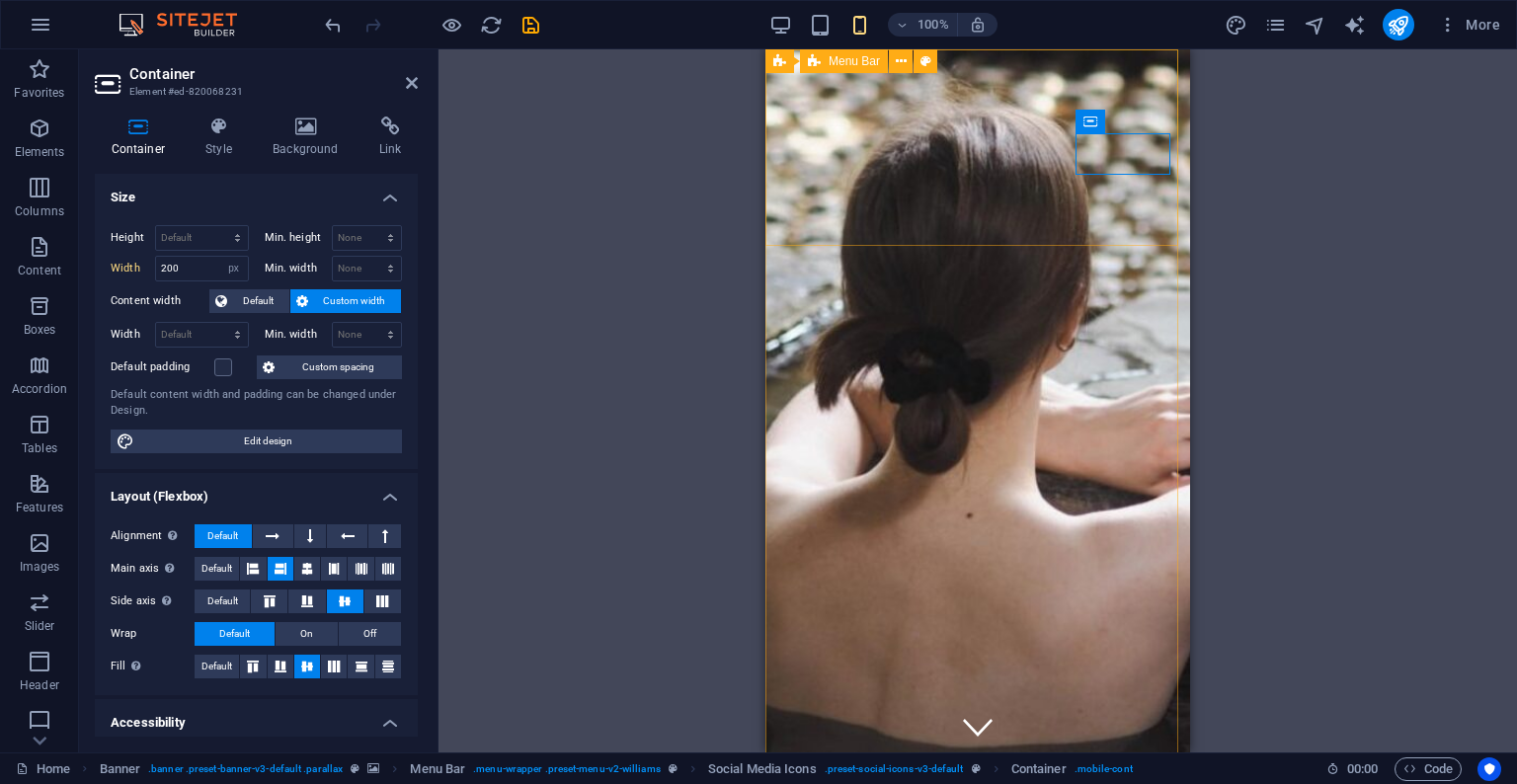 click on "Home Ladies Book Online" at bounding box center [978, 911] 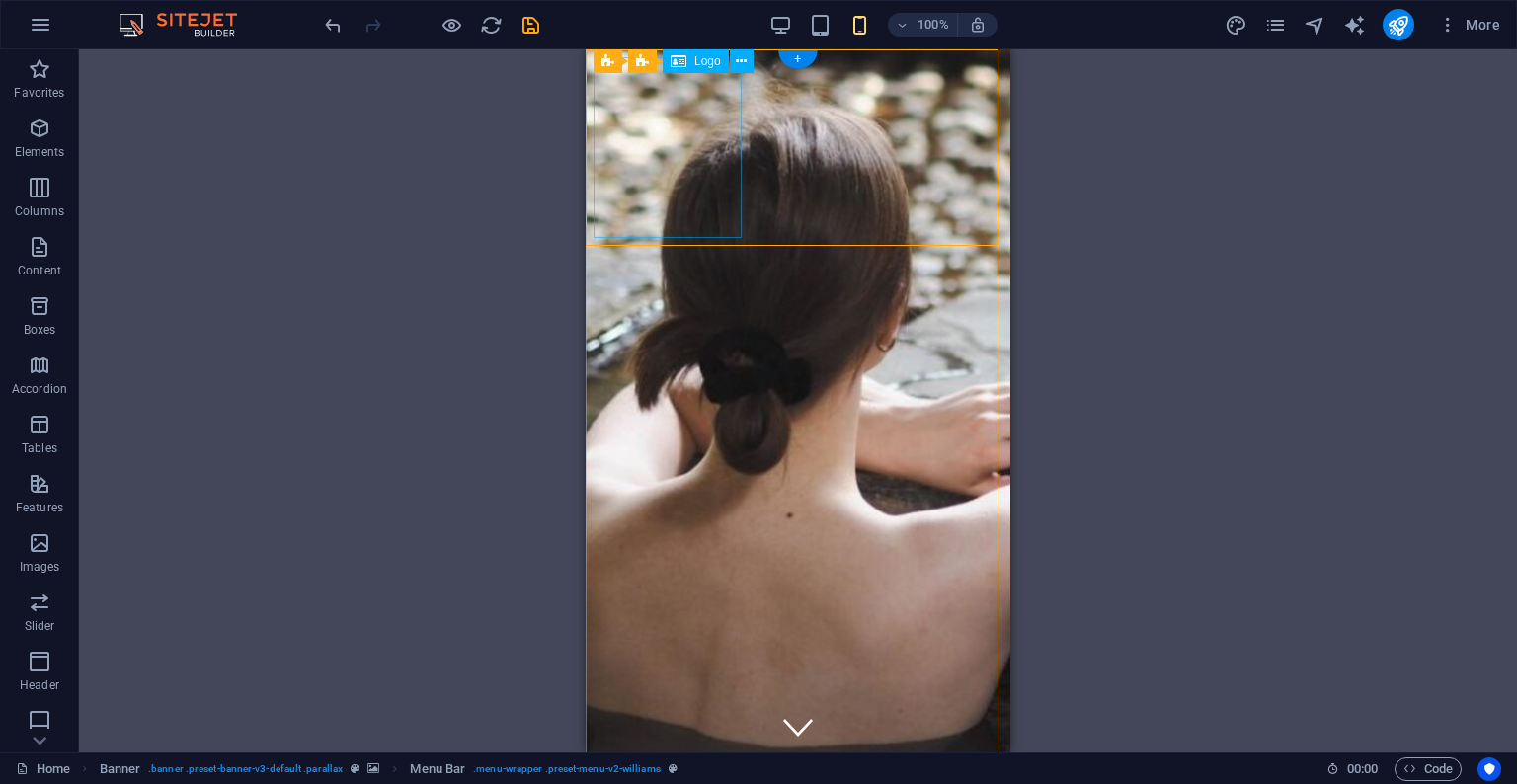 click at bounding box center [798, 880] 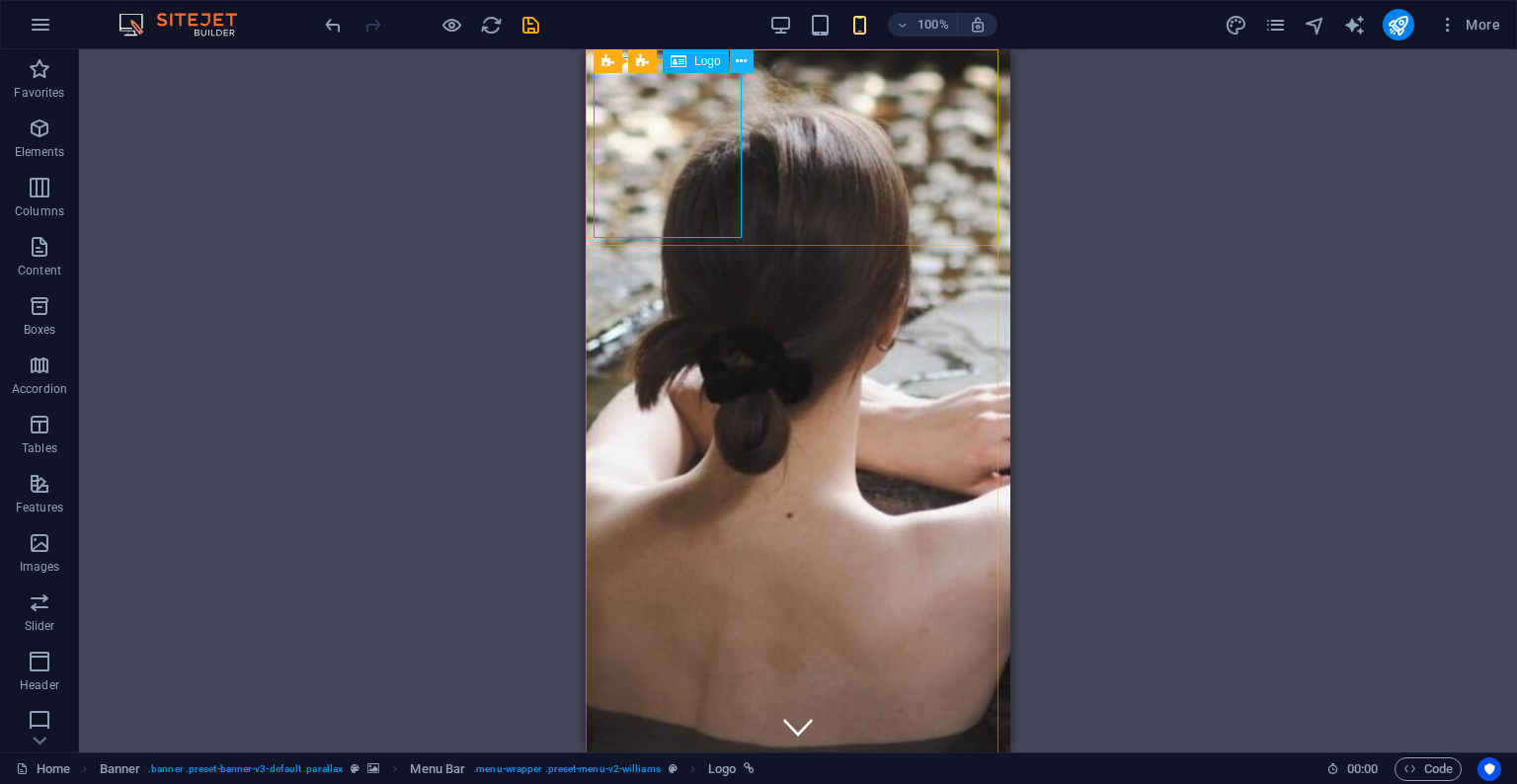 click at bounding box center (741, 61) 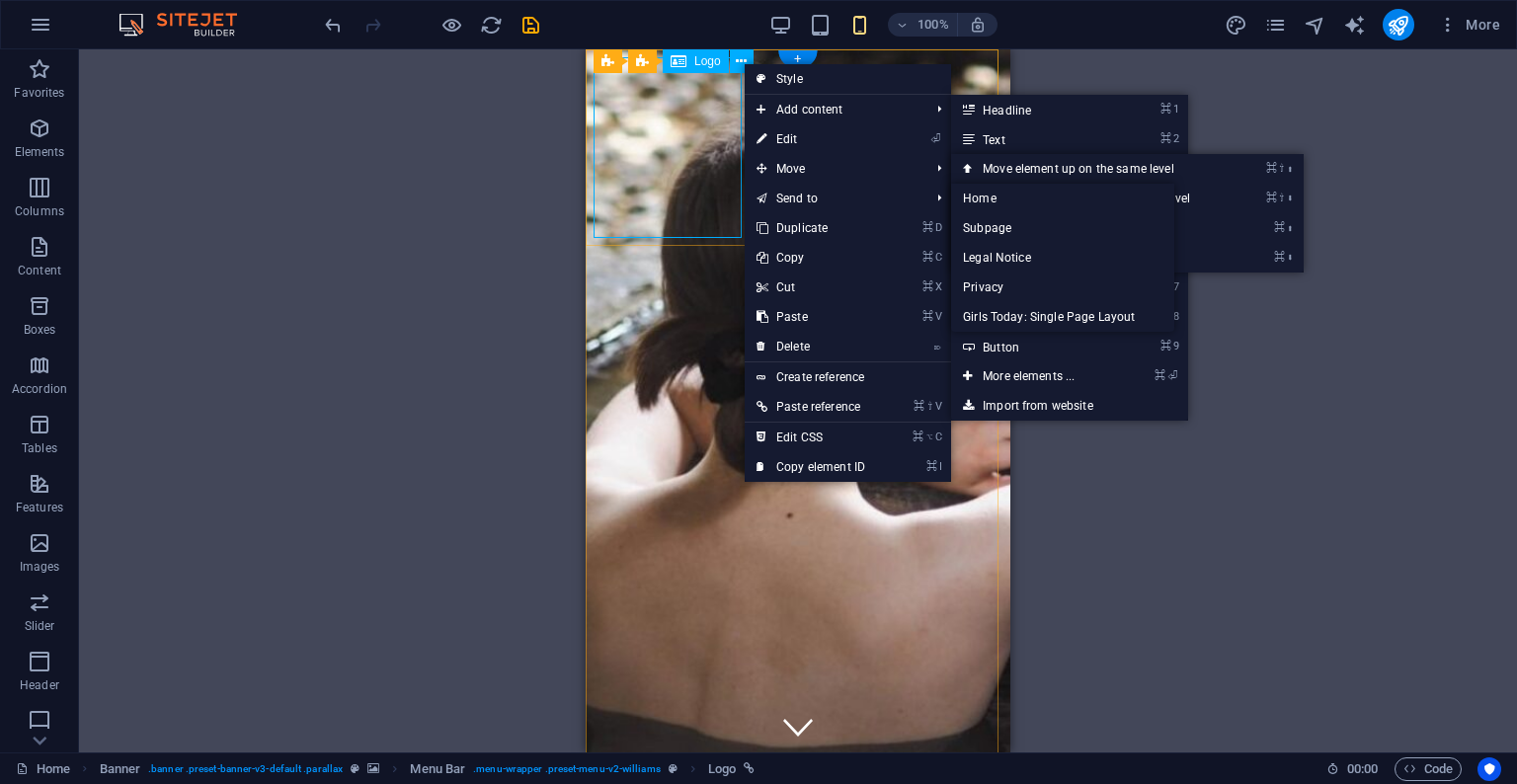 click at bounding box center [798, 880] 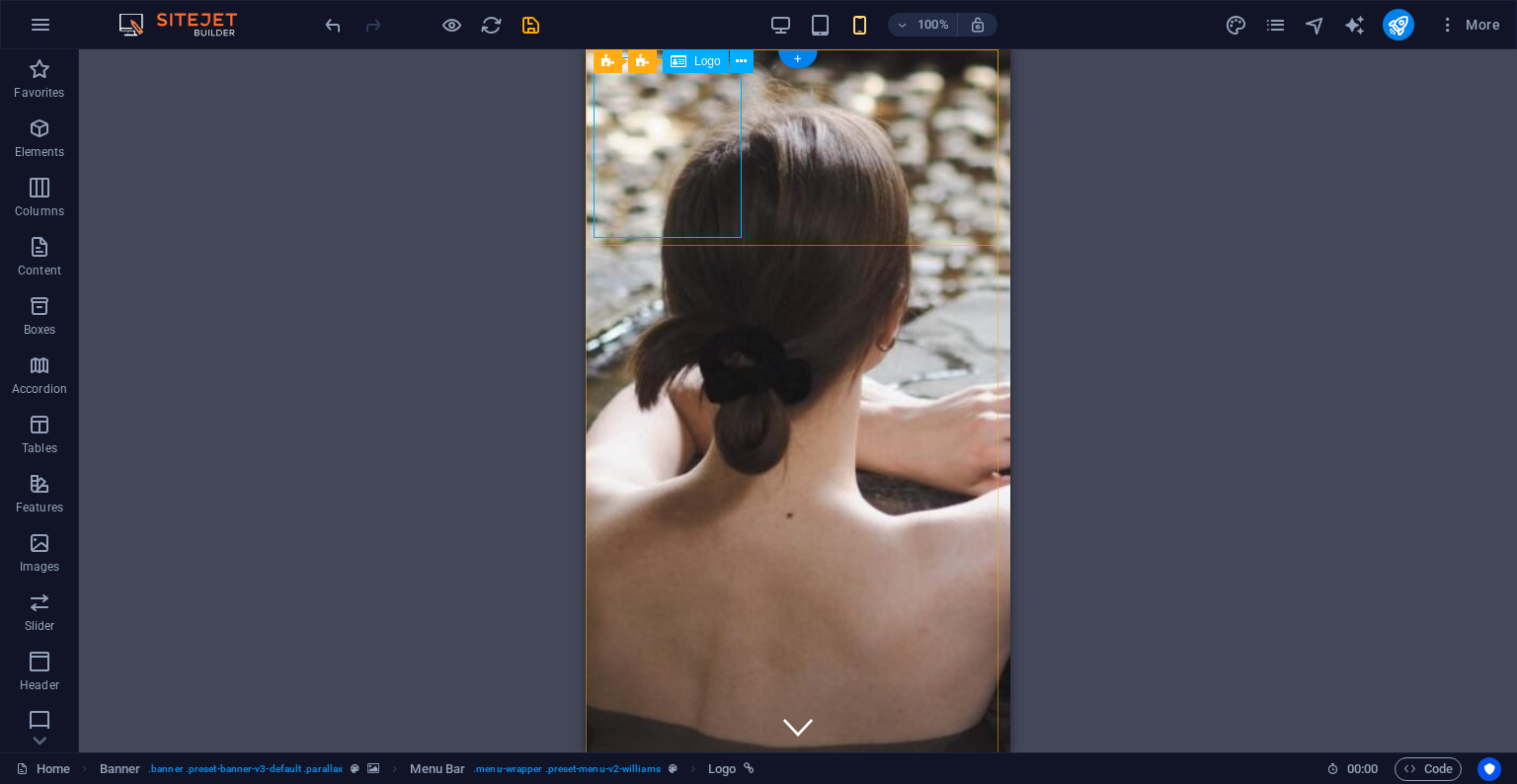 click at bounding box center [798, 880] 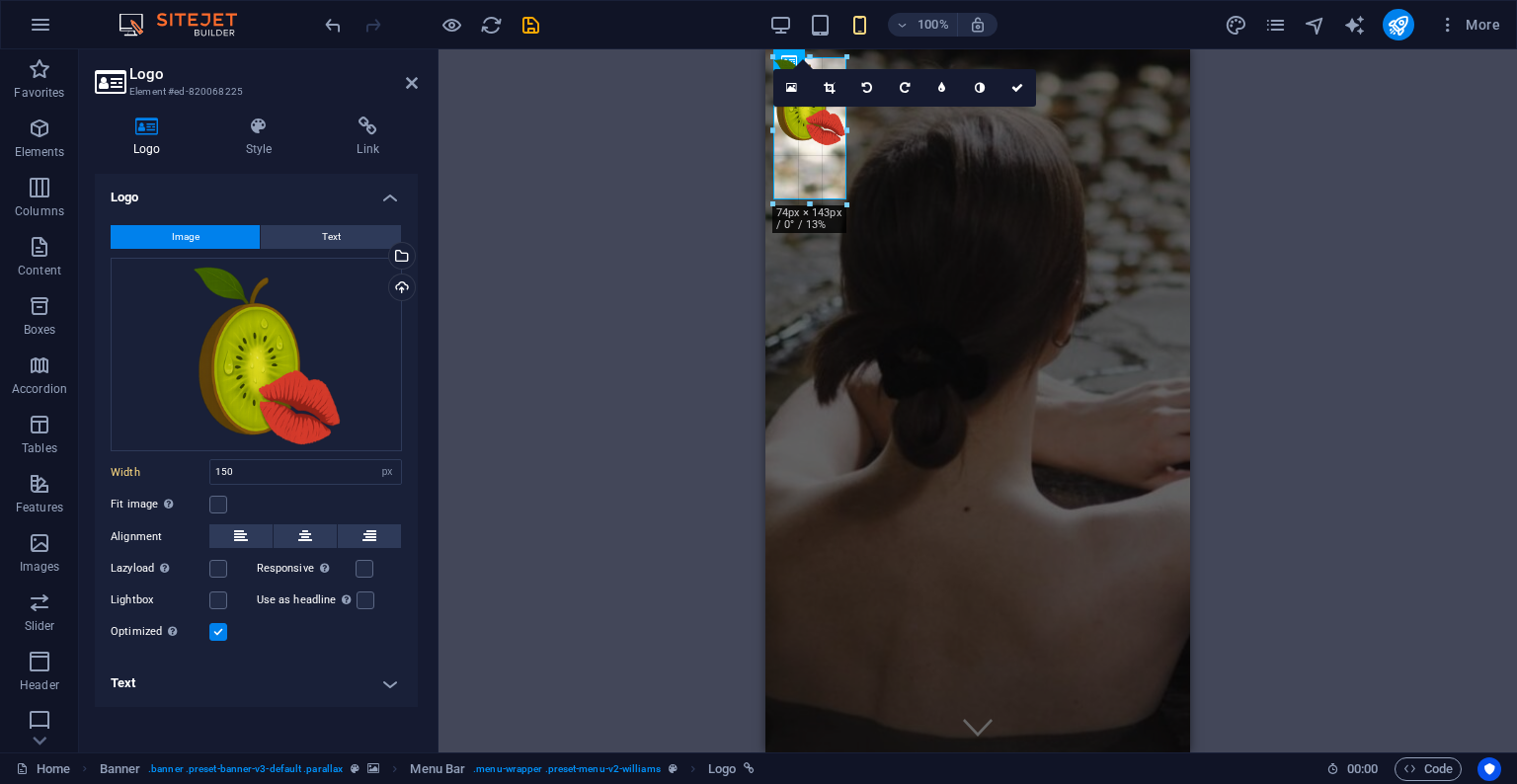 drag, startPoint x: 921, startPoint y: 235, endPoint x: 851, endPoint y: 129, distance: 127.02756 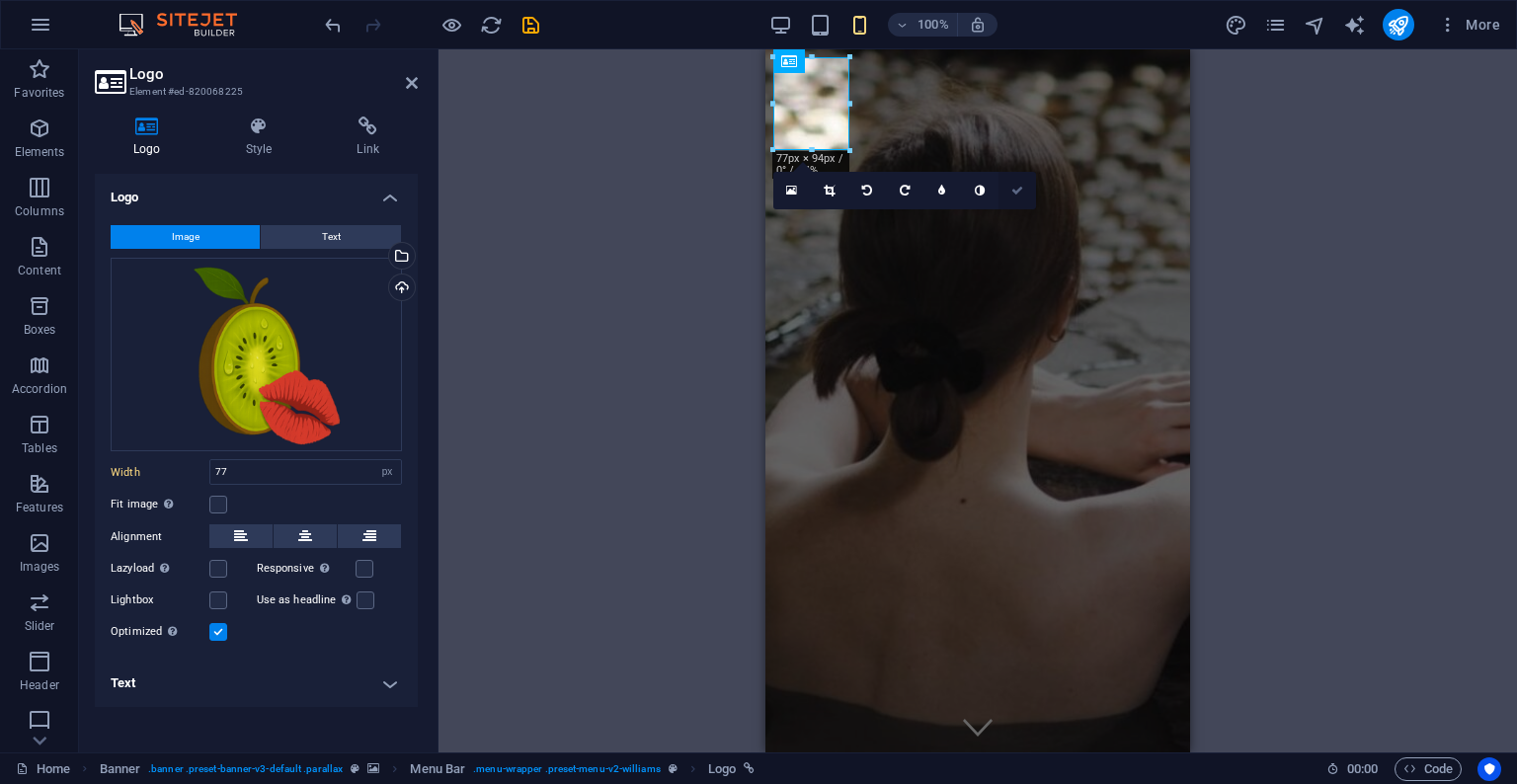 click at bounding box center [1017, 191] 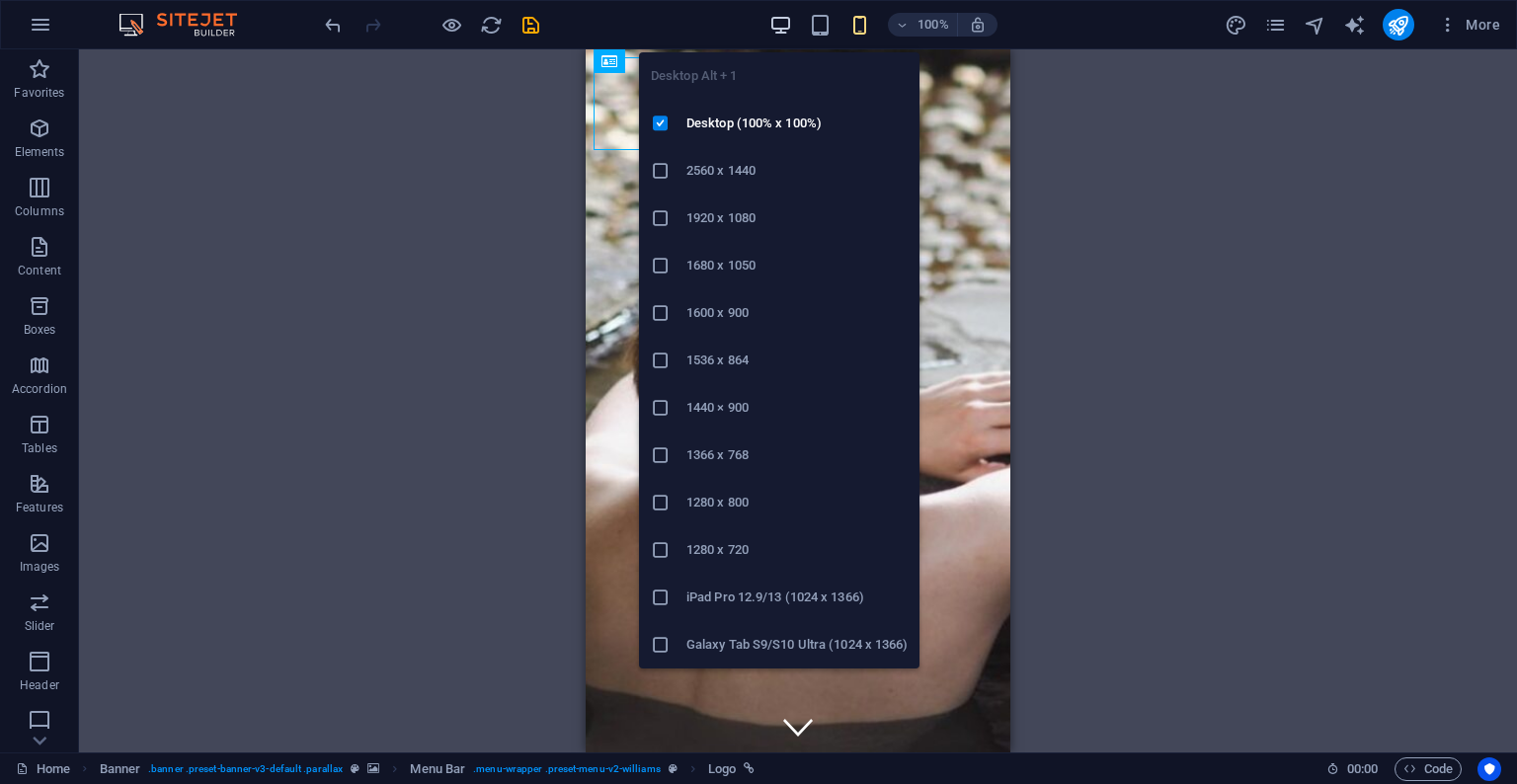 click at bounding box center [780, 25] 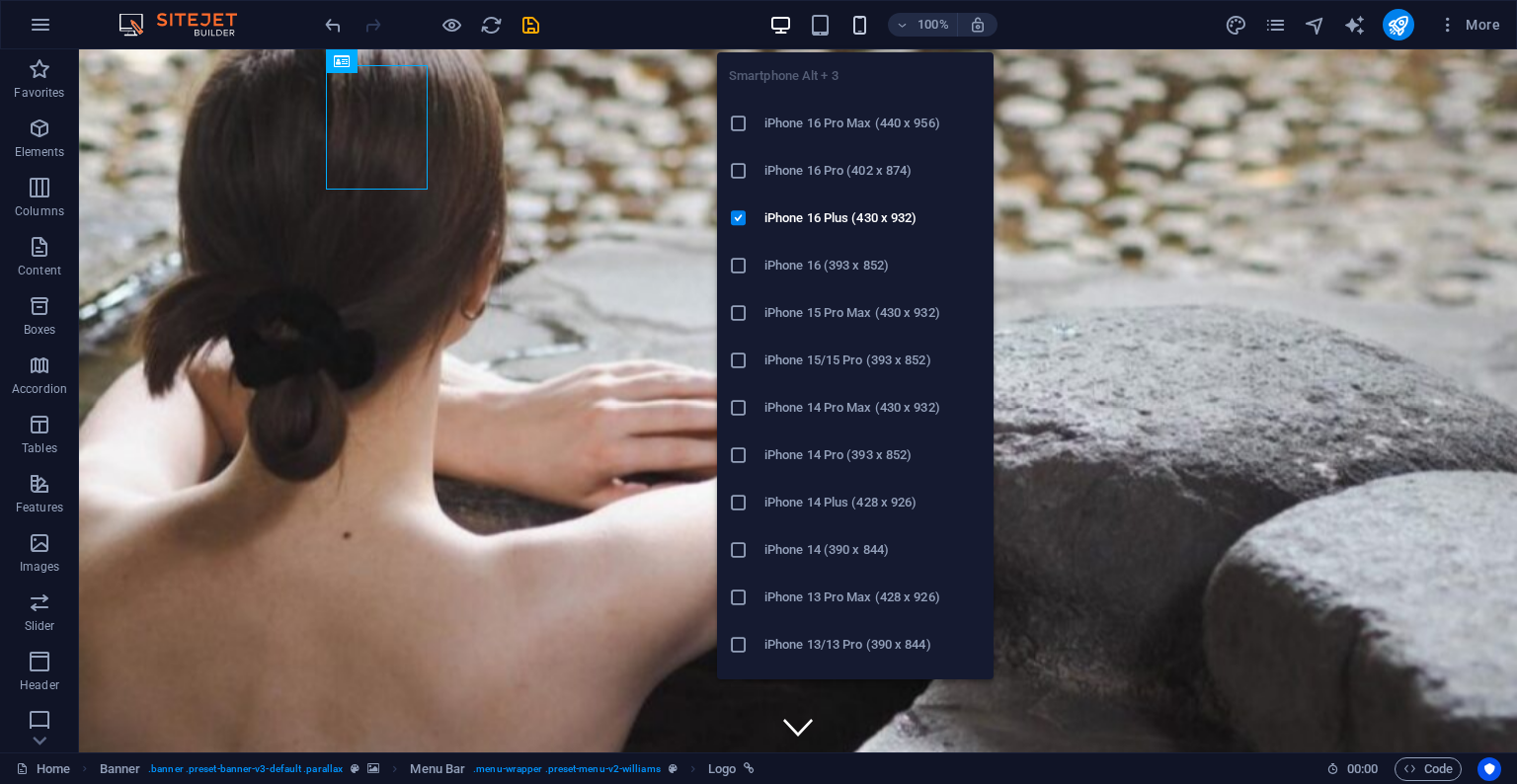 click at bounding box center (859, 25) 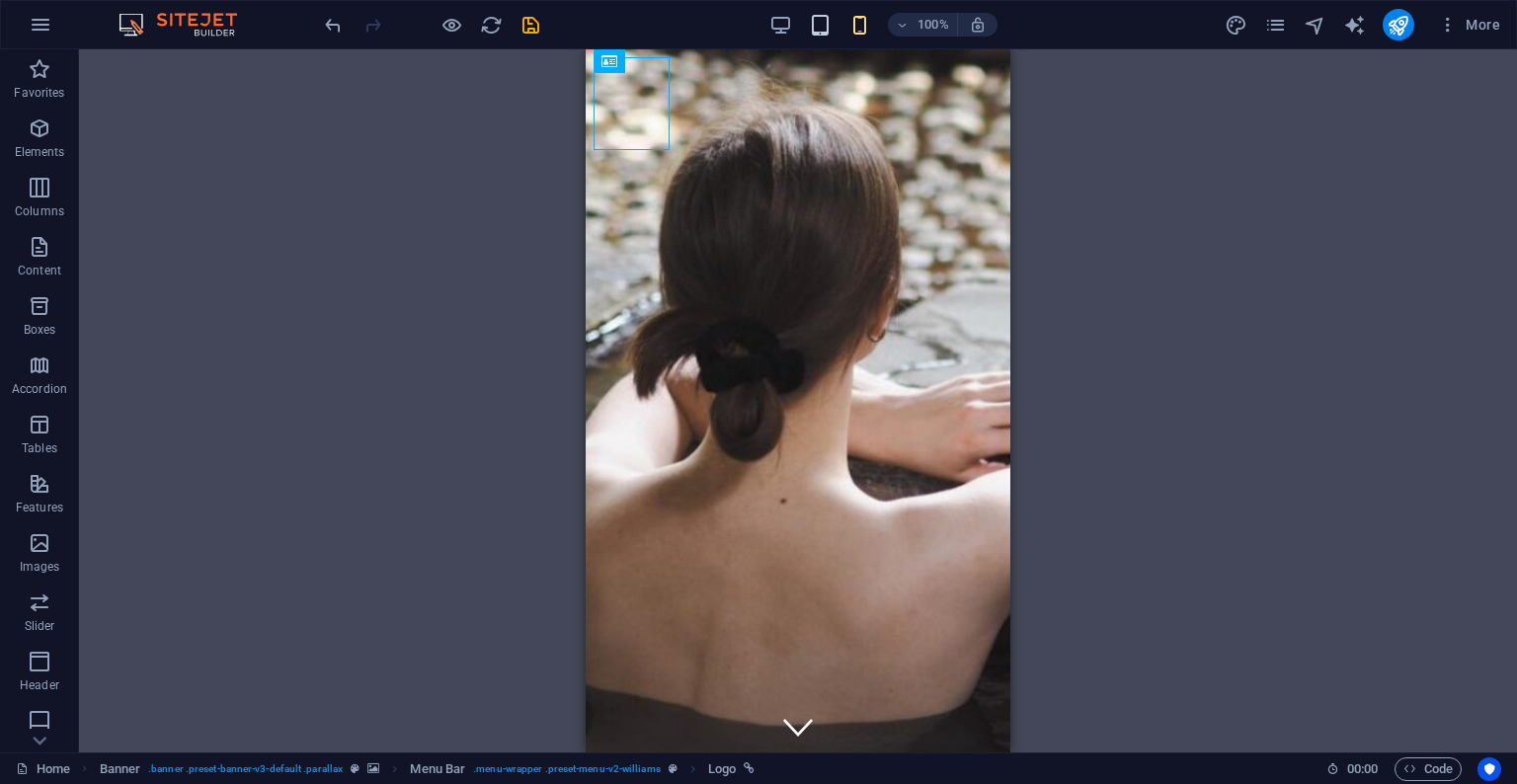 click at bounding box center (820, 25) 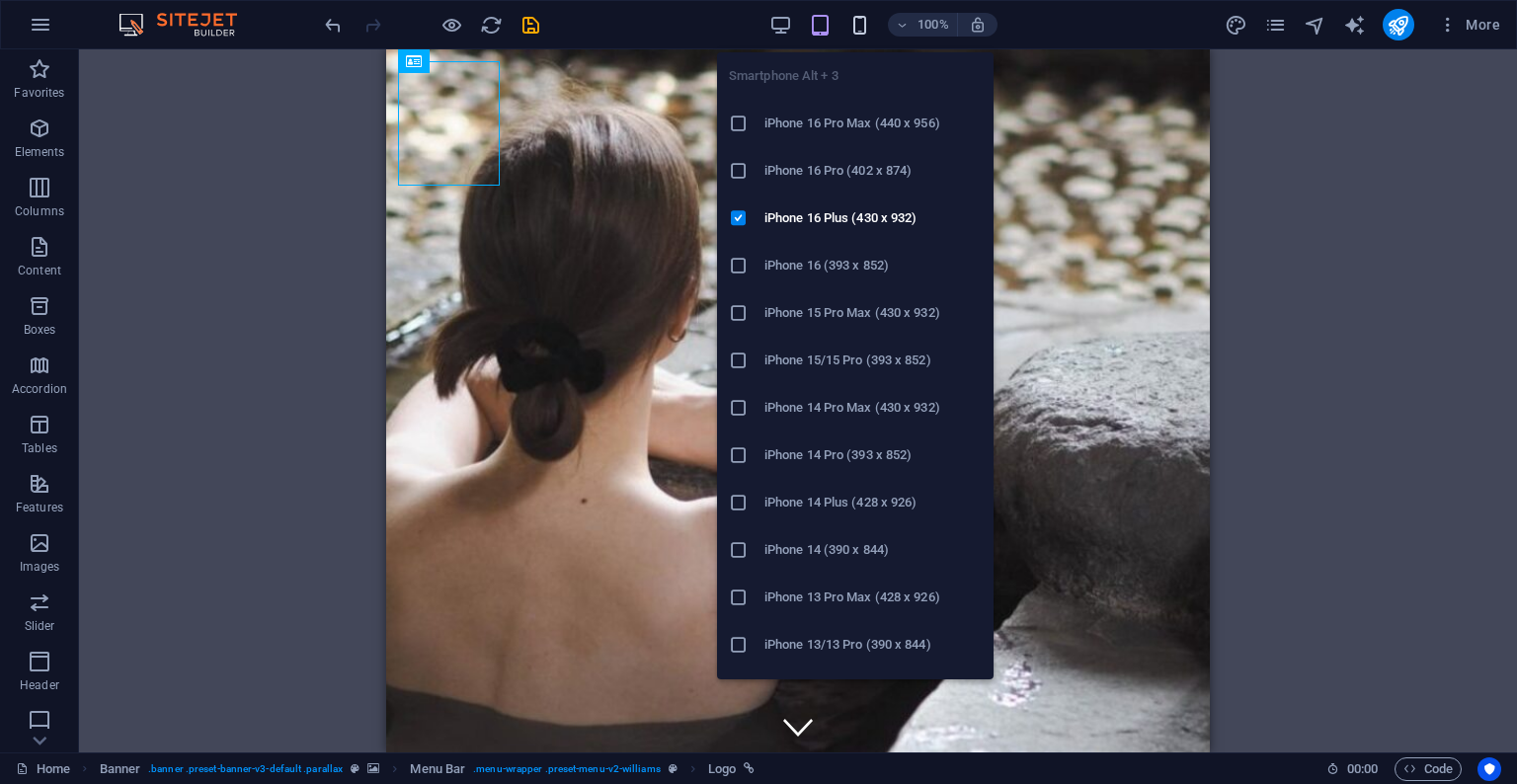 click at bounding box center (859, 25) 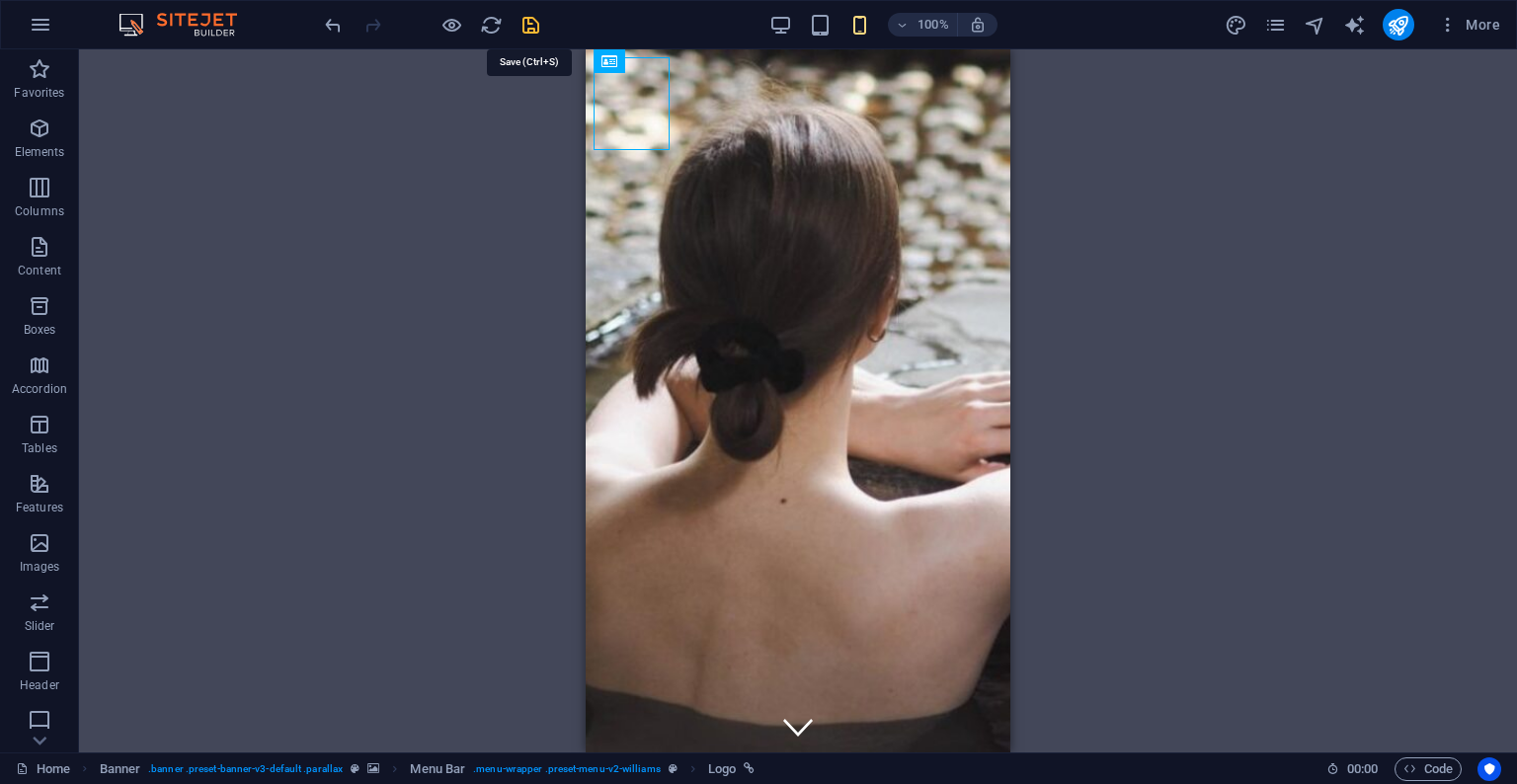 click at bounding box center [530, 25] 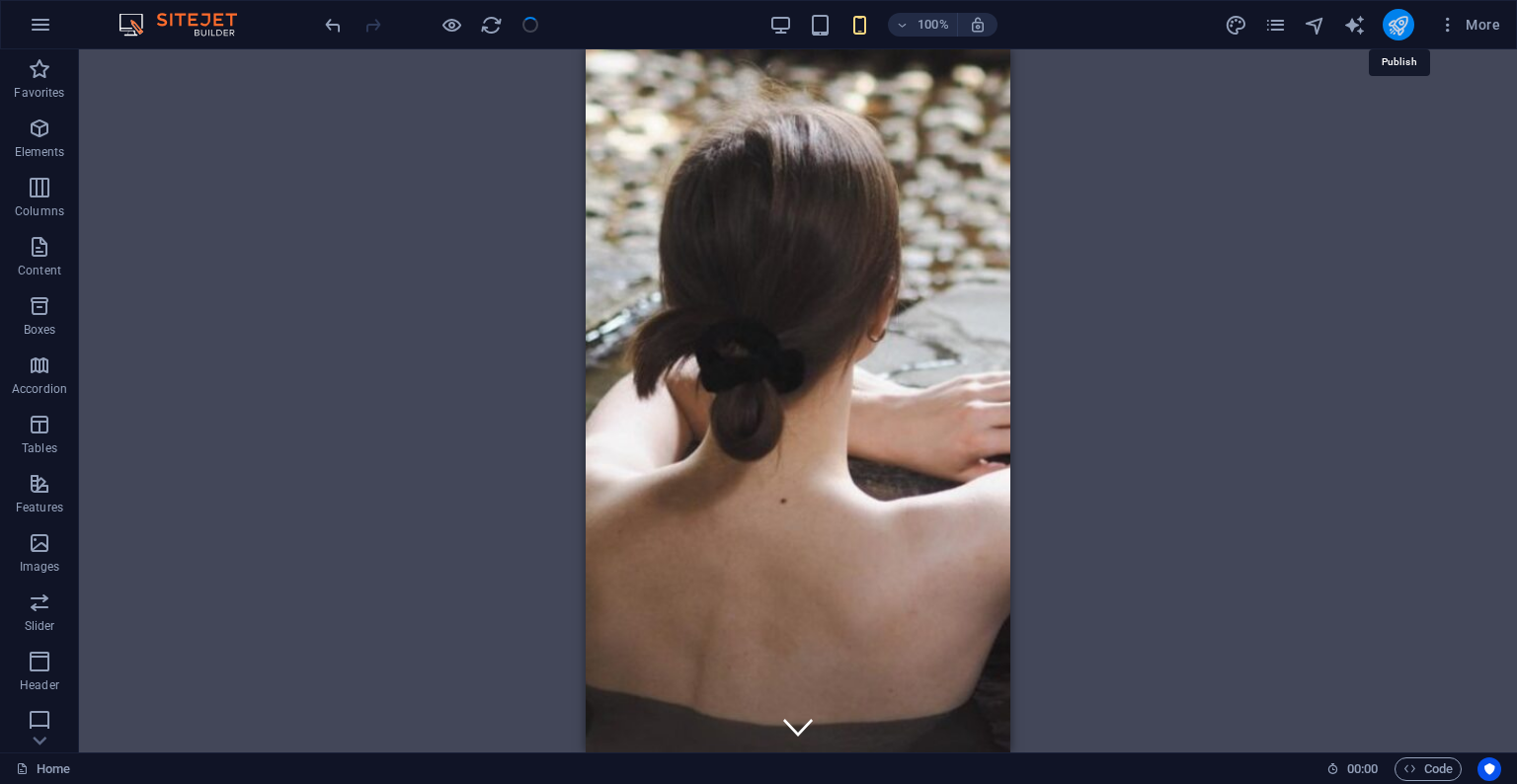 click at bounding box center [1397, 25] 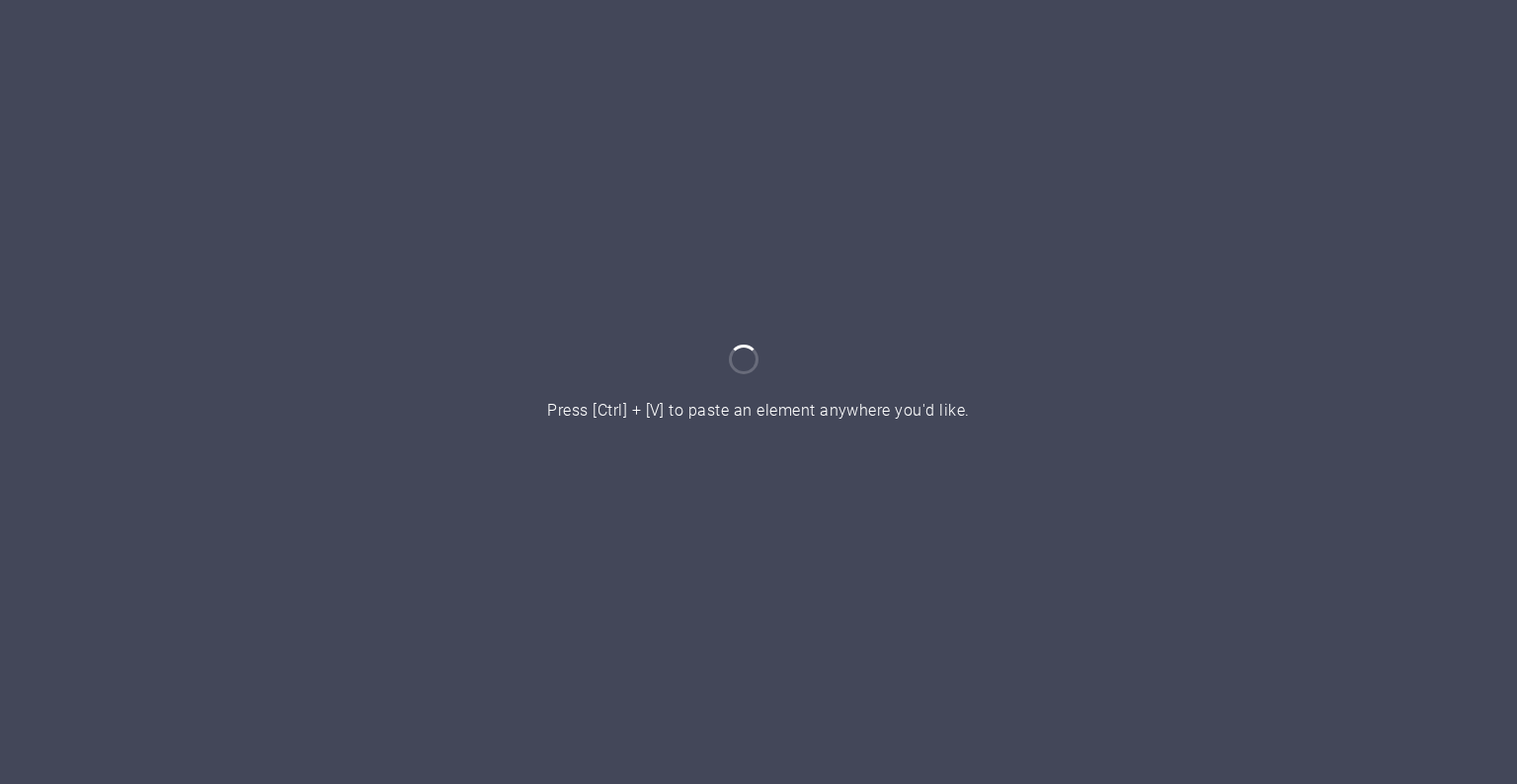 scroll, scrollTop: 0, scrollLeft: 0, axis: both 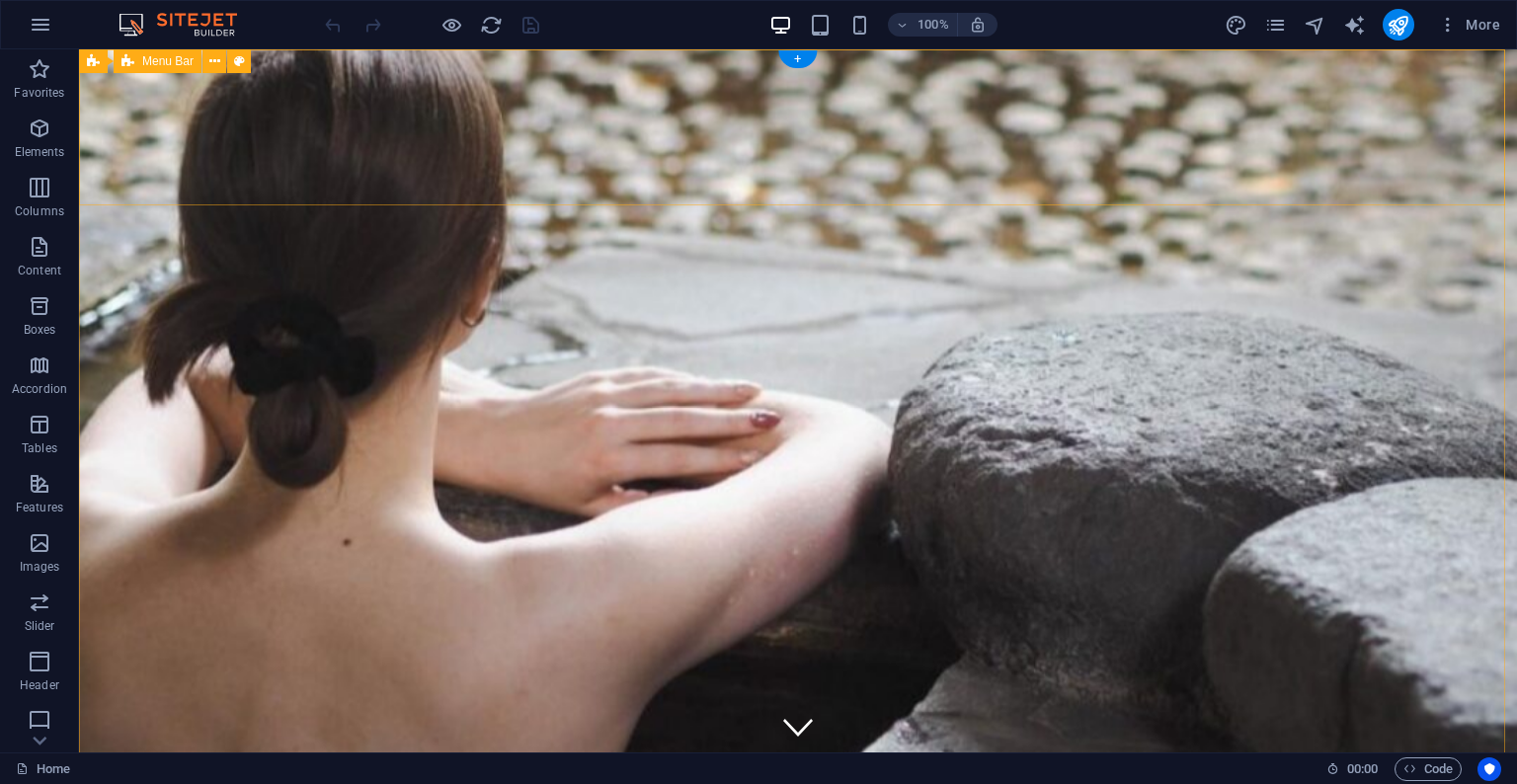click on "Home Ladies Book Online" at bounding box center (798, 914) 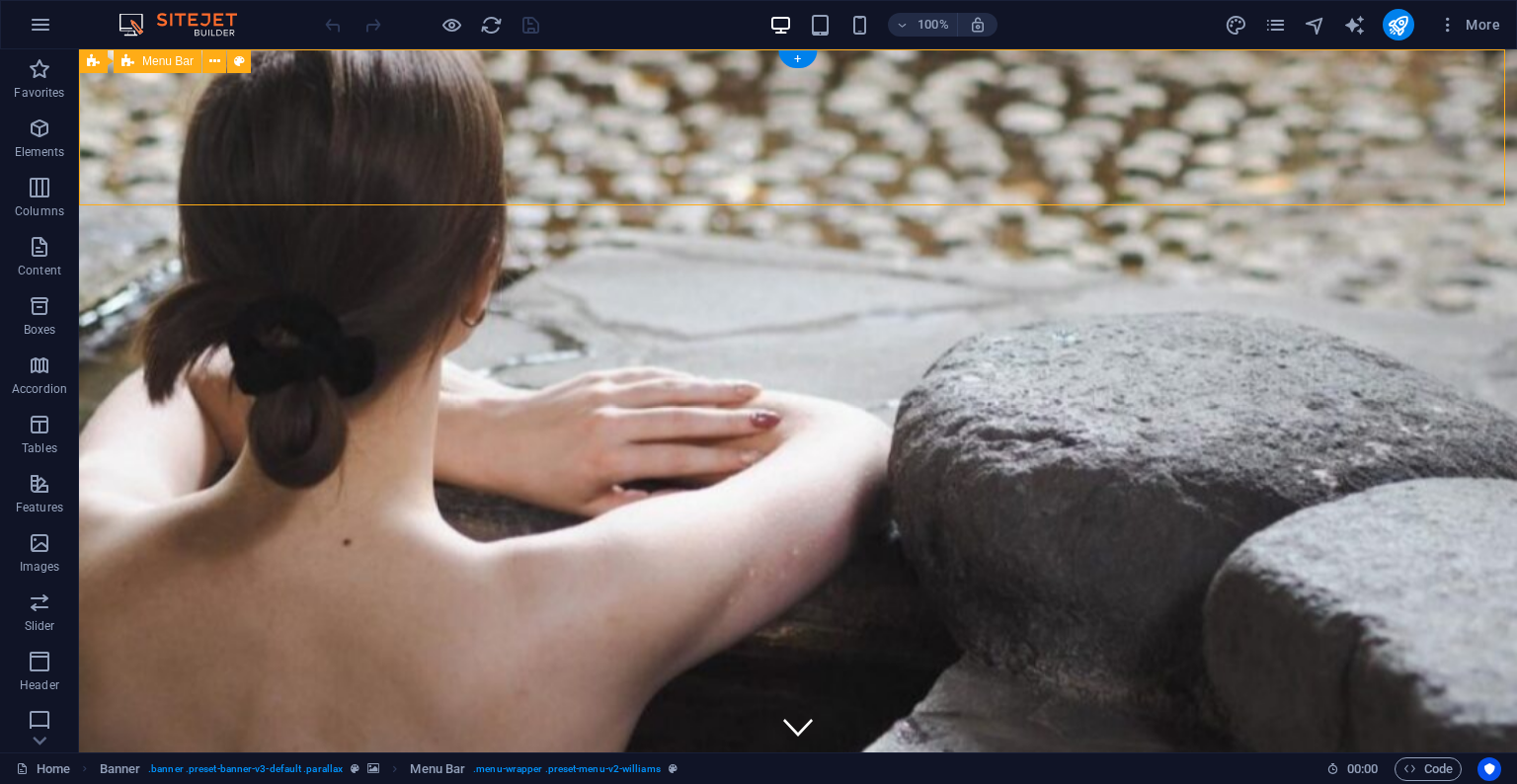 click on "Home Ladies Book Online" at bounding box center [798, 914] 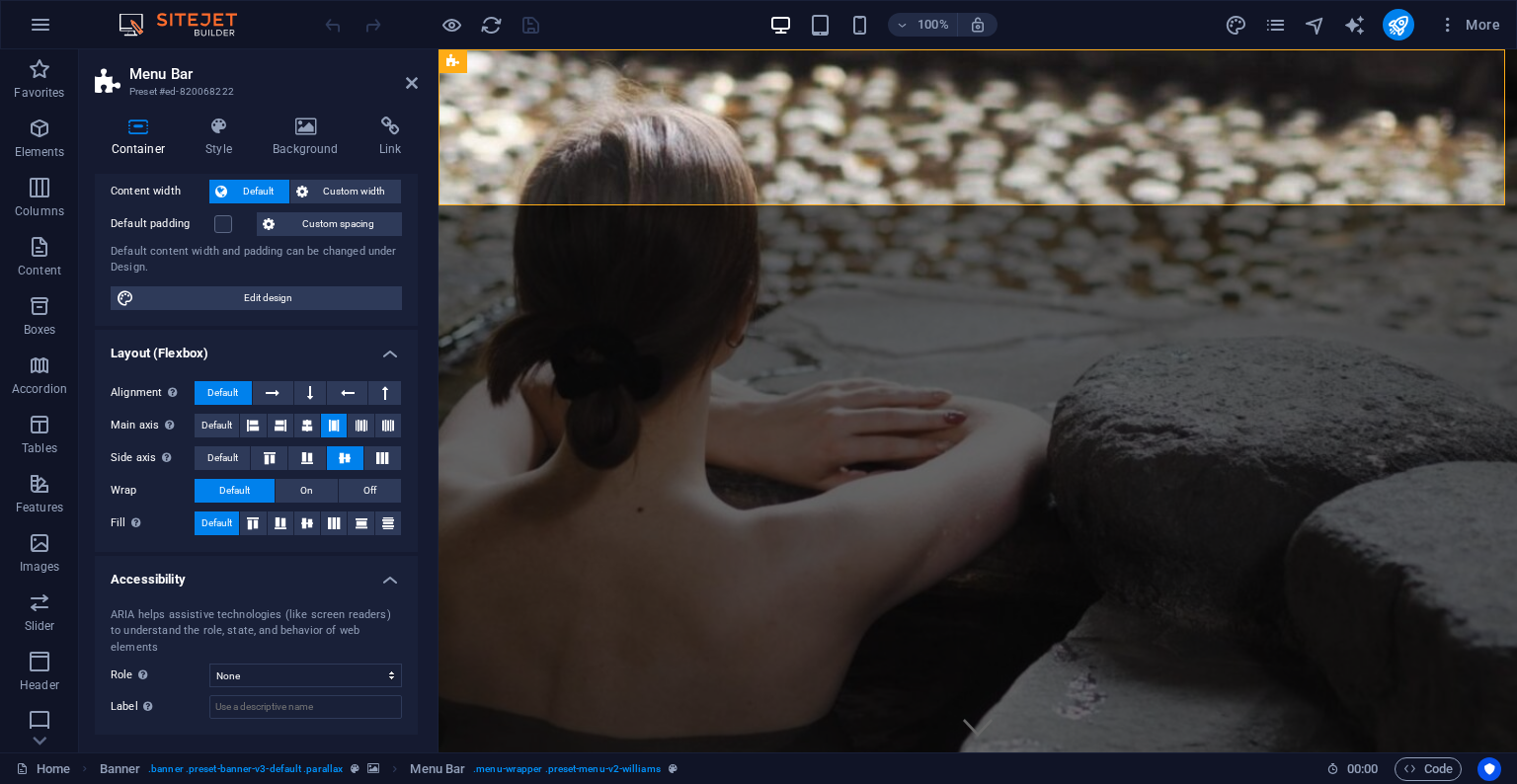 scroll, scrollTop: 186, scrollLeft: 0, axis: vertical 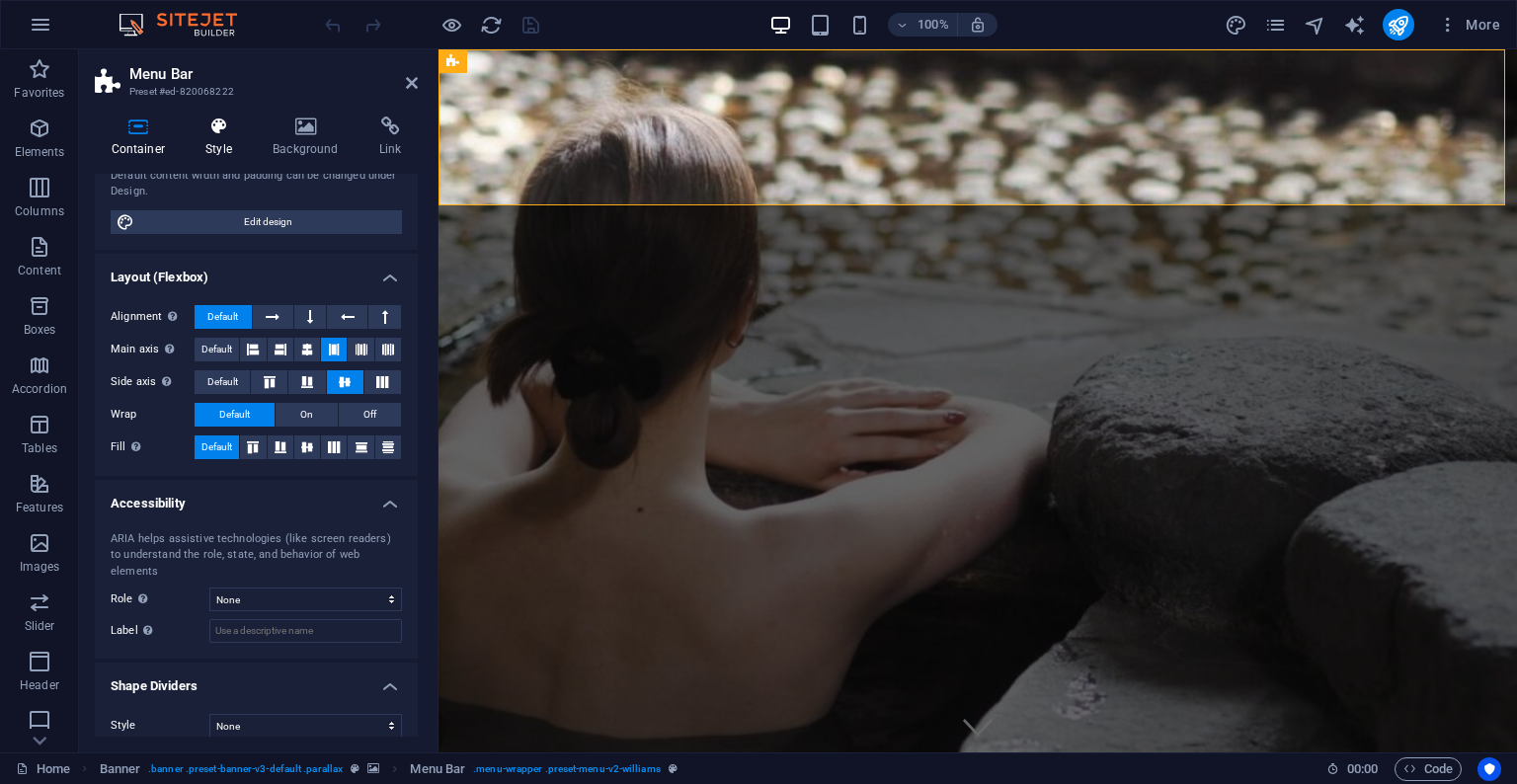 click on "Style" at bounding box center [223, 137] 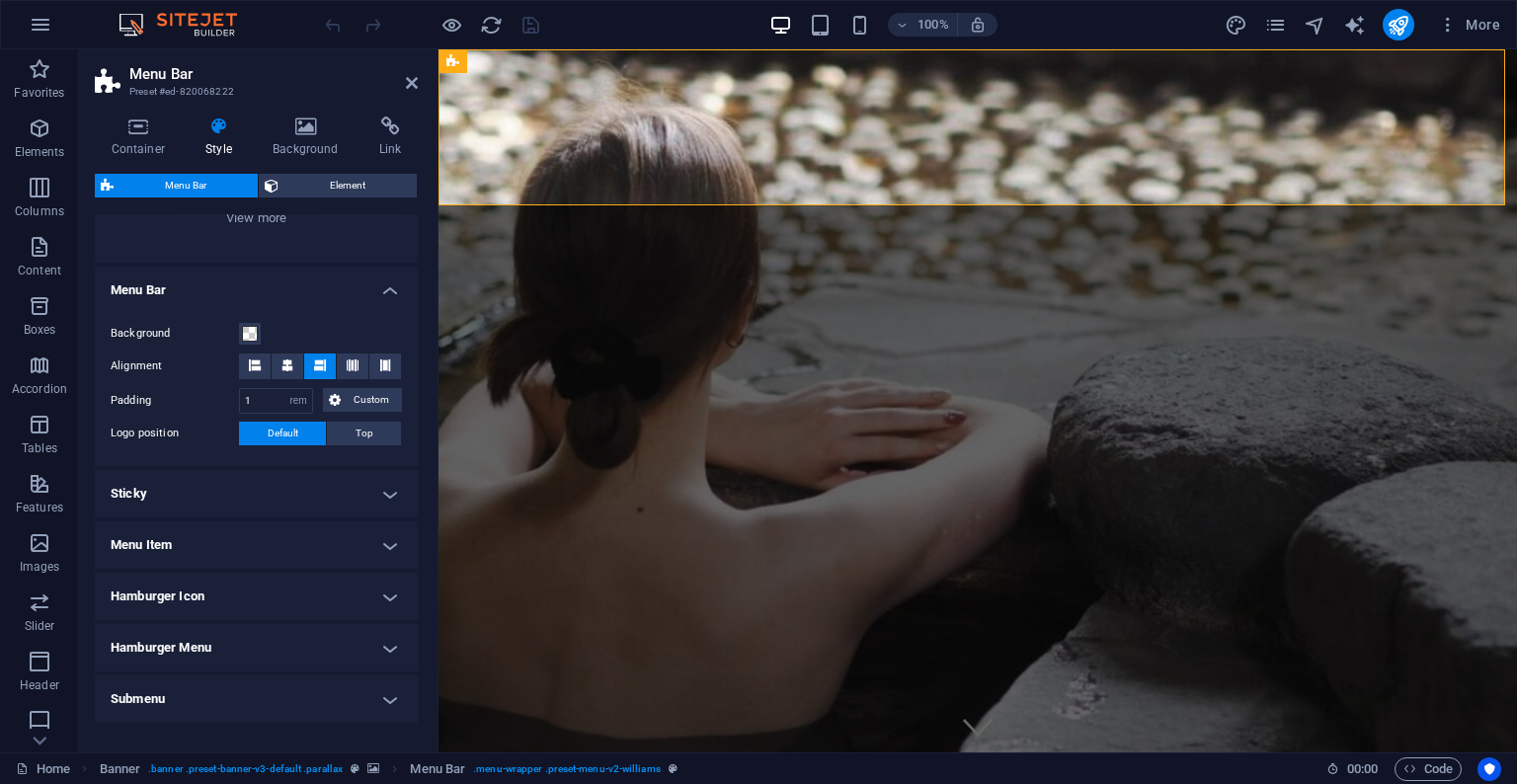 scroll, scrollTop: 348, scrollLeft: 0, axis: vertical 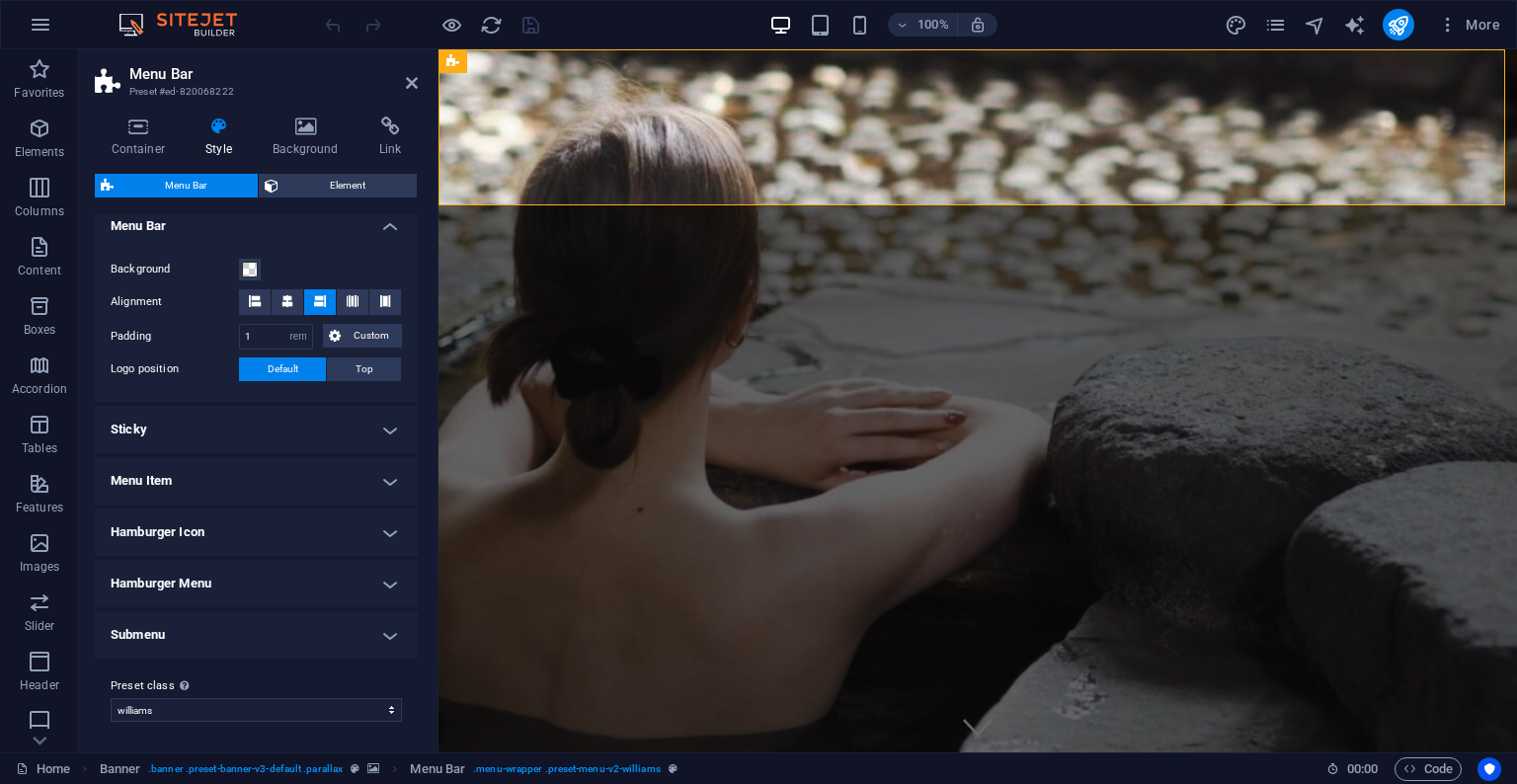 click on "Sticky" at bounding box center (256, 430) 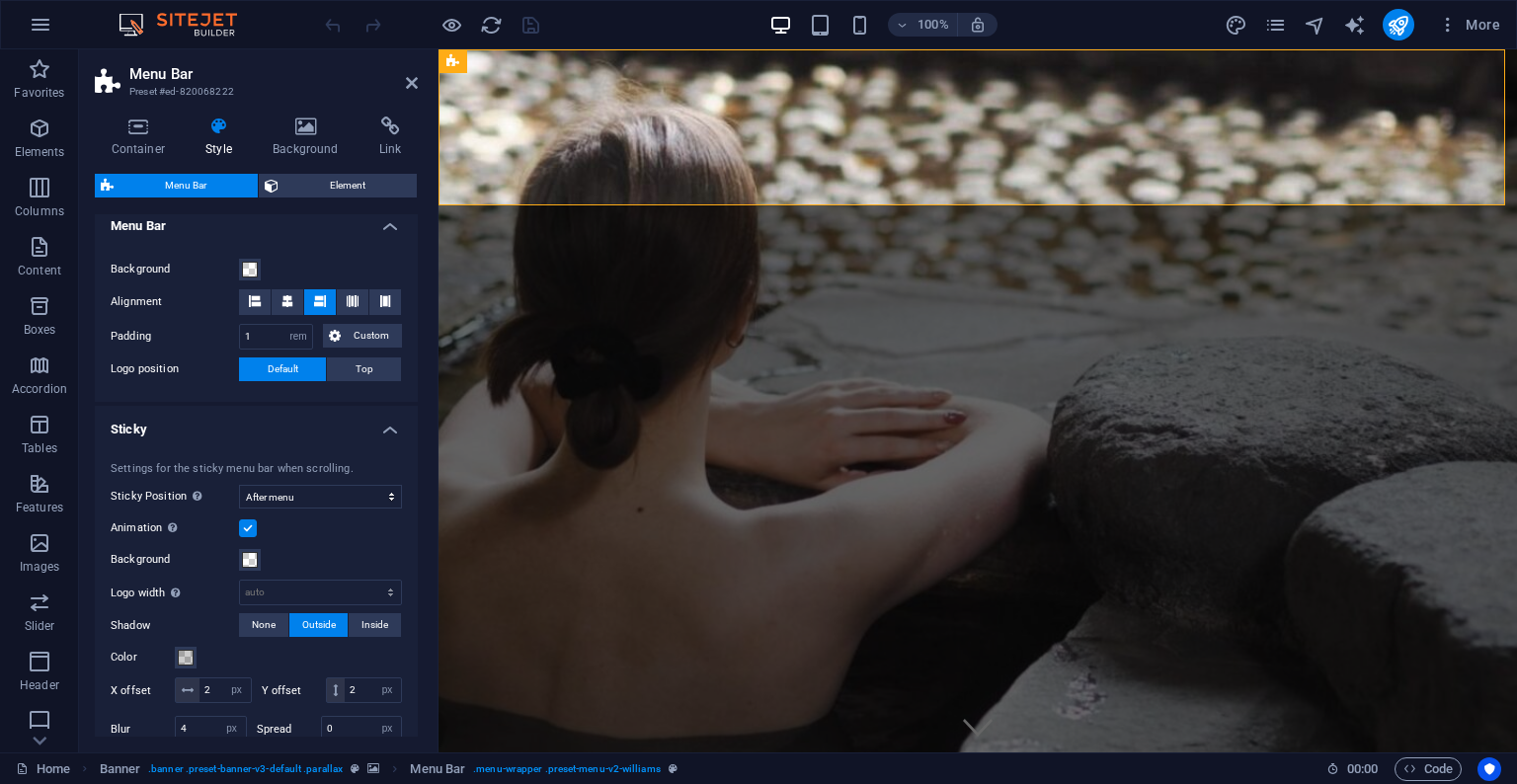 click on "Sticky" at bounding box center (256, 424) 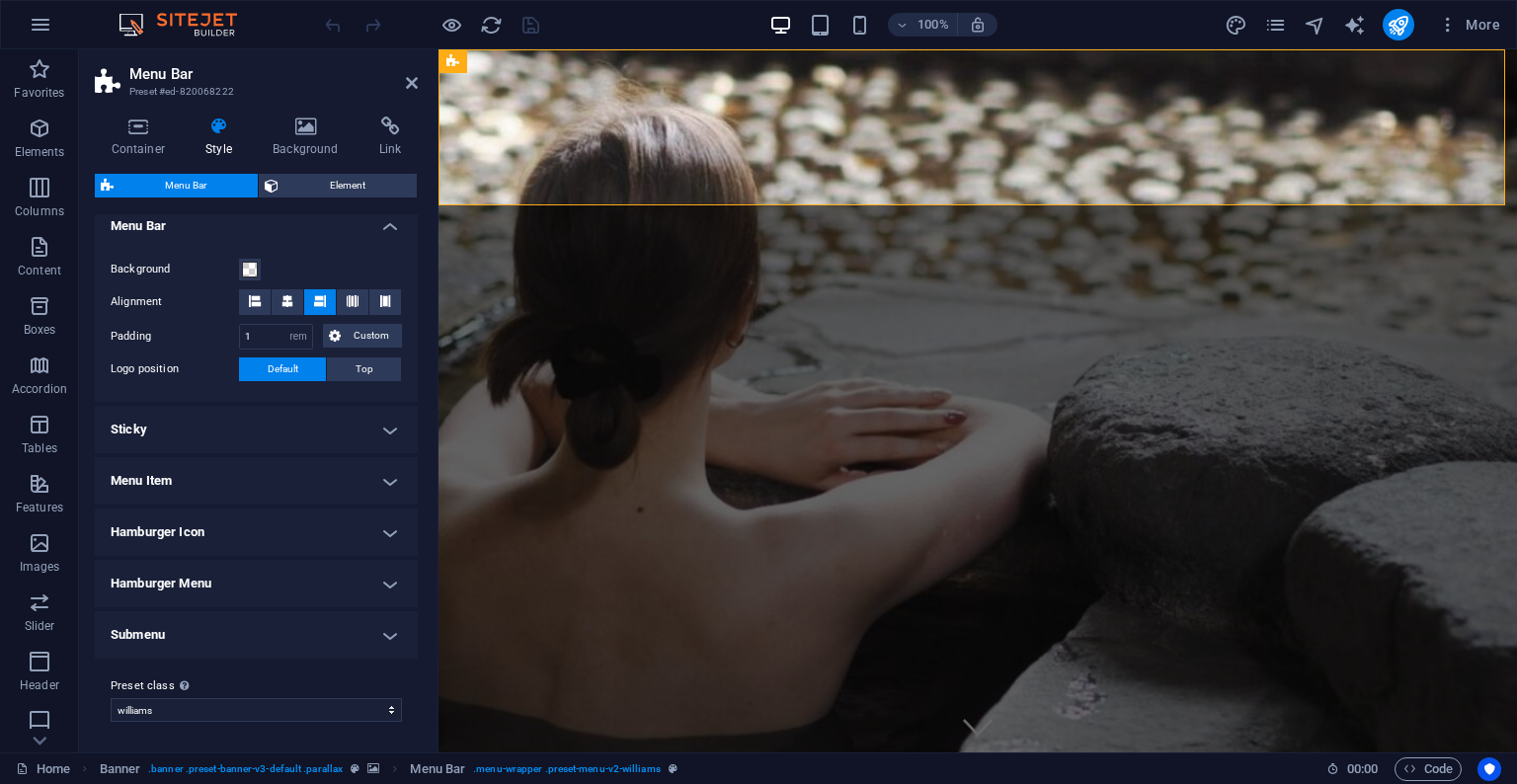 click on "Menu Item" at bounding box center (256, 481) 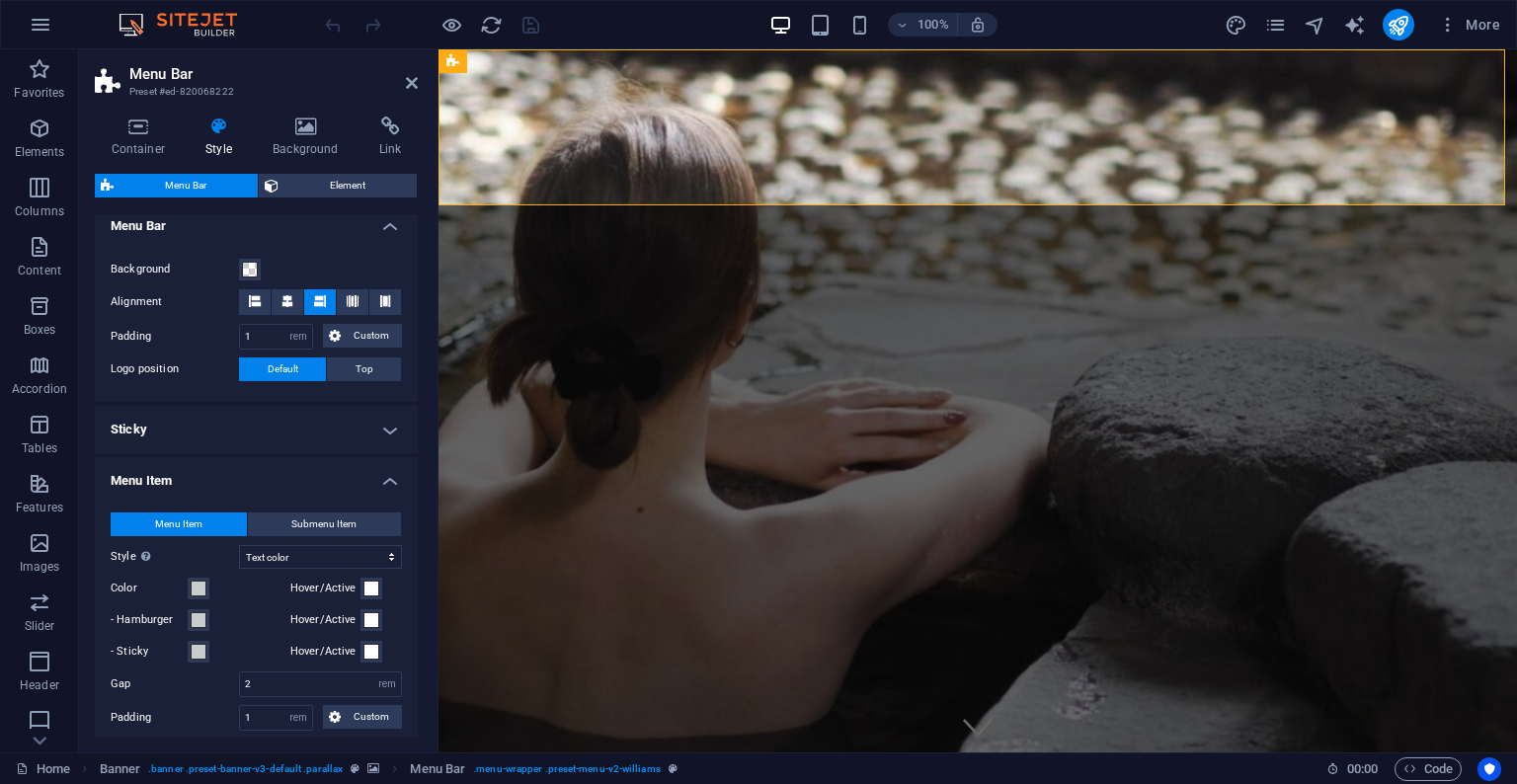 click on "Menu Item" at bounding box center [256, 475] 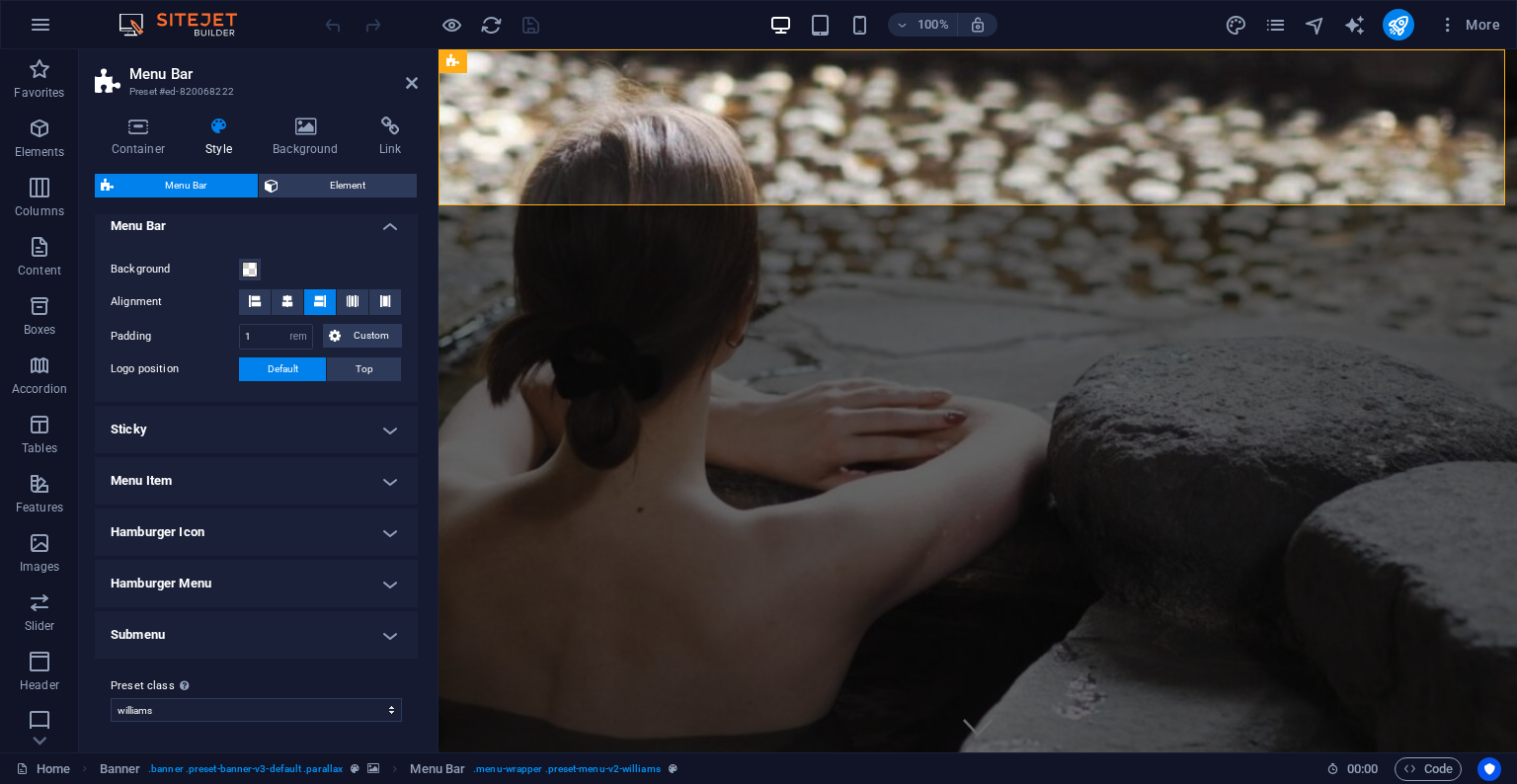 click on "Hamburger Icon" at bounding box center (256, 532) 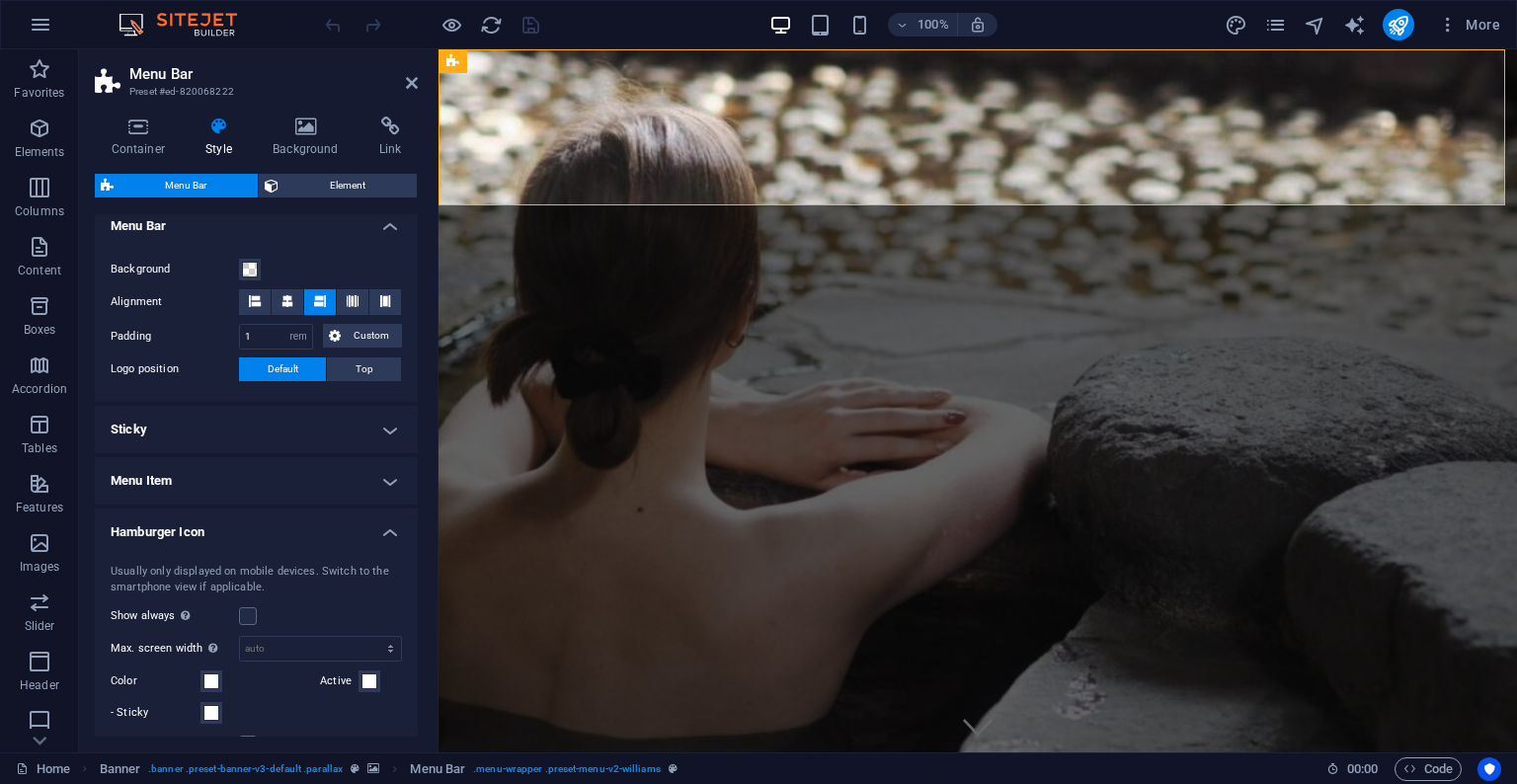 click on "Hamburger Icon" at bounding box center [256, 526] 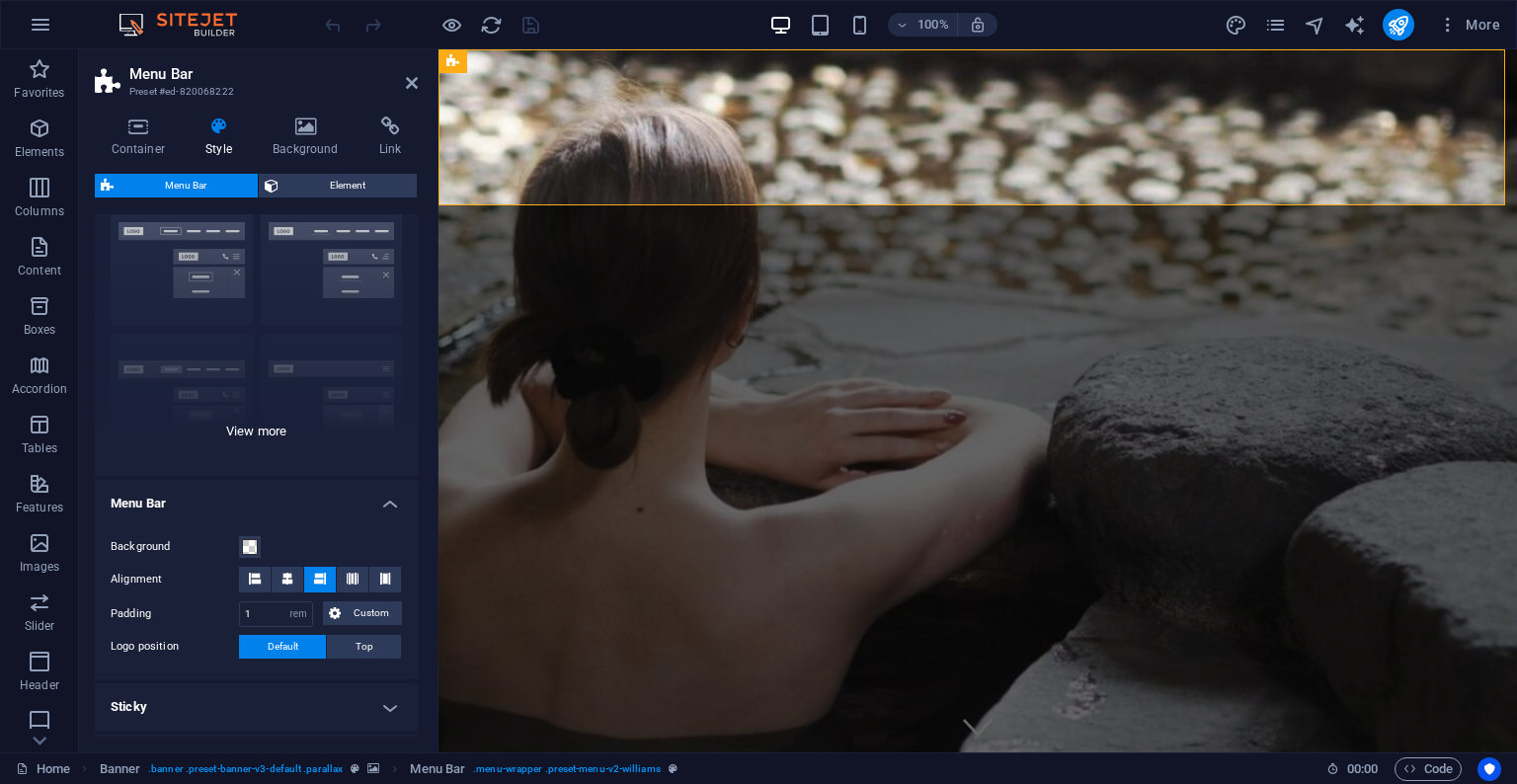 scroll, scrollTop: 0, scrollLeft: 0, axis: both 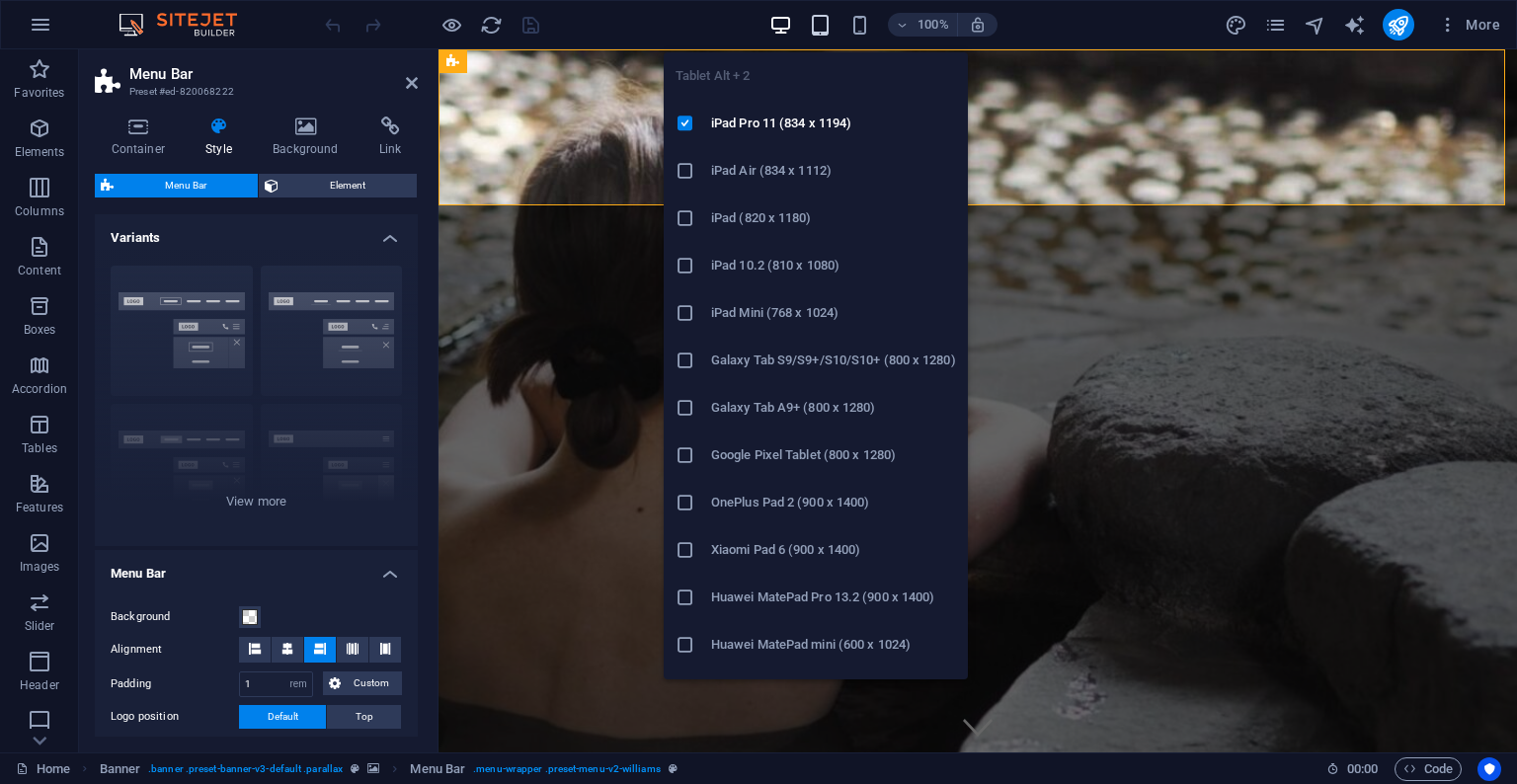 click at bounding box center (820, 25) 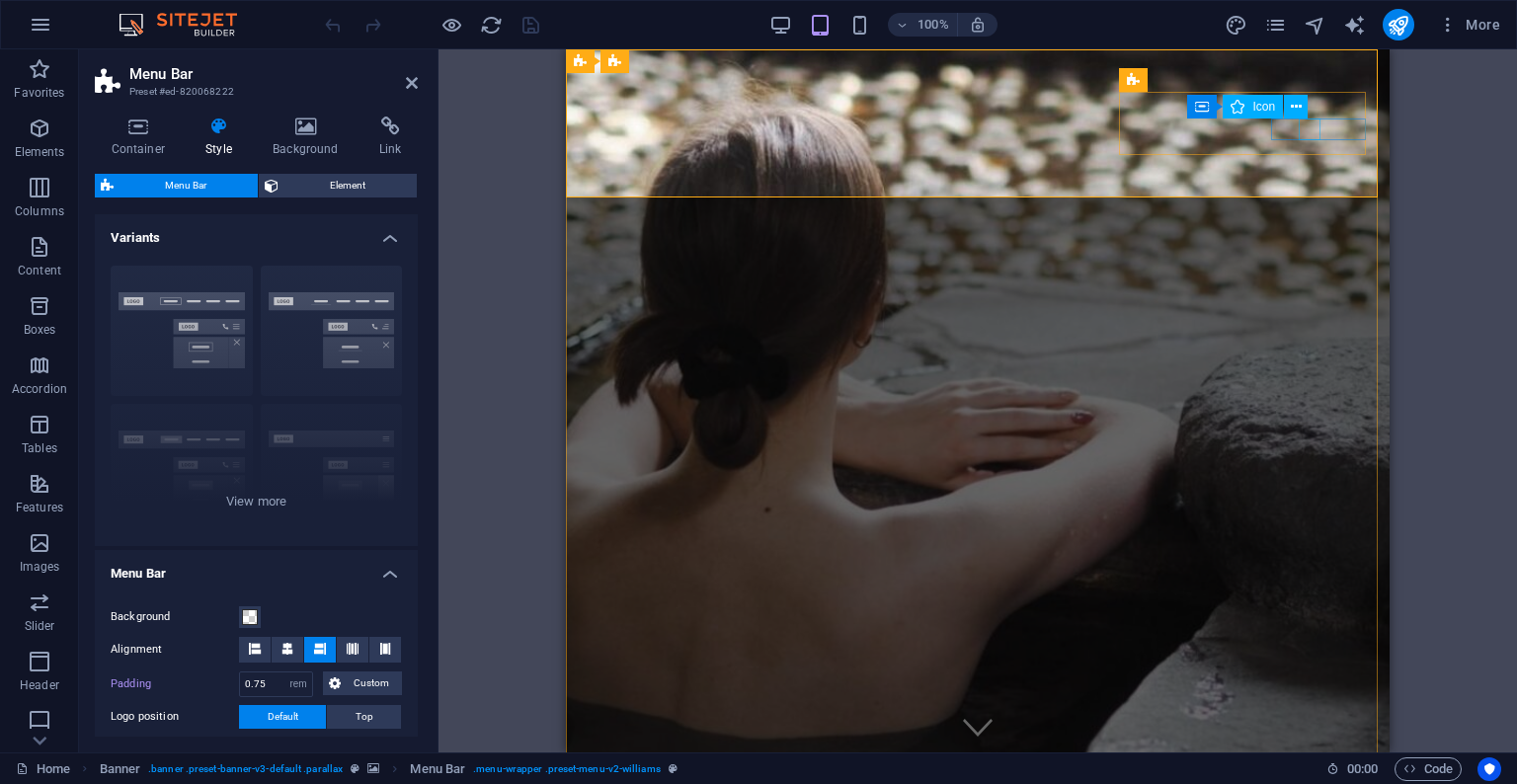 click at bounding box center (693, 1072) 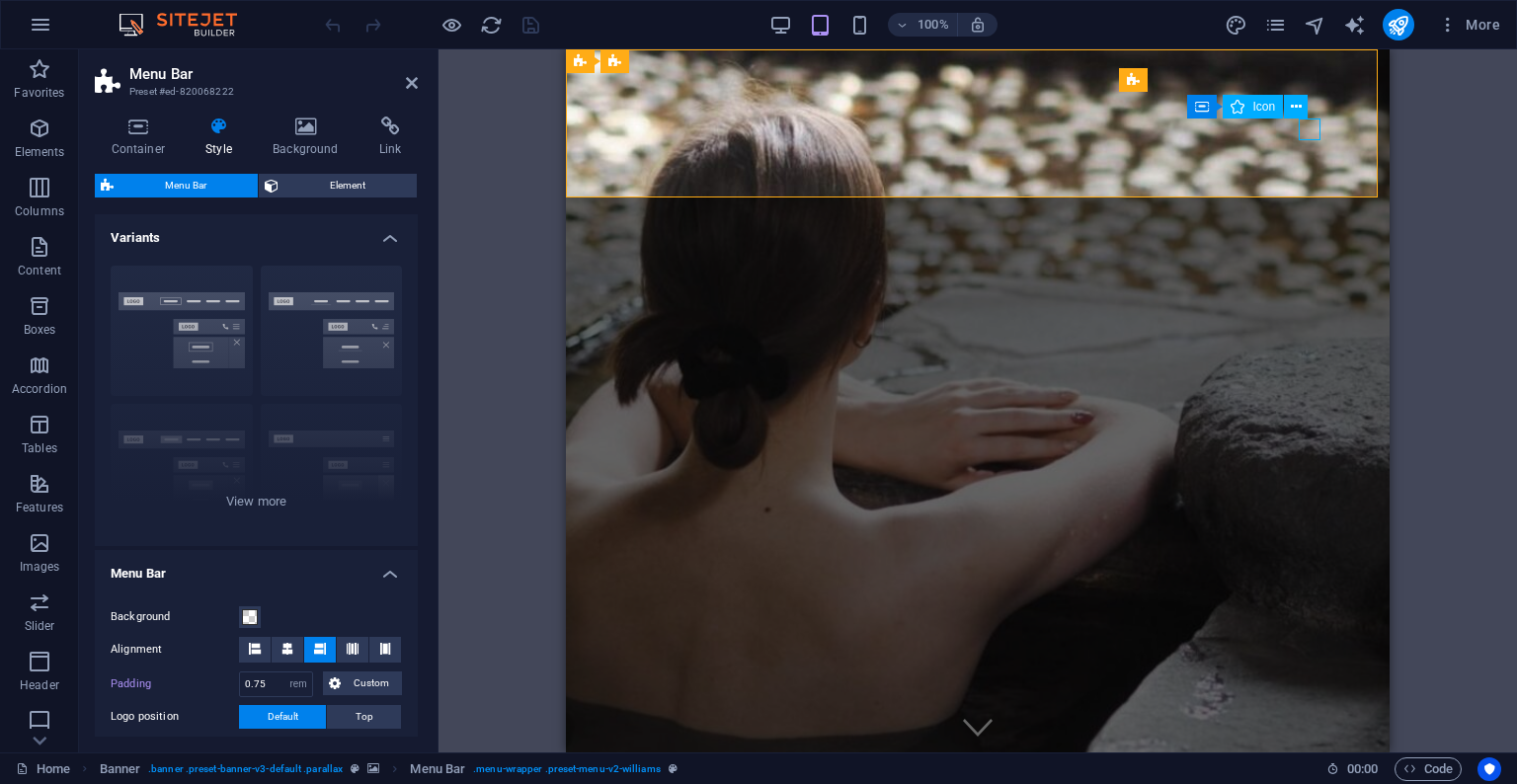 click at bounding box center (693, 1072) 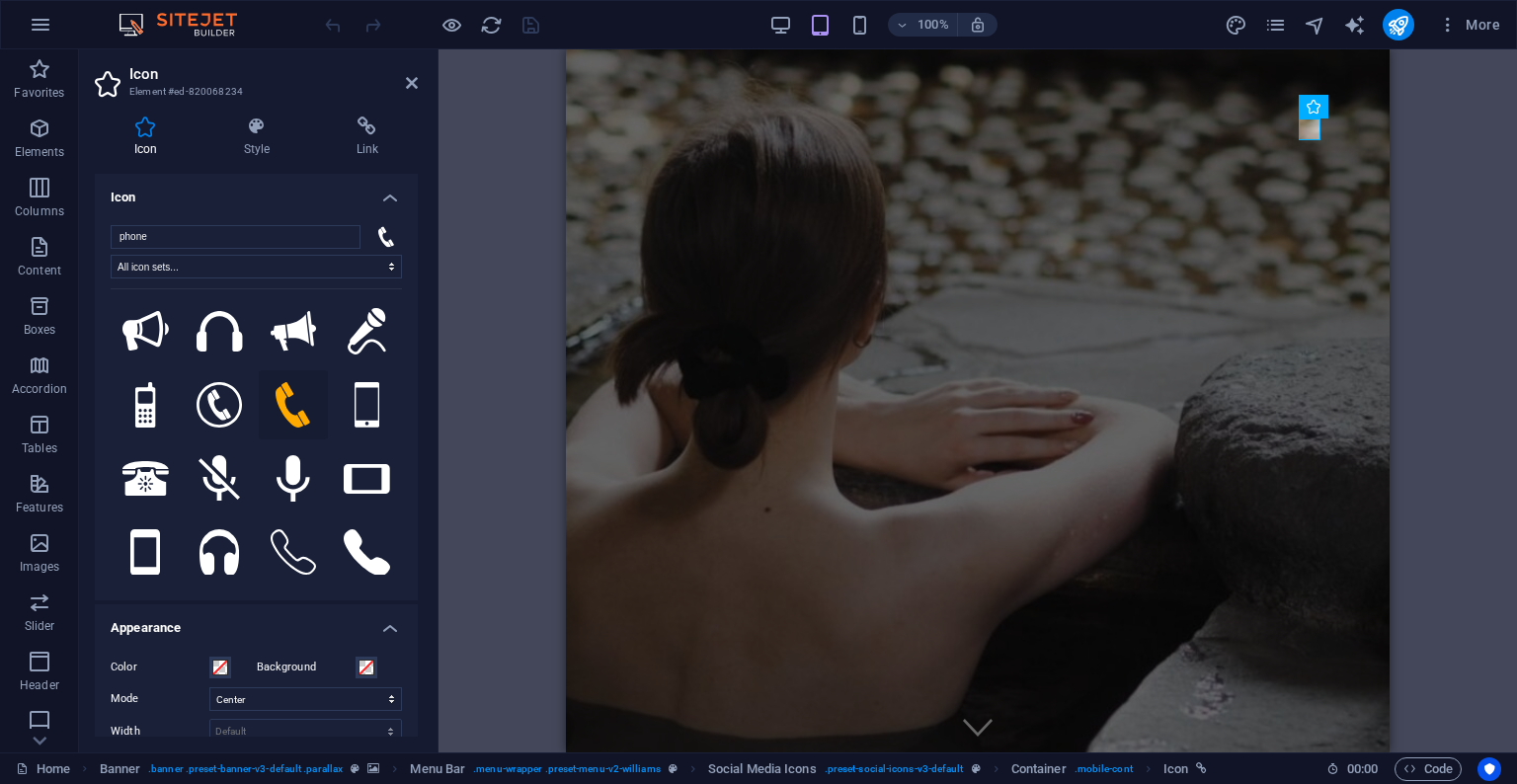 scroll, scrollTop: 0, scrollLeft: 0, axis: both 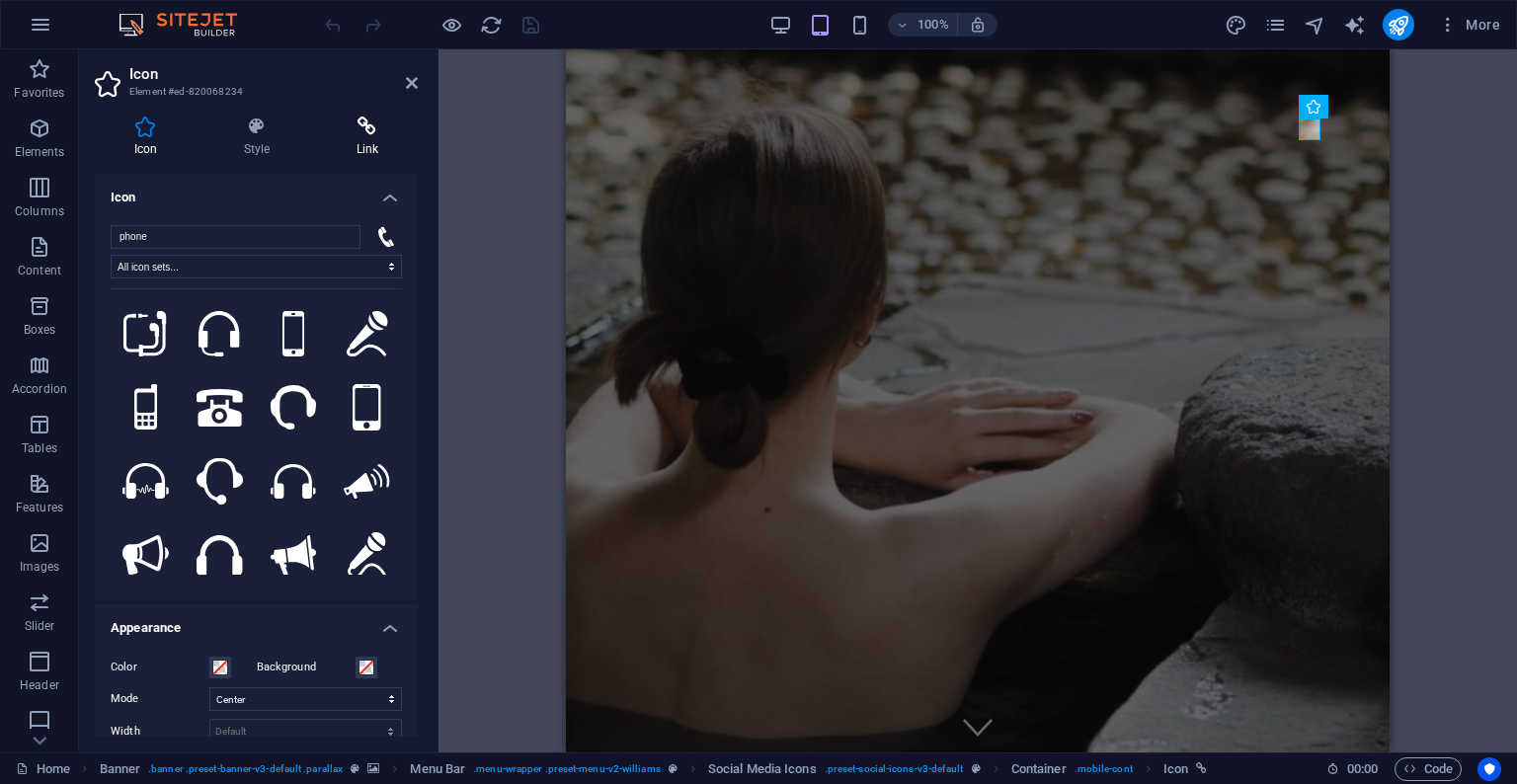 click at bounding box center (367, 126) 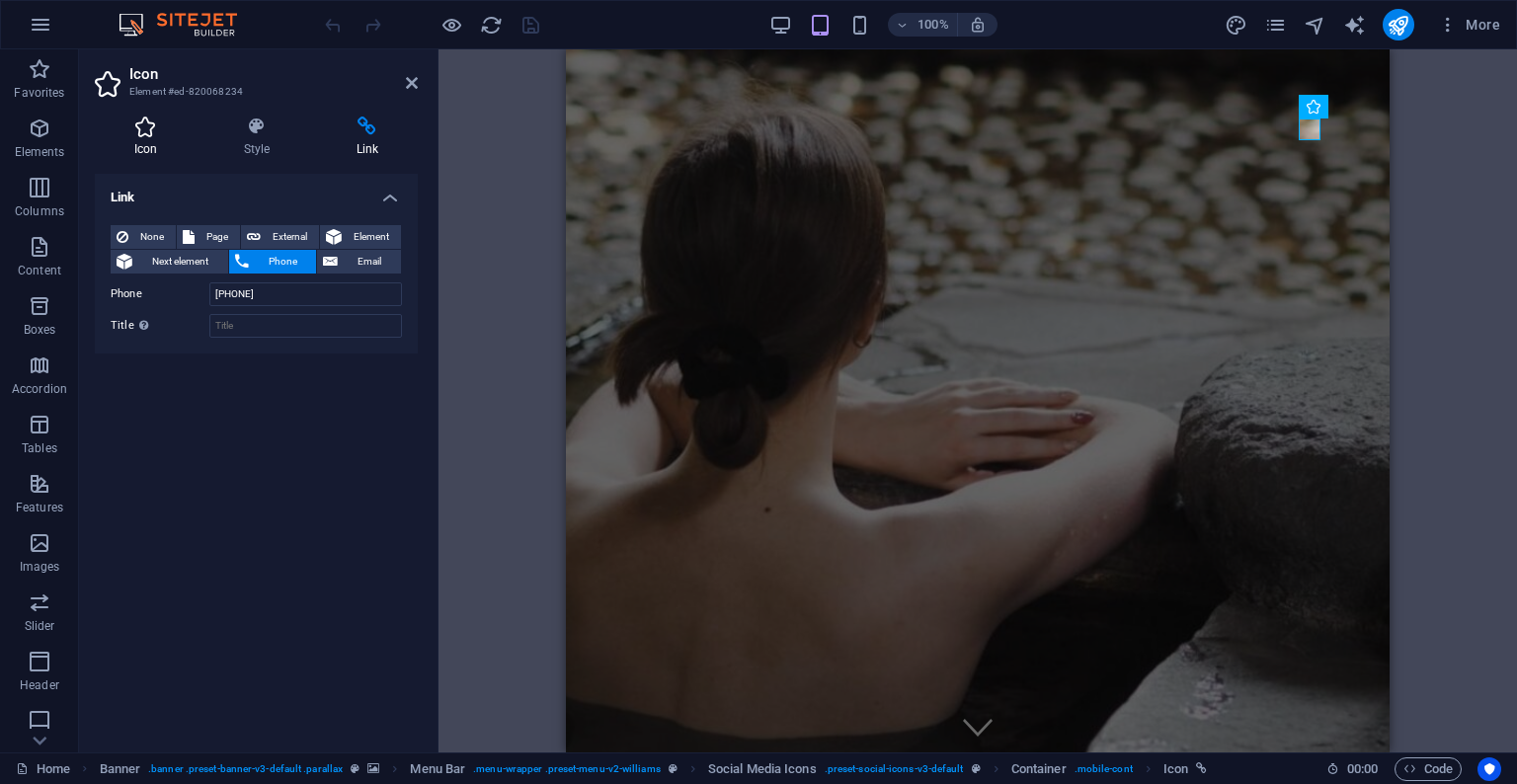 click on "Icon" at bounding box center (149, 137) 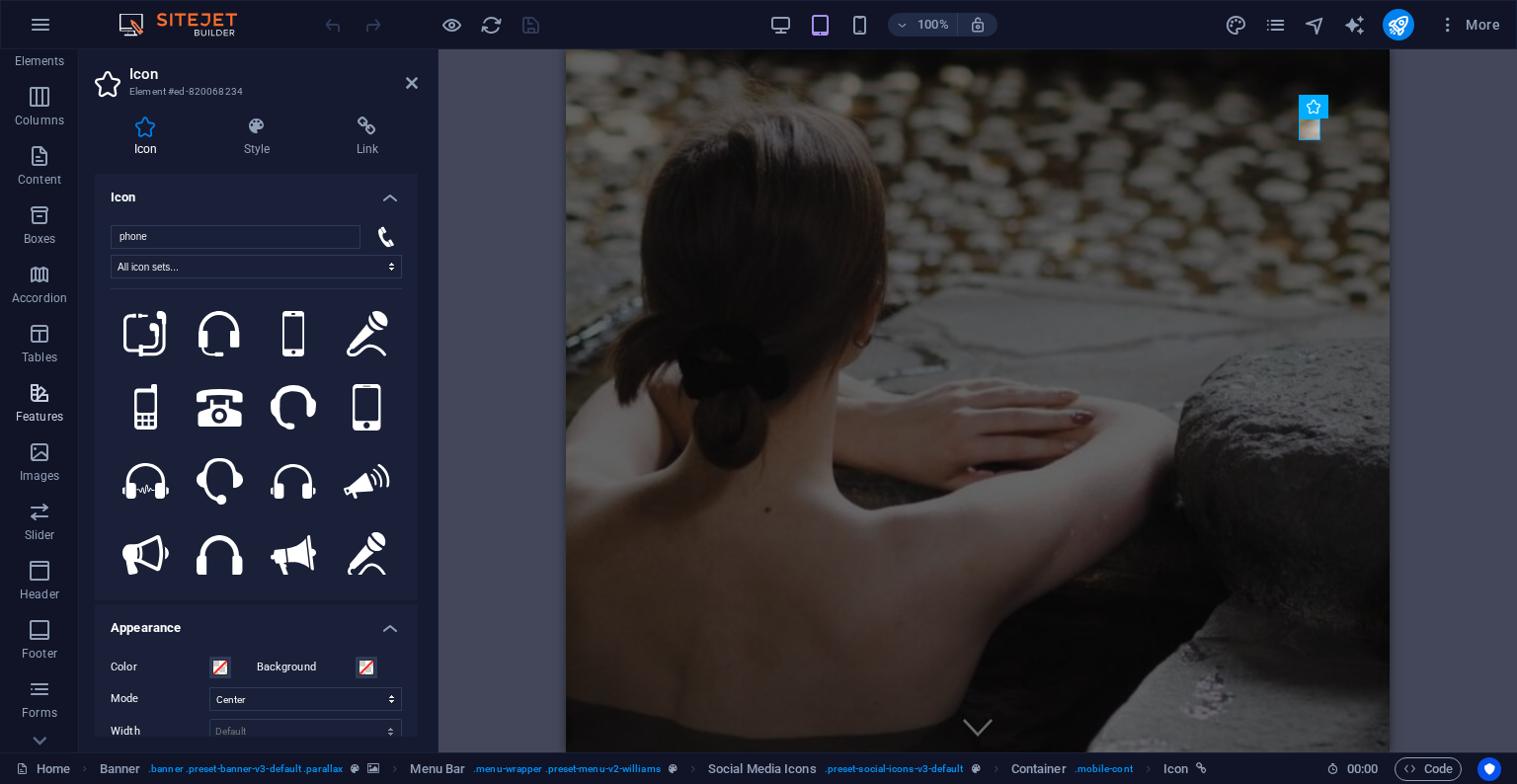 scroll, scrollTop: 186, scrollLeft: 0, axis: vertical 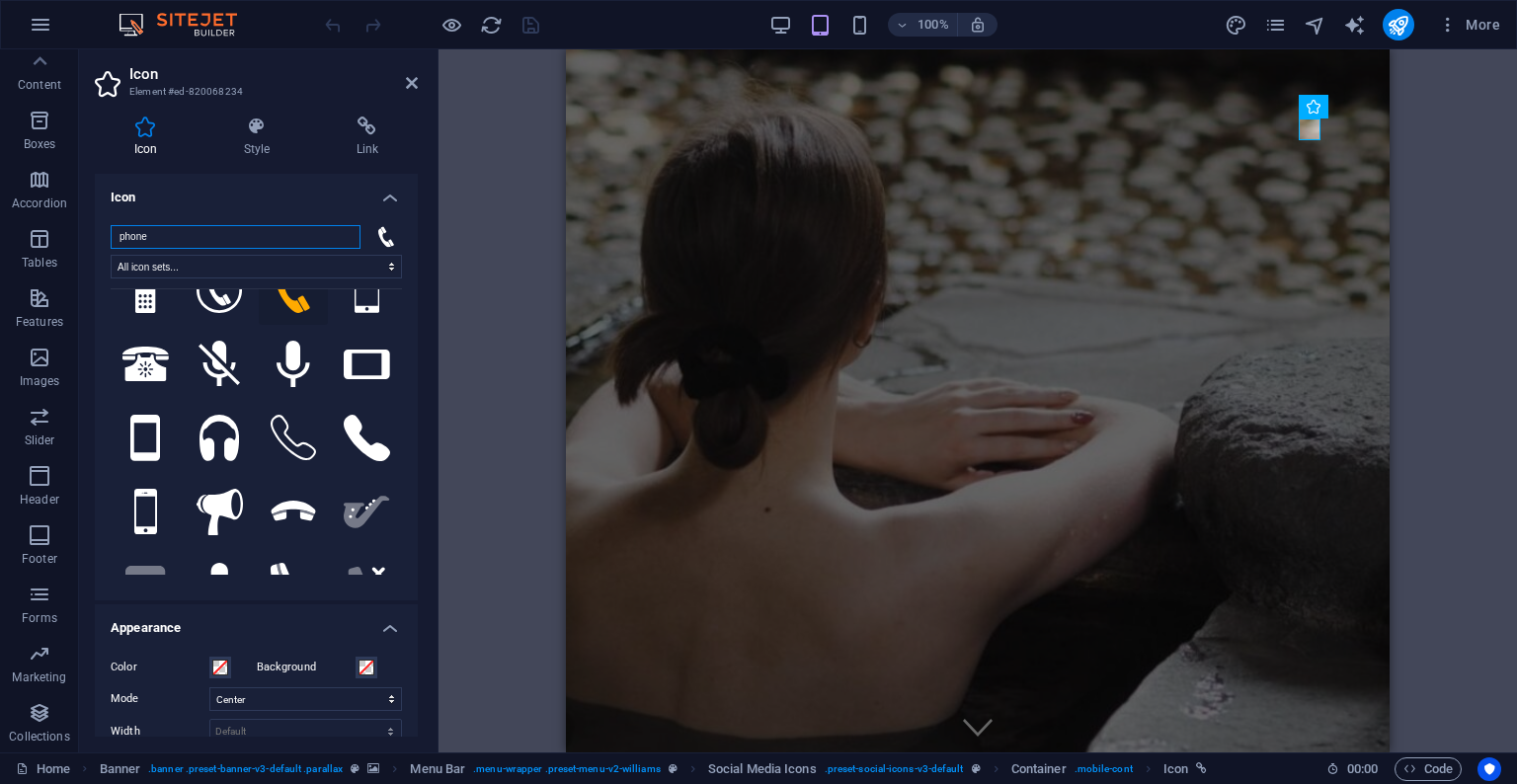 drag, startPoint x: 190, startPoint y: 227, endPoint x: 107, endPoint y: 227, distance: 83 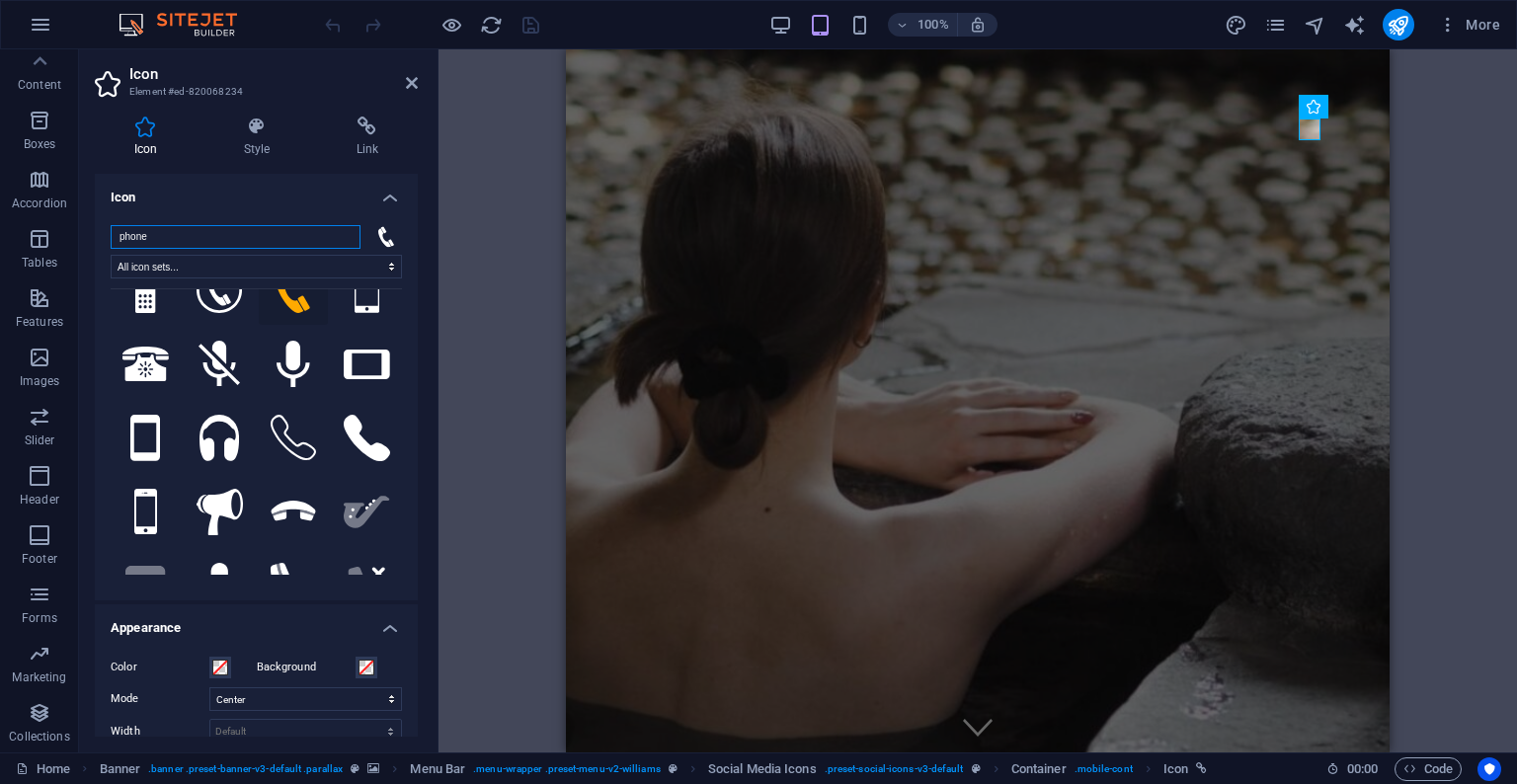 click on "phone All icon sets... IcoFont Ionicons FontAwesome Brands FontAwesome Duotone FontAwesome Solid FontAwesome Regular FontAwesome Light FontAwesome Thin FontAwesome Sharp Solid FontAwesome Sharp Regular FontAwesome Sharp Light FontAwesome Sharp Thin .fa-secondary{opacity:.4} .fa-secondary{opacity:.4} .fa-secondary{opacity:.4} .fa-secondary{opacity:.4} .fa-secondary{opacity:.4} .fa-secondary{opacity:.4} .fa-secondary{opacity:.4} .fa-secondary{opacity:.4} .fa-secondary{opacity:.4} .fa-secondary{opacity:.4} .fa-secondary{opacity:.4} .fa-secondary{opacity:.4} .fa-secondary{opacity:.4} .fa-secondary{opacity:.4} .fa-secondary{opacity:.4} .fa-secondary{opacity:.4} .fa-secondary{opacity:.4} .fa-secondary{opacity:.4} .fa-secondary{opacity:.4} .fa-secondary{opacity:.4} .fa-secondary{opacity:.4} .fa-secondary{opacity:.4} .fa-secondary{opacity:.4} .fa-secondary{opacity:.4} .fa-secondary{opacity:.4} .fa-secondary{opacity:.4} .fa-secondary{opacity:.4} .fa-secondary{opacity:.4} .fa-secondary{opacity:.4} .fa-secondary{opacity:.4} .fa-secondary{opacity:.4}" at bounding box center (256, 405) 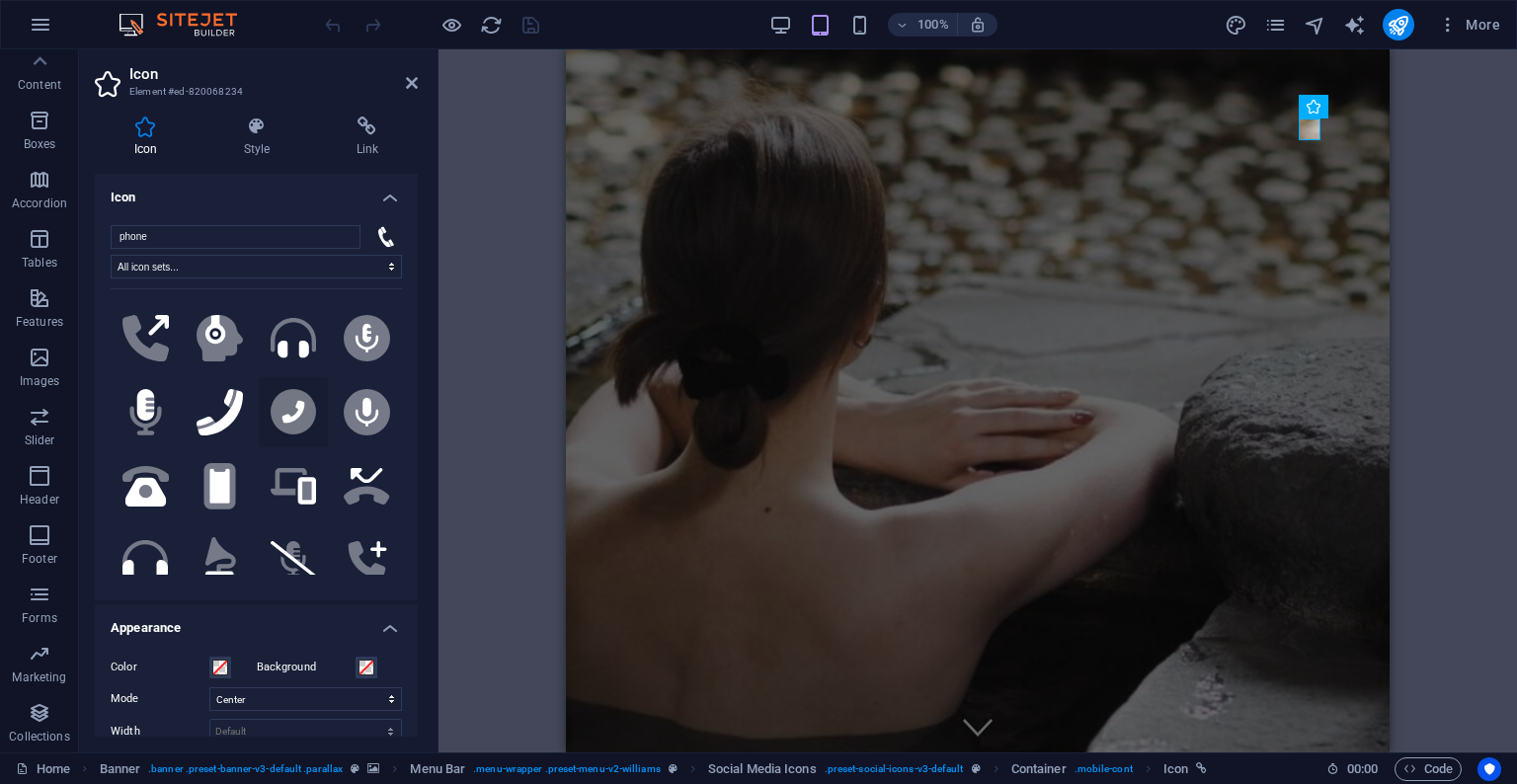 scroll, scrollTop: 920, scrollLeft: 0, axis: vertical 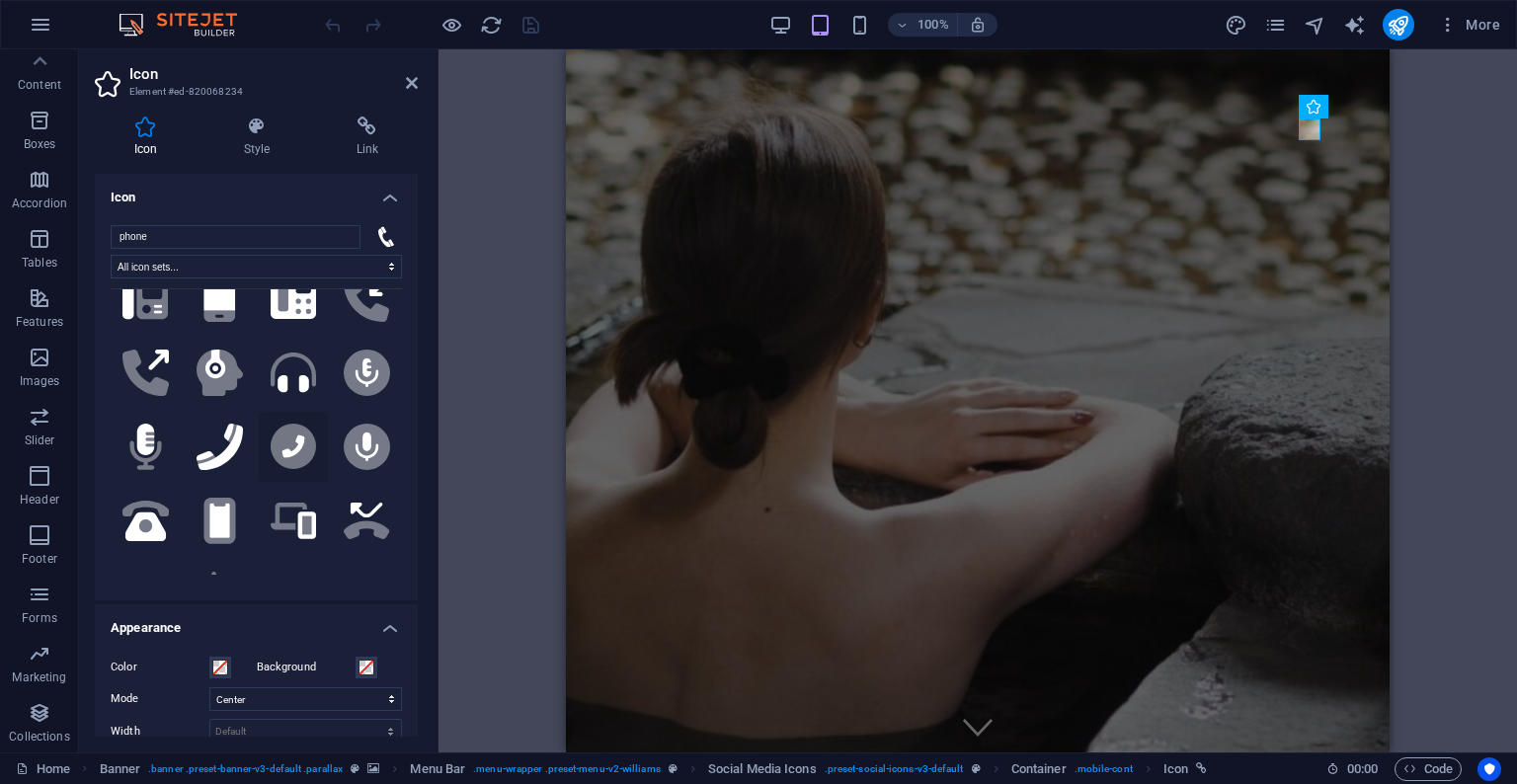 click 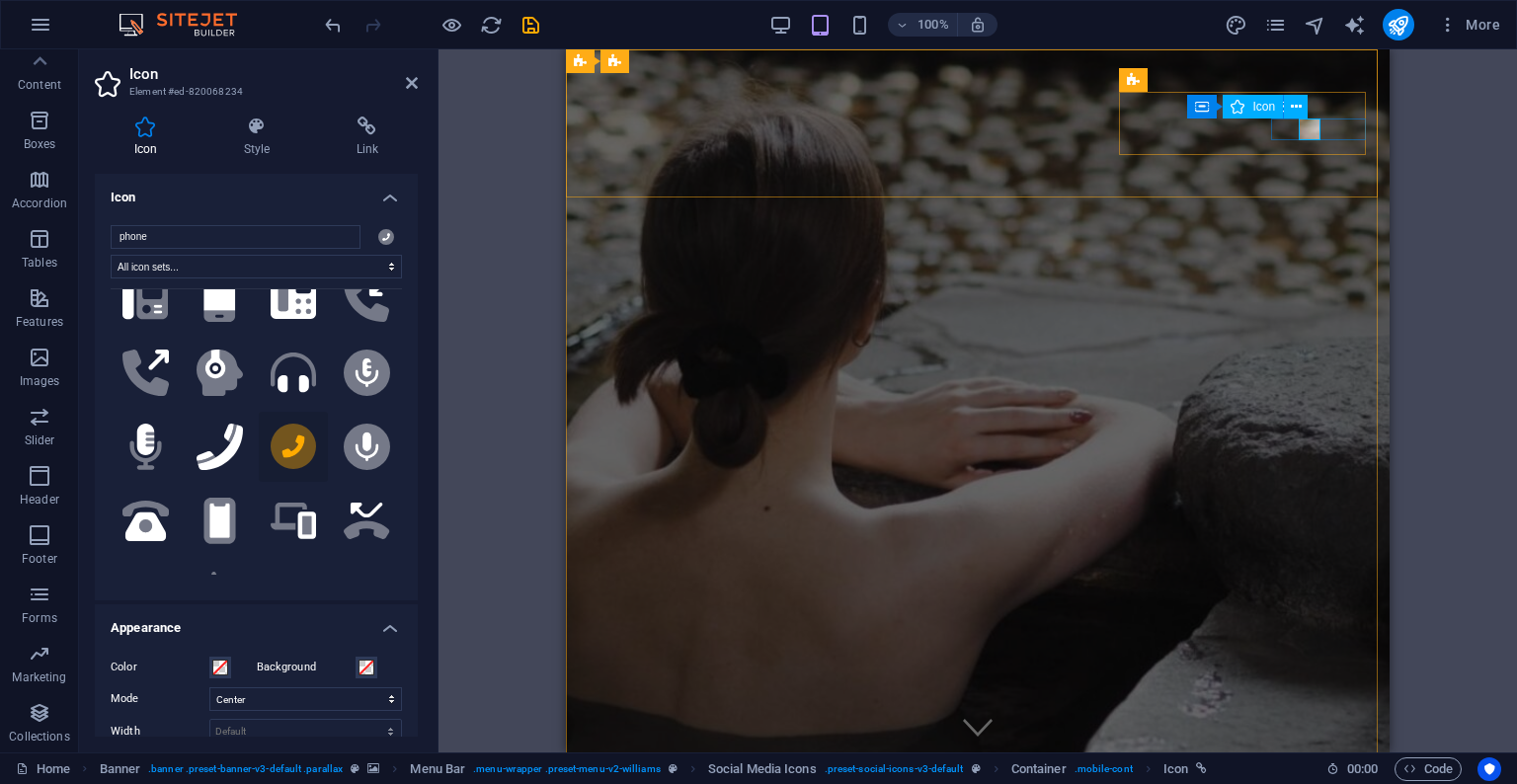 click on ".fa-secondary{opacity:.4}" at bounding box center (693, 1070) 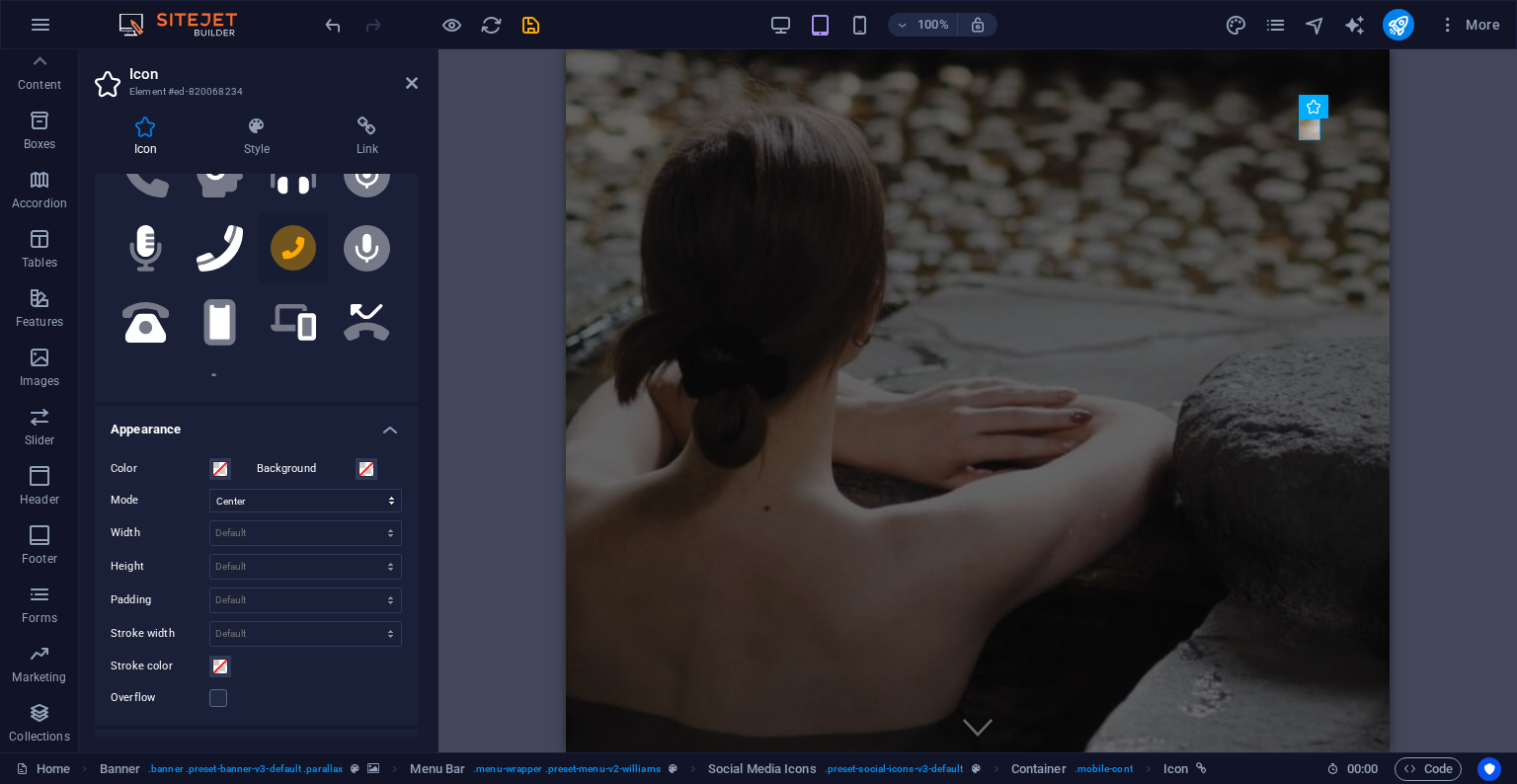scroll, scrollTop: 336, scrollLeft: 0, axis: vertical 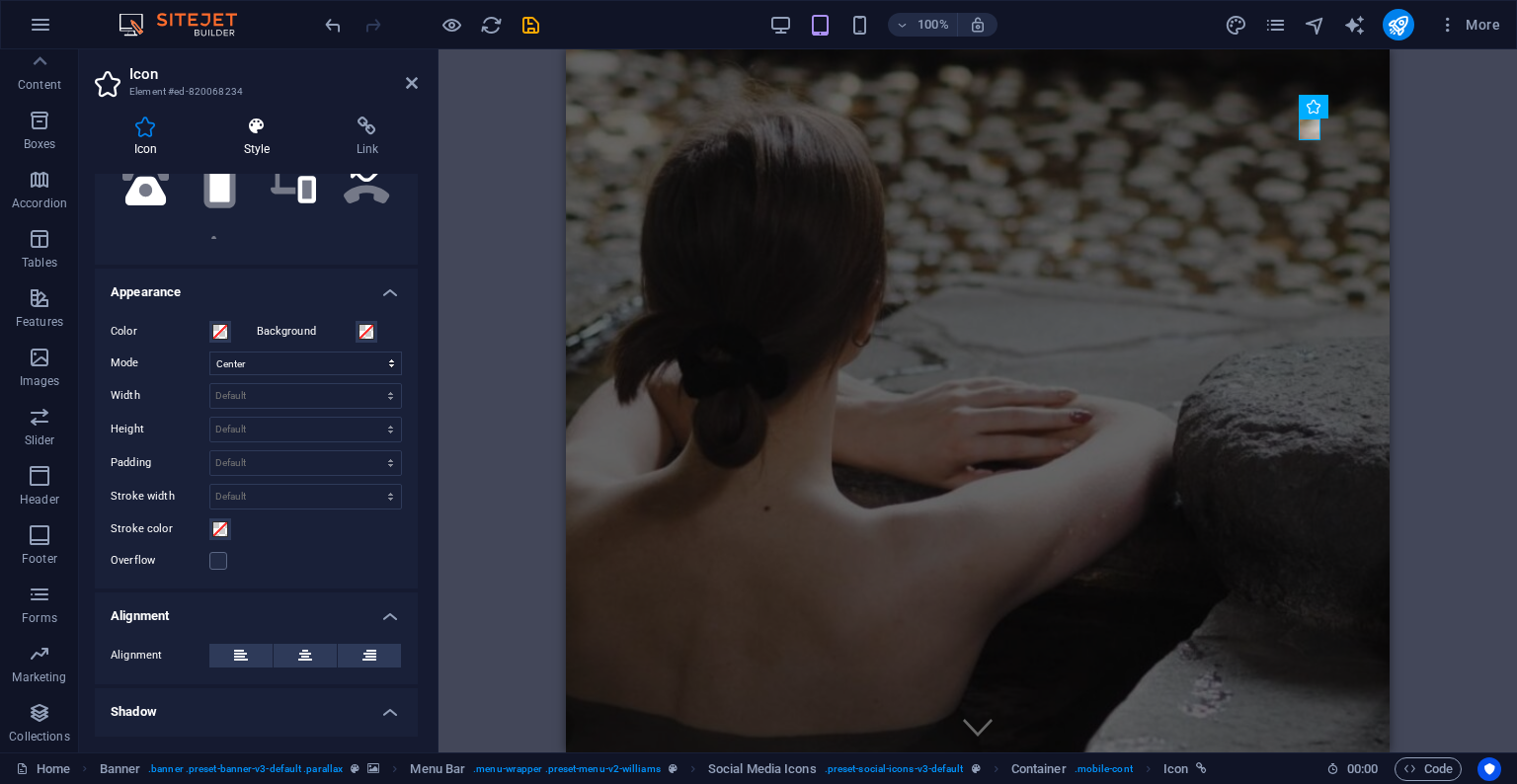 click on "Style" at bounding box center (261, 137) 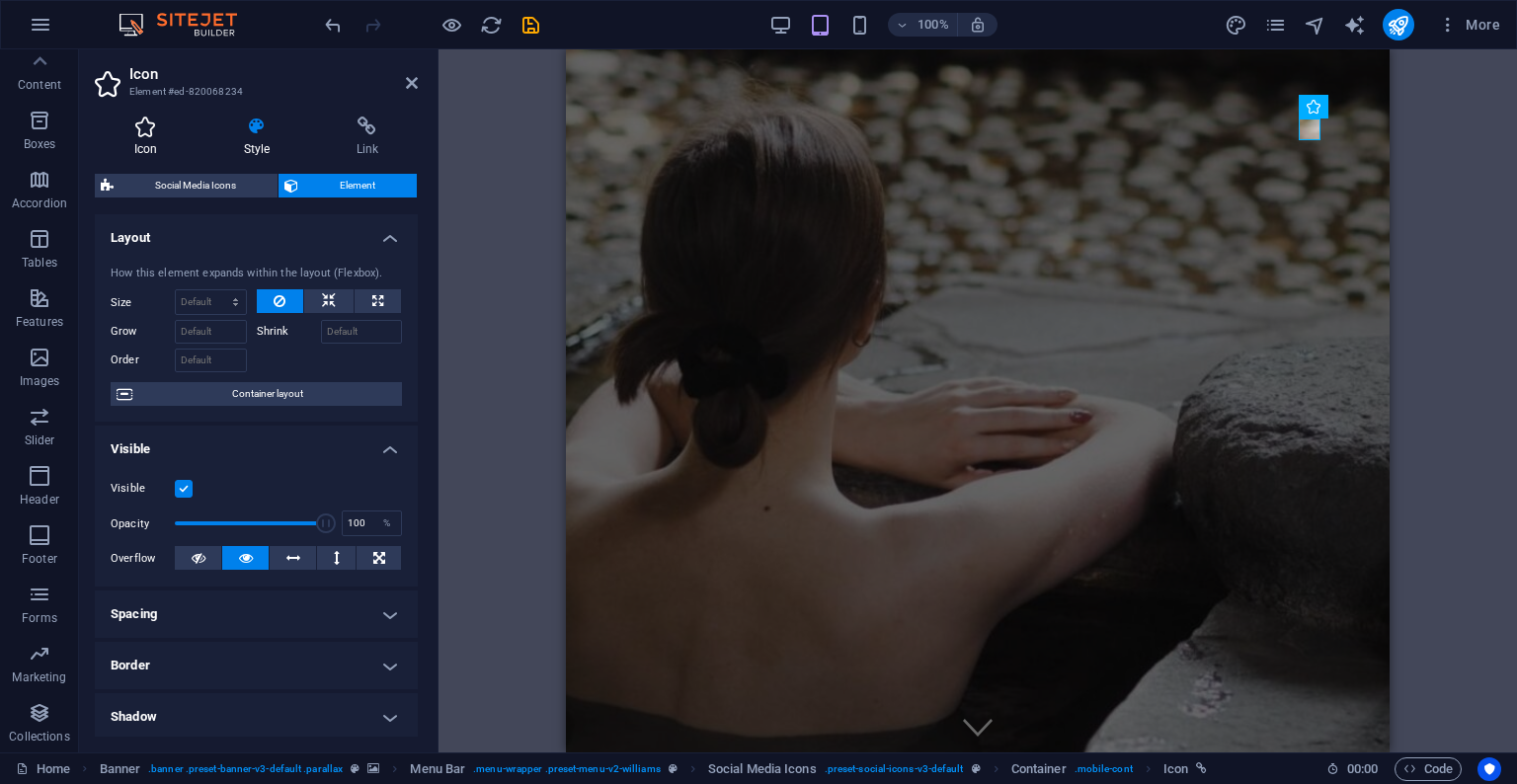 click on "Icon" at bounding box center (149, 137) 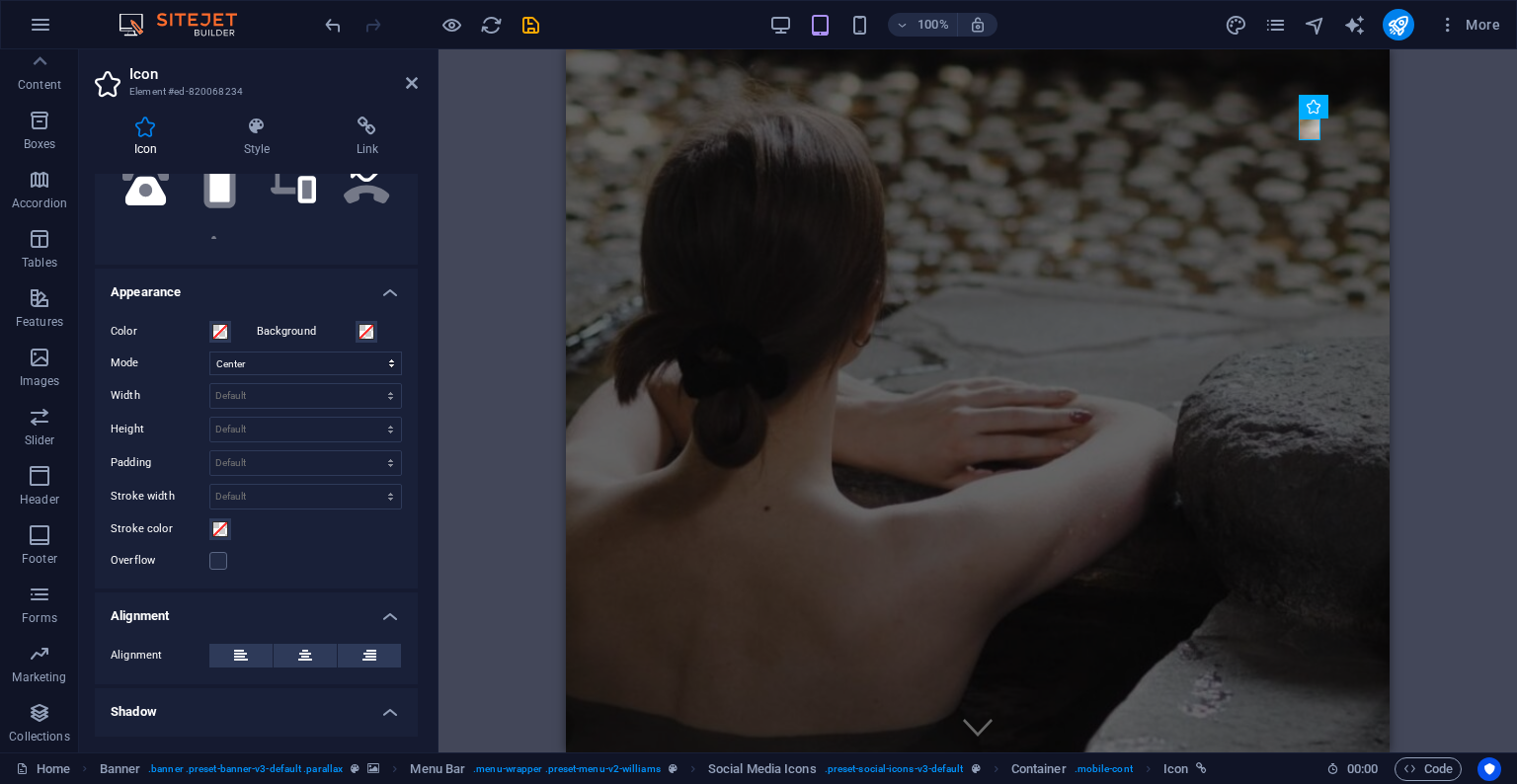 scroll, scrollTop: 908, scrollLeft: 0, axis: vertical 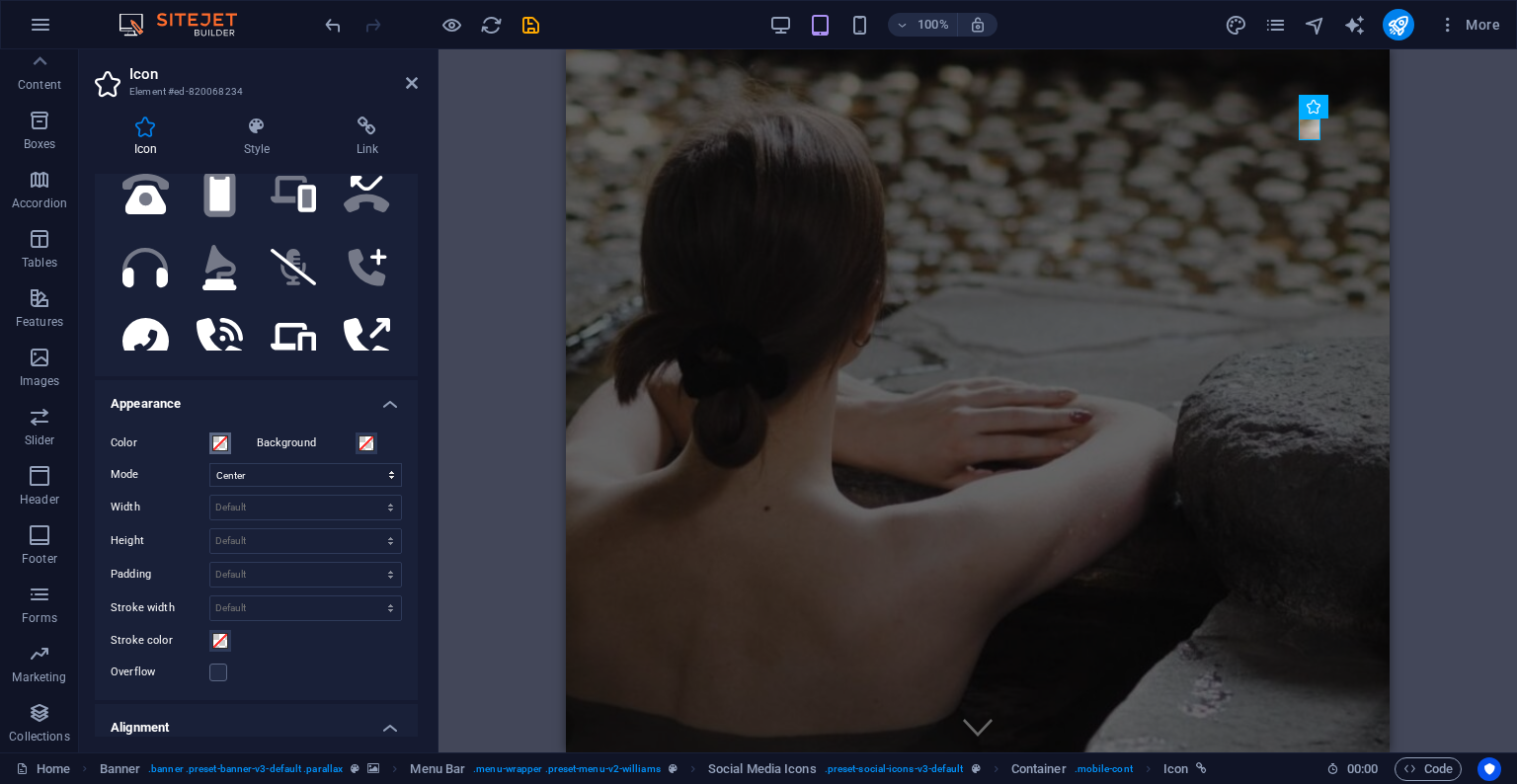 click at bounding box center (220, 443) 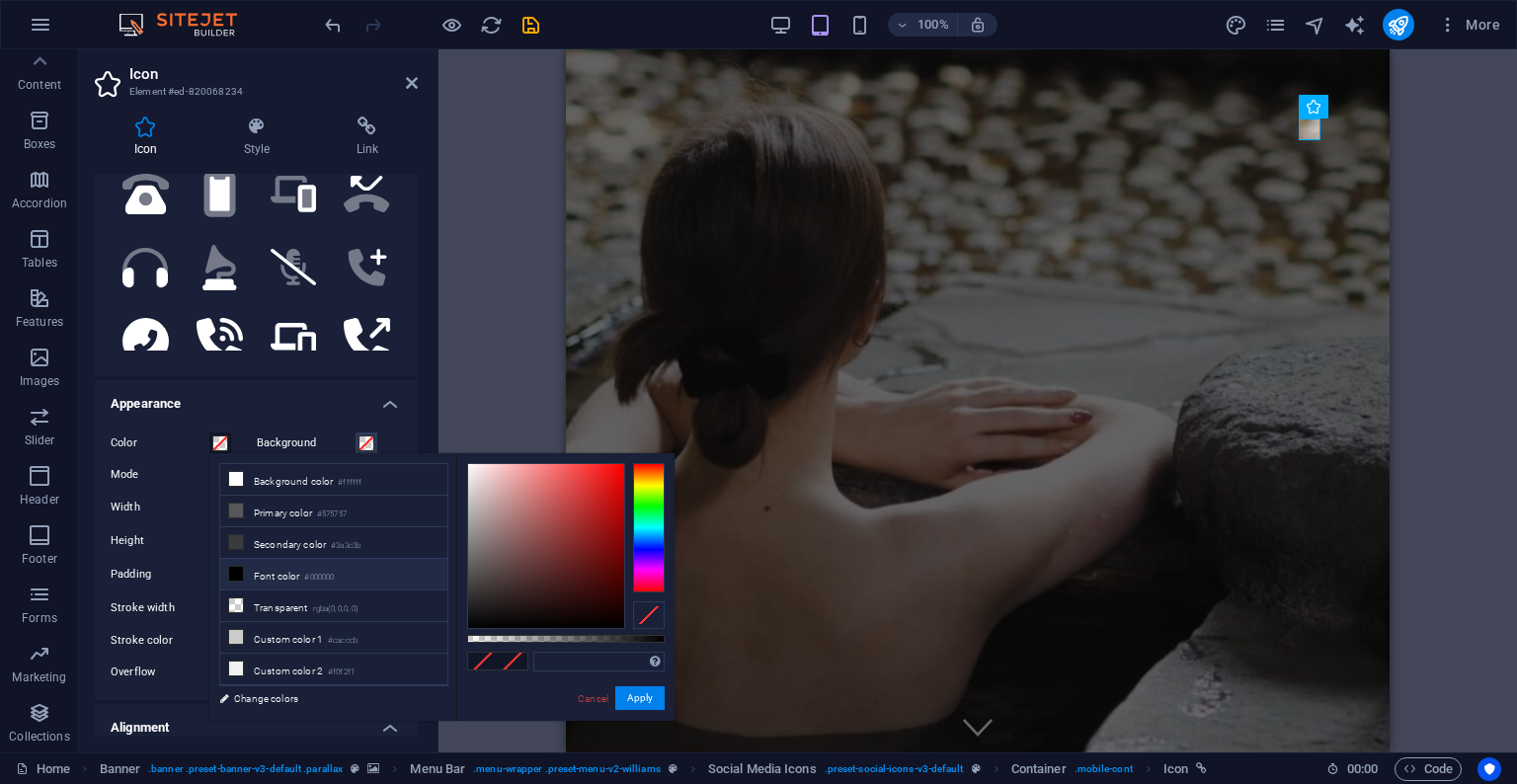 click on "Font color
#000000" at bounding box center (334, 575) 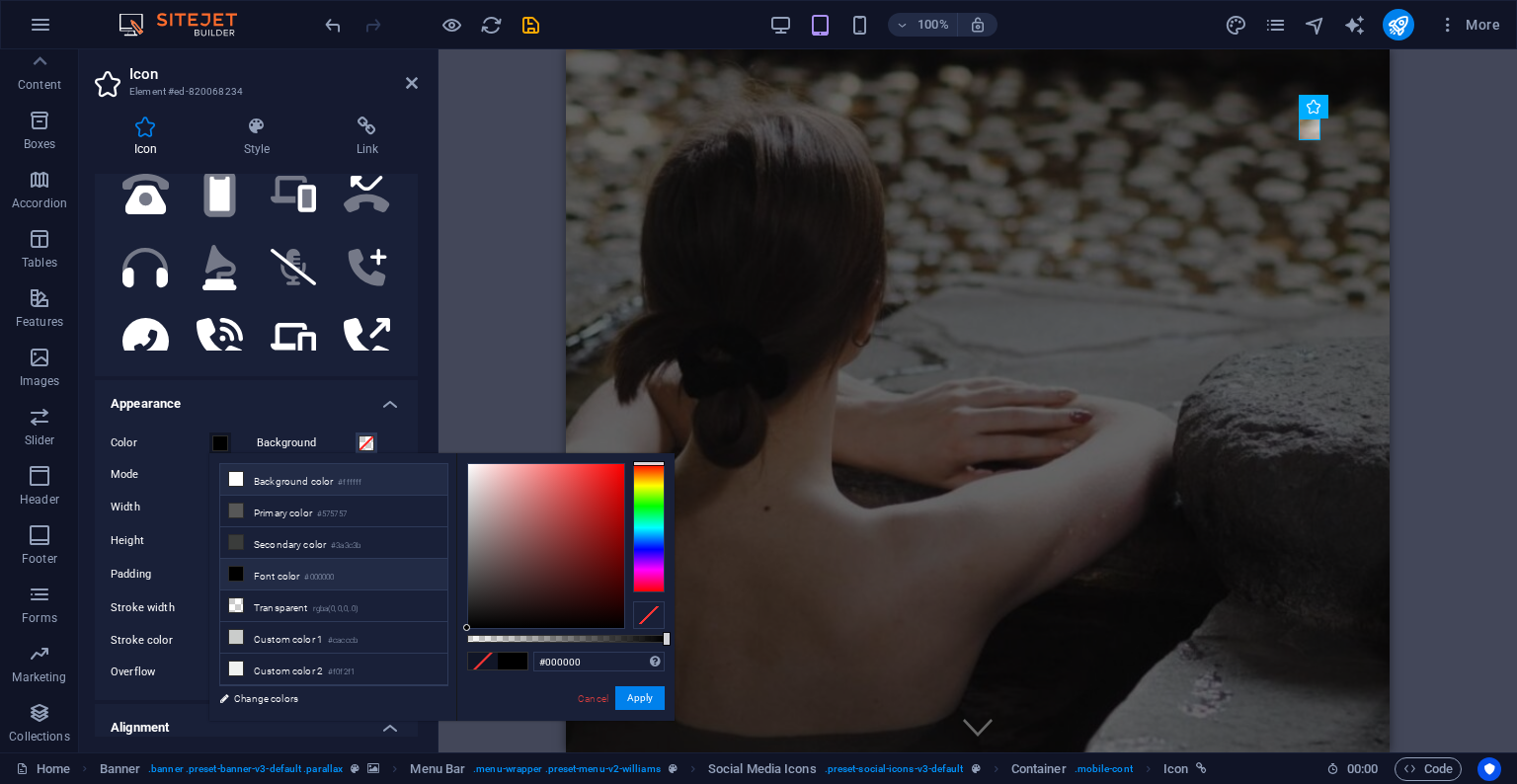 click on "Background color
#ffffff" at bounding box center [334, 480] 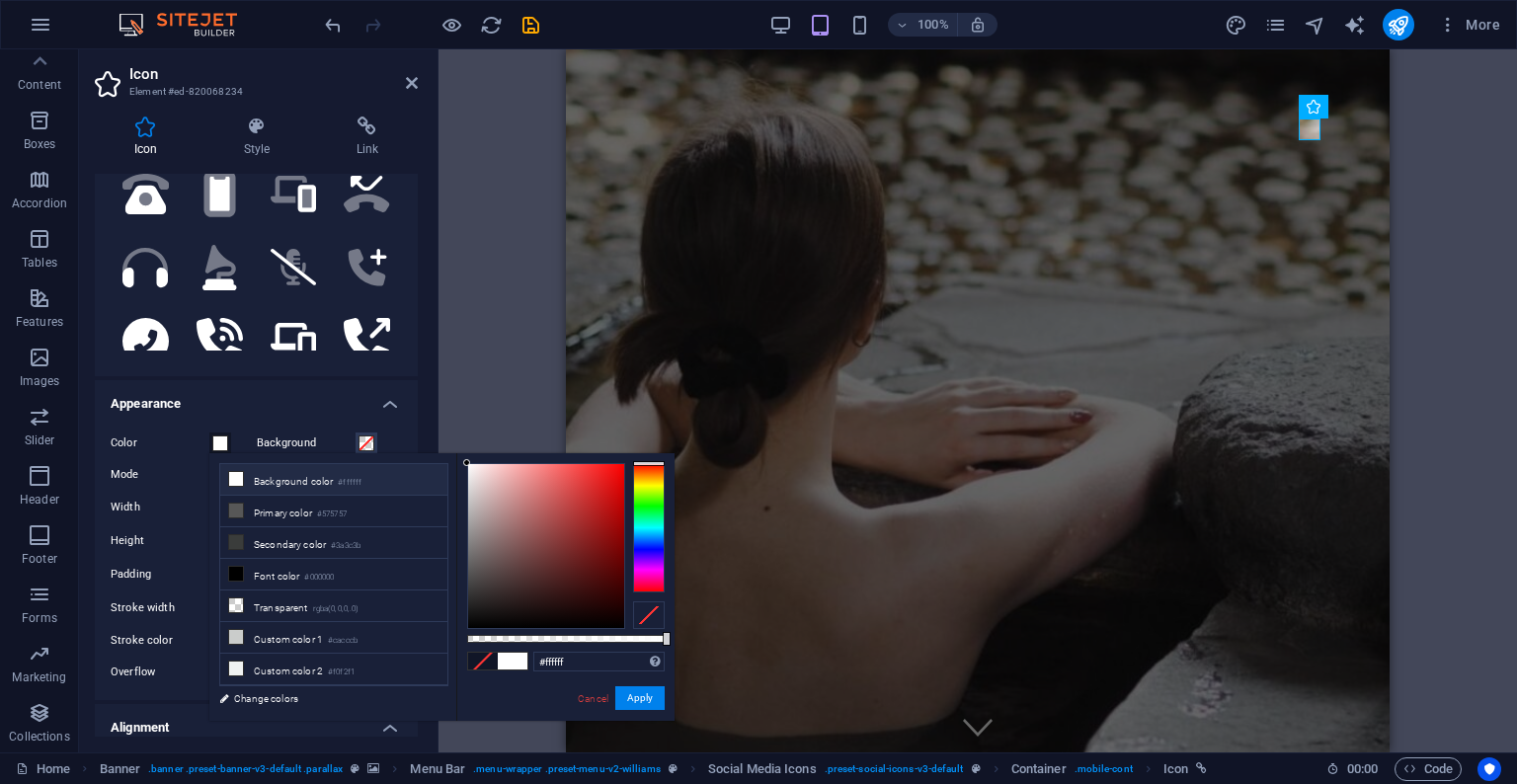 click on "Appearance" at bounding box center [256, 398] 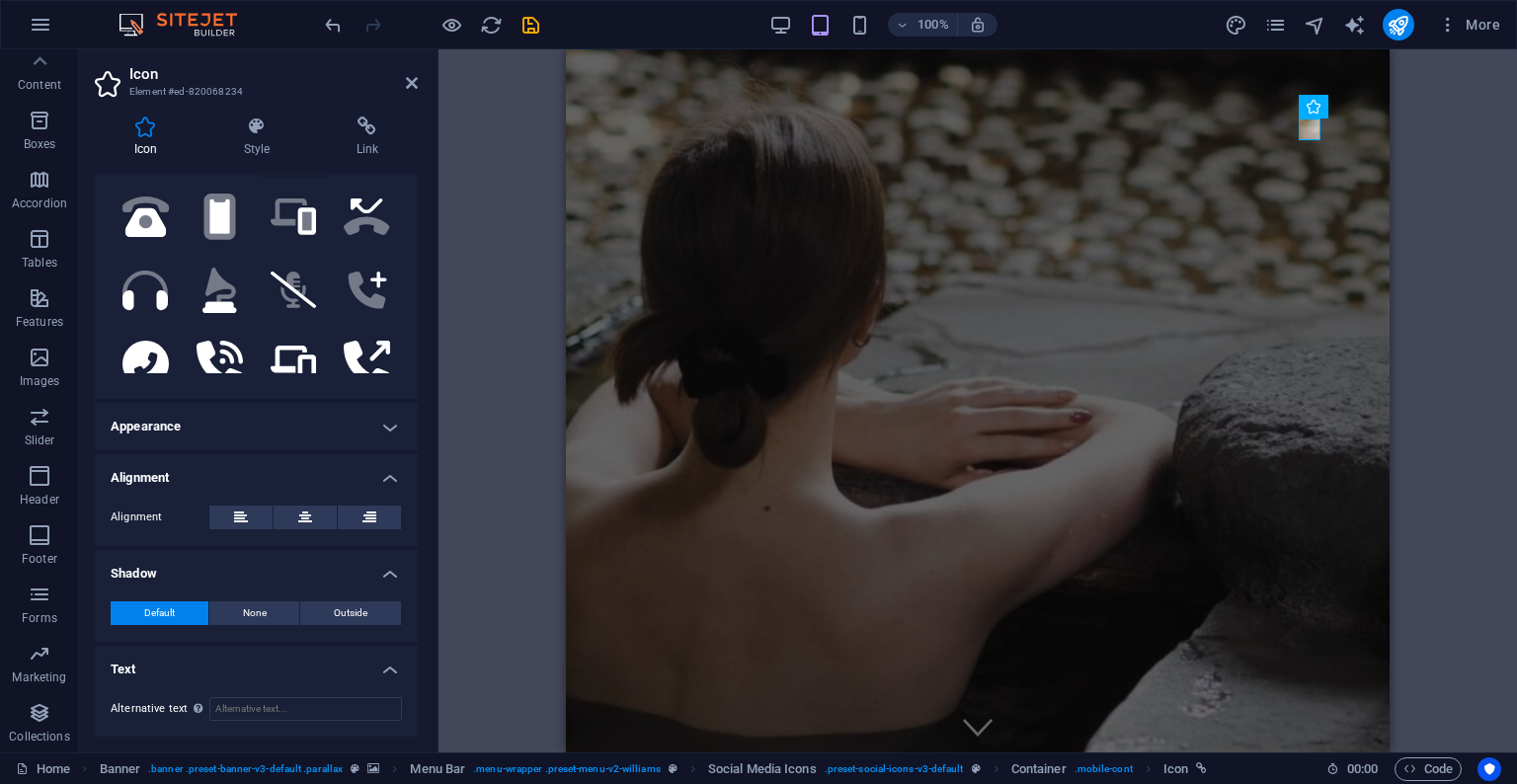 scroll, scrollTop: 201, scrollLeft: 0, axis: vertical 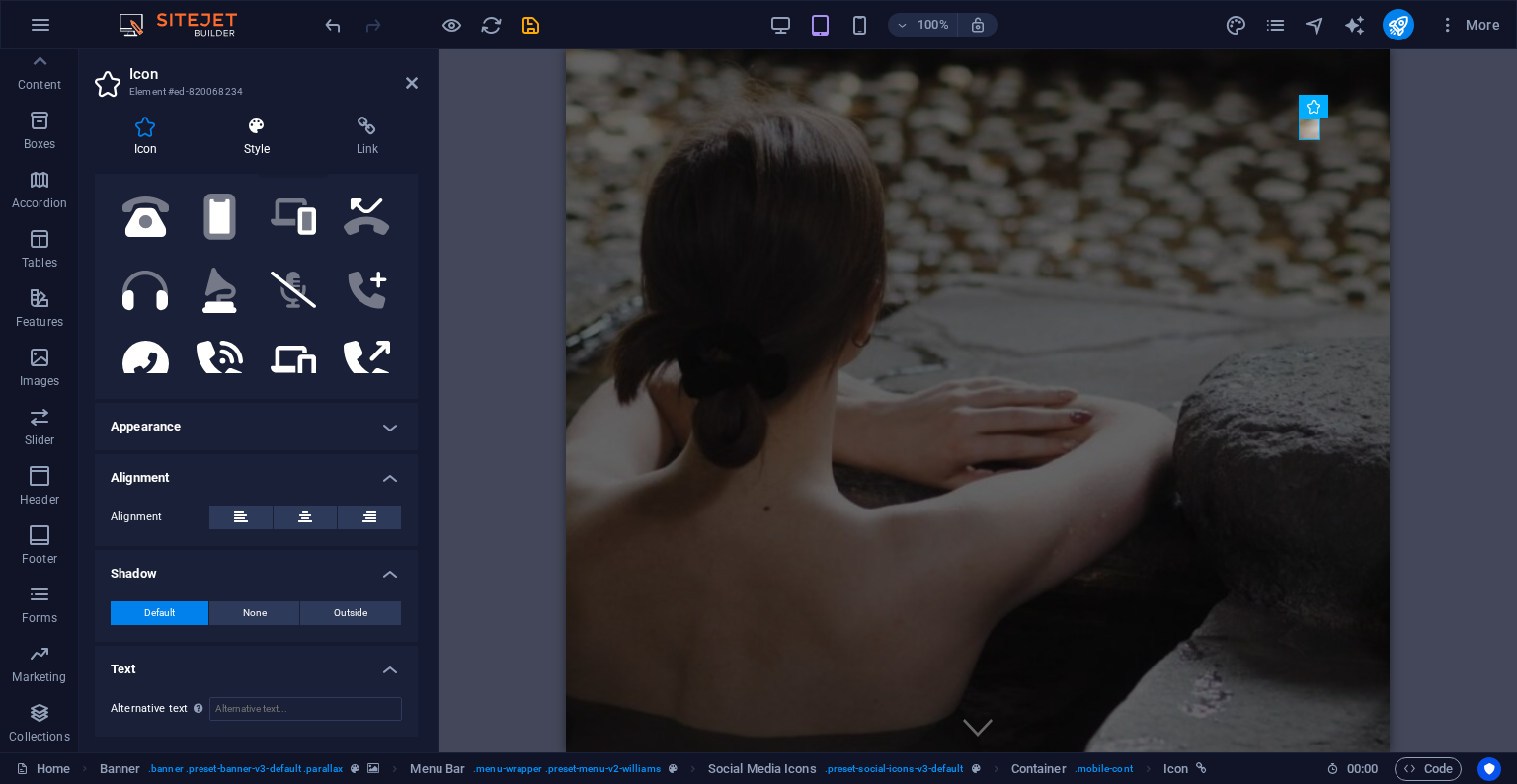click at bounding box center [257, 126] 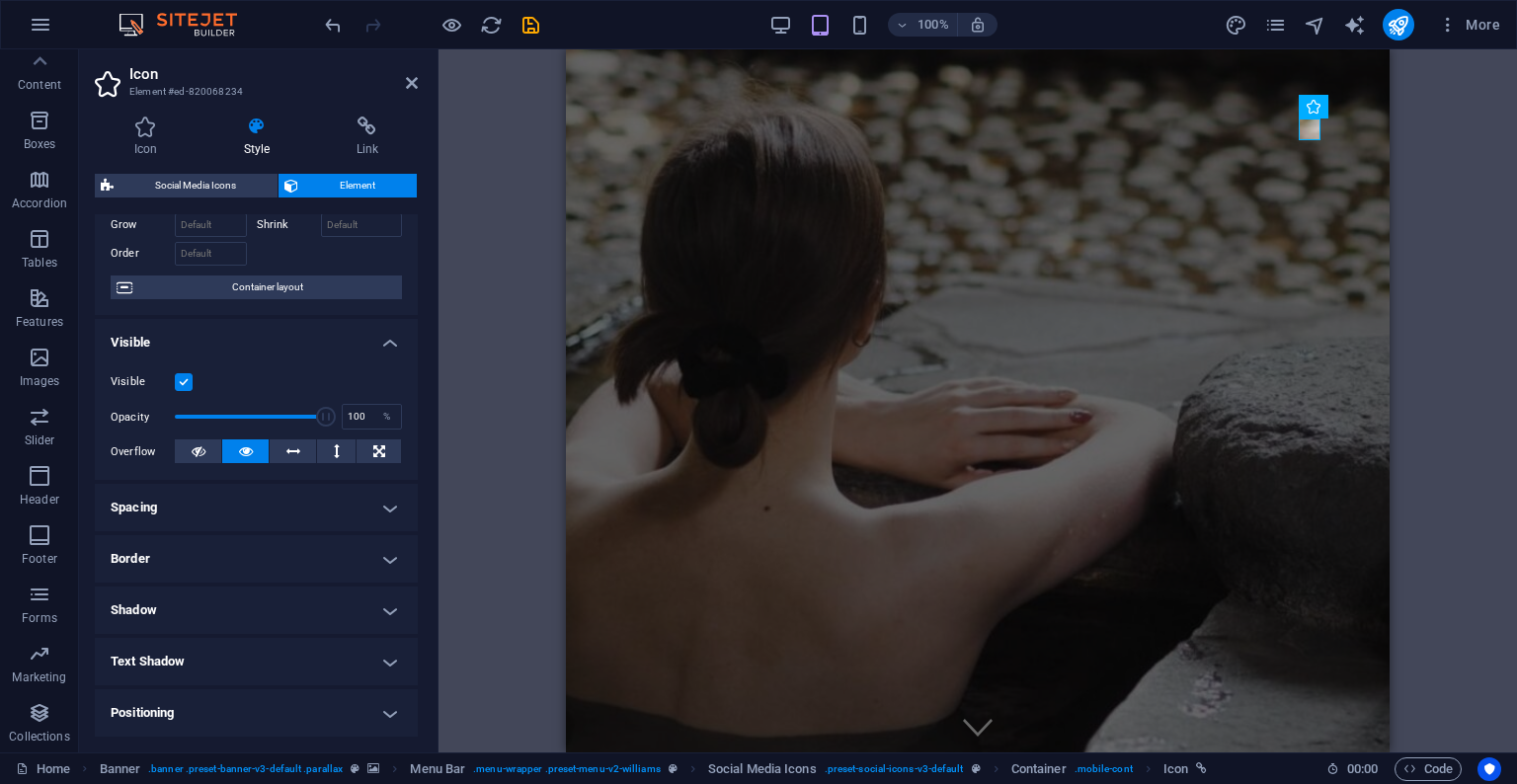 scroll, scrollTop: 0, scrollLeft: 0, axis: both 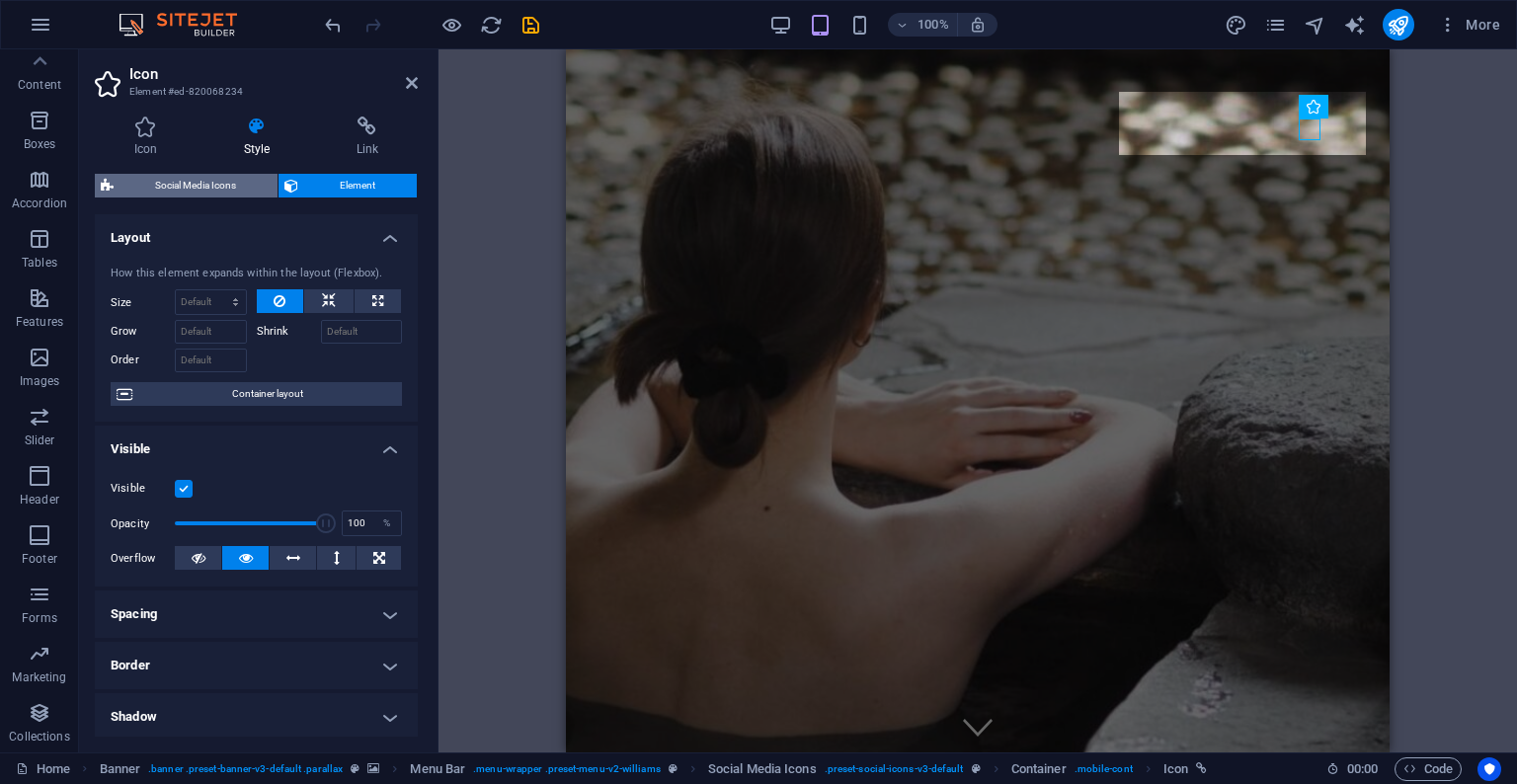 click on "Social Media Icons" at bounding box center (196, 186) 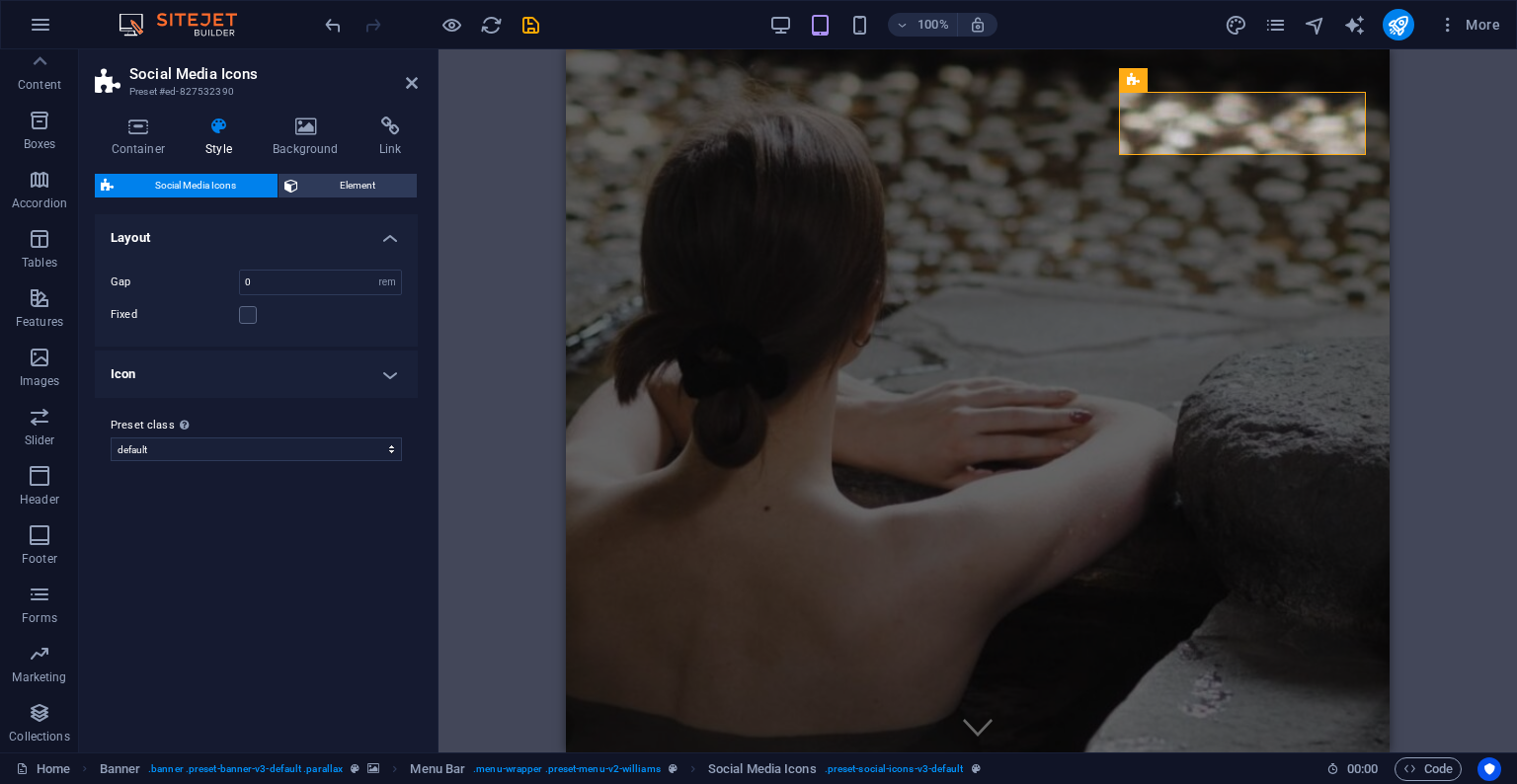 click on "Icon" at bounding box center (256, 374) 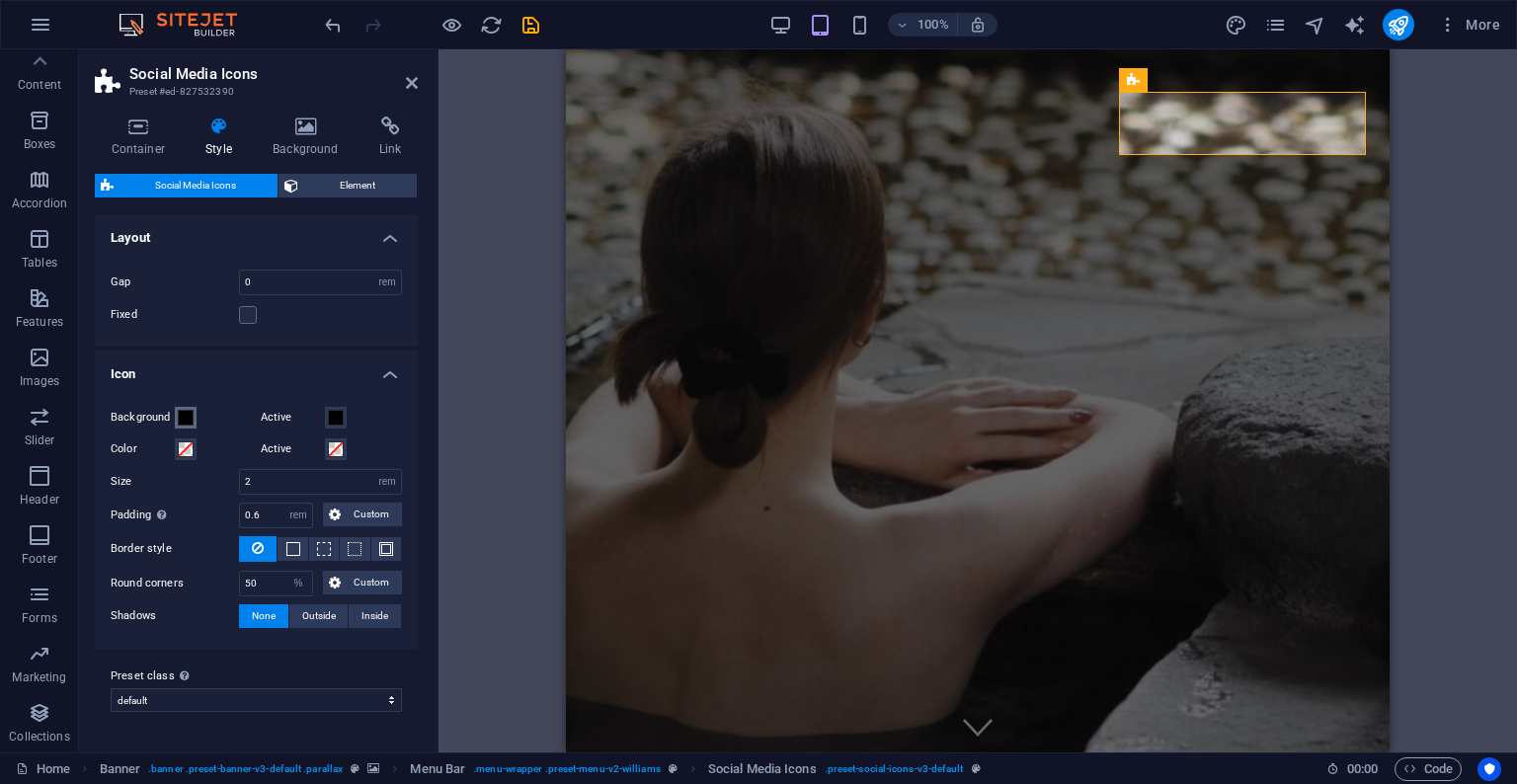 click at bounding box center [186, 418] 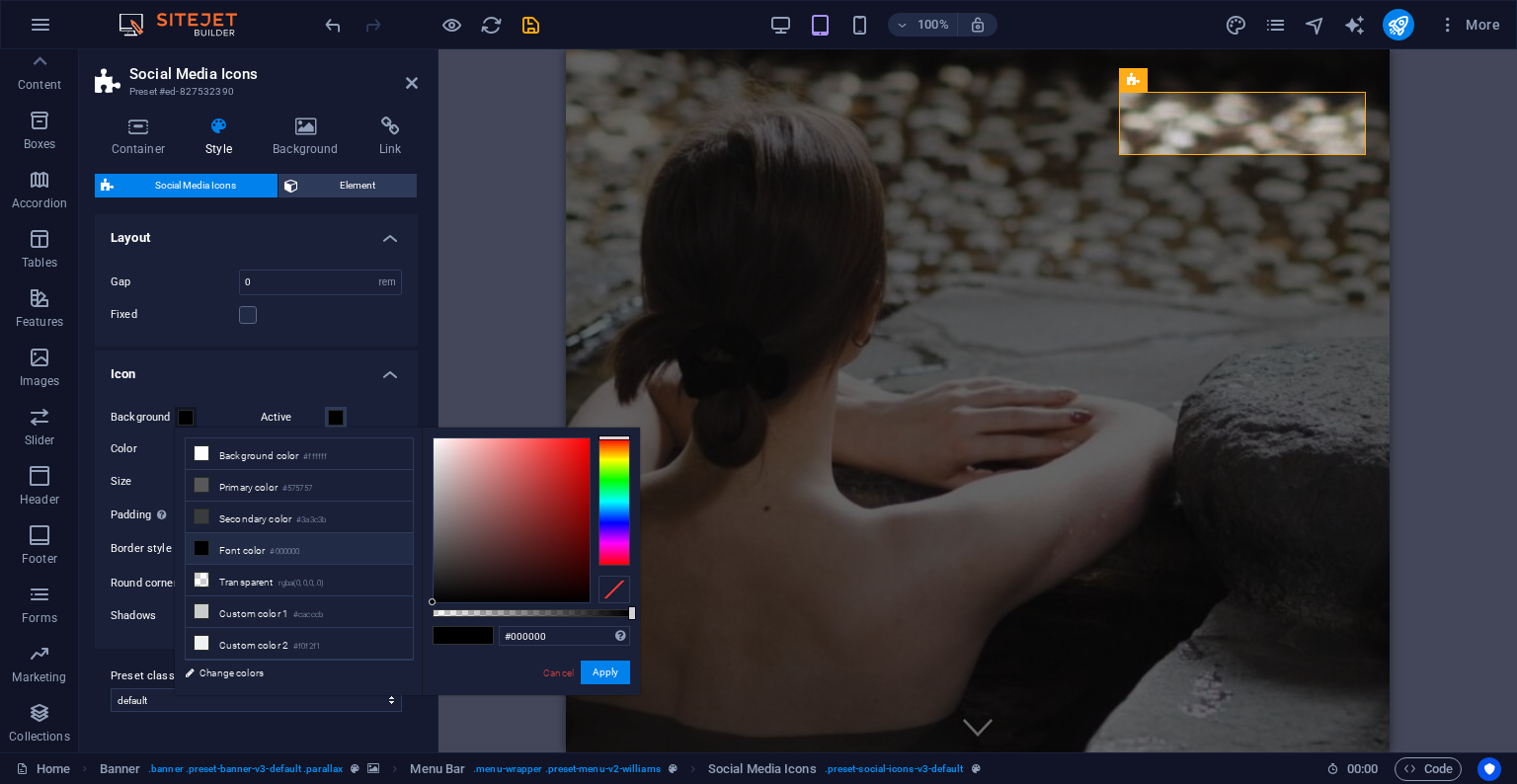 click on "Font color
#000000" at bounding box center (299, 549) 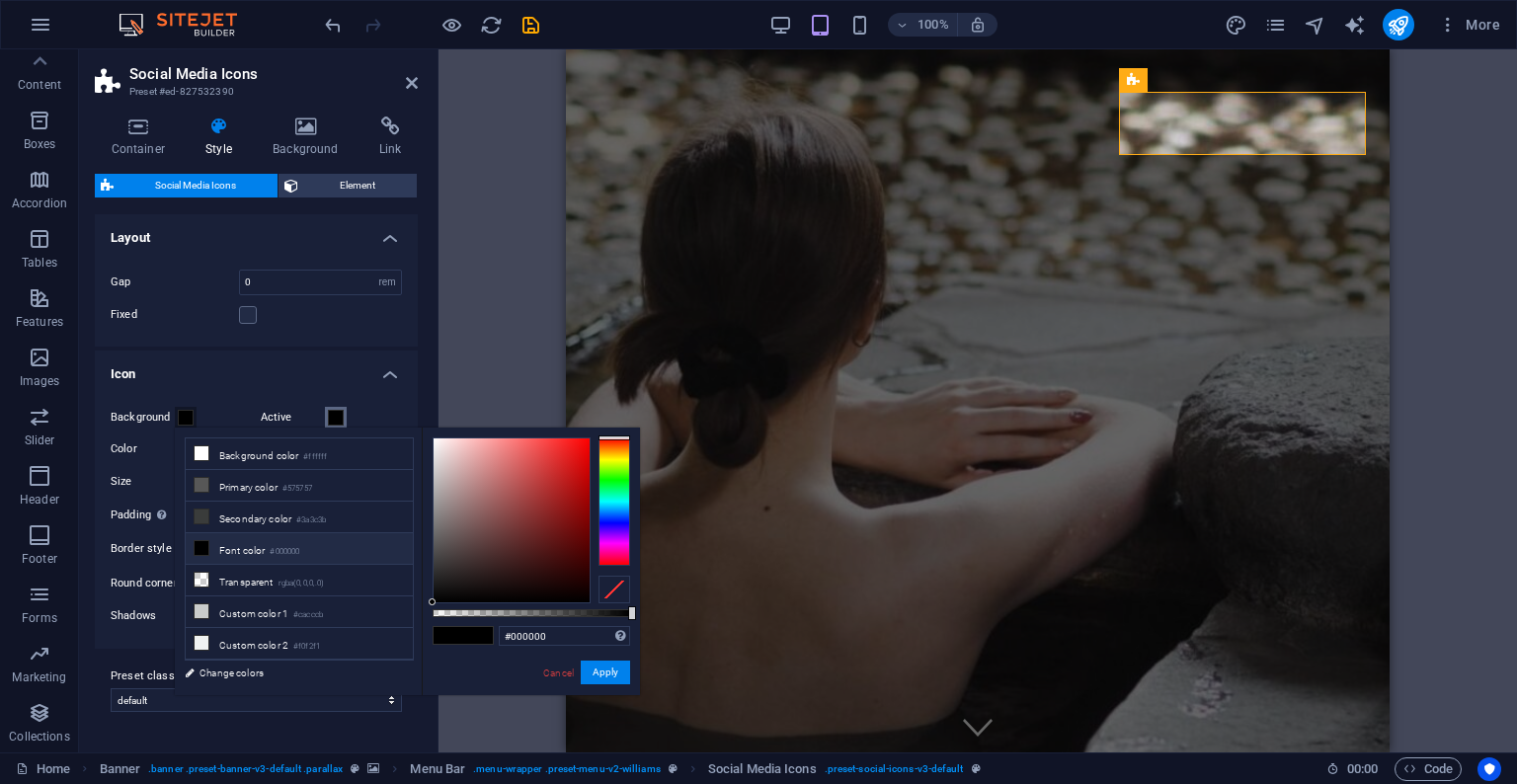 click at bounding box center [336, 418] 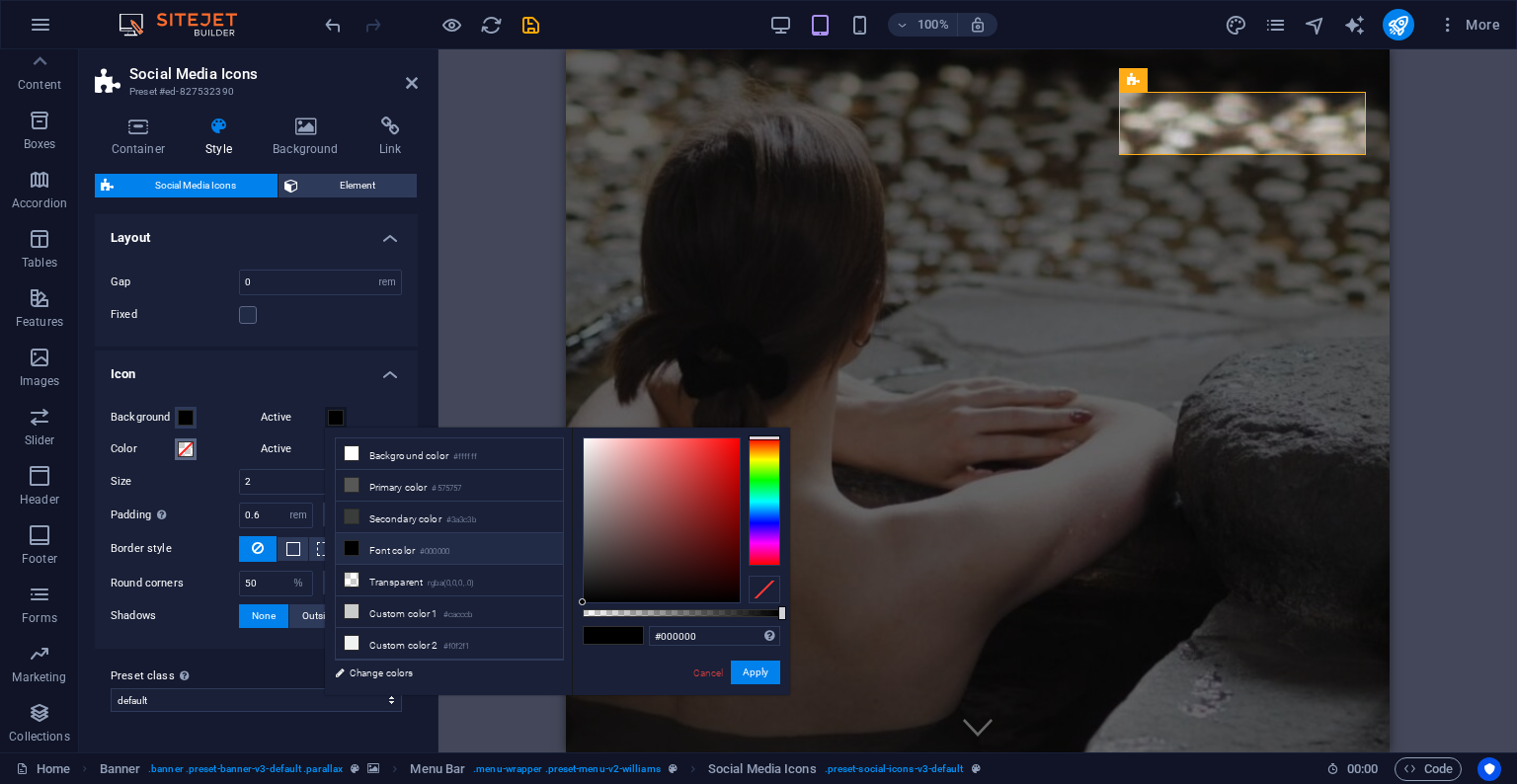click on "Color" at bounding box center [186, 449] 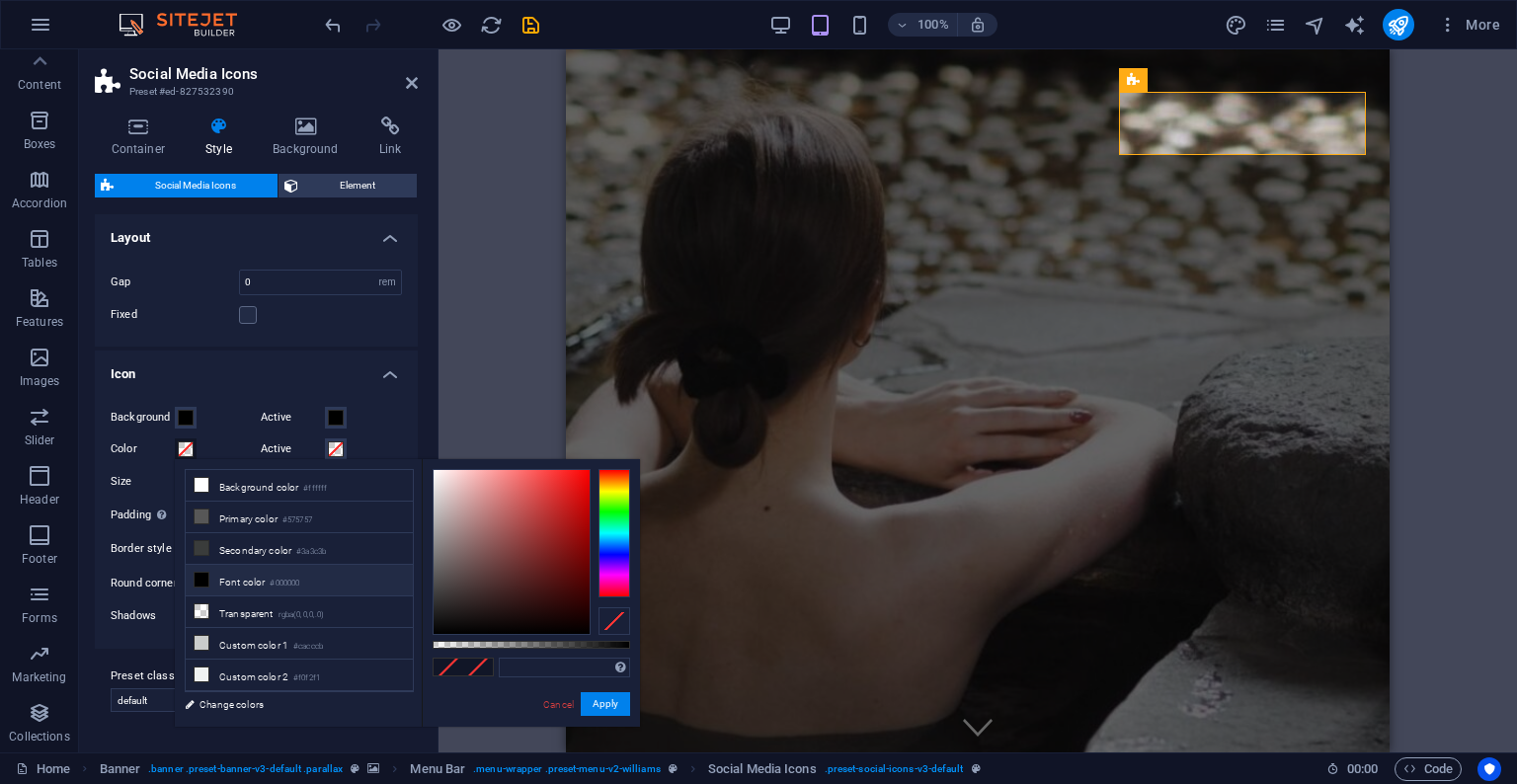 click on "Font color
#000000" at bounding box center [299, 581] 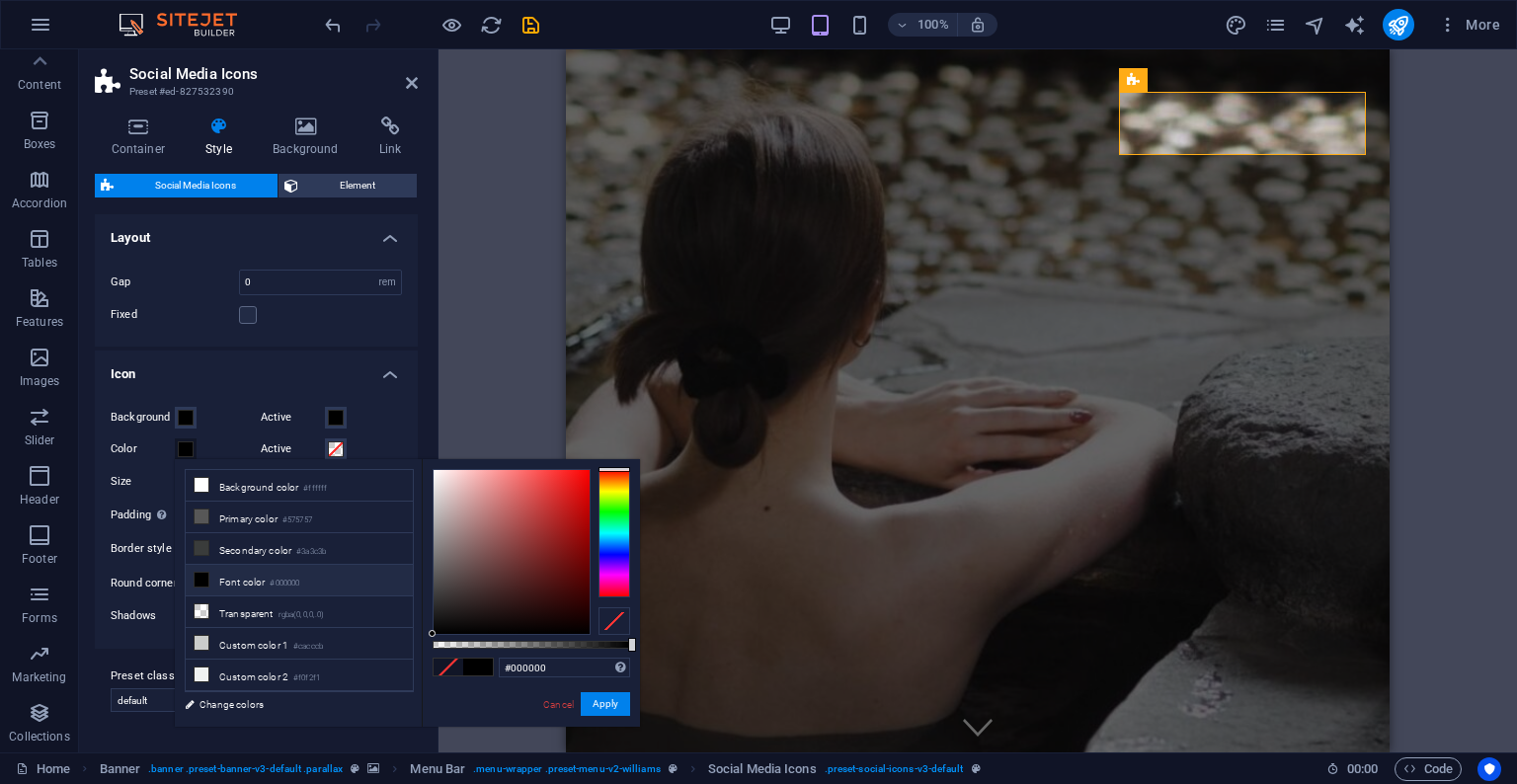 click on "Font color
#000000" at bounding box center [299, 581] 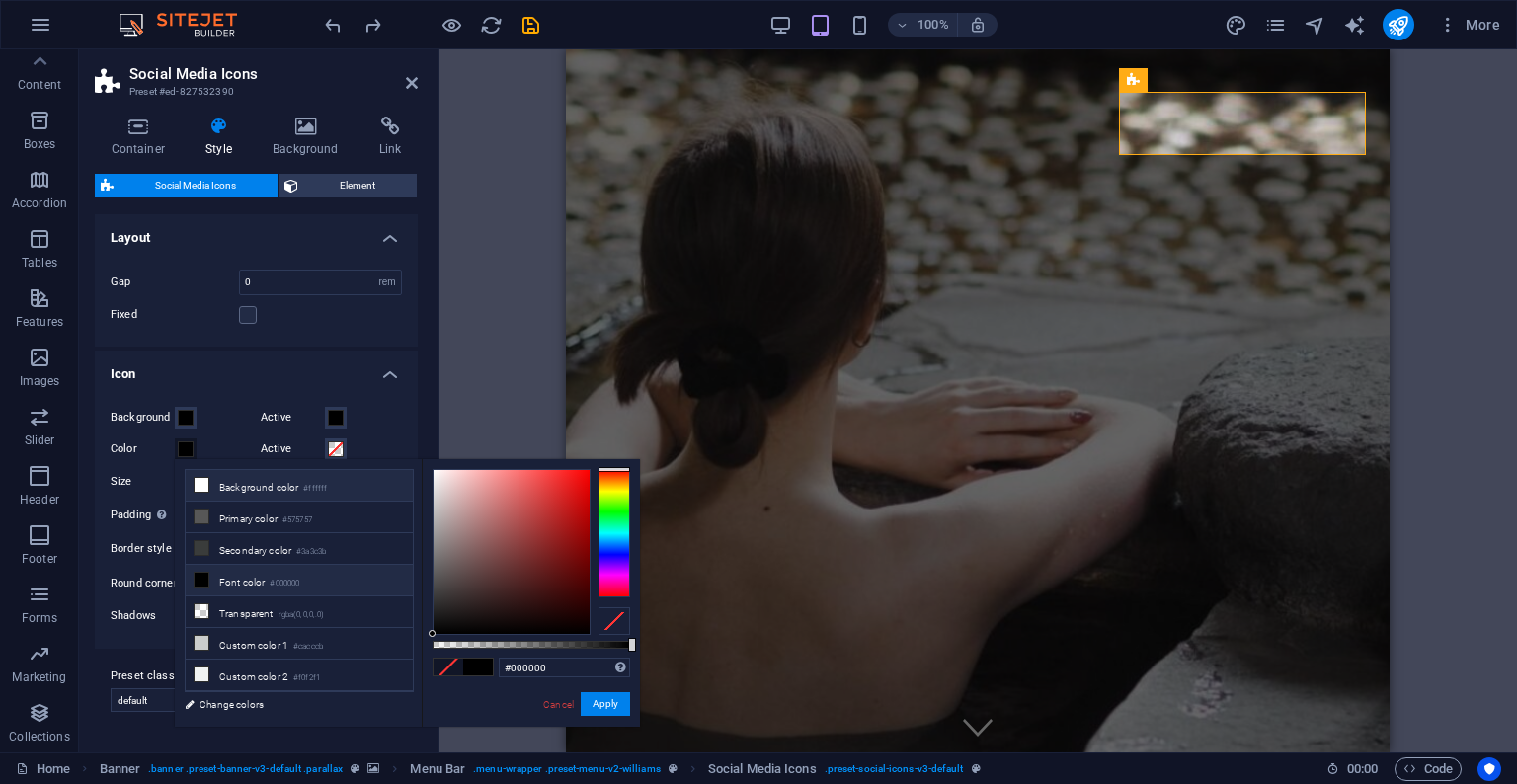 click on "Background color
#ffffff" at bounding box center [299, 486] 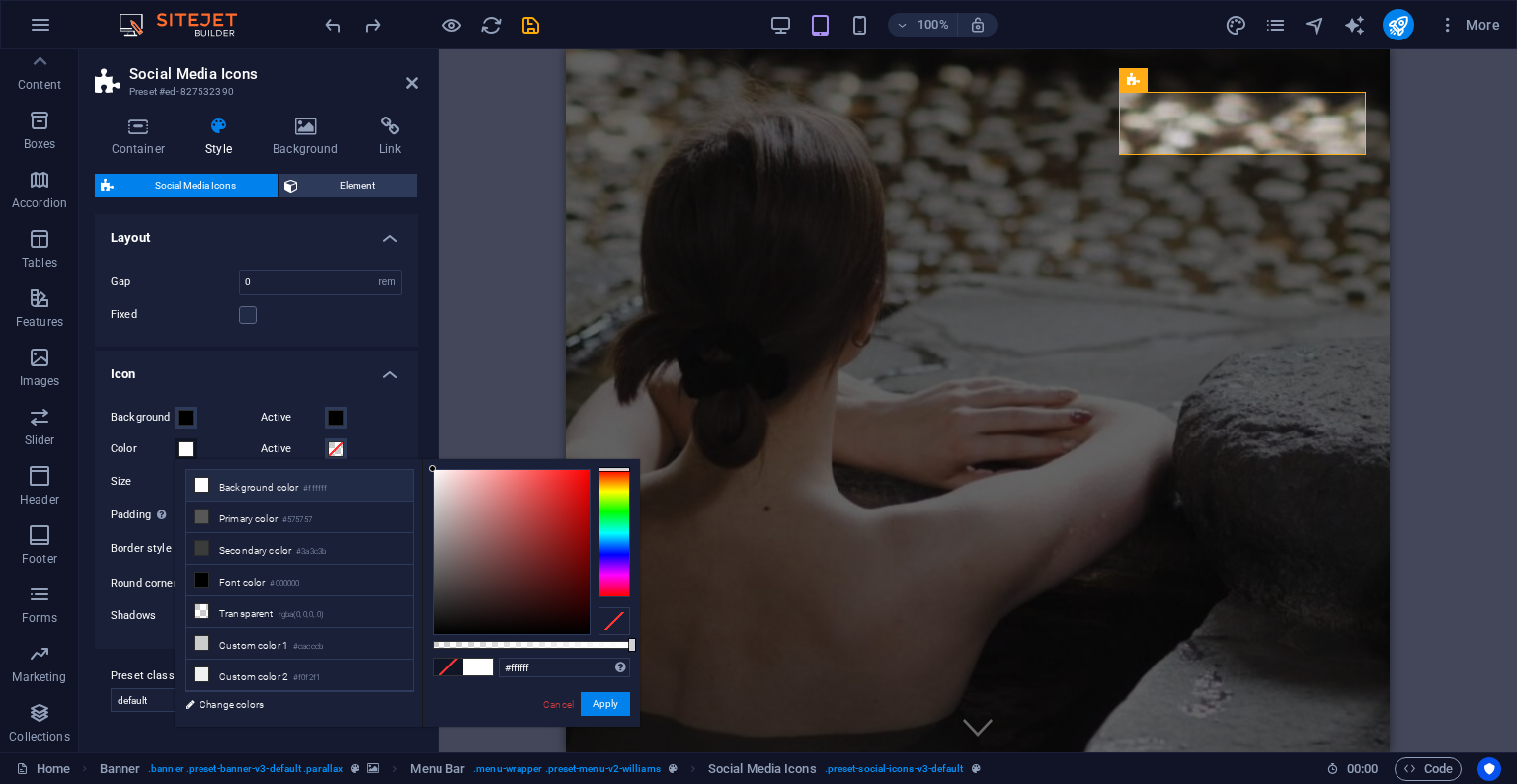 click on "Active" at bounding box center (332, 418) 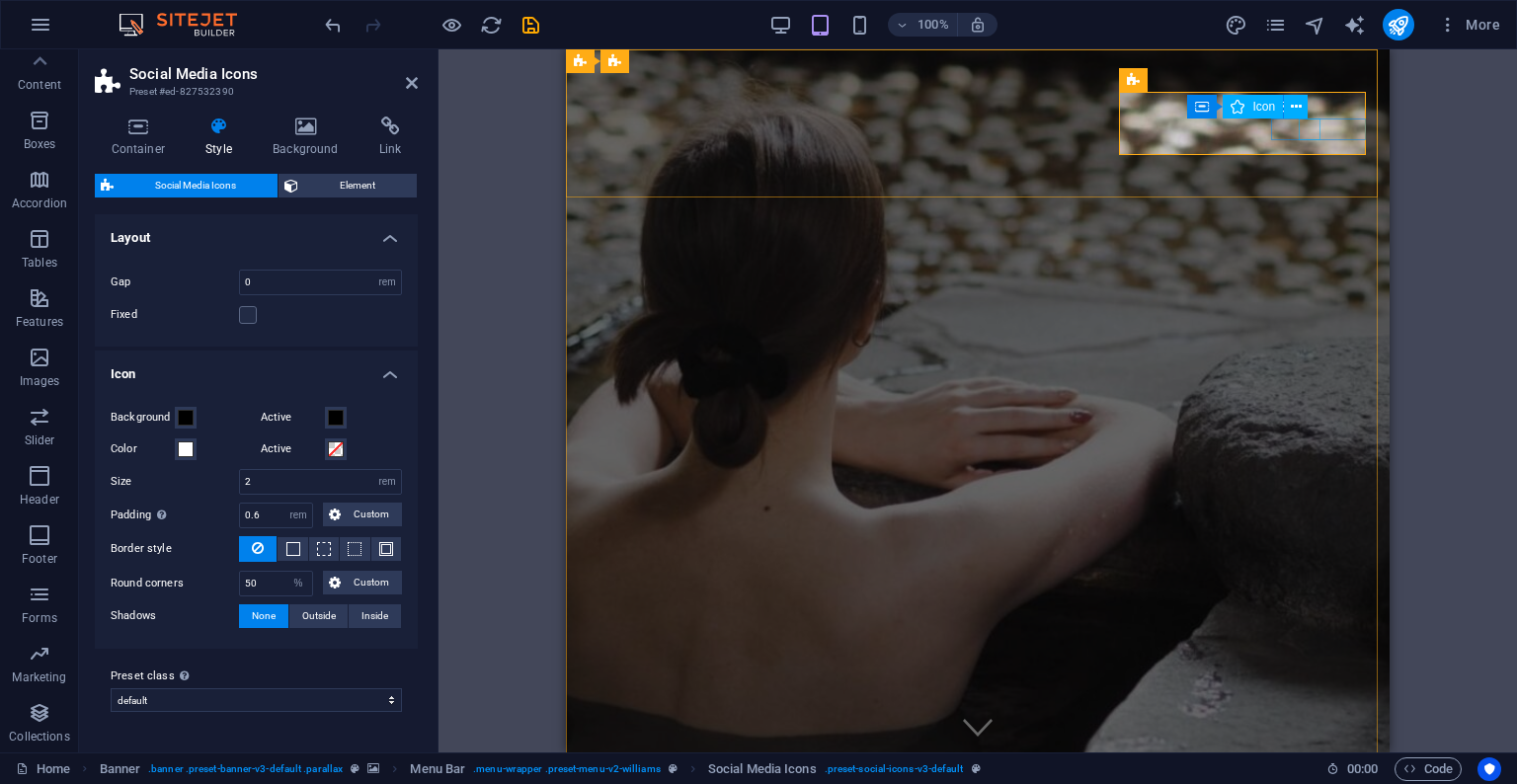 click on ".fa-secondary{opacity:.4}" at bounding box center (693, 1070) 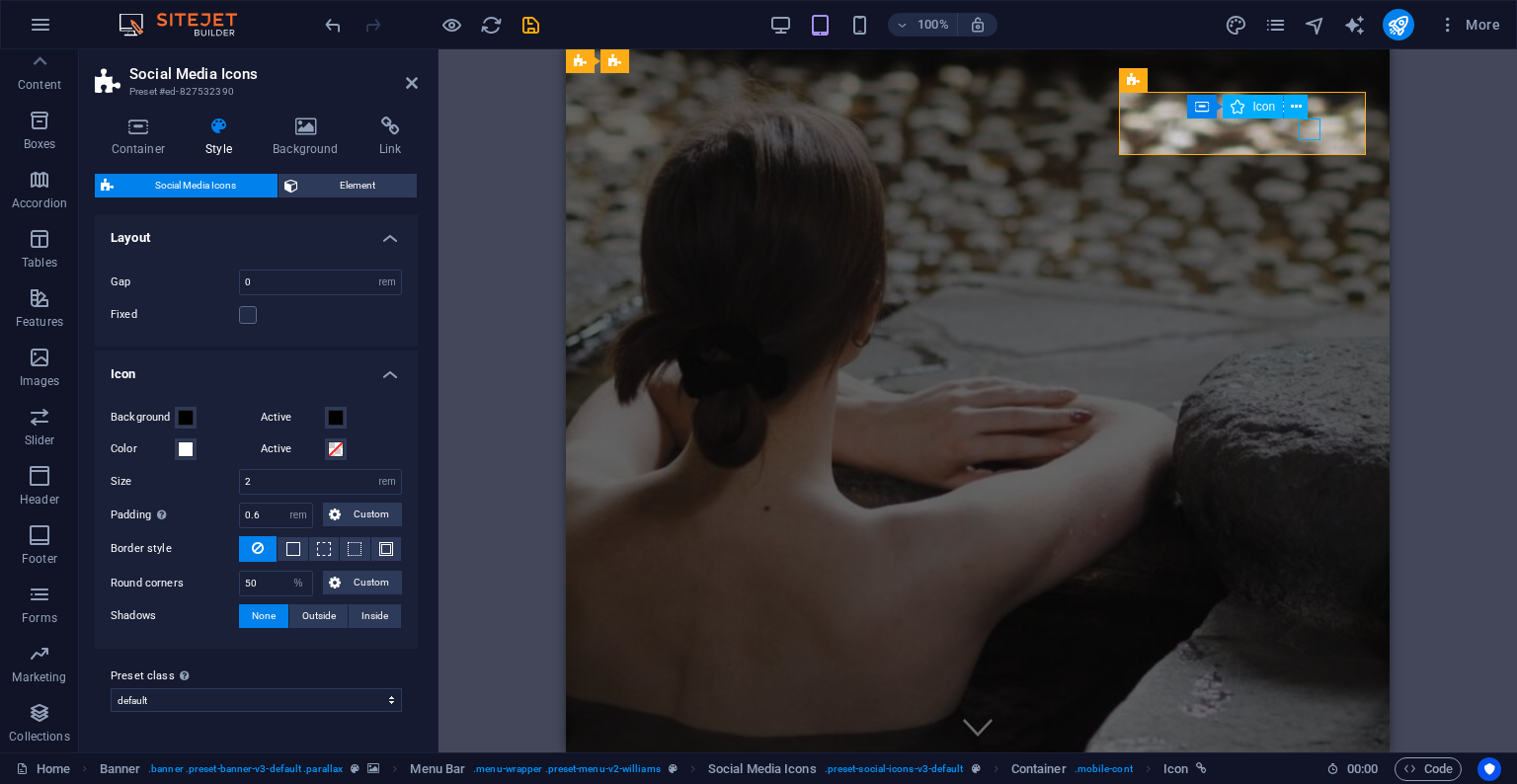 click on ".fa-secondary{opacity:.4}" at bounding box center [693, 1070] 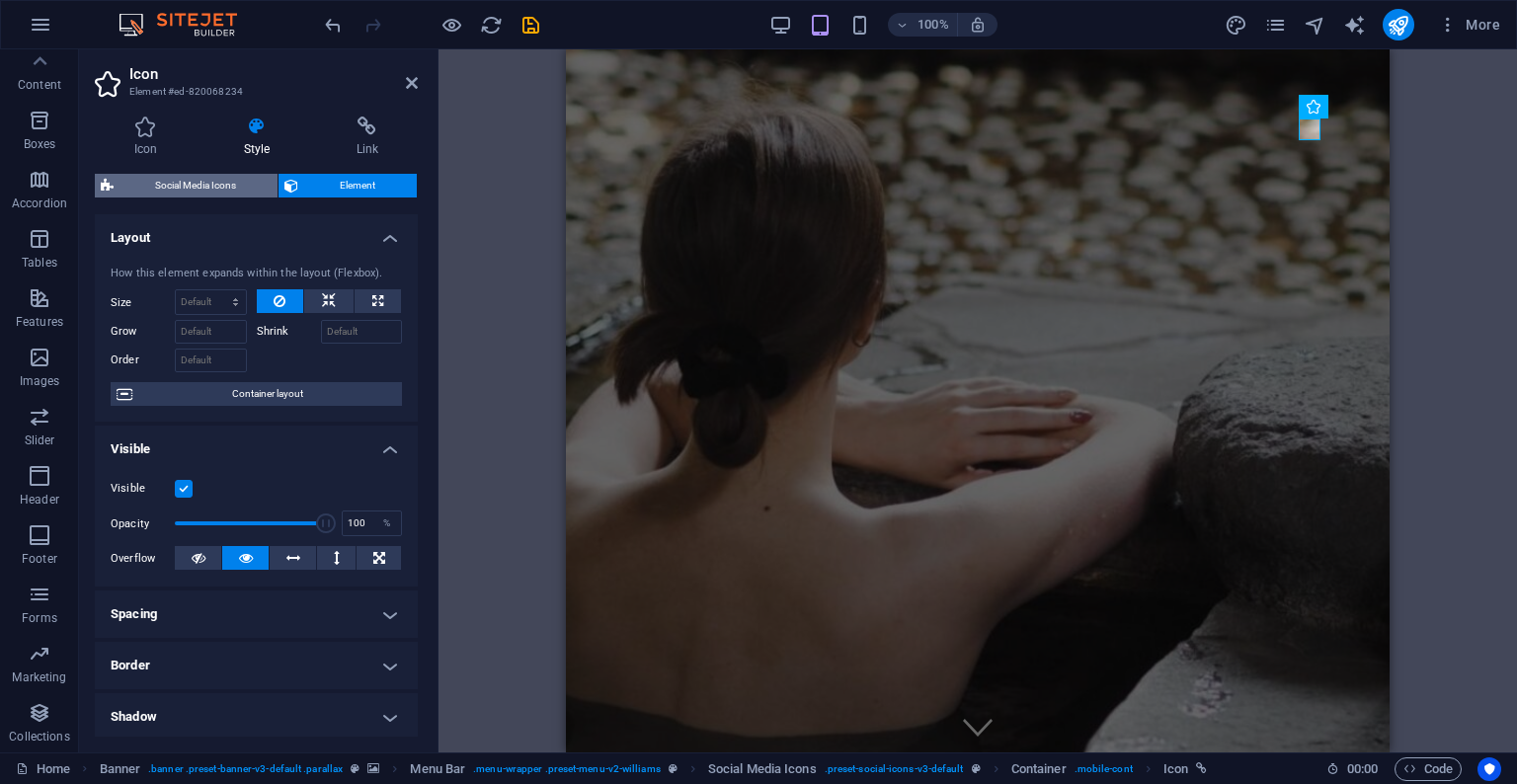 scroll, scrollTop: 0, scrollLeft: 0, axis: both 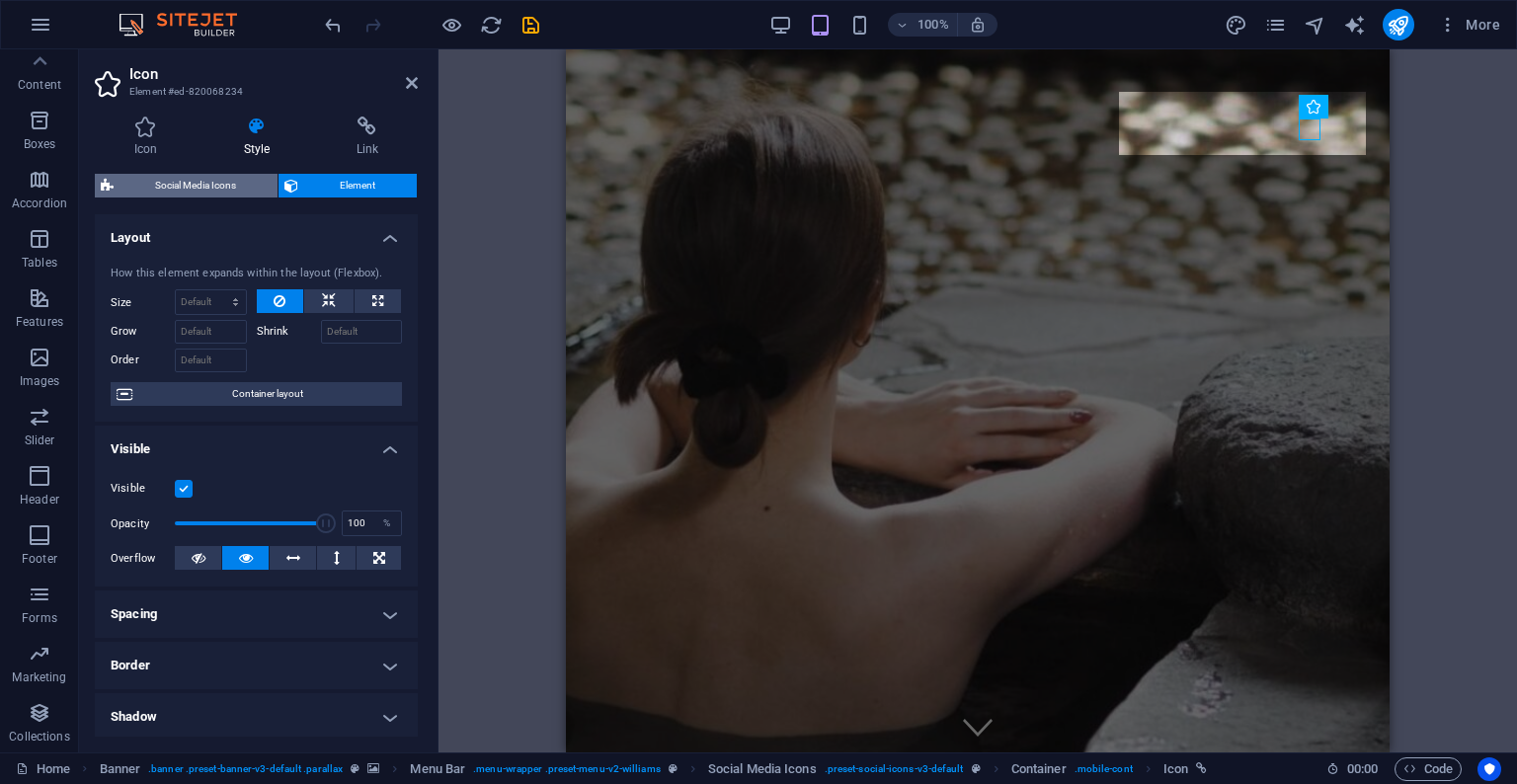click on "Social Media Icons" at bounding box center (196, 186) 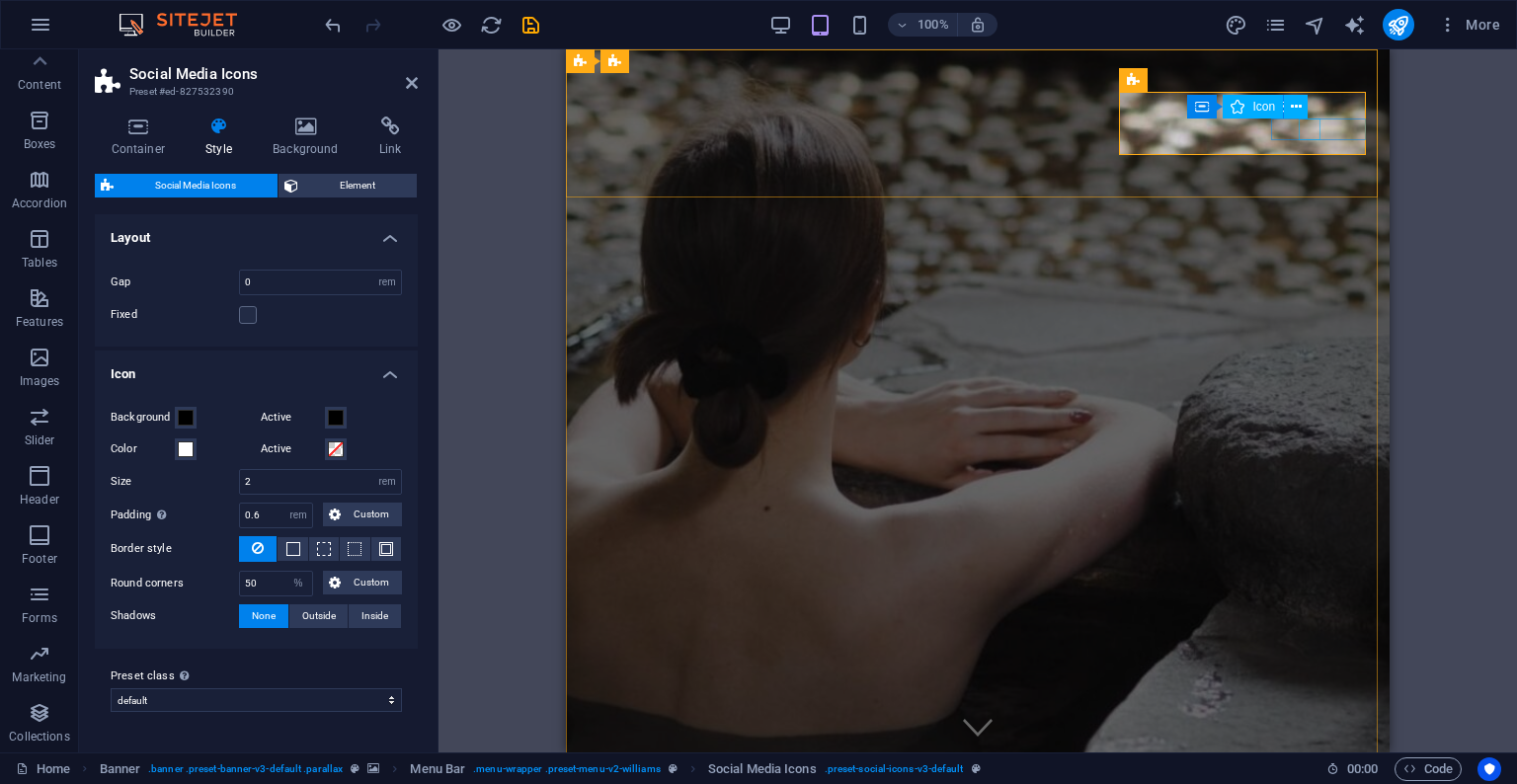 click on ".fa-secondary{opacity:.4}" at bounding box center (693, 1070) 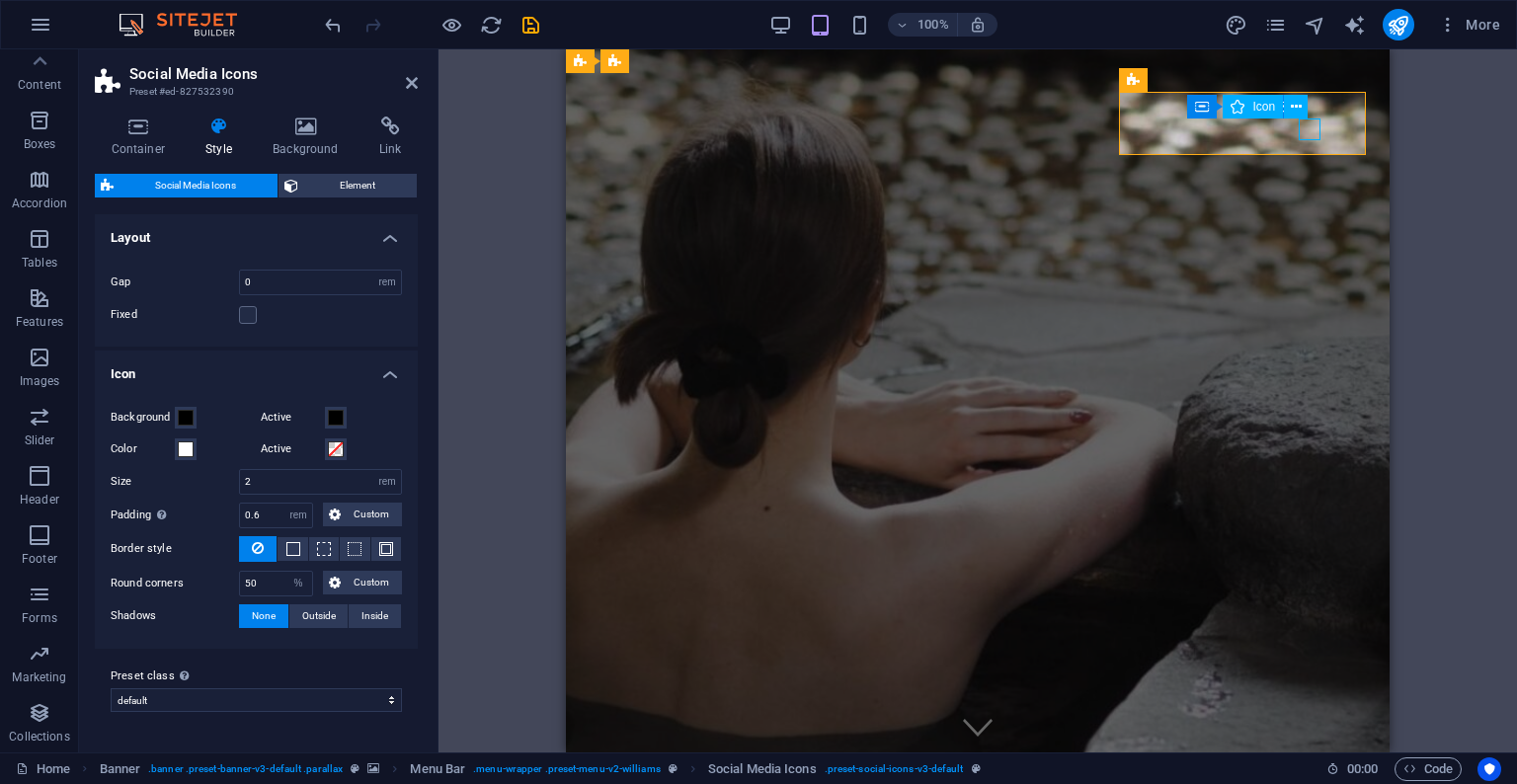 click on ".fa-secondary{opacity:.4}" at bounding box center (693, 1070) 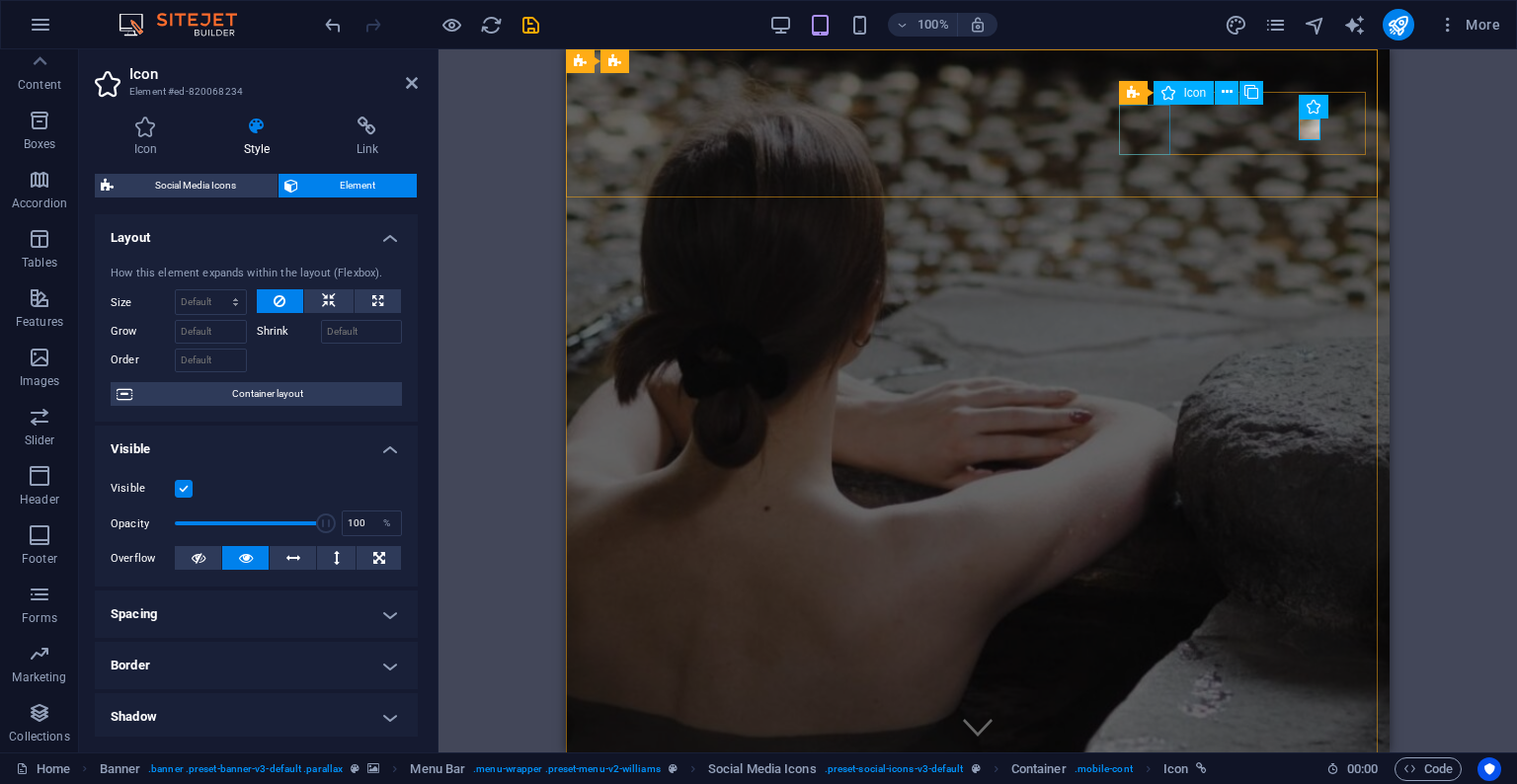 click at bounding box center (1168, 93) 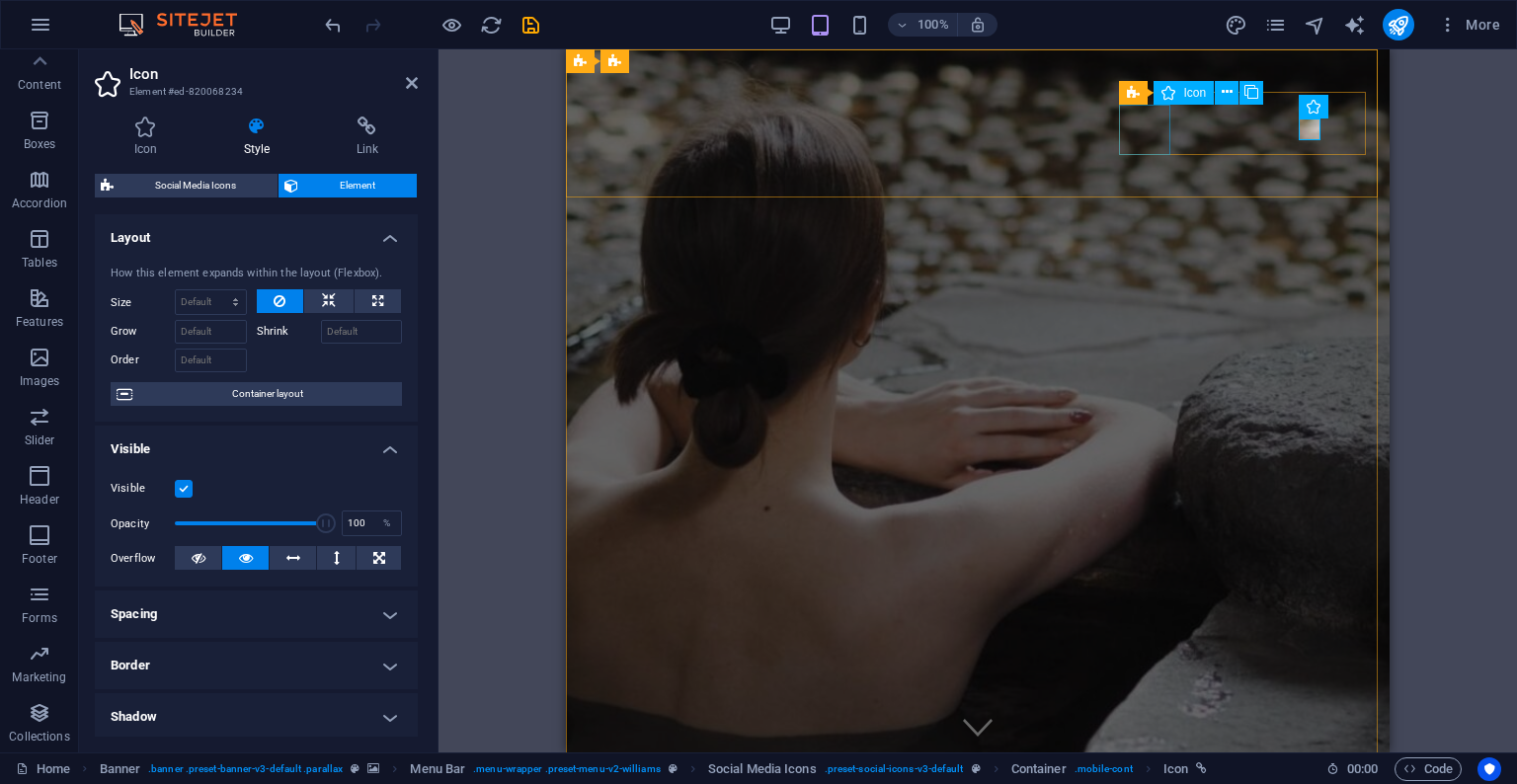 click at bounding box center (1168, 93) 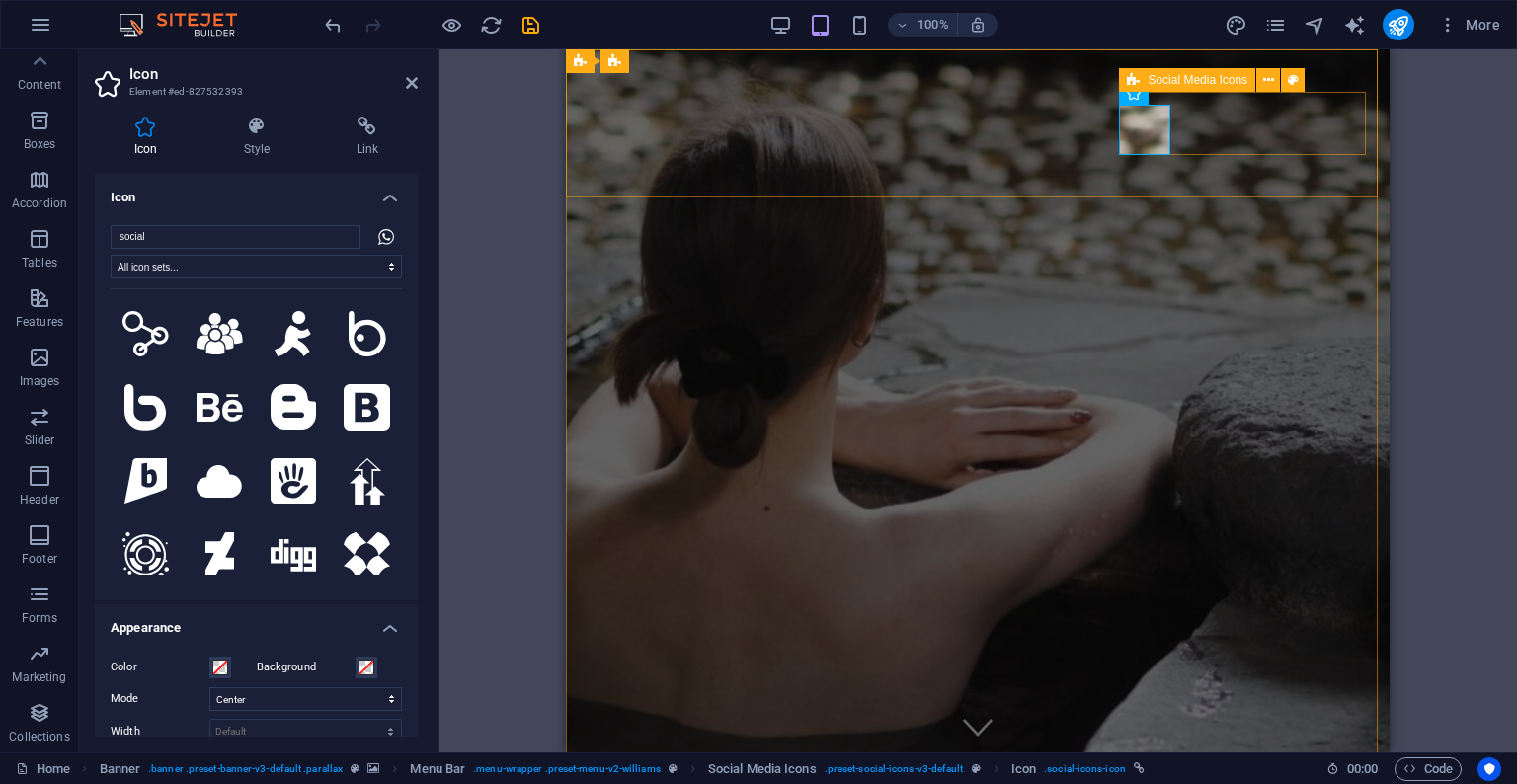 click on ".fa-secondary{opacity:.4}" at bounding box center [701, 939] 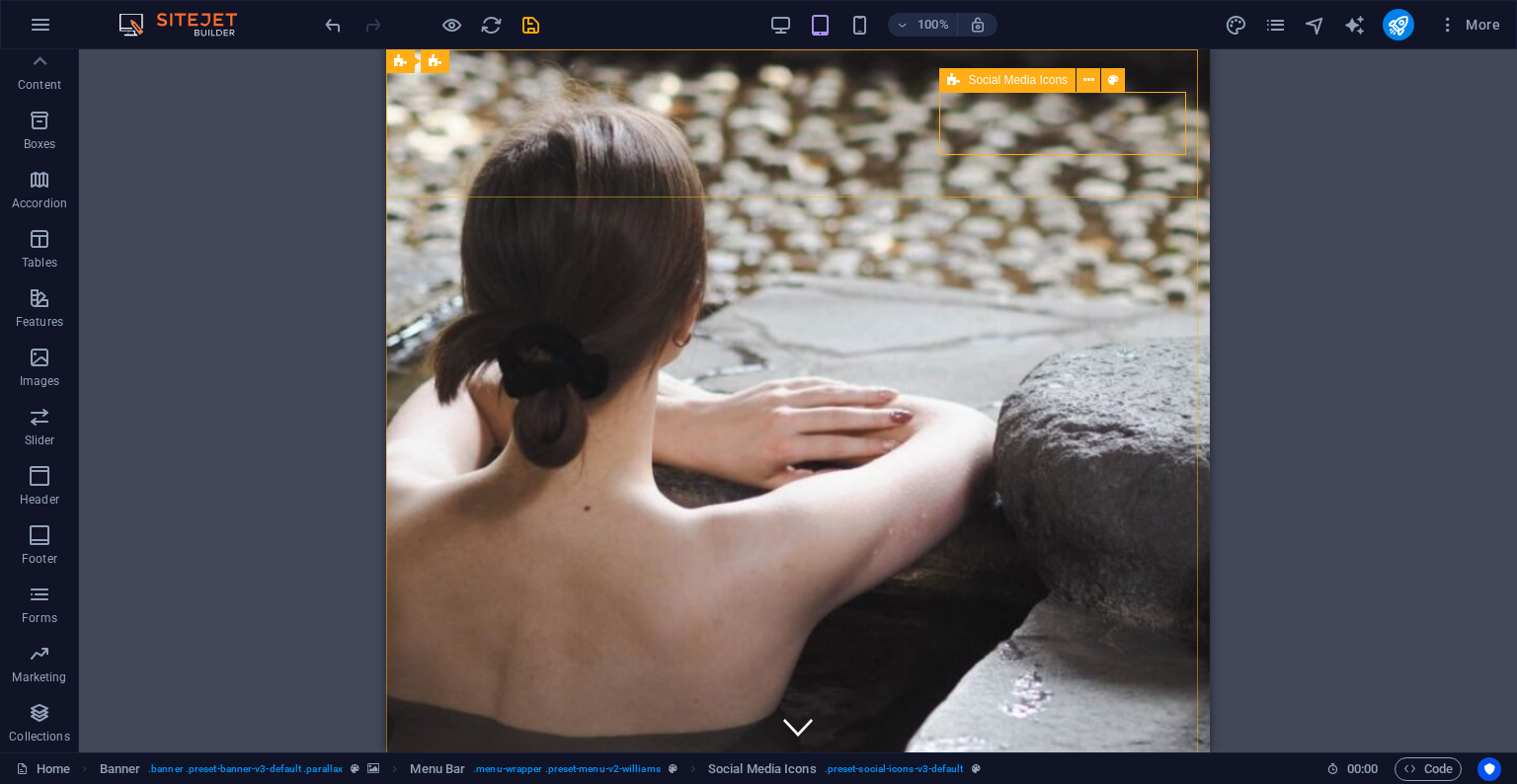 click on "Social Media Icons" at bounding box center (1017, 80) 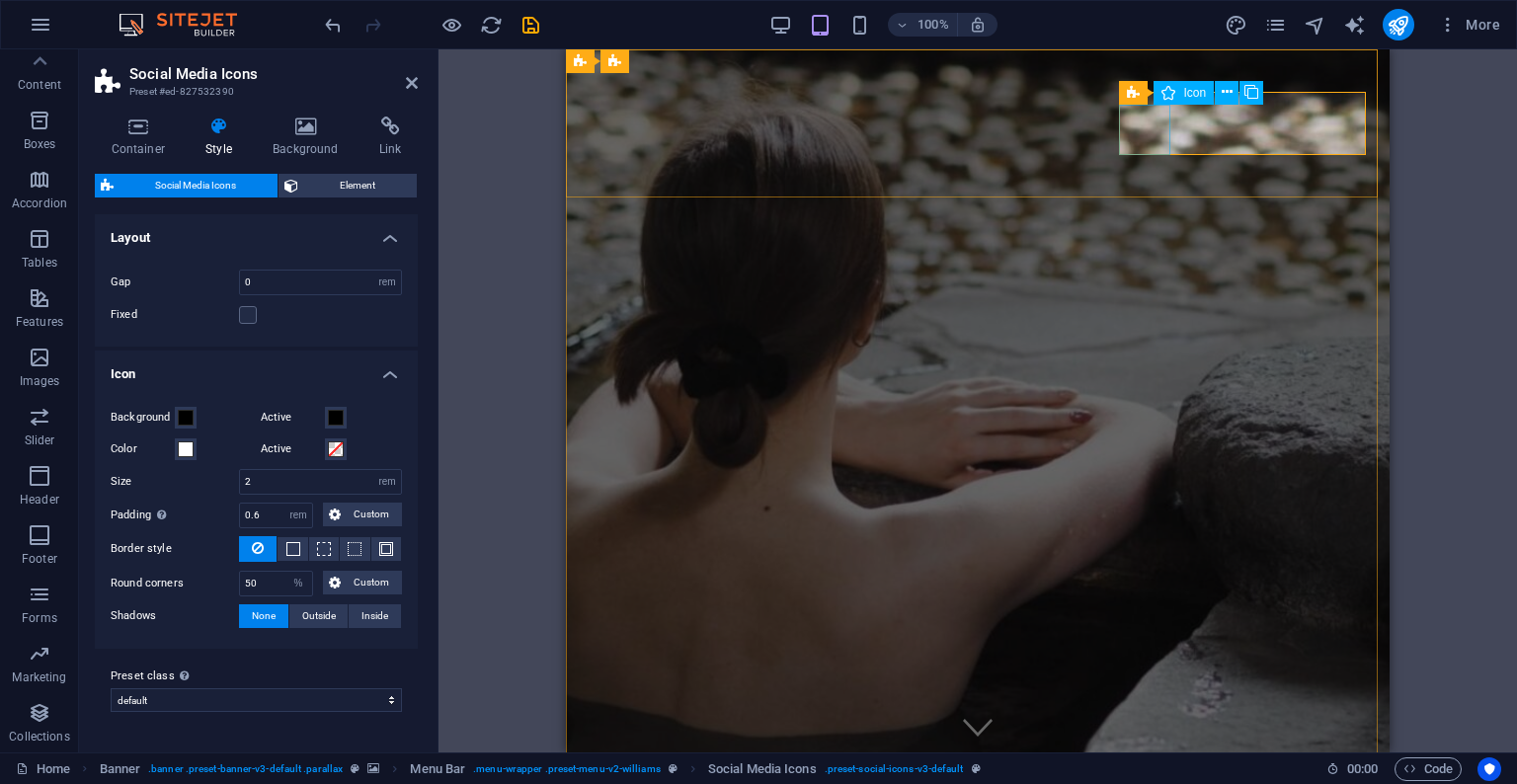 click at bounding box center [701, 932] 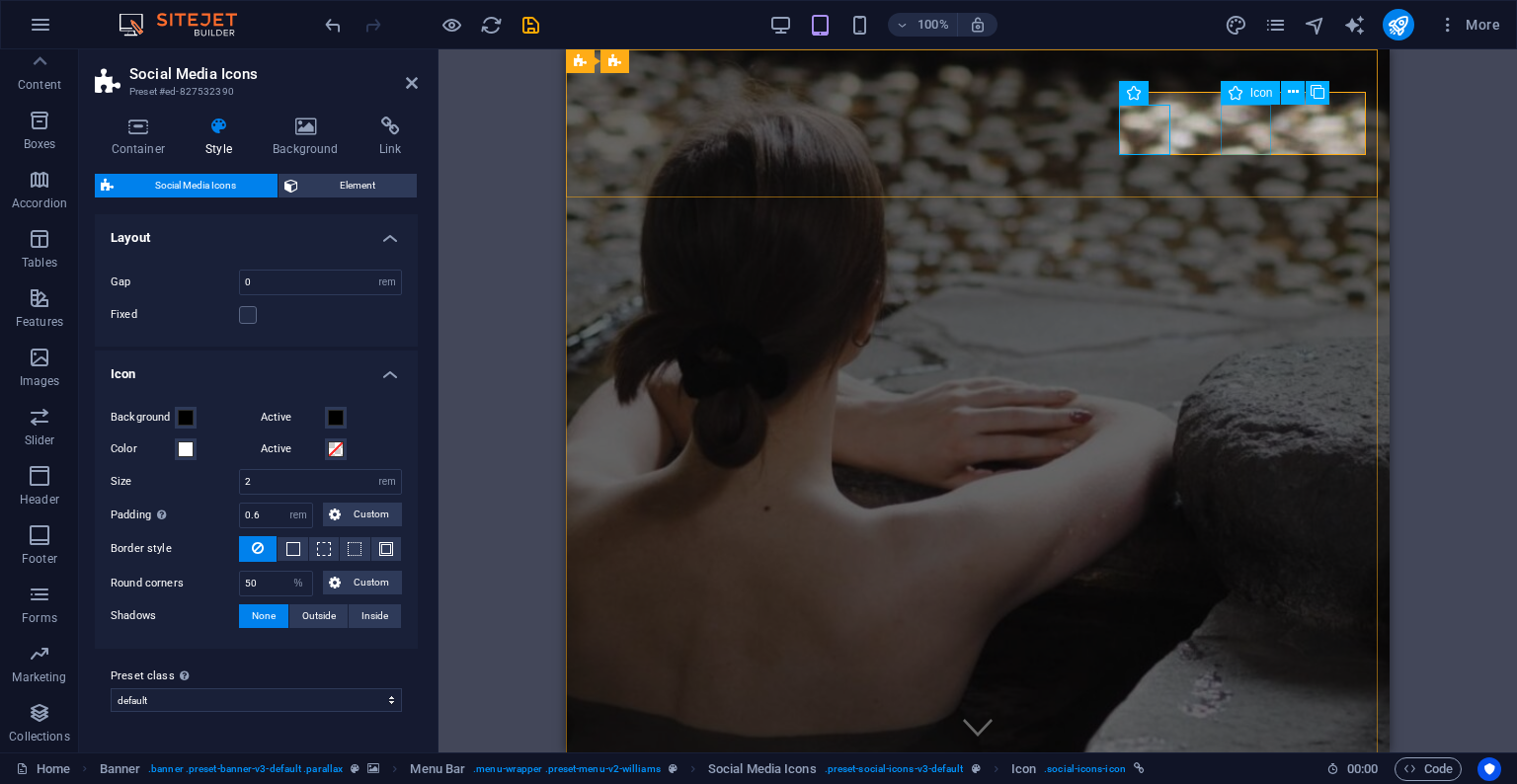 click at bounding box center [701, 1033] 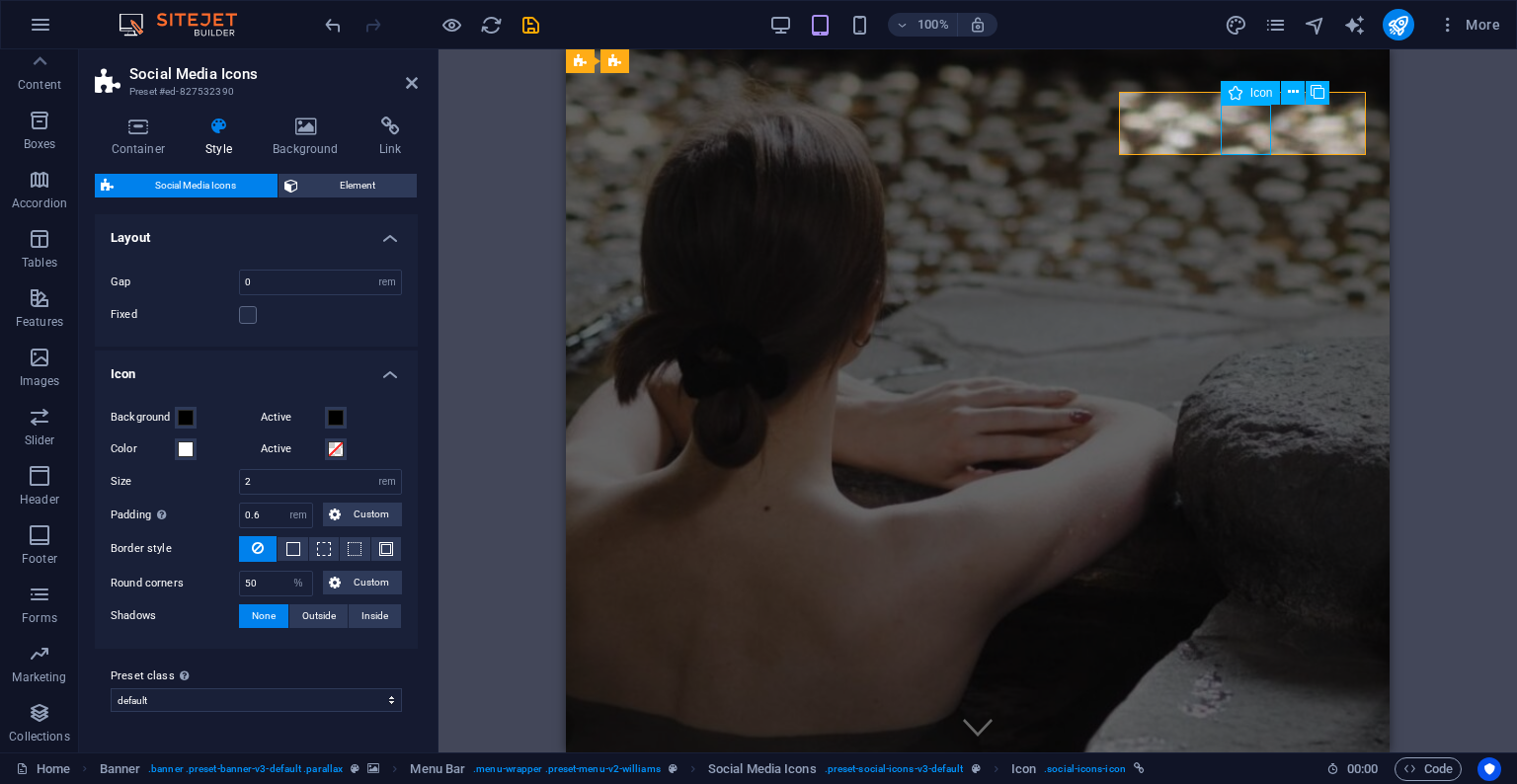 click at bounding box center [701, 1033] 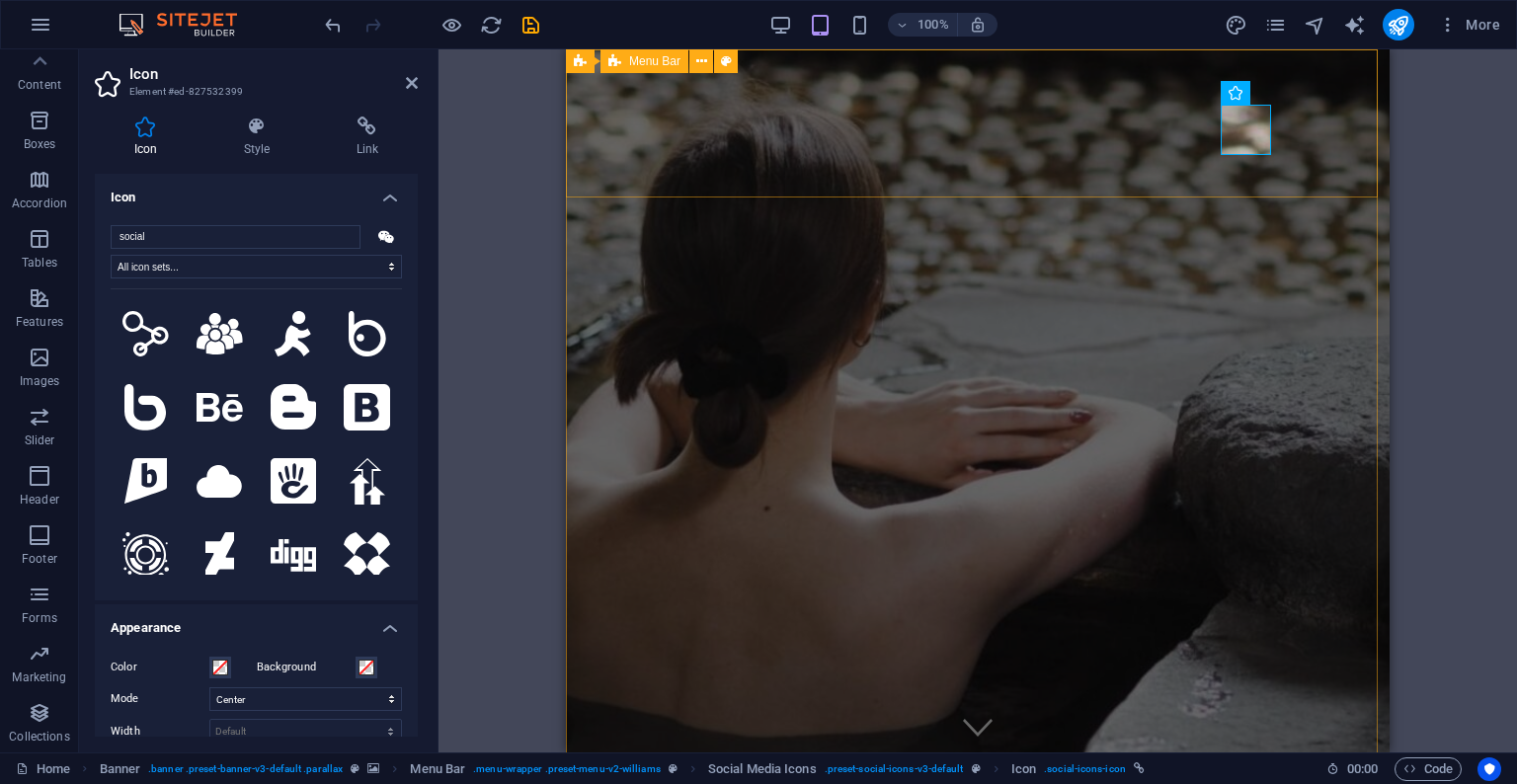 click on "Home Ladies Book Online .fa-secondary{opacity:.4}" at bounding box center [978, 877] 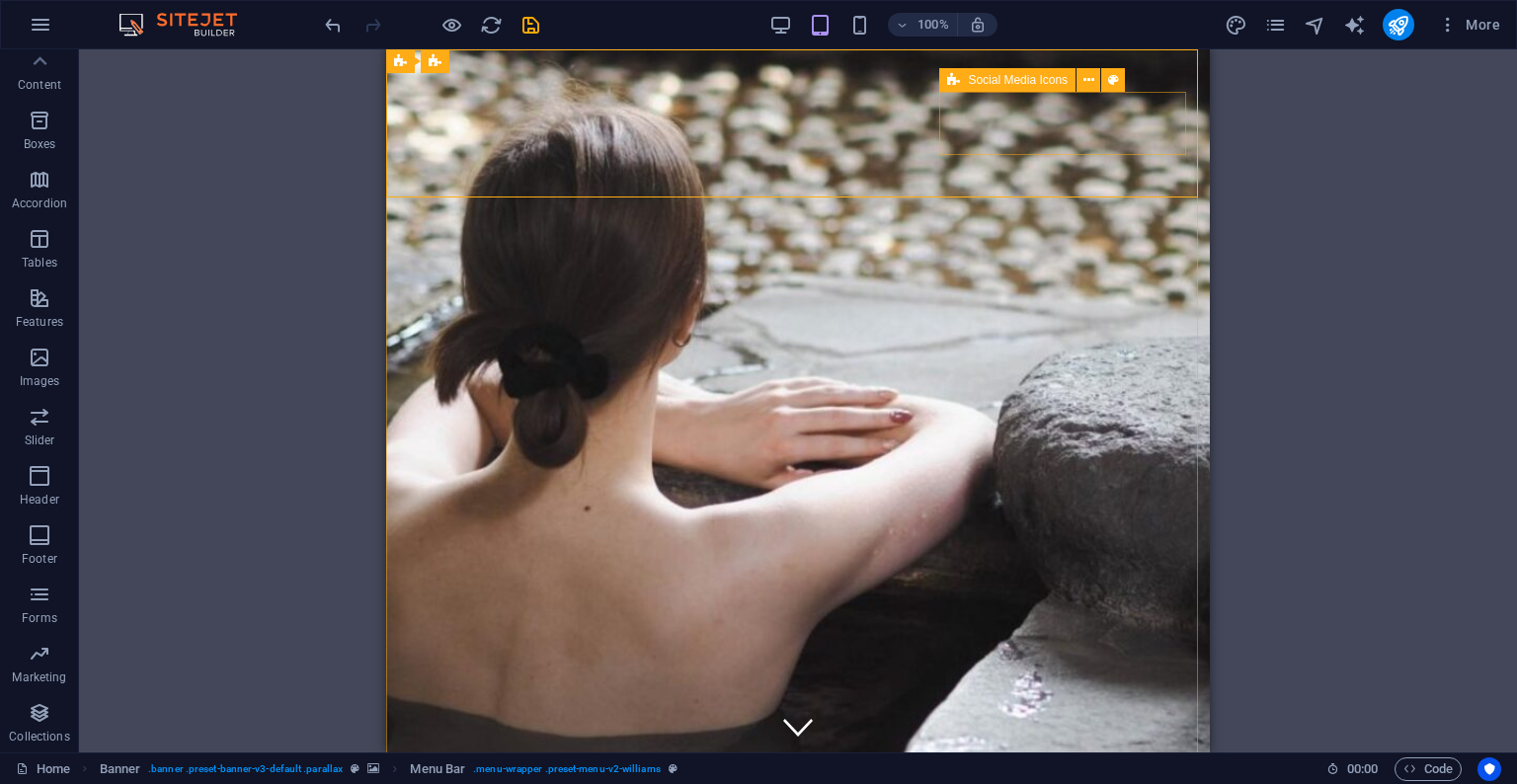 click on "Social Media Icons" at bounding box center [1007, 80] 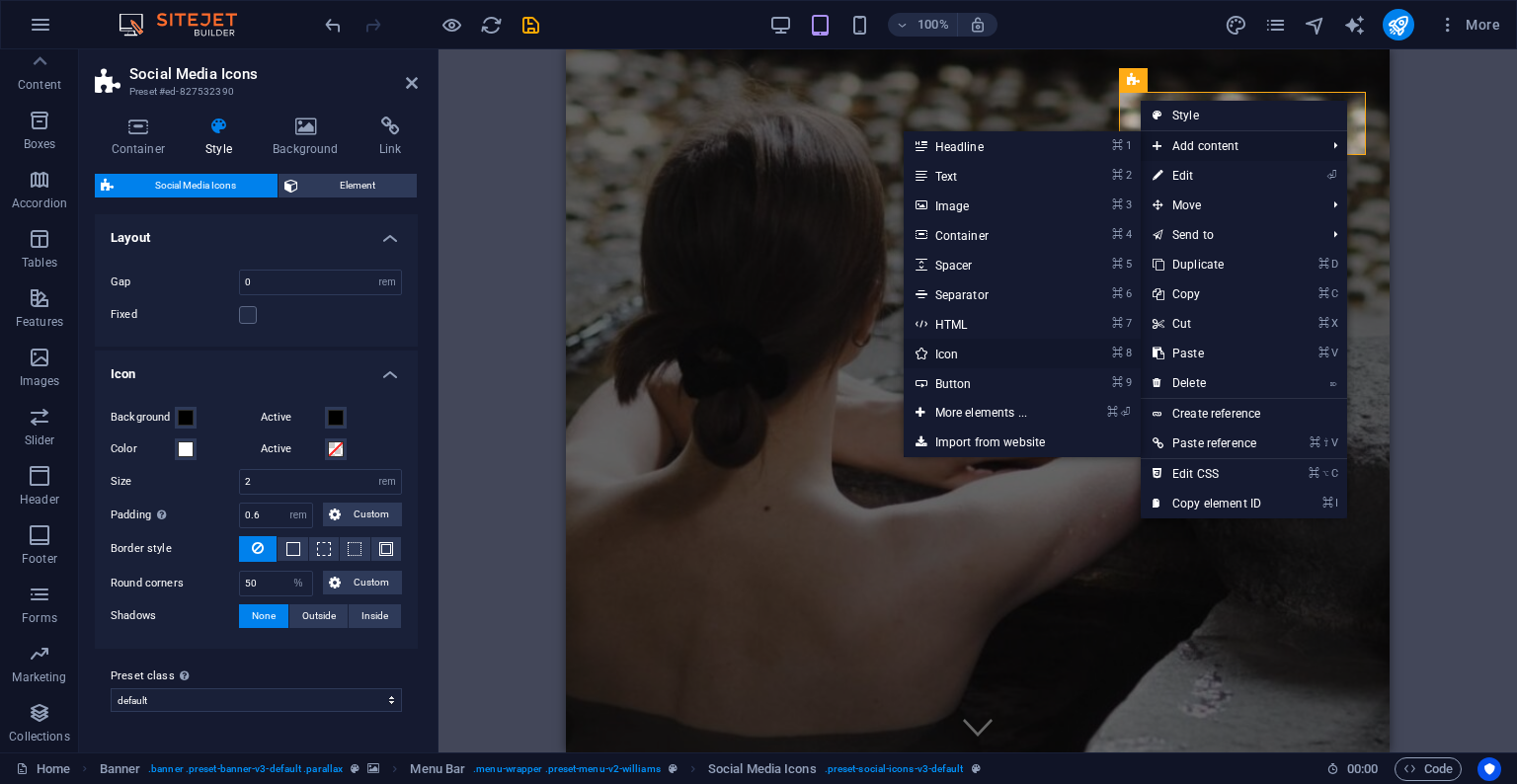 click on "⌘ 8  Icon" at bounding box center (985, 353) 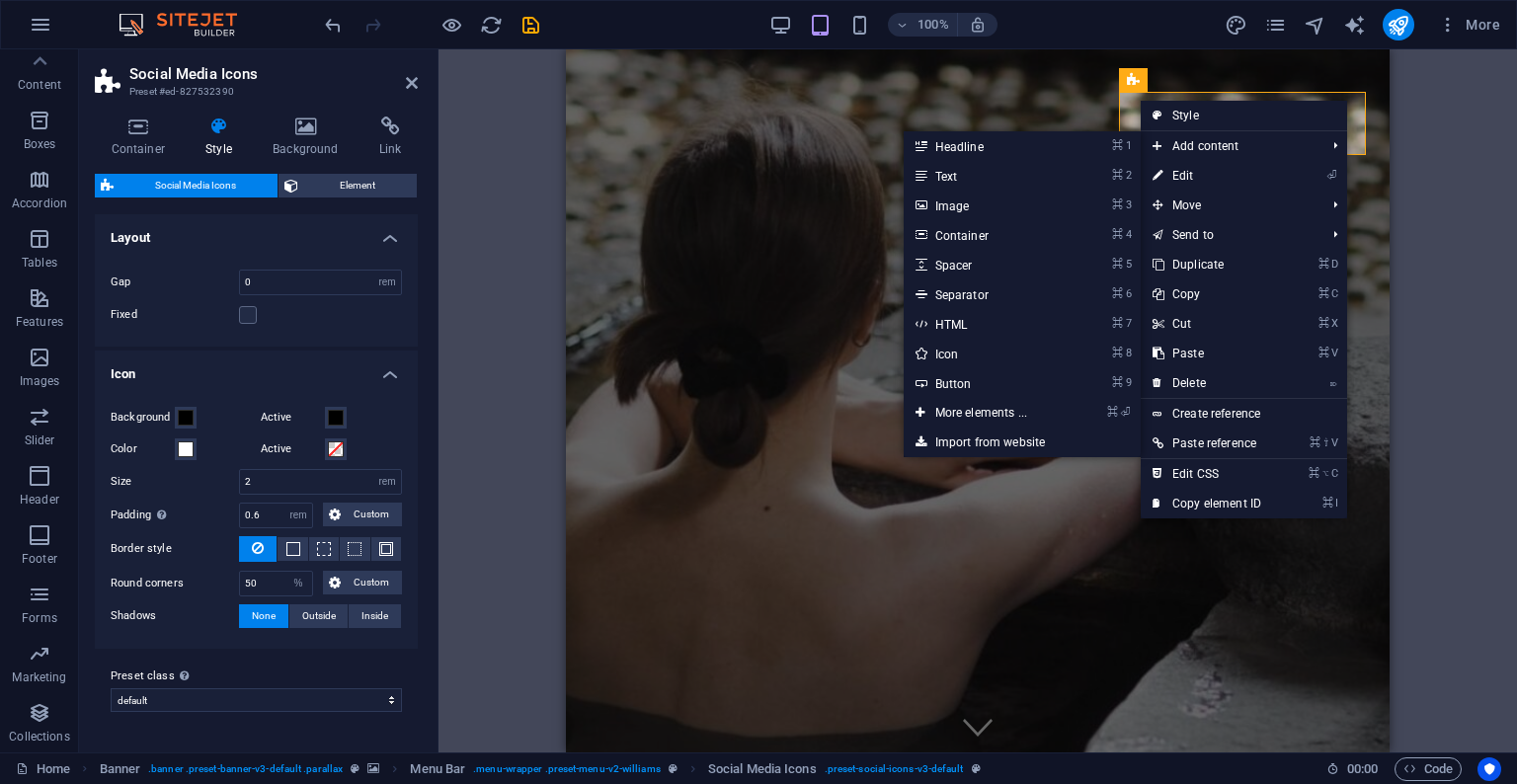 select on "xMidYMid" 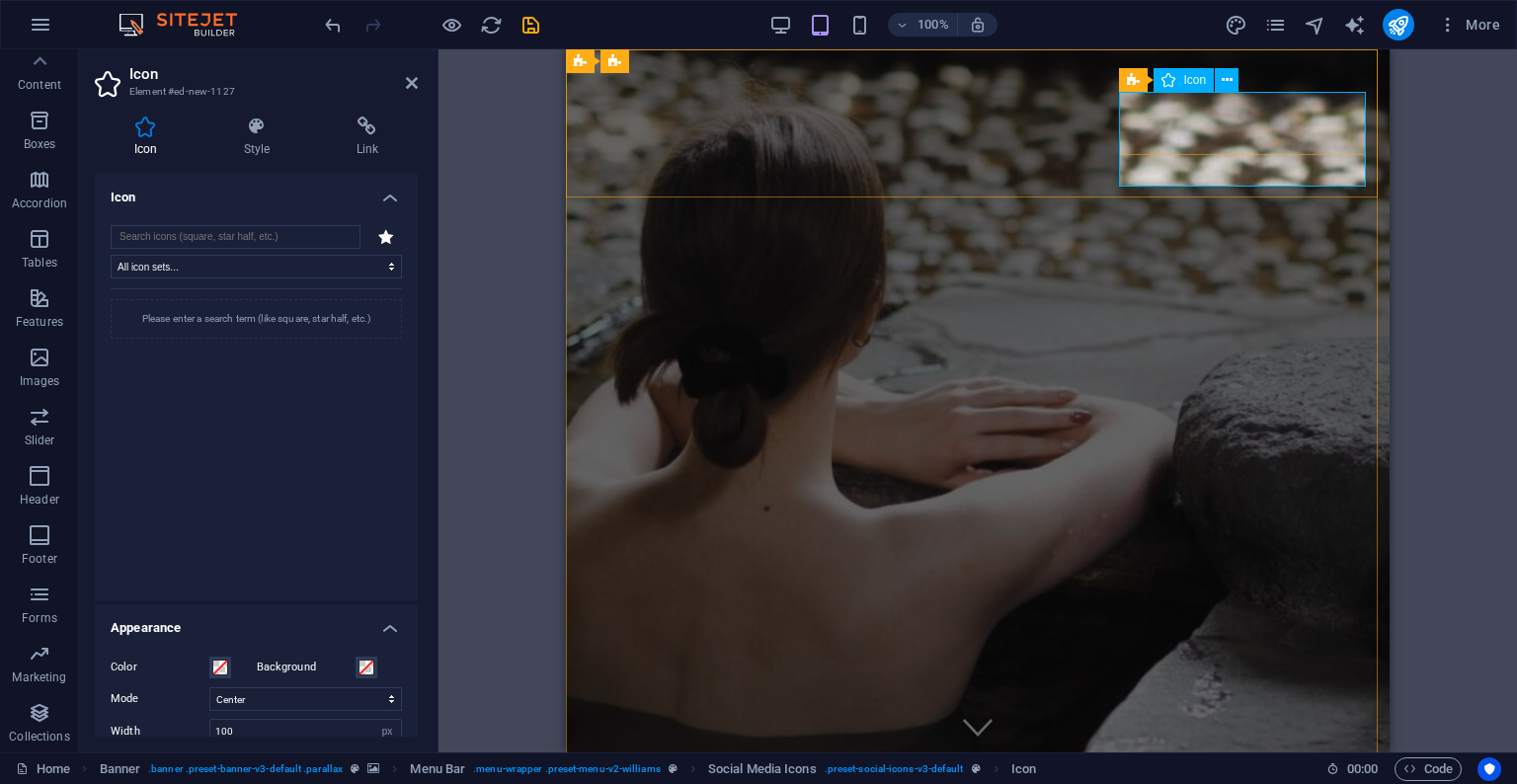 click at bounding box center [701, 959] 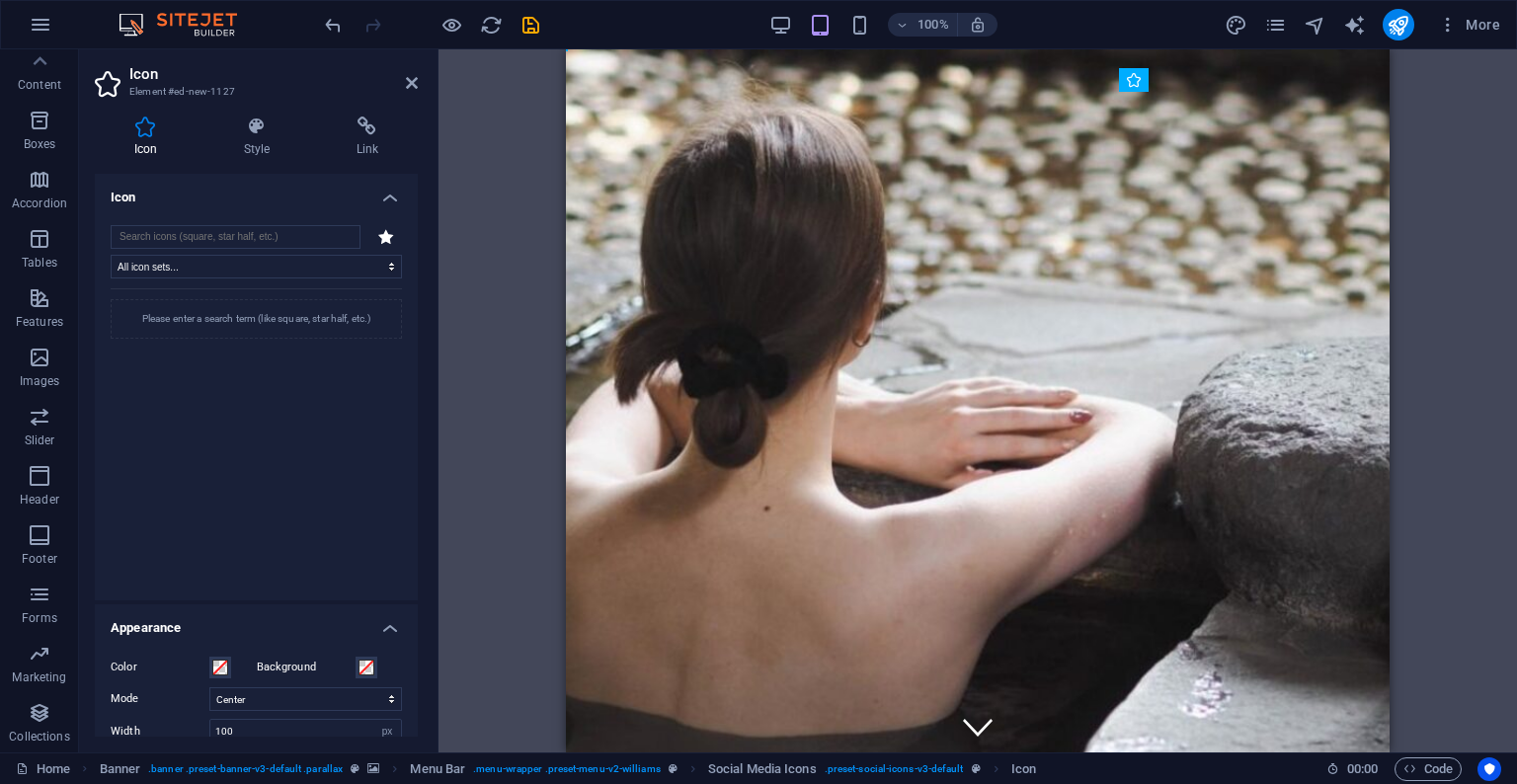 drag, startPoint x: 1161, startPoint y: 155, endPoint x: 1167, endPoint y: 143, distance: 13.416408 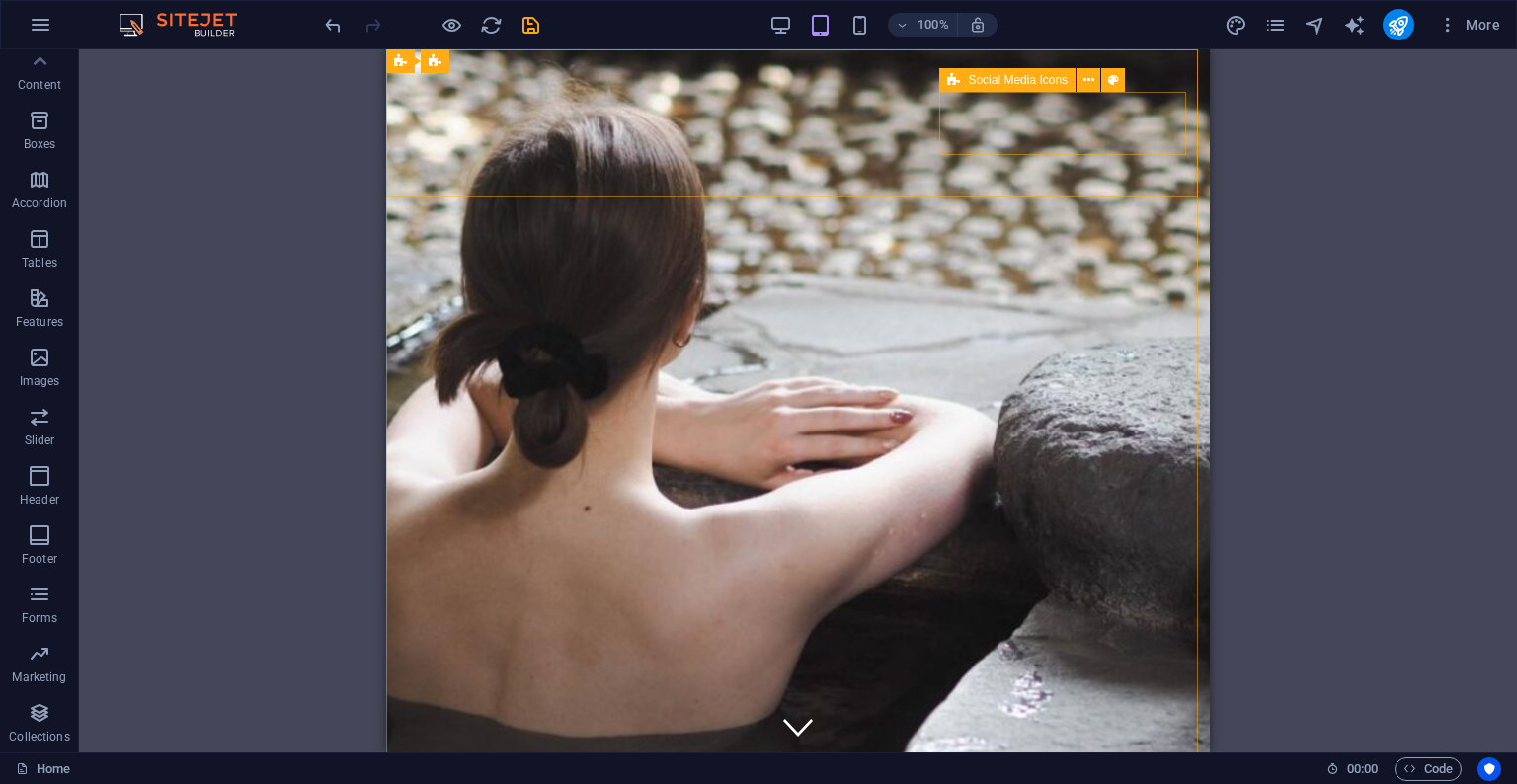 click on "Social Media Icons" at bounding box center [1007, 80] 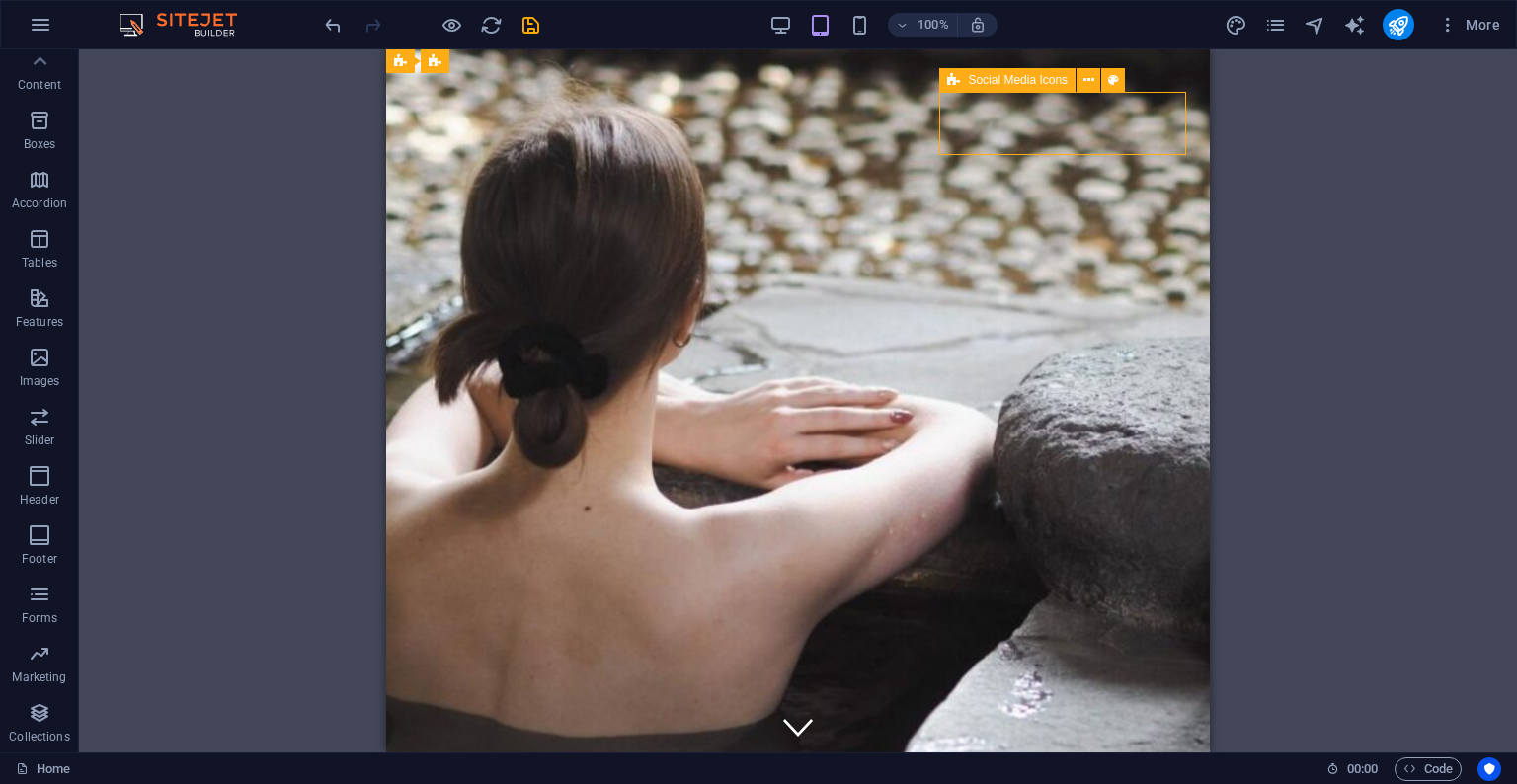click on "Social Media Icons" at bounding box center [1007, 80] 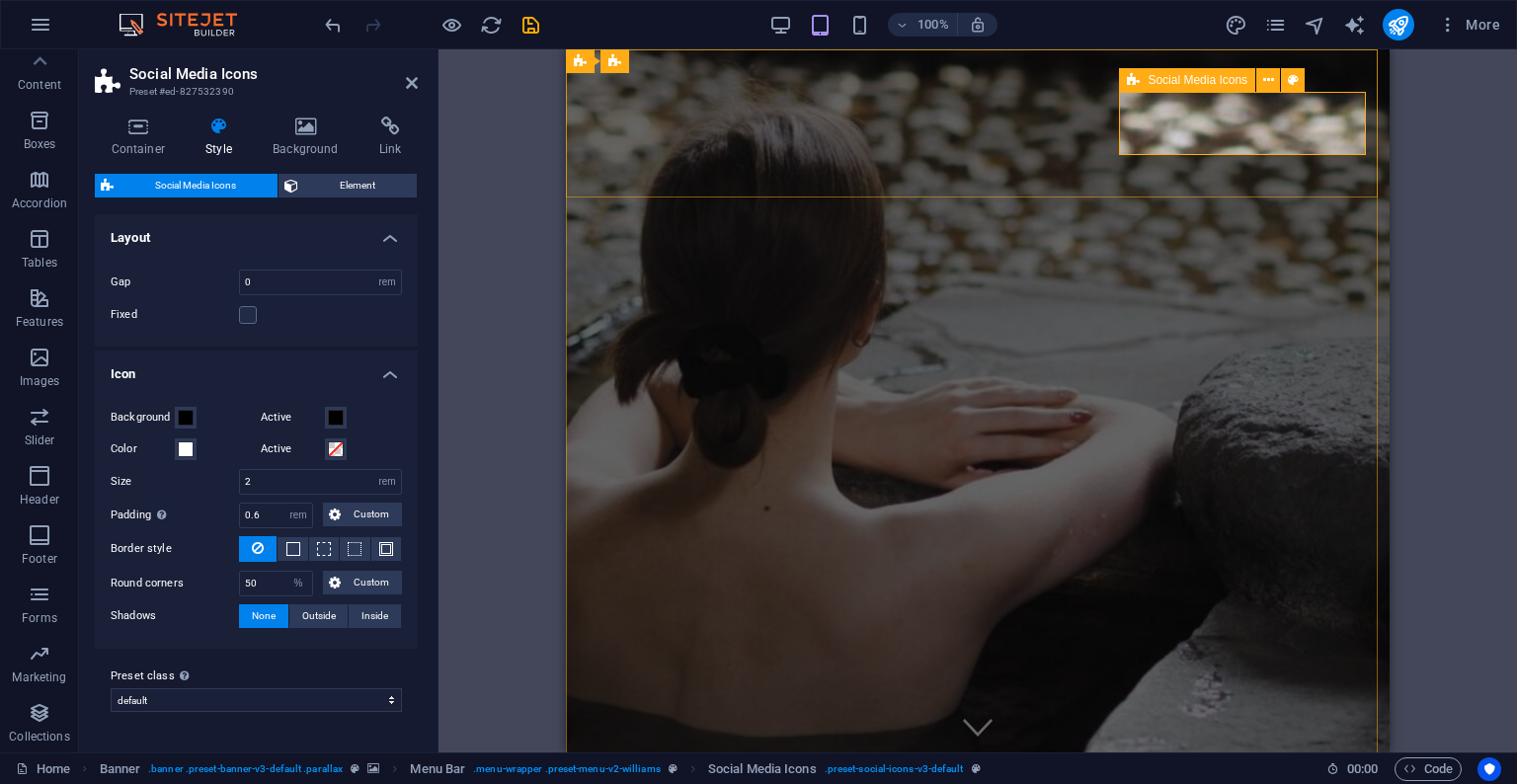 click on "Social Media Icons" at bounding box center (1197, 80) 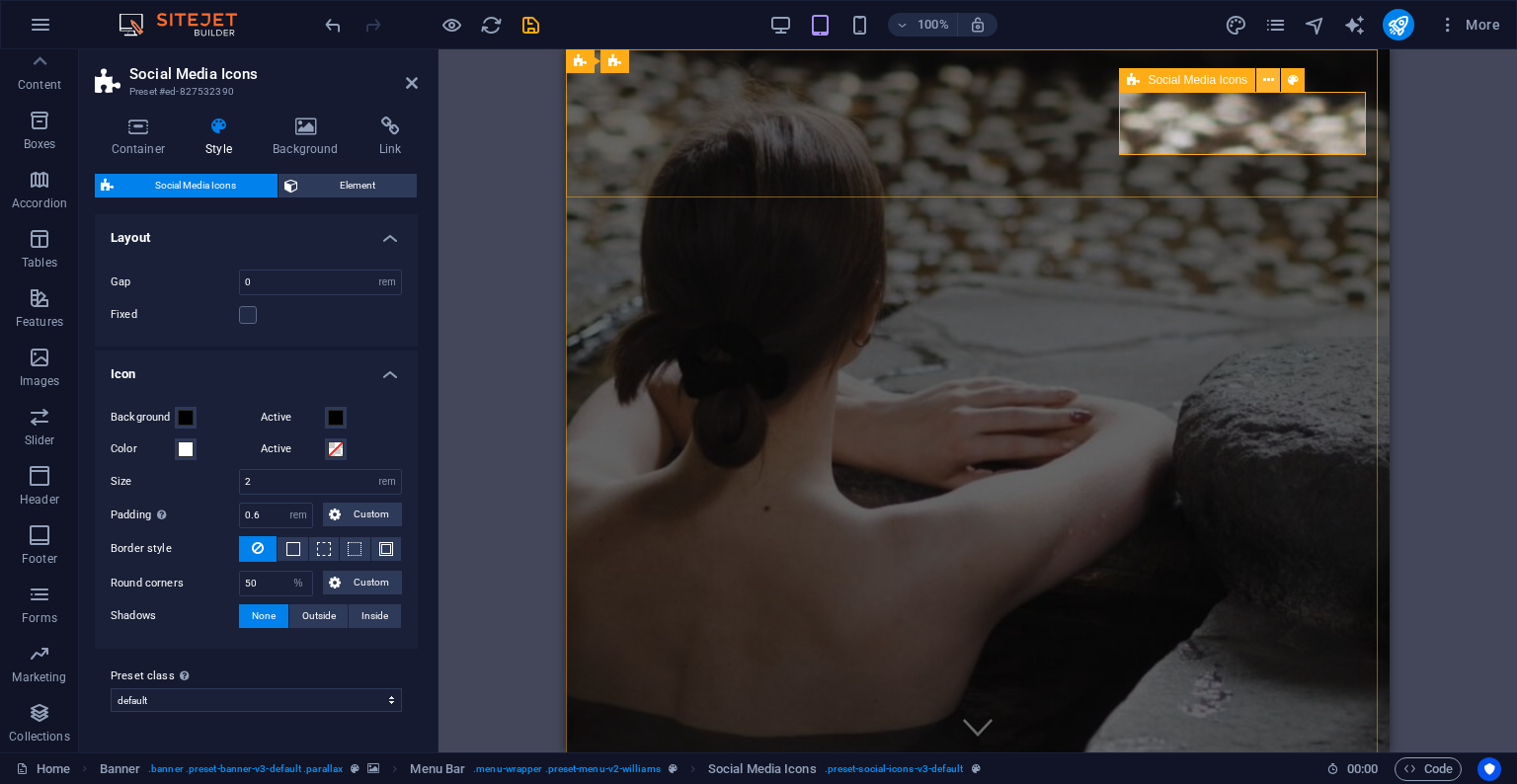 click at bounding box center (1268, 80) 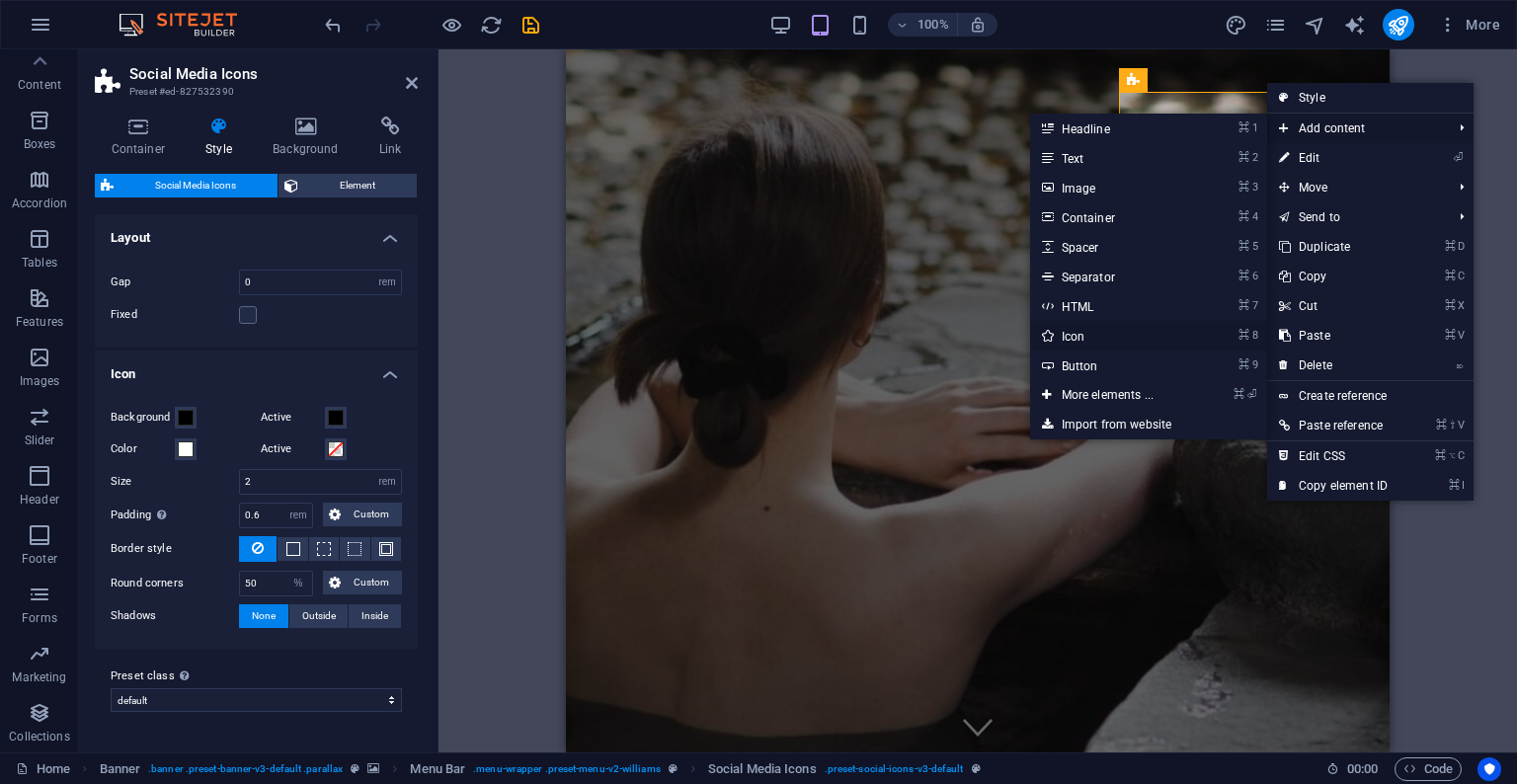 click on "⌘ 8  Icon" at bounding box center [1111, 336] 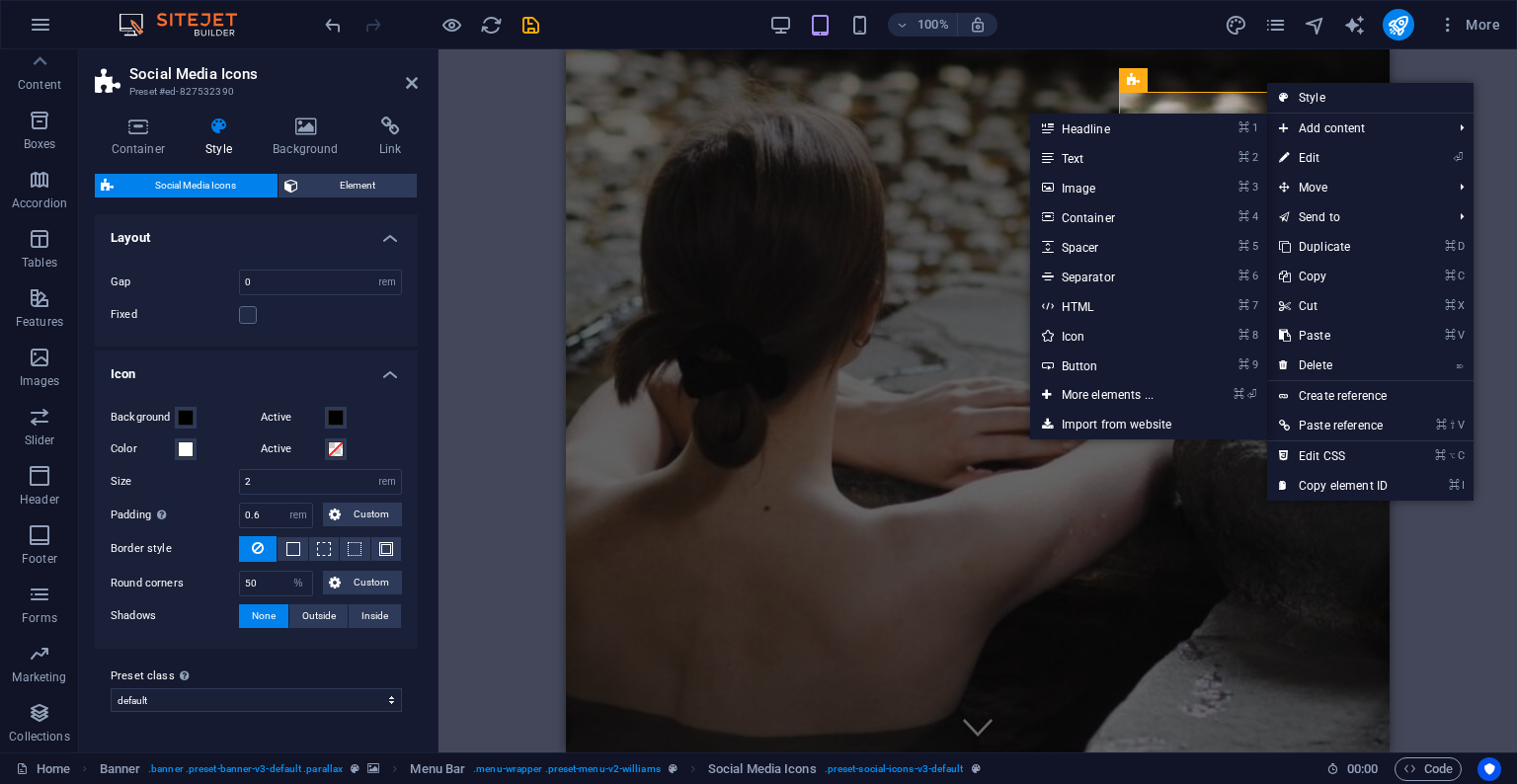 select on "xMidYMid" 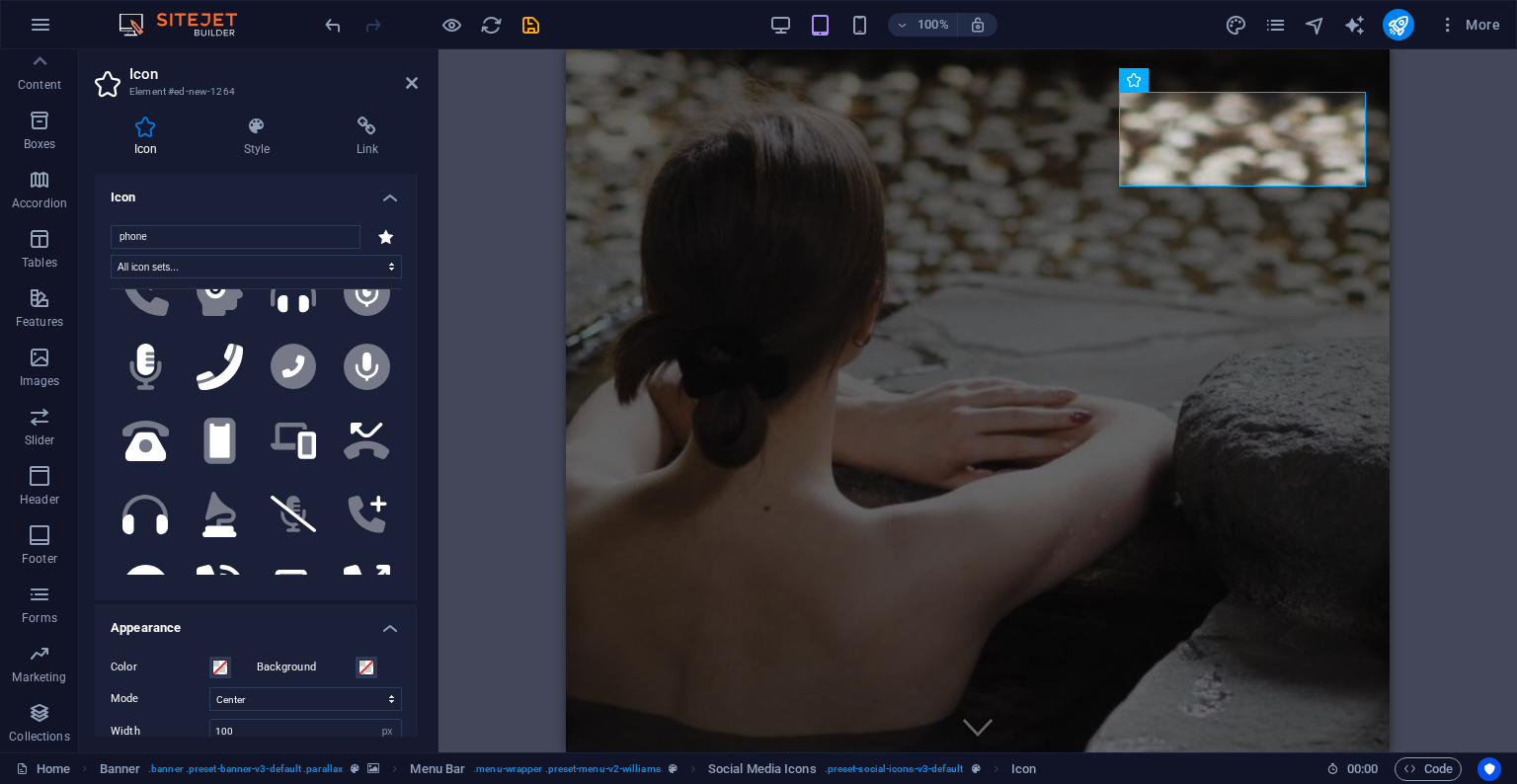 scroll, scrollTop: 1217, scrollLeft: 0, axis: vertical 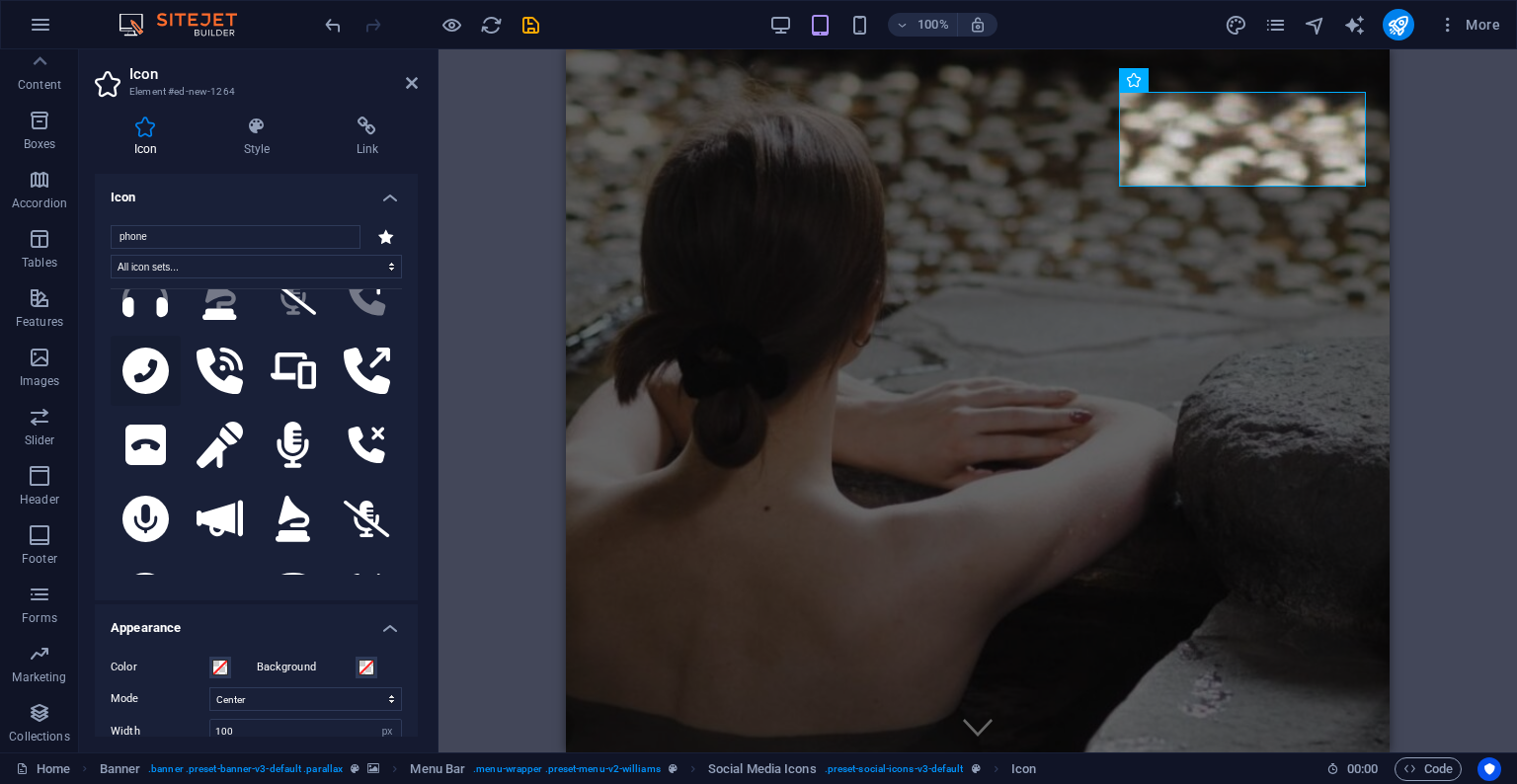 type on "phone" 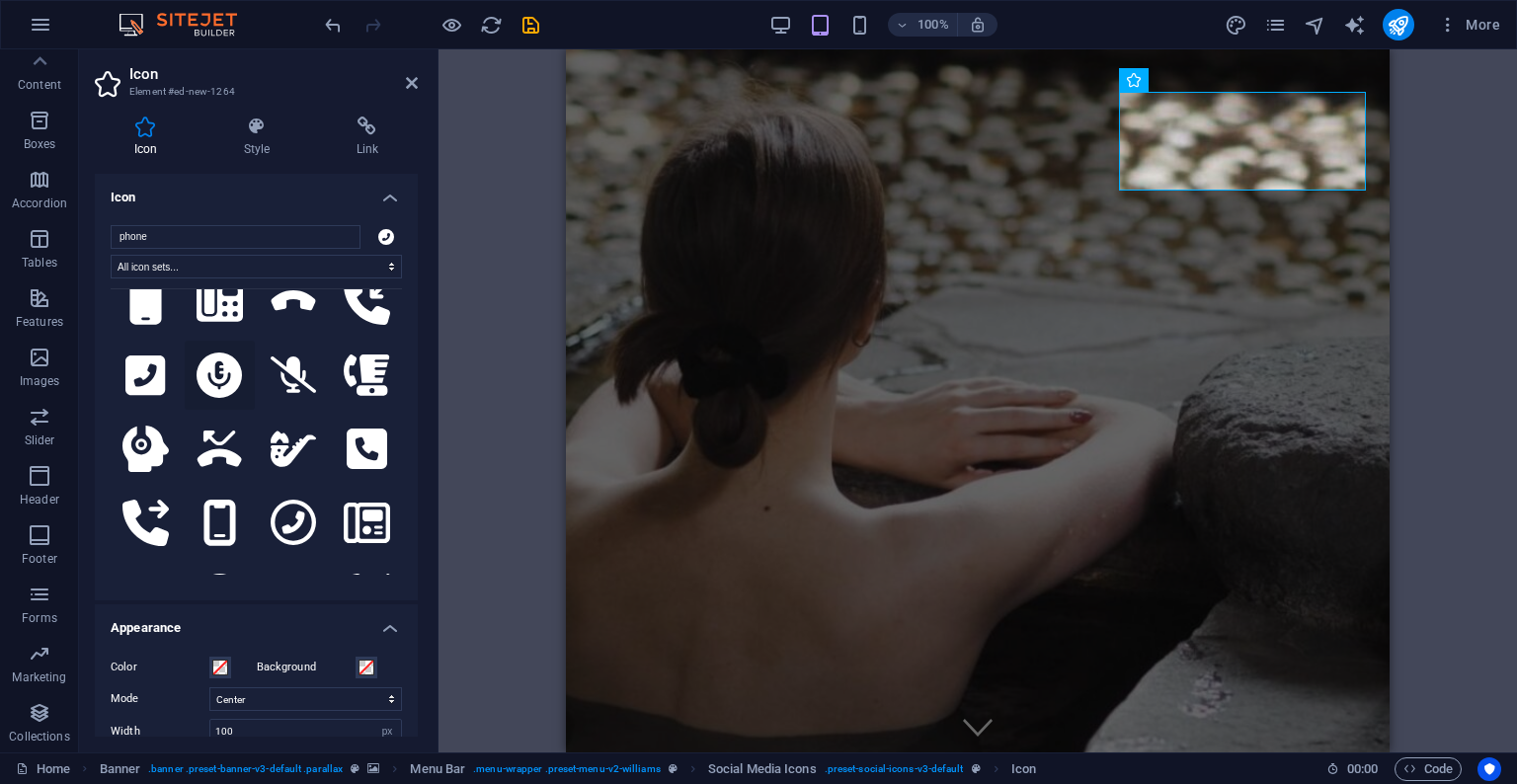 scroll, scrollTop: 1805, scrollLeft: 0, axis: vertical 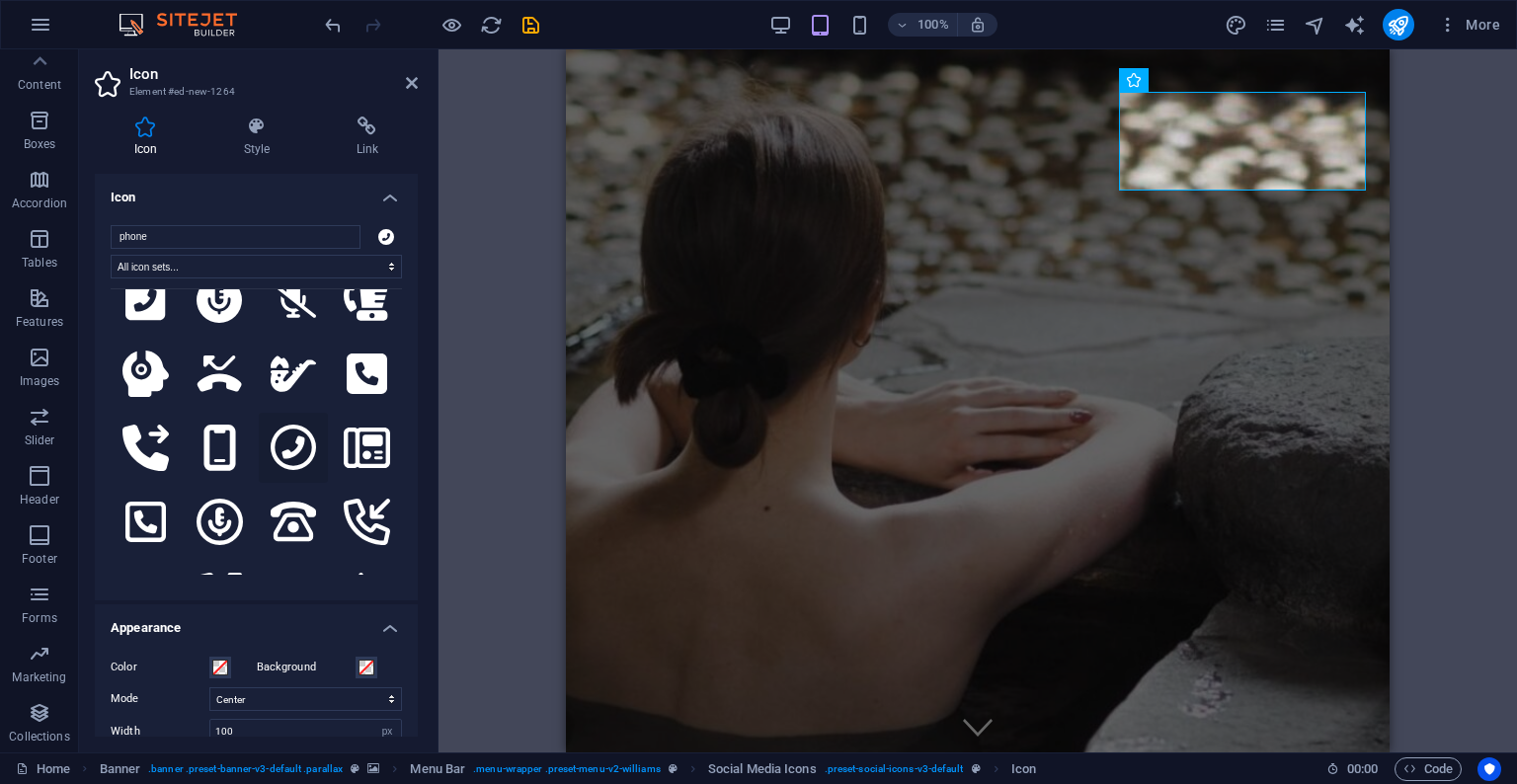 click 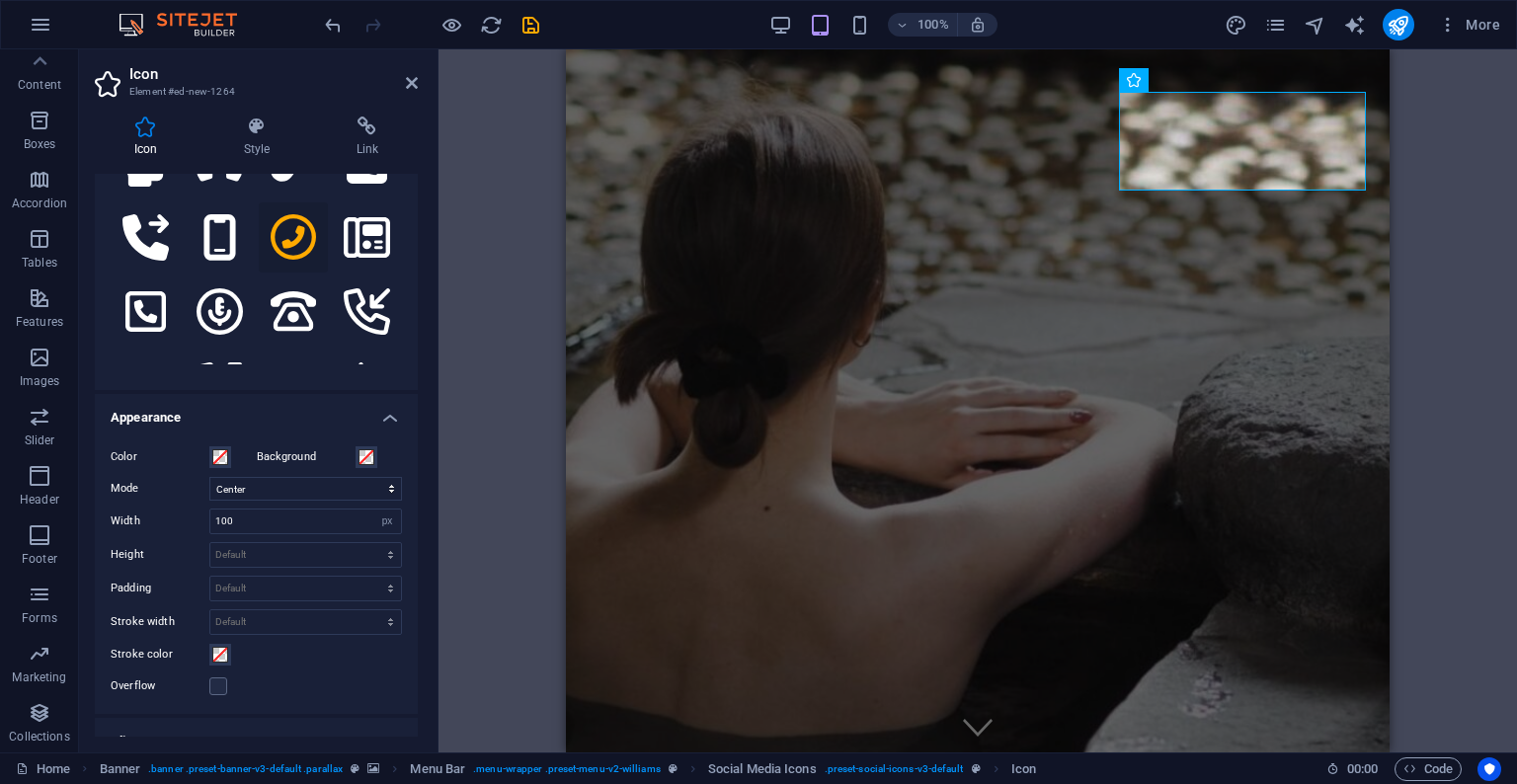 scroll, scrollTop: 197, scrollLeft: 0, axis: vertical 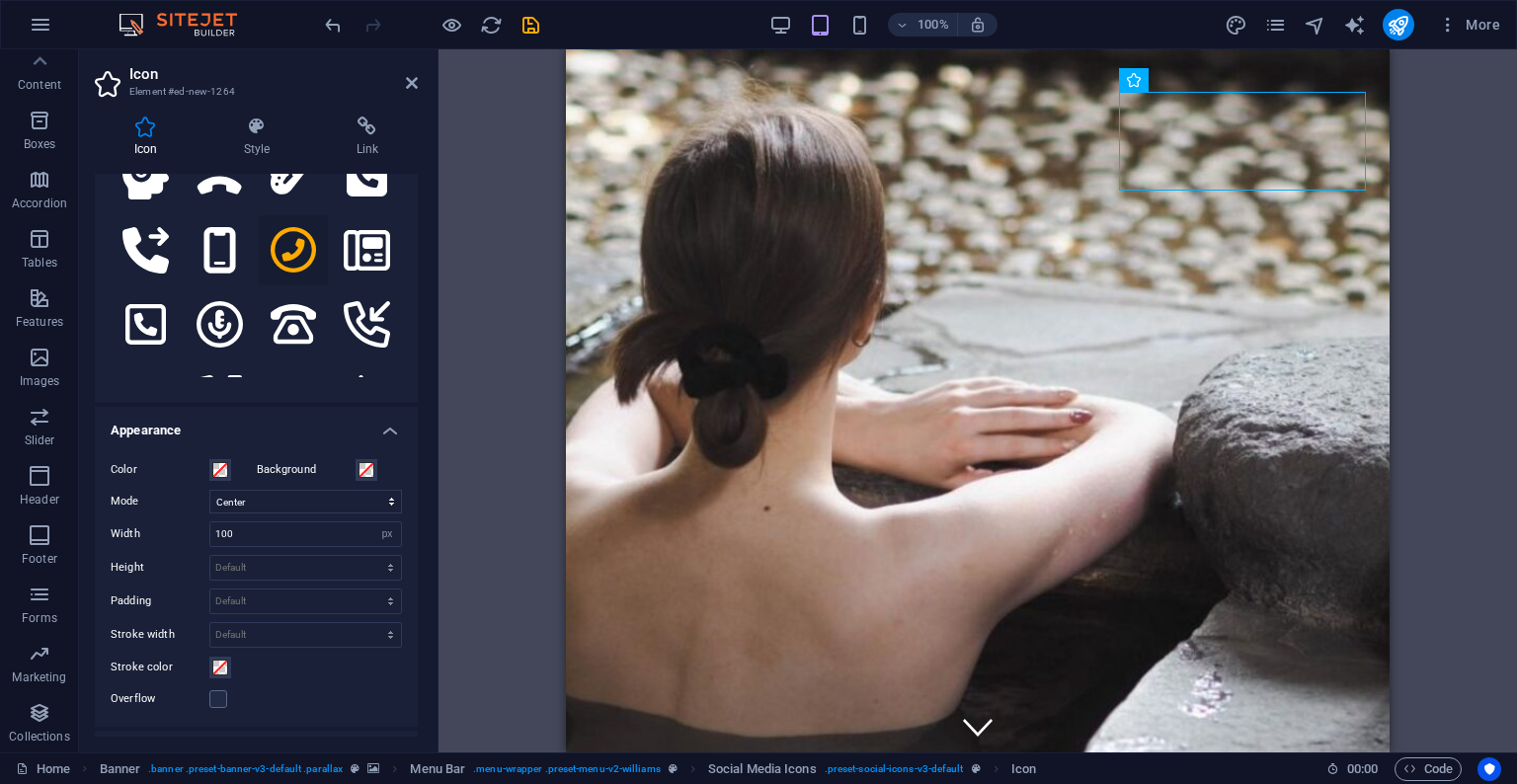 drag, startPoint x: 1168, startPoint y: 122, endPoint x: 1188, endPoint y: 128, distance: 20.880613 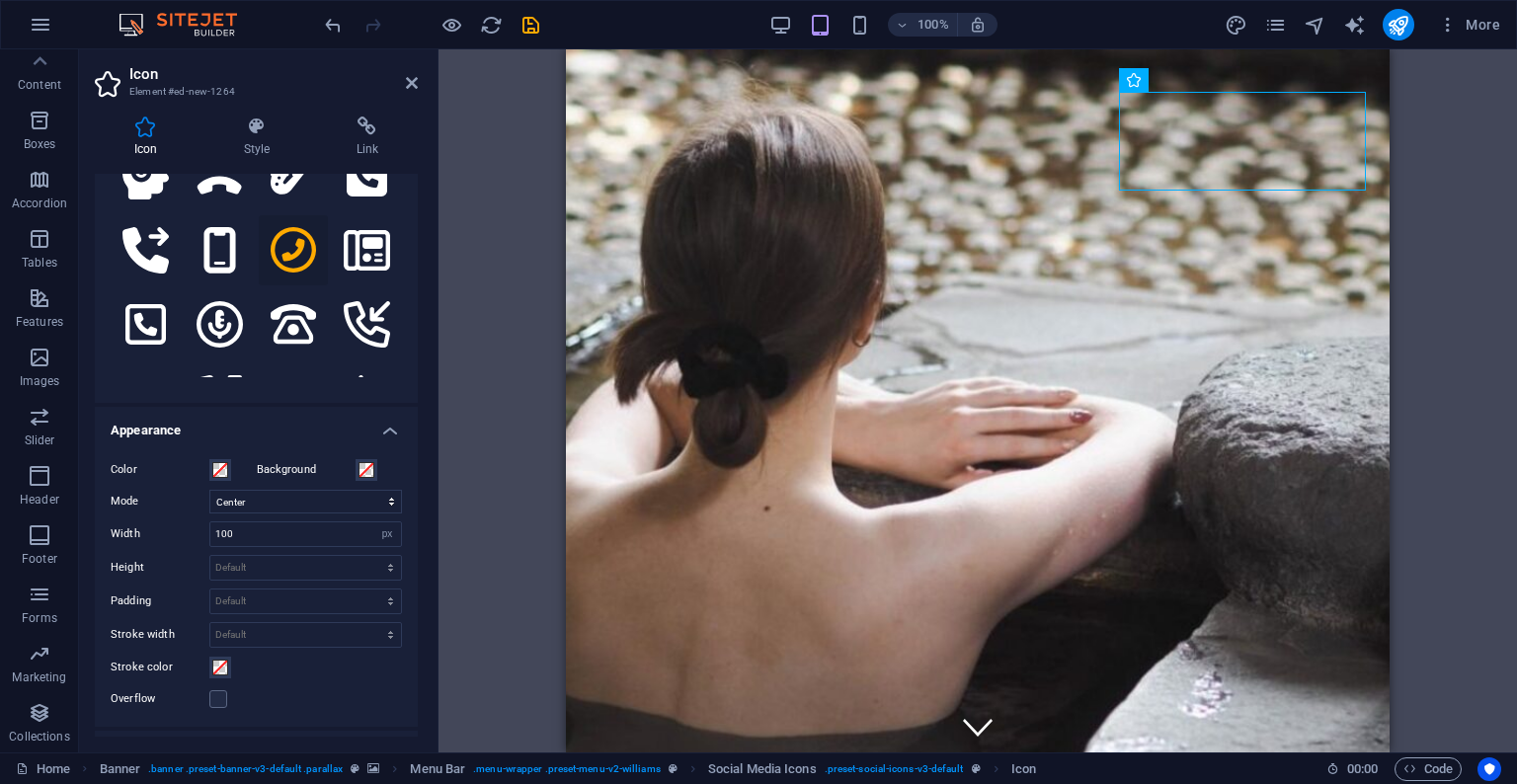 click at bounding box center [701, 960] 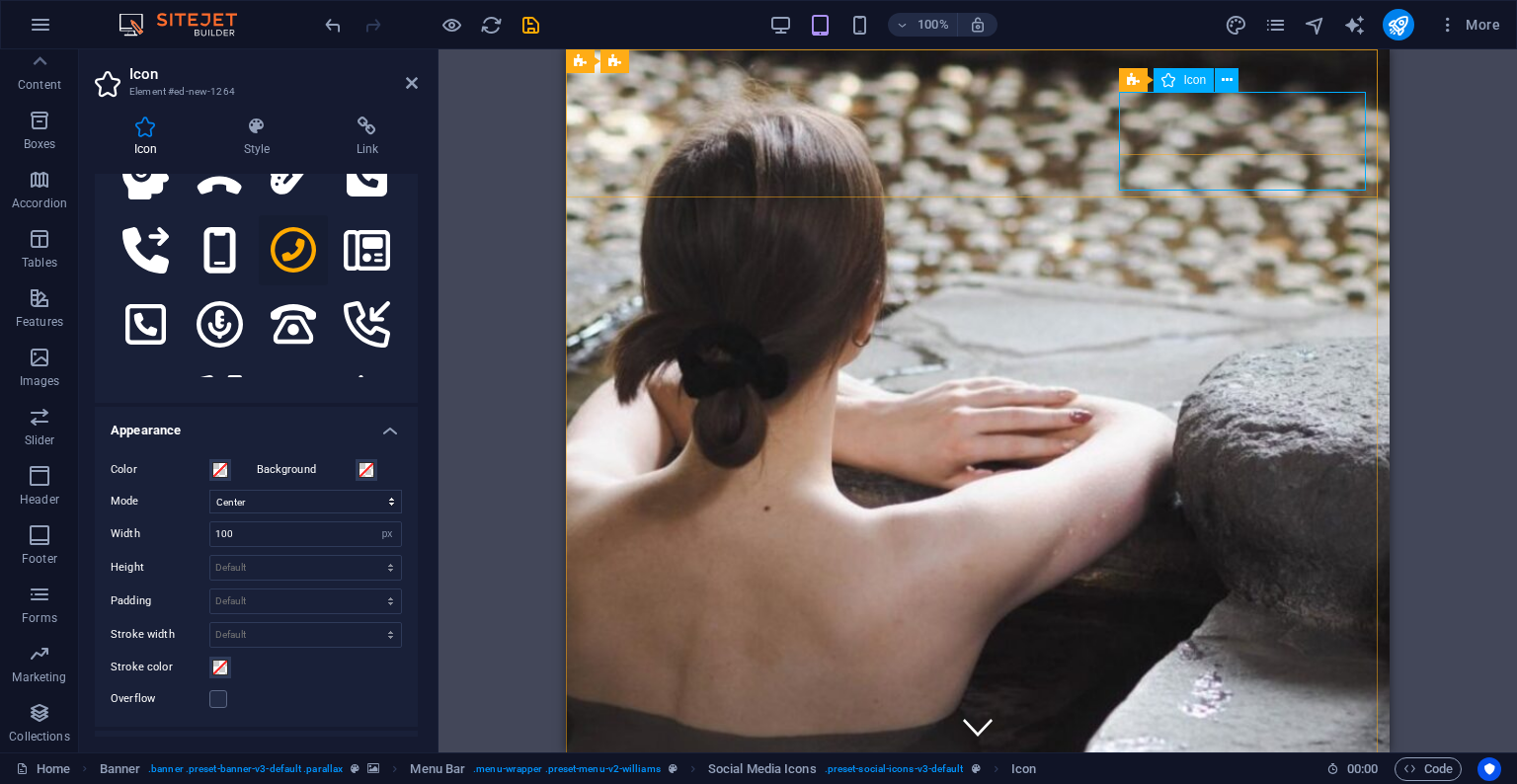 click at bounding box center (701, 960) 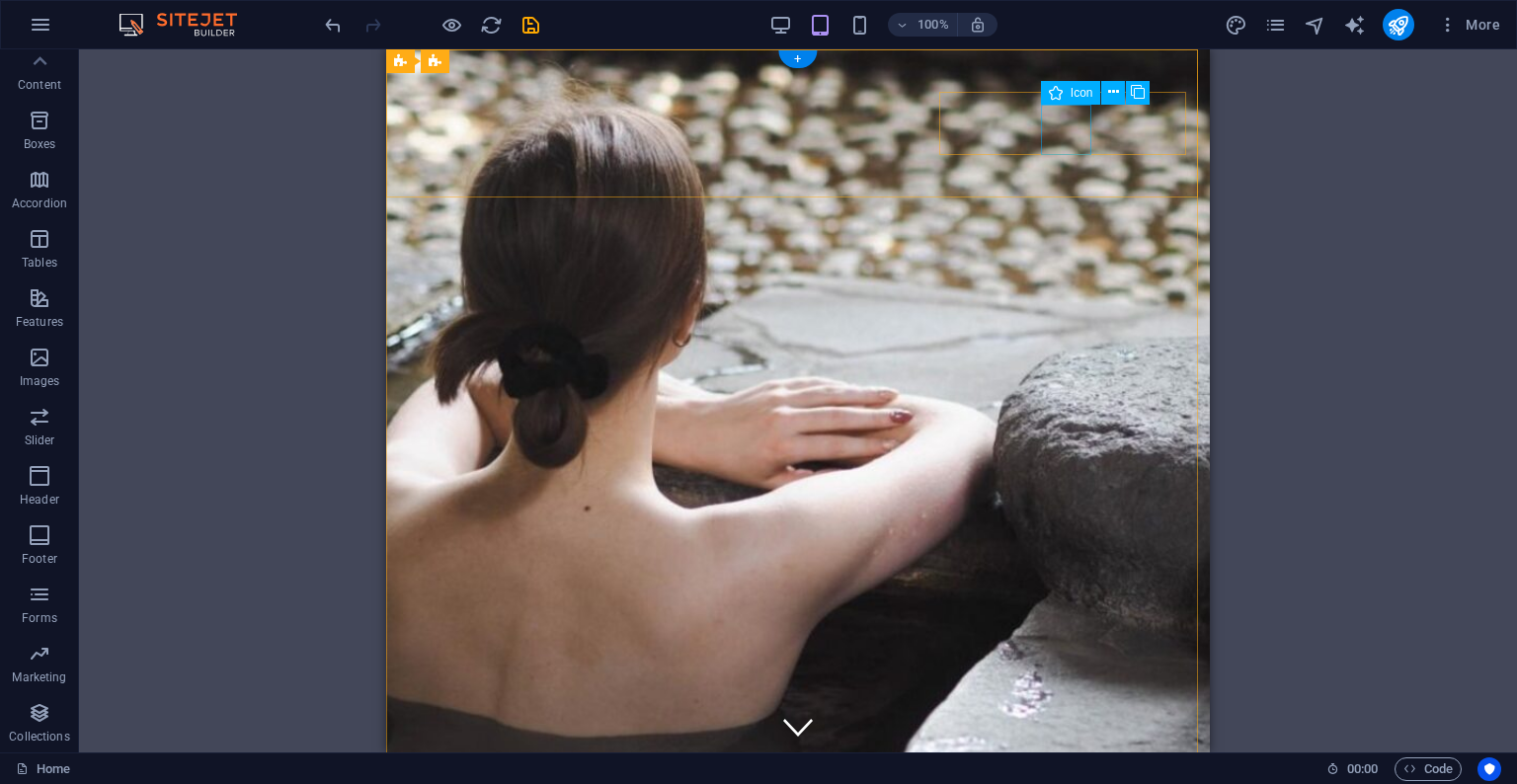 click at bounding box center [521, 1033] 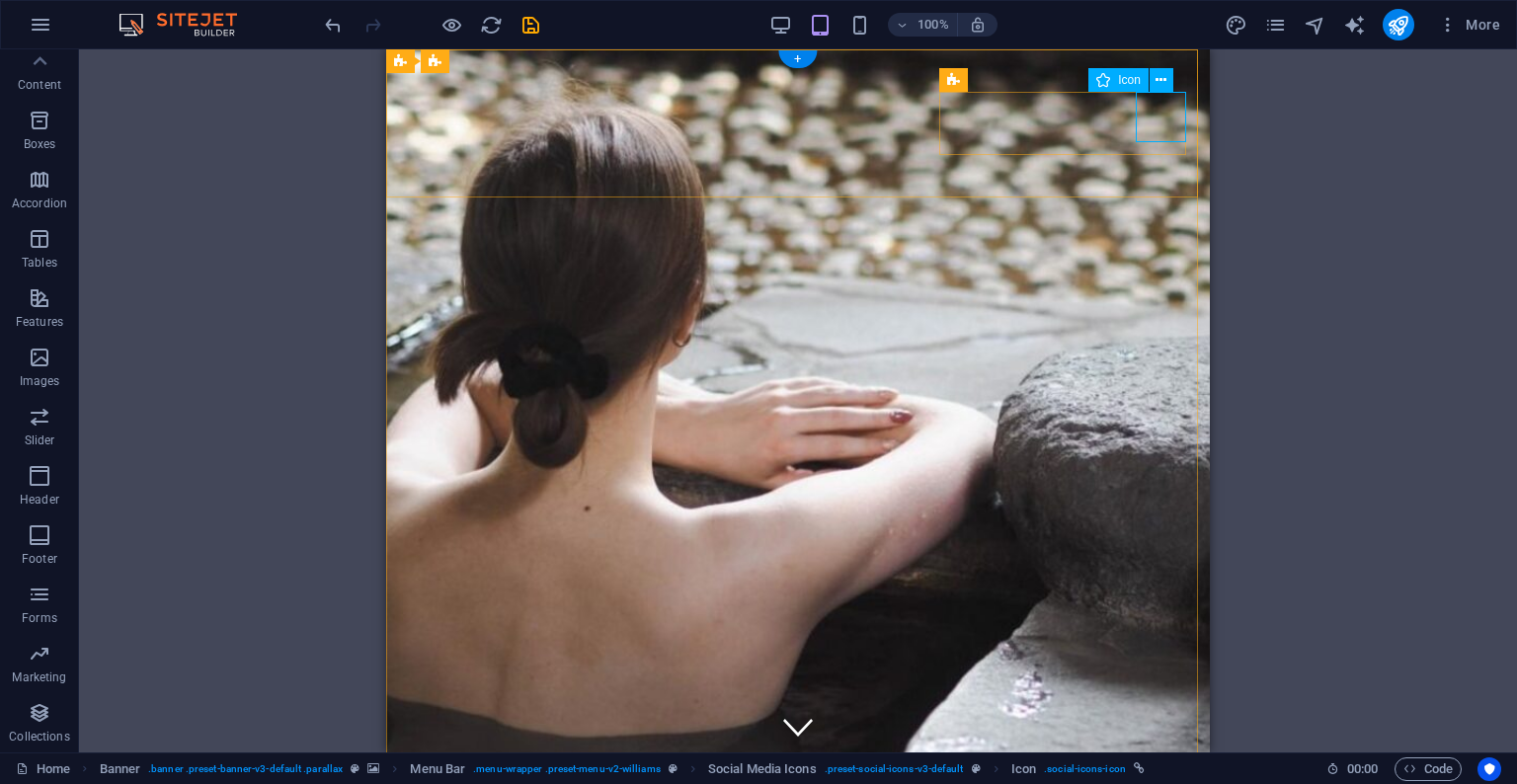 click at bounding box center [521, 1084] 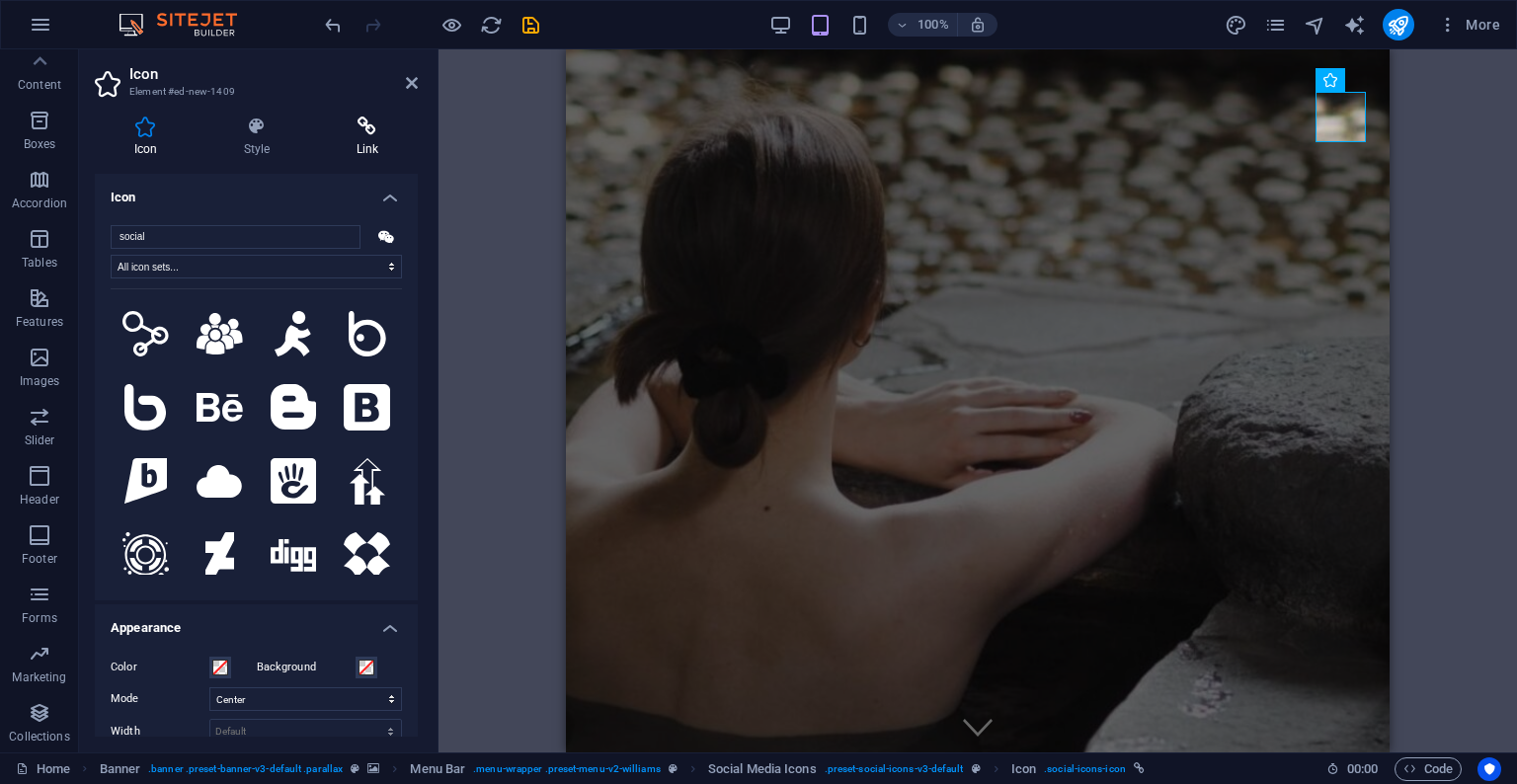 click on "Link" at bounding box center [367, 137] 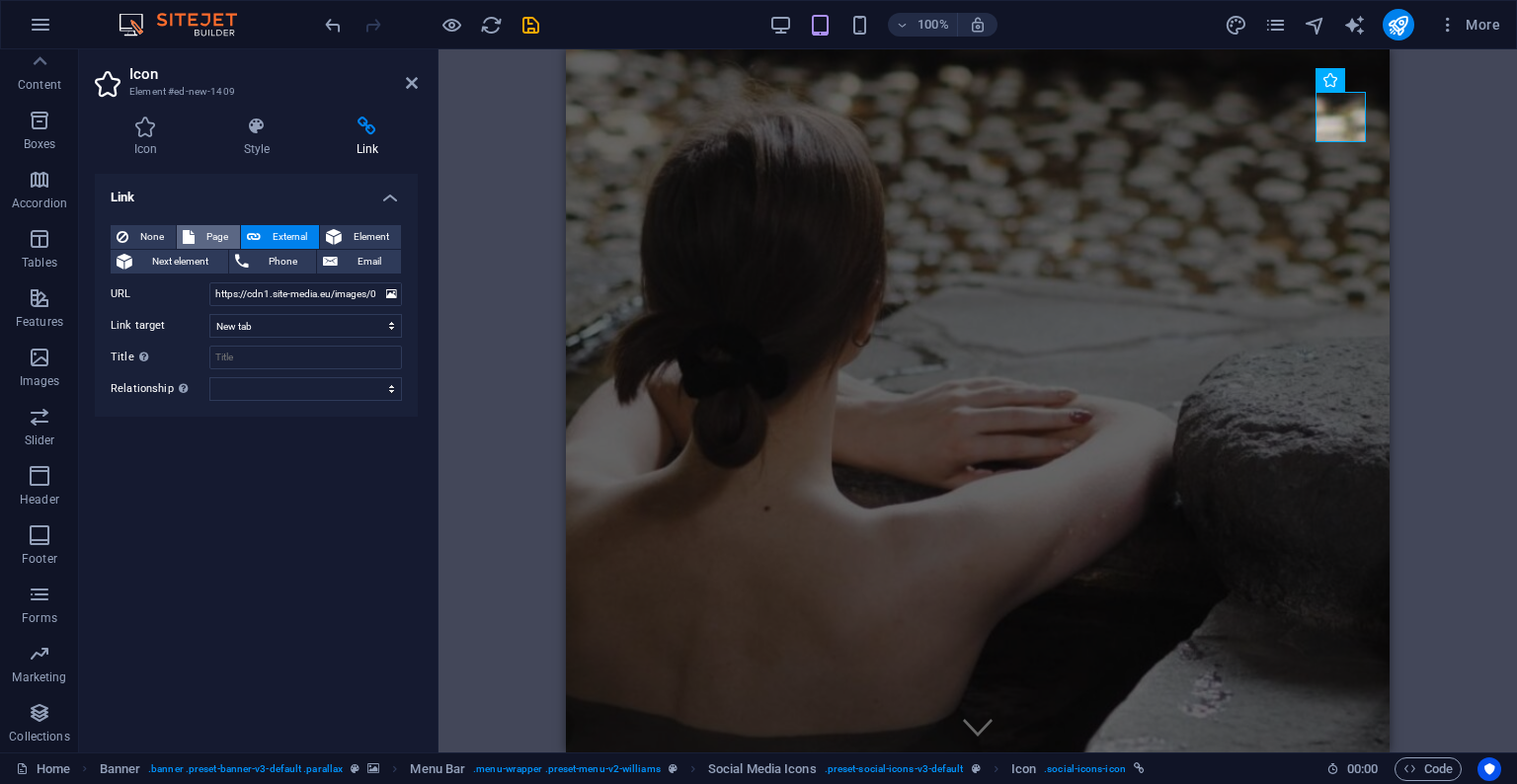 click on "Page" at bounding box center (217, 237) 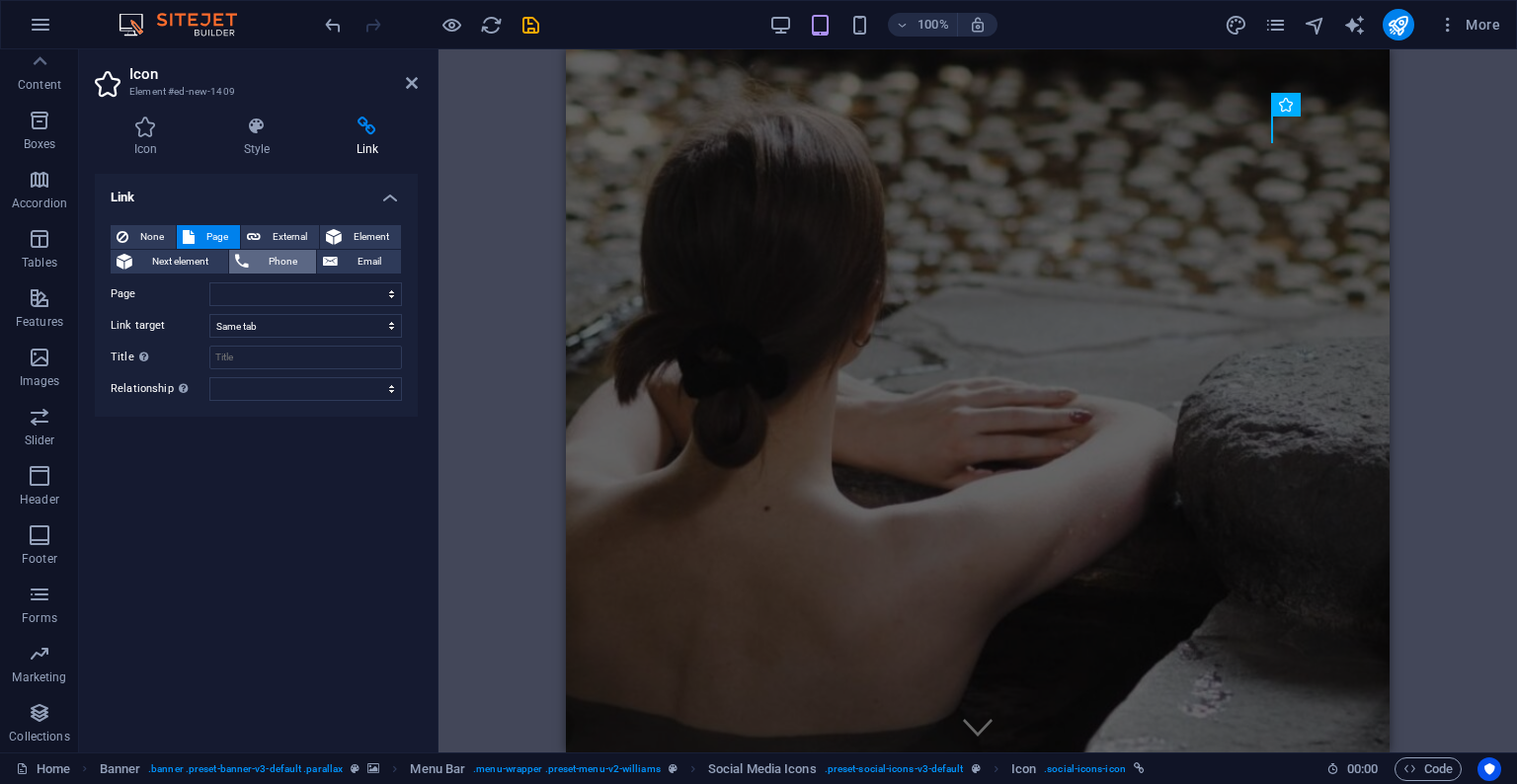 click on "Phone" at bounding box center (282, 262) 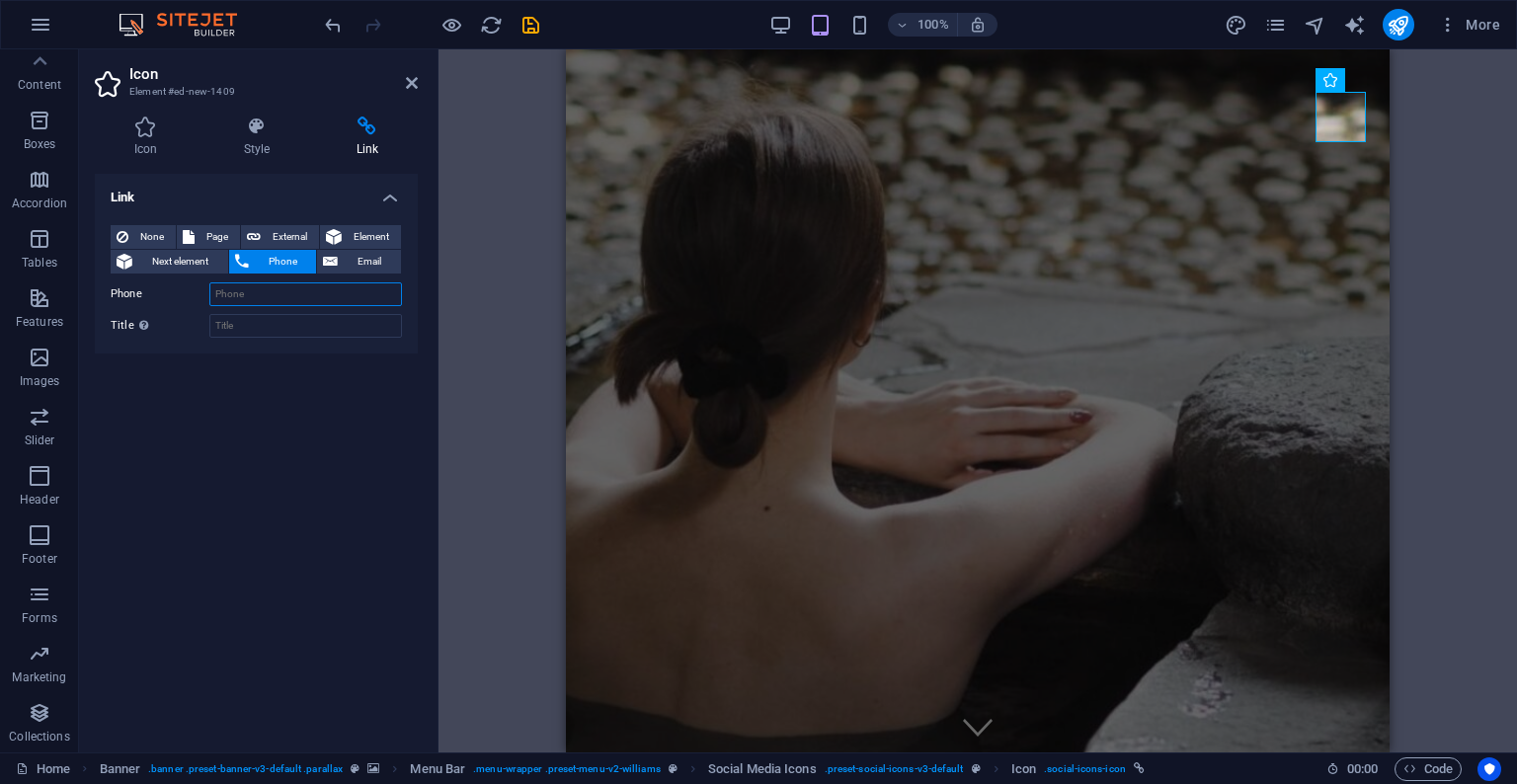 click on "Phone" at bounding box center (305, 294) 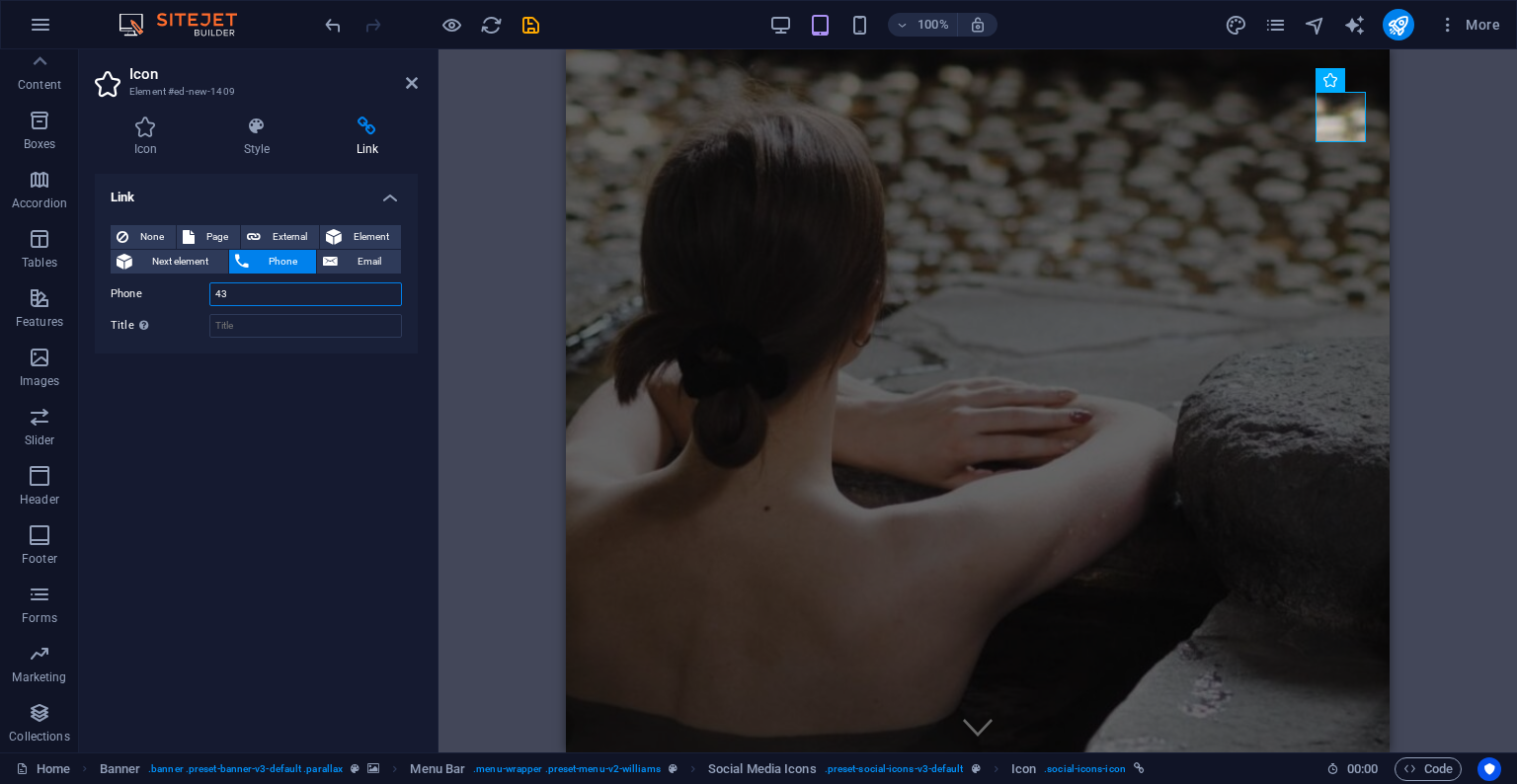 type on "4" 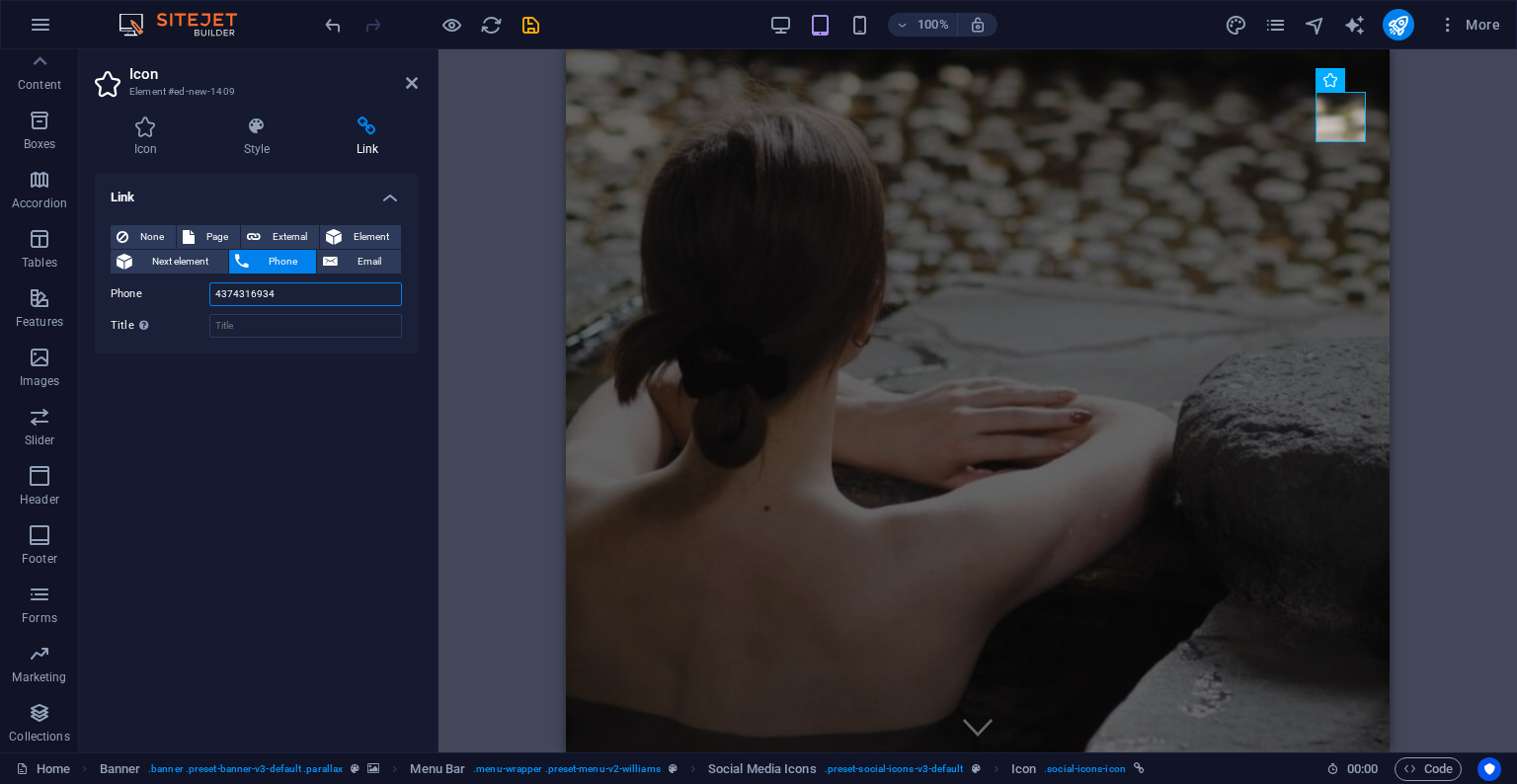 type on "4374316934" 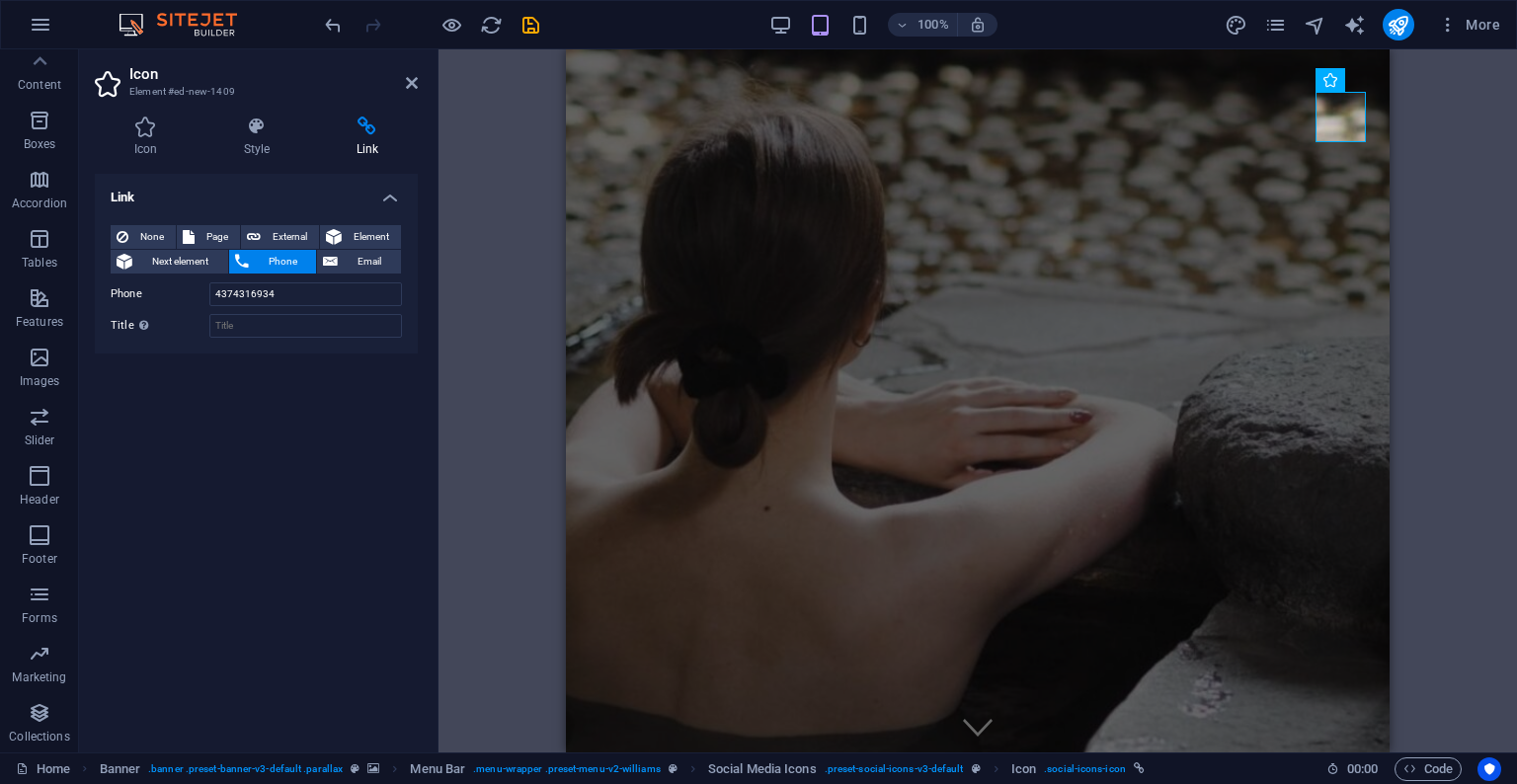click on "Link None Page External Element Next element Phone Email Page Home Subpage Legal Notice Privacy Element
URL https://cdn1.site-media.eu/images/0/18114848/Wechatcode-MeLCNarbfH_eejkrsK8fWA.jpg Phone [PHONE] Email Link target New tab Same tab Overlay Title Additional link description, should not be the same as the link text. The title is most often shown as a tooltip text when the mouse moves over the element. Leave empty if uncertain. Relationship Sets the  relationship of this link to the link target . For example, the value "nofollow" instructs search engines not to follow the link. Can be left empty. alternate author bookmark external help license next nofollow noreferrer noopener prev search tag" at bounding box center [256, 455] 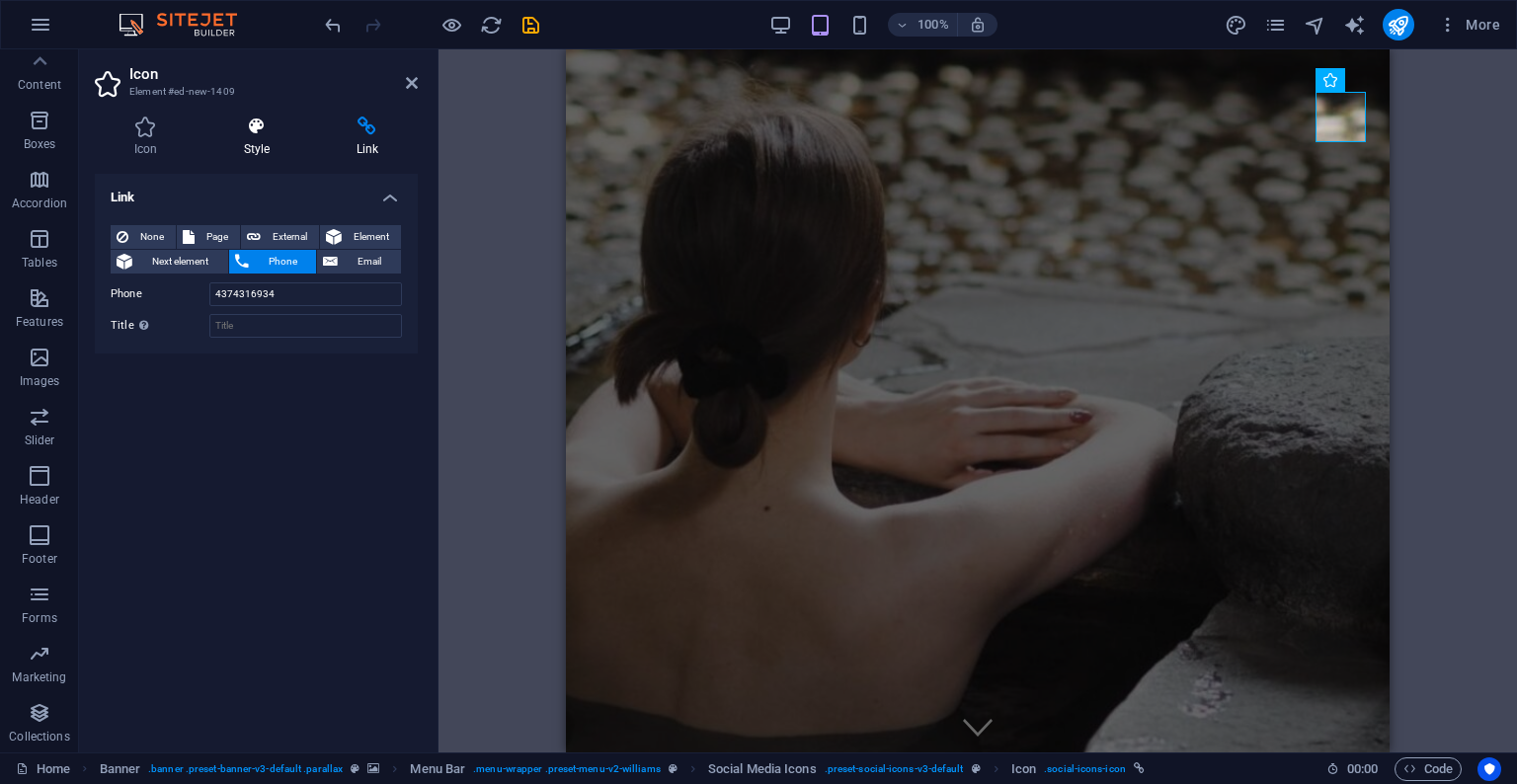 click on "Style" at bounding box center (261, 137) 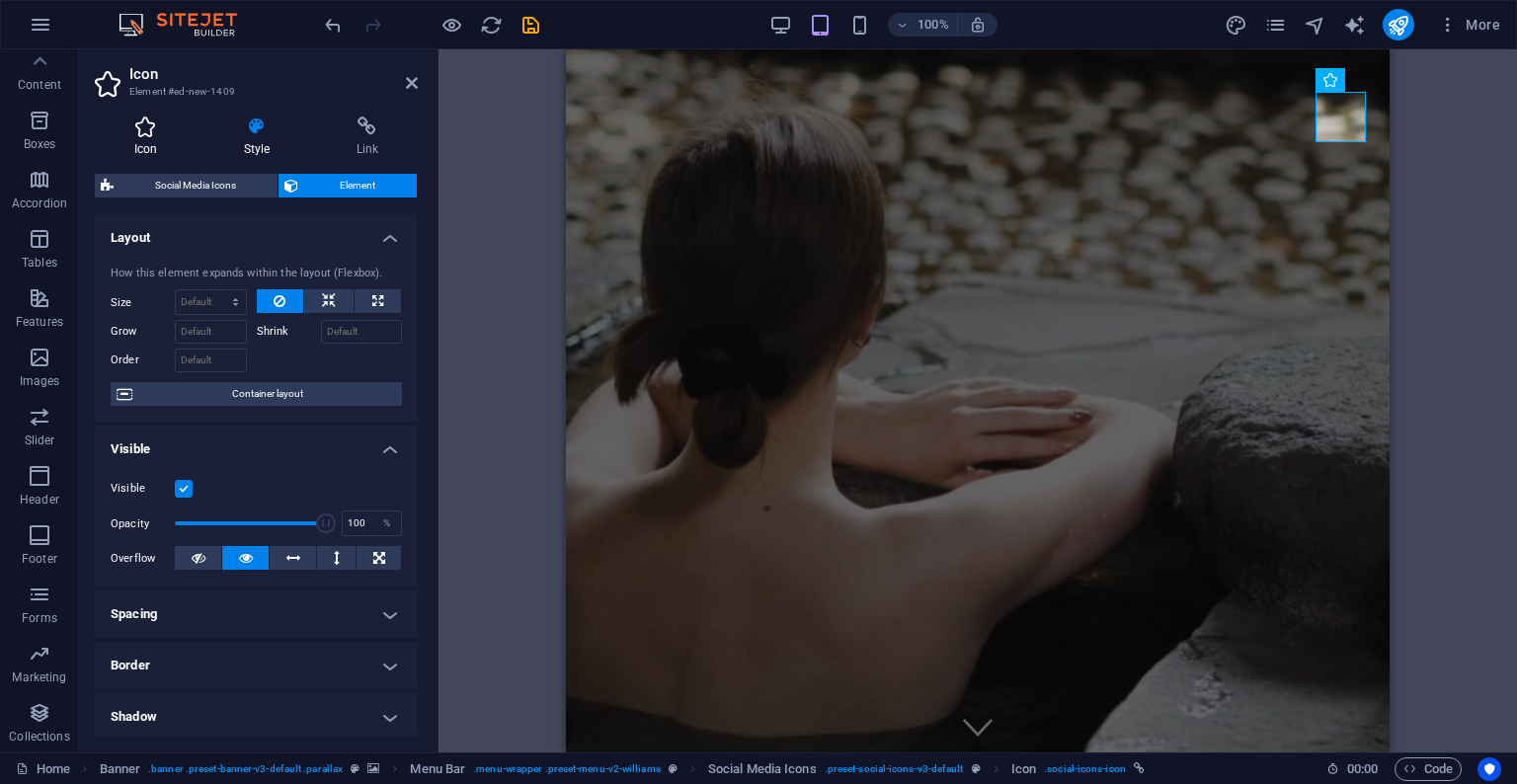 click at bounding box center (145, 126) 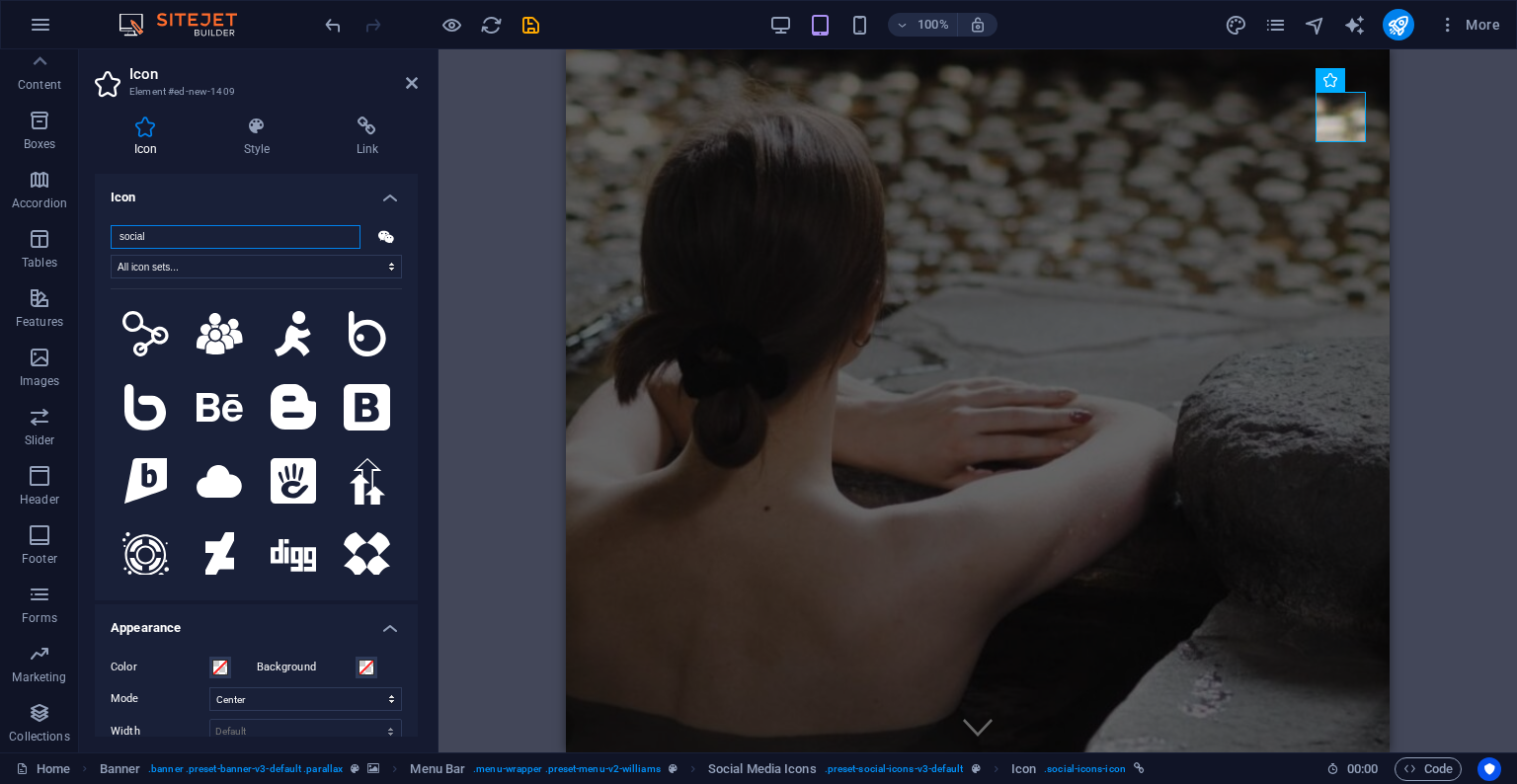 click on "social" at bounding box center (235, 237) 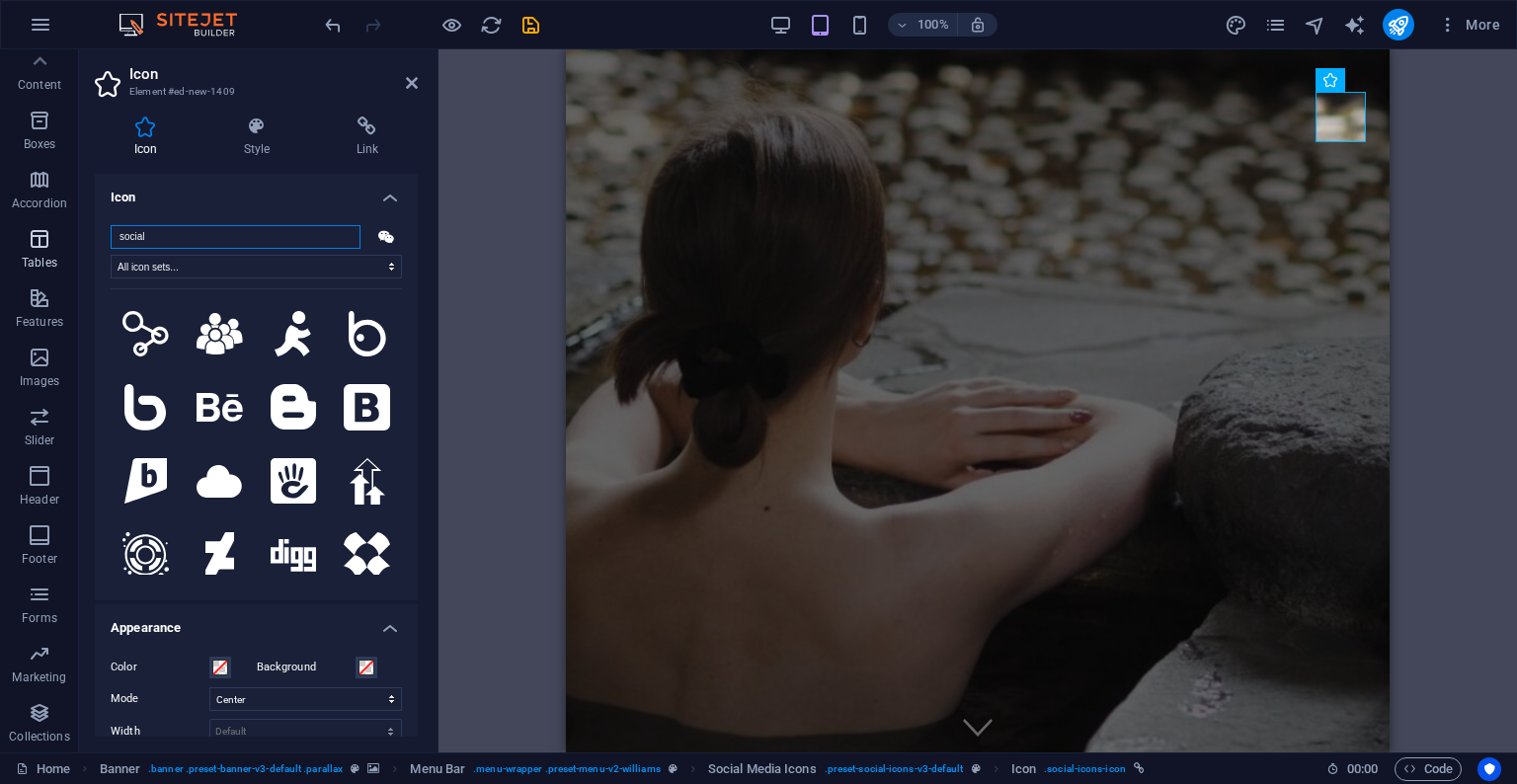 drag, startPoint x: 177, startPoint y: 235, endPoint x: 40, endPoint y: 226, distance: 137.2953 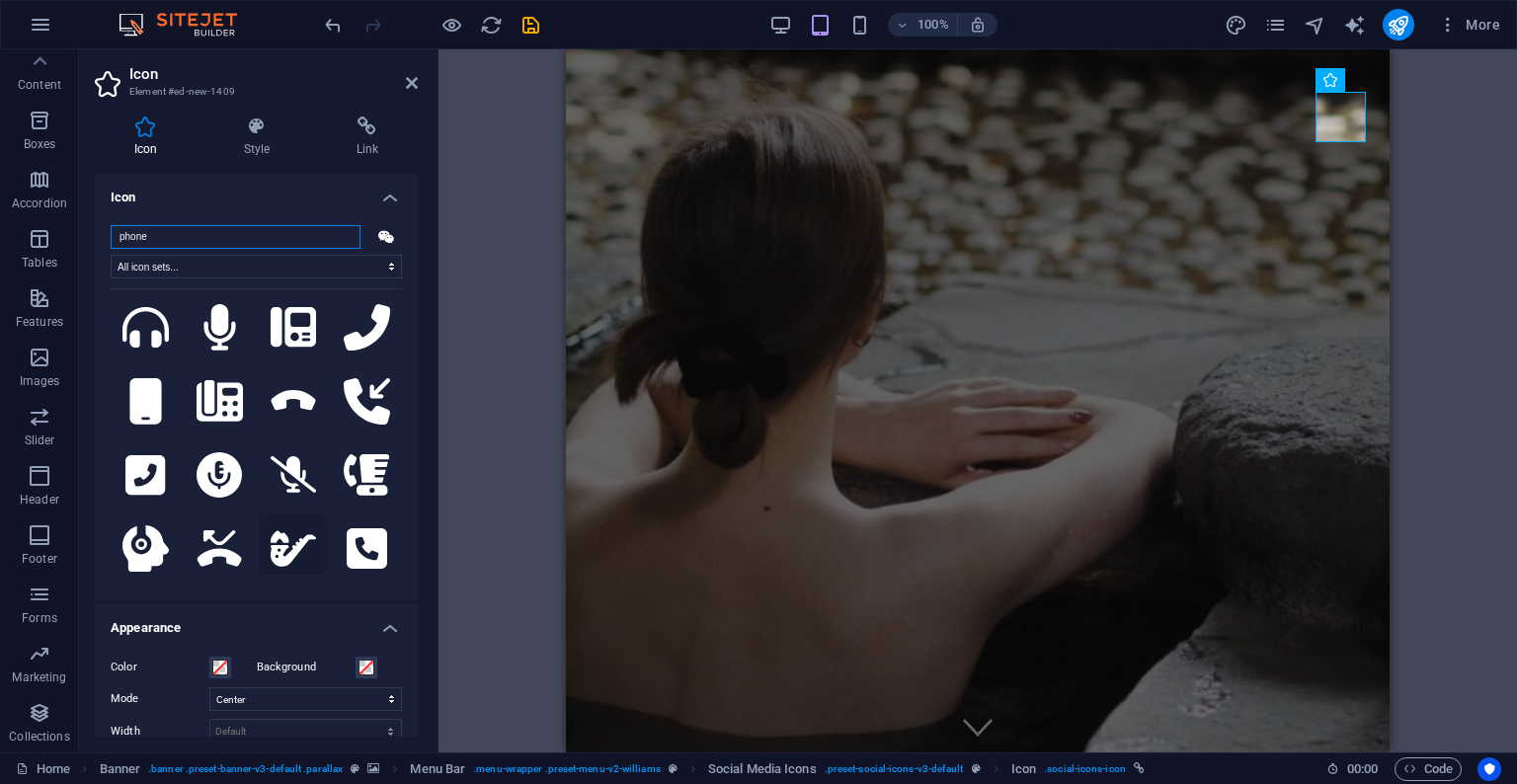 scroll, scrollTop: 1110, scrollLeft: 0, axis: vertical 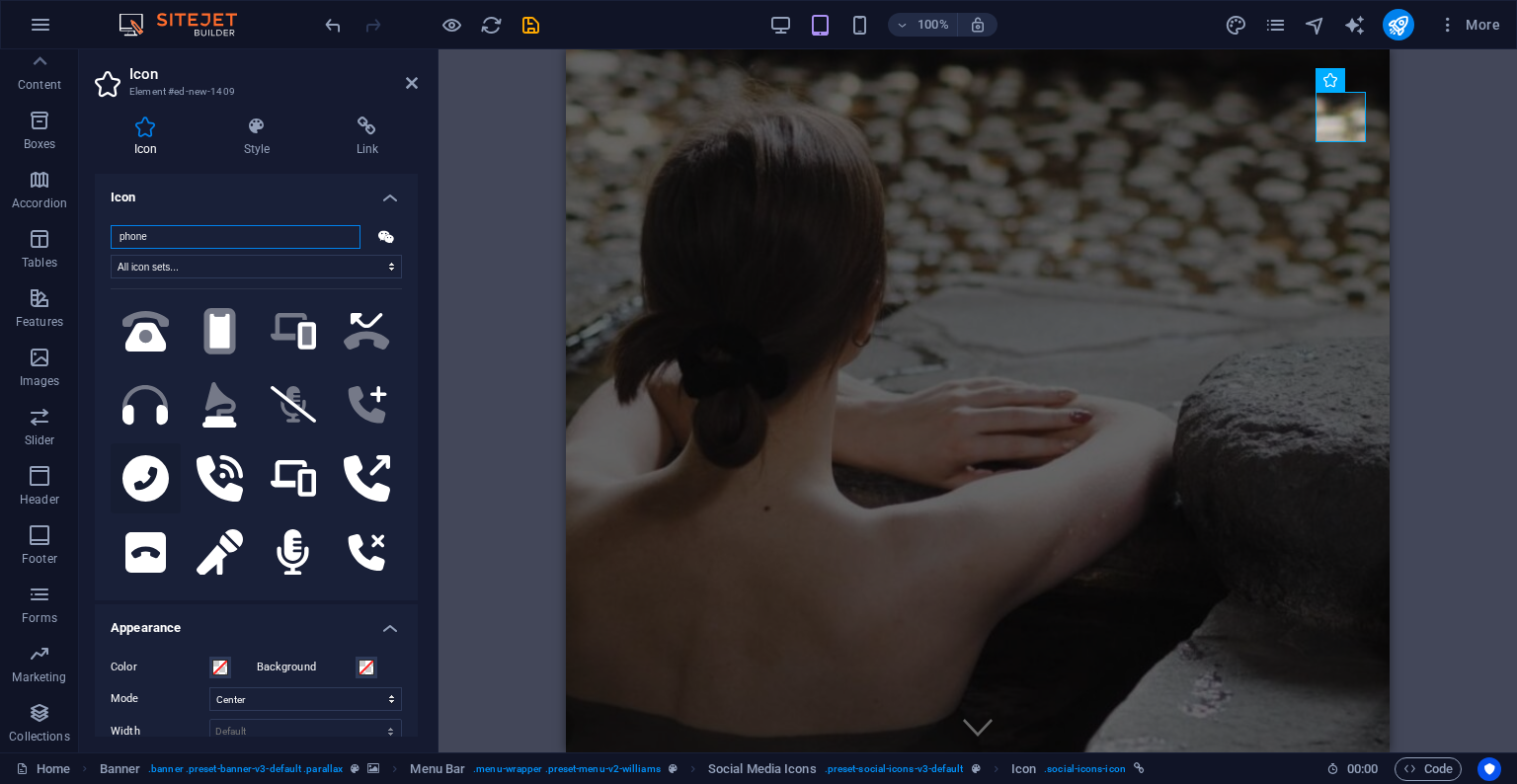 type on "phone" 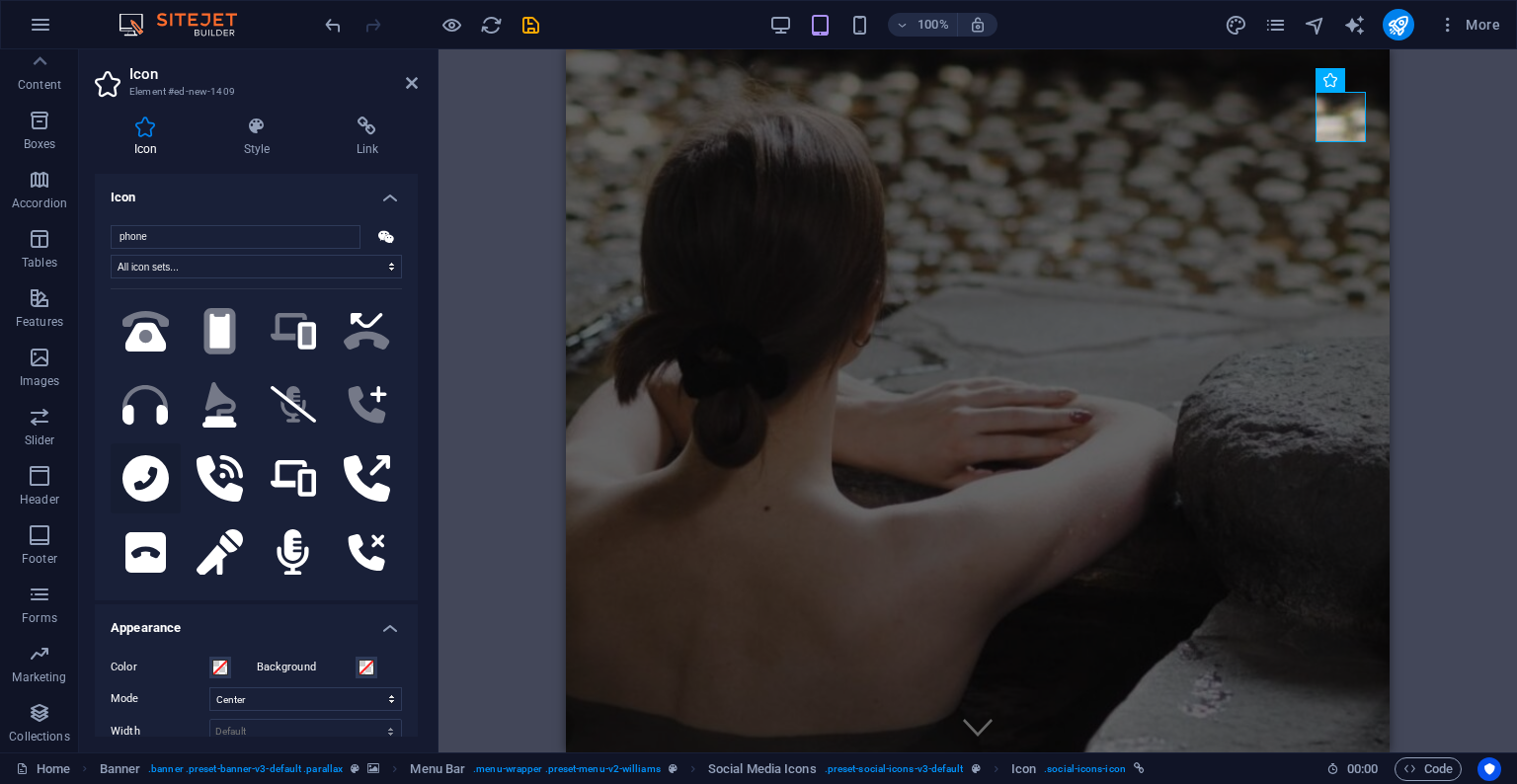 click 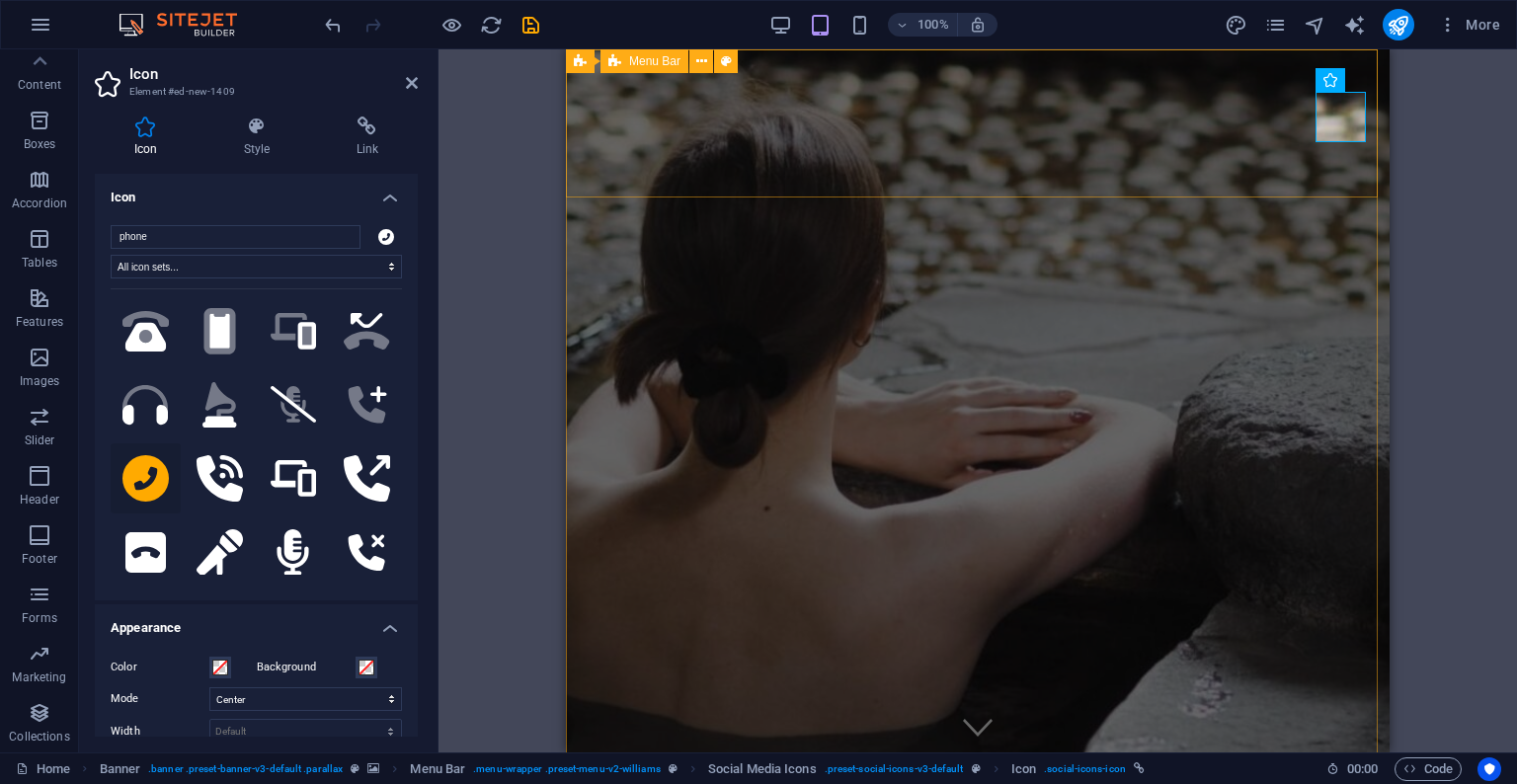 click on "Home Ladies Book Online .fa-secondary{opacity:.4}" at bounding box center (978, 877) 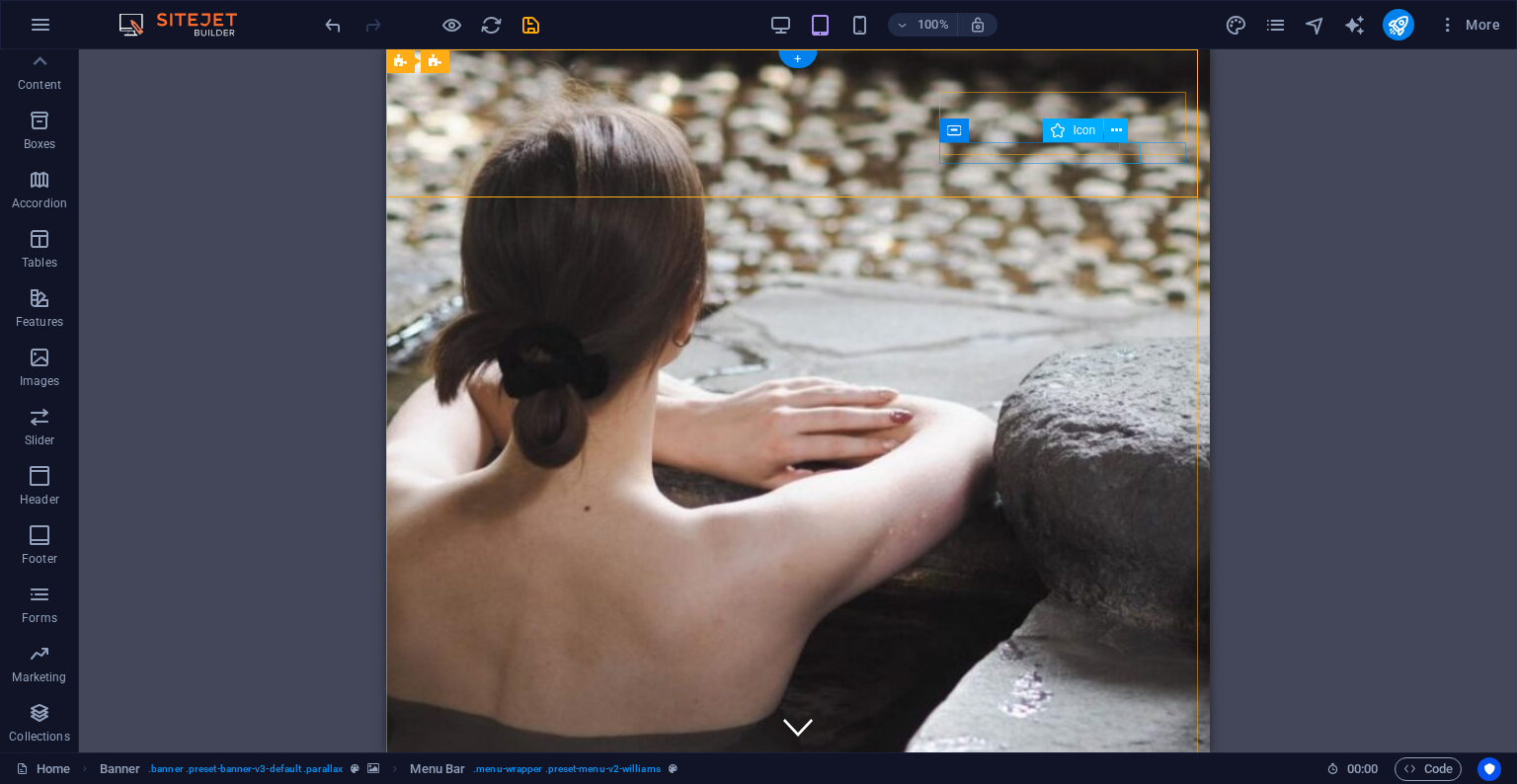 click on ".fa-secondary{opacity:.4}" at bounding box center (514, 1121) 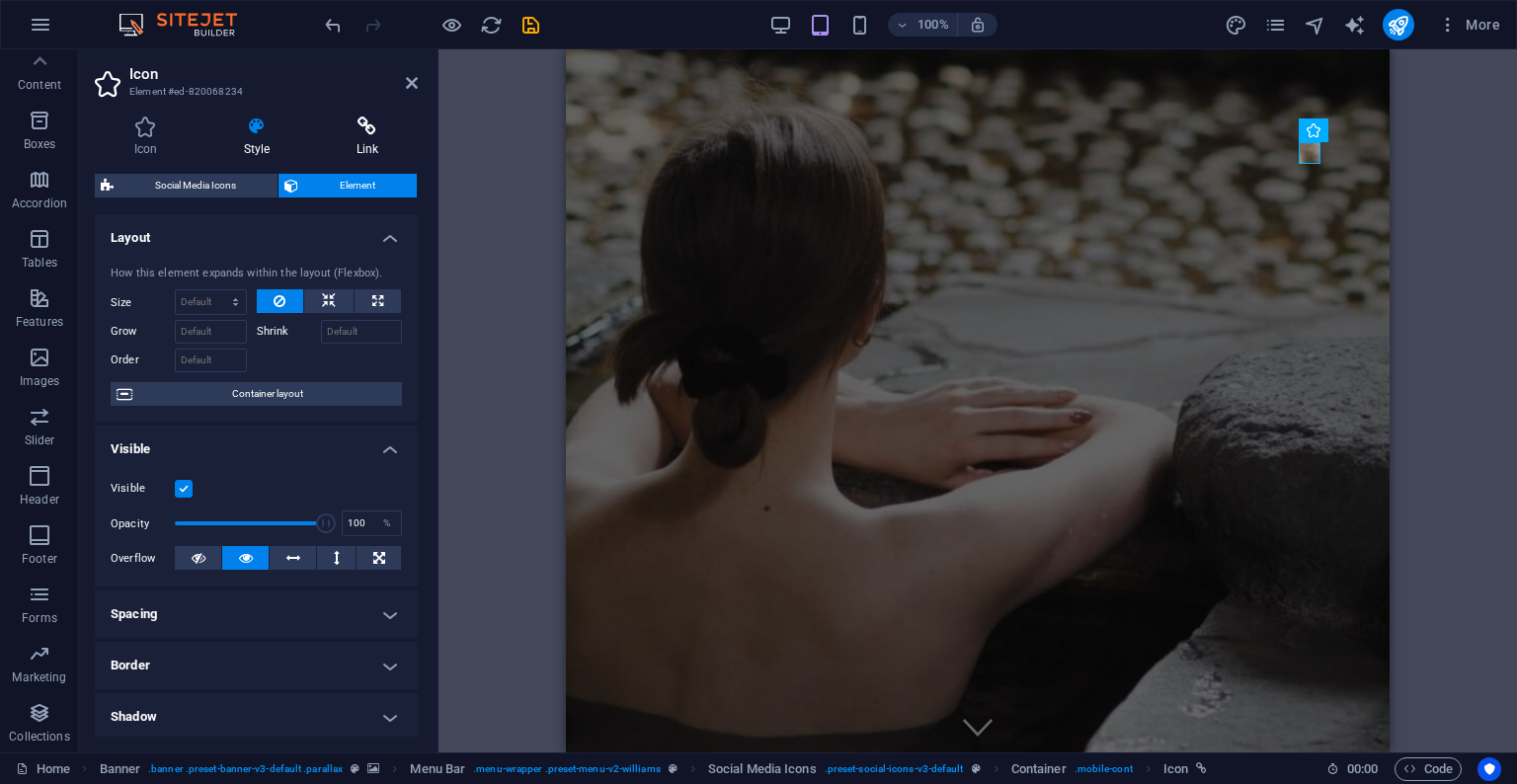click on "Link" at bounding box center (367, 137) 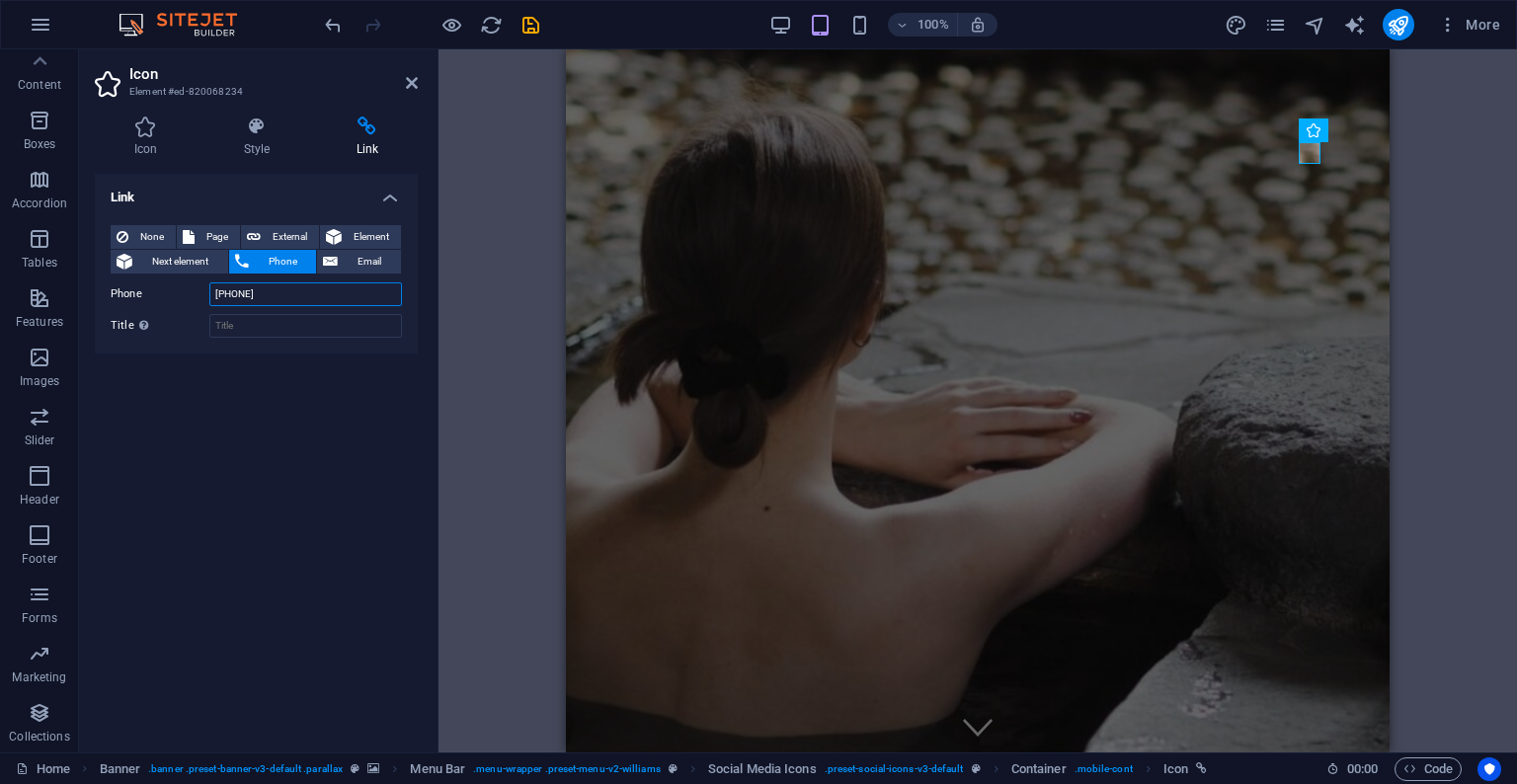 drag, startPoint x: 285, startPoint y: 295, endPoint x: 173, endPoint y: 285, distance: 112.44554 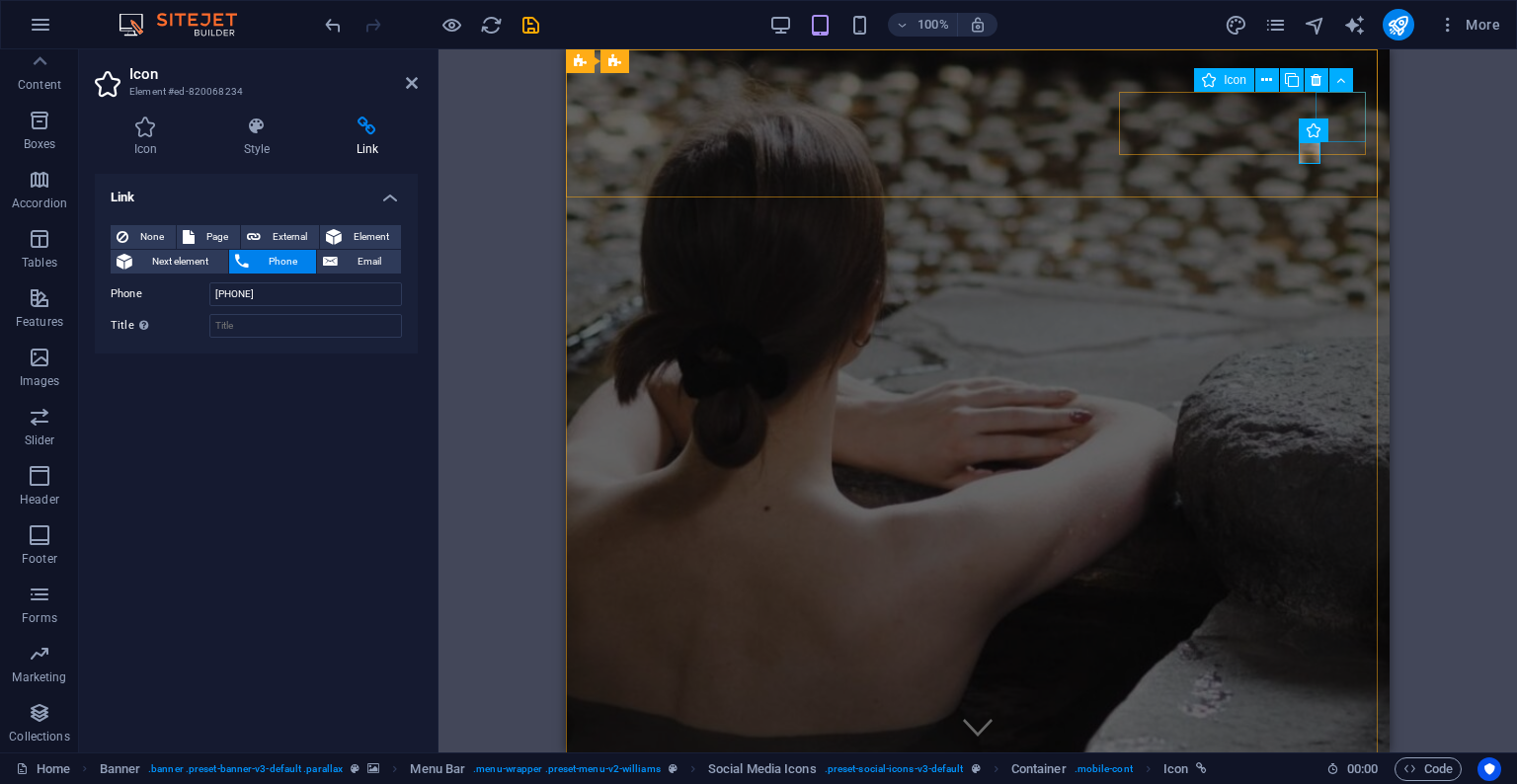 click at bounding box center [701, 1084] 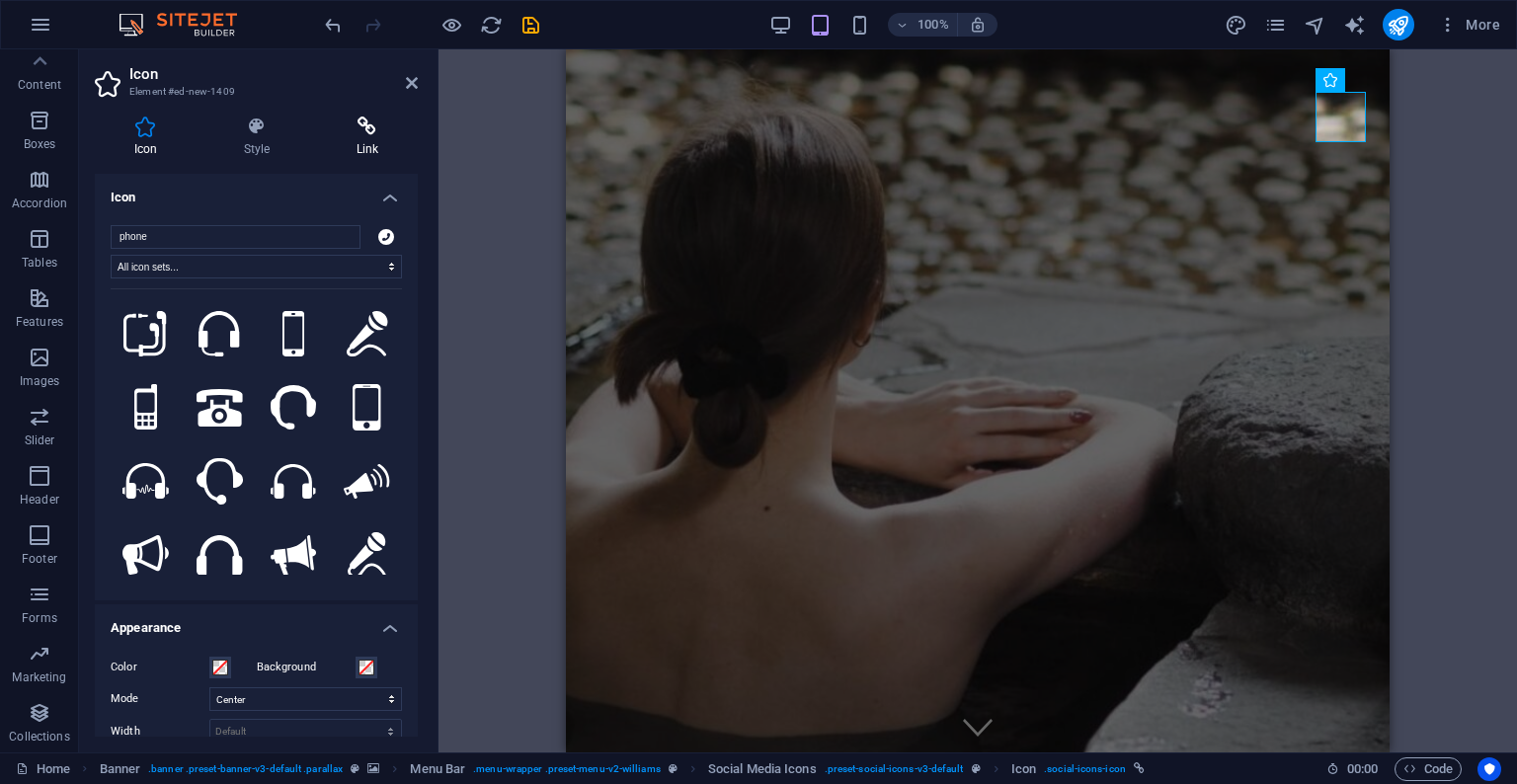 click at bounding box center (367, 126) 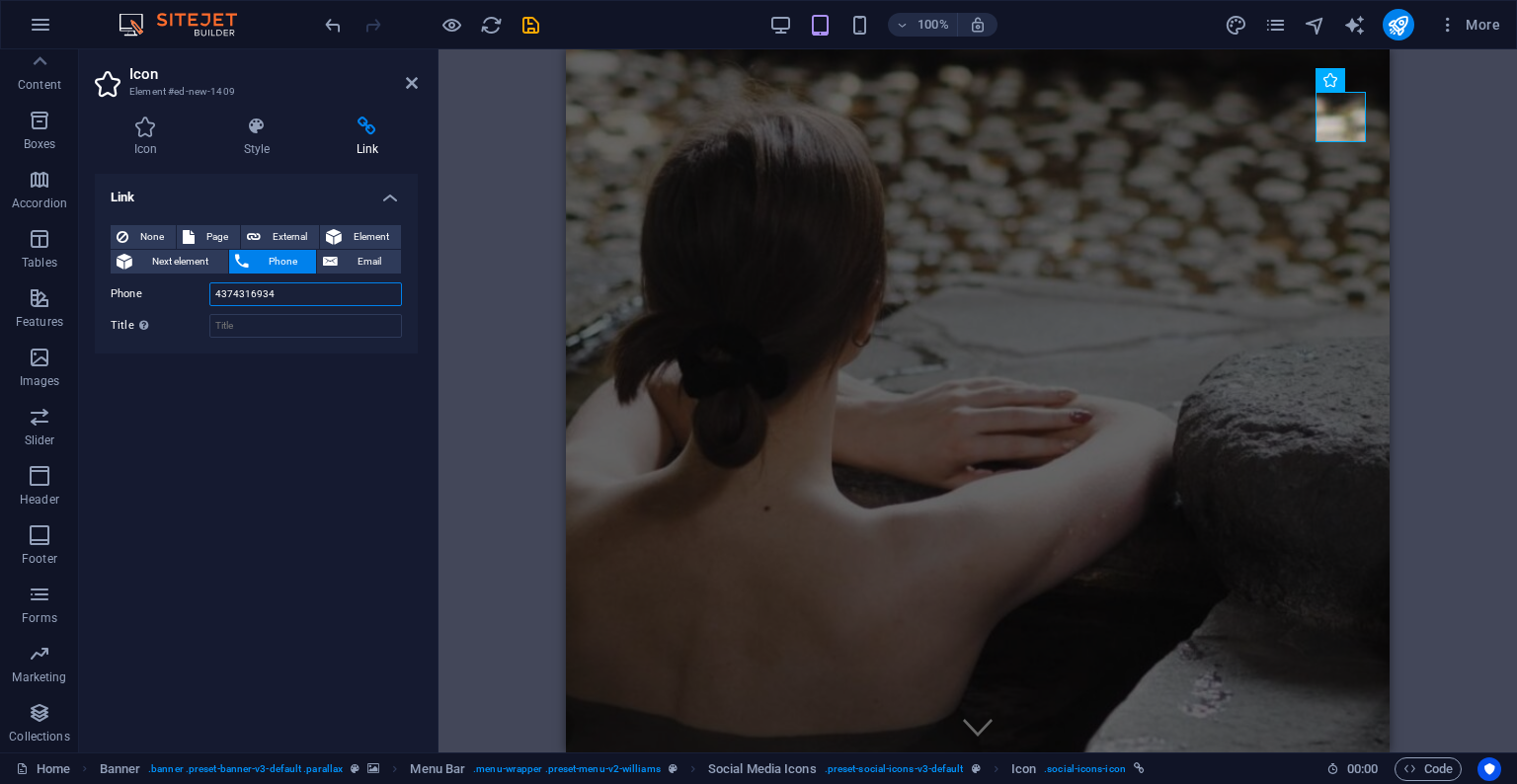 drag, startPoint x: 283, startPoint y: 291, endPoint x: 143, endPoint y: 278, distance: 140.60228 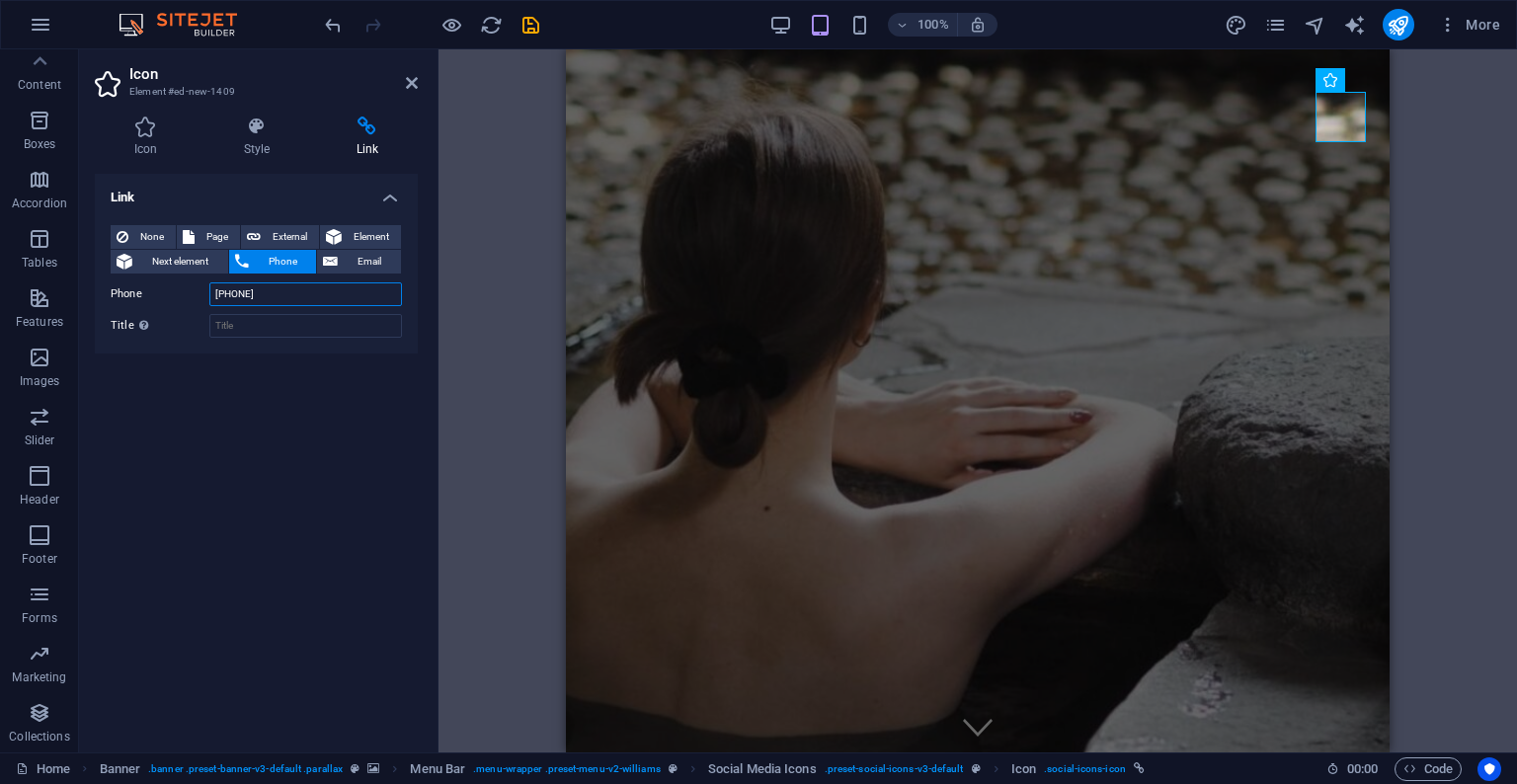 type on "[PHONE]" 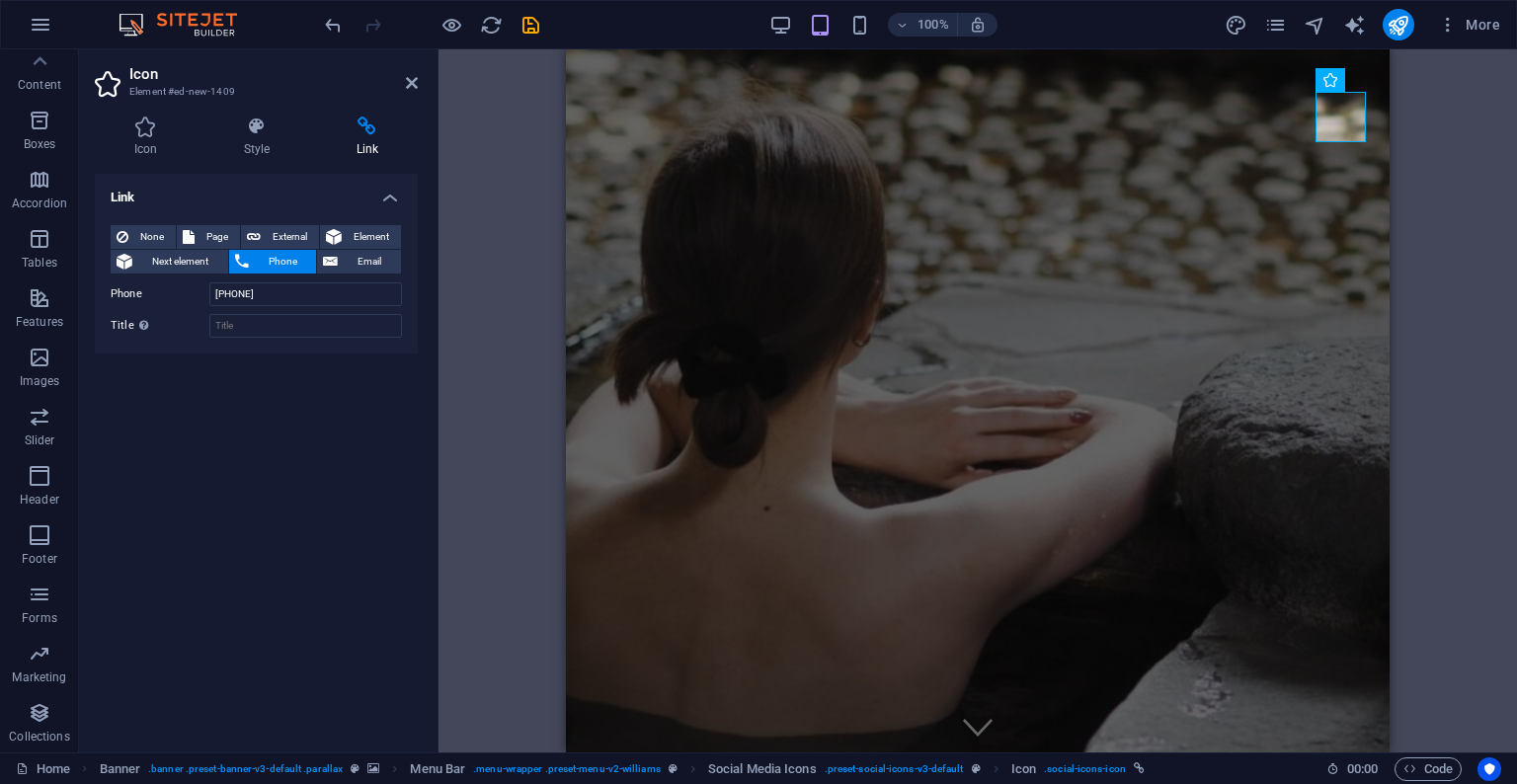 click on "Link None Page External Element Next element Phone Email Page Home Subpage Legal Notice Privacy Element
URL https://cdn1.site-media.eu/images/0/18114848/Wechatcode-MeLCNarbfH_eejkrsK8fWA.jpg Phone [PHONE] Email Link target New tab Same tab Overlay Title Additional link description, should not be the same as the link text. The title is most often shown as a tooltip text when the mouse moves over the element. Leave empty if uncertain. Relationship Sets the  relationship of this link to the link target . For example, the value "nofollow" instructs search engines not to follow the link. Can be left empty. alternate author bookmark external help license next nofollow noreferrer noopener prev search tag" at bounding box center (256, 455) 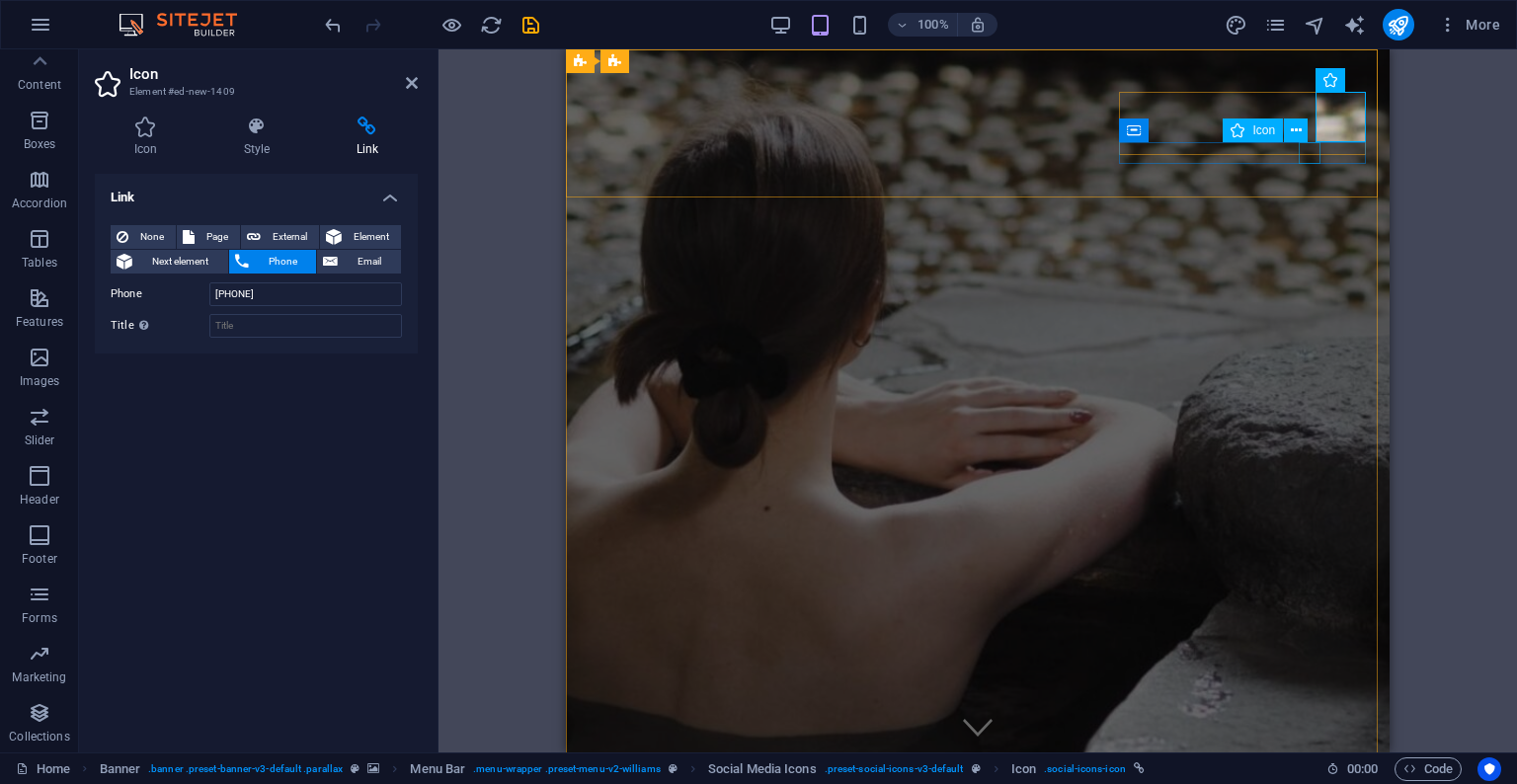 click on ".fa-secondary{opacity:.4}" at bounding box center (693, 1121) 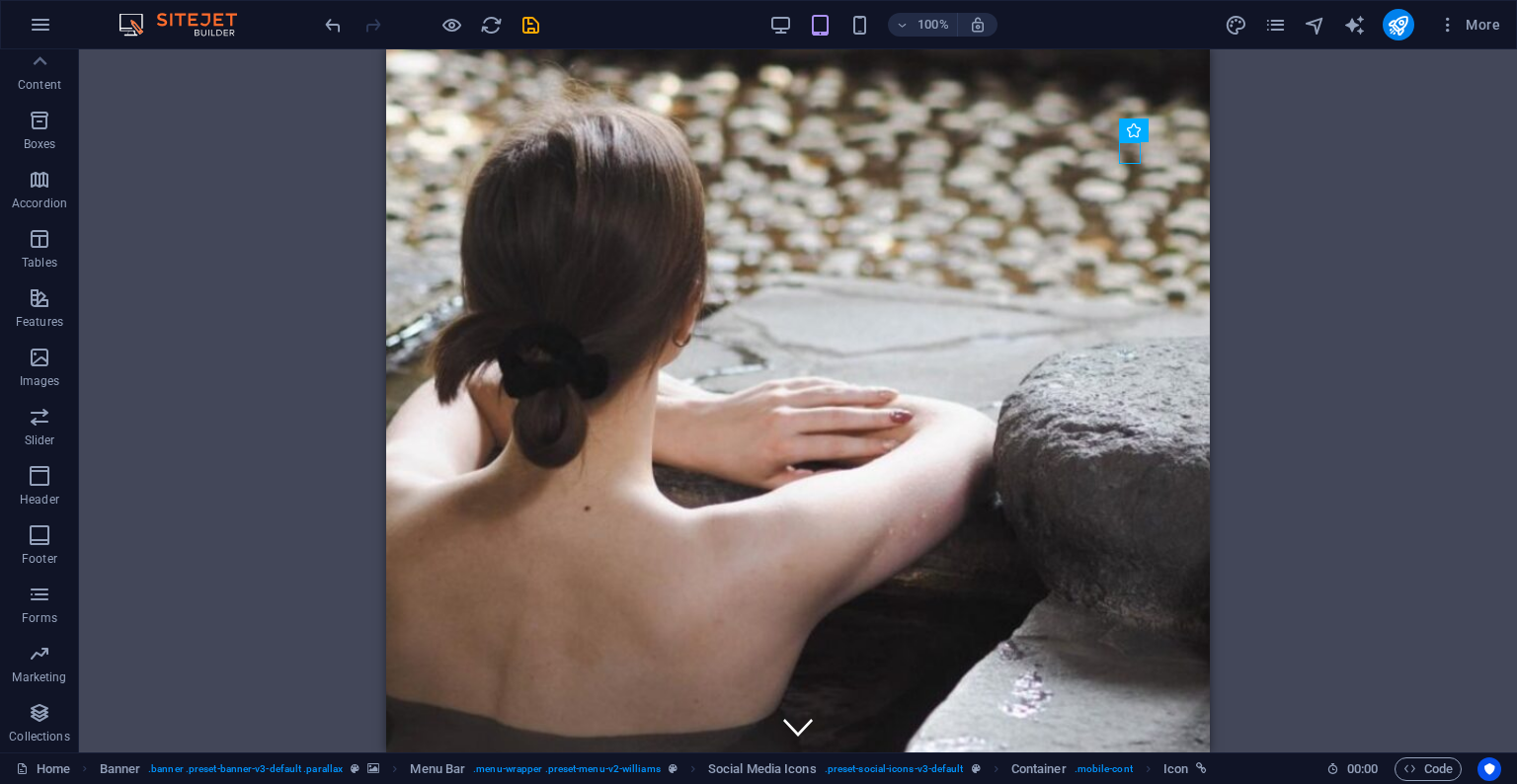 click on "H2   Container   Text   Banner   Container   Text   Container   Image slider   3 columns   Container   Banner   Menu Bar   Menu   Social Media Icons   Icon   Spacer   Container   Text   Spacer   Banner   Logo   Icon   Social Media Icons   Icon   Container   Icon   HTML   Icon   Icon   Icon" at bounding box center [798, 401] 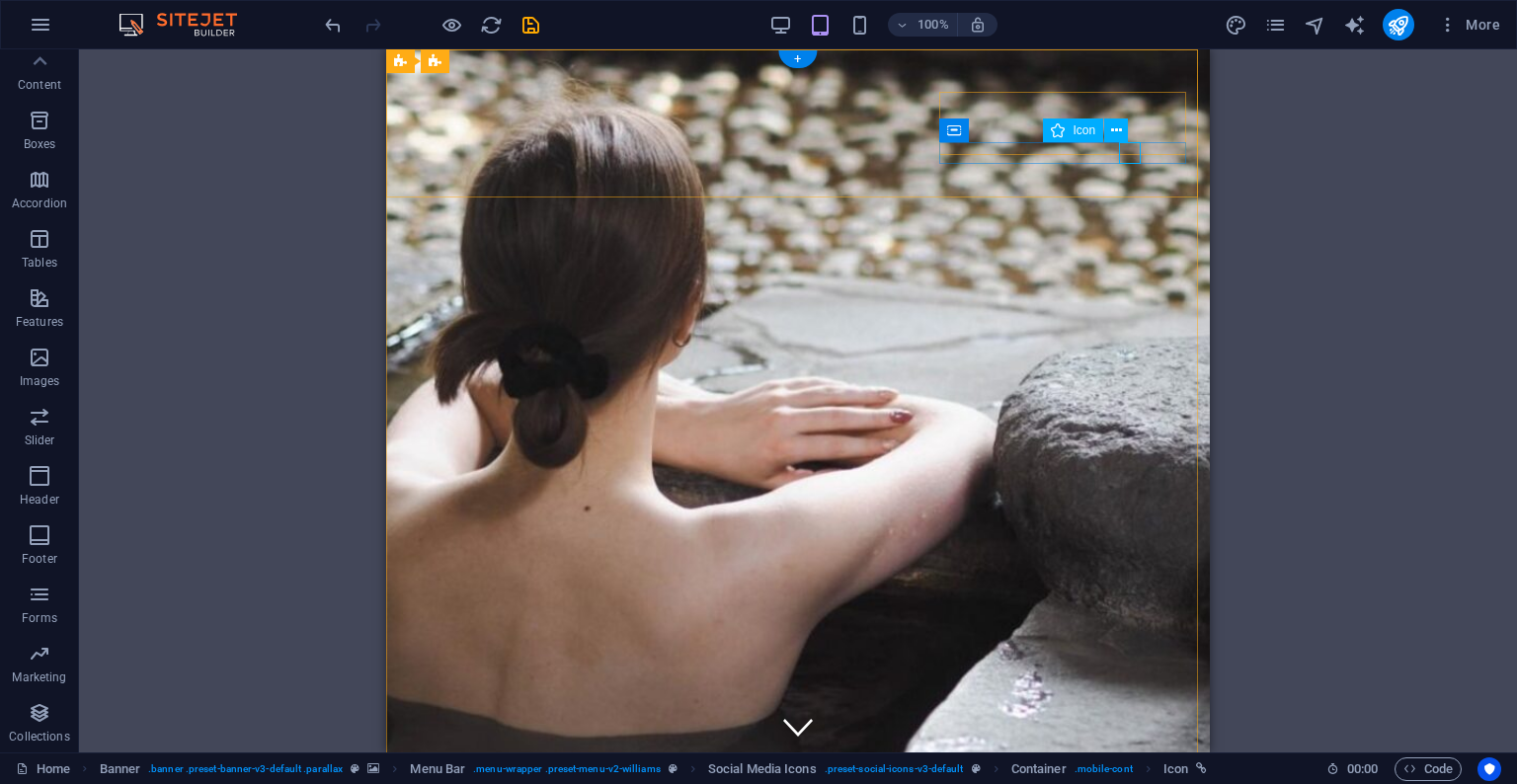click on ".fa-secondary{opacity:.4}" at bounding box center (514, 1121) 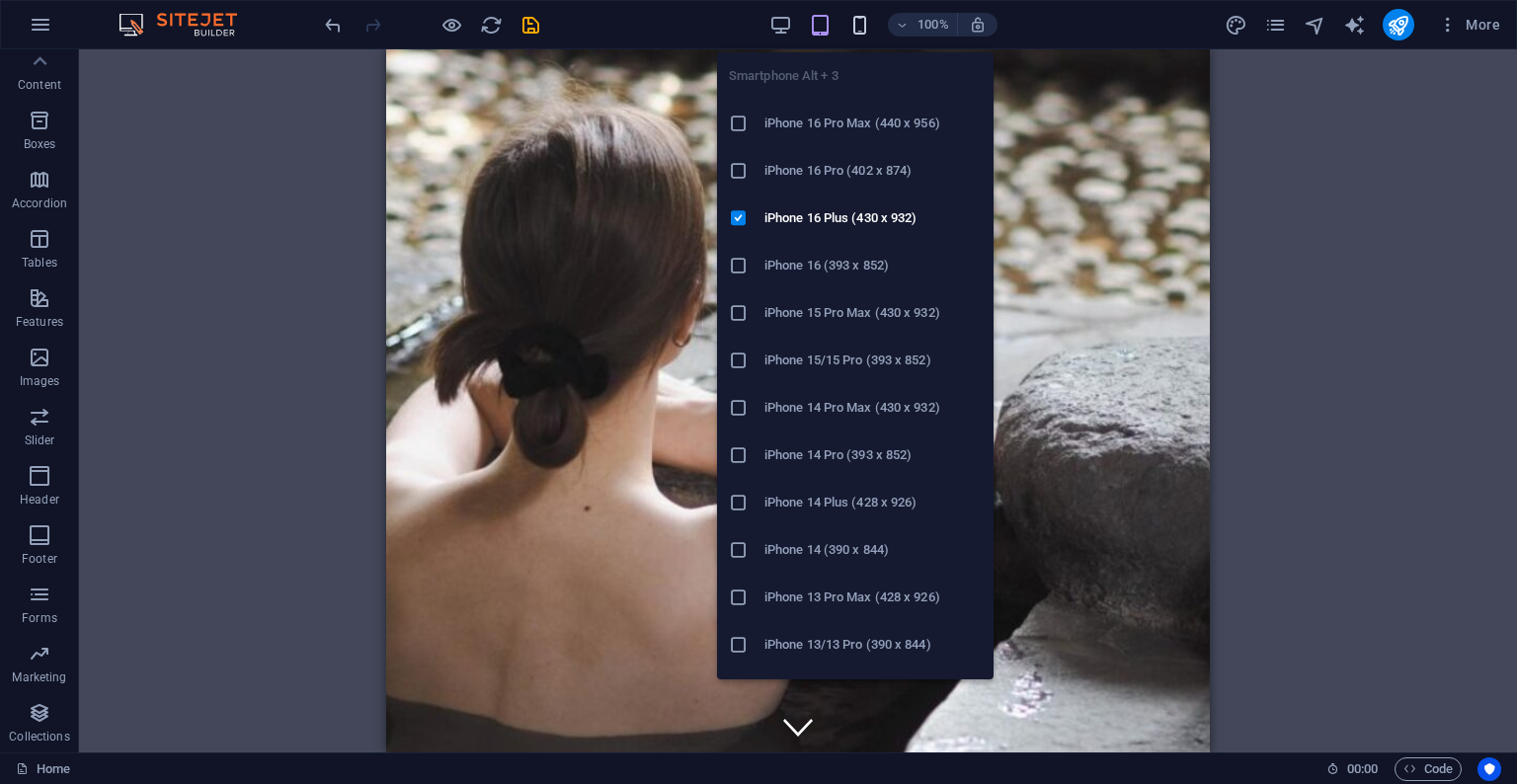 click at bounding box center [859, 25] 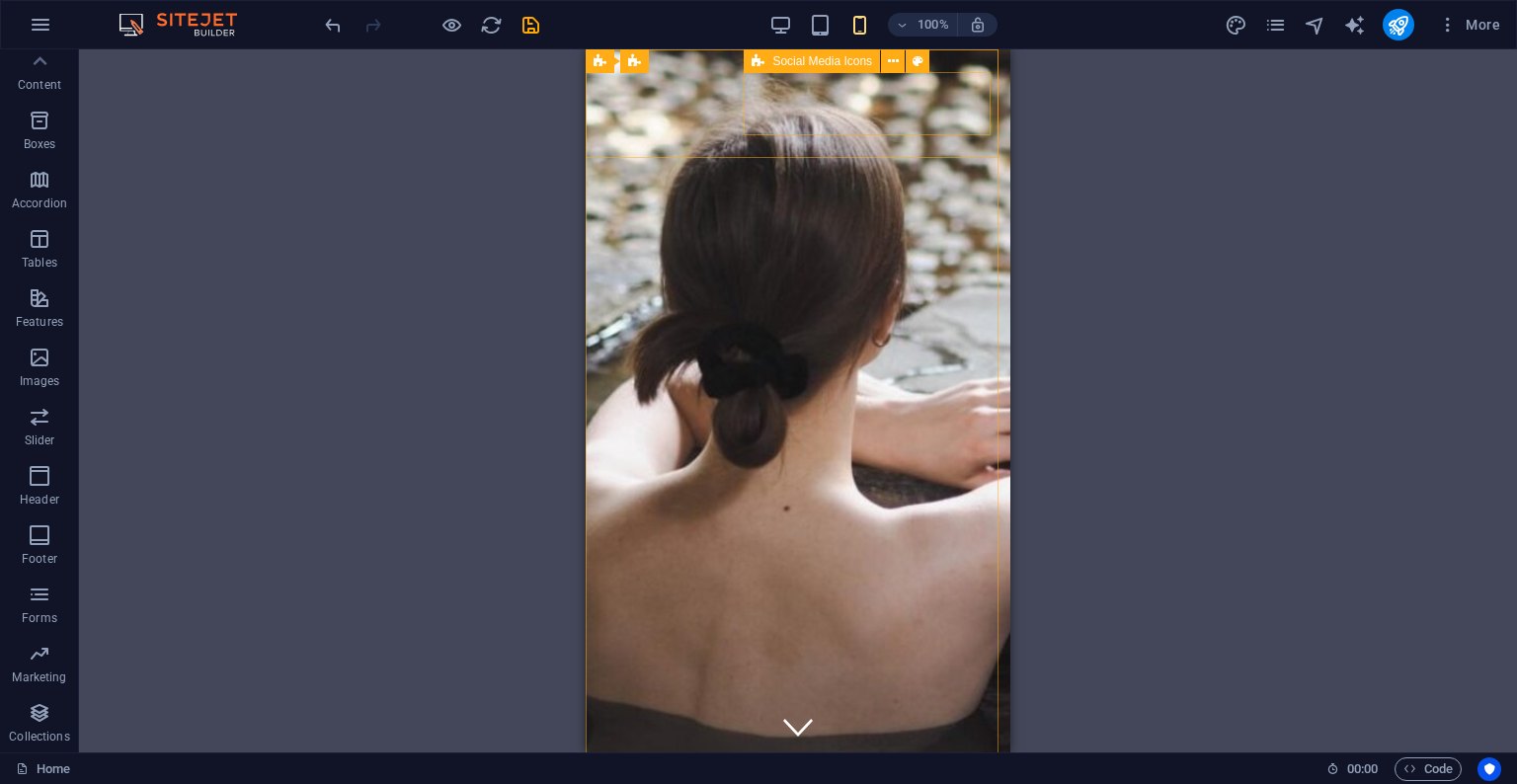 click at bounding box center [717, 903] 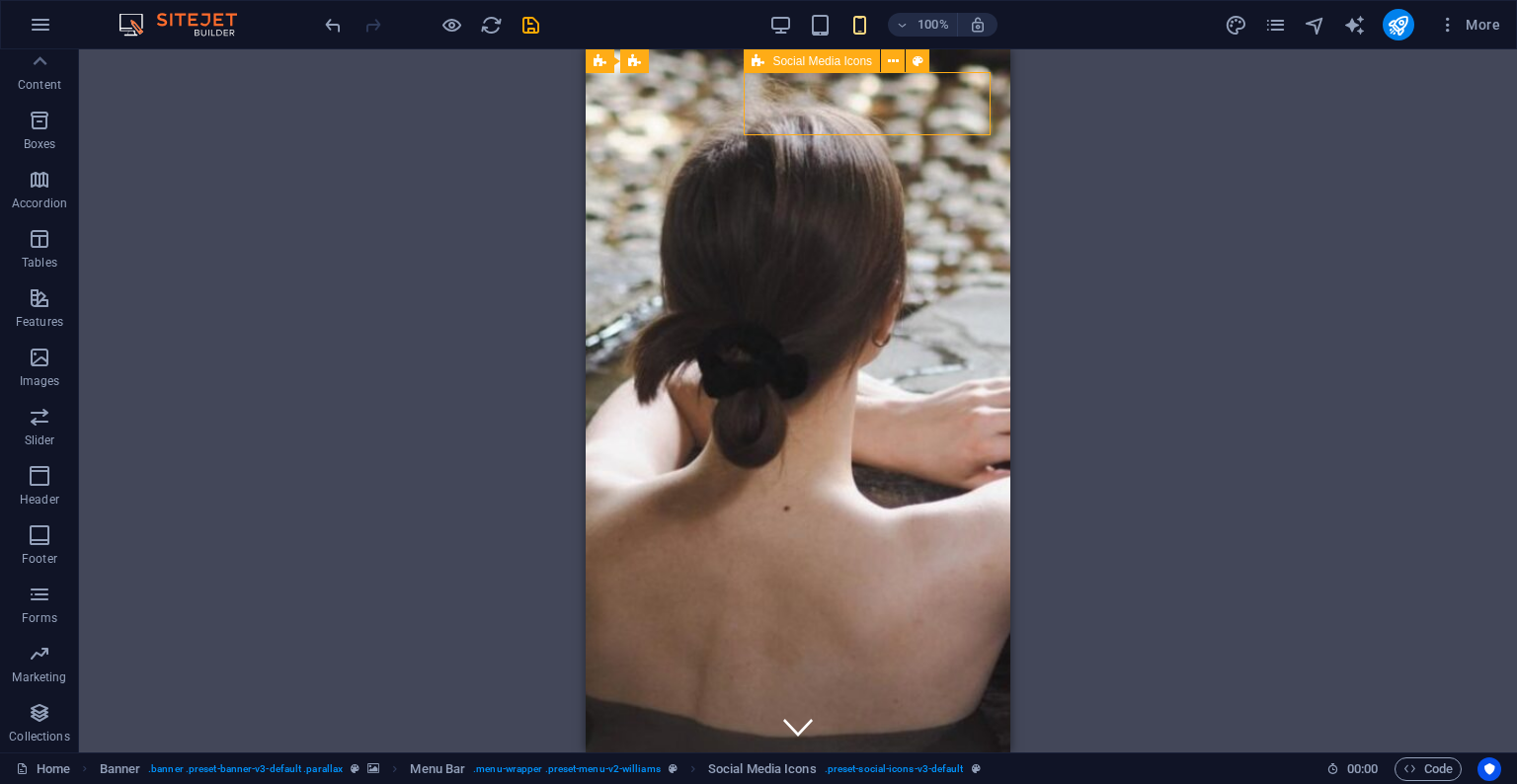click at bounding box center (717, 903) 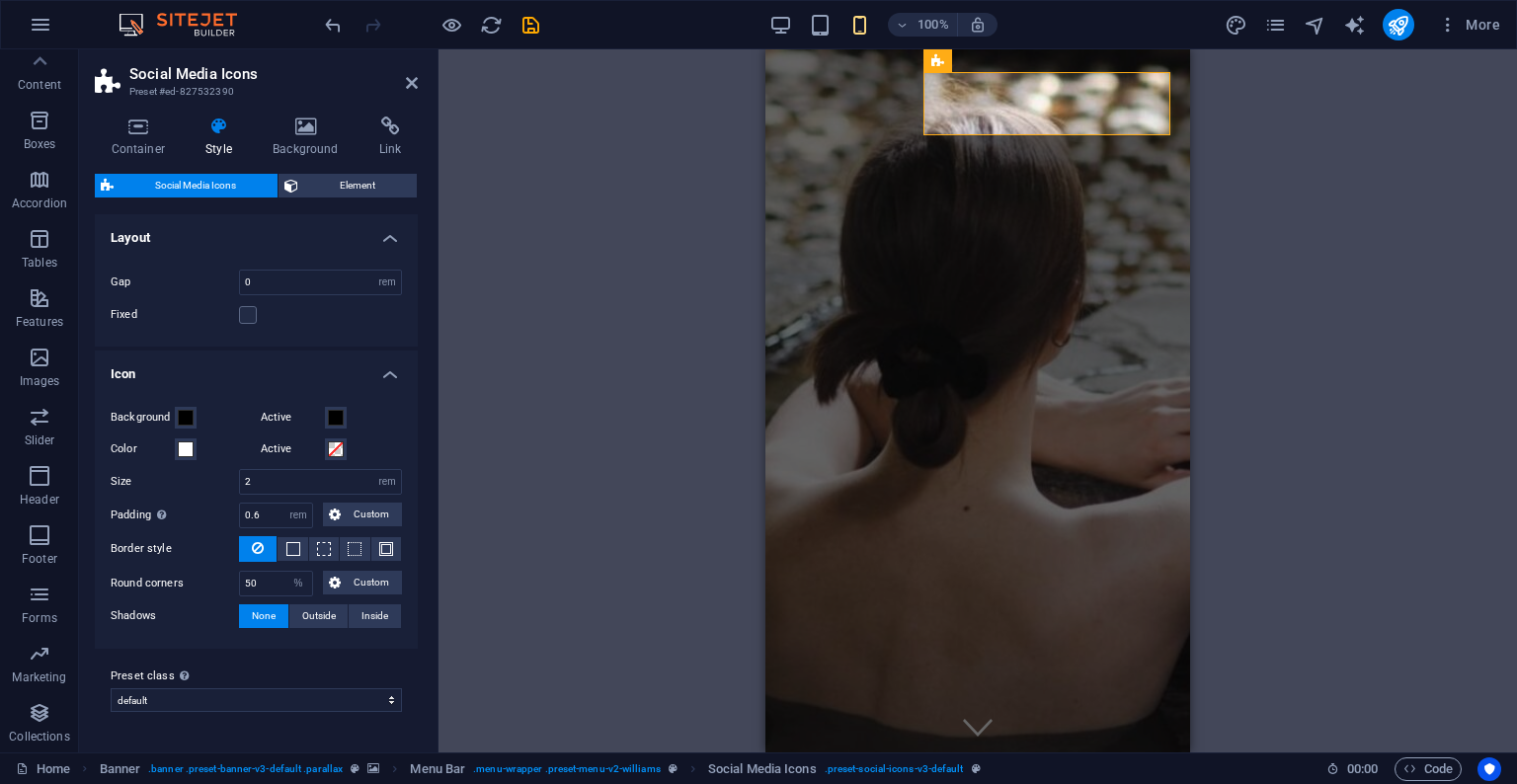 click on "Style" at bounding box center (223, 137) 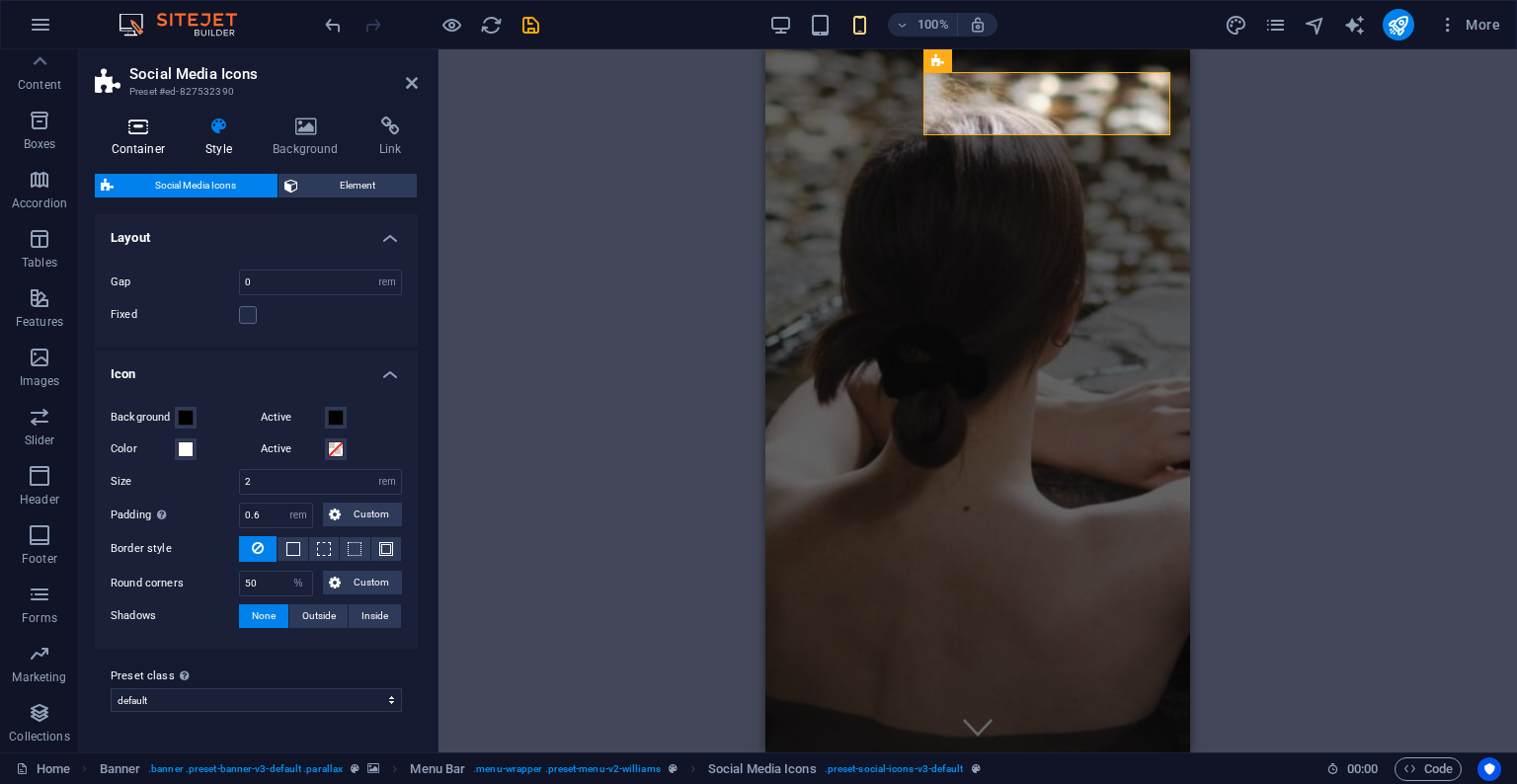 click on "Container" at bounding box center [142, 137] 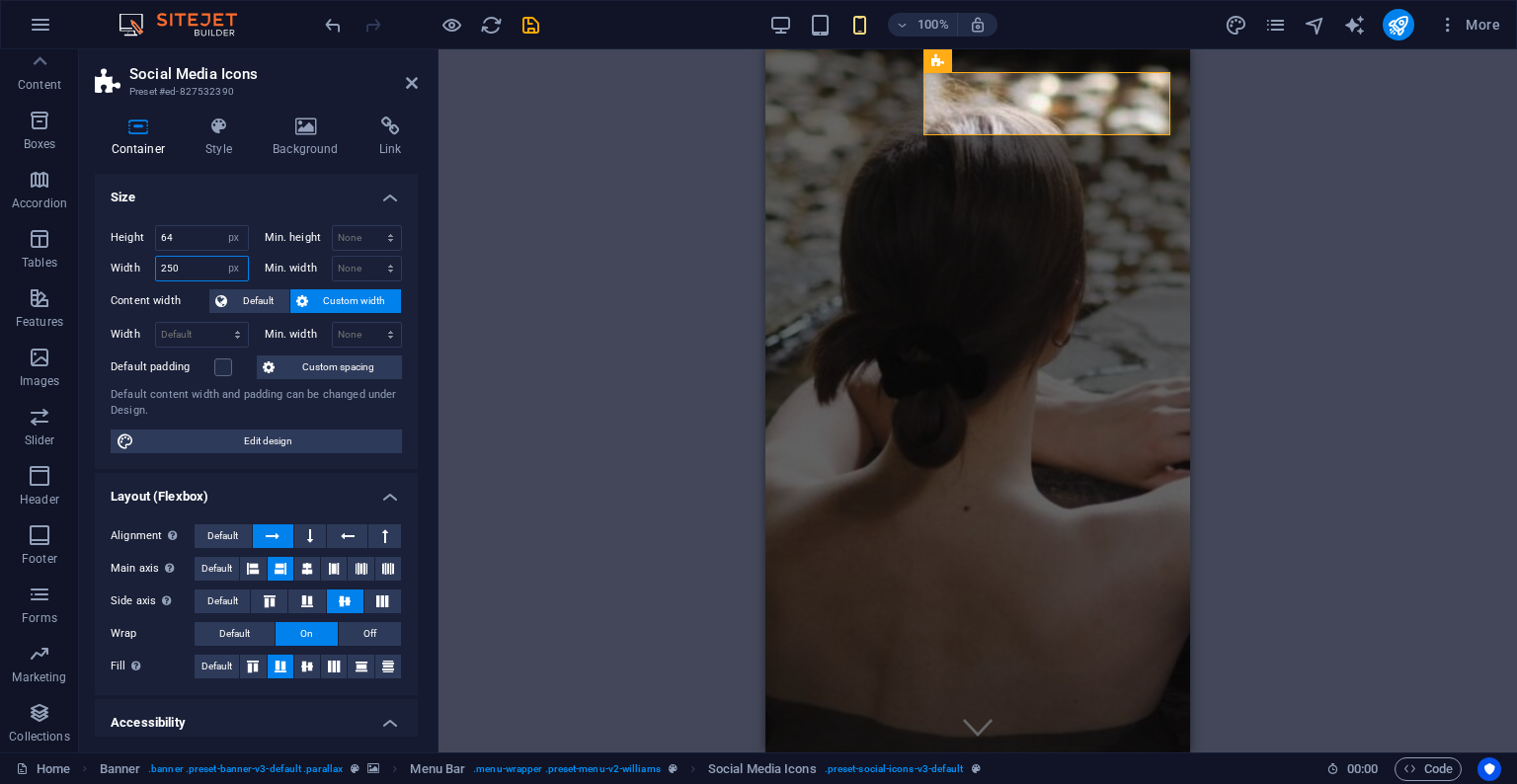 click on "250" at bounding box center (201, 269) 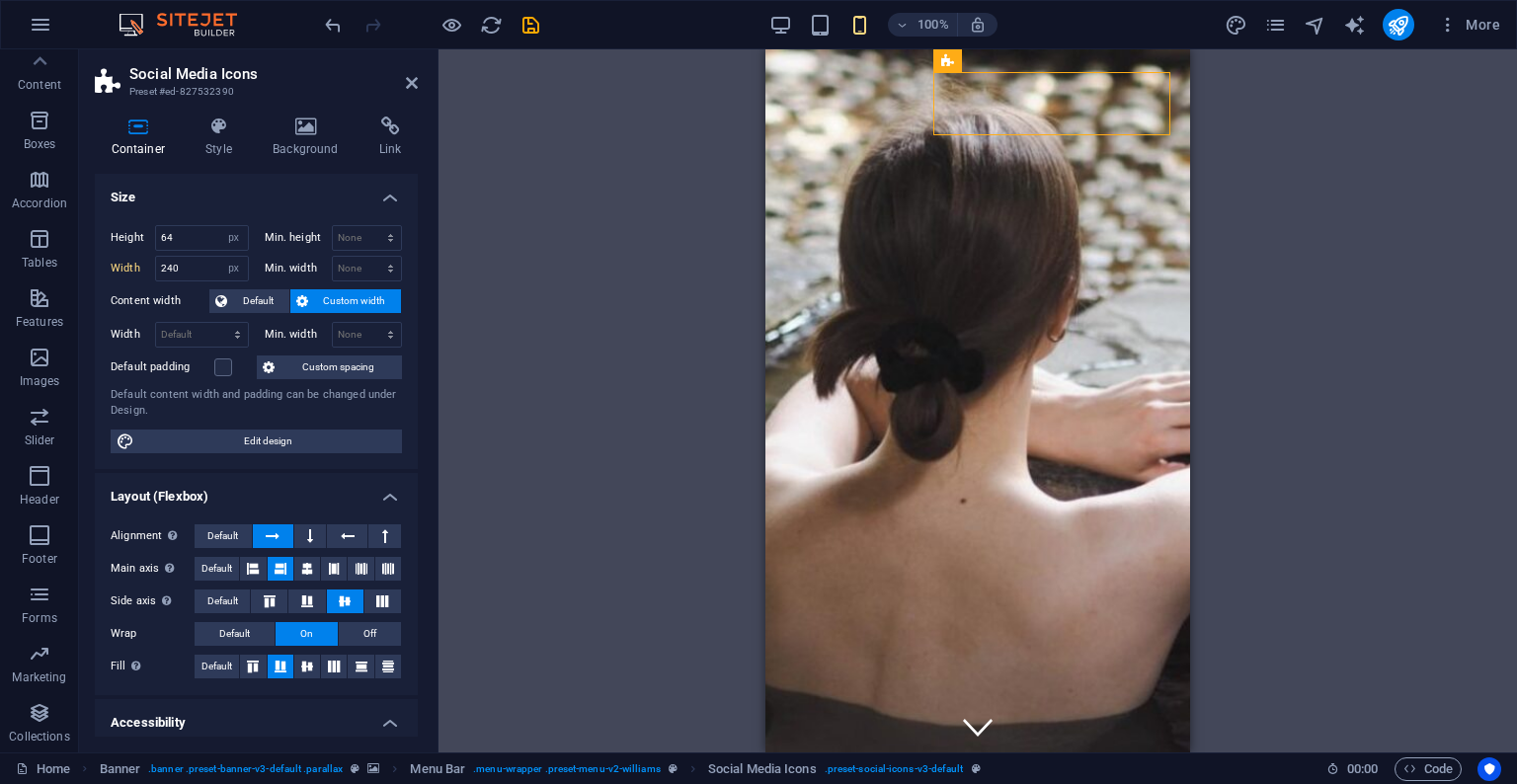 drag, startPoint x: 1720, startPoint y: 118, endPoint x: 1121, endPoint y: 151, distance: 599.9083 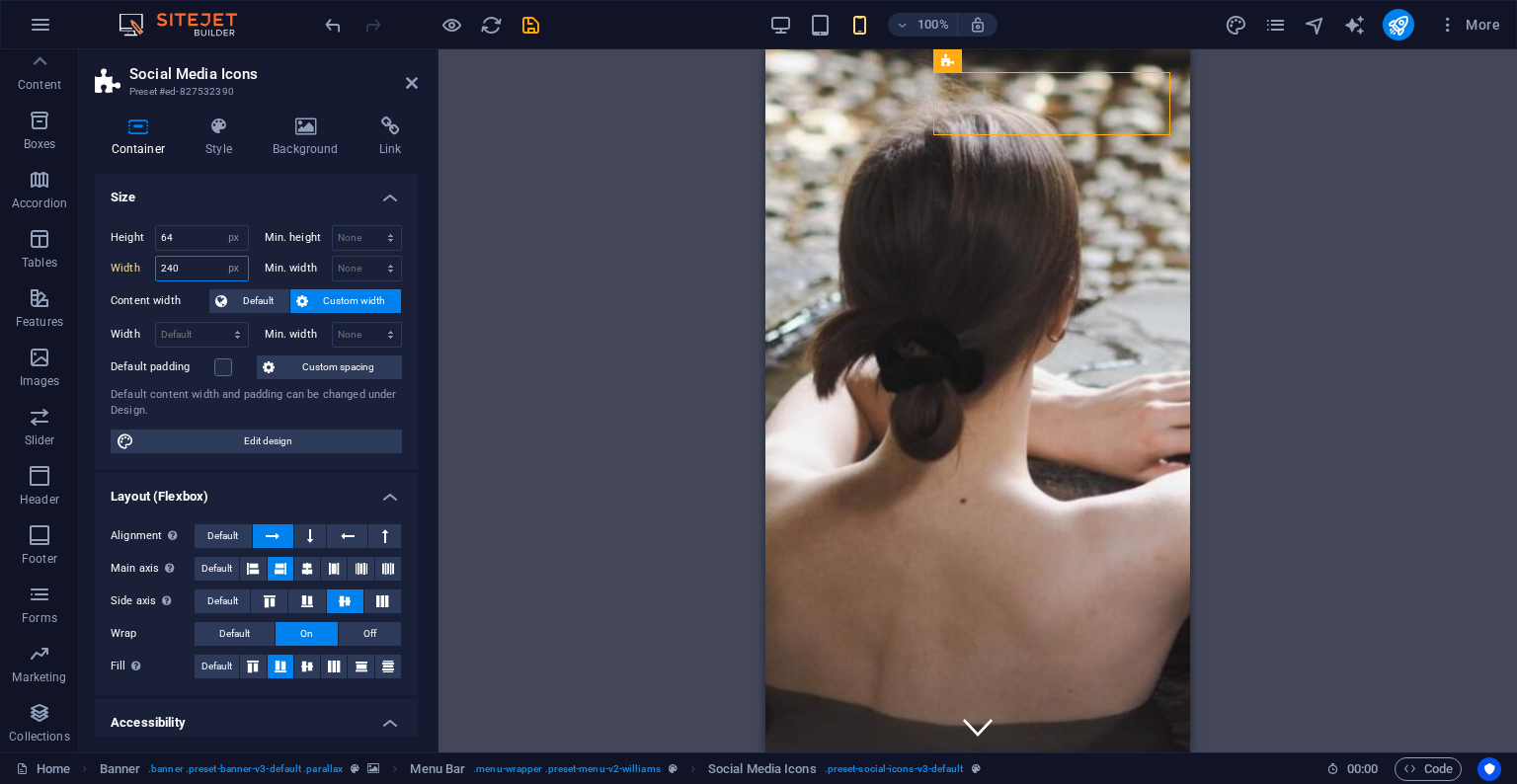 click on "240" at bounding box center [201, 269] 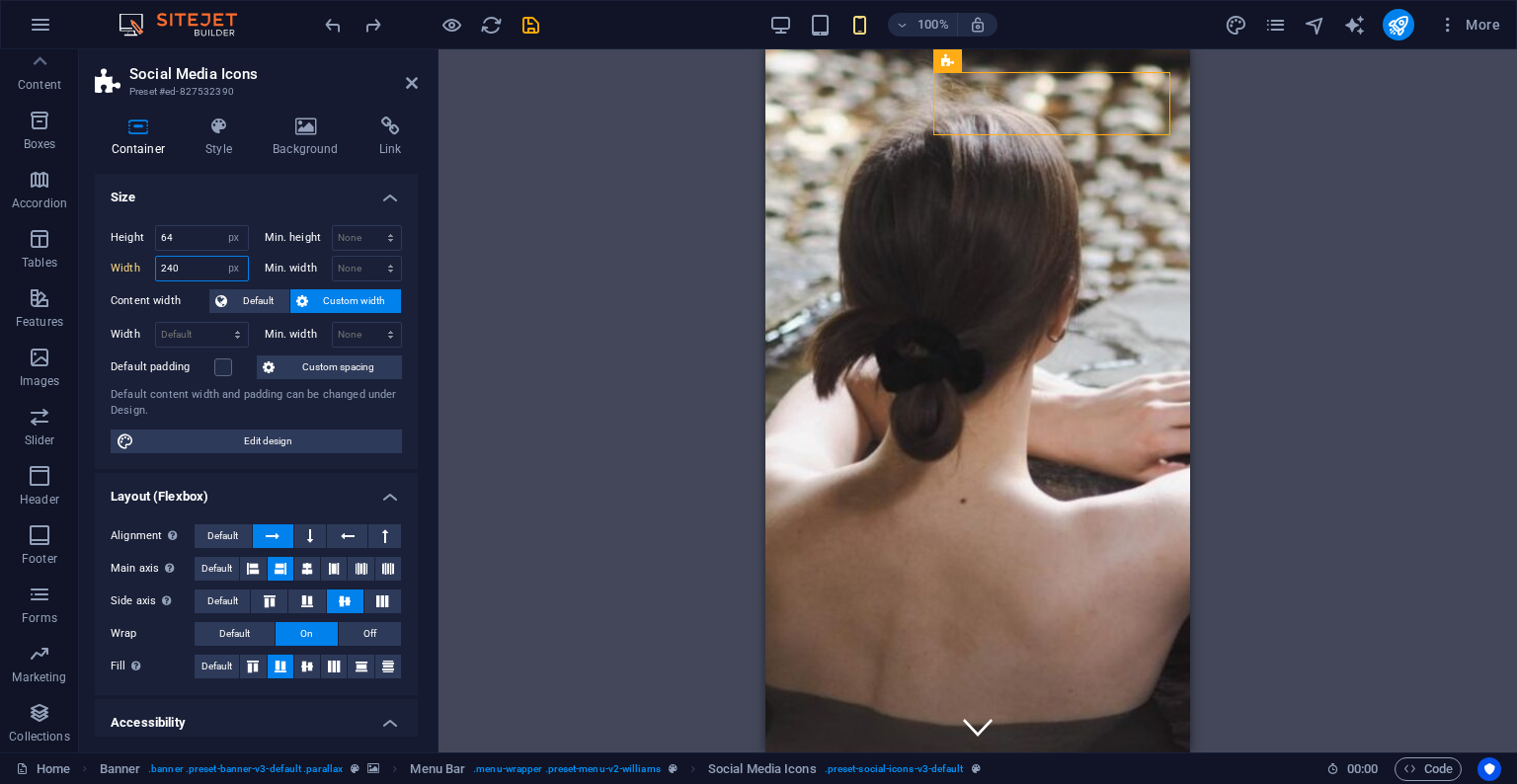 click on "240" at bounding box center [201, 269] 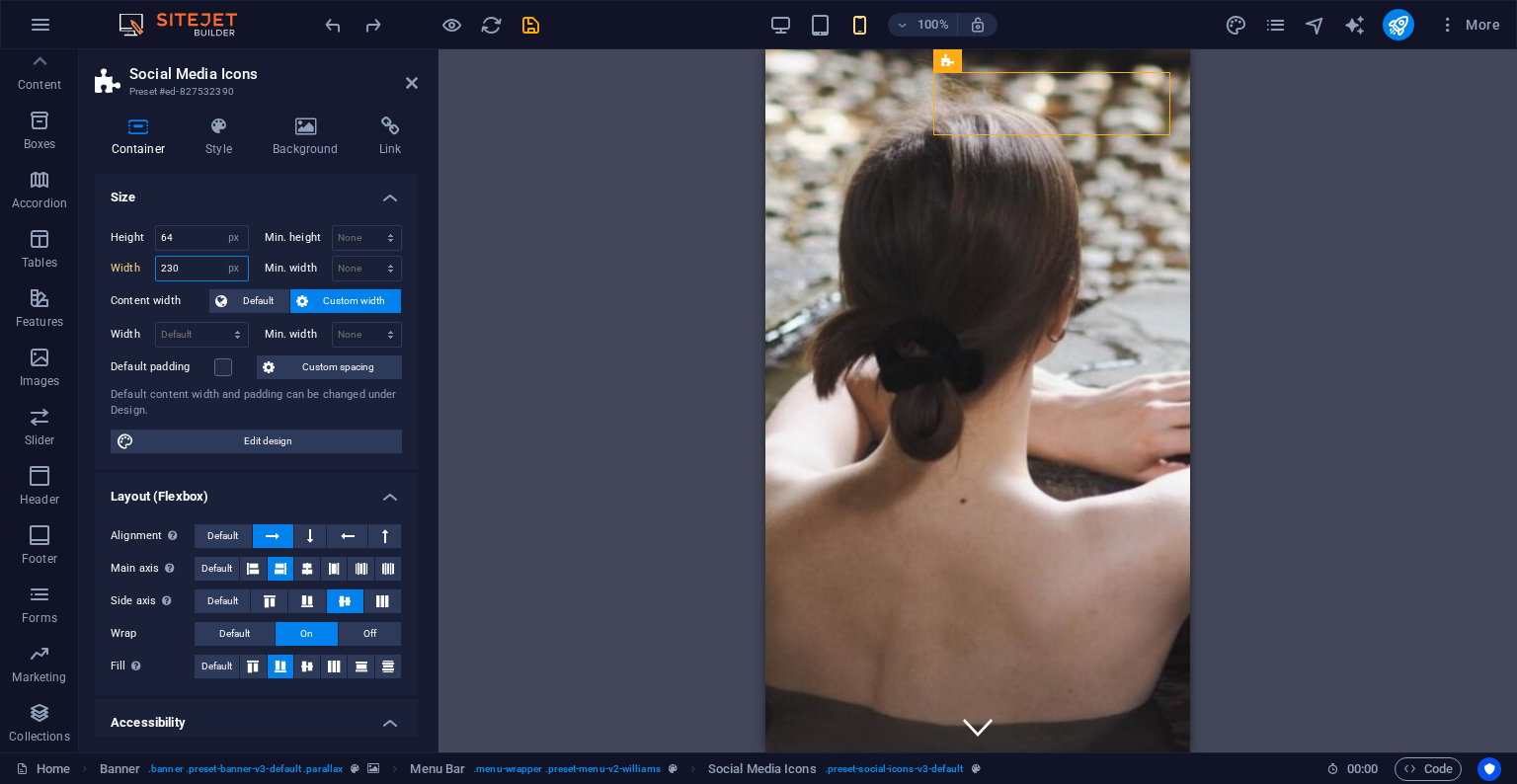 type on "230" 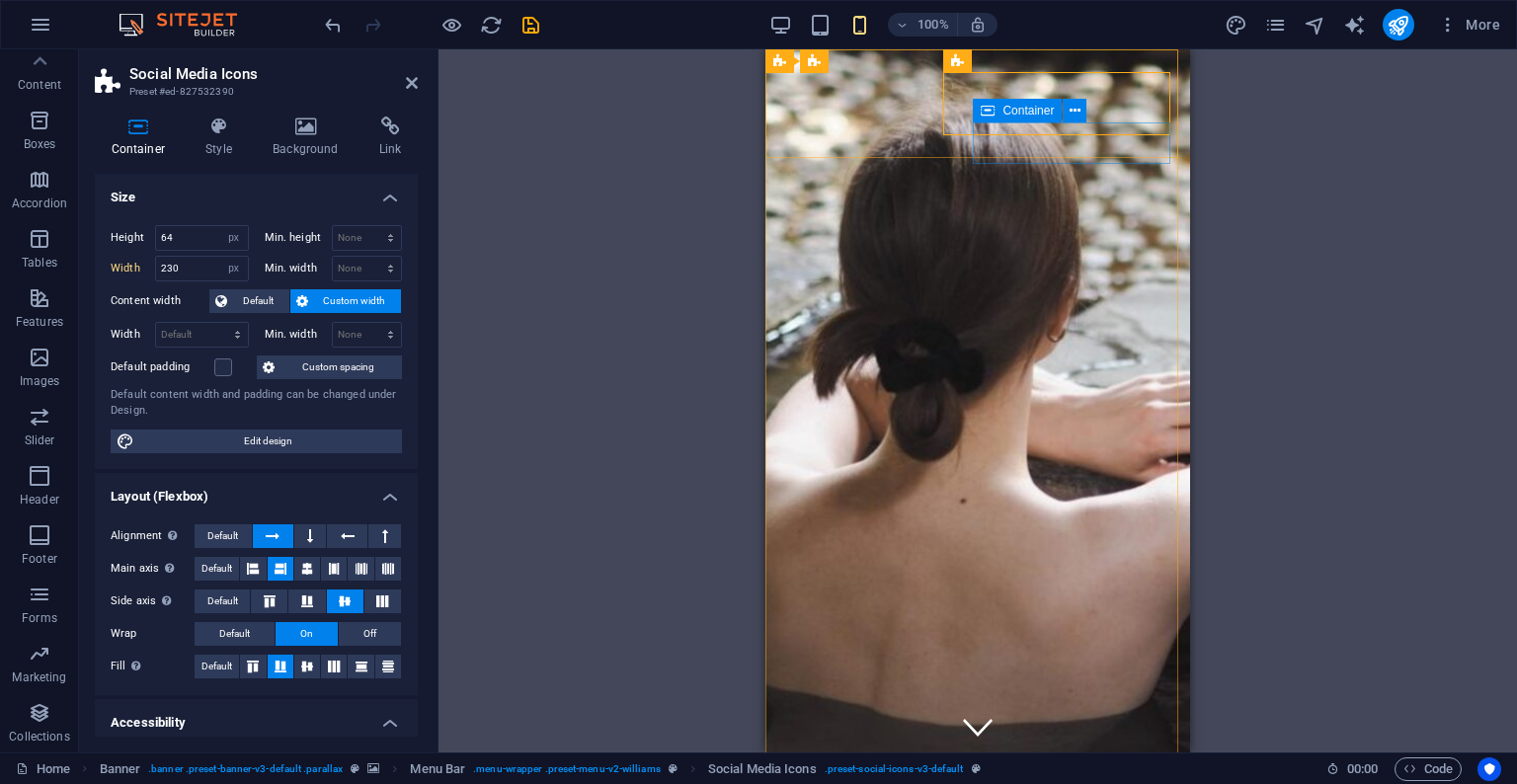 click at bounding box center [872, 1083] 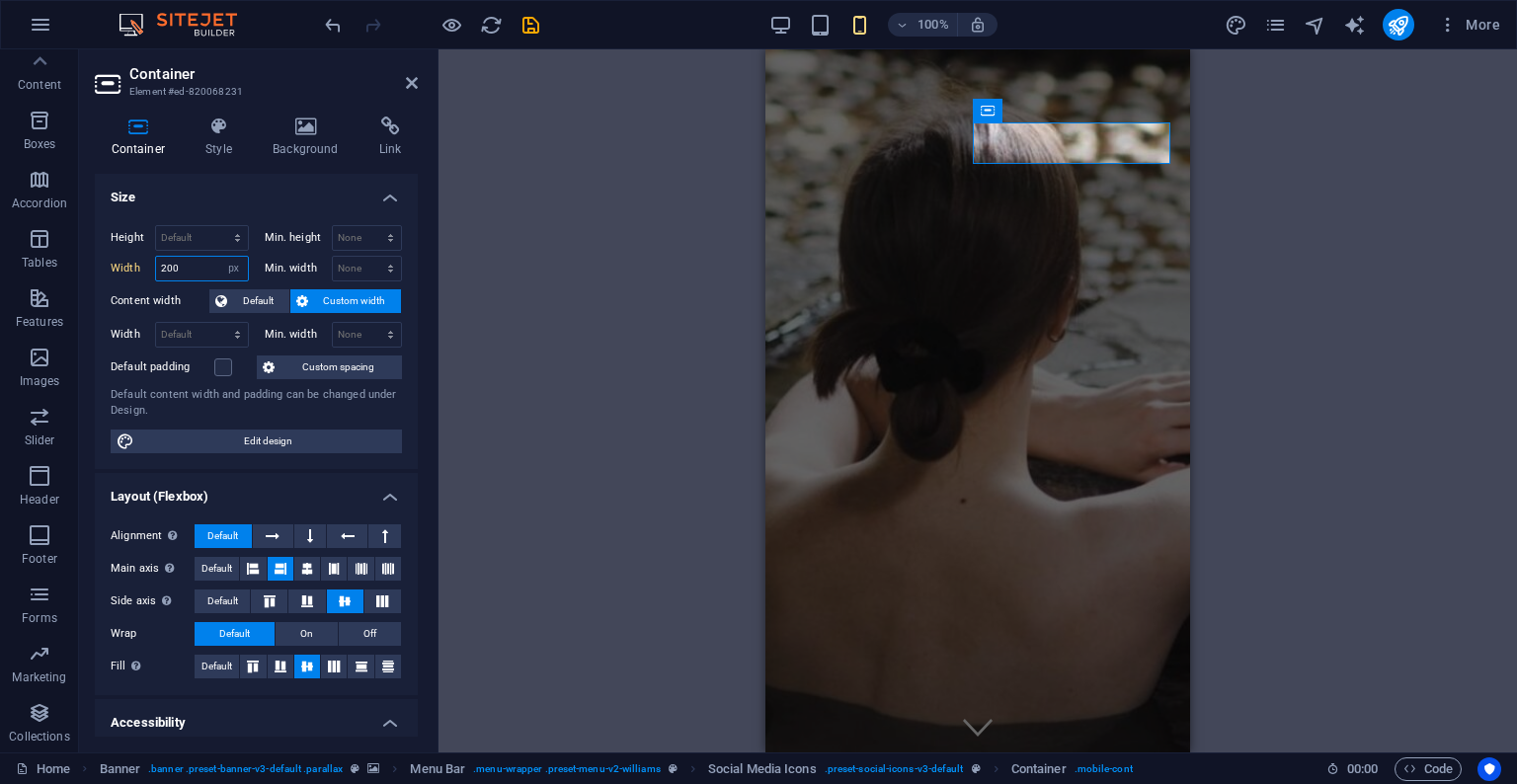 drag, startPoint x: 183, startPoint y: 269, endPoint x: 126, endPoint y: 266, distance: 57.07889 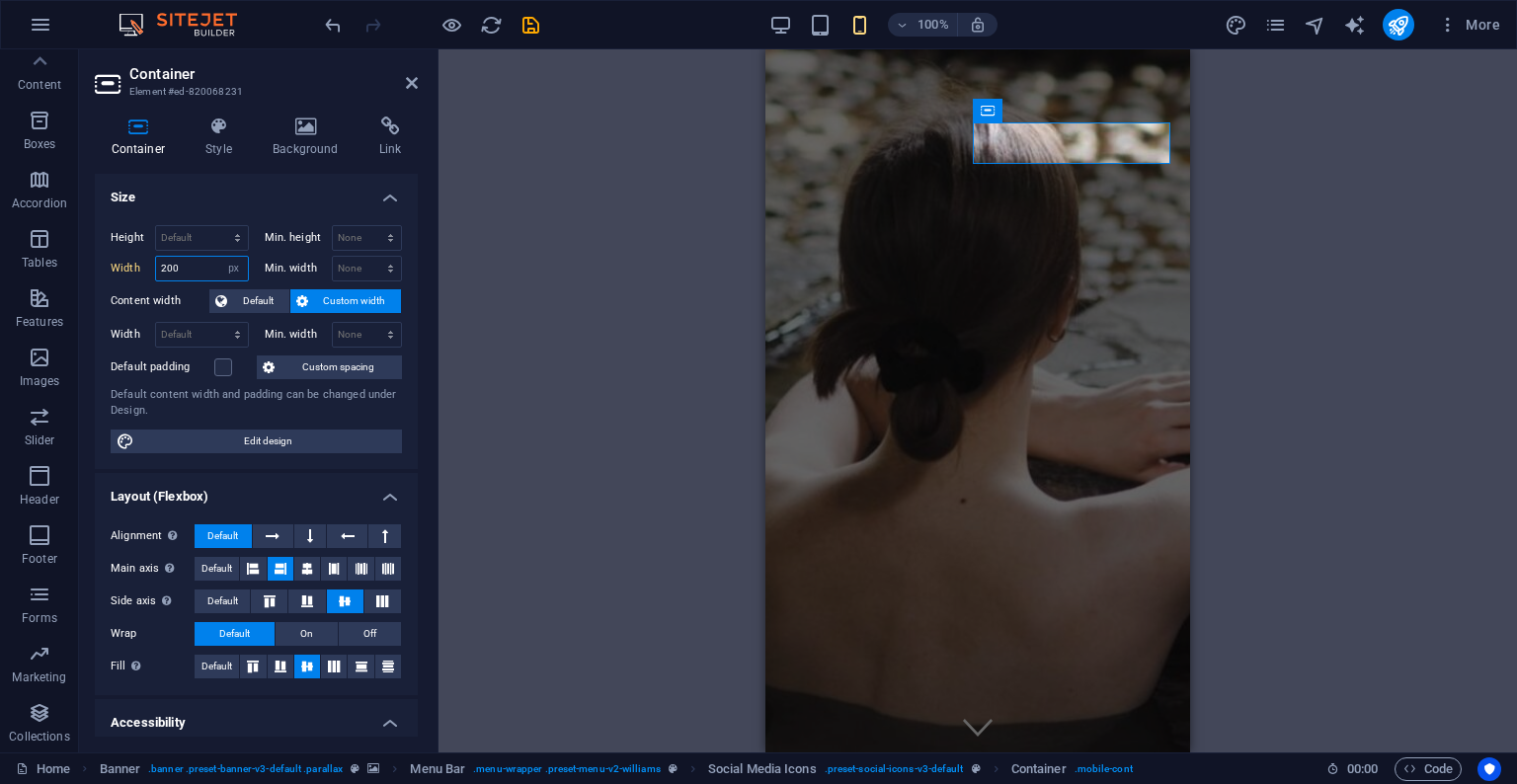 click on "Width 200 Default px rem % em vh vw" at bounding box center [180, 269] 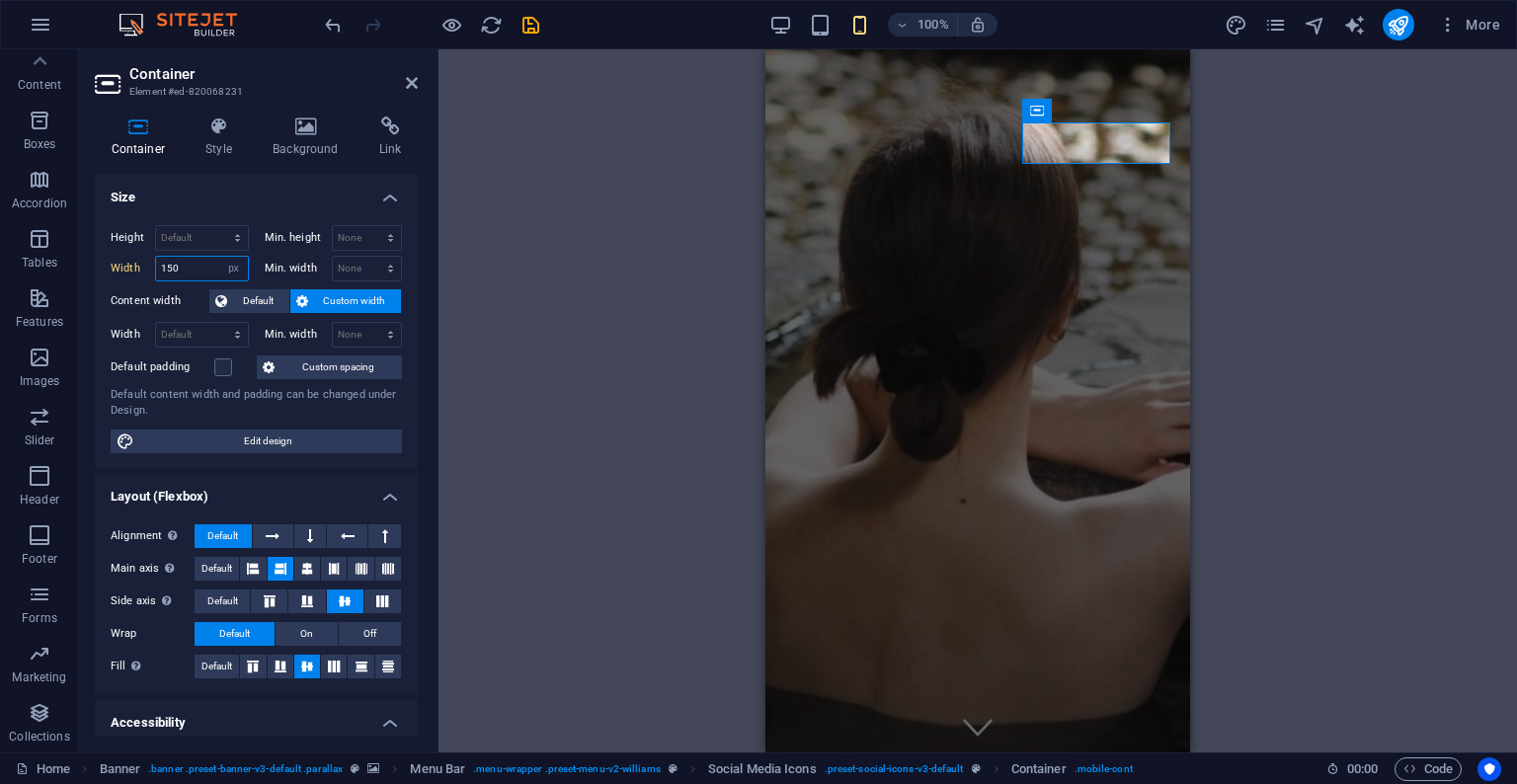 click on "150" at bounding box center (201, 269) 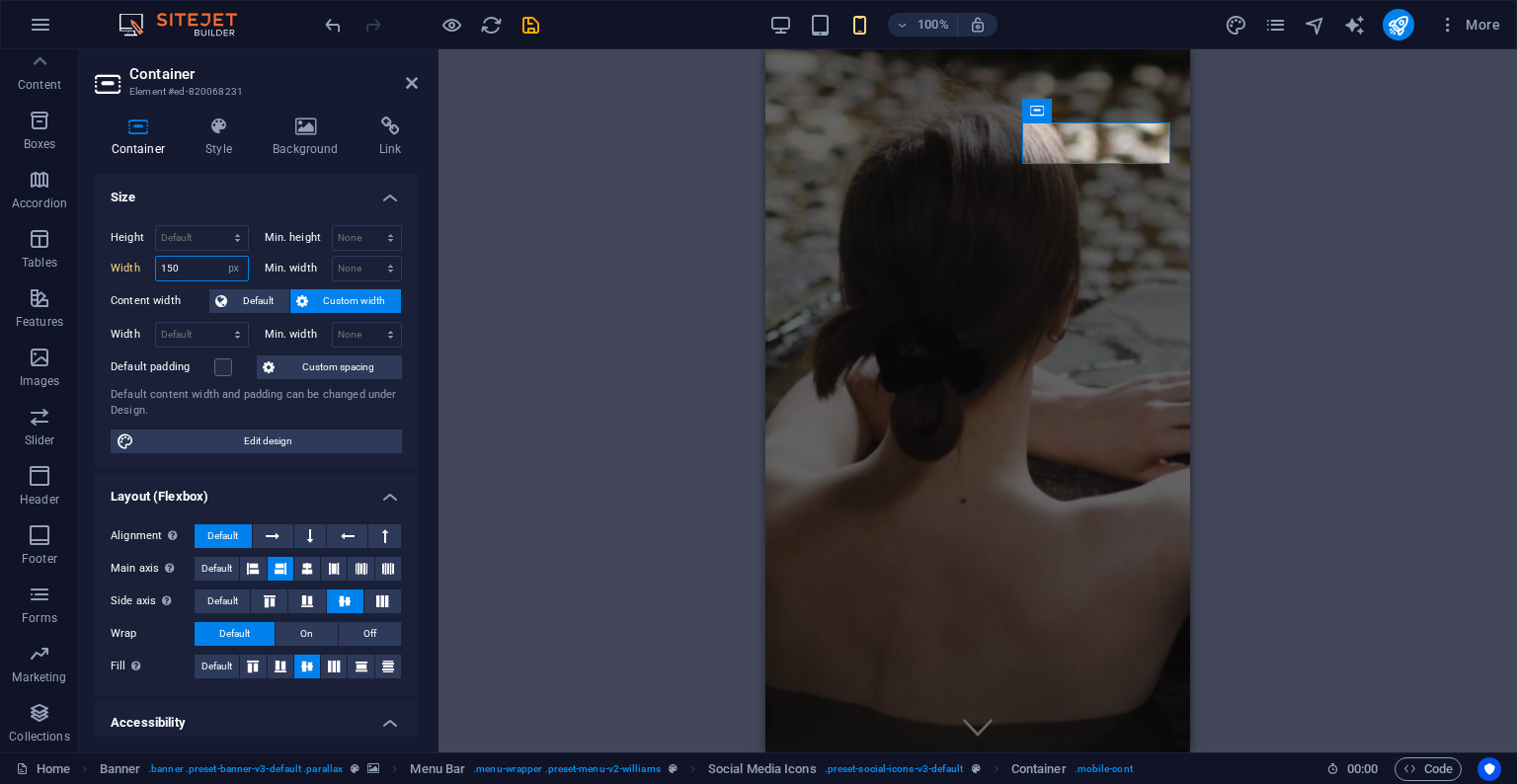 click on "150" at bounding box center [201, 269] 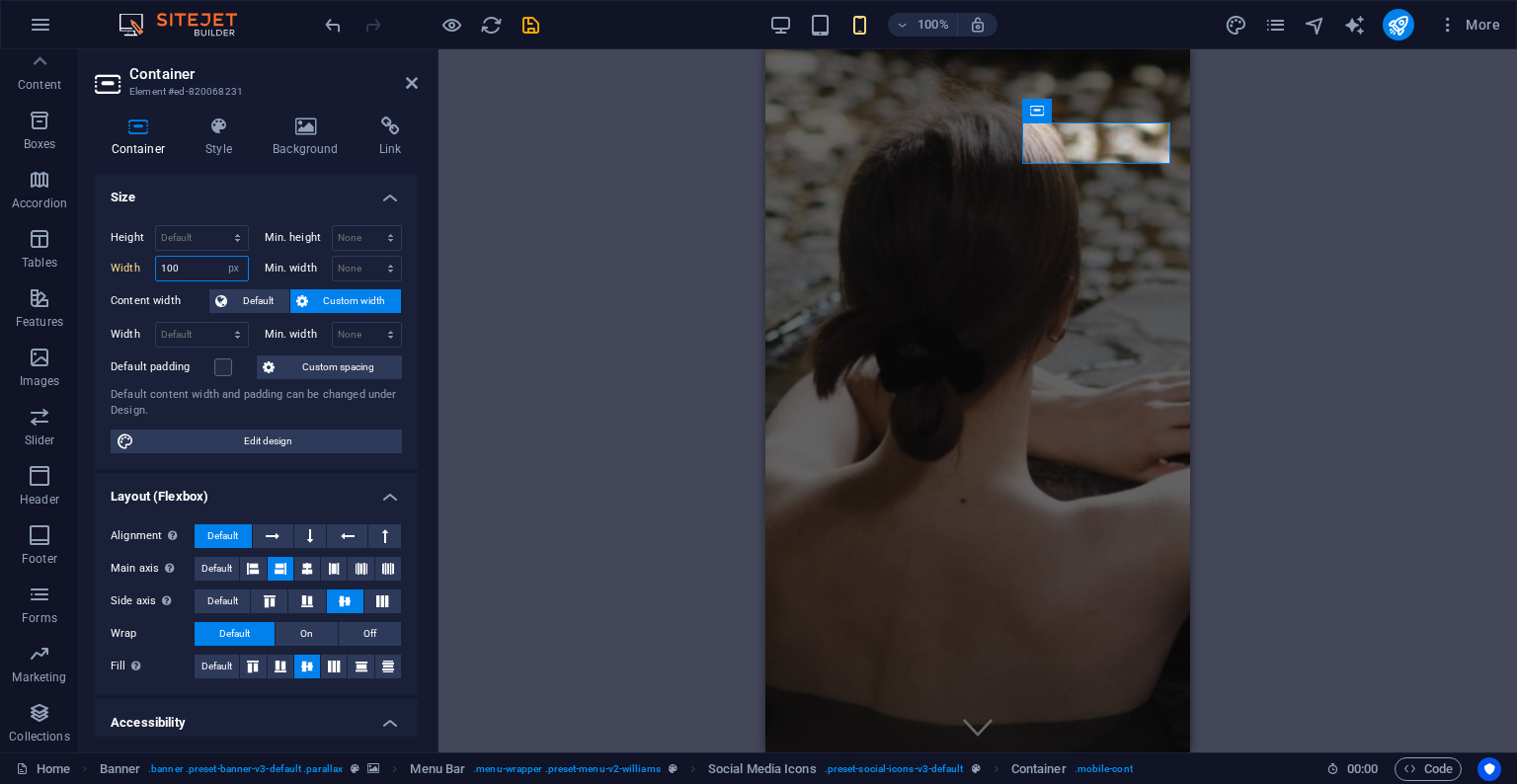 type on "100" 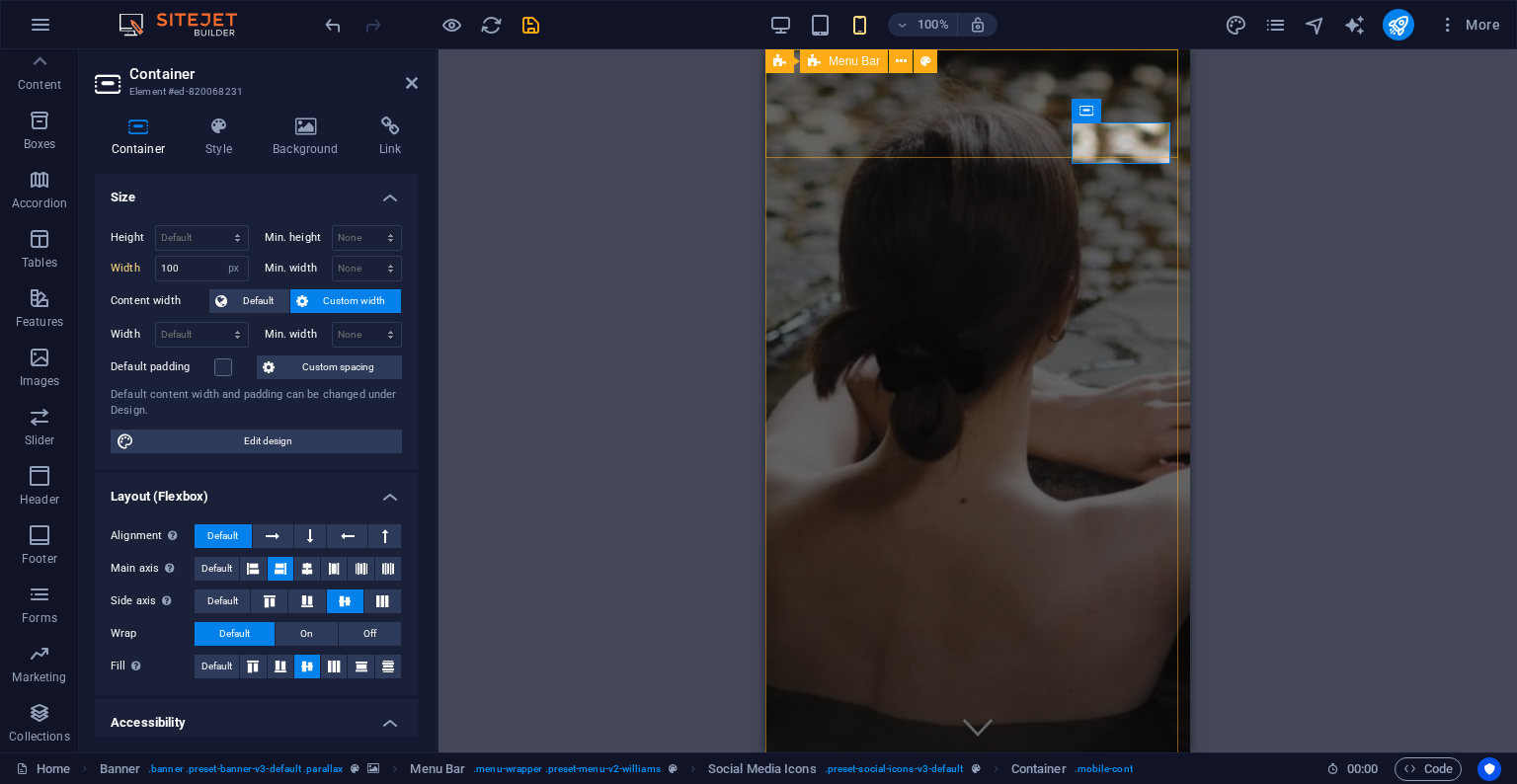 click on "Home Ladies Book Online" at bounding box center (978, 845) 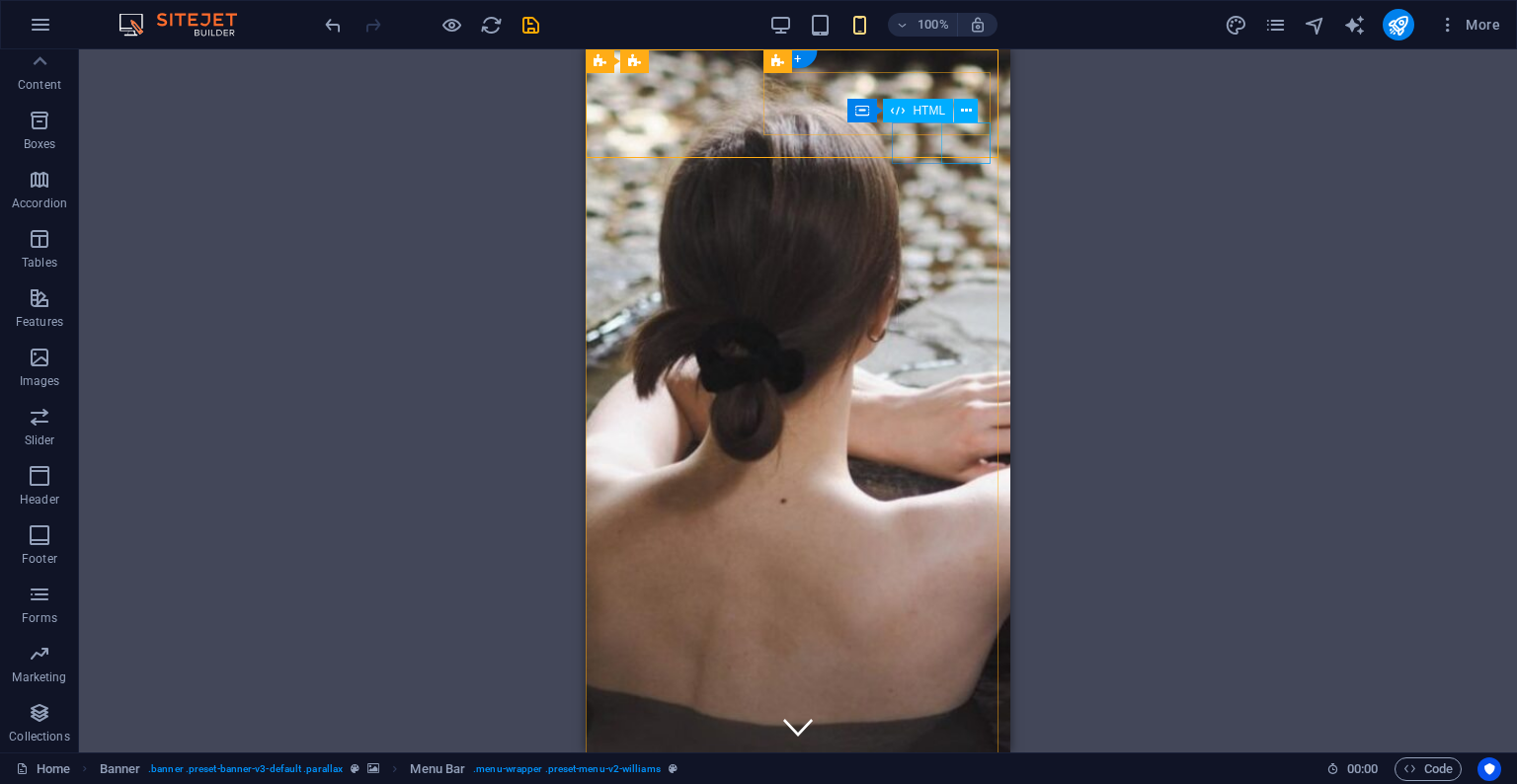 click at bounding box center [643, 1083] 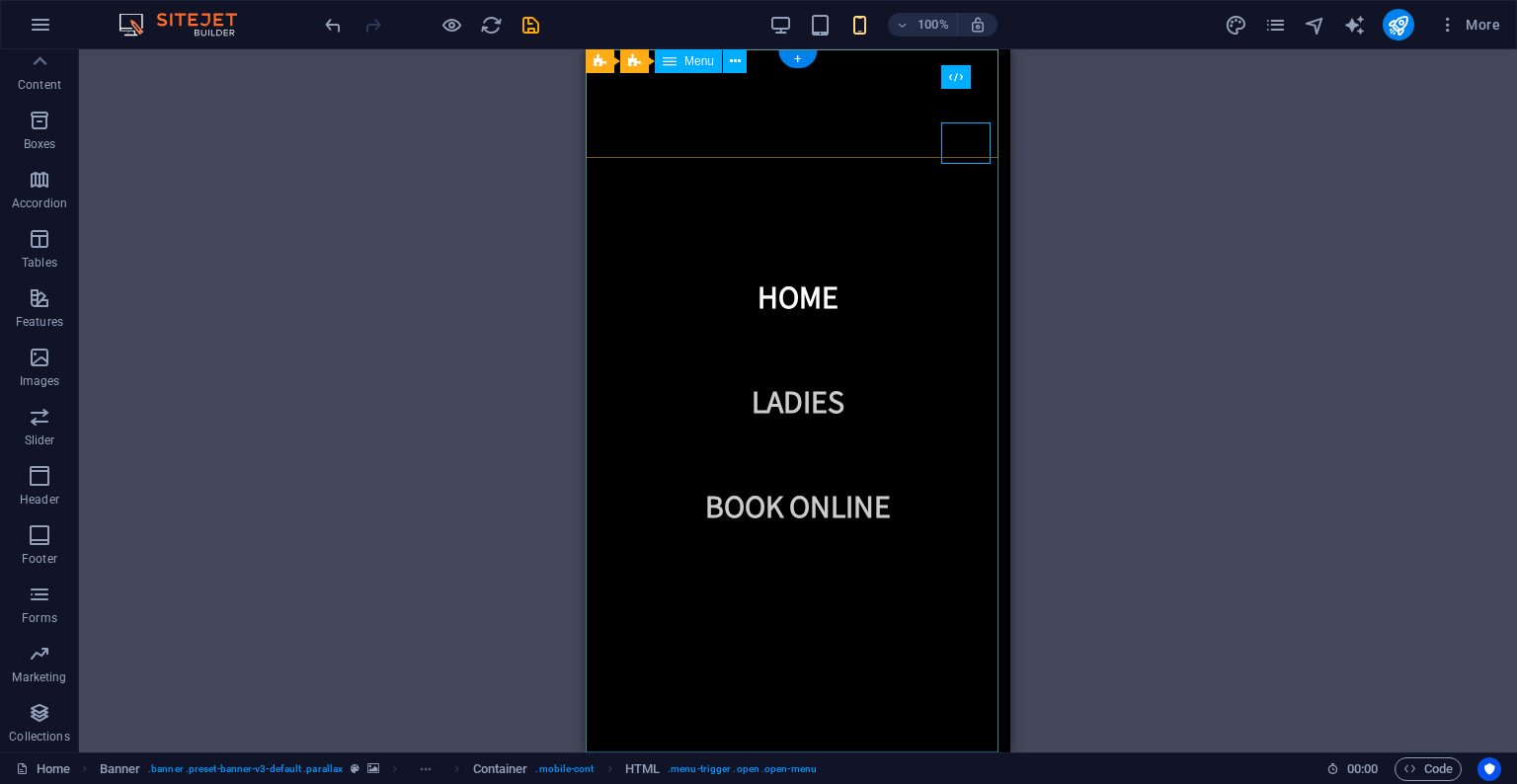 click on "Home Ladies Book Online" at bounding box center (798, 401) 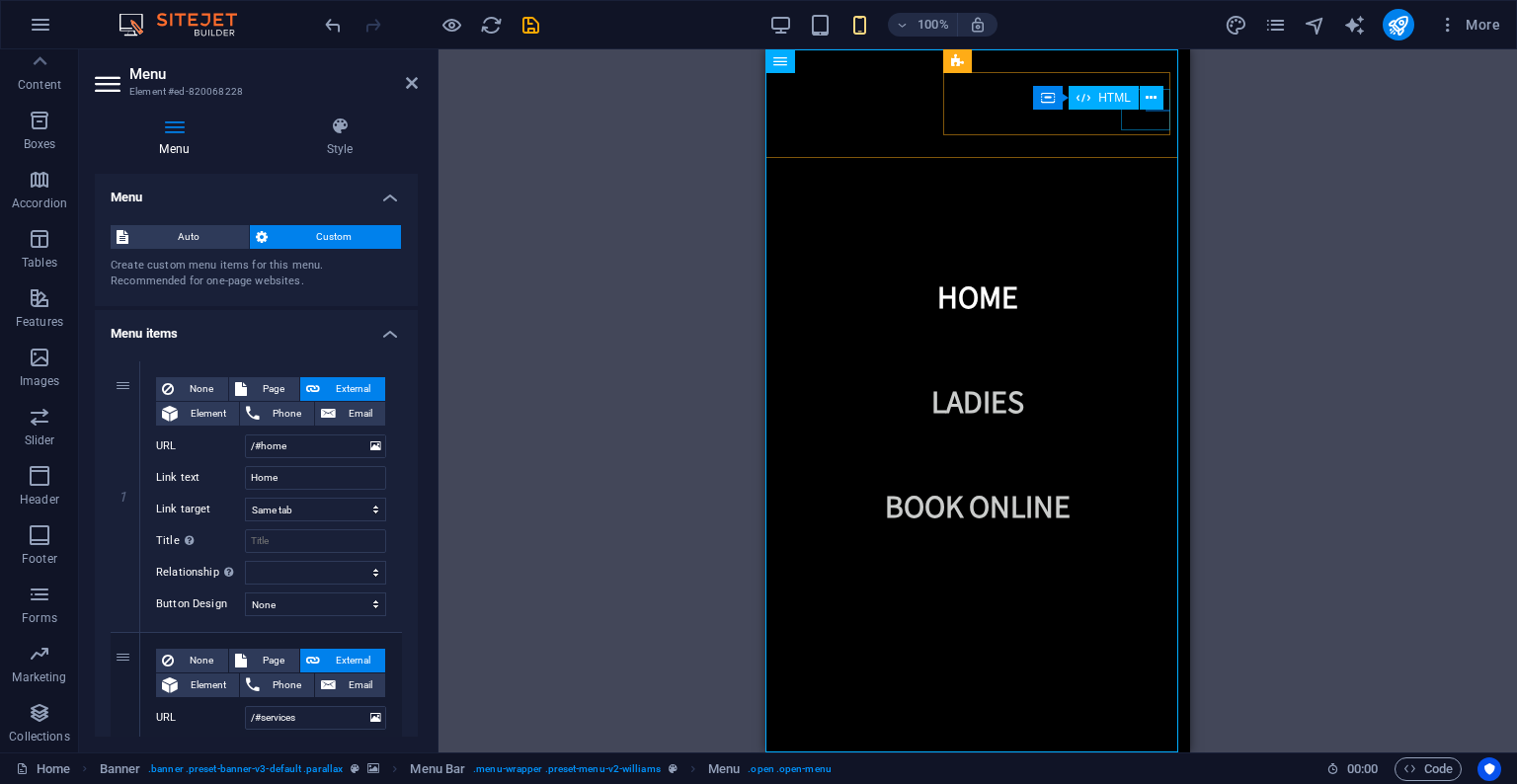 click on "HTML" at bounding box center (1103, 98) 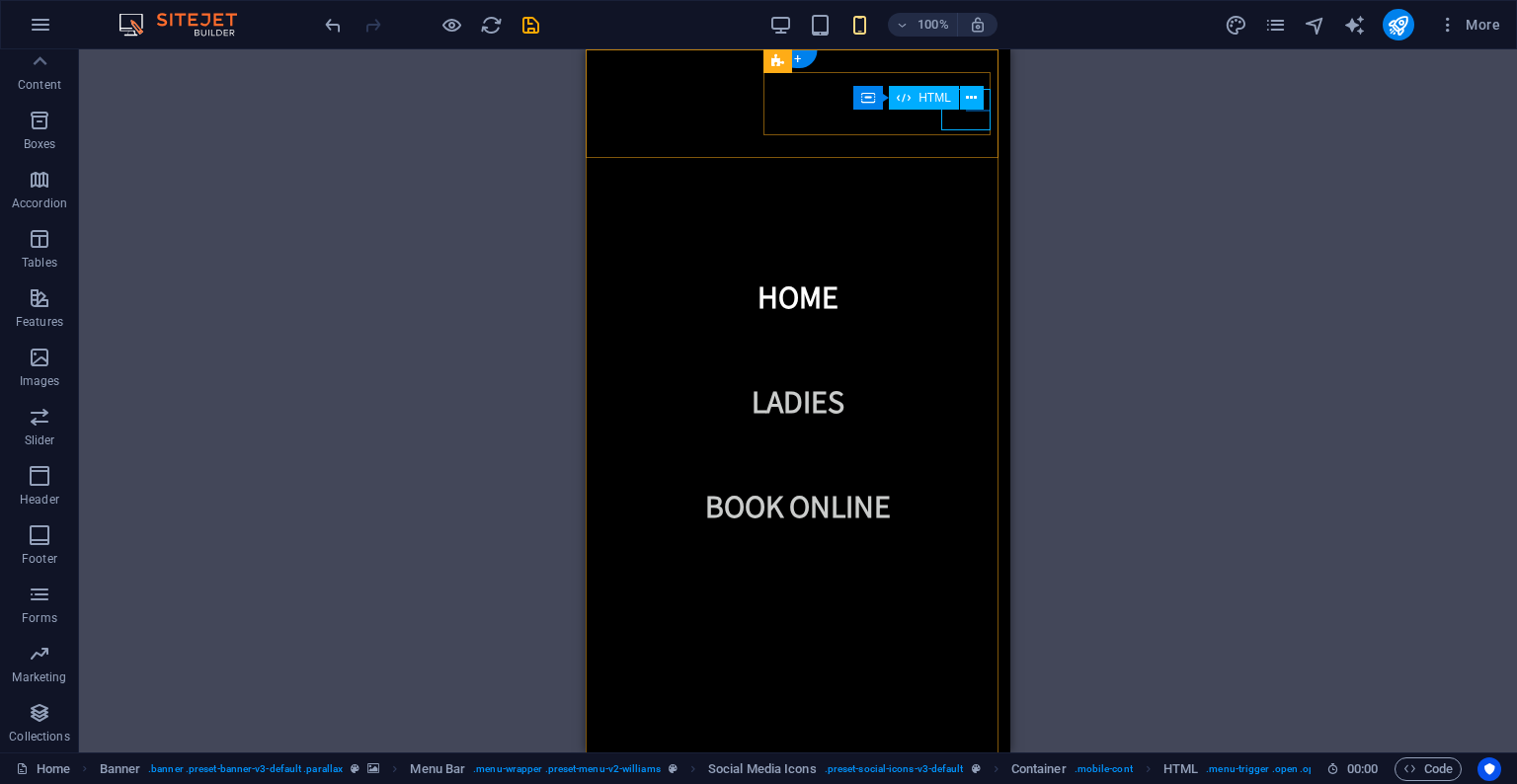 click at bounding box center (618, 1083) 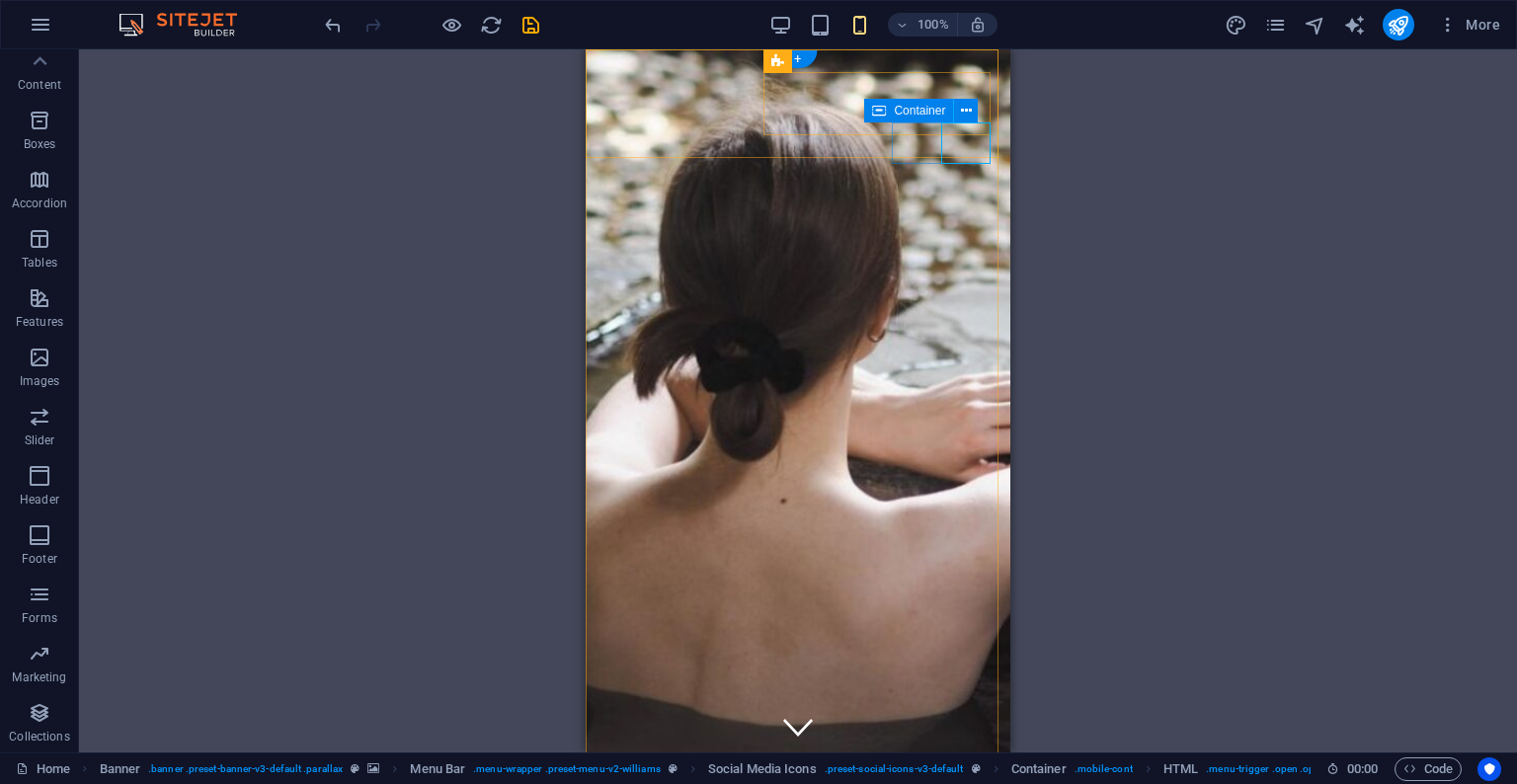click at bounding box center [643, 1083] 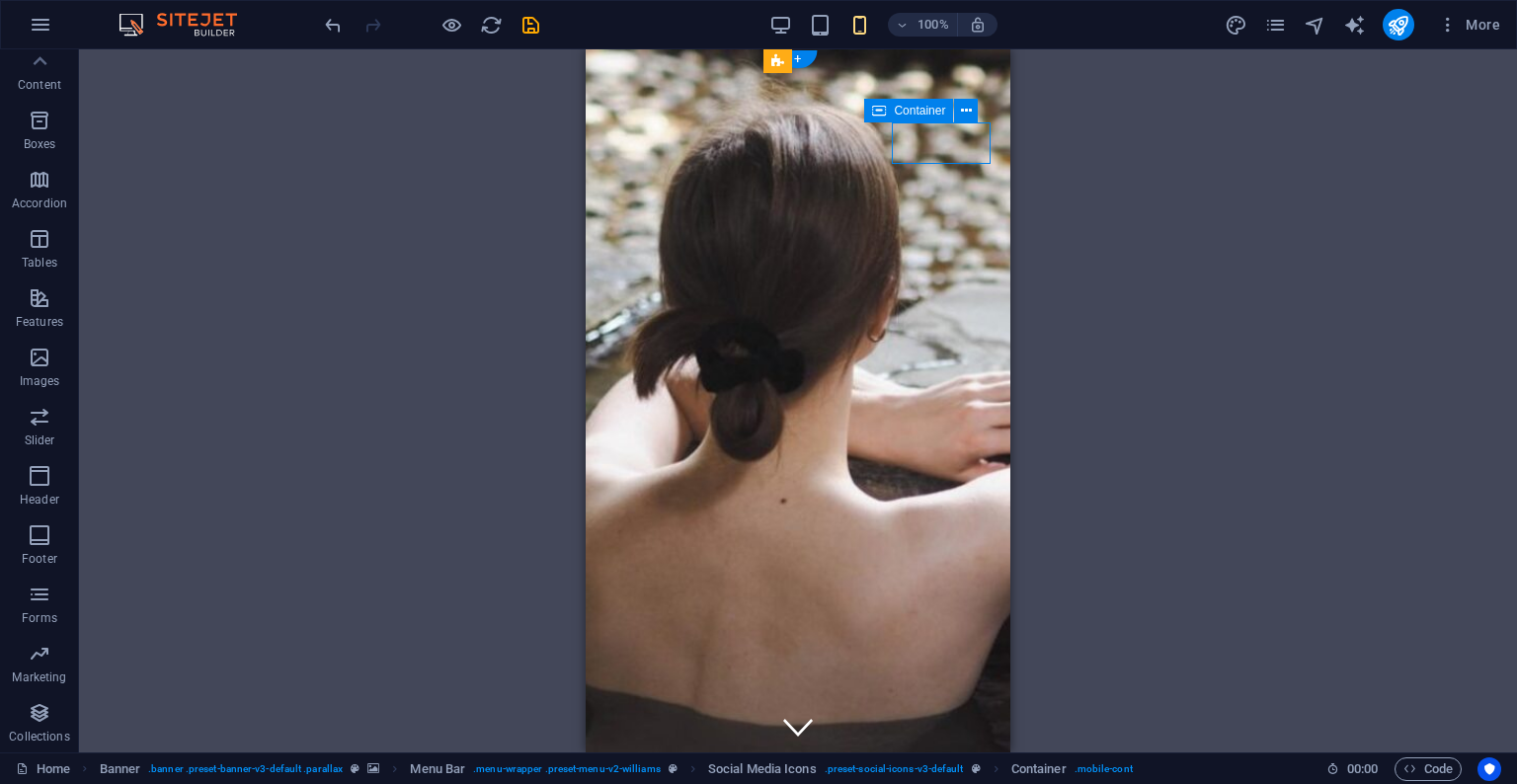 click at bounding box center [643, 1083] 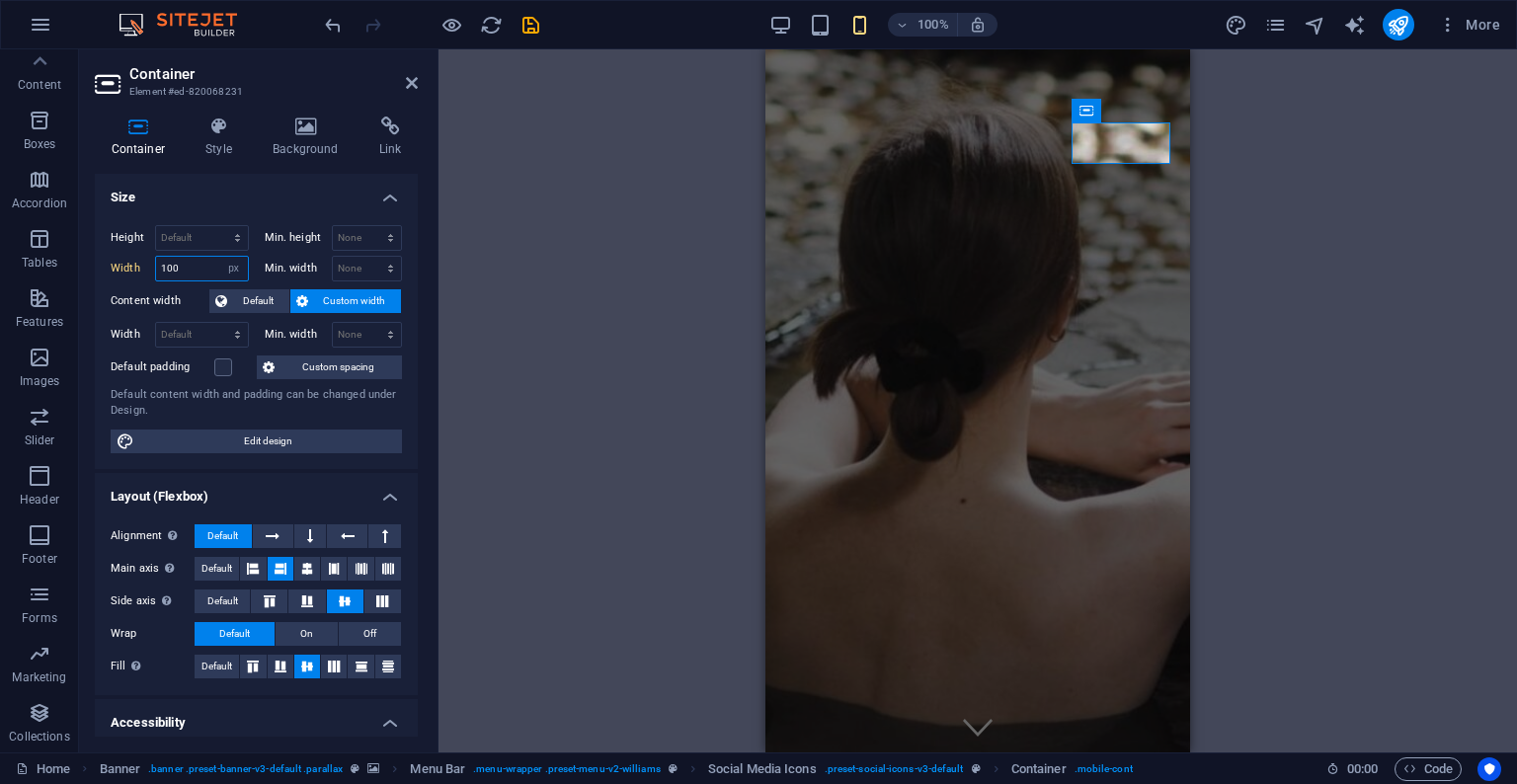 click on "100" at bounding box center (201, 269) 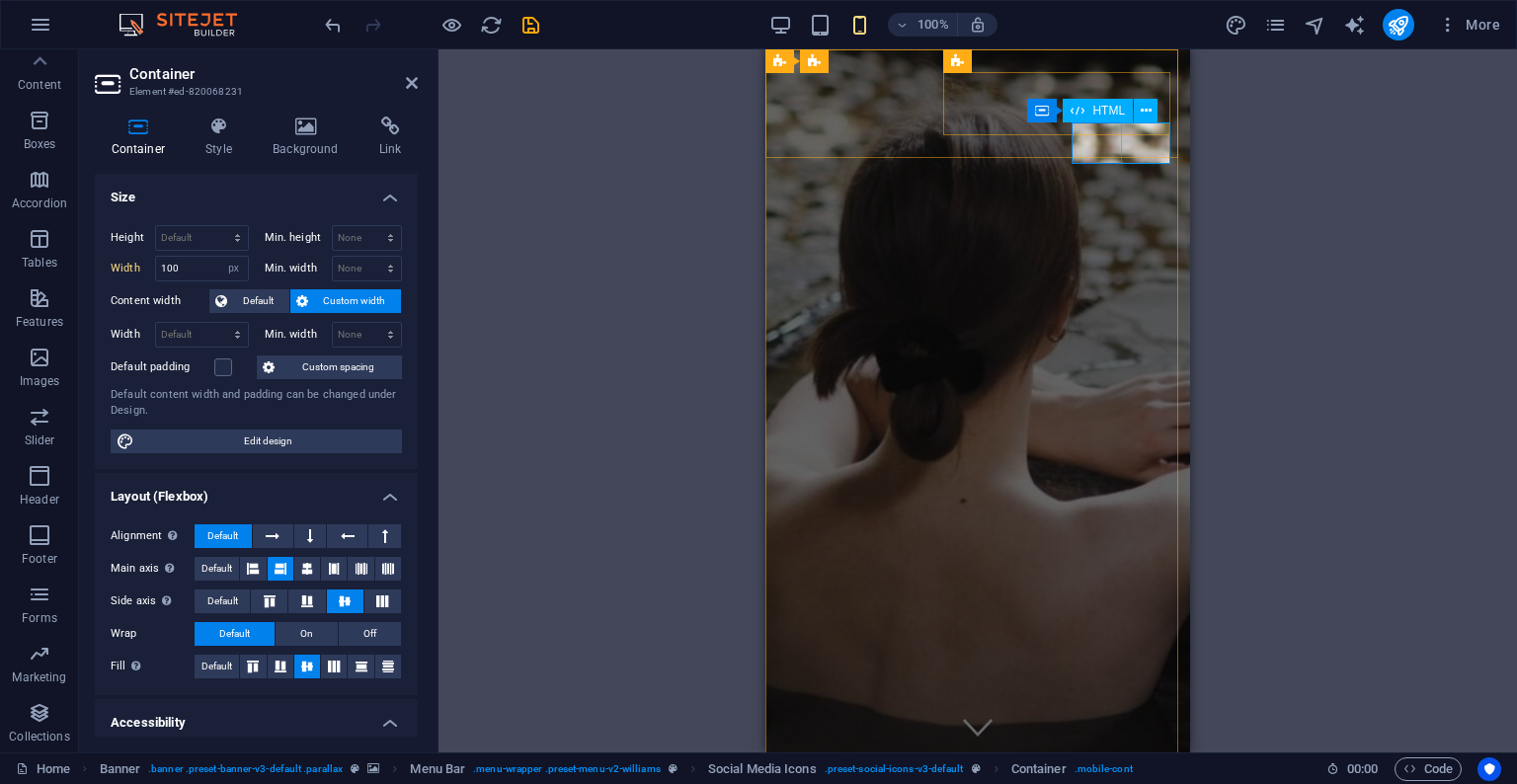 click at bounding box center [823, 1083] 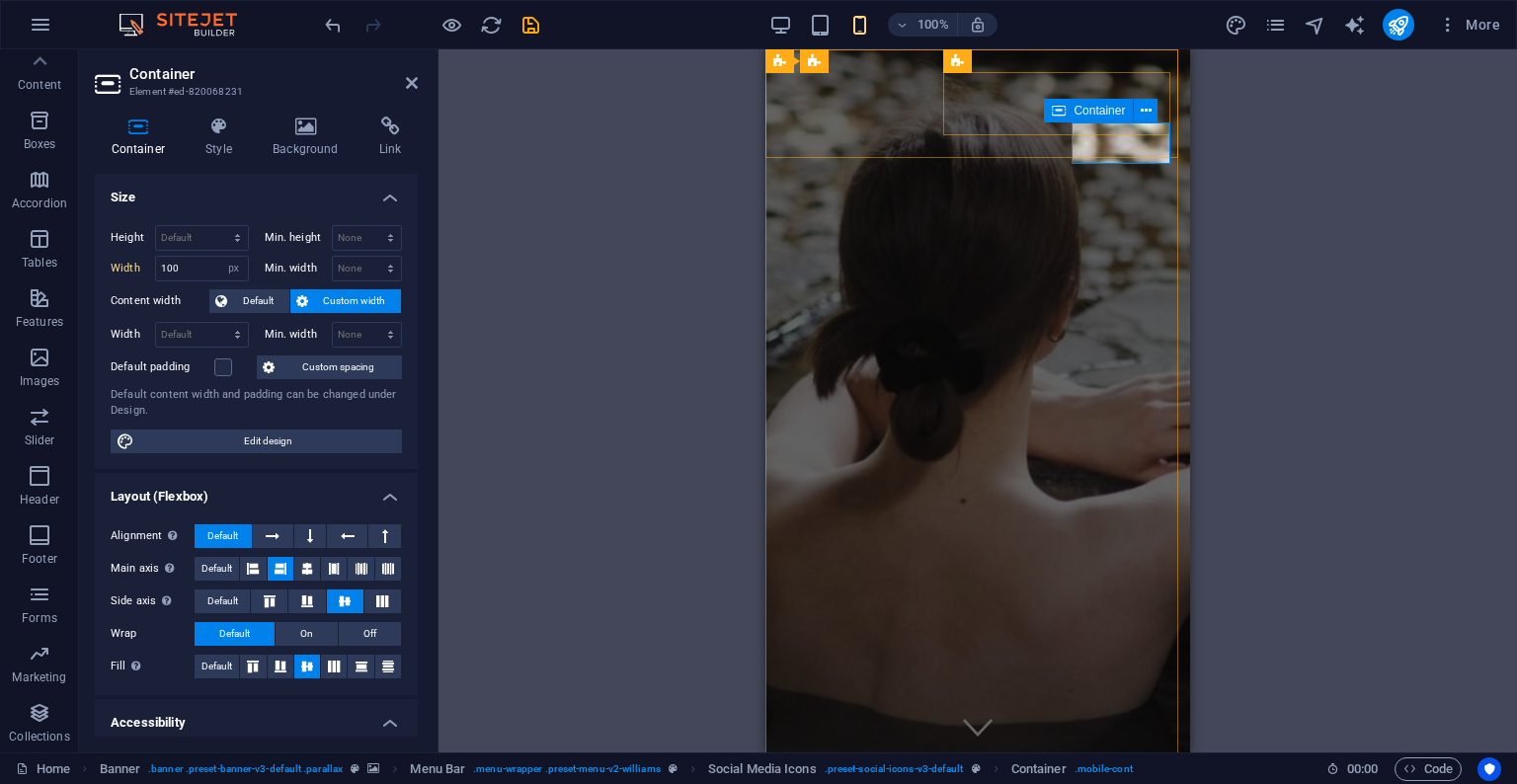click at bounding box center [823, 1083] 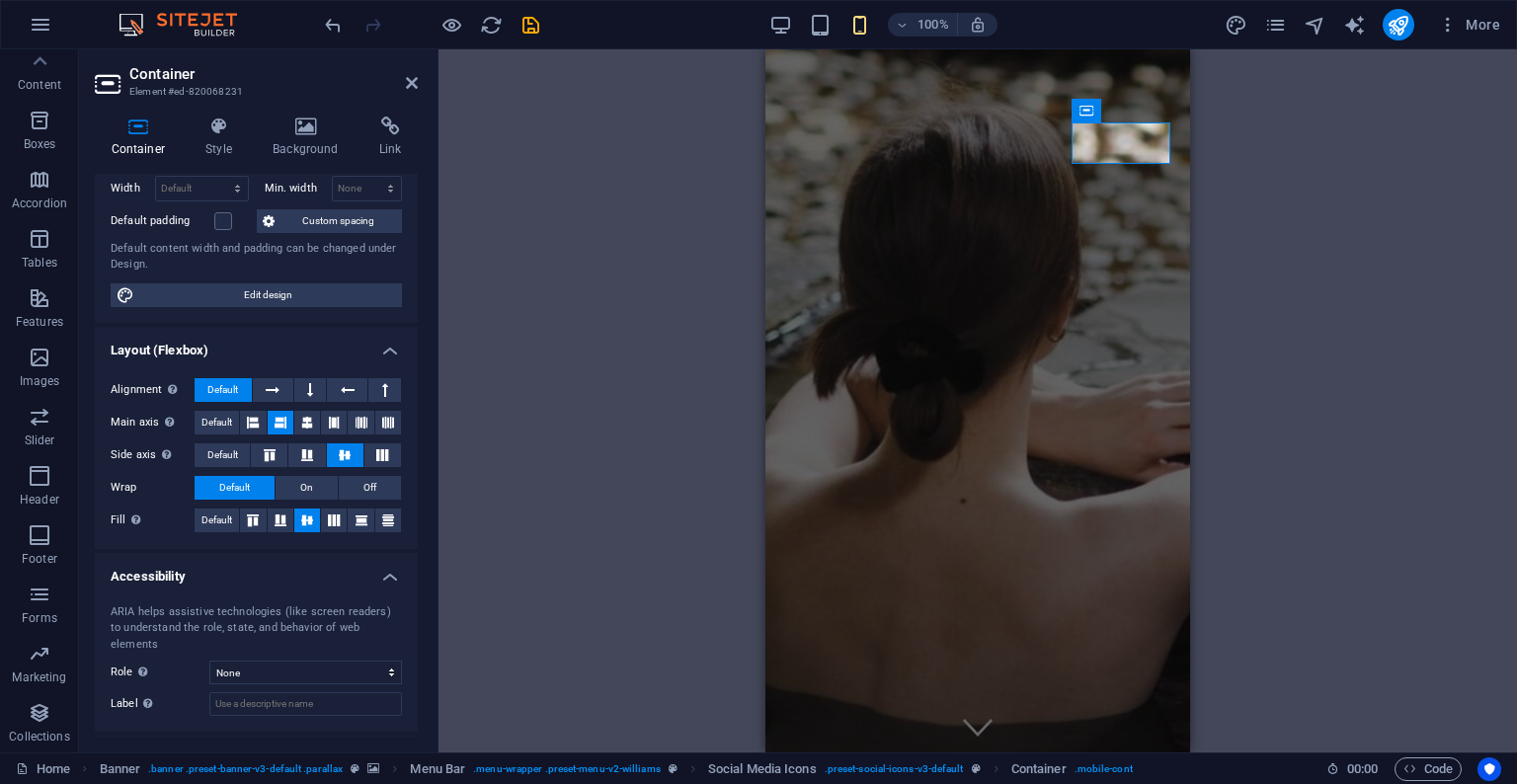 scroll, scrollTop: 0, scrollLeft: 0, axis: both 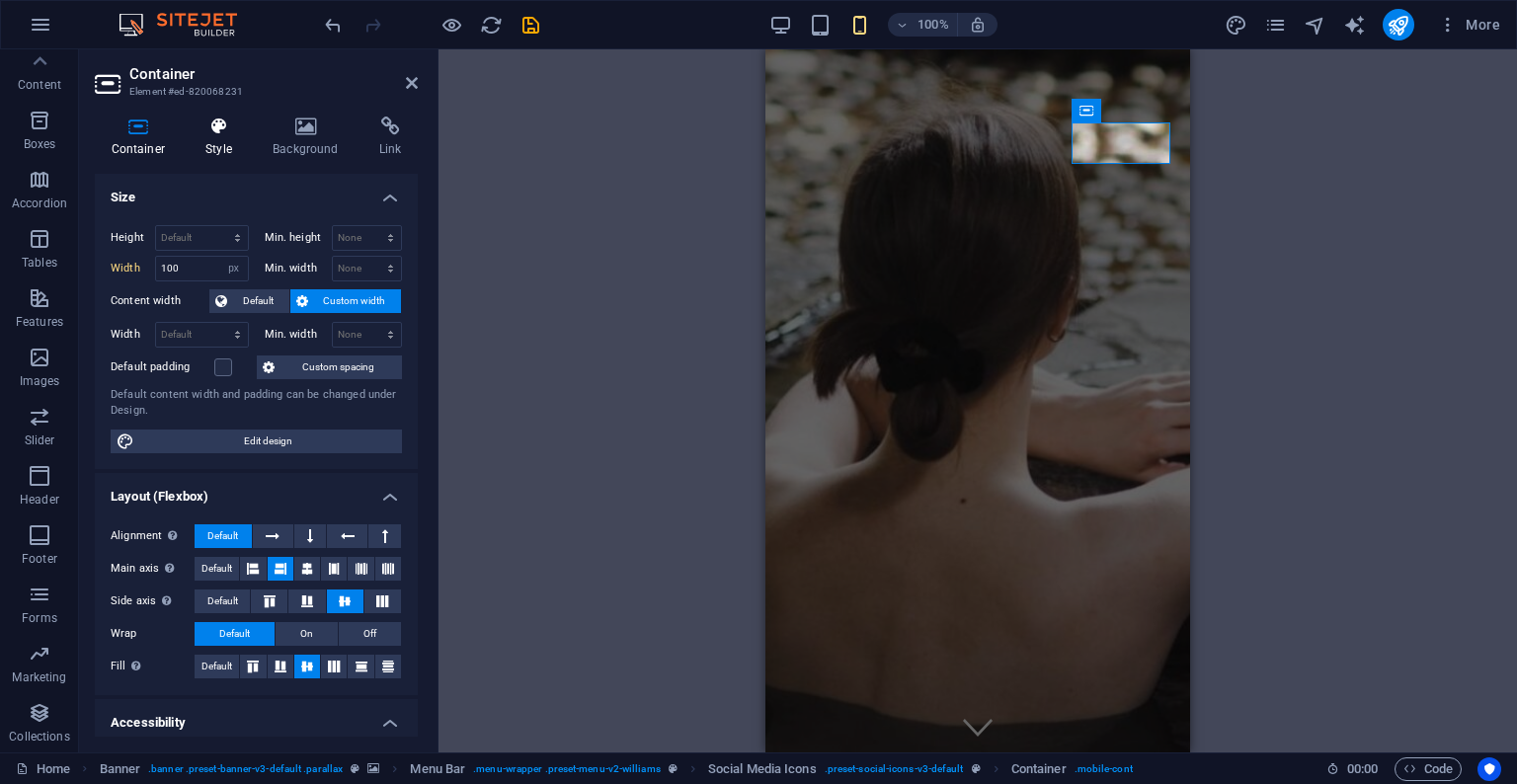 click at bounding box center (219, 126) 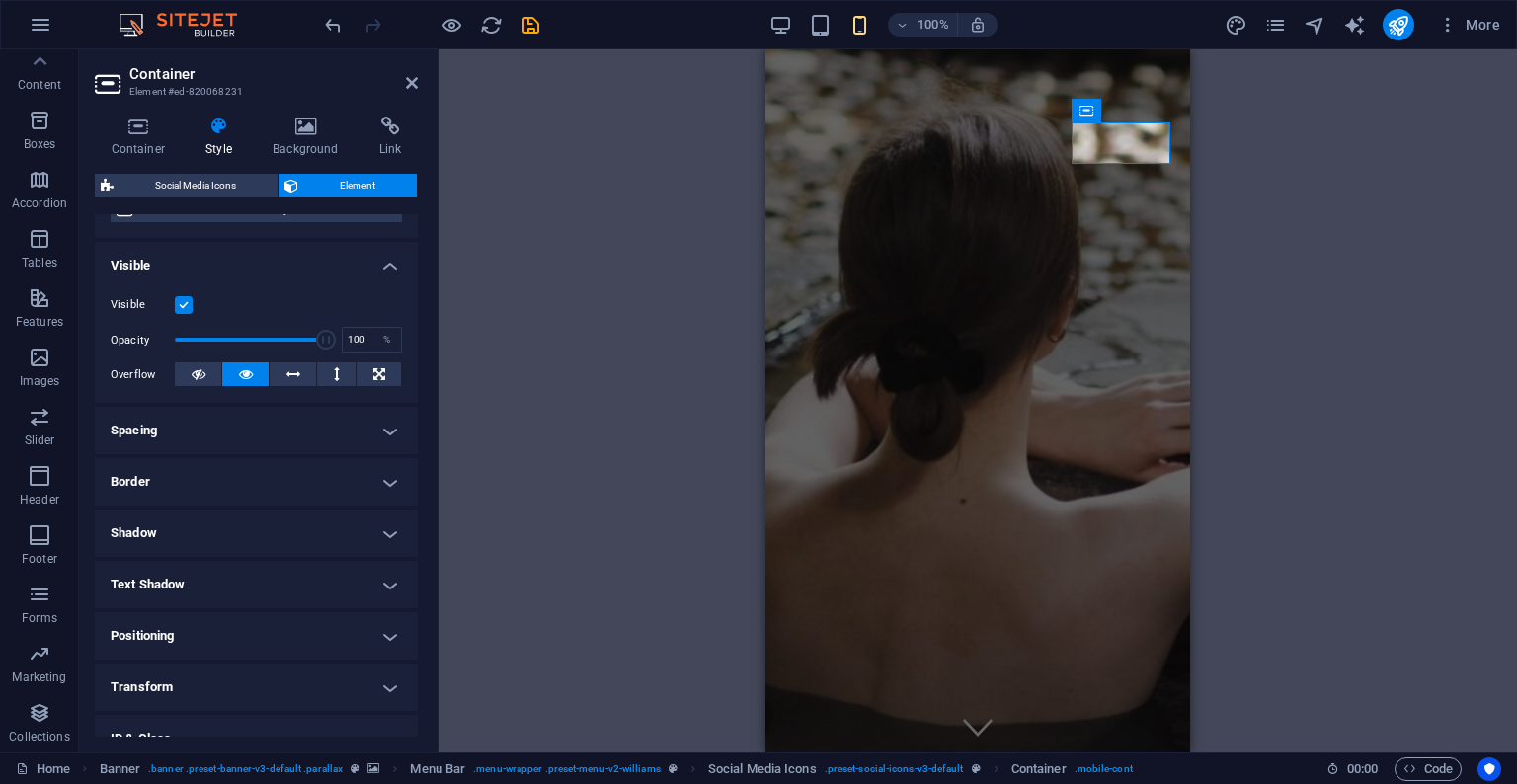 scroll, scrollTop: 312, scrollLeft: 0, axis: vertical 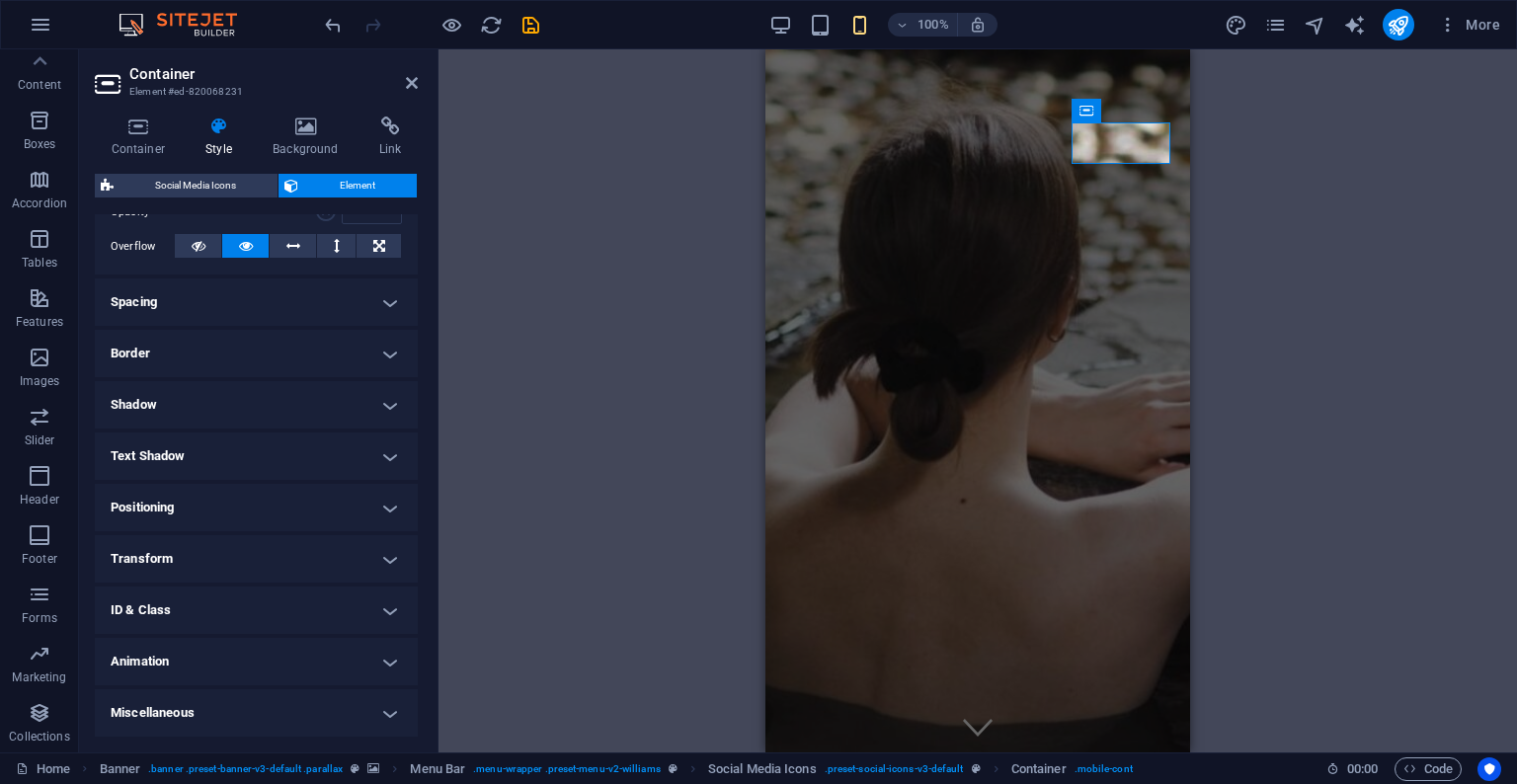click on "Positioning" at bounding box center (256, 508) 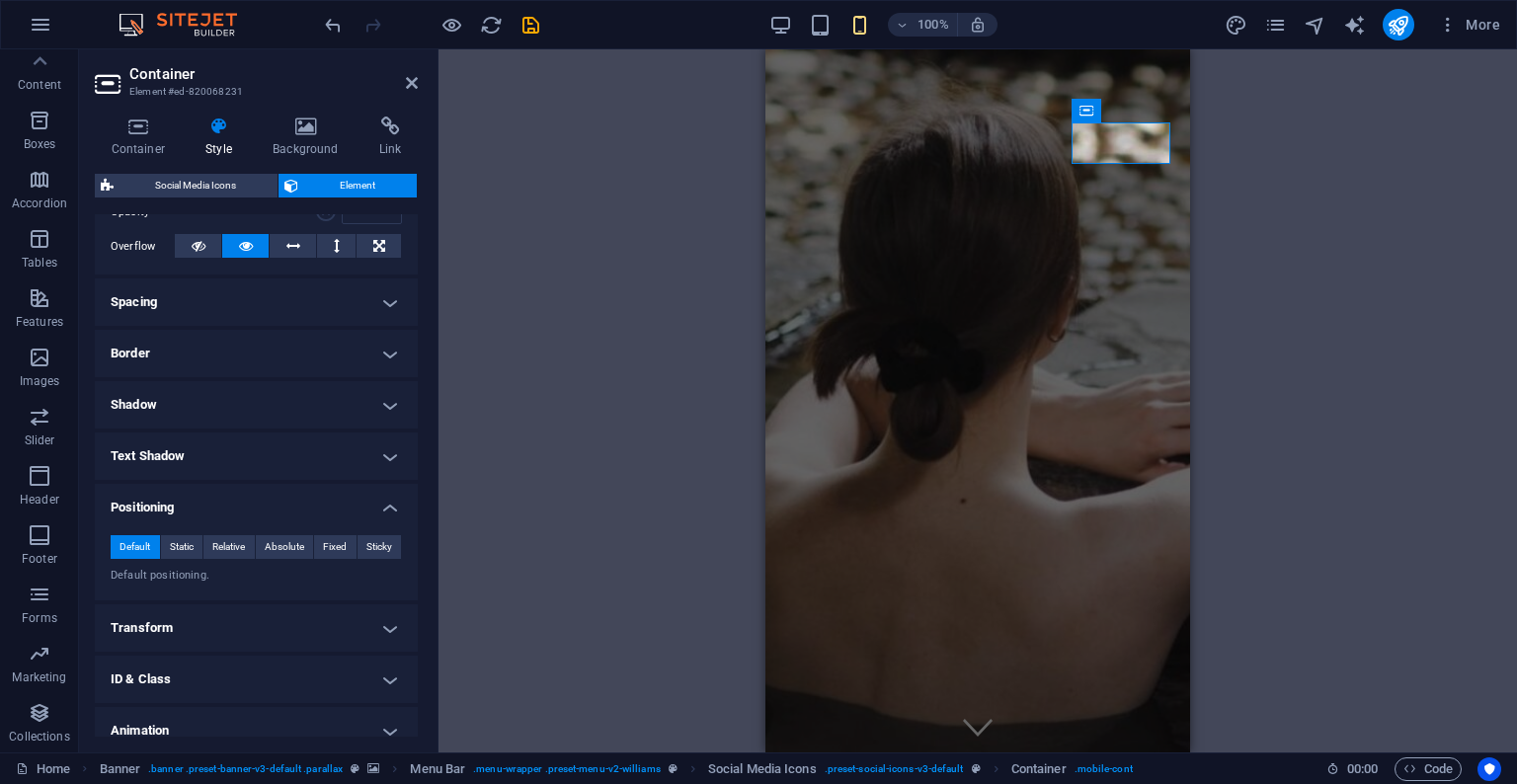 click on "Positioning" at bounding box center (256, 502) 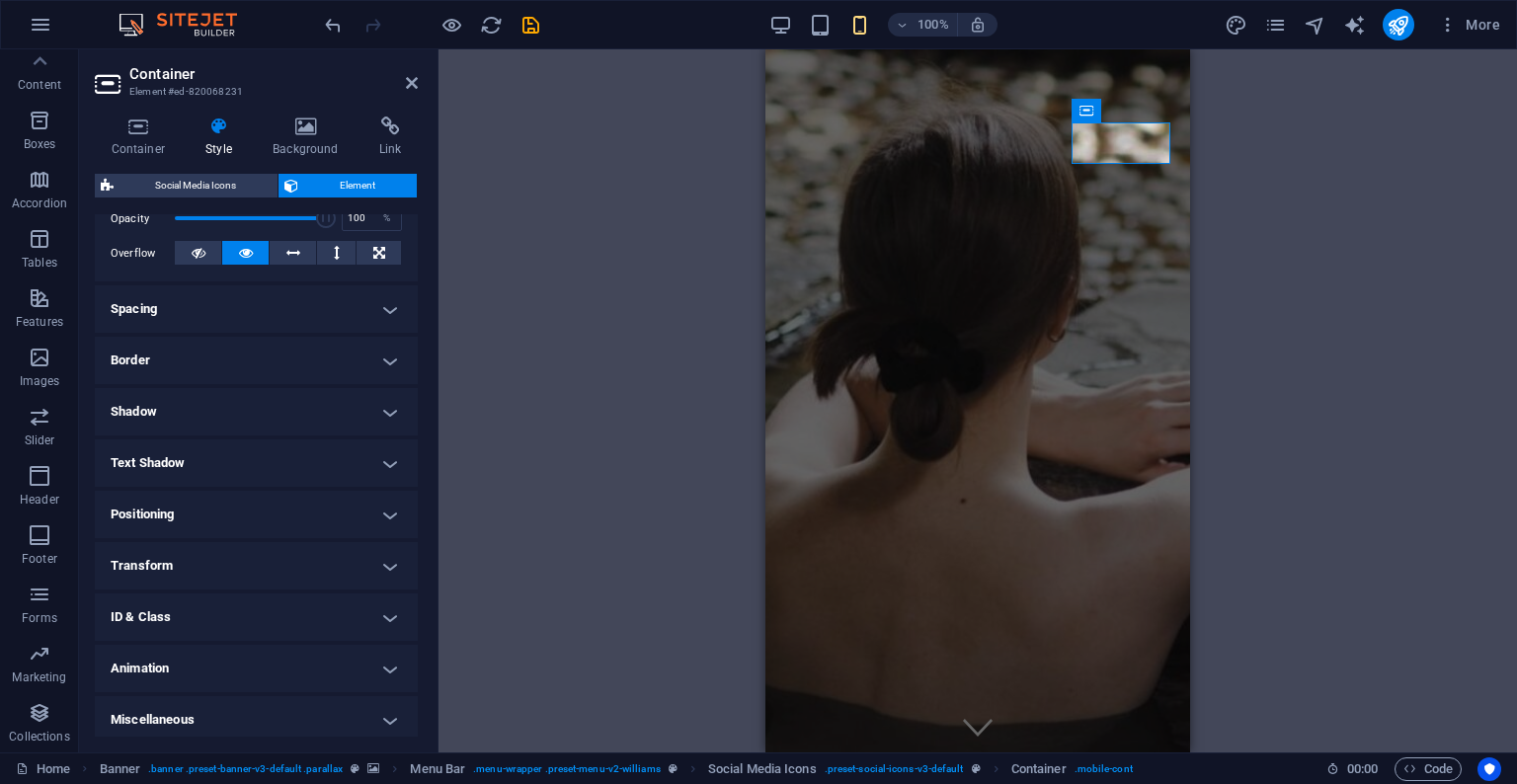 scroll, scrollTop: 312, scrollLeft: 0, axis: vertical 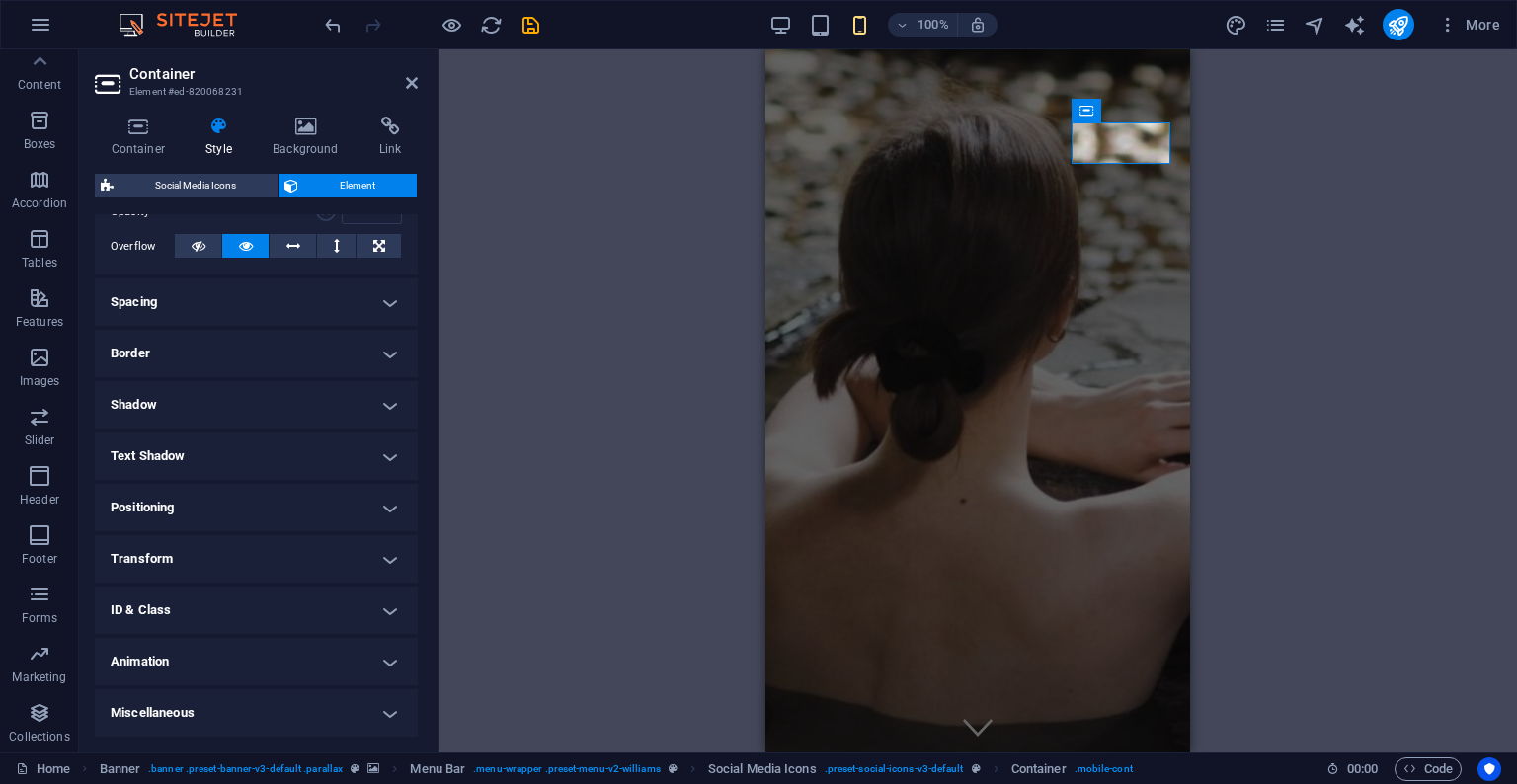click on "Positioning" at bounding box center (256, 508) 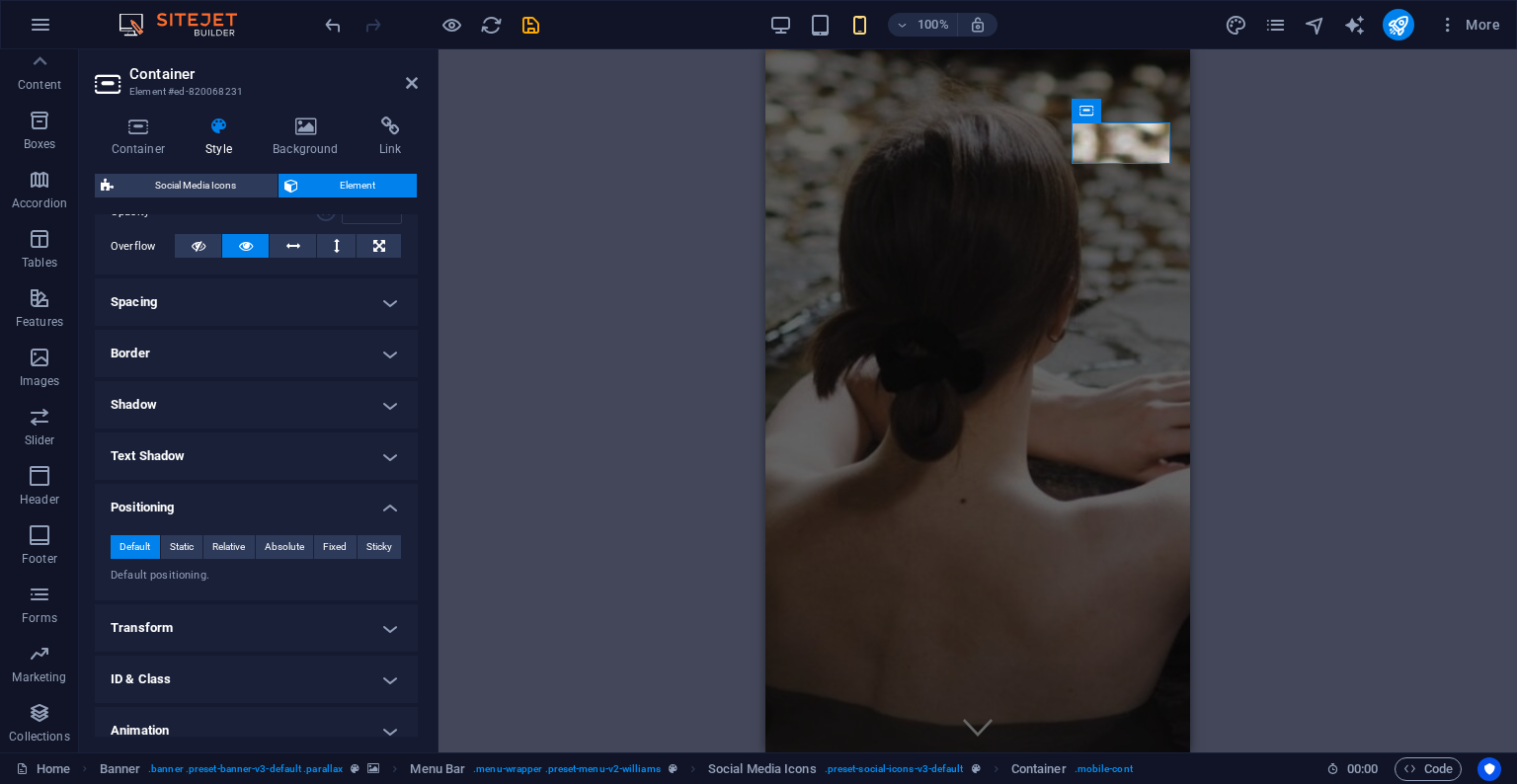 click on "Positioning" at bounding box center (256, 502) 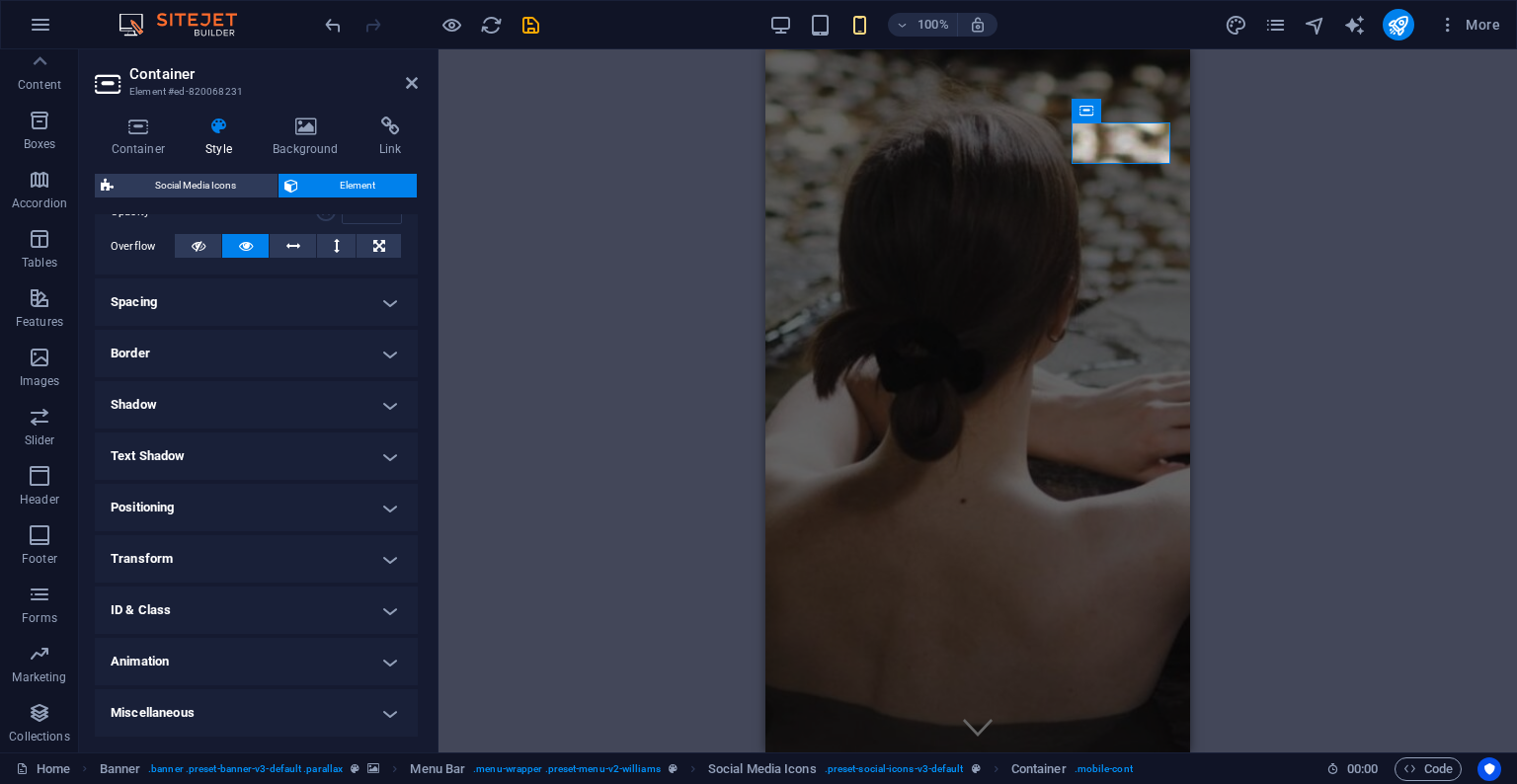 click on "Border" at bounding box center [256, 353] 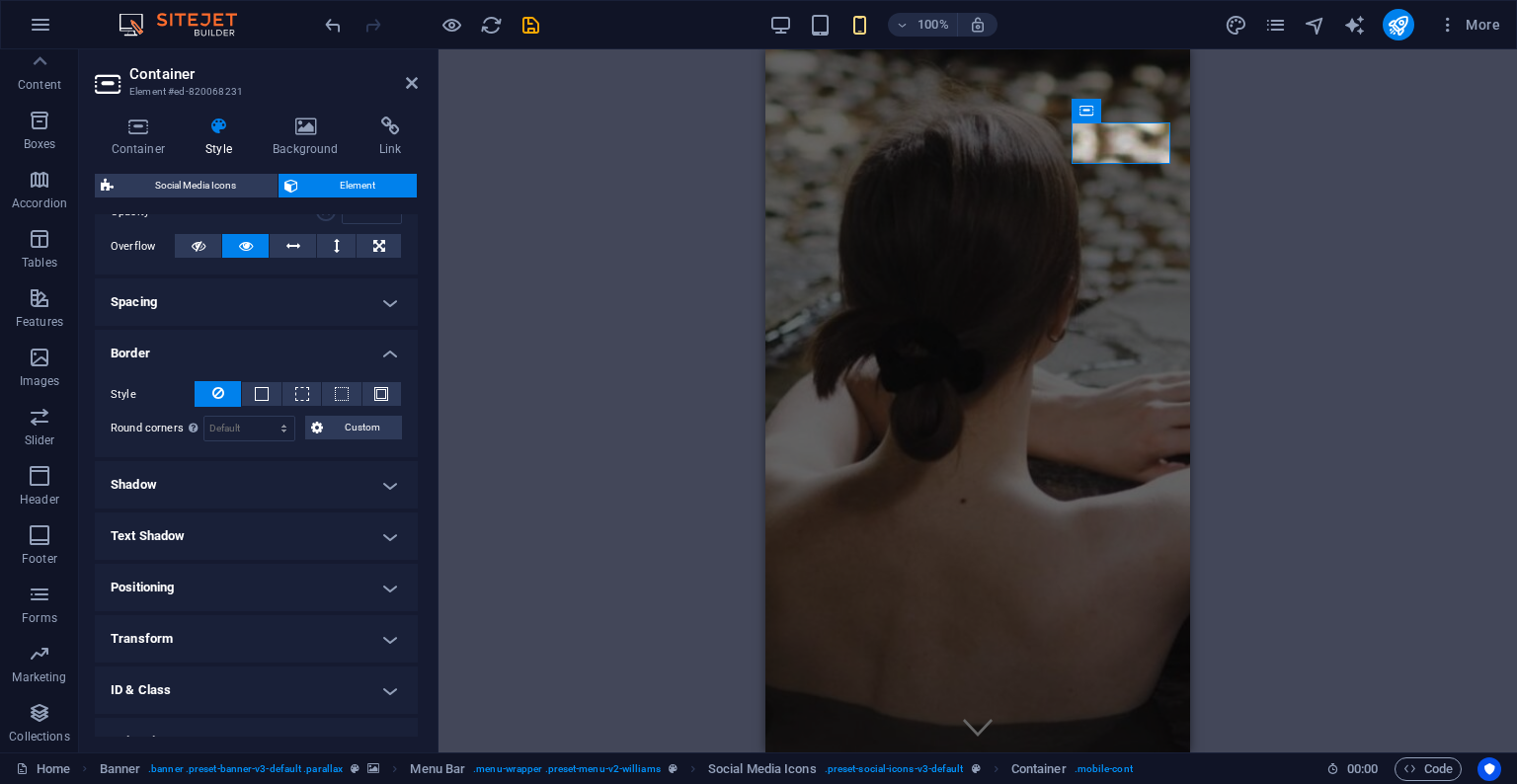 click on "Border" at bounding box center [256, 348] 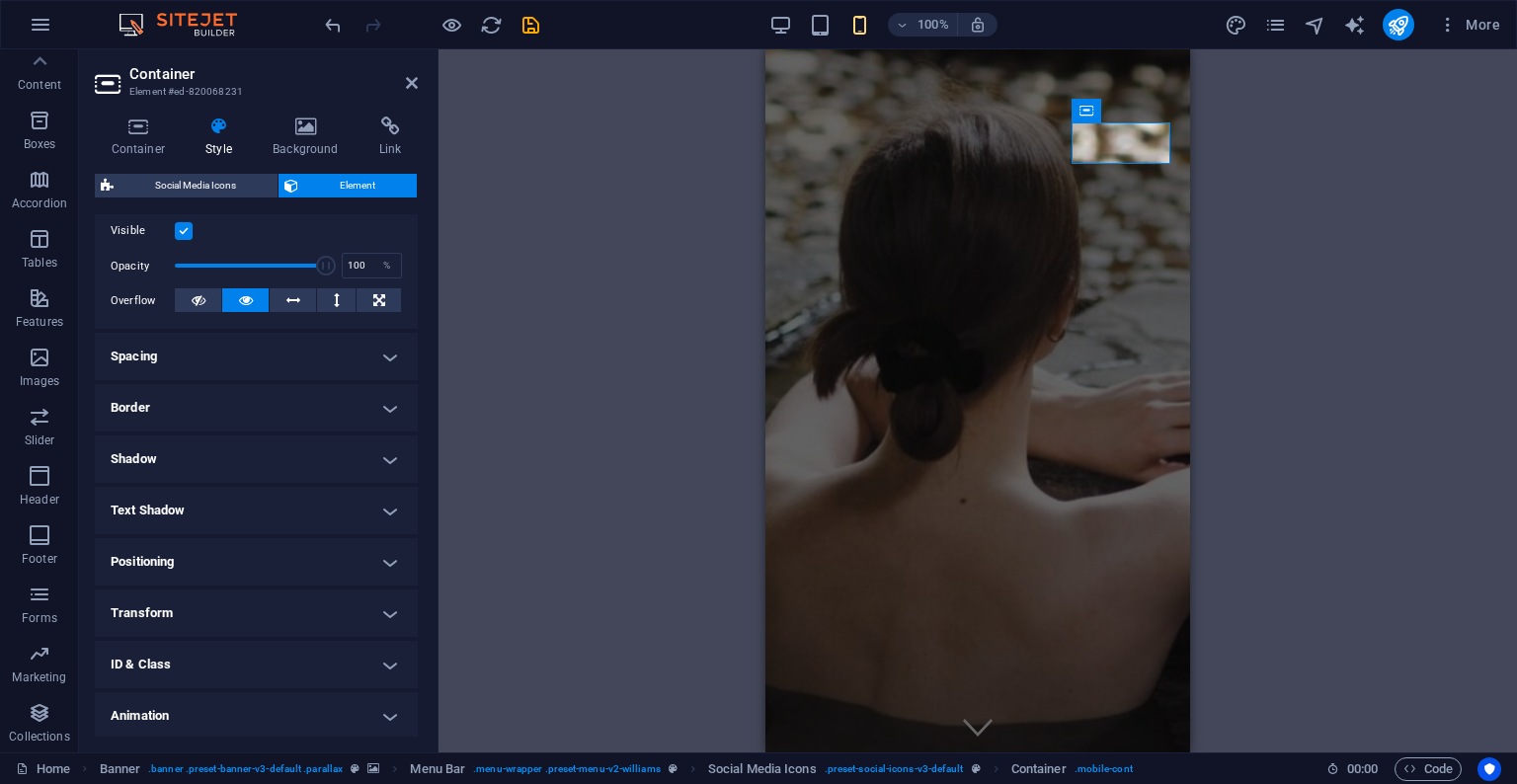 scroll, scrollTop: 11, scrollLeft: 0, axis: vertical 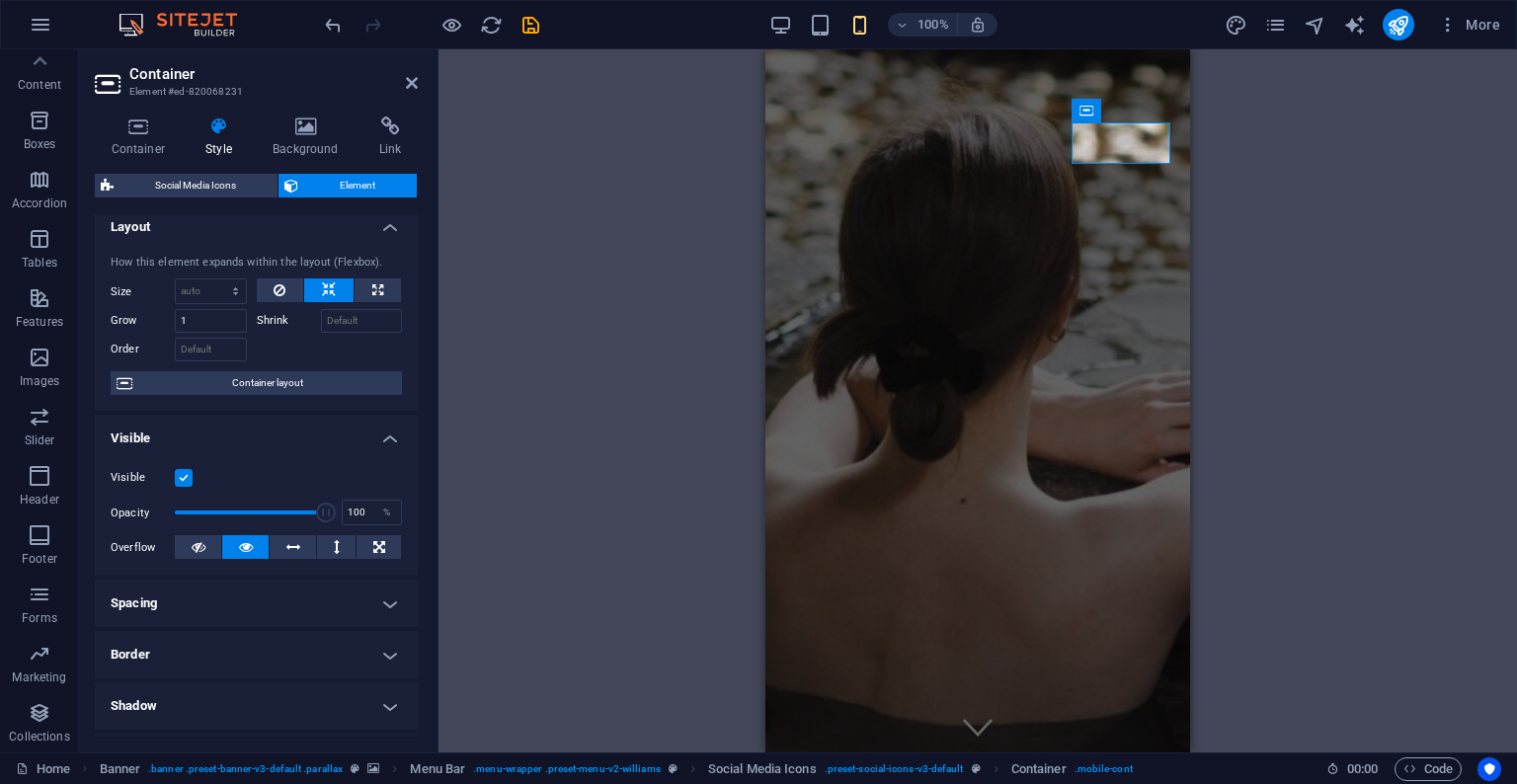 click on "Spacing" at bounding box center [256, 603] 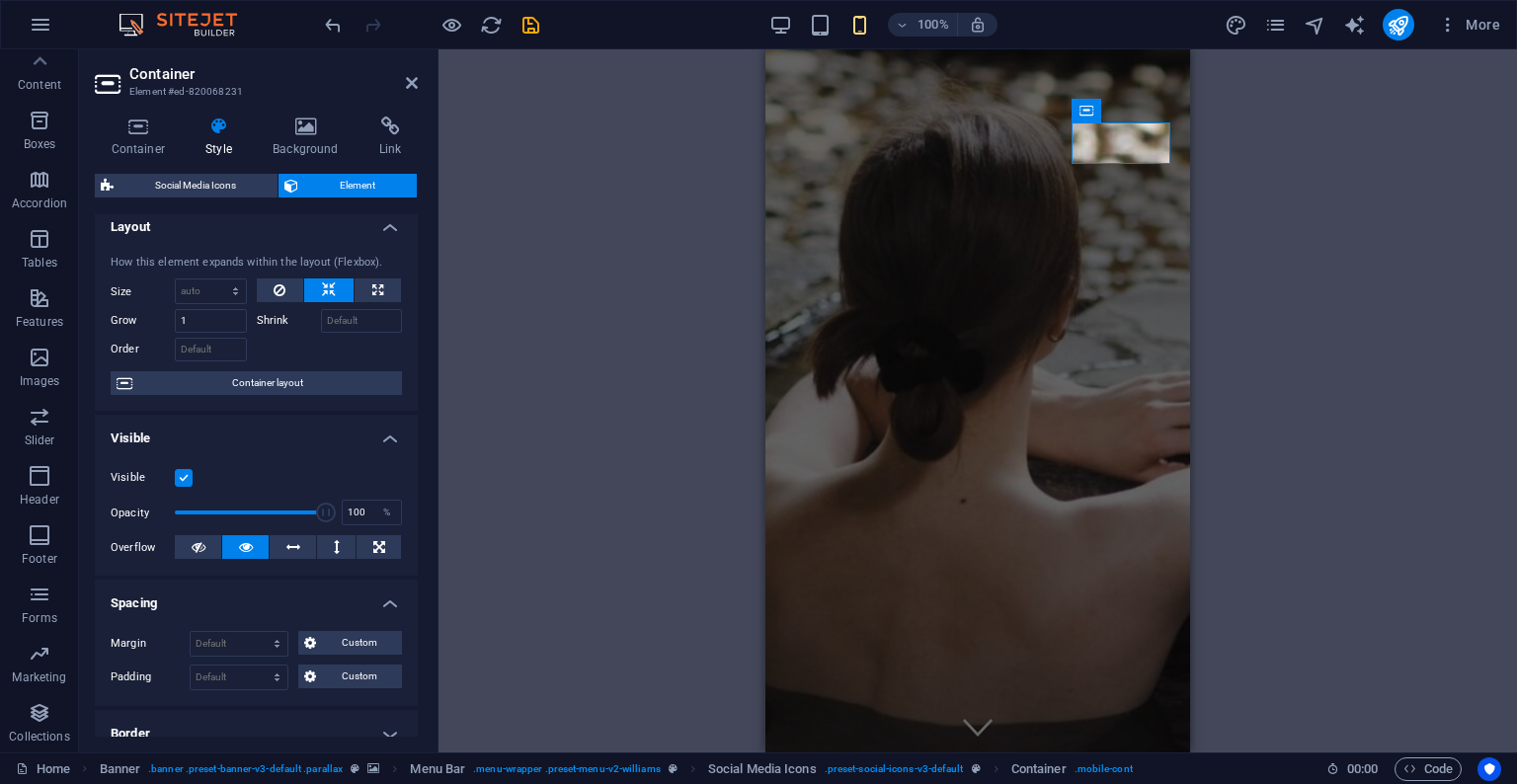 click on "Spacing" at bounding box center [256, 597] 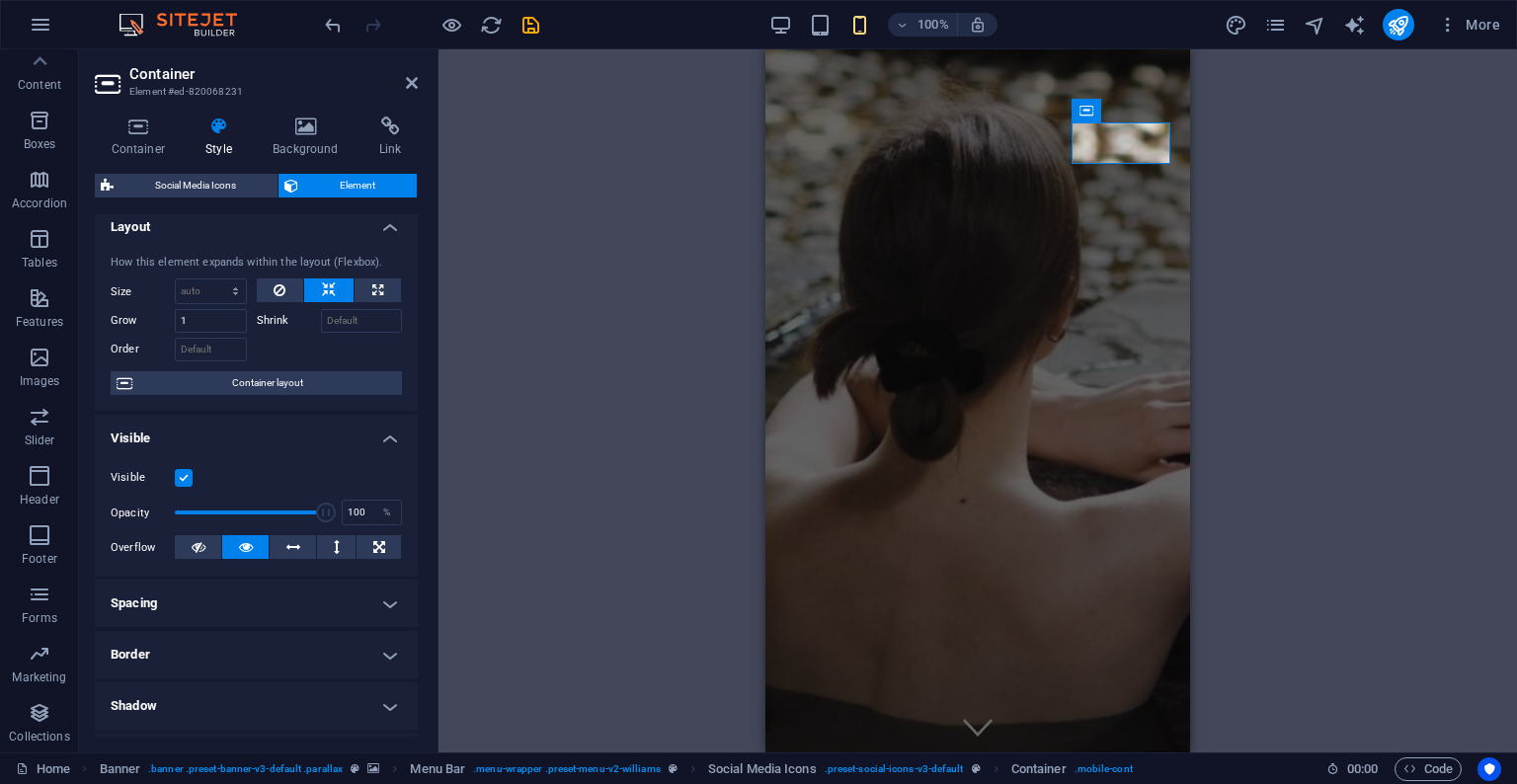 scroll, scrollTop: 312, scrollLeft: 0, axis: vertical 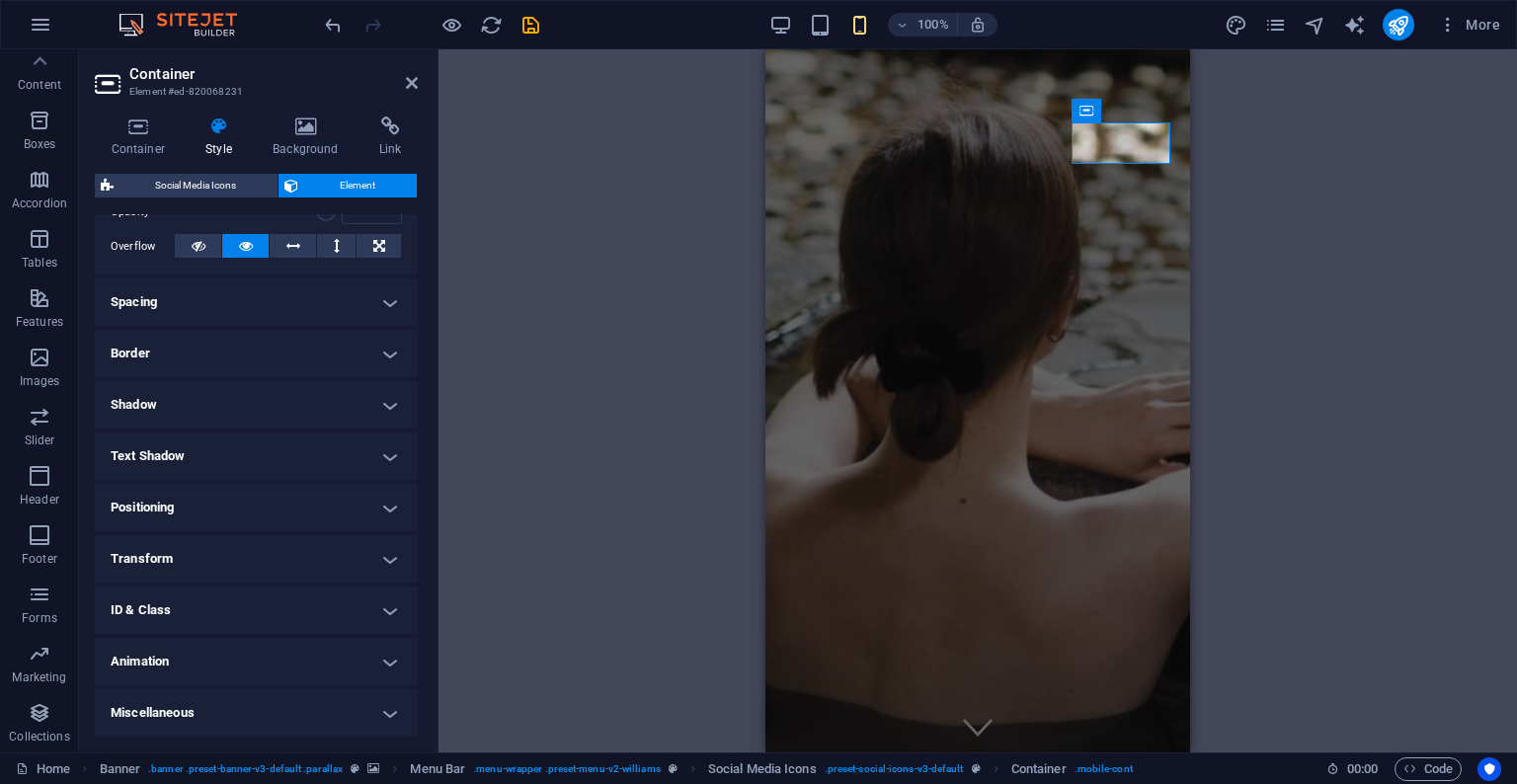 click on "Positioning" at bounding box center [256, 508] 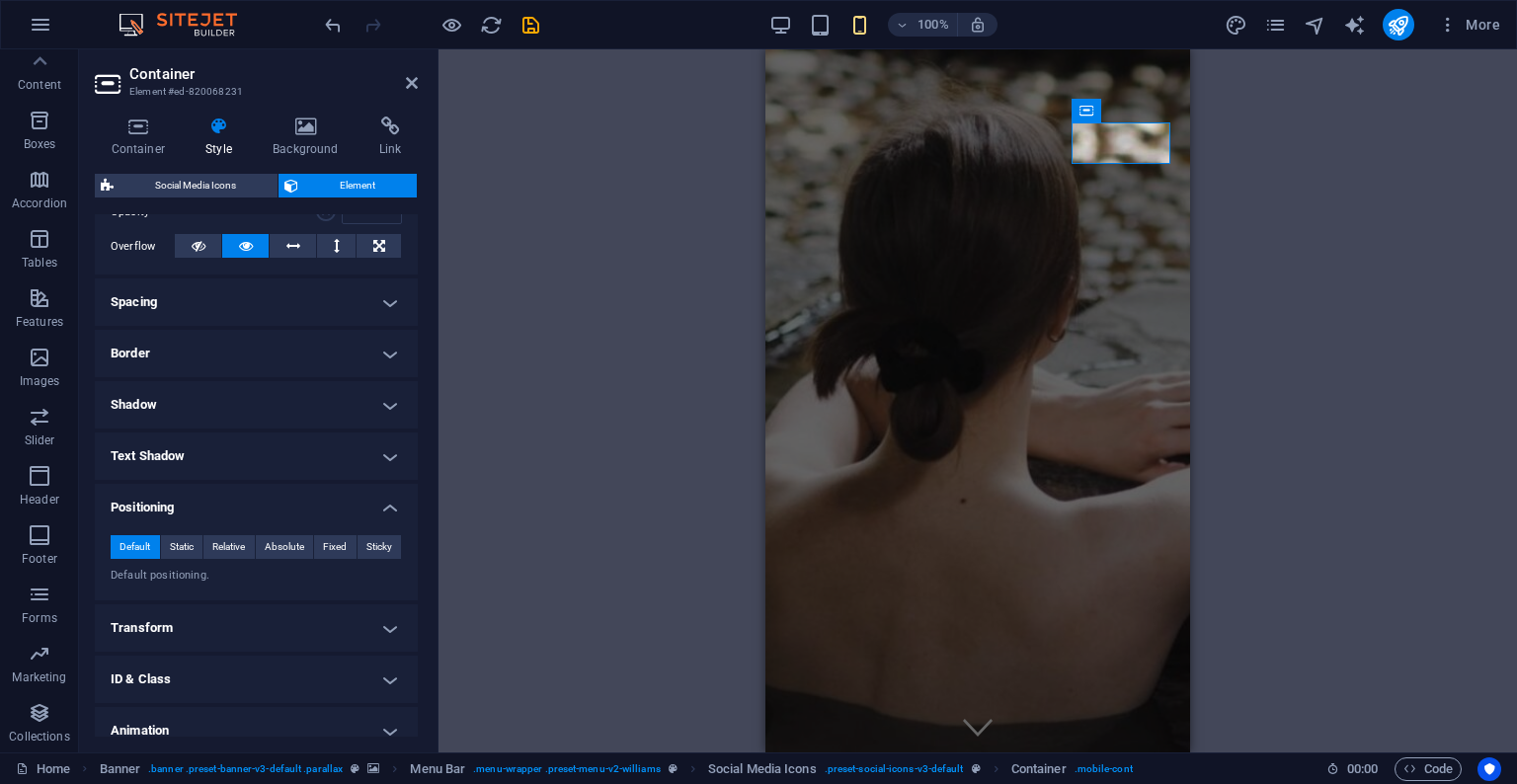 click on "Positioning" at bounding box center [256, 502] 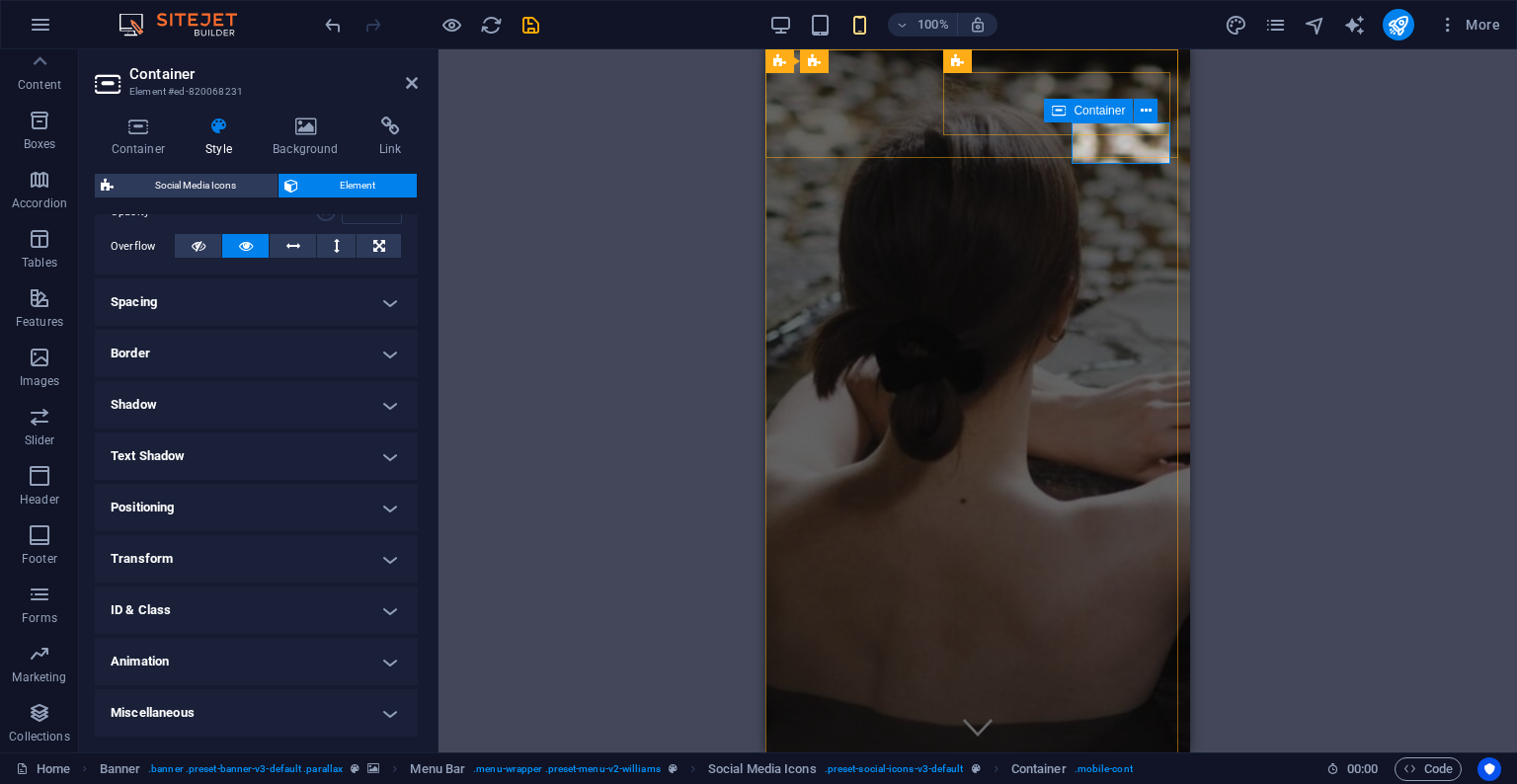 click on "Container" at bounding box center [1099, 111] 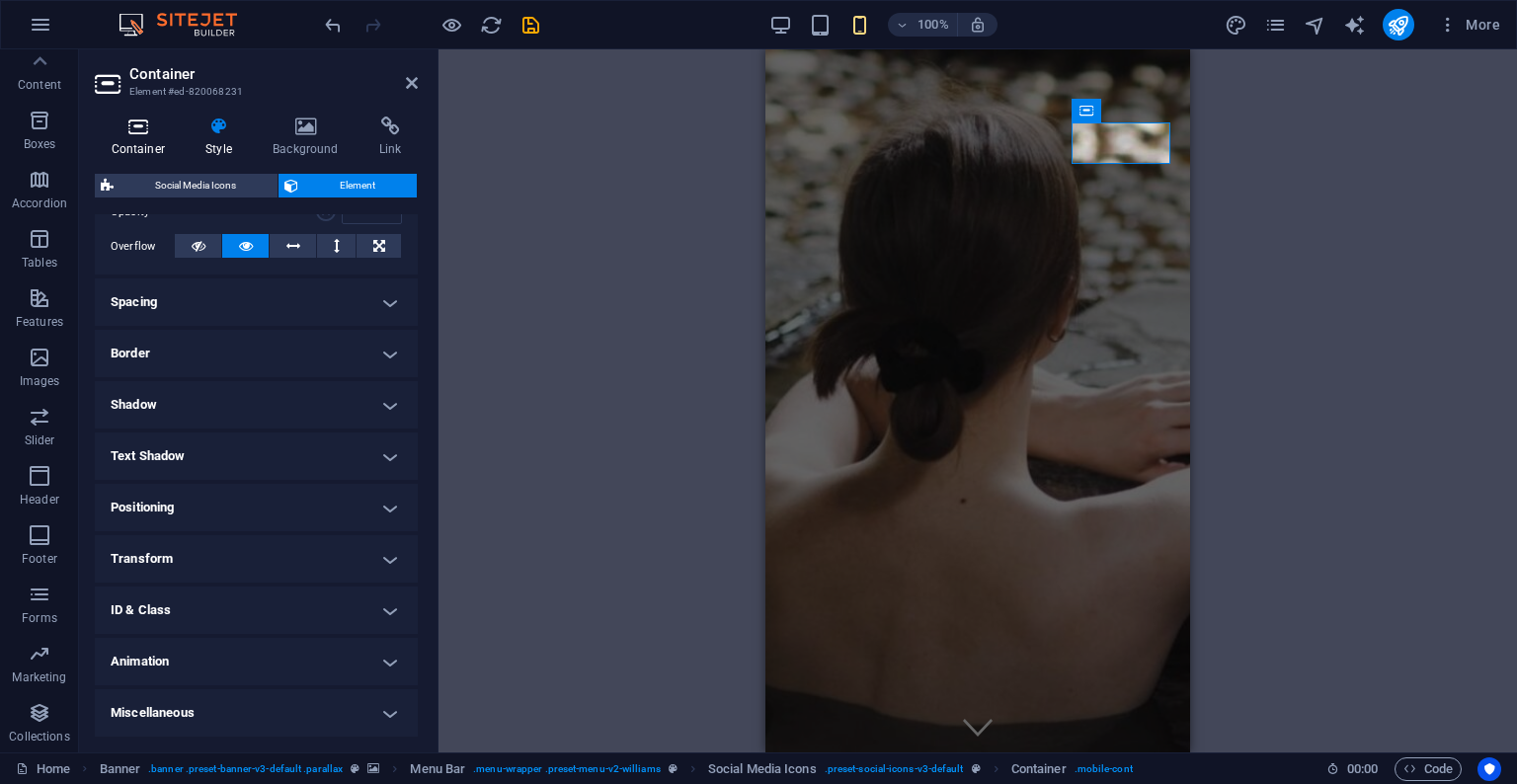click on "Container" at bounding box center (142, 137) 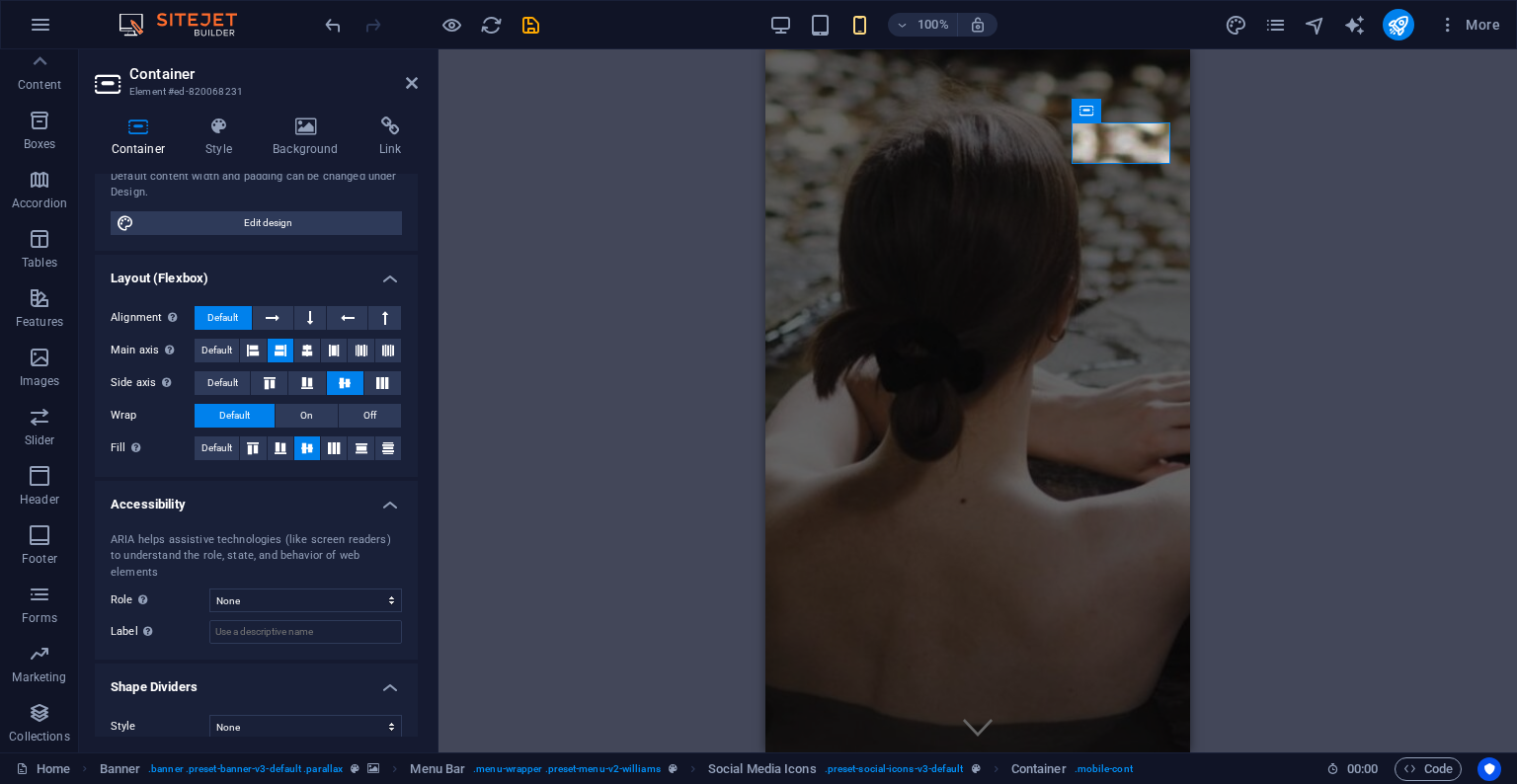 scroll, scrollTop: 0, scrollLeft: 0, axis: both 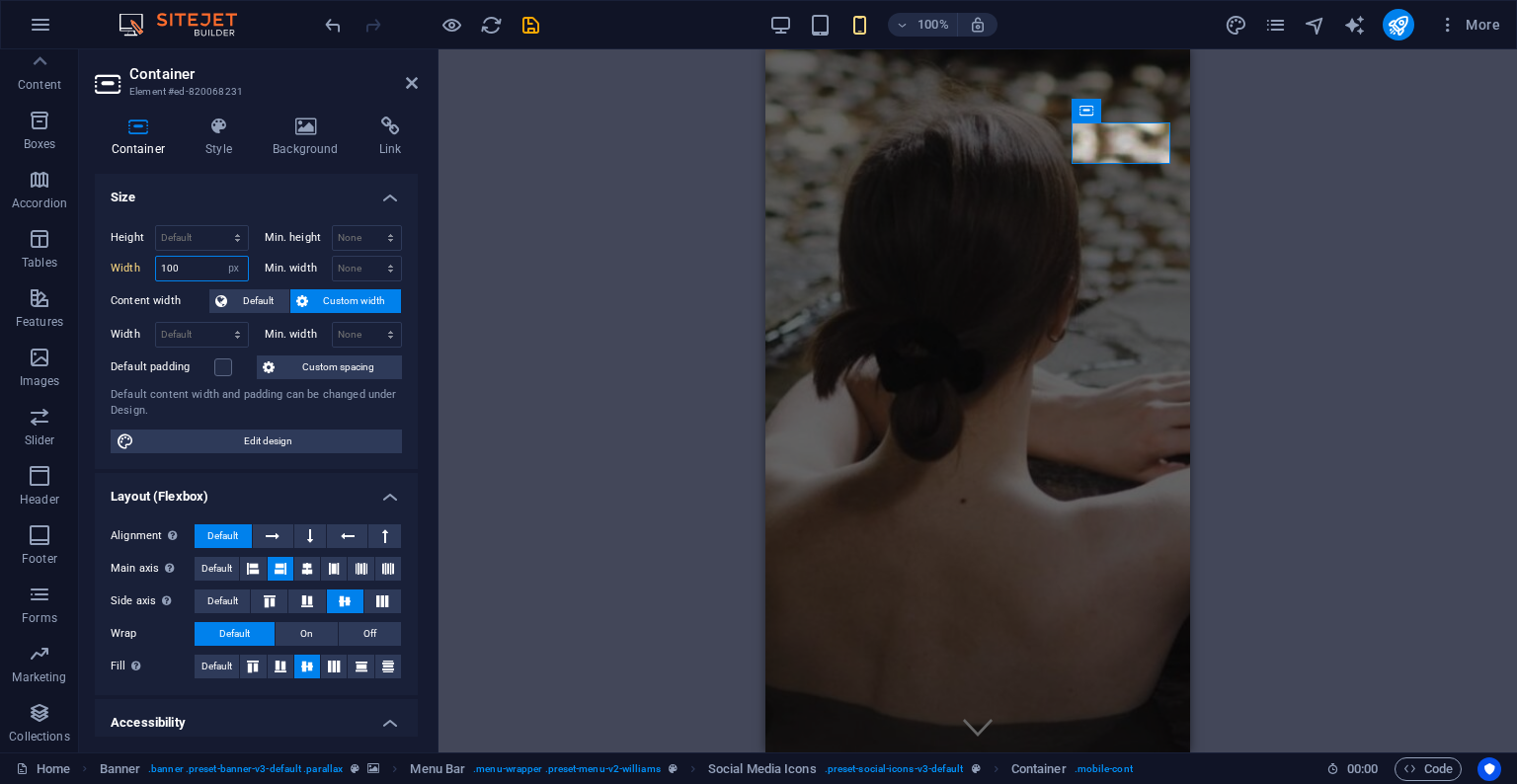 click on "100" at bounding box center [201, 269] 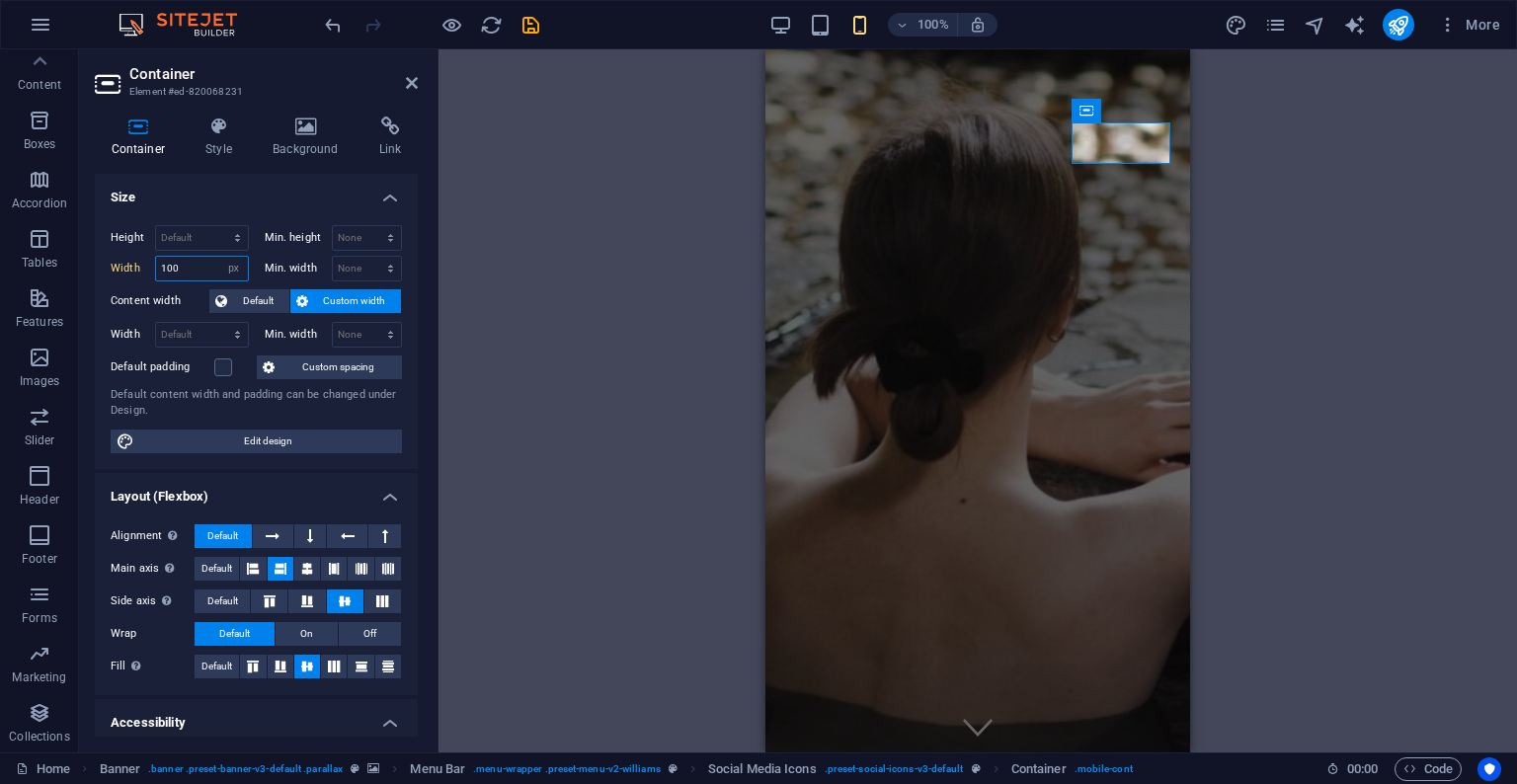 click on "100" at bounding box center (201, 269) 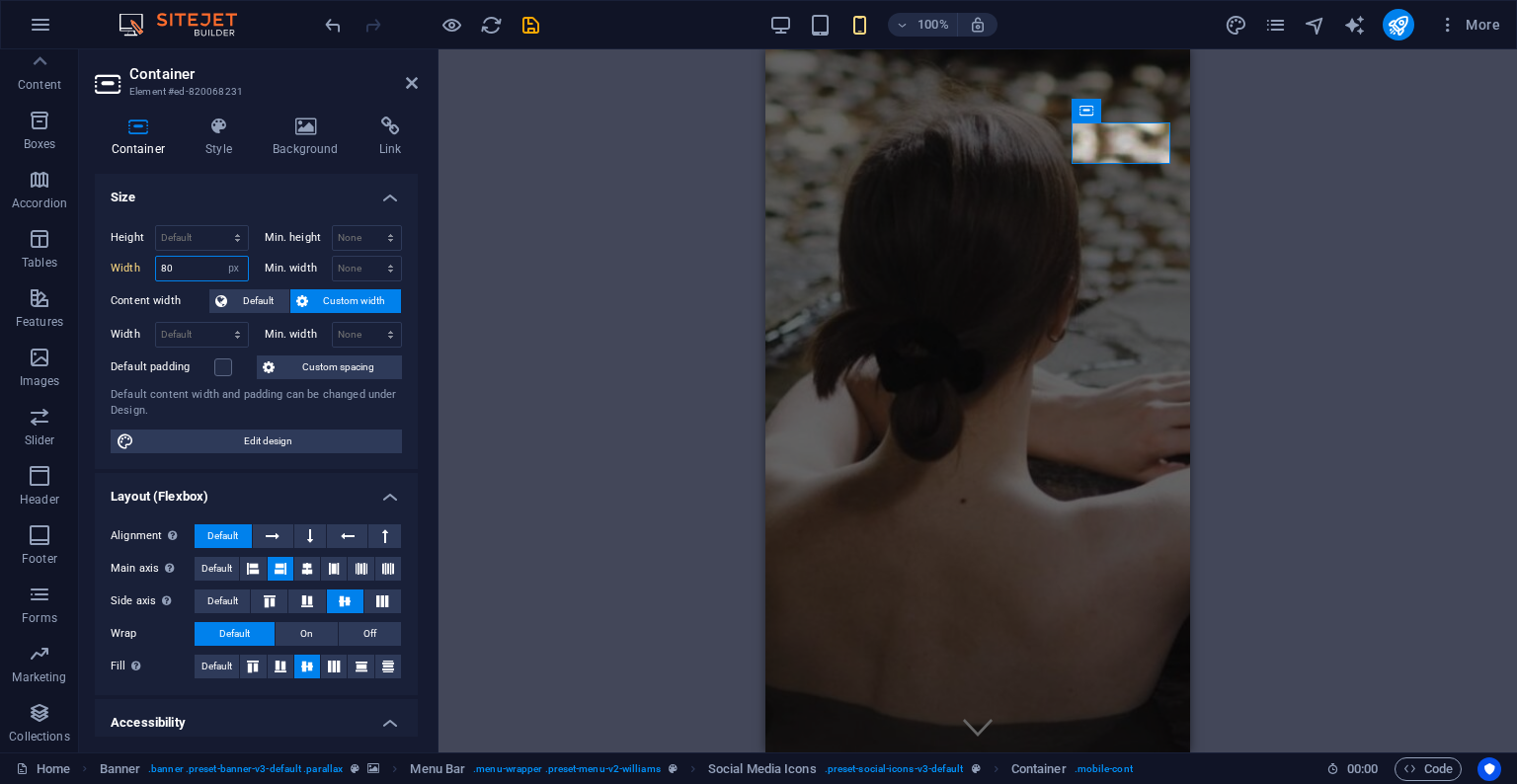 type on "80" 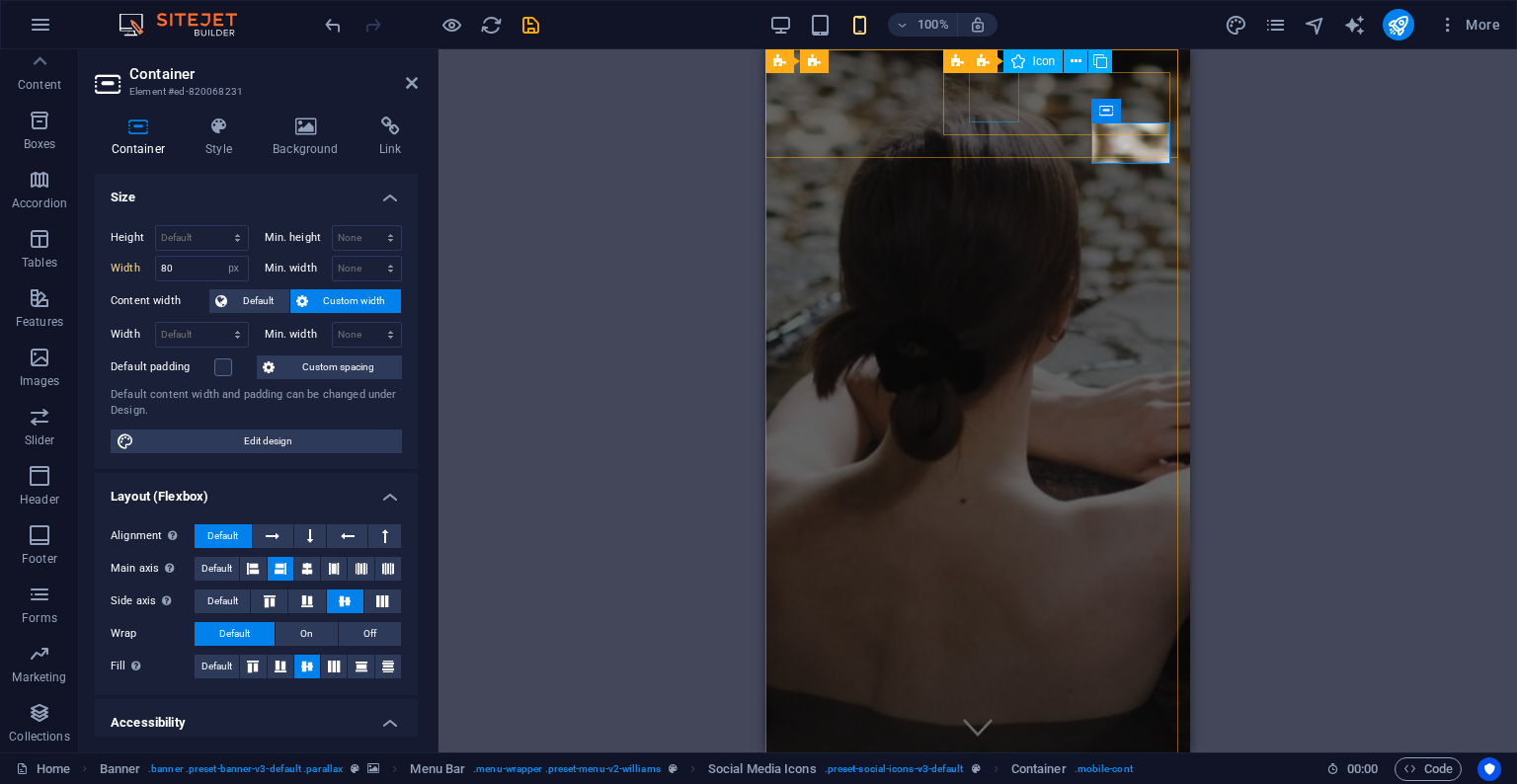click at bounding box center [887, 885] 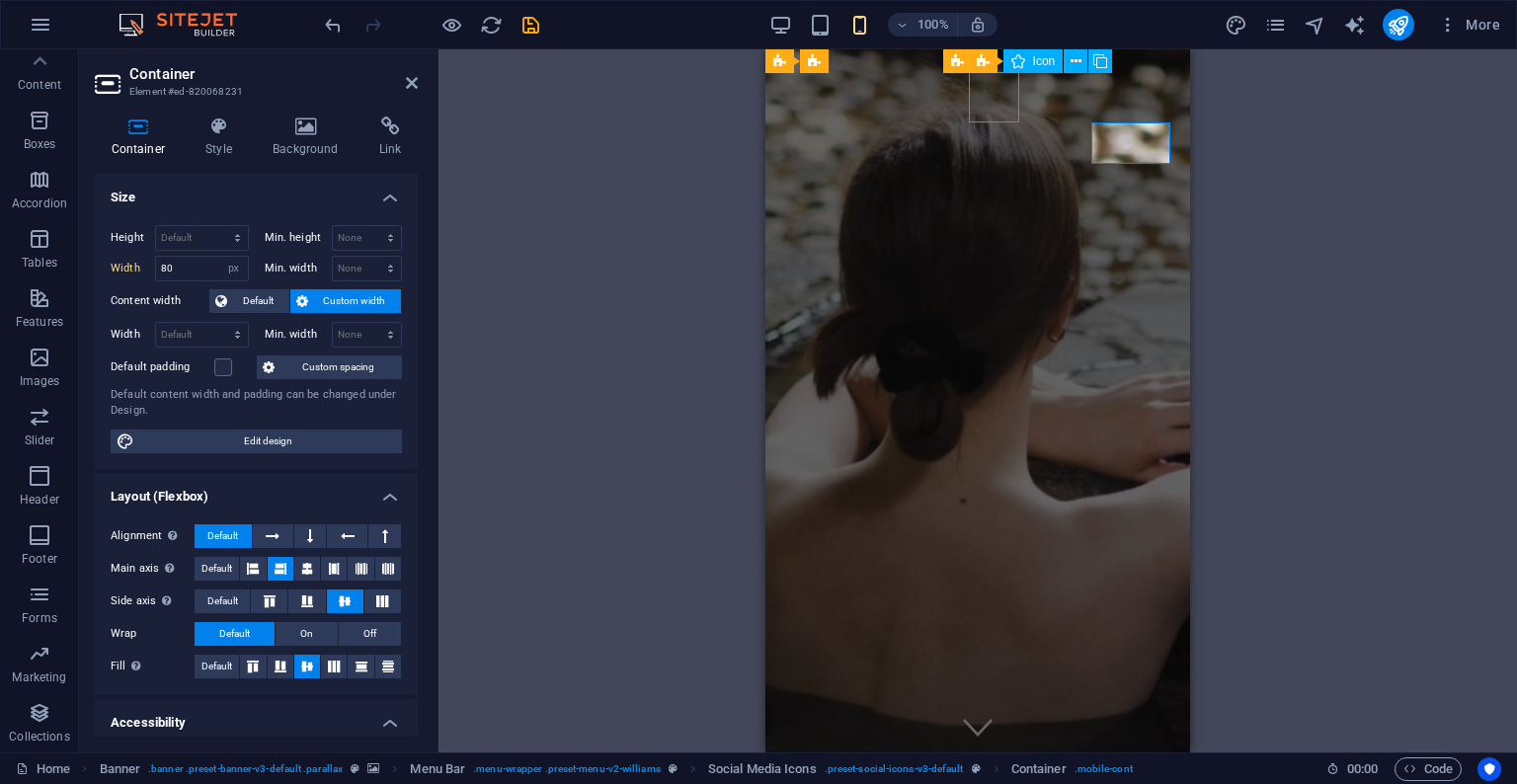 click at bounding box center (887, 885) 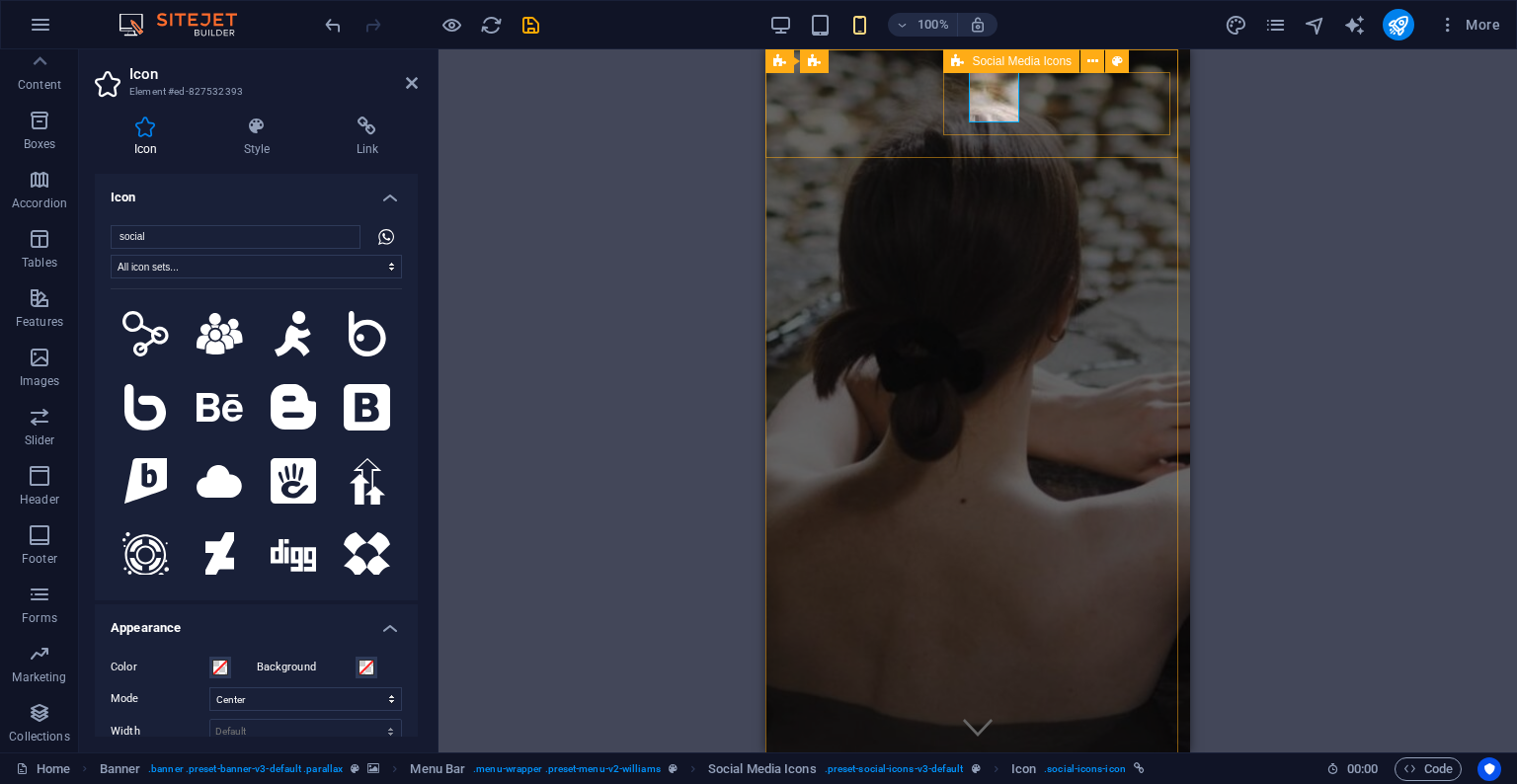 click at bounding box center [887, 892] 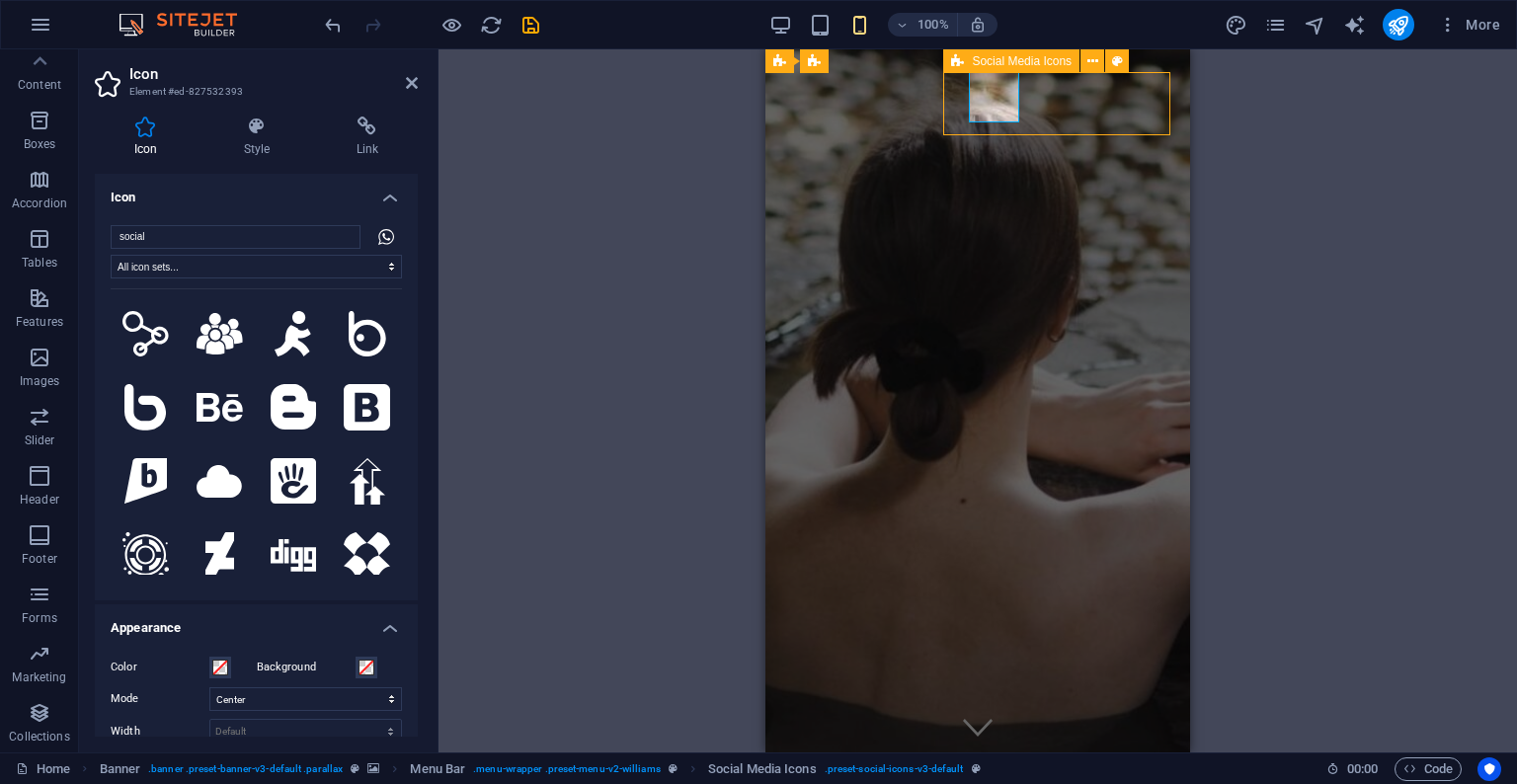 click at bounding box center [887, 892] 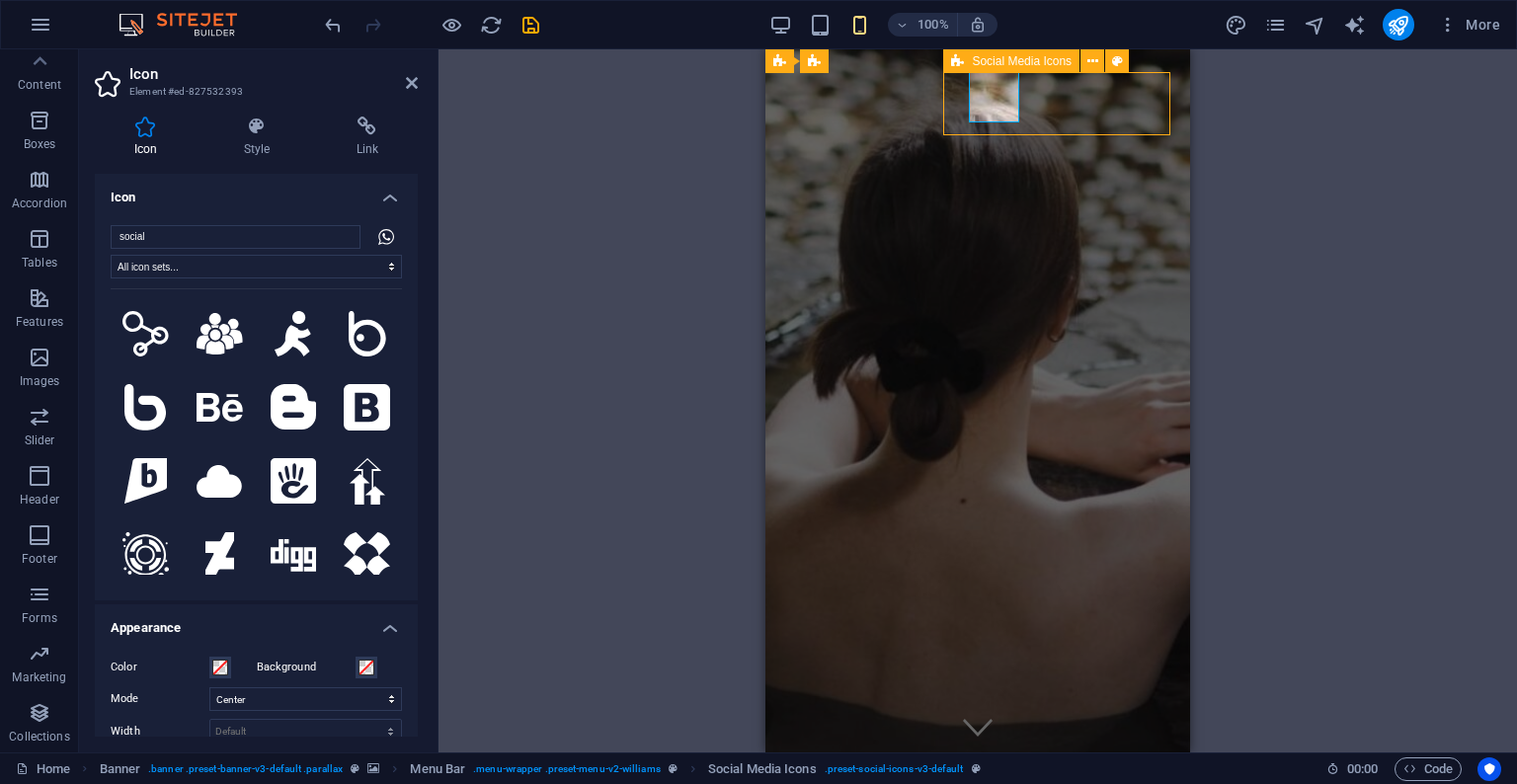 select on "px" 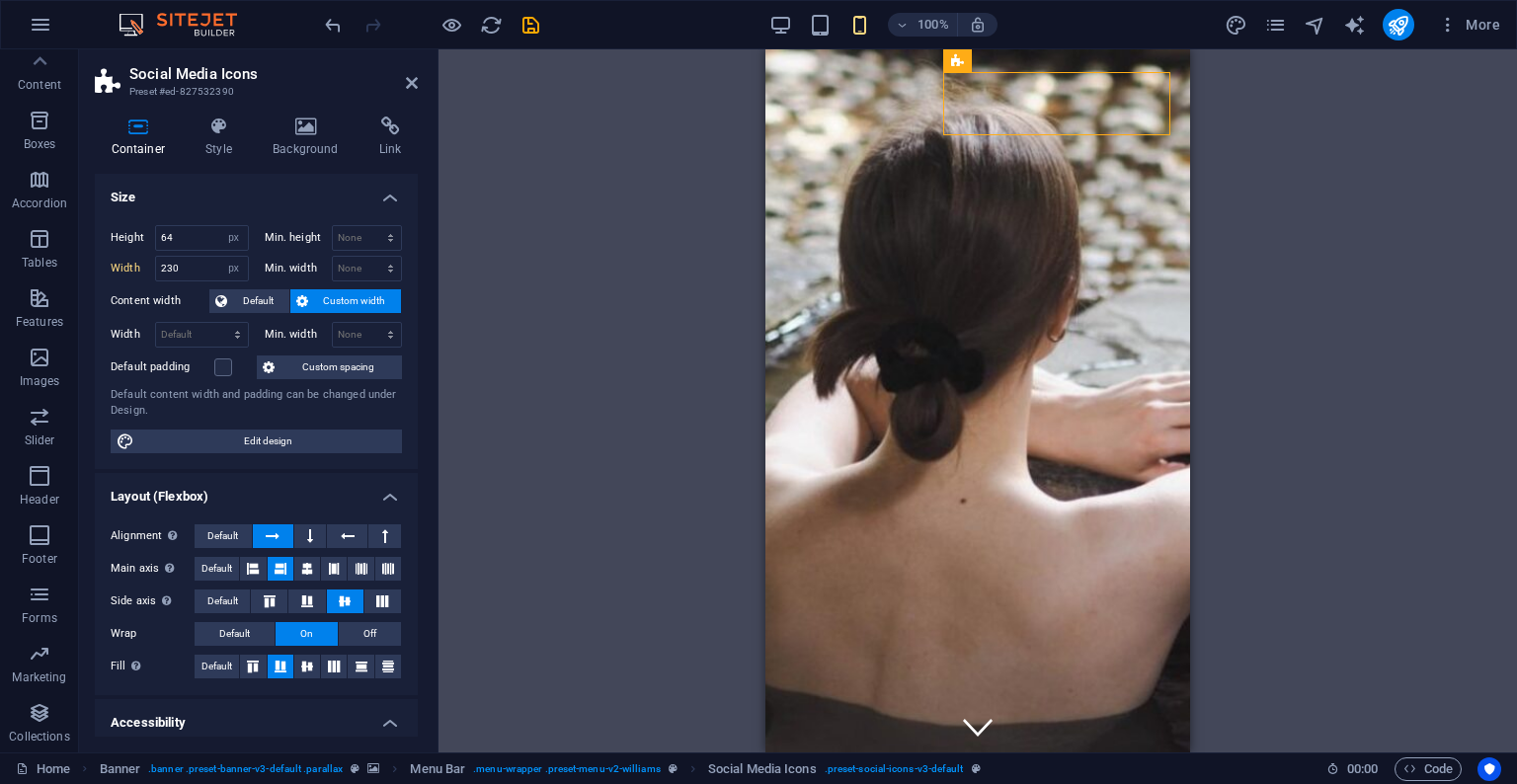 drag, startPoint x: 1727, startPoint y: 117, endPoint x: 976, endPoint y: 102, distance: 751.1498 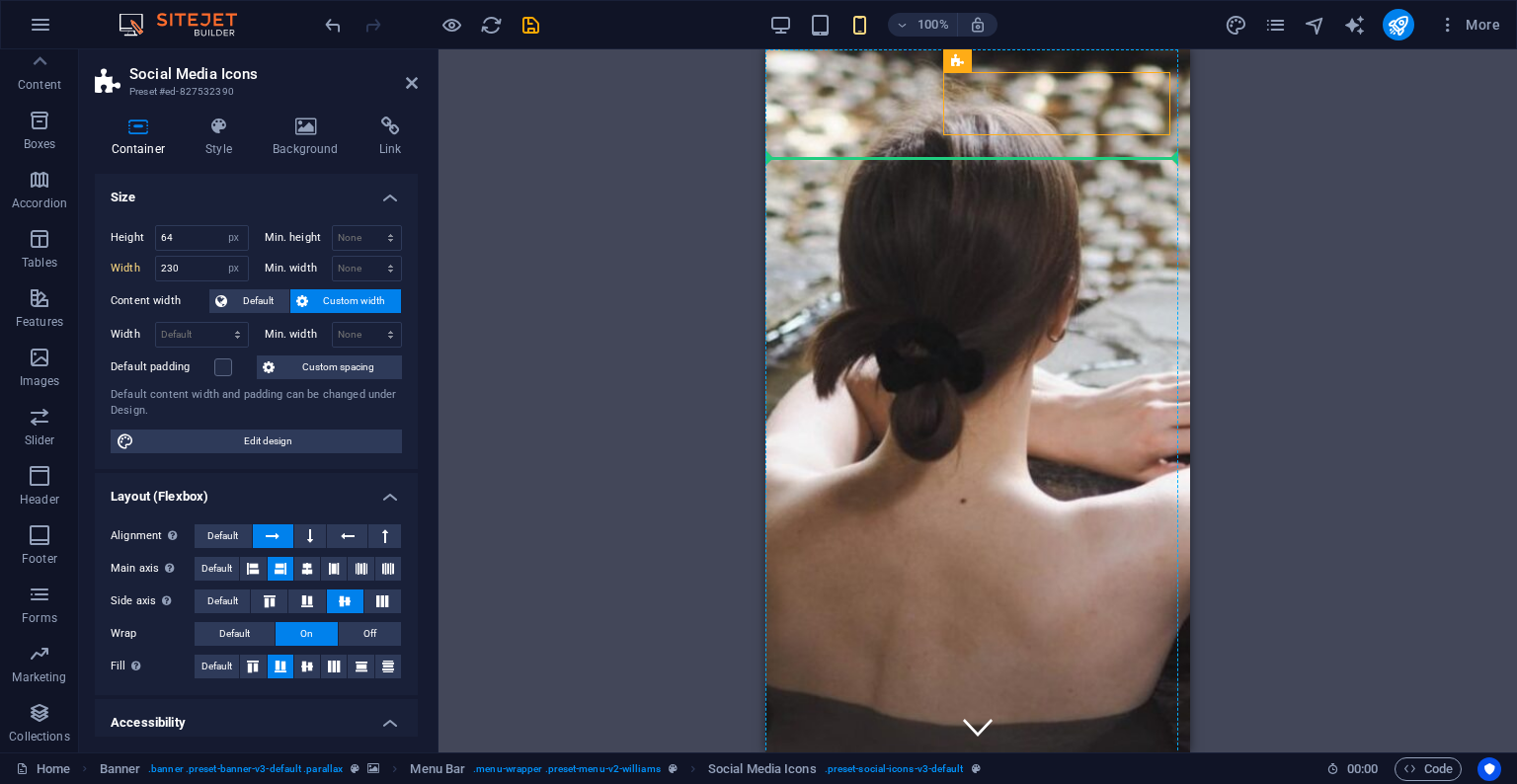 drag, startPoint x: 1717, startPoint y: 110, endPoint x: 1081, endPoint y: 172, distance: 639.01487 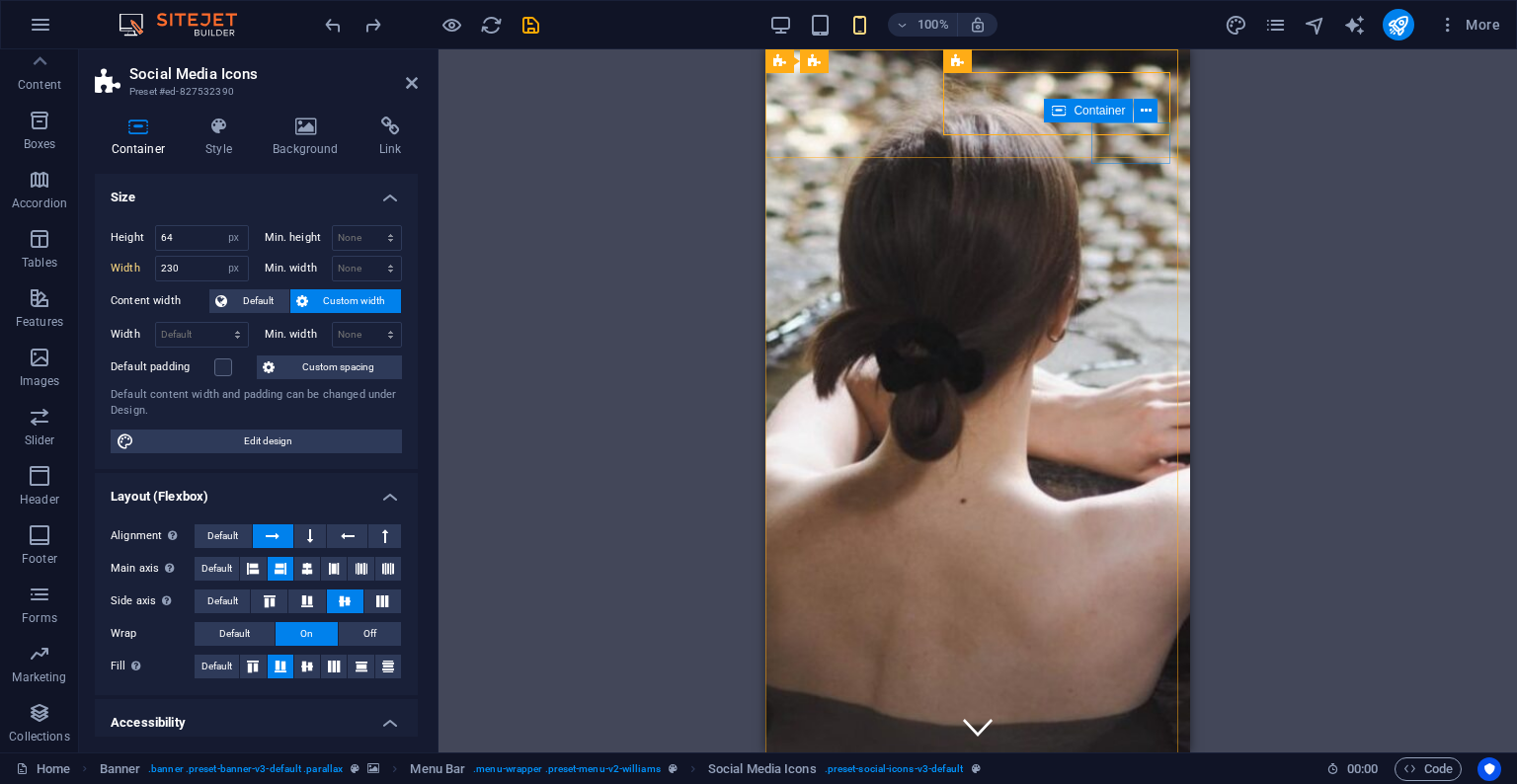 click at bounding box center [813, 1083] 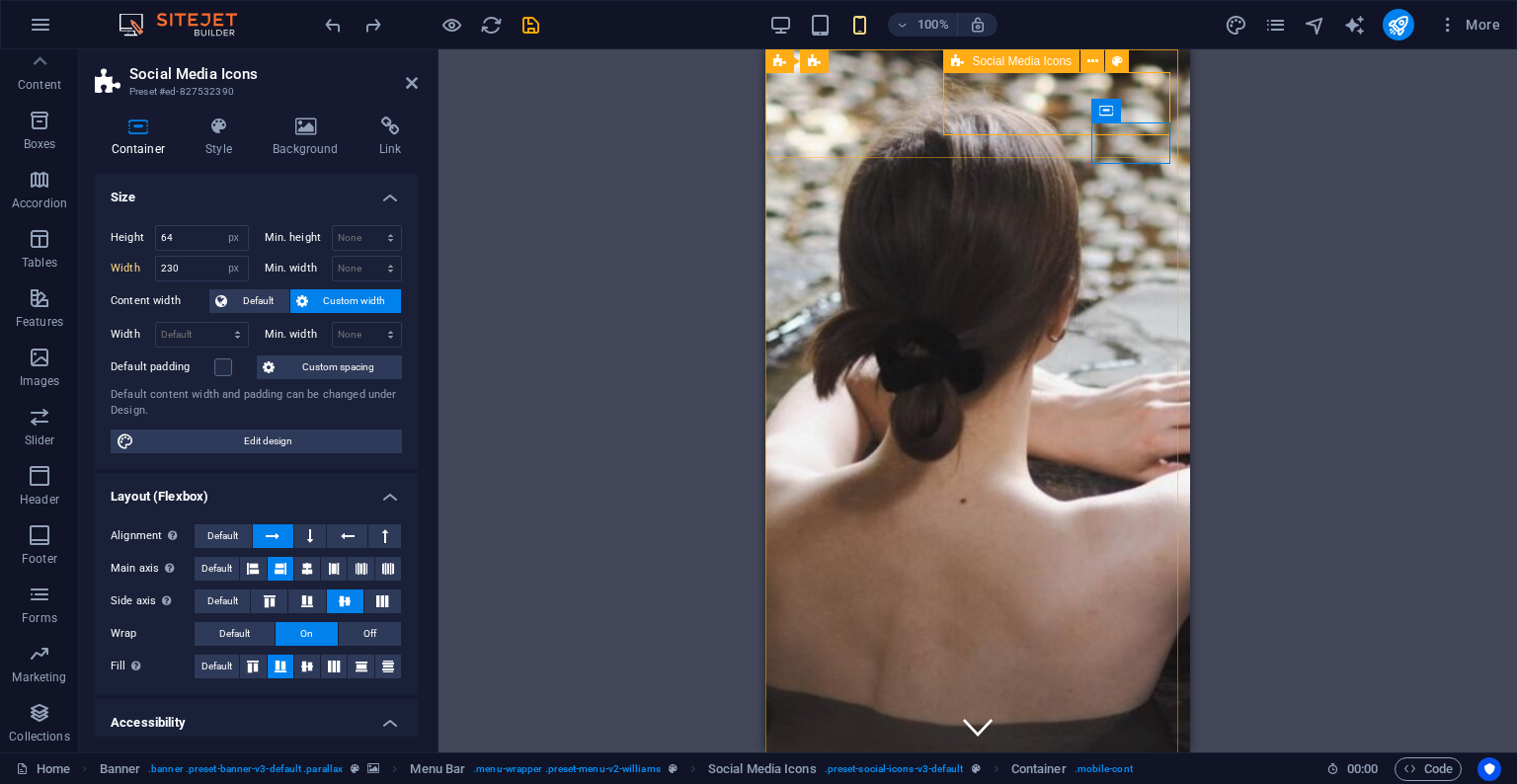 click at bounding box center [887, 892] 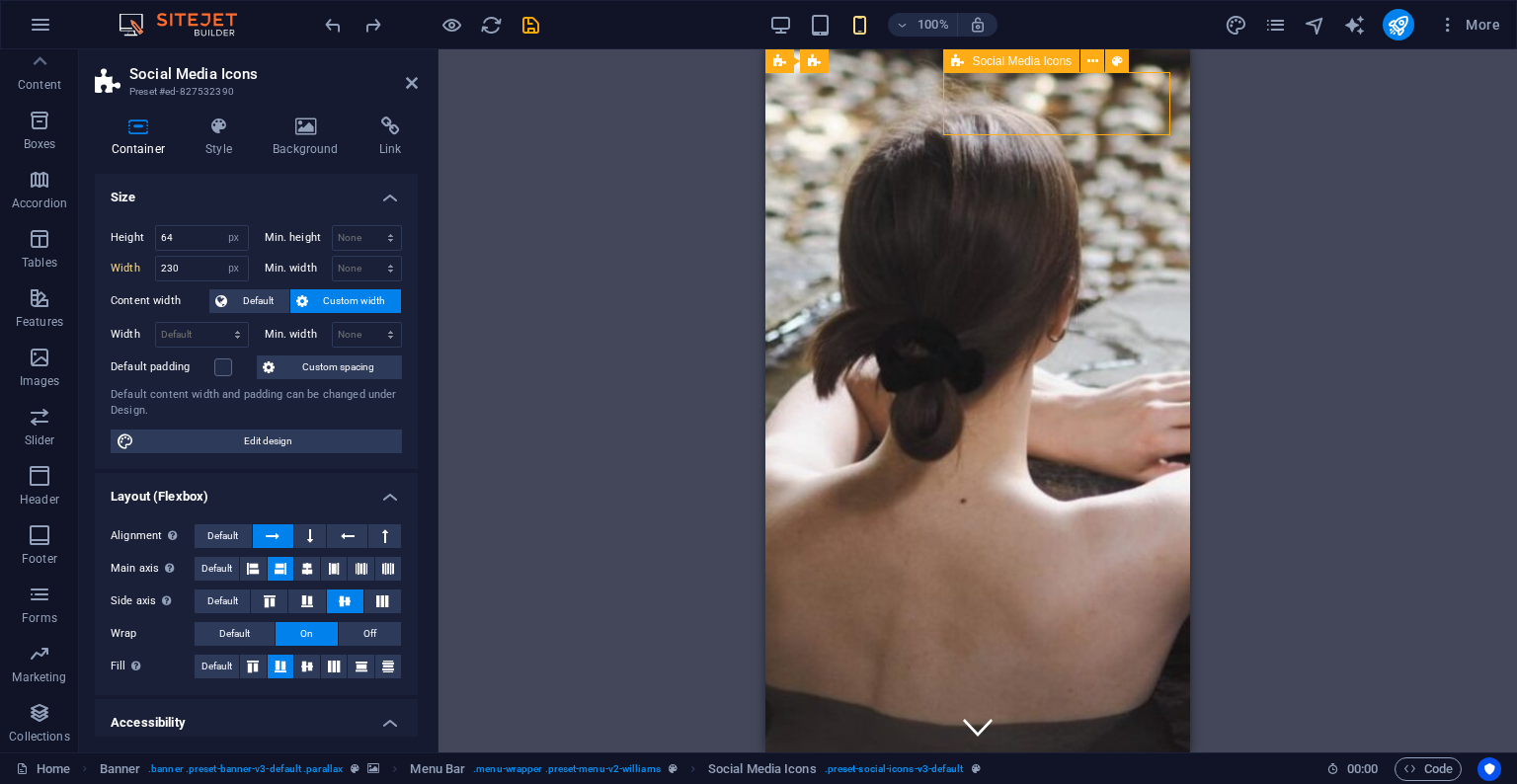 click at bounding box center [887, 892] 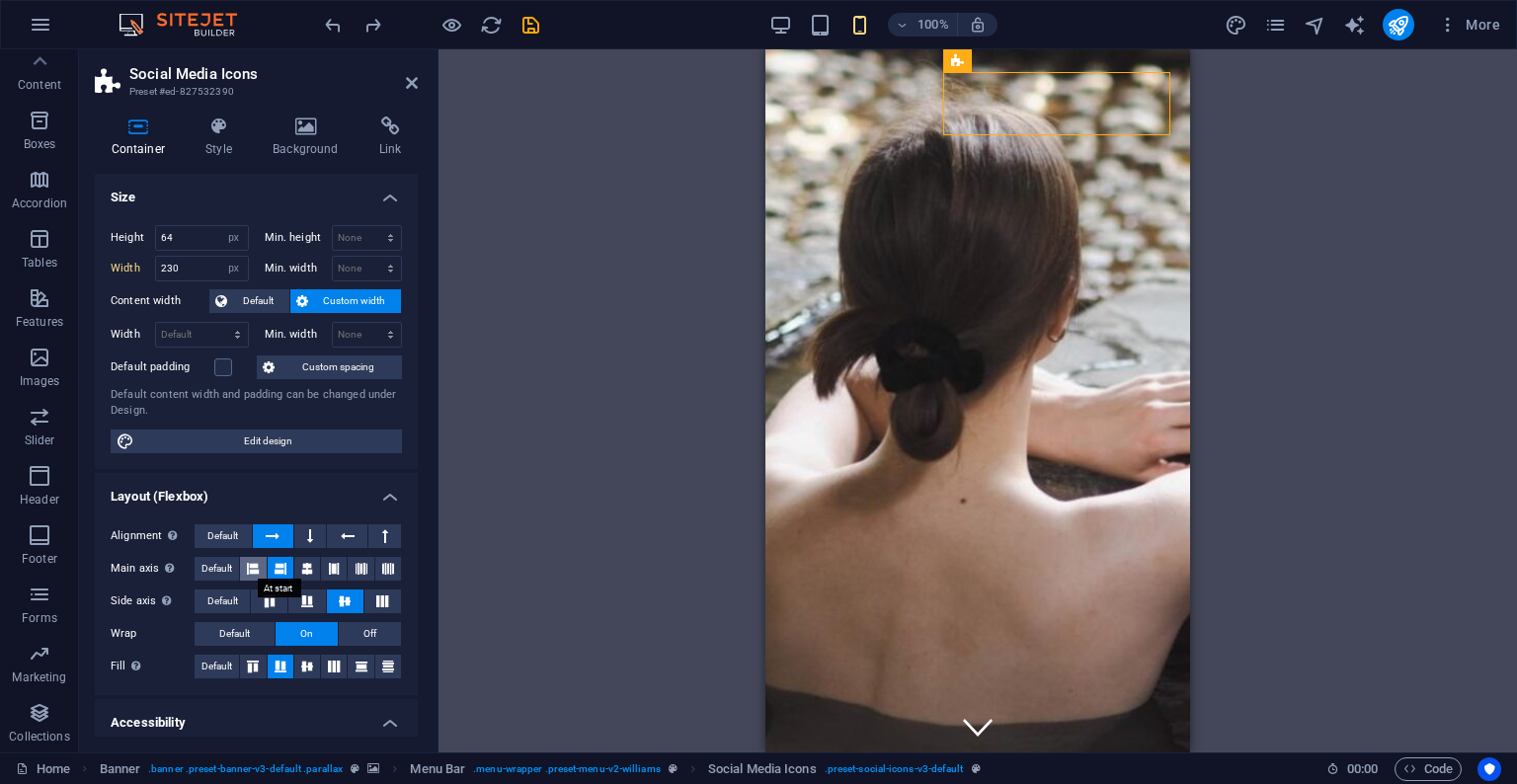 click at bounding box center [253, 569] 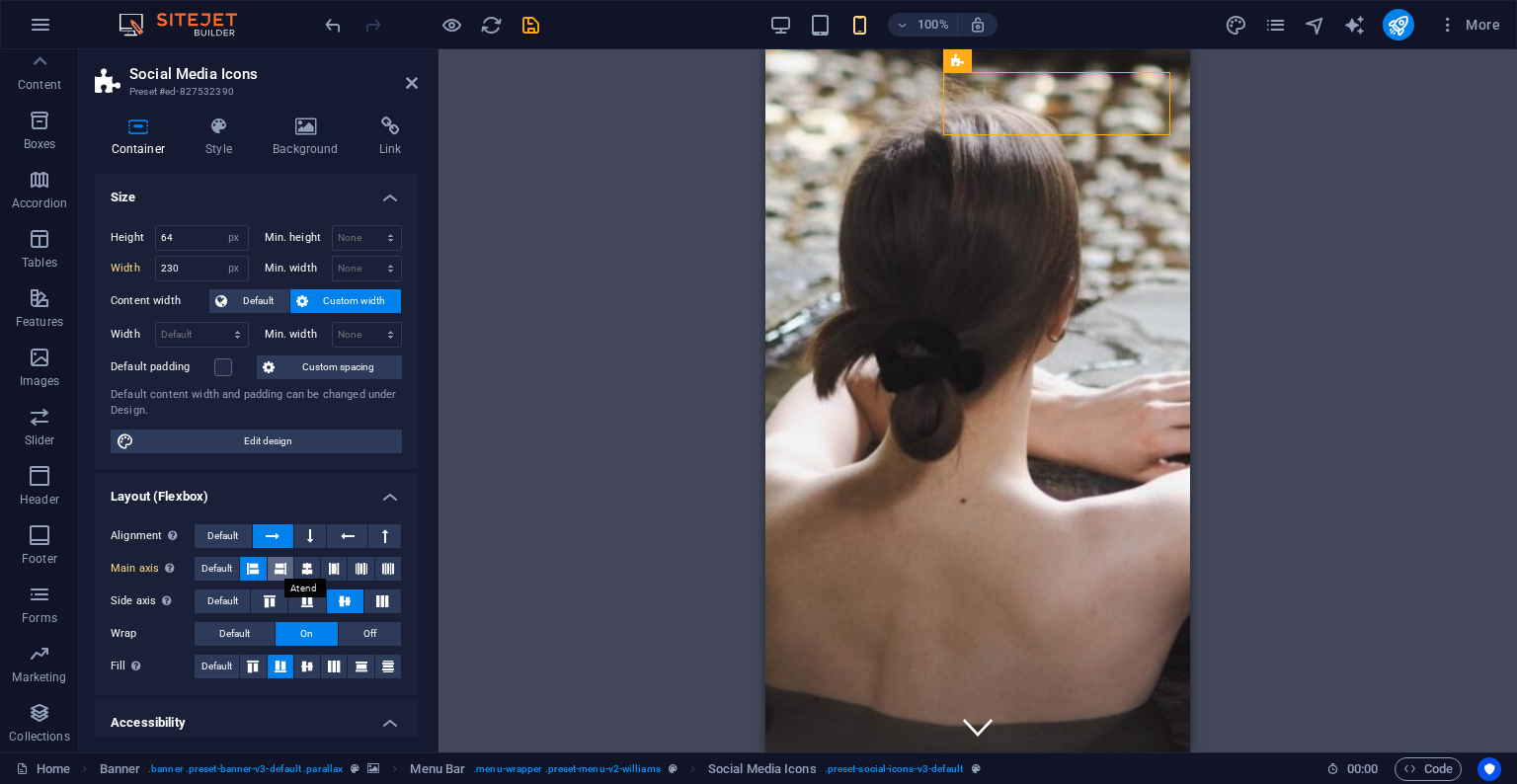 click at bounding box center [280, 569] 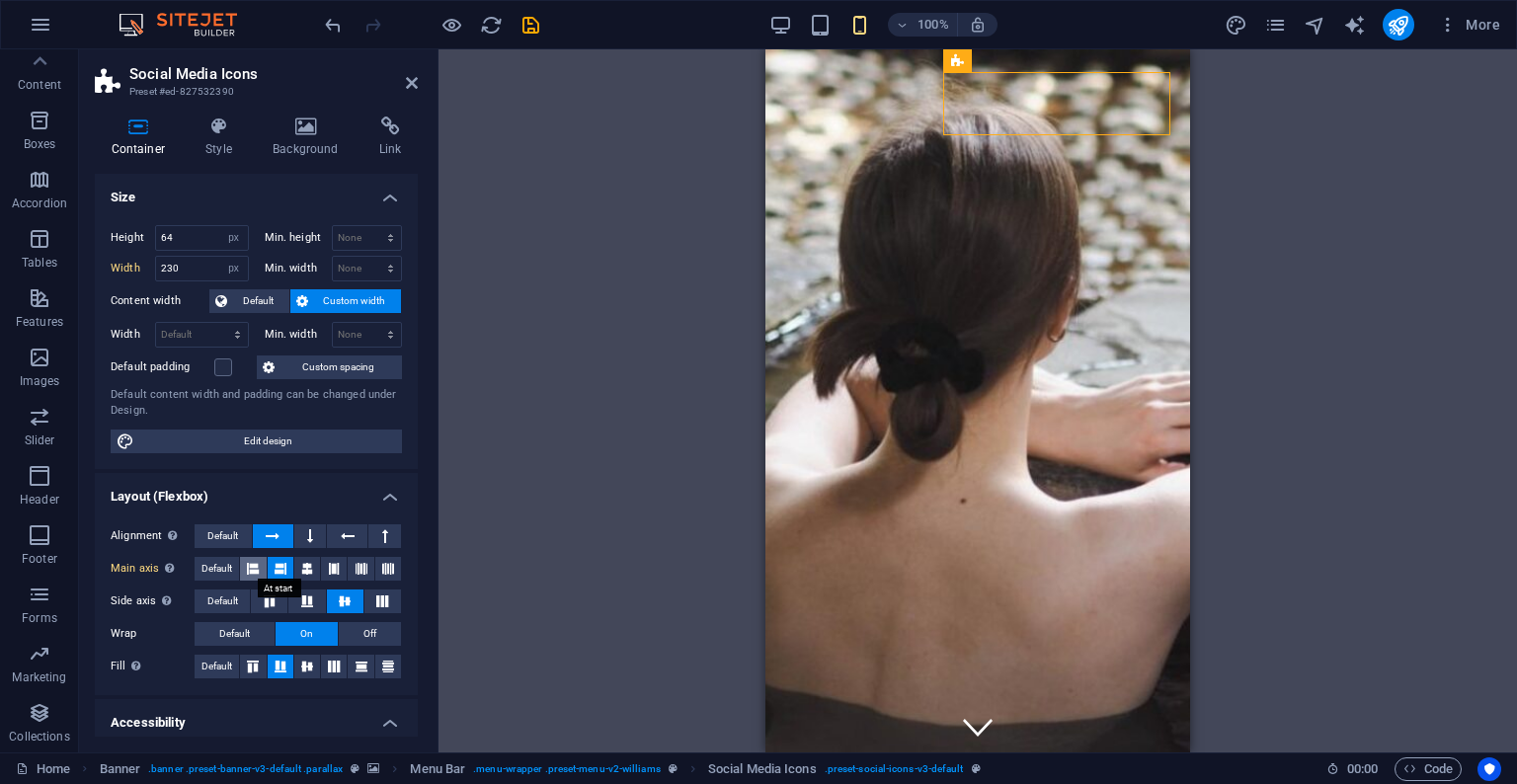 click at bounding box center [253, 569] 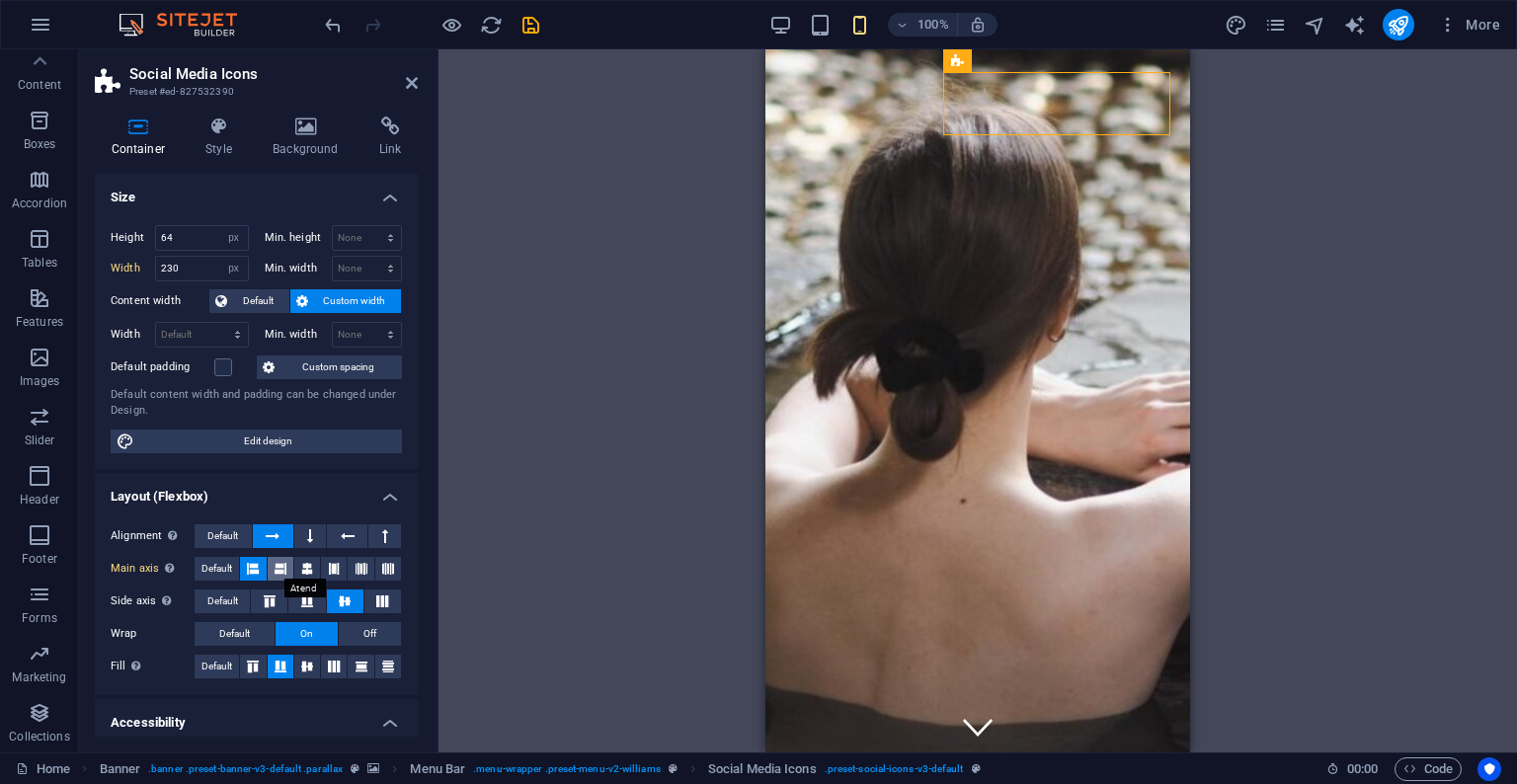 click at bounding box center [280, 569] 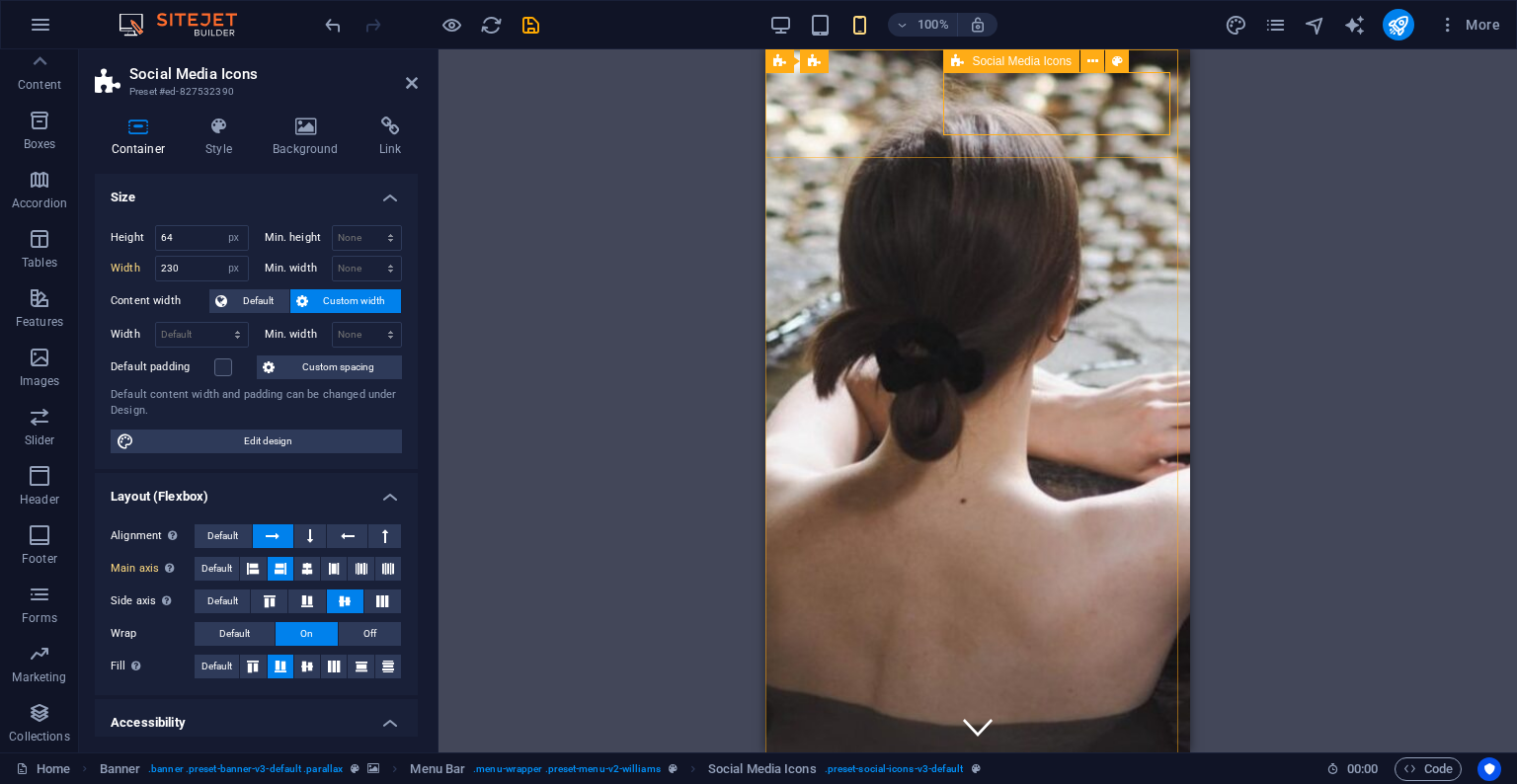 click at bounding box center (887, 892) 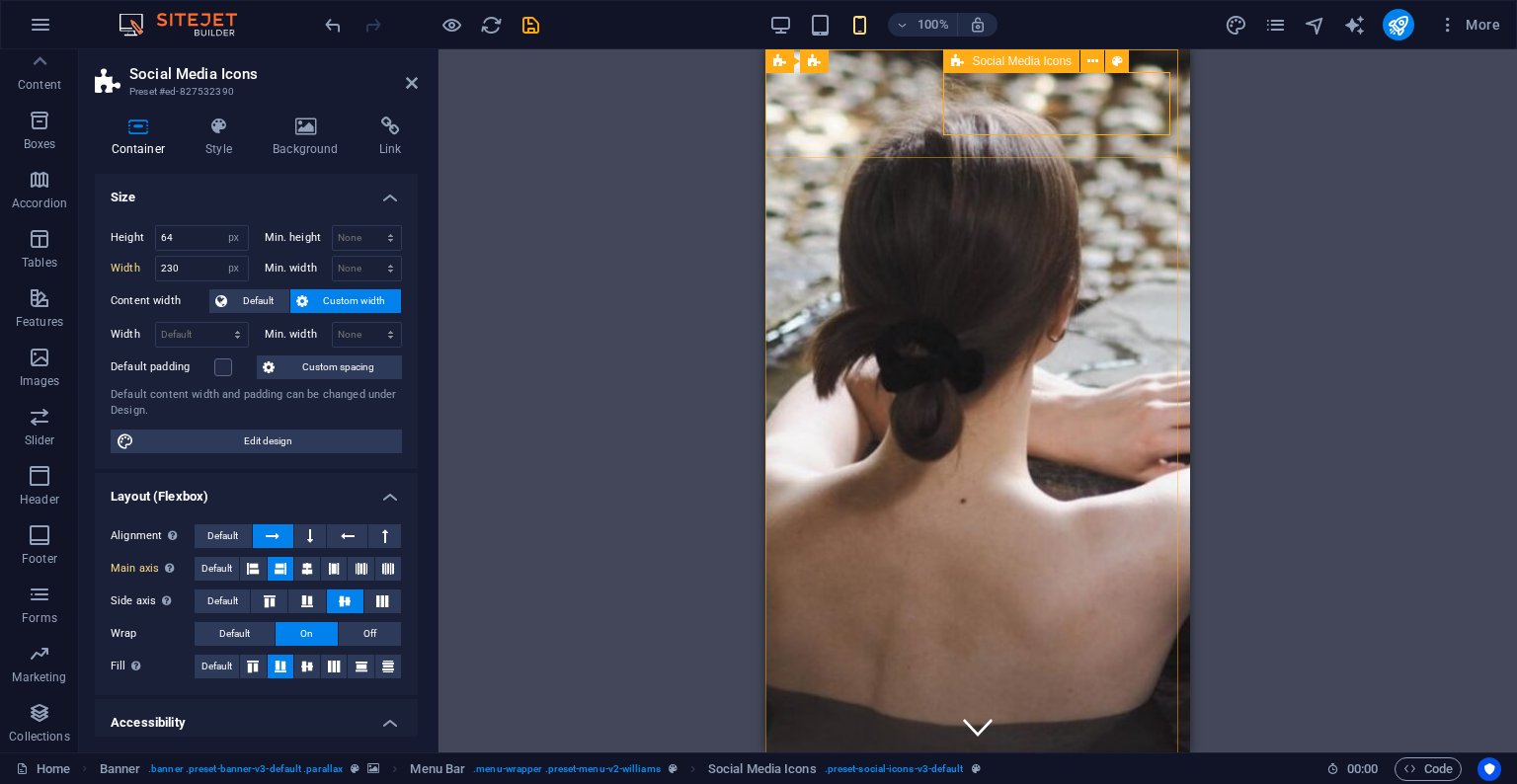 click at bounding box center [887, 892] 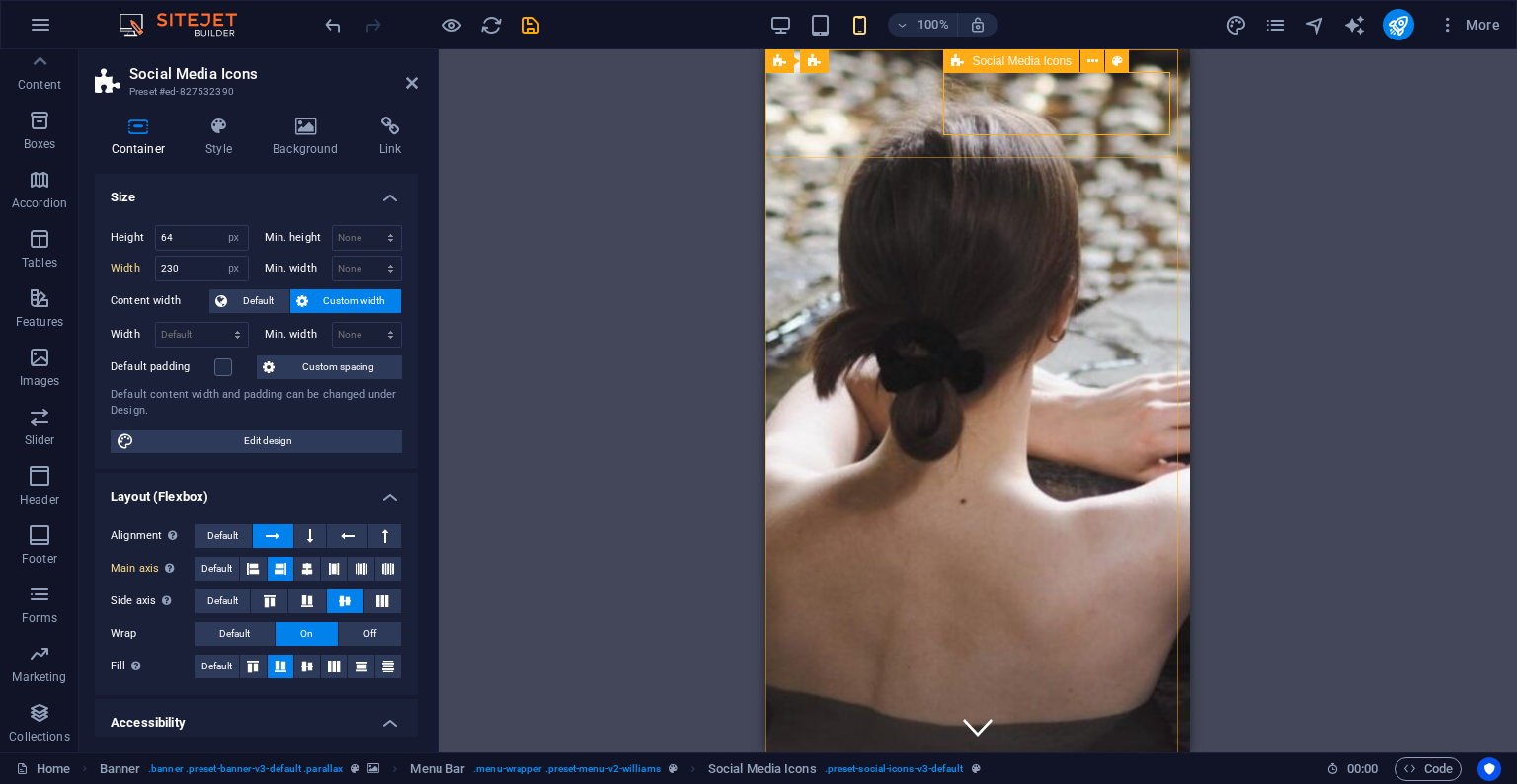 click on "Social Media Icons" at bounding box center [1011, 61] 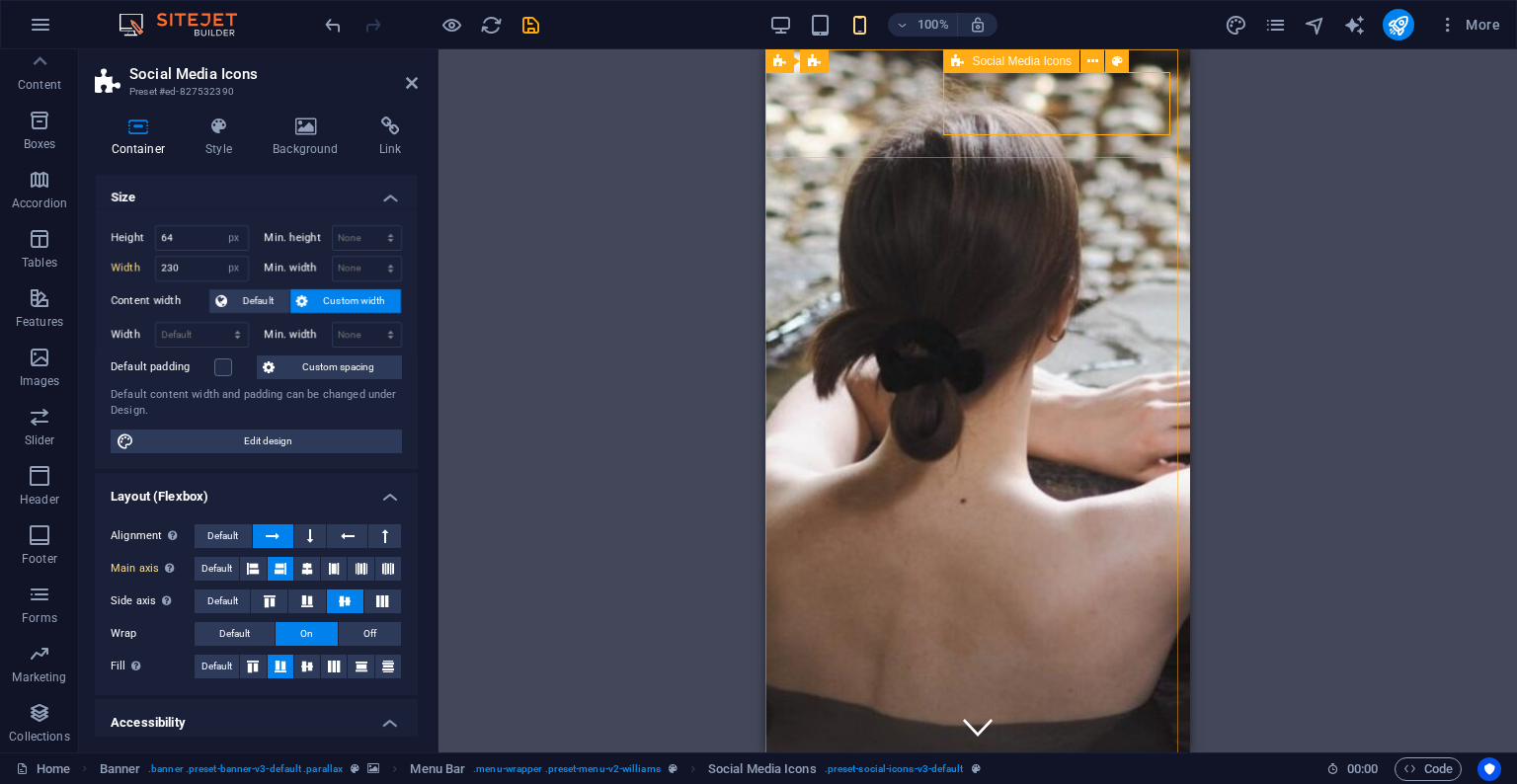 click on "Social Media Icons" at bounding box center (1011, 61) 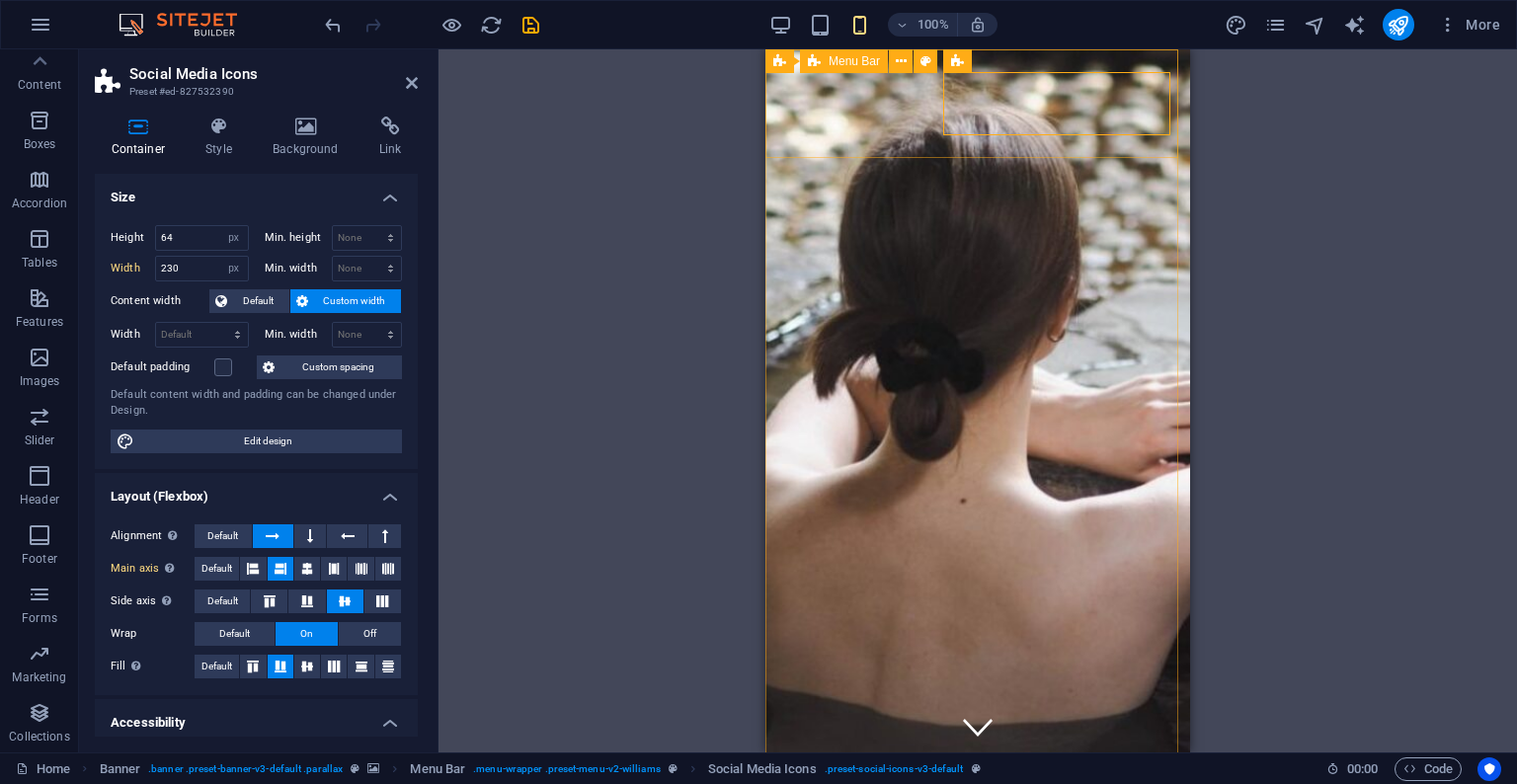 click on "Home Ladies Book Online" at bounding box center [978, 845] 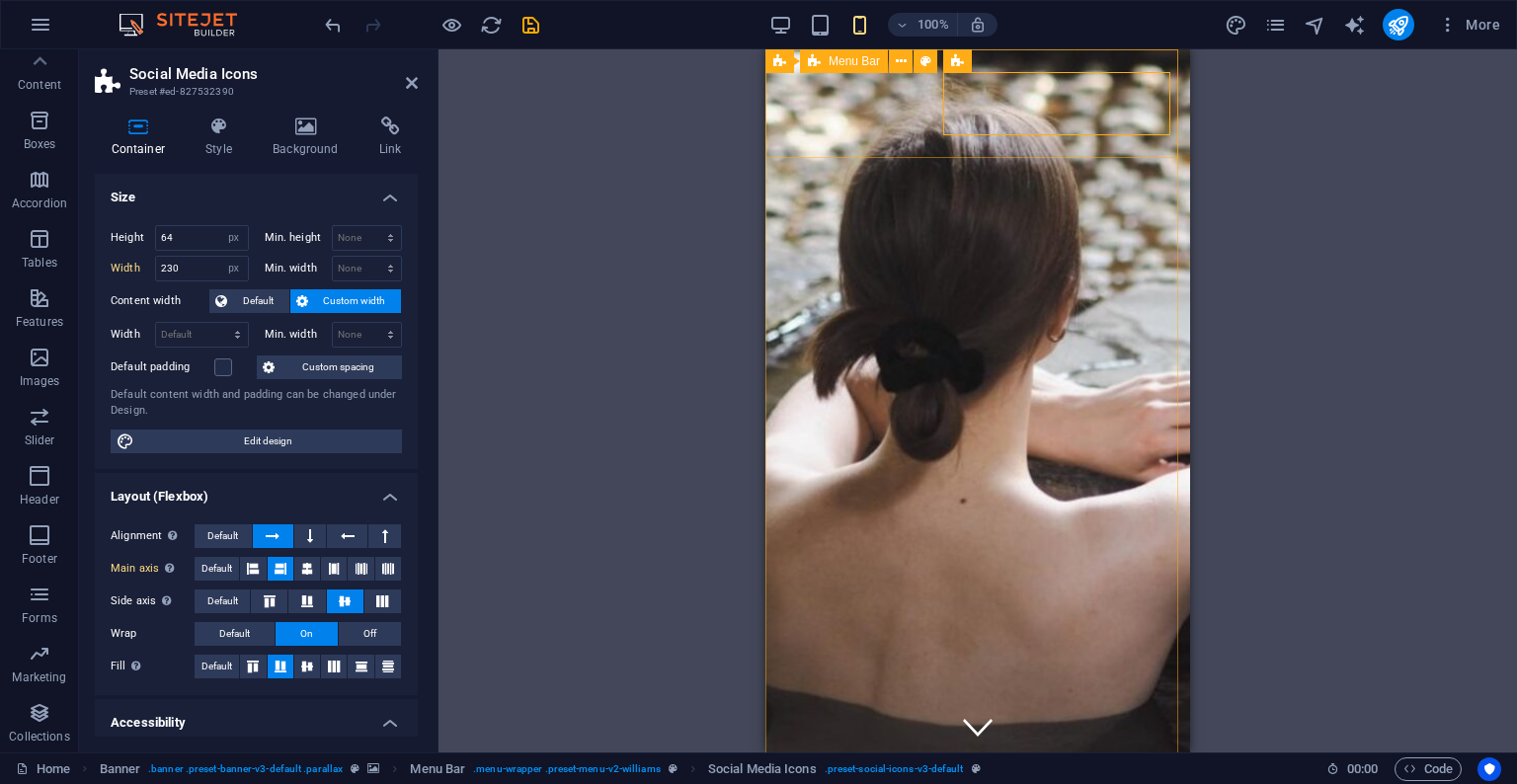 click on "Home Ladies Book Online" at bounding box center [978, 845] 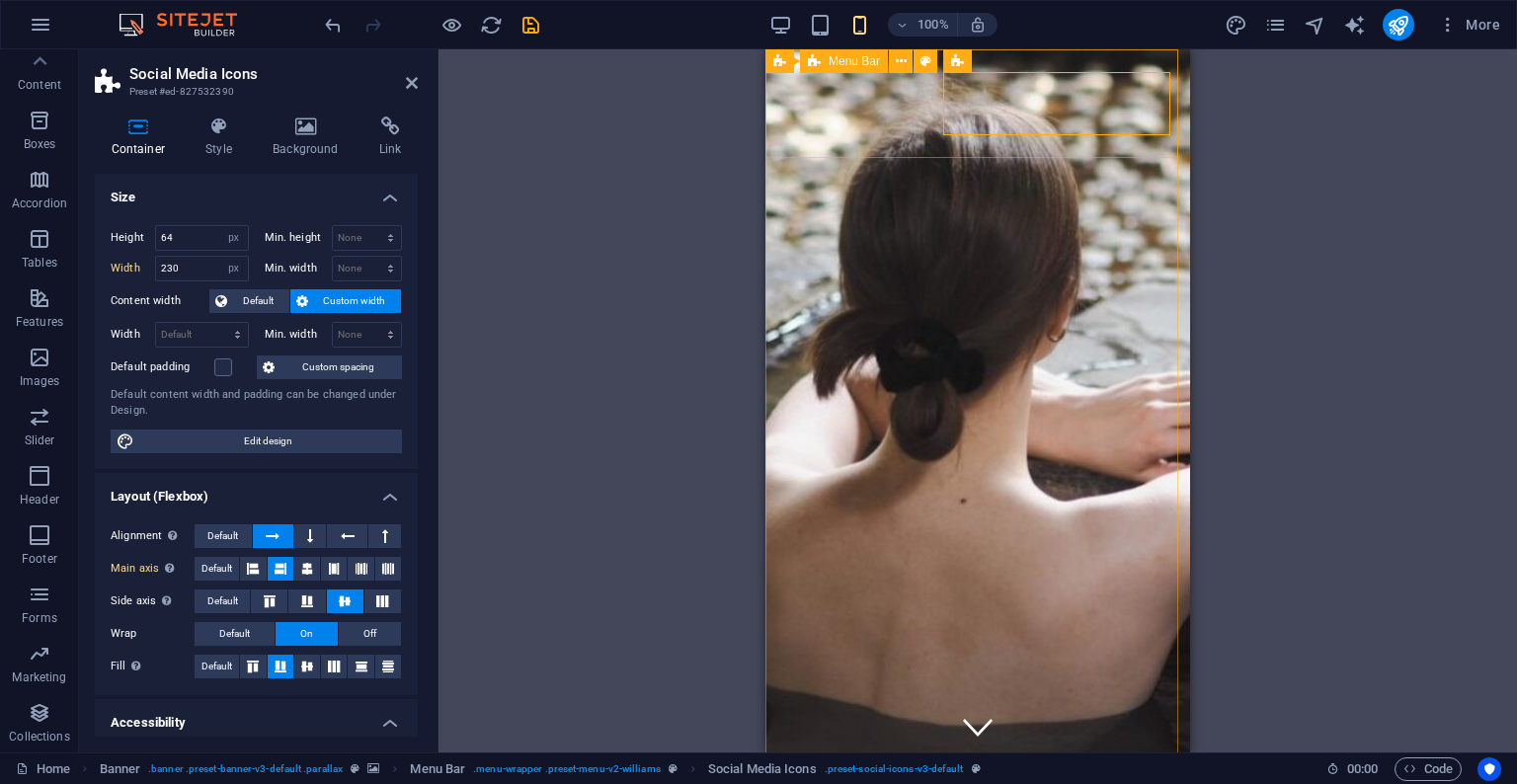 select on "rem" 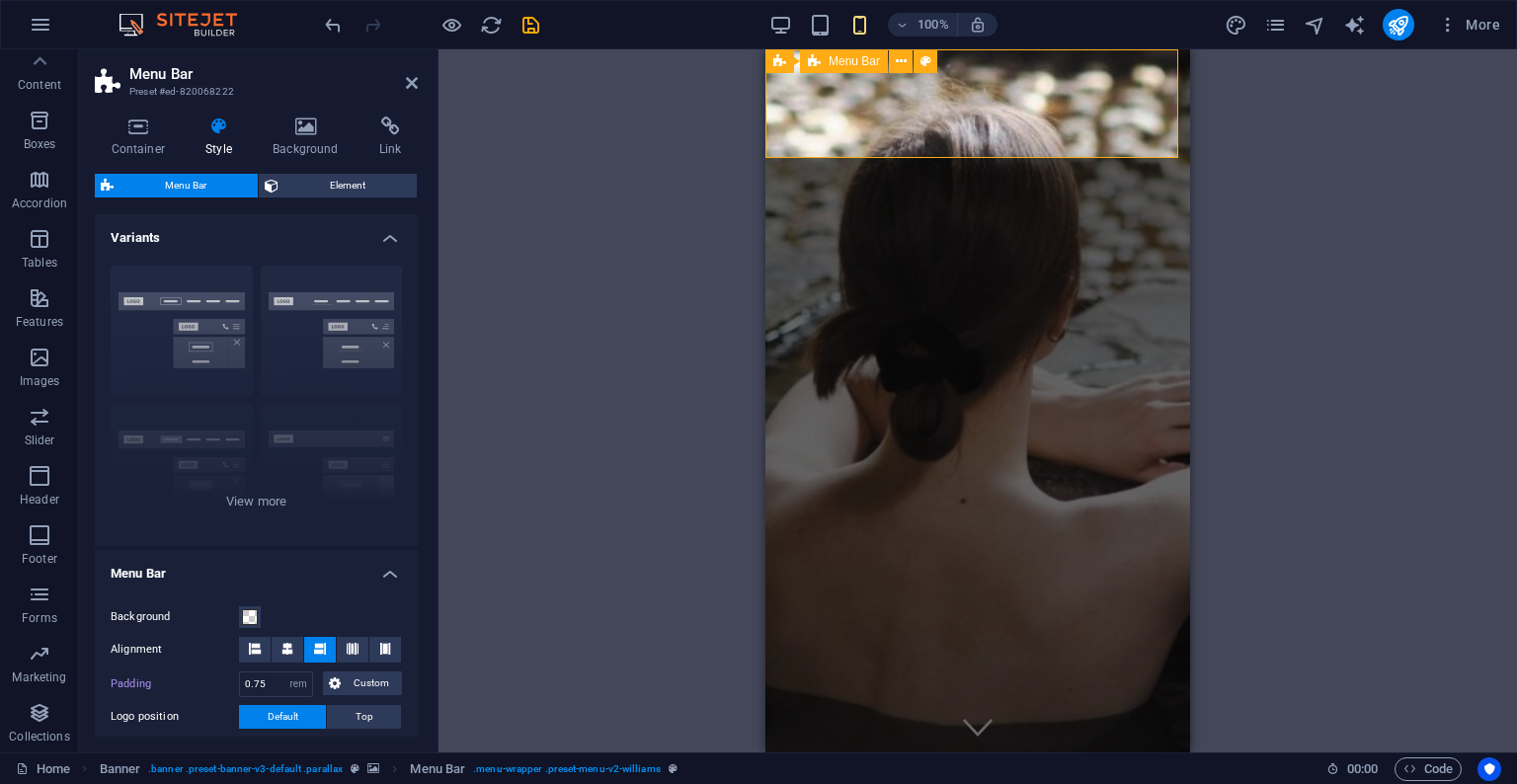 type on "0.5" 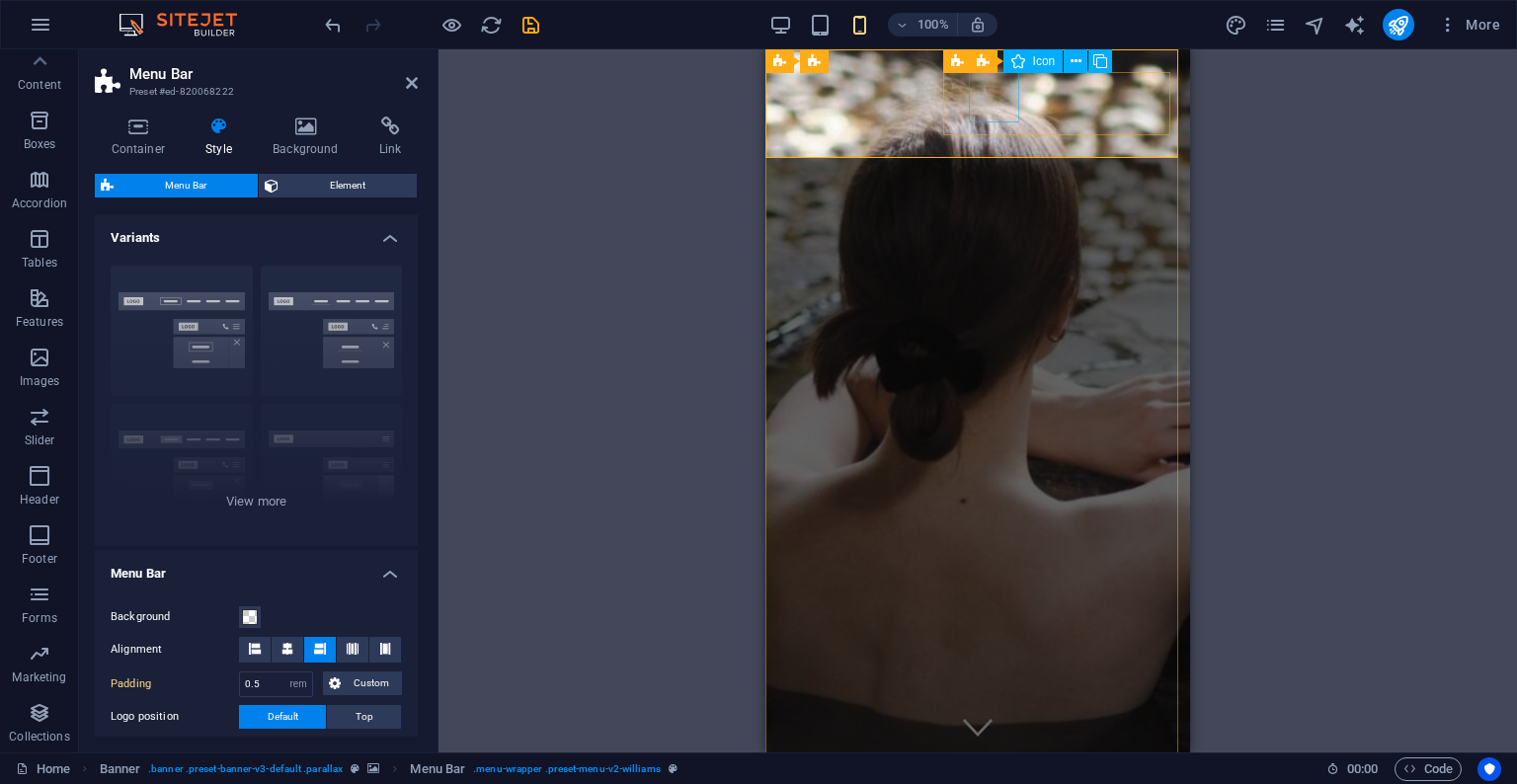 click at bounding box center [887, 885] 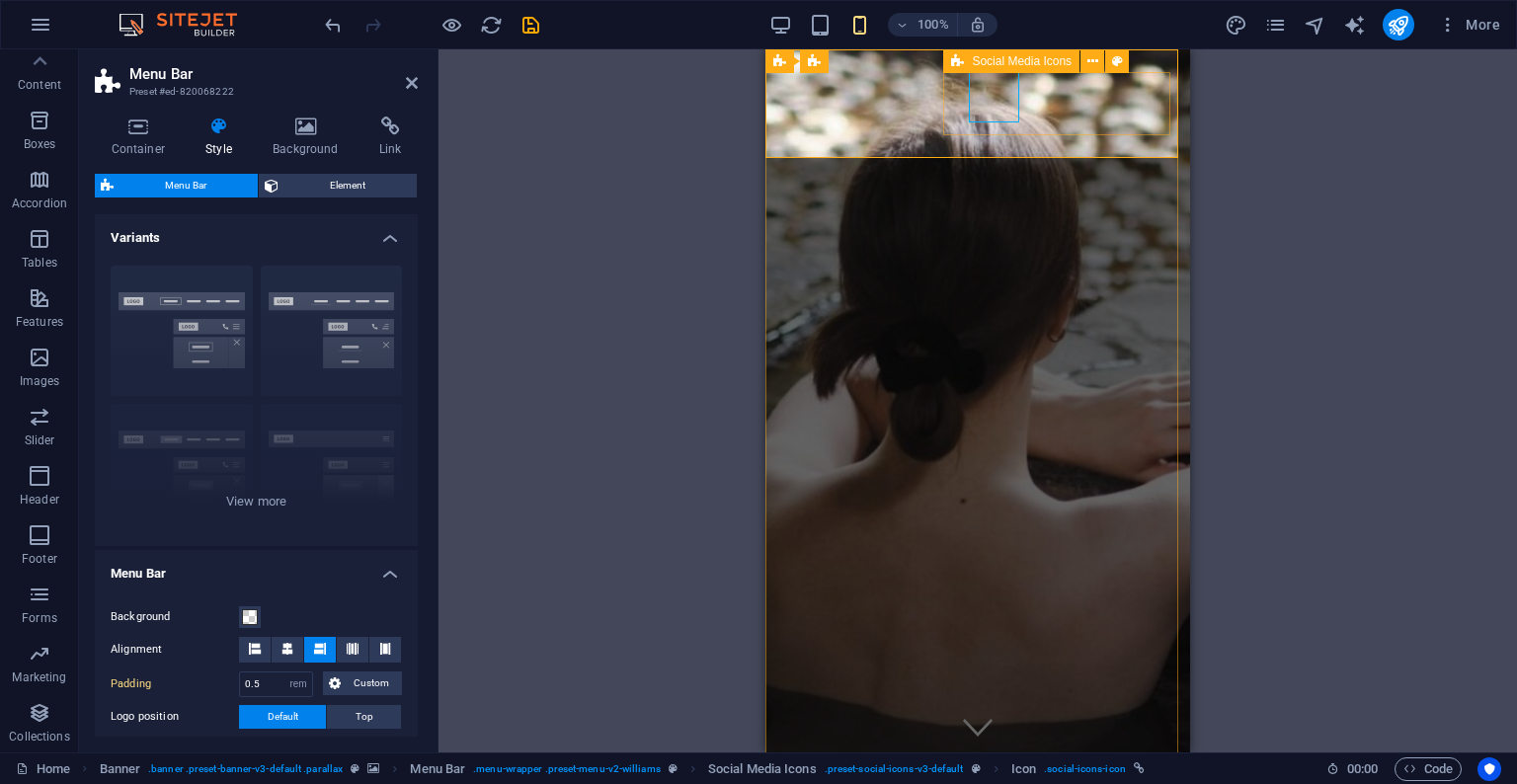 click at bounding box center [887, 892] 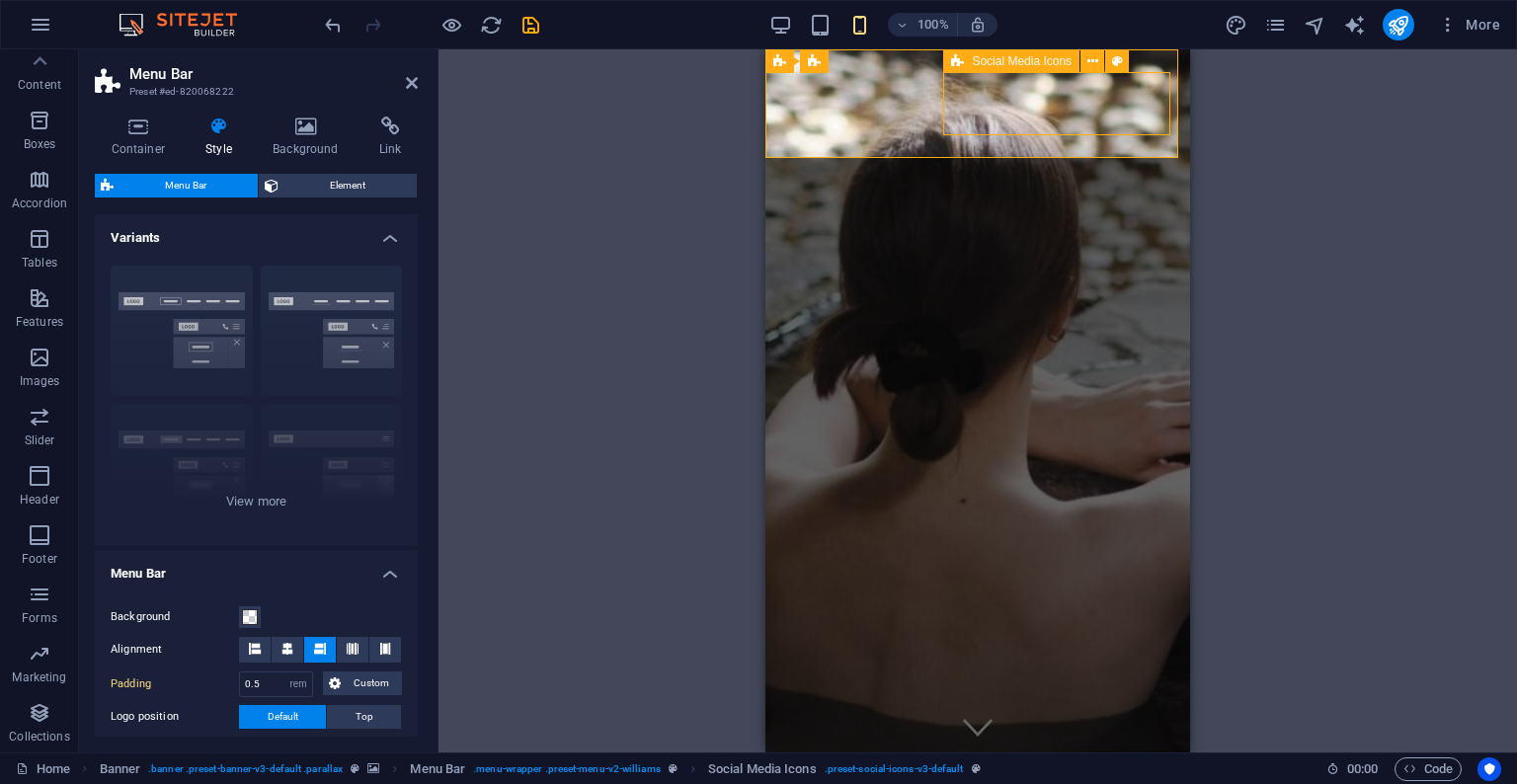 click at bounding box center [887, 892] 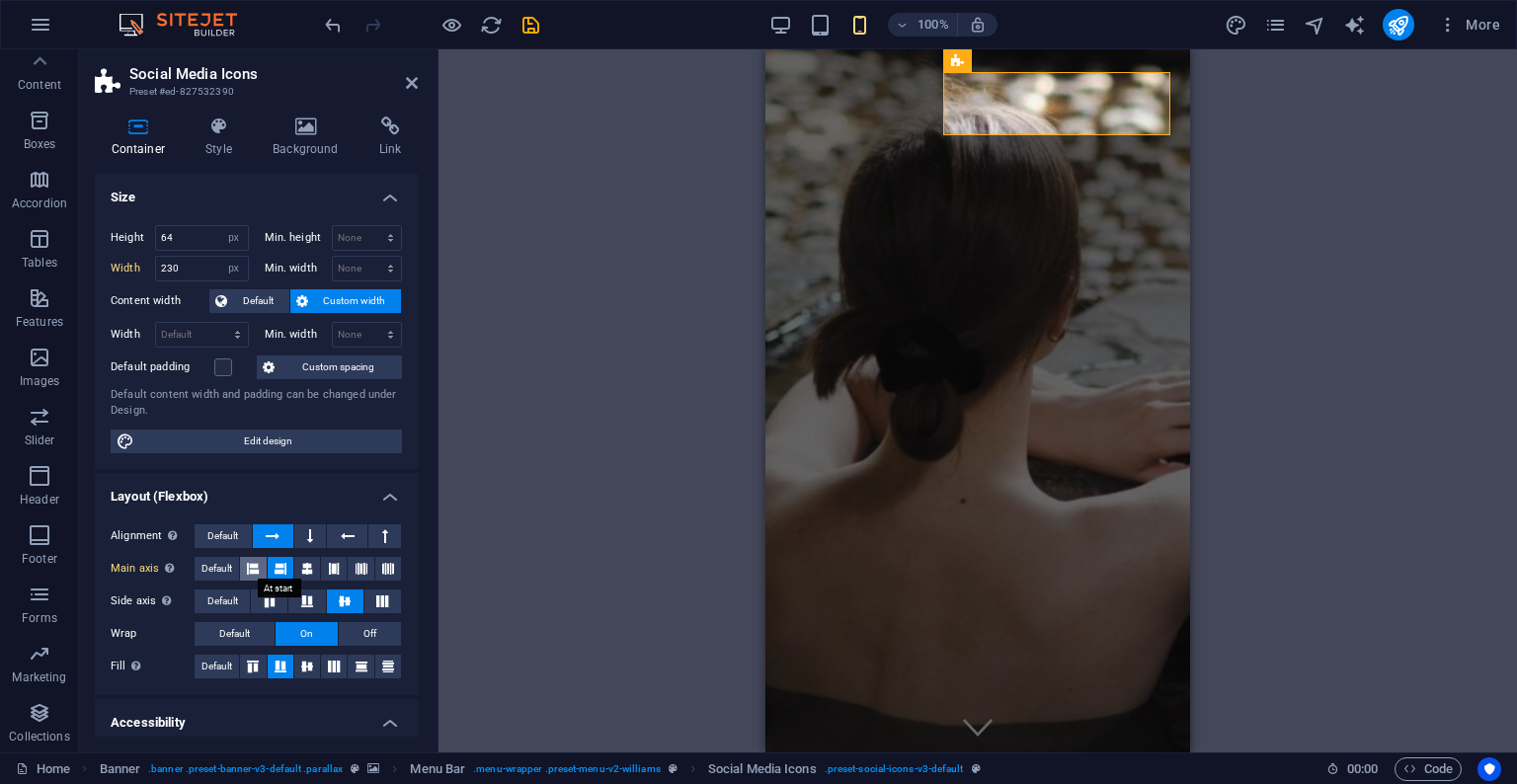 click at bounding box center [253, 569] 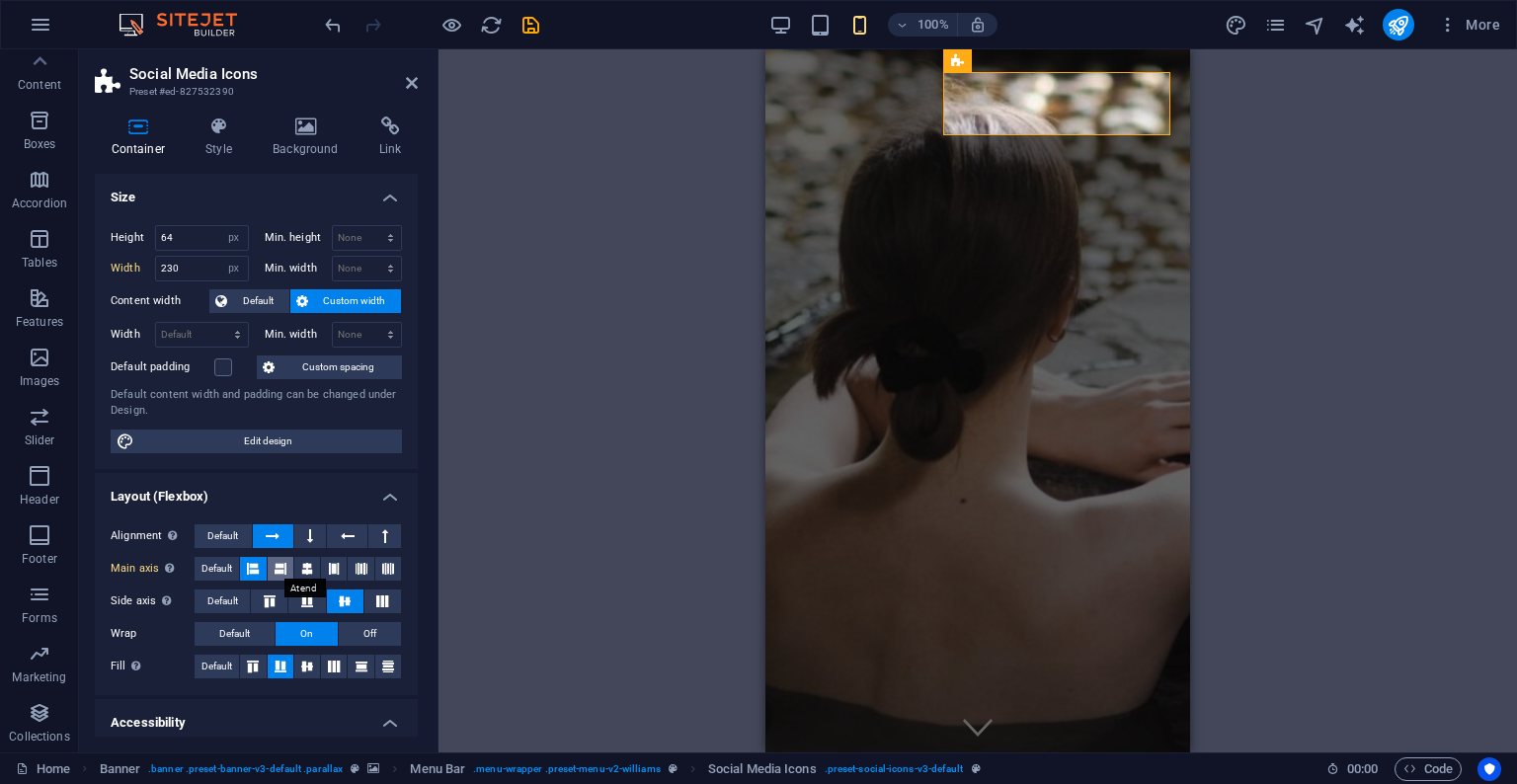 click at bounding box center [280, 569] 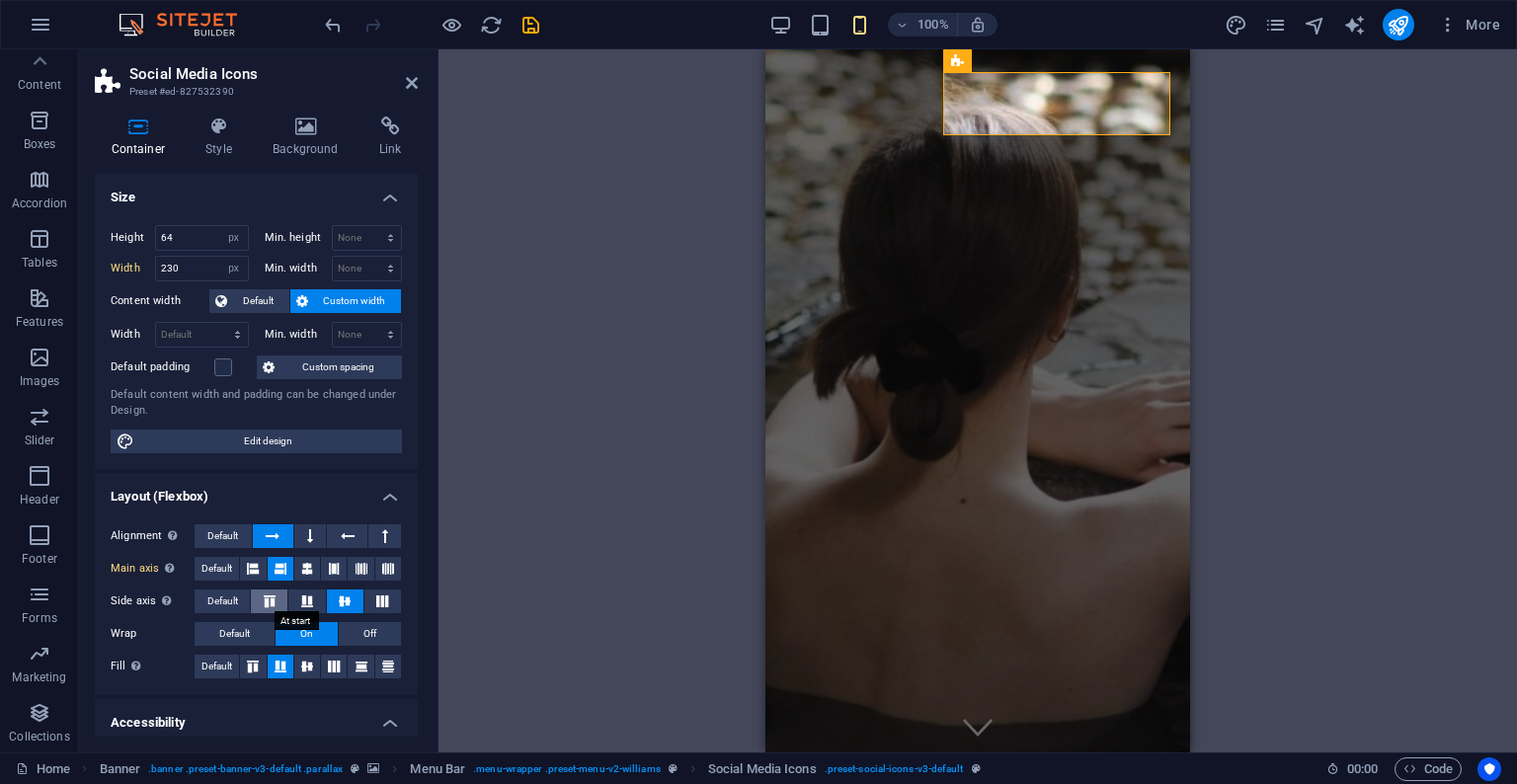 click at bounding box center [269, 601] 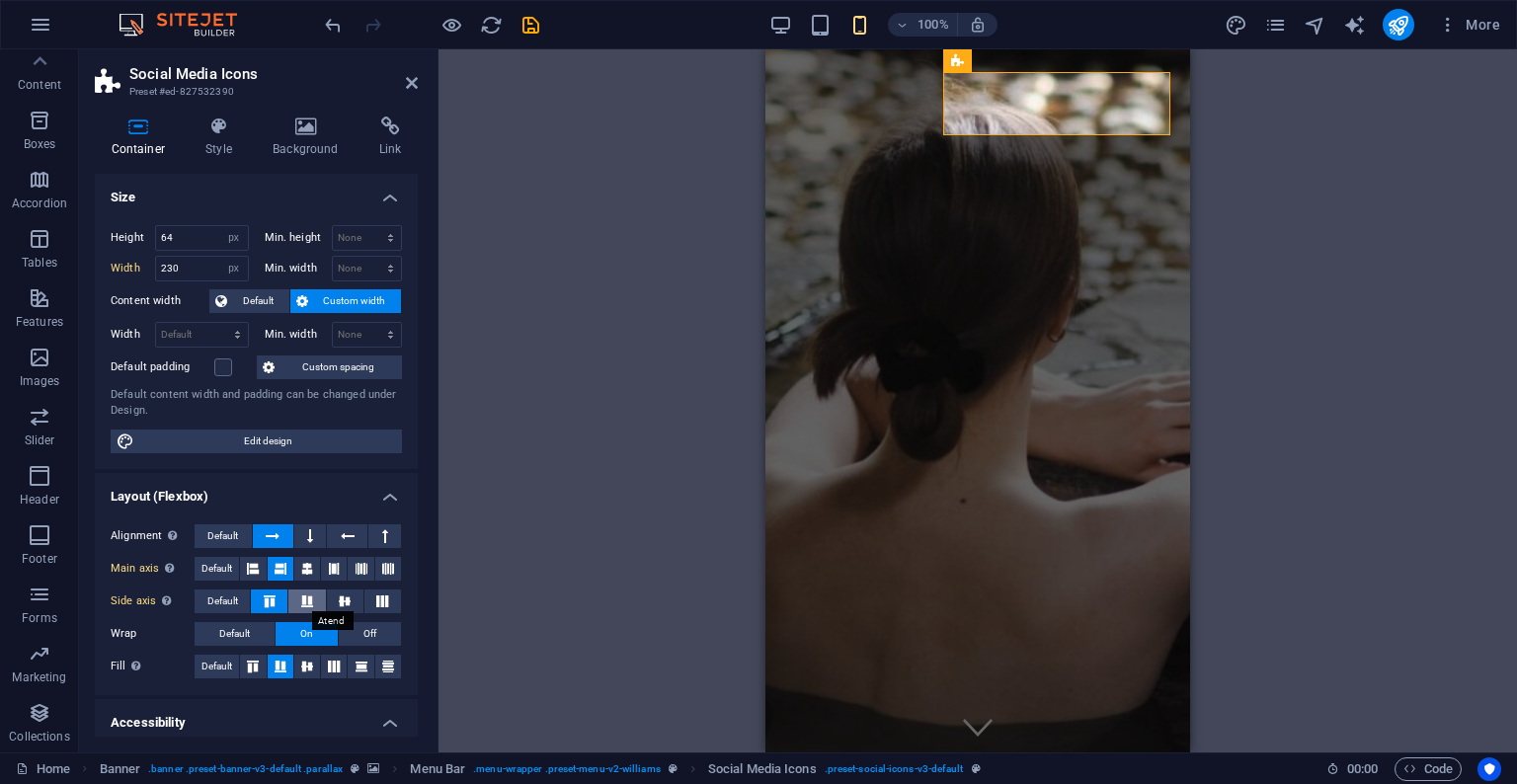 click at bounding box center (307, 601) 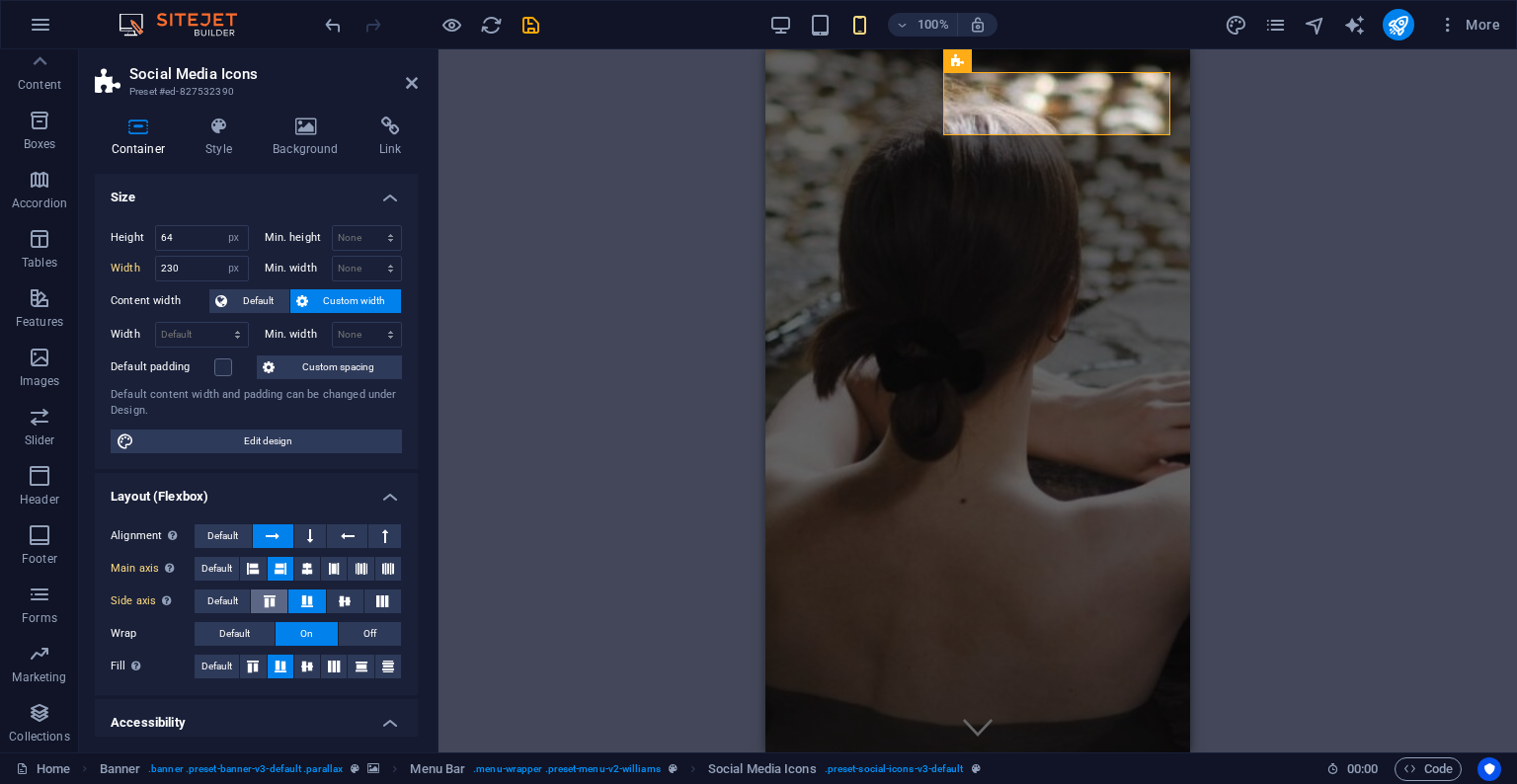 click at bounding box center [270, 601] 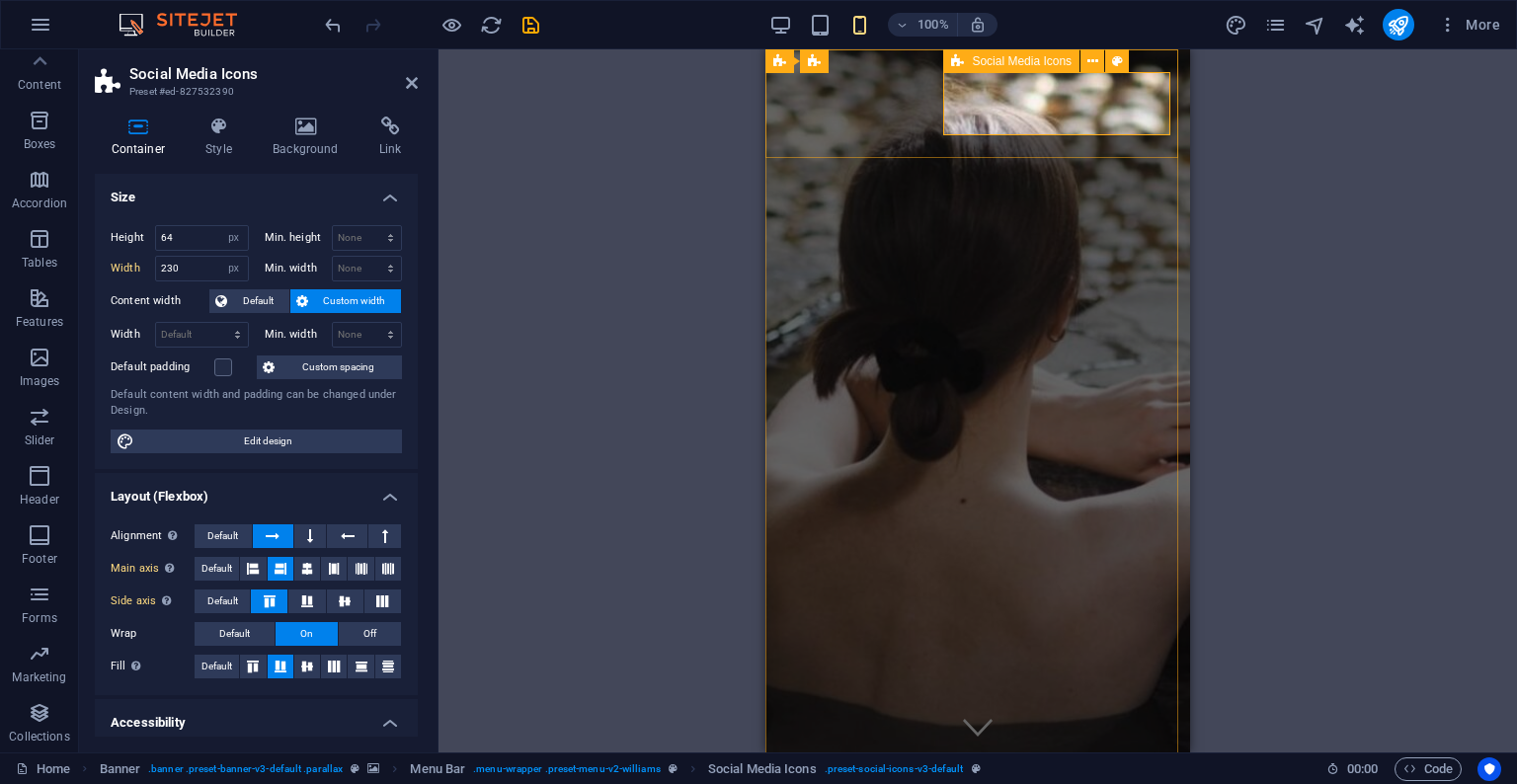 click at bounding box center (887, 892) 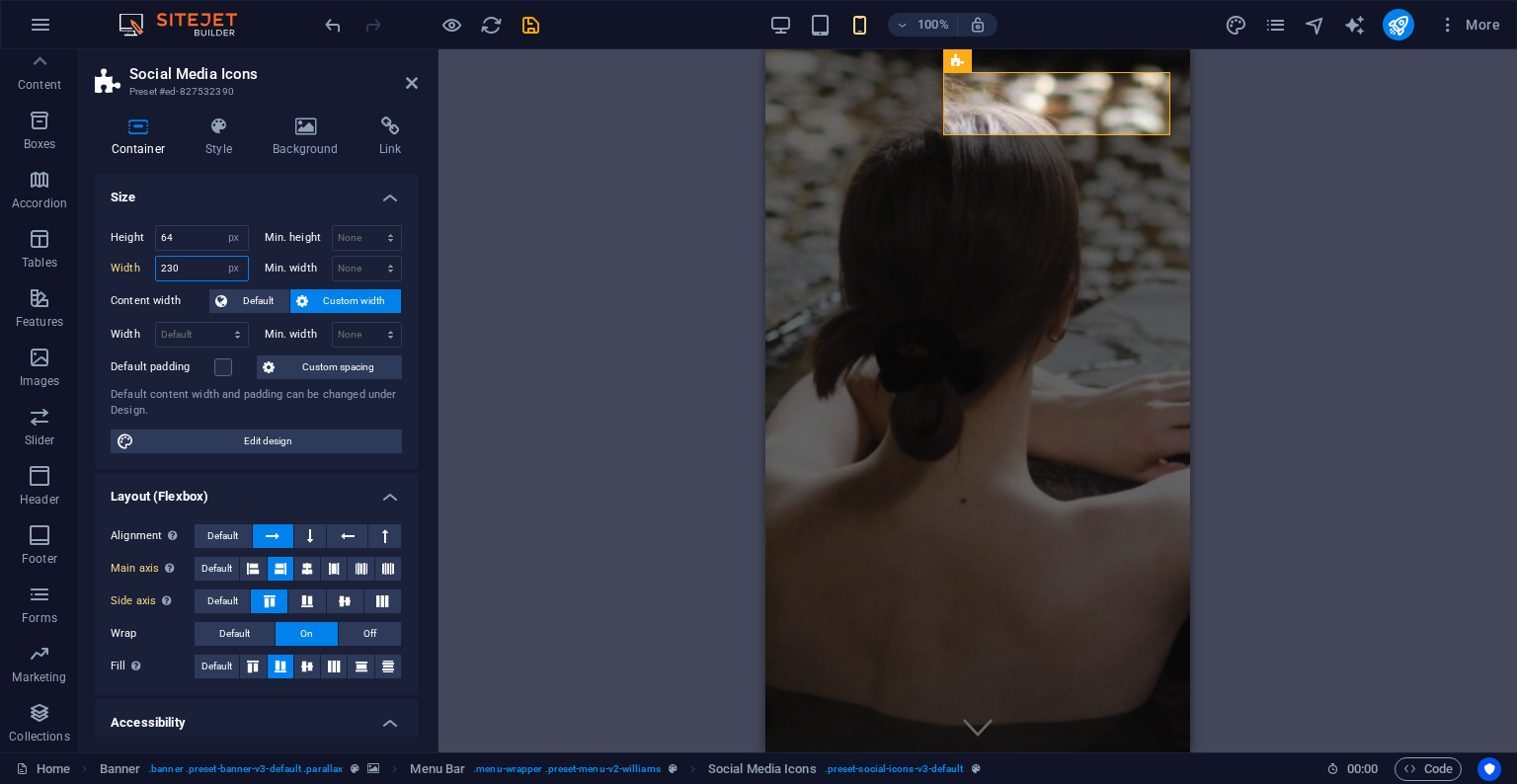 drag, startPoint x: 194, startPoint y: 268, endPoint x: 144, endPoint y: 266, distance: 50.039984 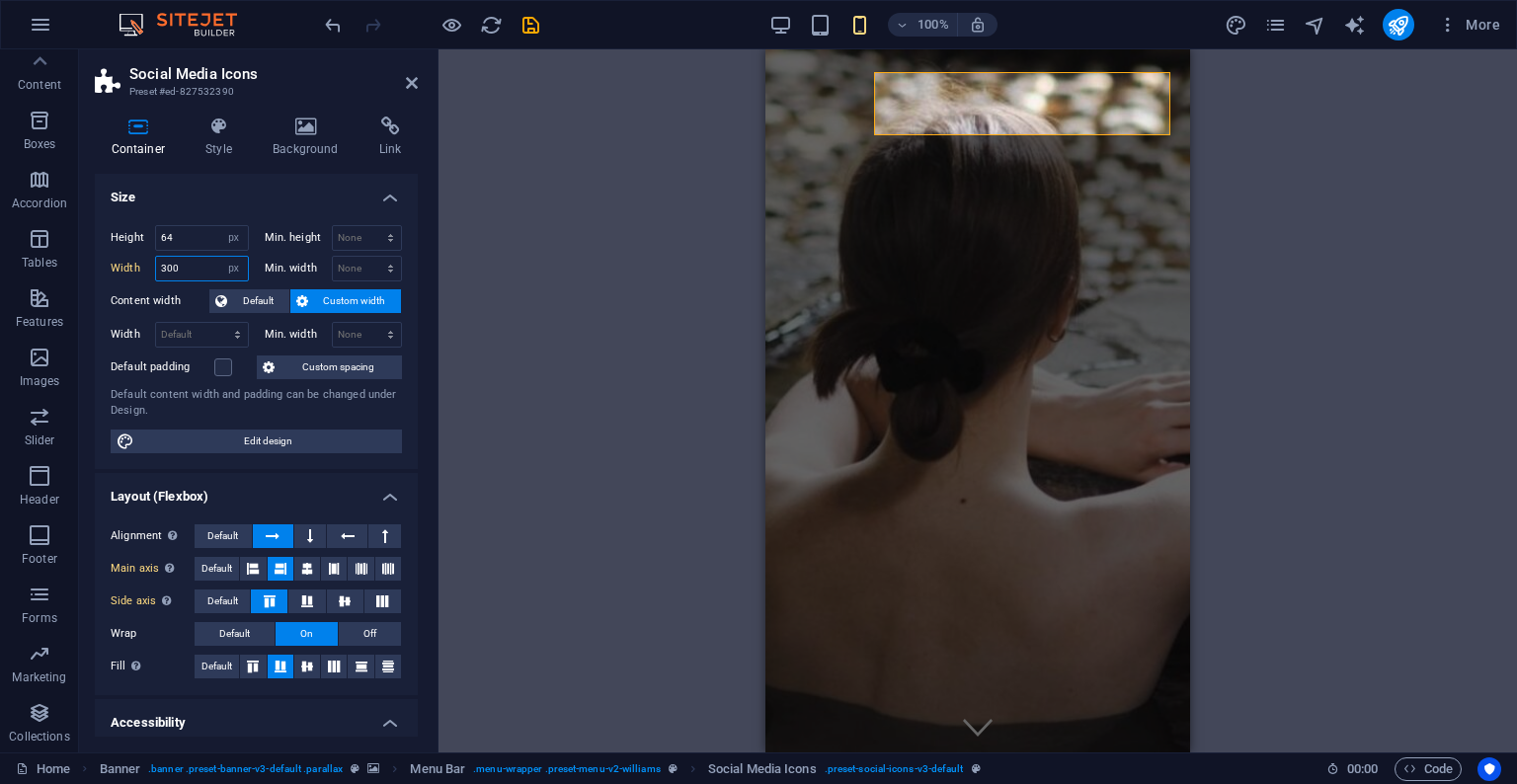 click on "300" at bounding box center [201, 269] 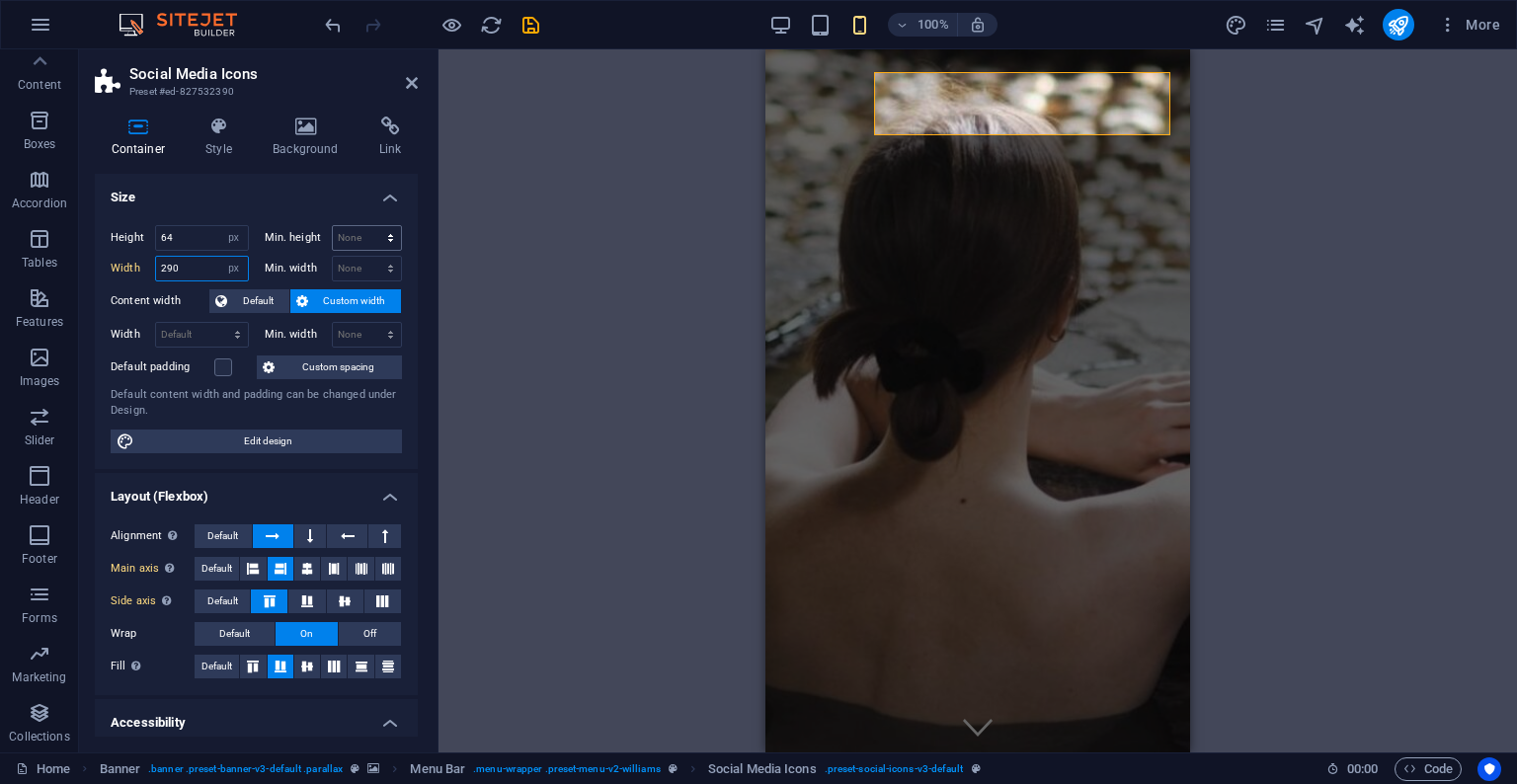 type on "290" 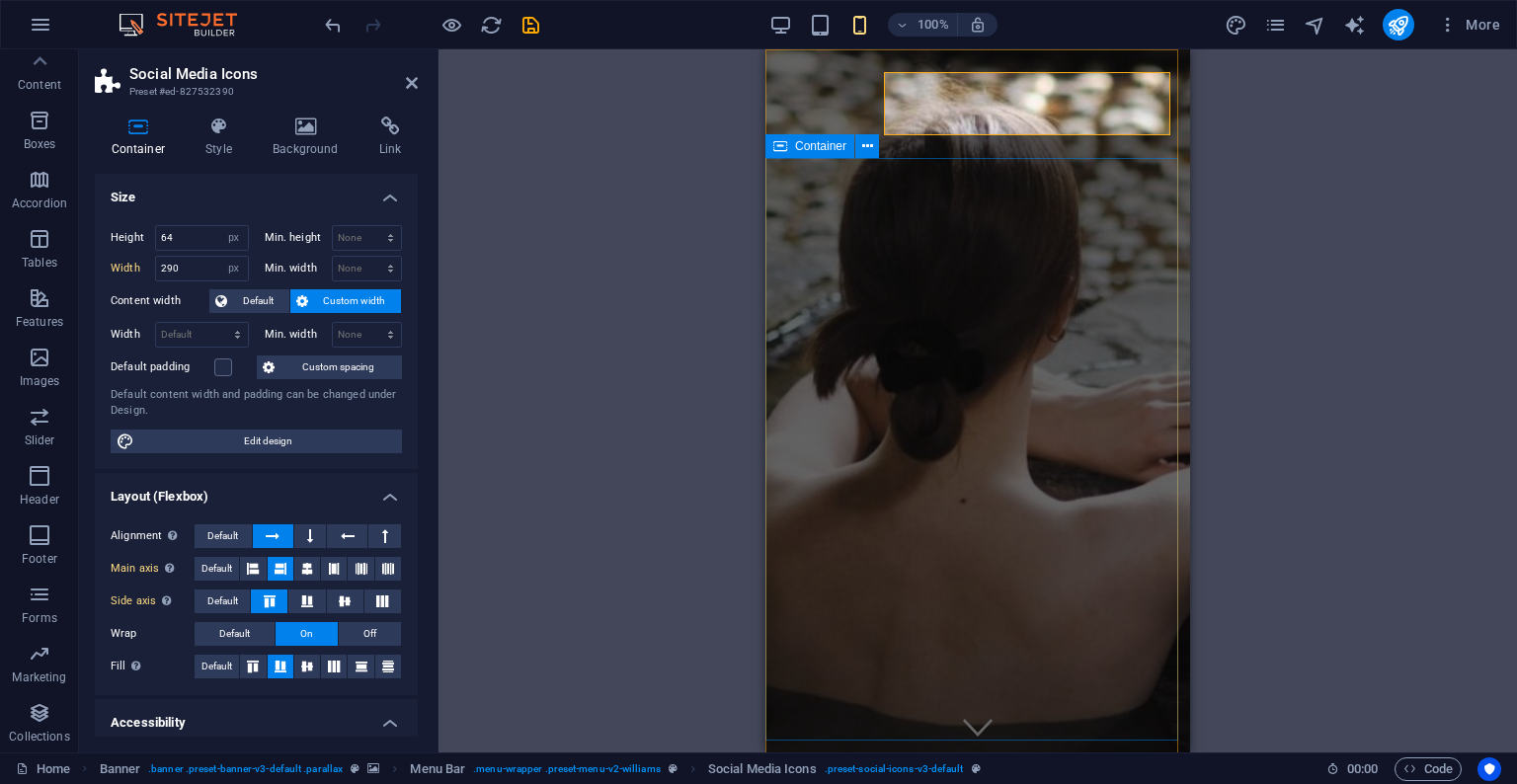 click on "[PHONE] Downtown Toronto Monday - Sunday 11AM - 2AM Kiwi Lush ‌where Sweetness Meets Seduction" at bounding box center [978, 1429] 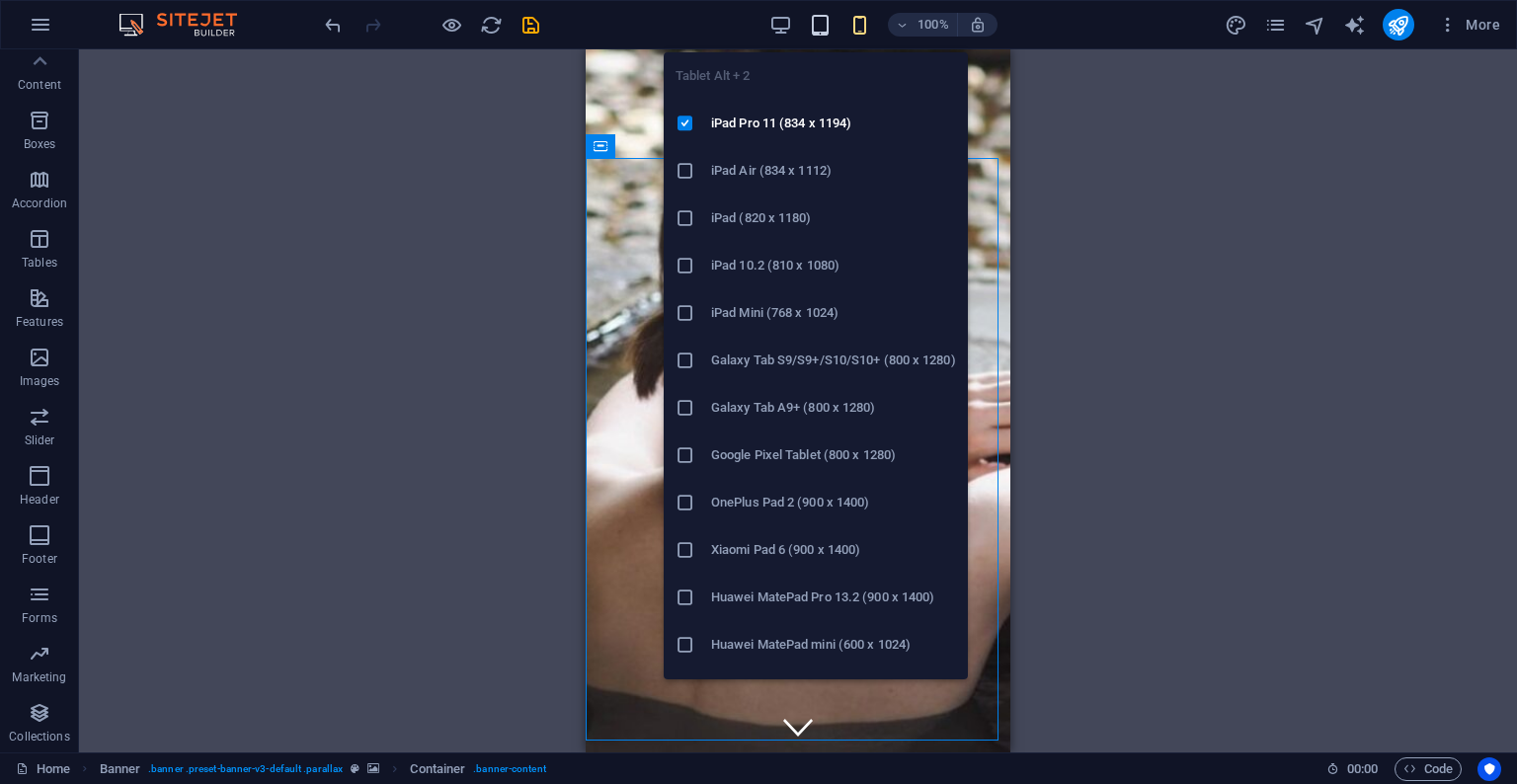 click at bounding box center (820, 25) 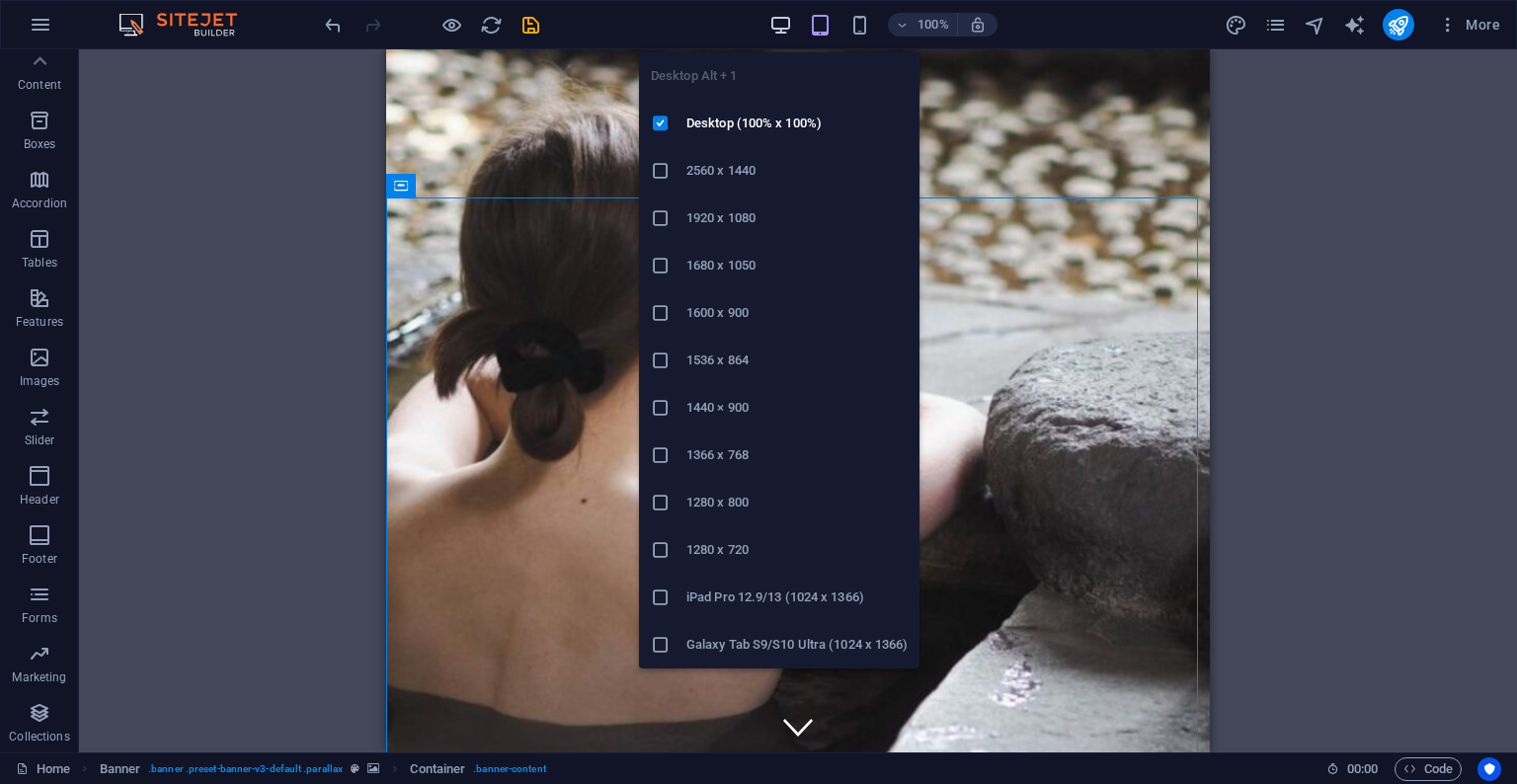 click at bounding box center [780, 25] 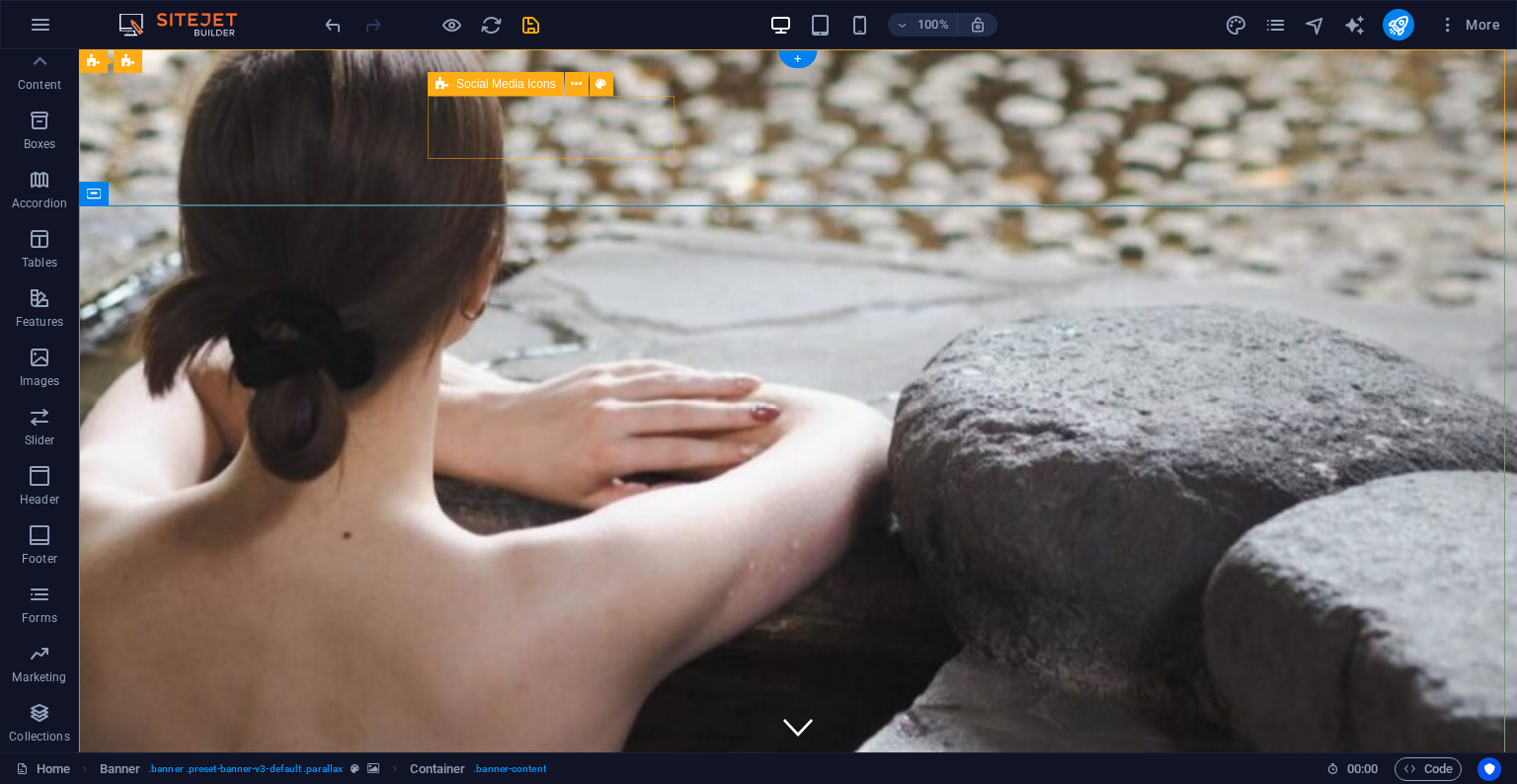 click at bounding box center [455, 994] 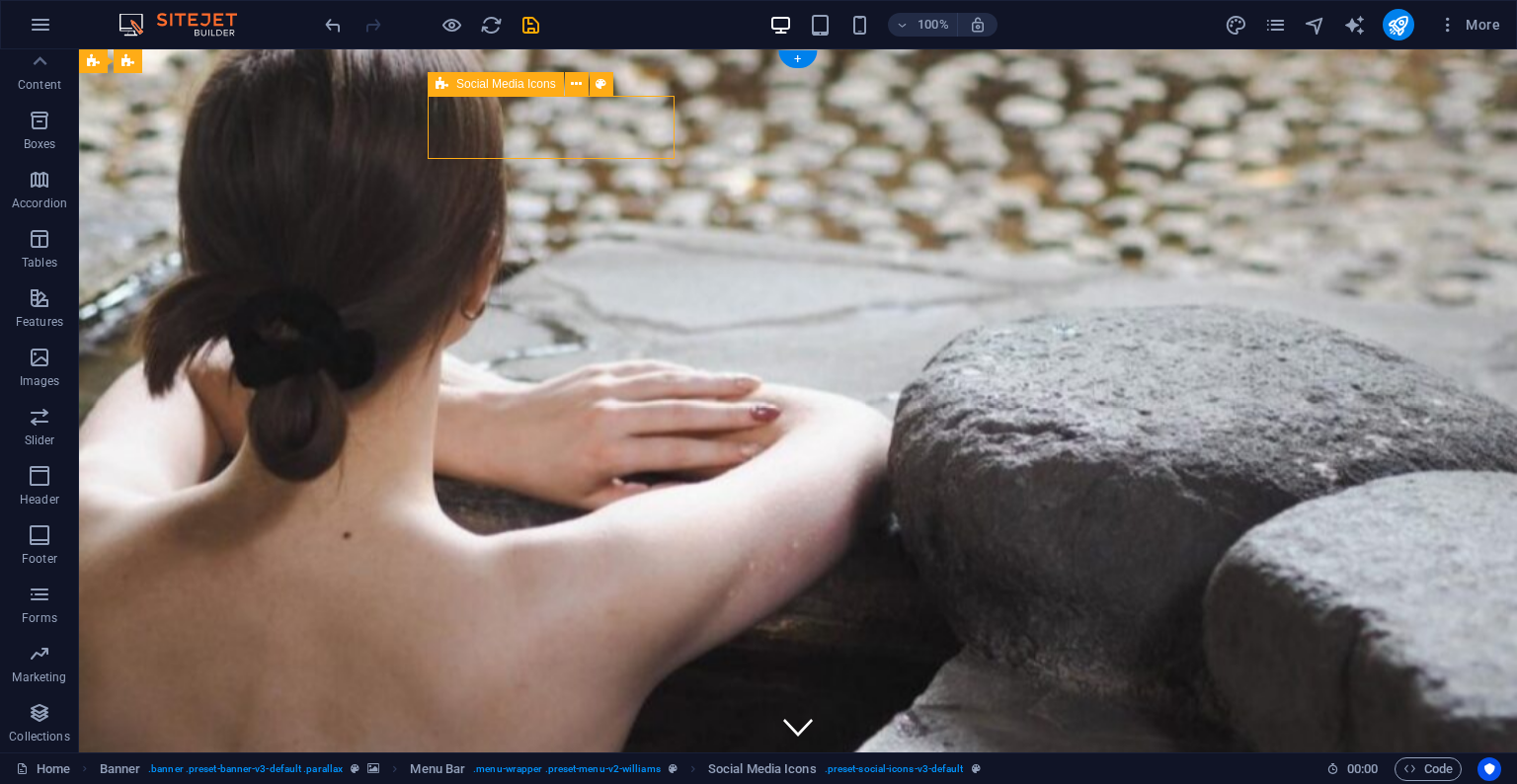 click at bounding box center (455, 994) 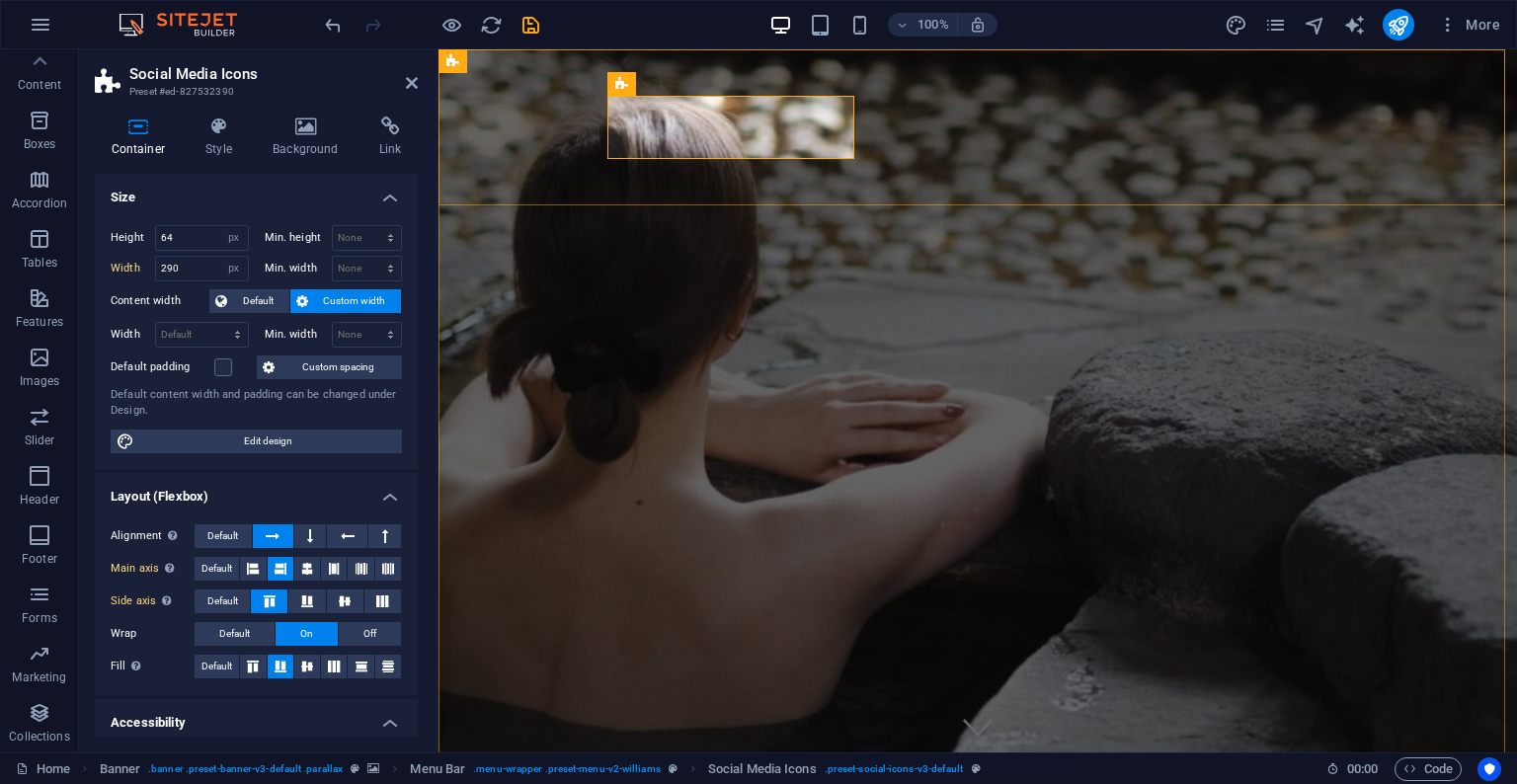 type on "250" 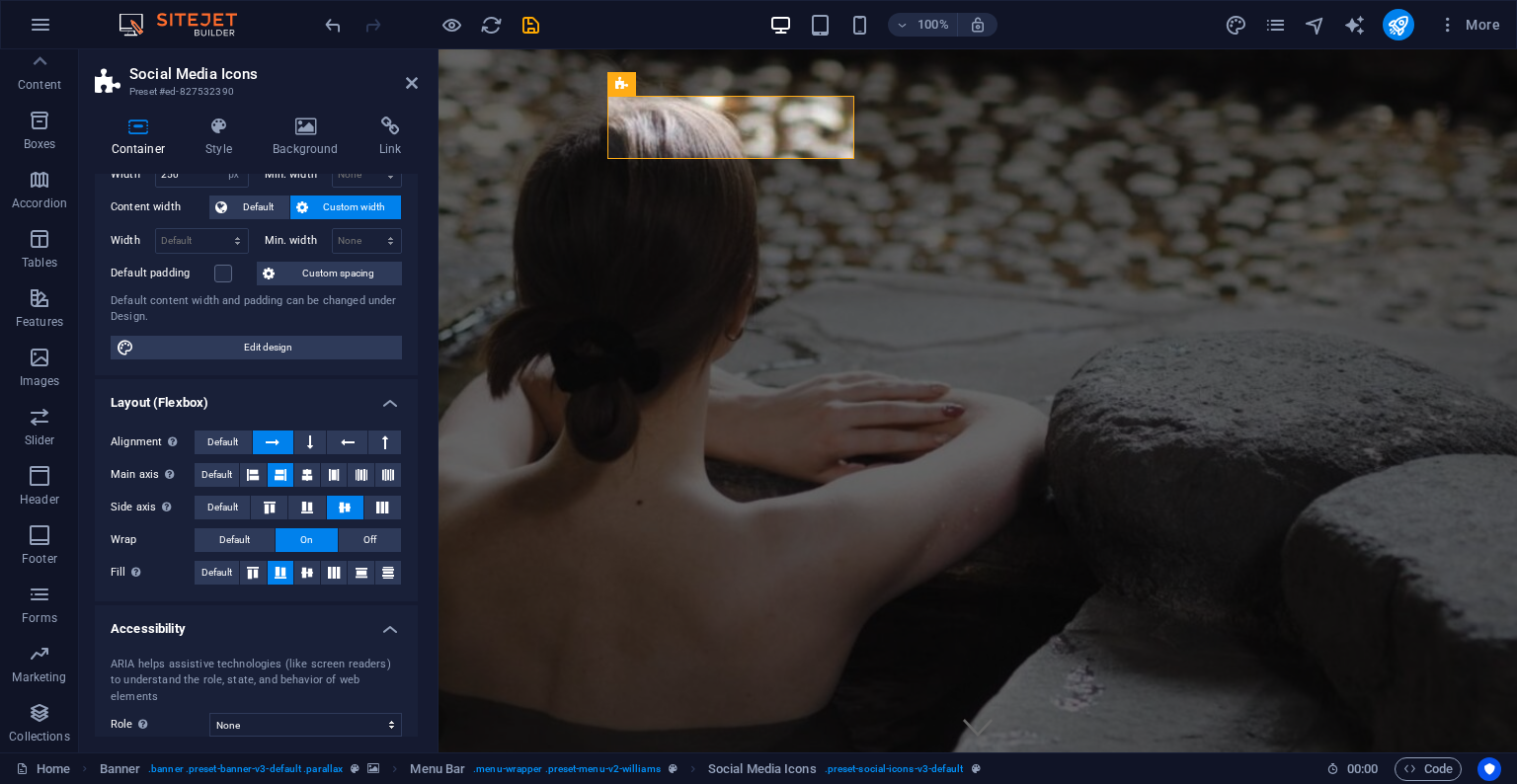 scroll, scrollTop: 218, scrollLeft: 0, axis: vertical 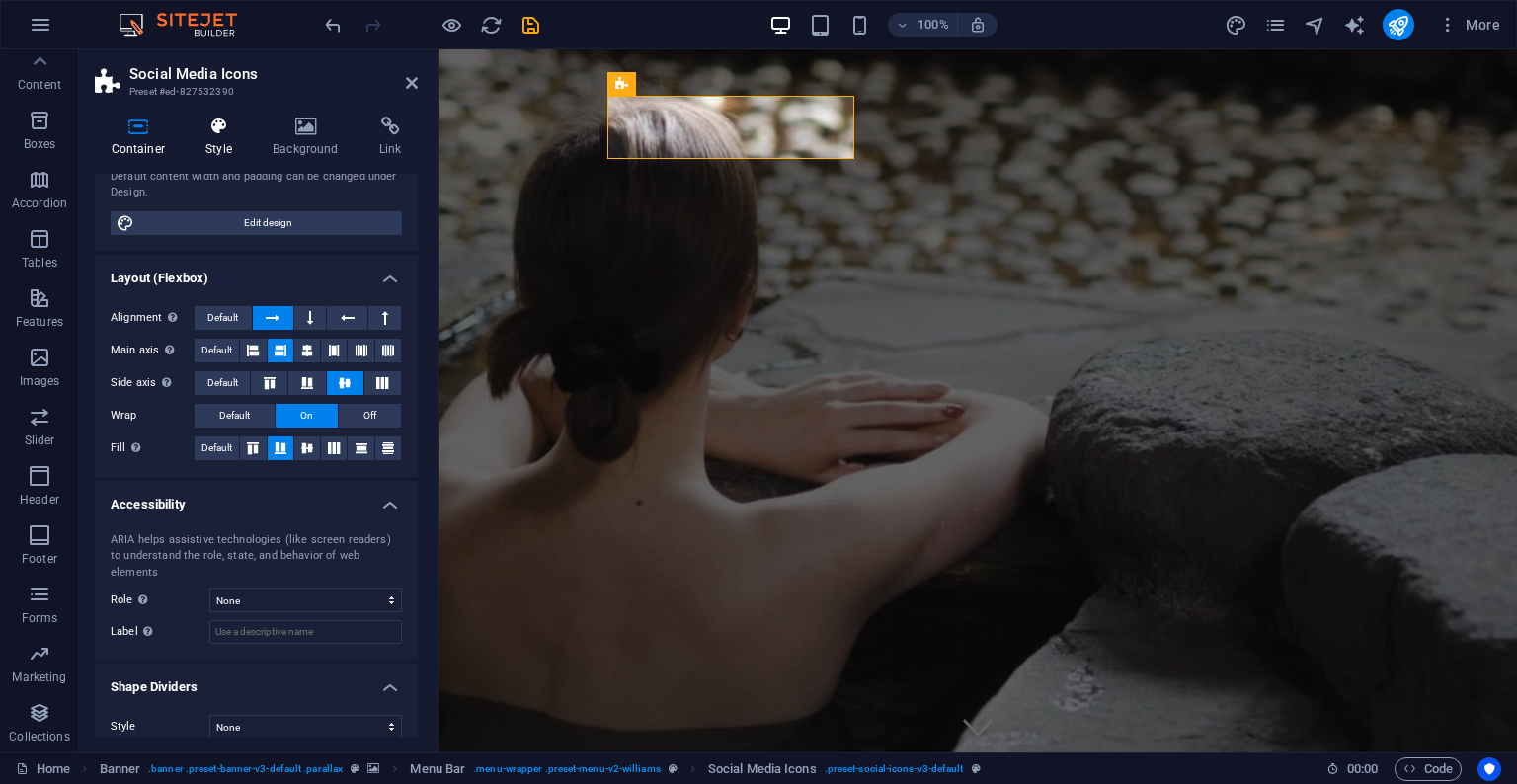 click on "Style" at bounding box center (223, 137) 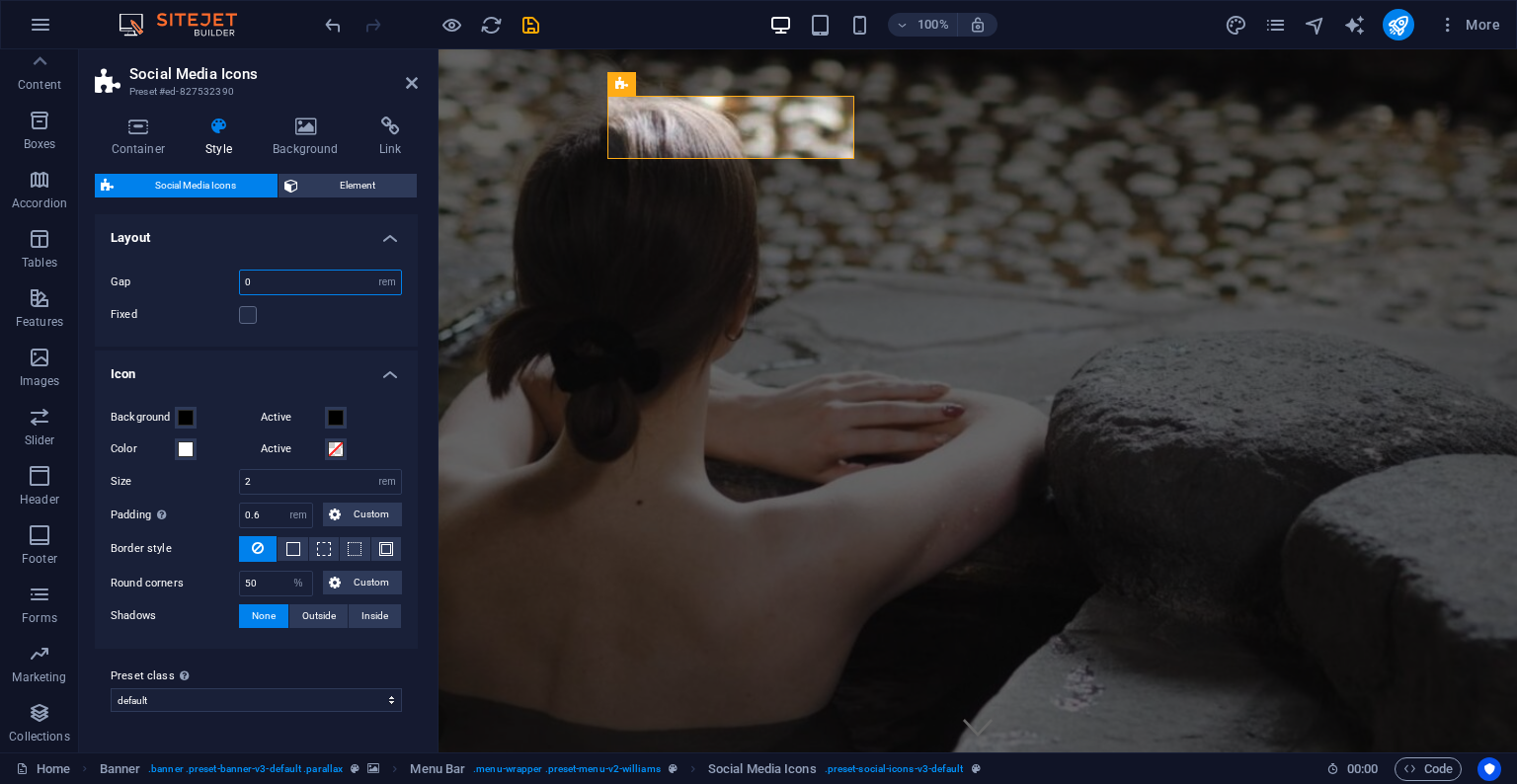 drag, startPoint x: 269, startPoint y: 284, endPoint x: 241, endPoint y: 282, distance: 28.071338 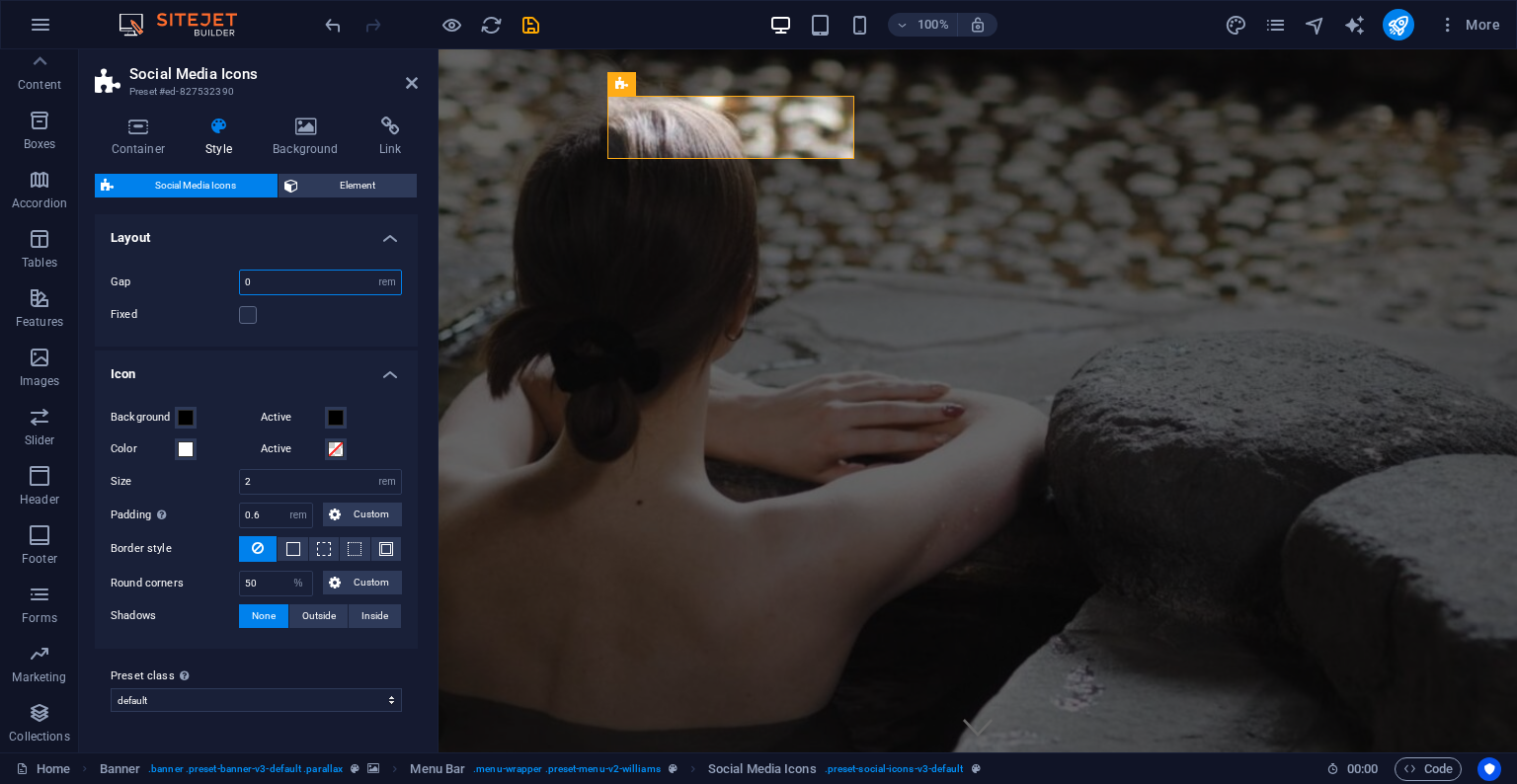 click on "0" at bounding box center (320, 282) 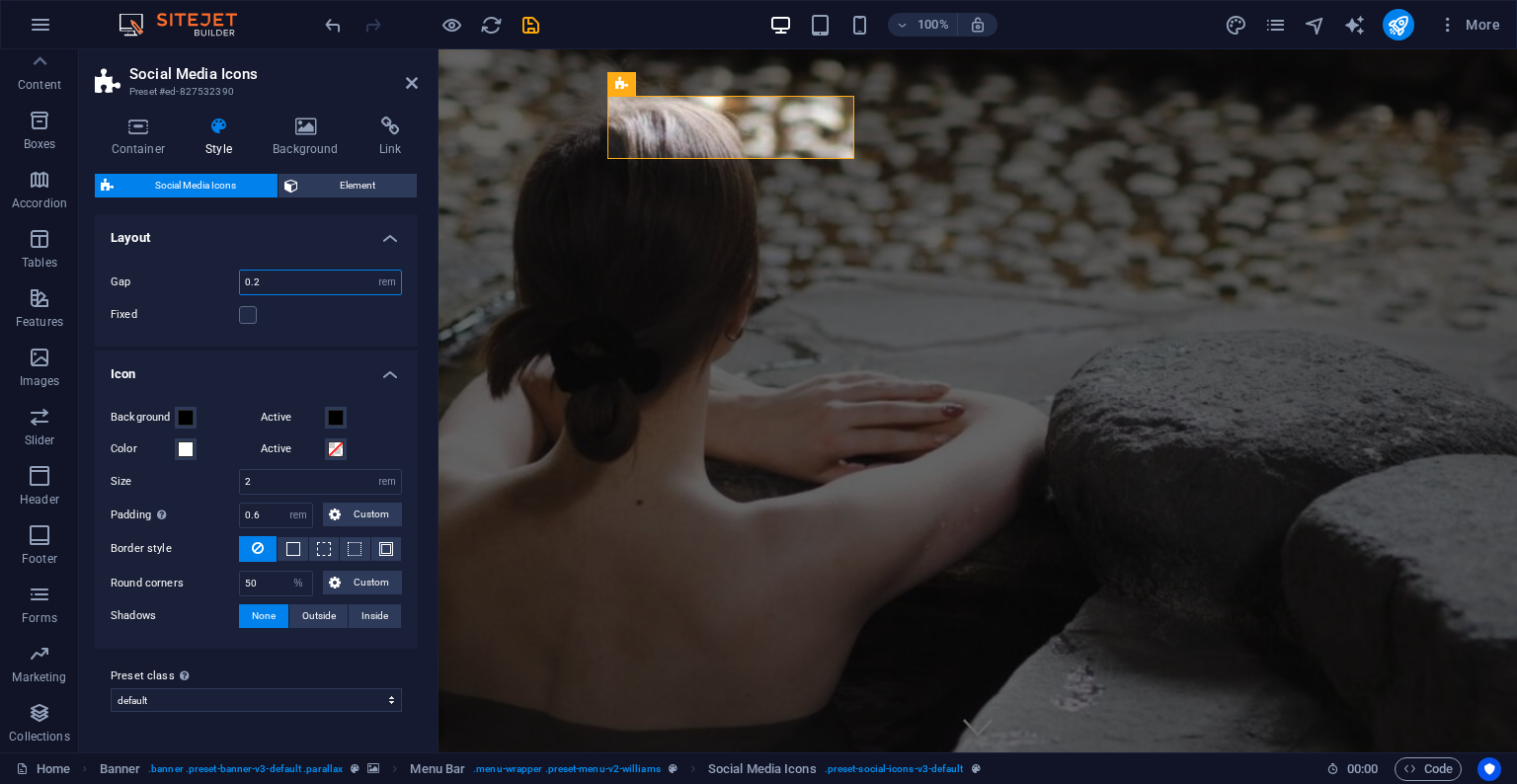 type on "0.2" 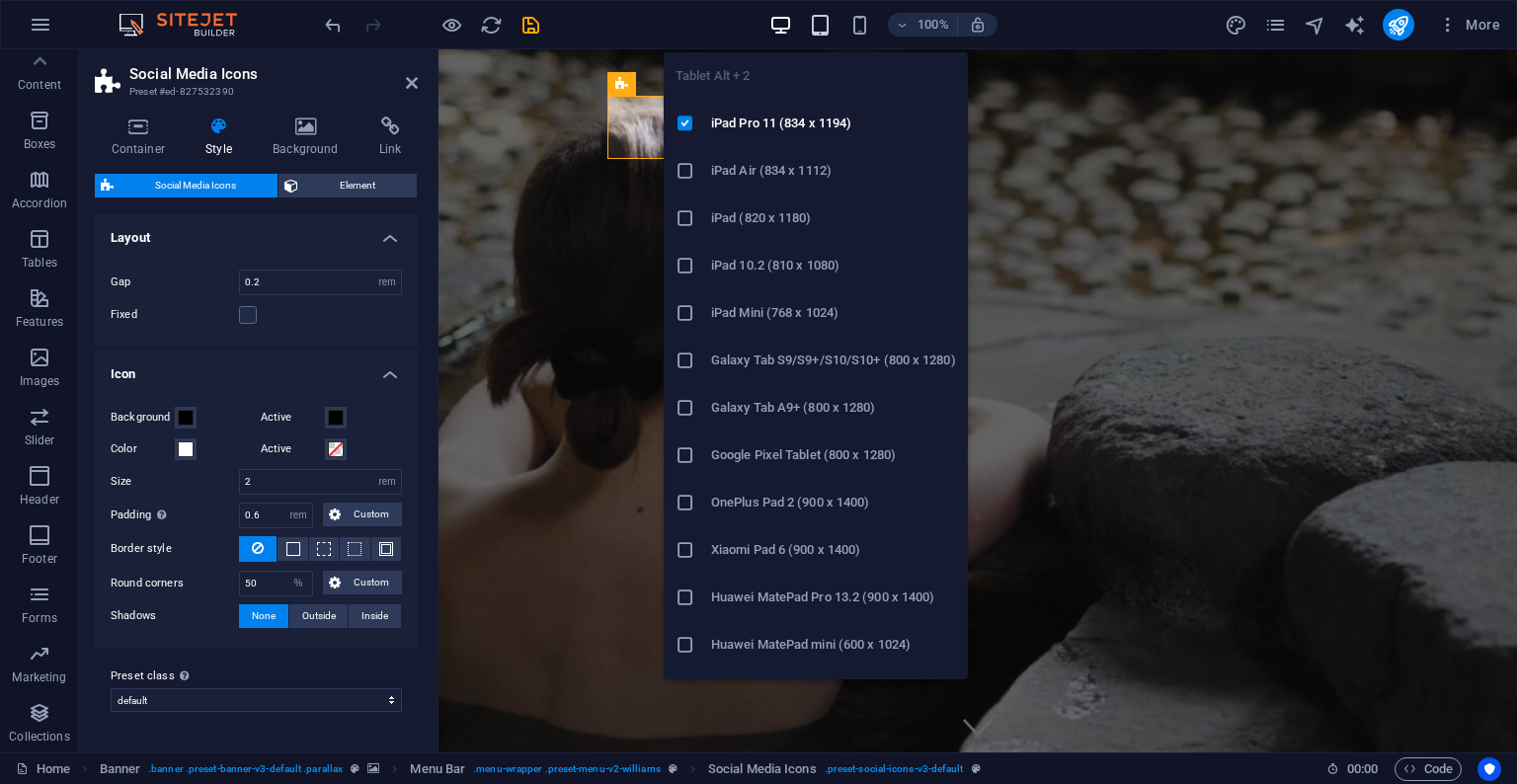 click at bounding box center [820, 25] 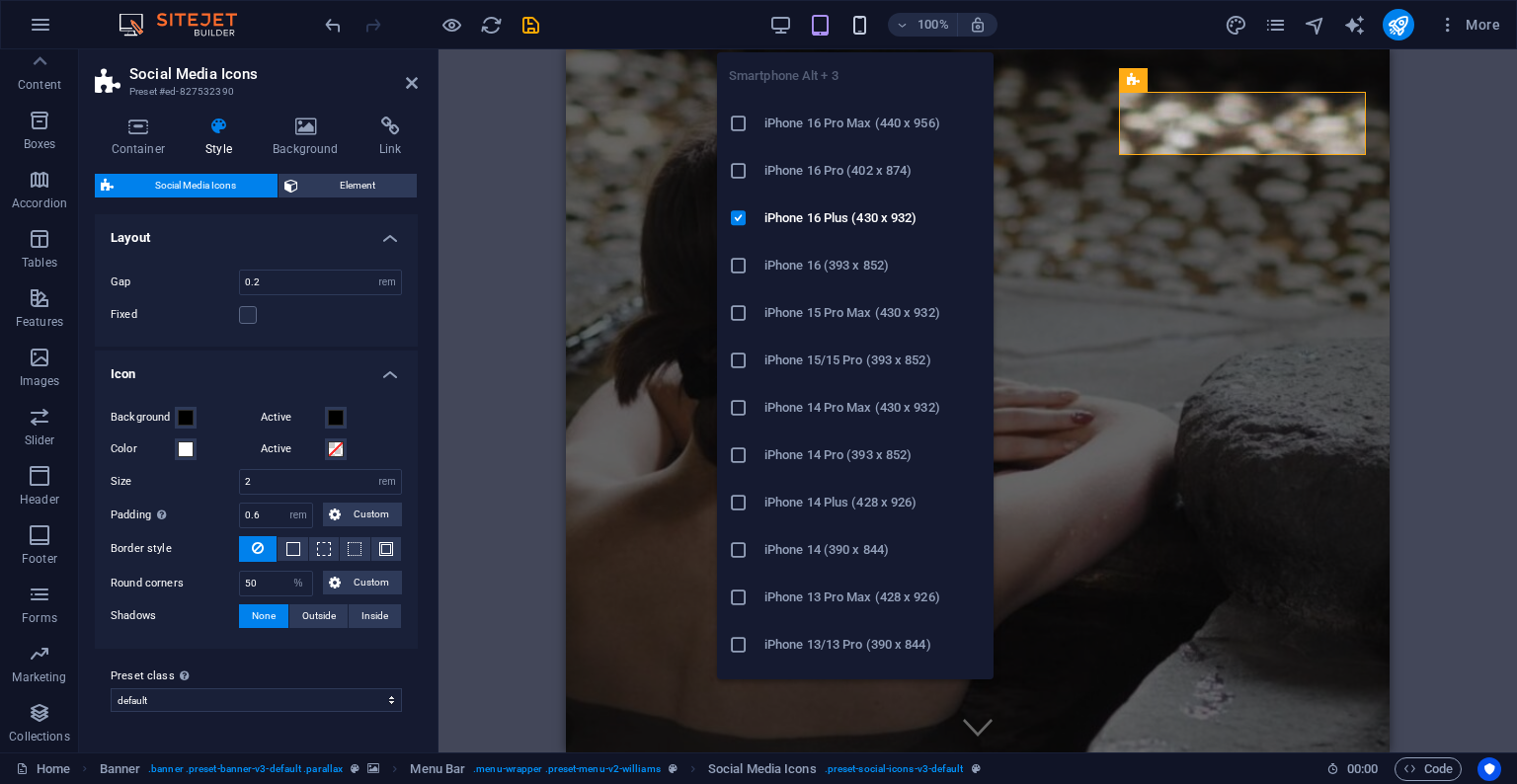 click at bounding box center (859, 25) 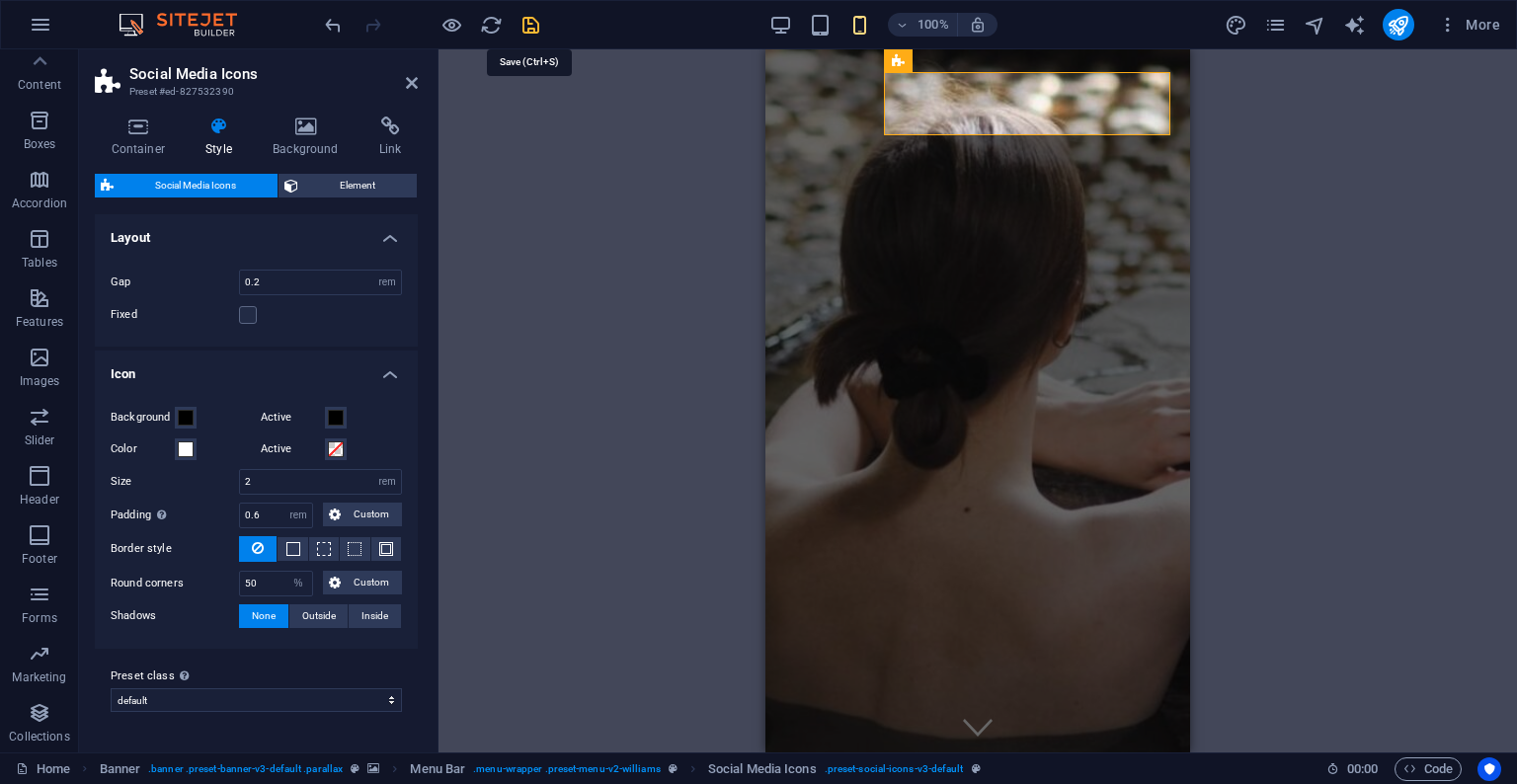 click at bounding box center [530, 25] 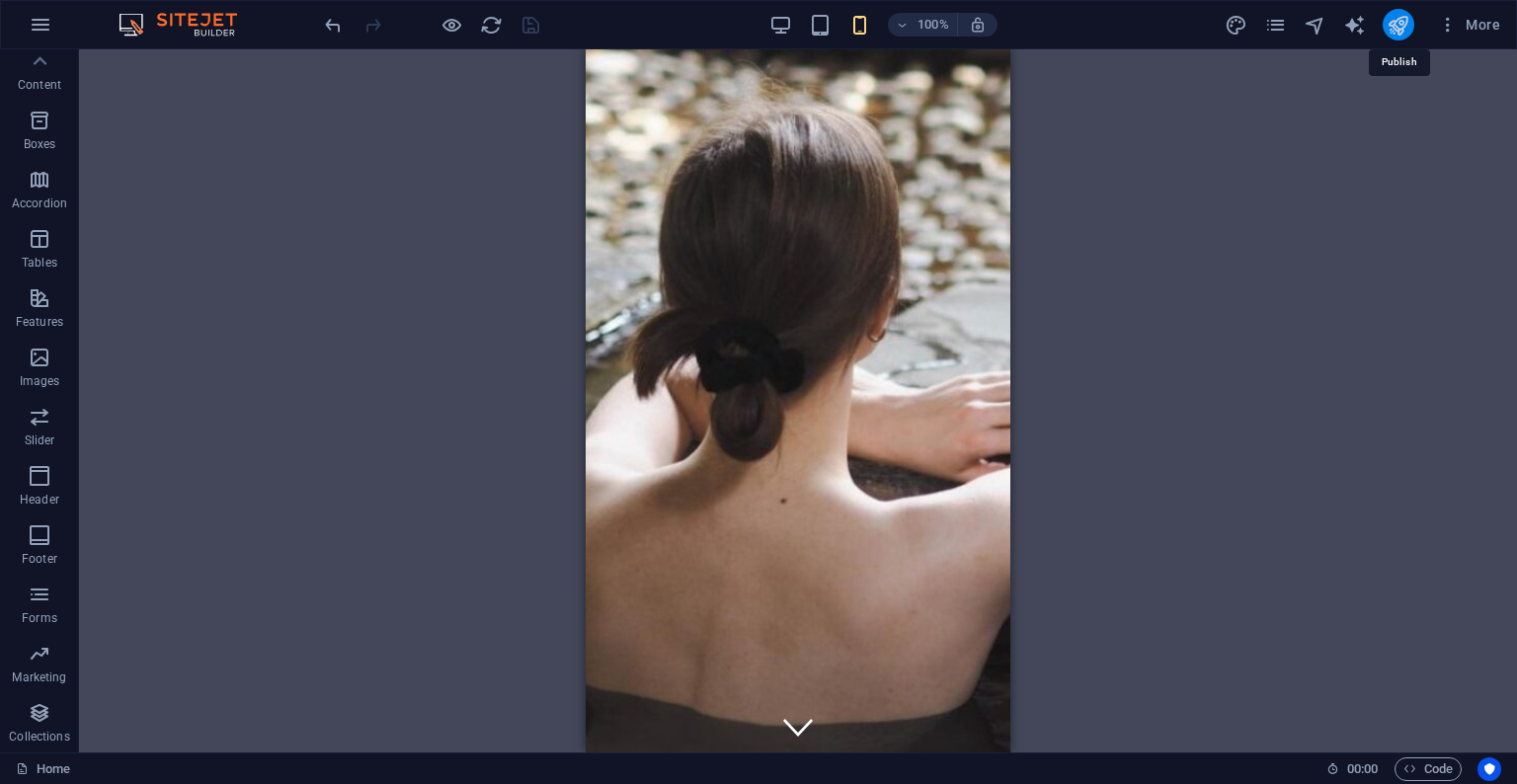 click at bounding box center (1397, 25) 